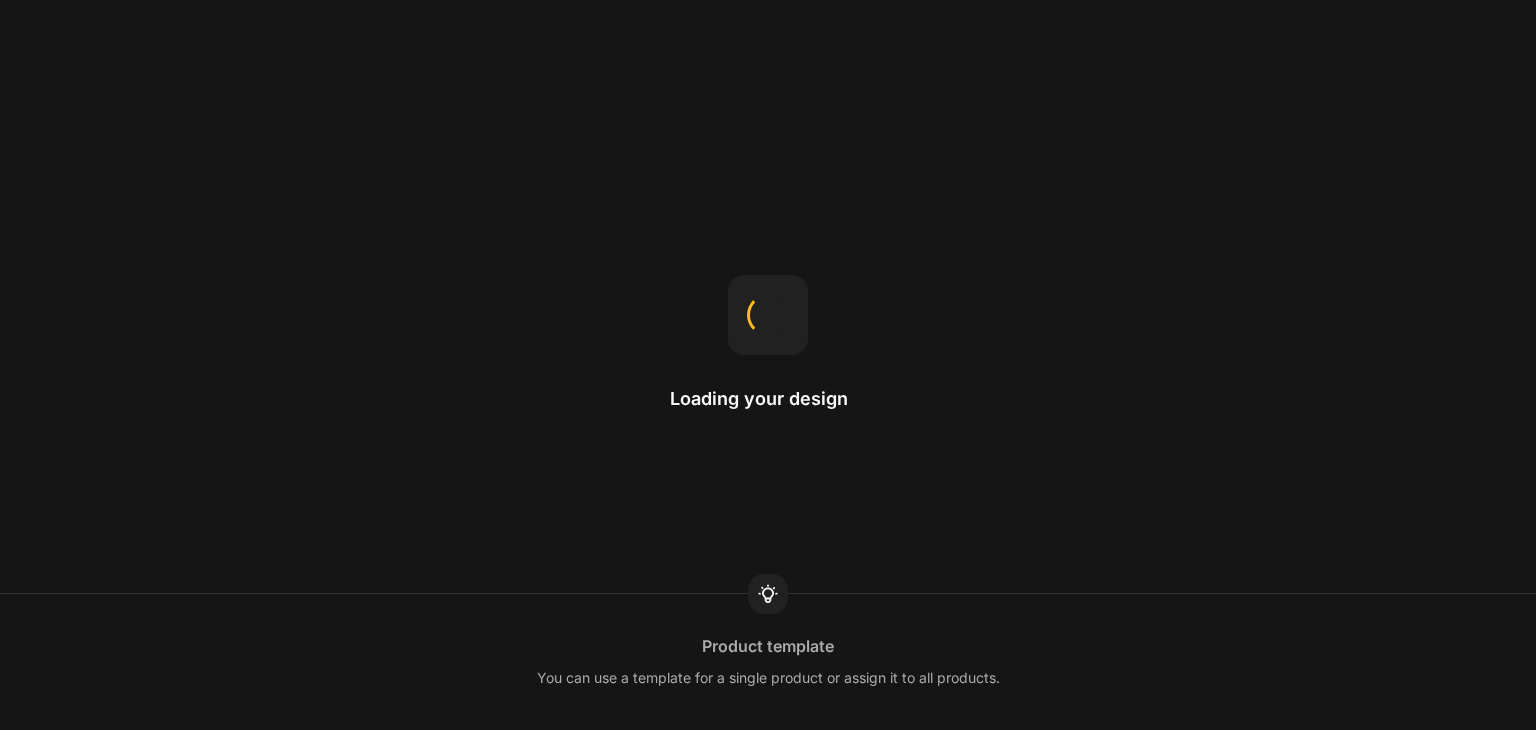 scroll, scrollTop: 0, scrollLeft: 0, axis: both 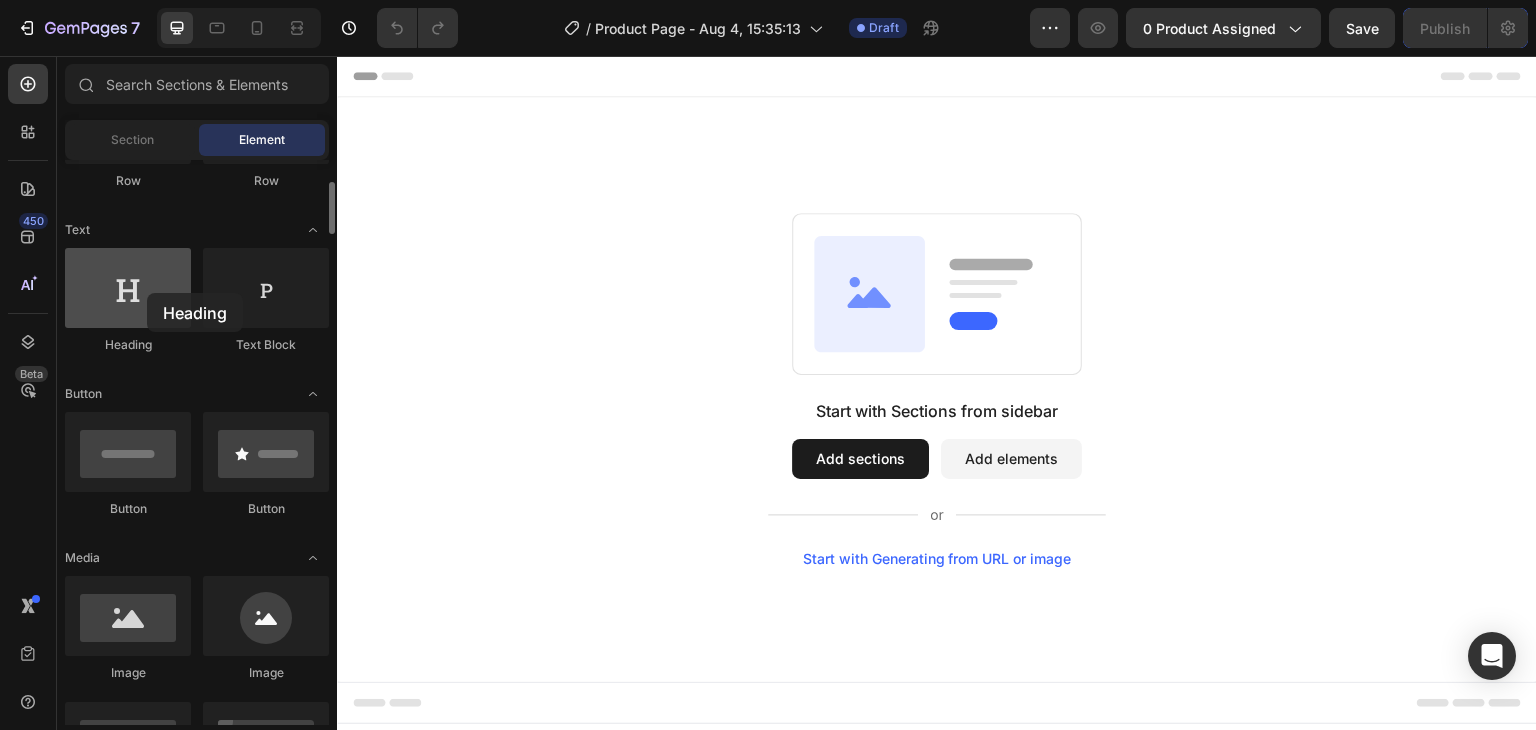 click at bounding box center (128, 288) 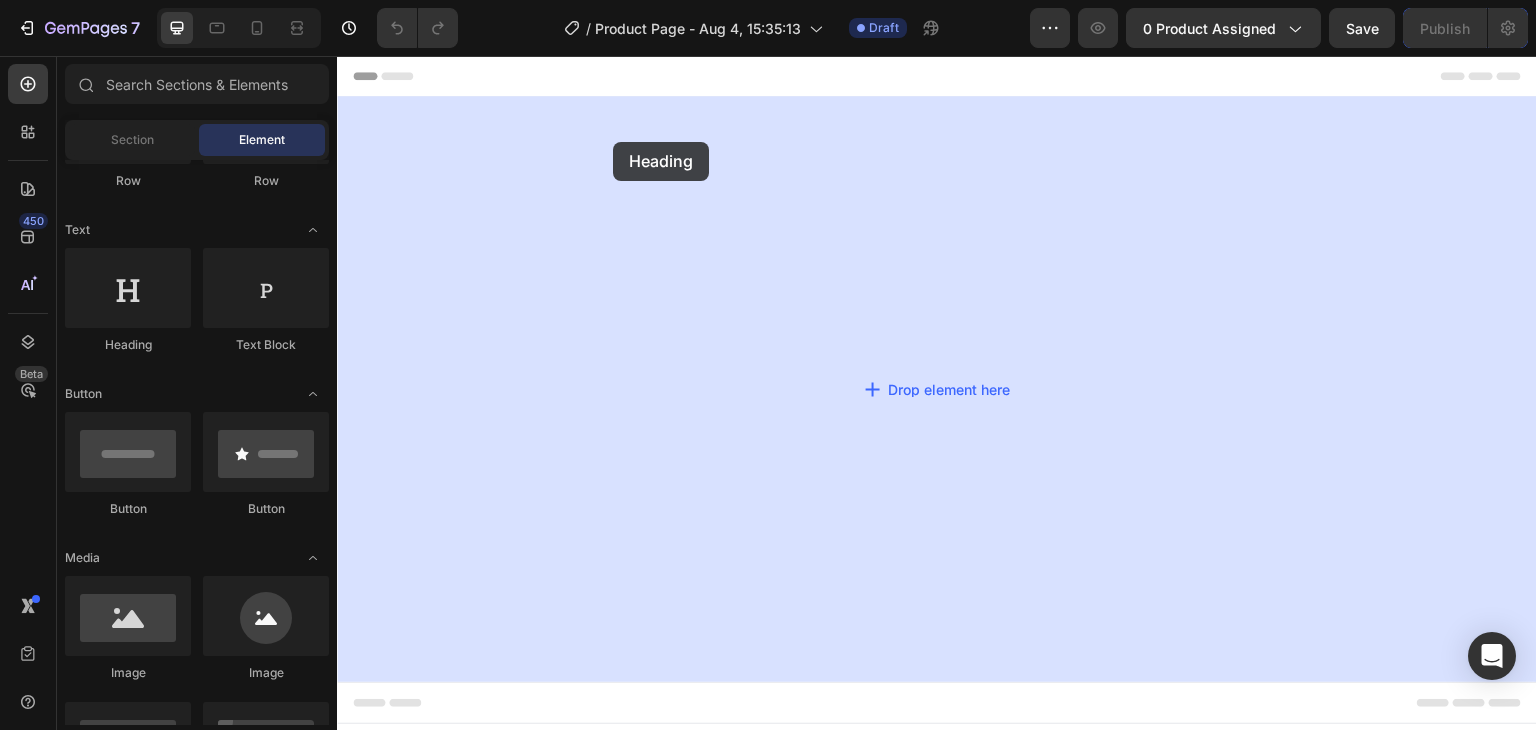 drag, startPoint x: 484, startPoint y: 349, endPoint x: 613, endPoint y: 141, distance: 244.75497 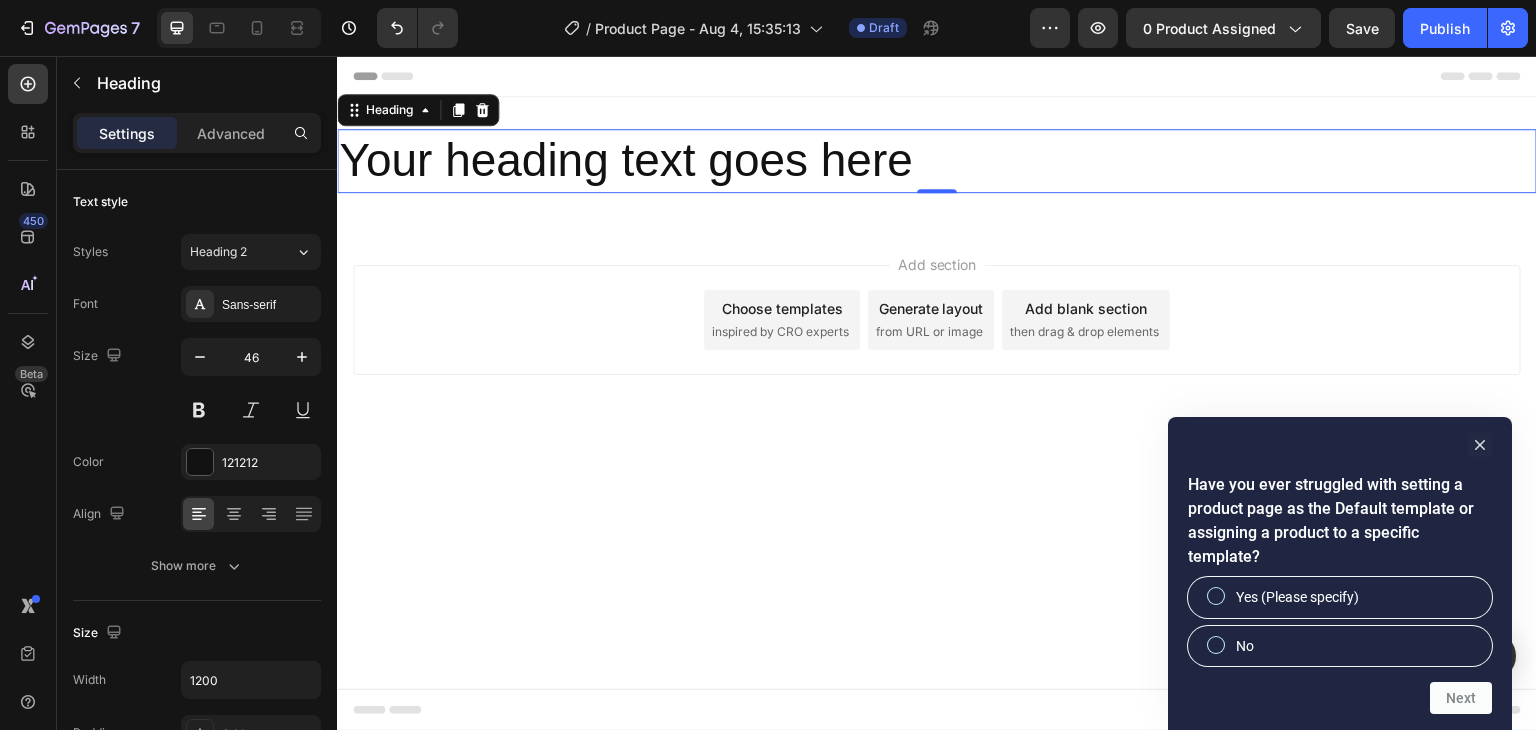click on "Your heading text goes here" at bounding box center (937, 161) 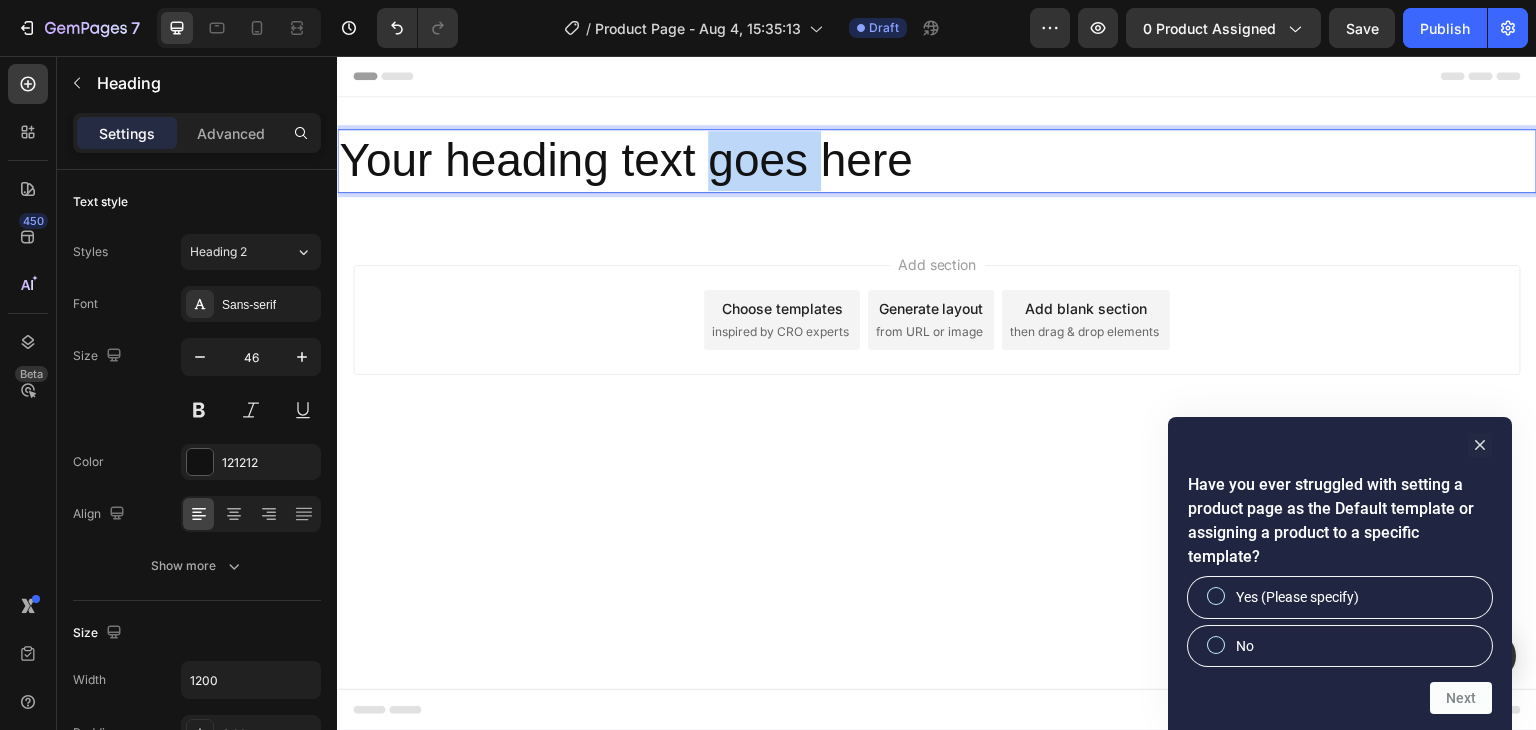 click on "Your heading text goes here" at bounding box center (937, 161) 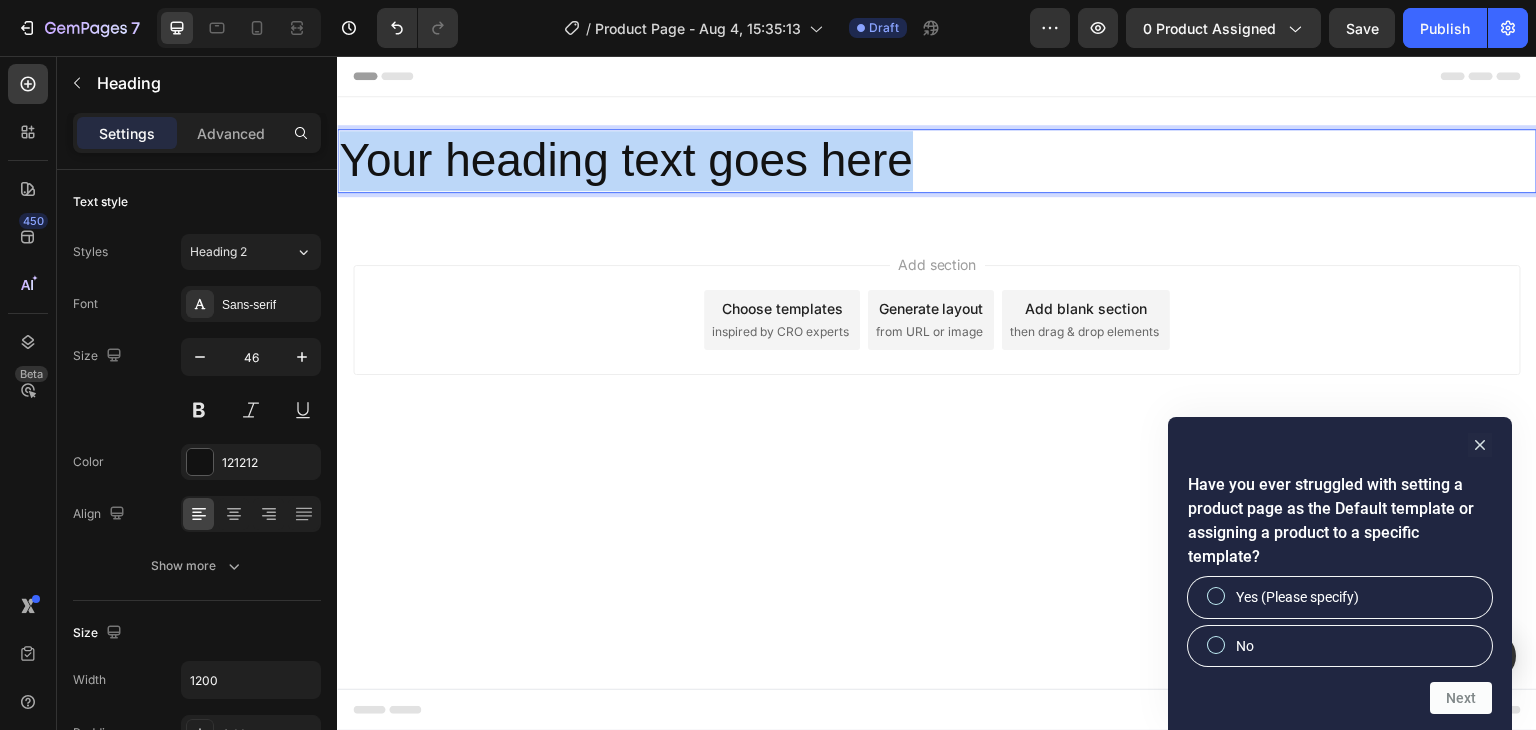 click on "Your heading text goes here" at bounding box center [937, 161] 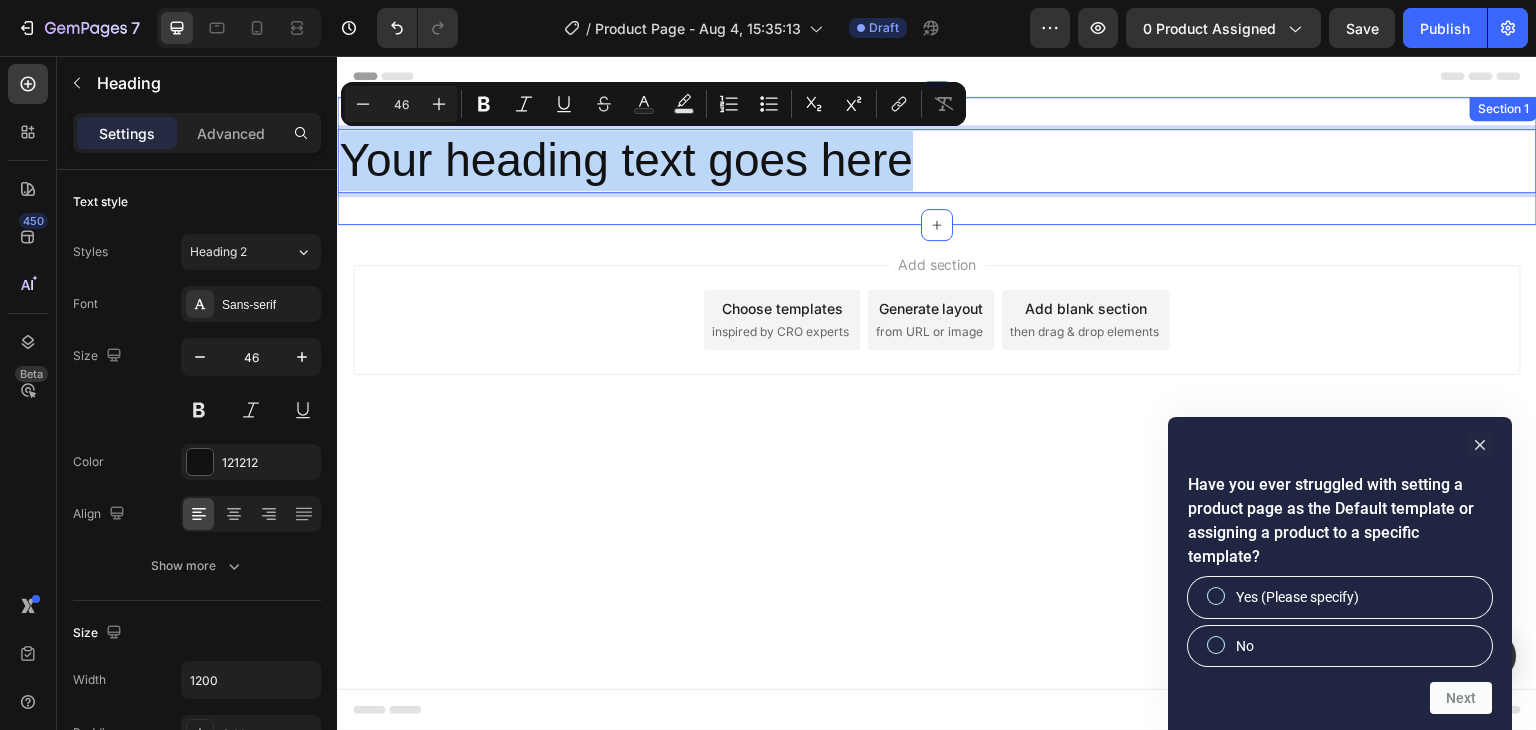 click on "Your heading text goes here Heading 0 Section 1" at bounding box center [937, 161] 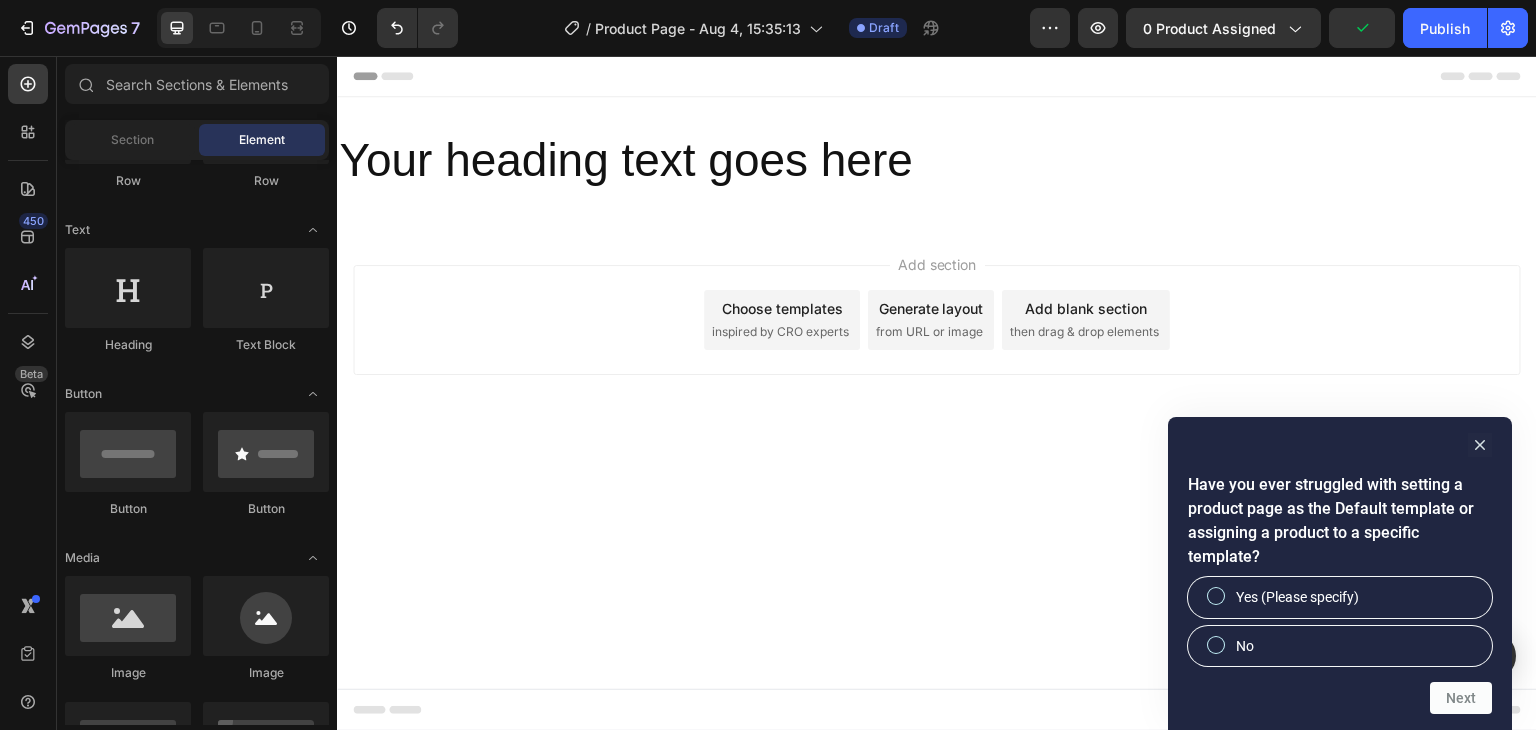 click on "Header" at bounding box center [937, 76] 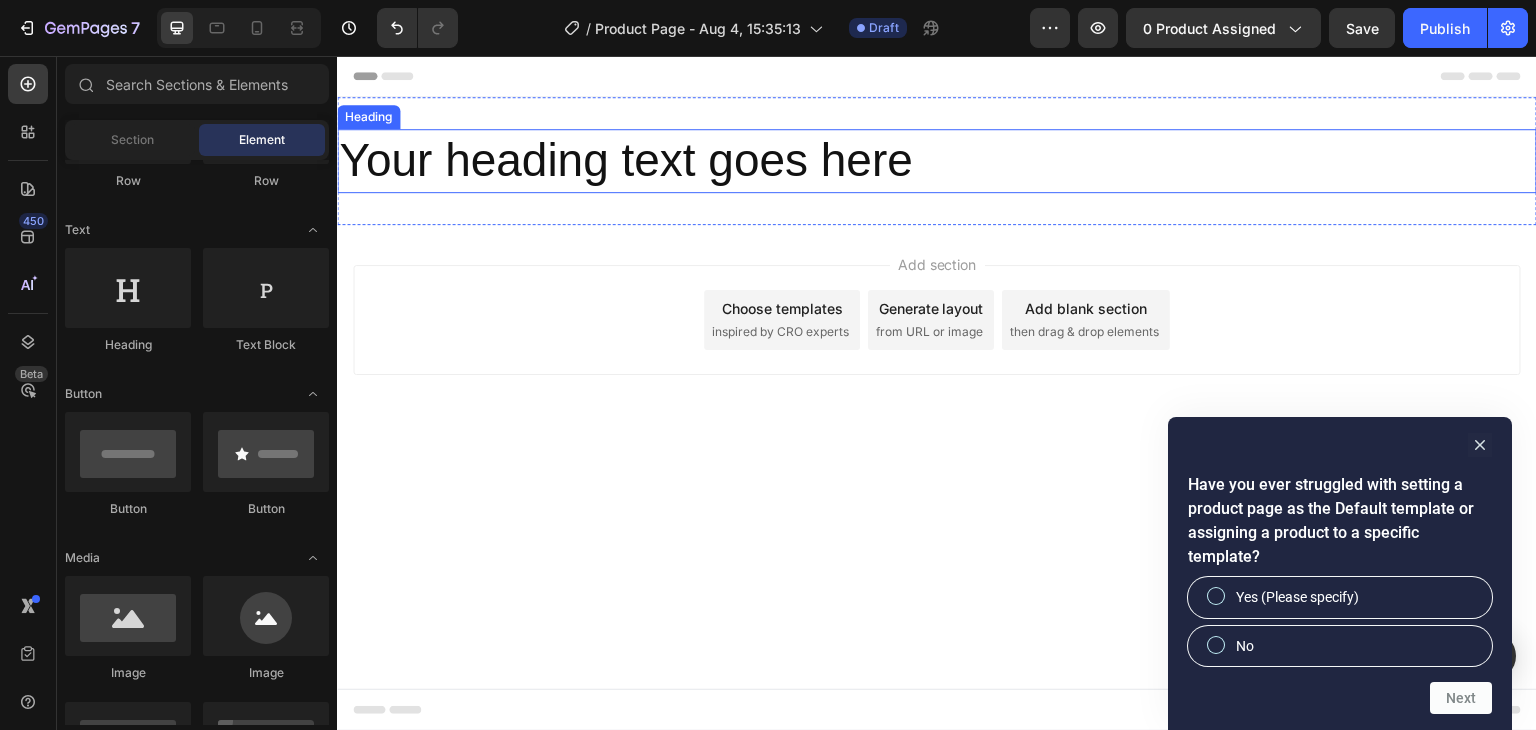 click on "Your heading text goes here" at bounding box center [937, 161] 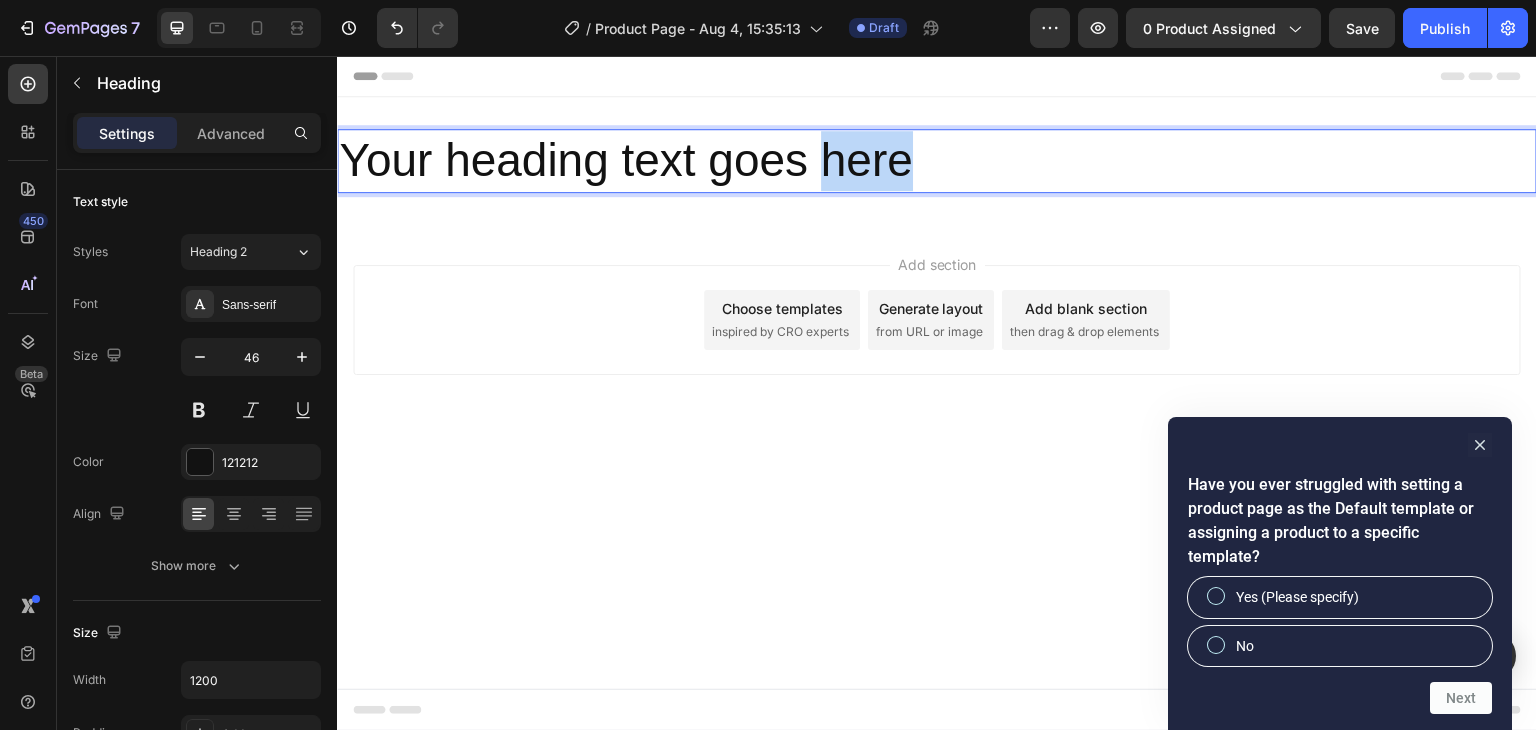 click on "Your heading text goes here" at bounding box center (937, 161) 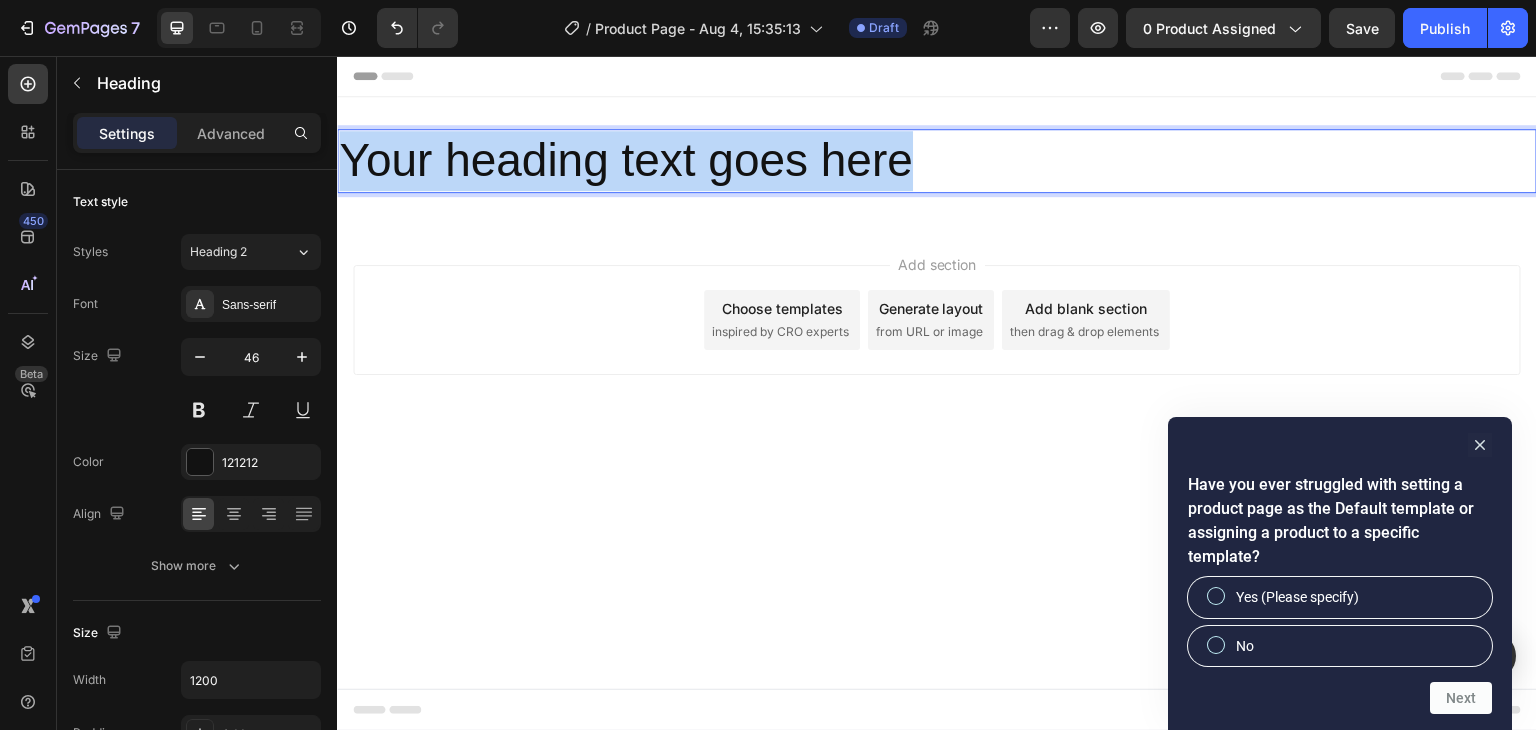 click on "Your heading text goes here" at bounding box center (937, 161) 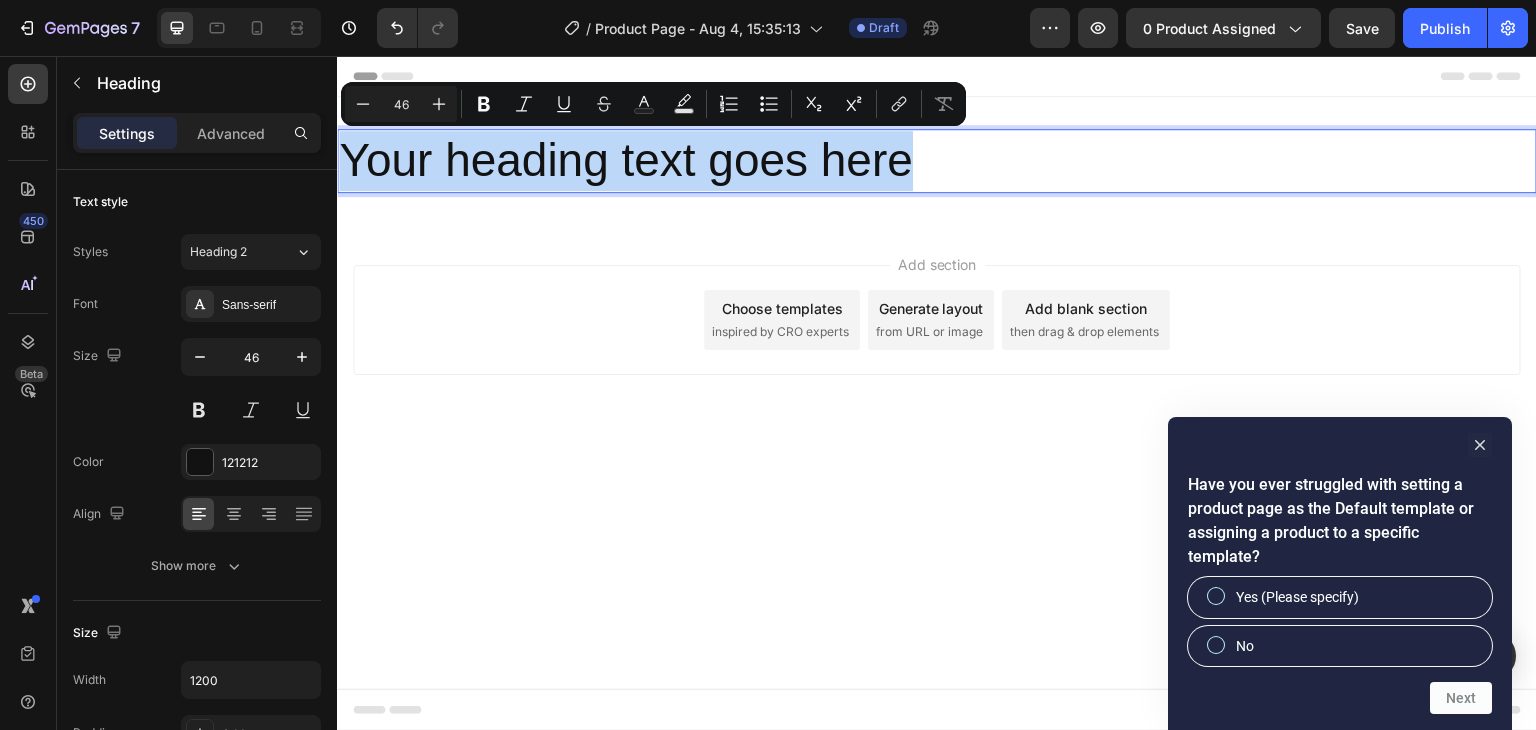 click on "Your heading text goes here" at bounding box center [937, 161] 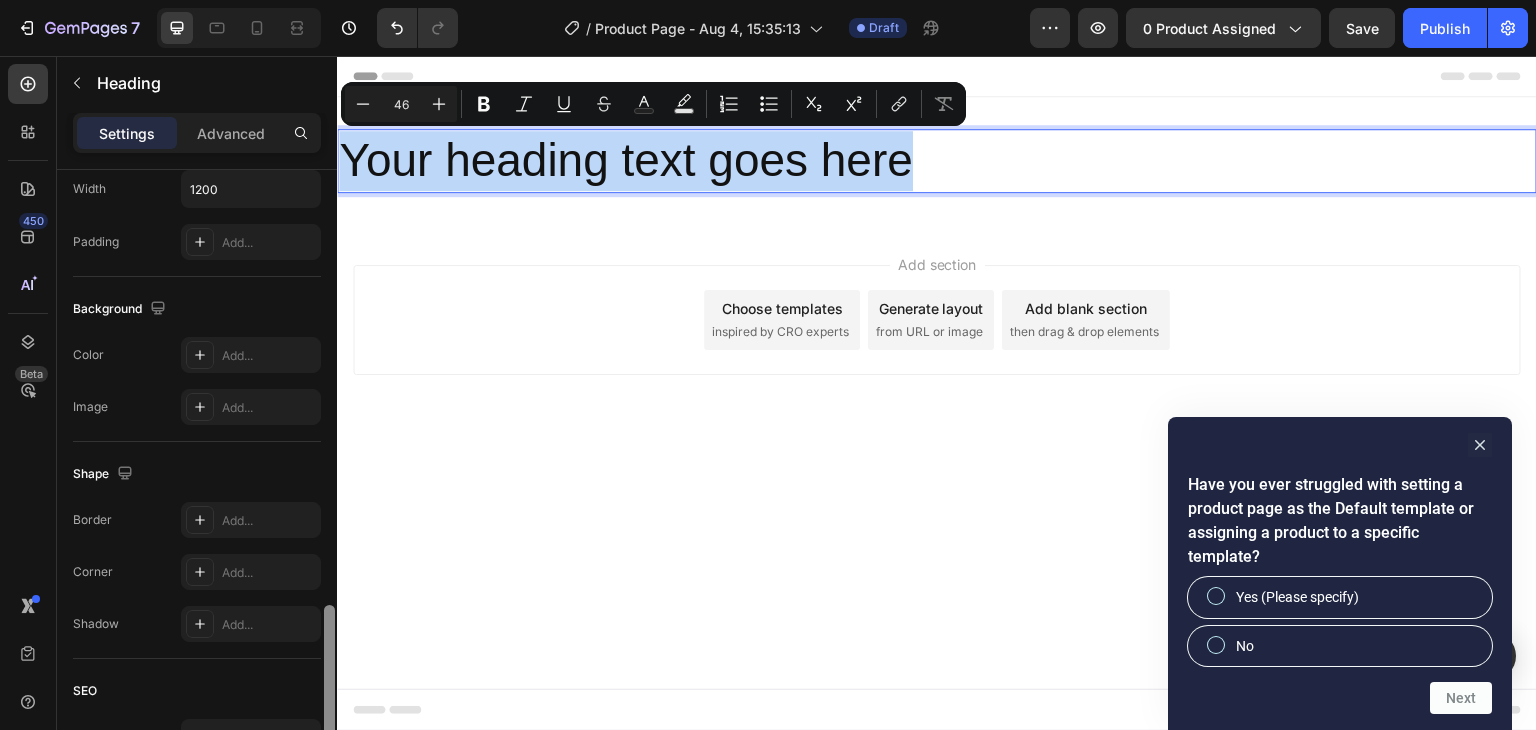 scroll, scrollTop: 679, scrollLeft: 0, axis: vertical 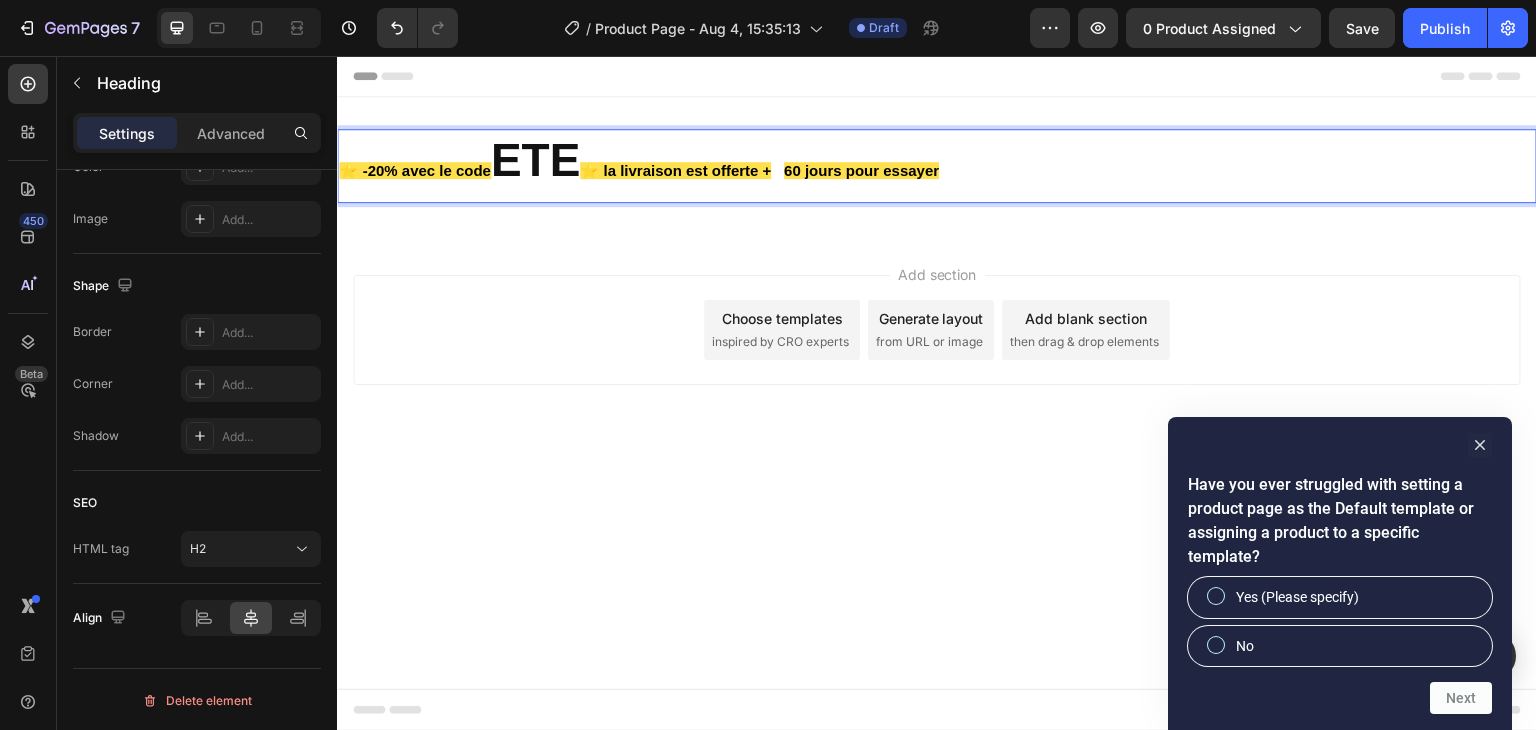 drag, startPoint x: 995, startPoint y: 153, endPoint x: 1139, endPoint y: 155, distance: 144.01389 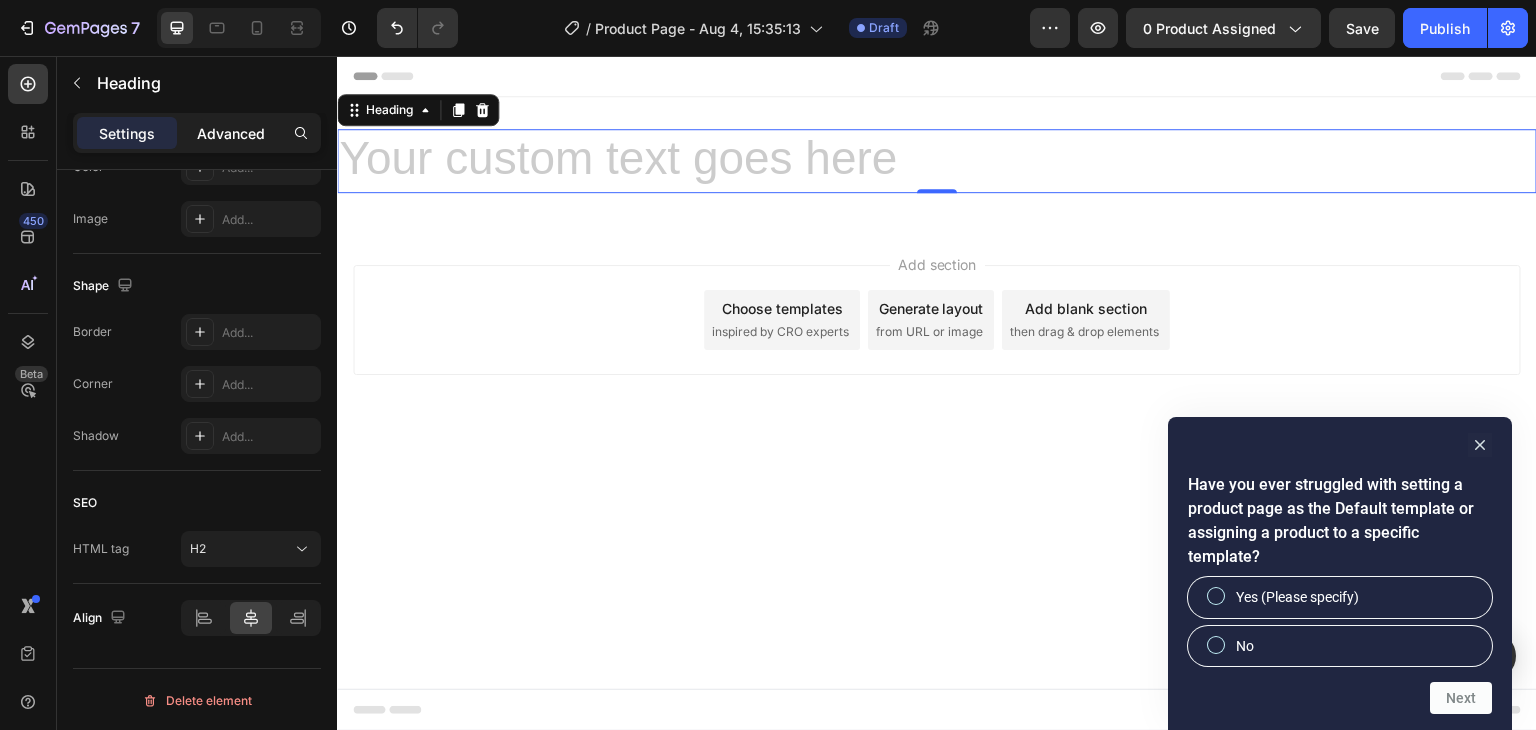 click on "Advanced" at bounding box center [231, 133] 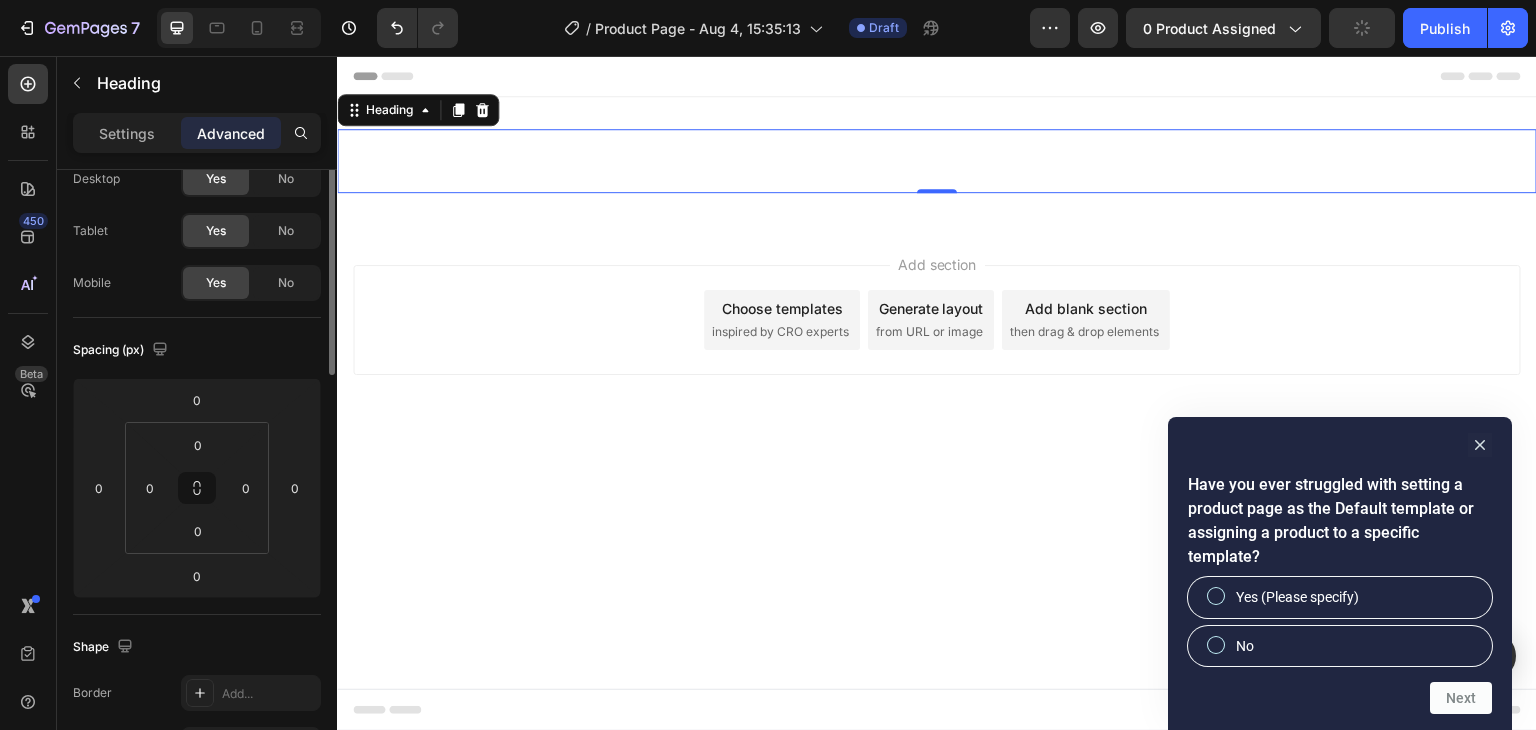 scroll, scrollTop: 0, scrollLeft: 0, axis: both 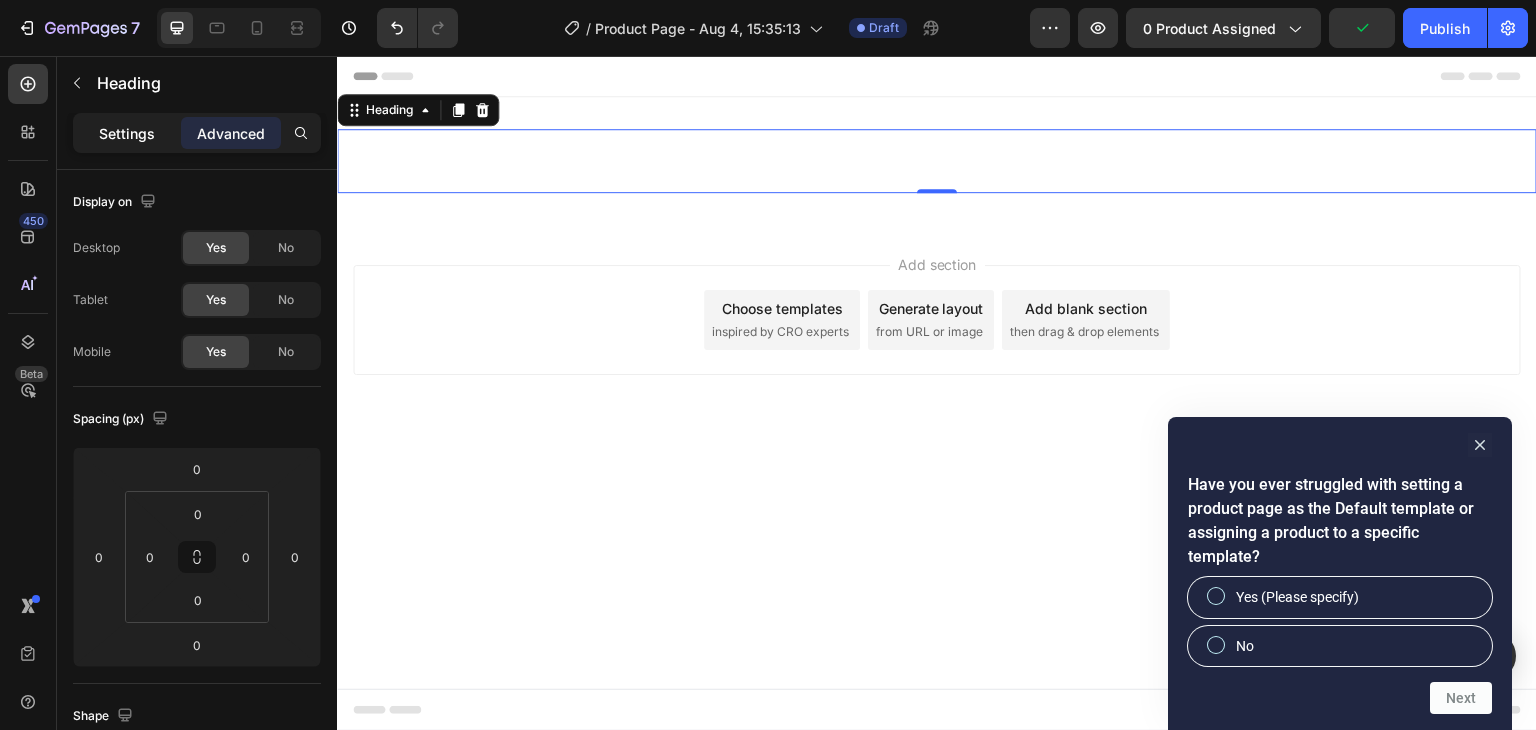 click on "Settings" at bounding box center [127, 133] 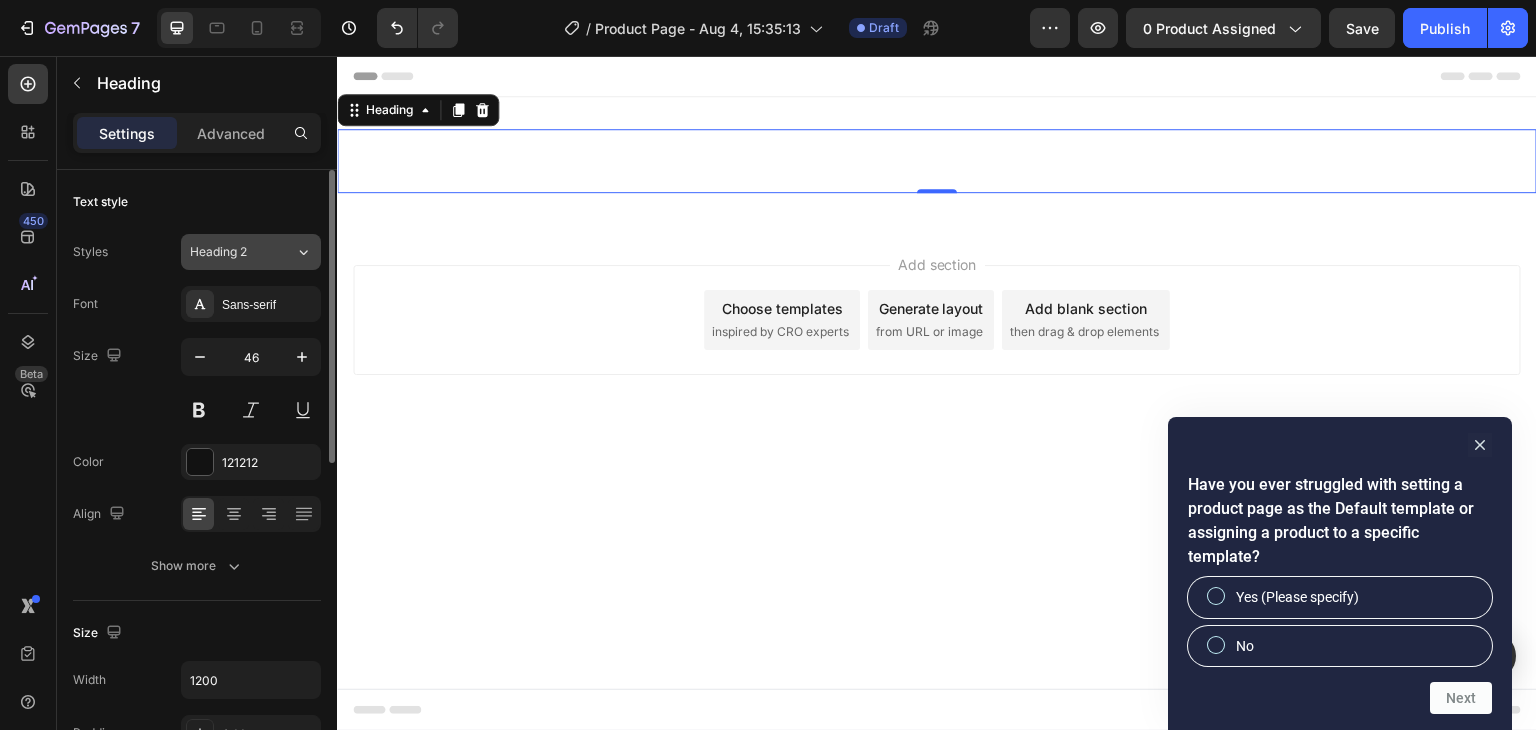 click on "Heading 2" at bounding box center (230, 252) 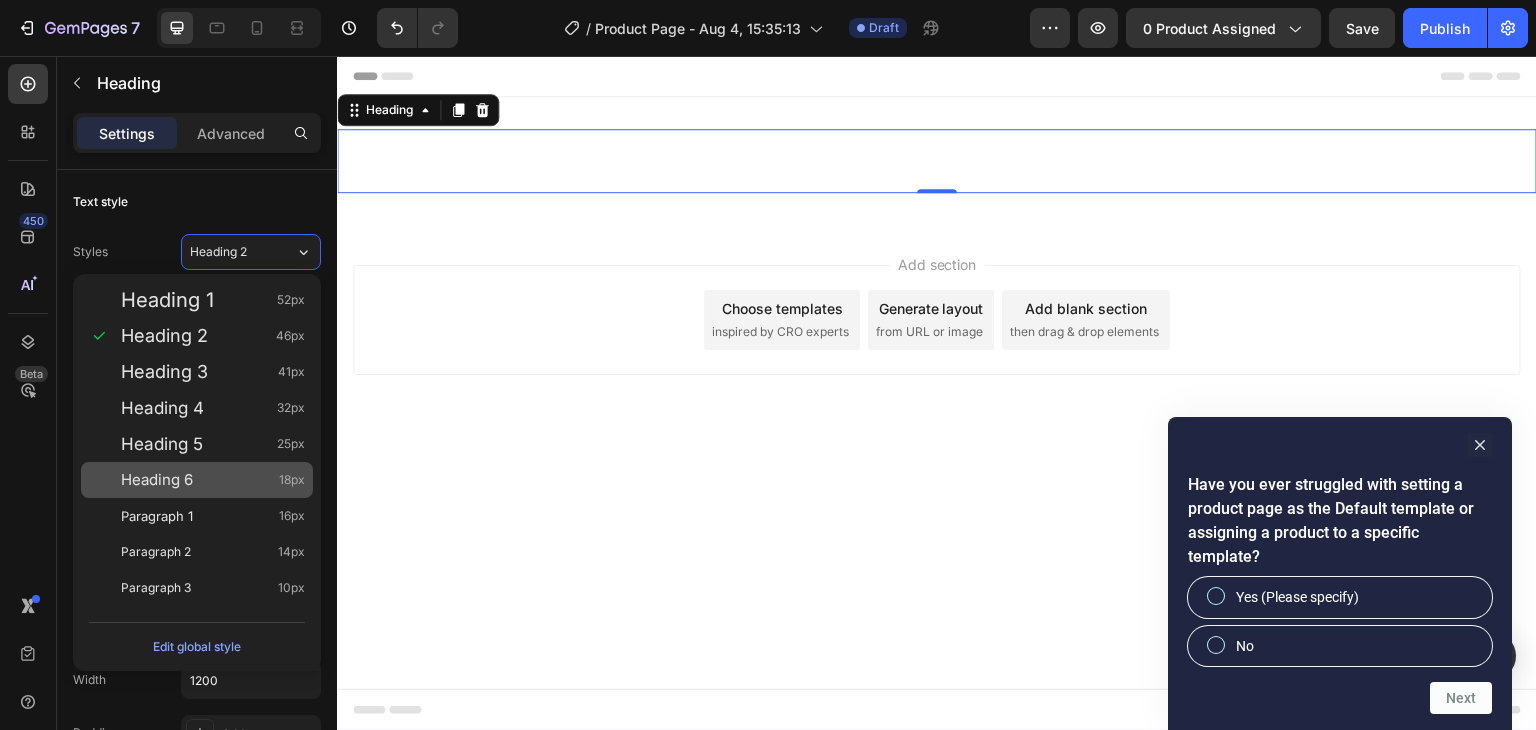 click on "Heading 6 18px" at bounding box center (213, 480) 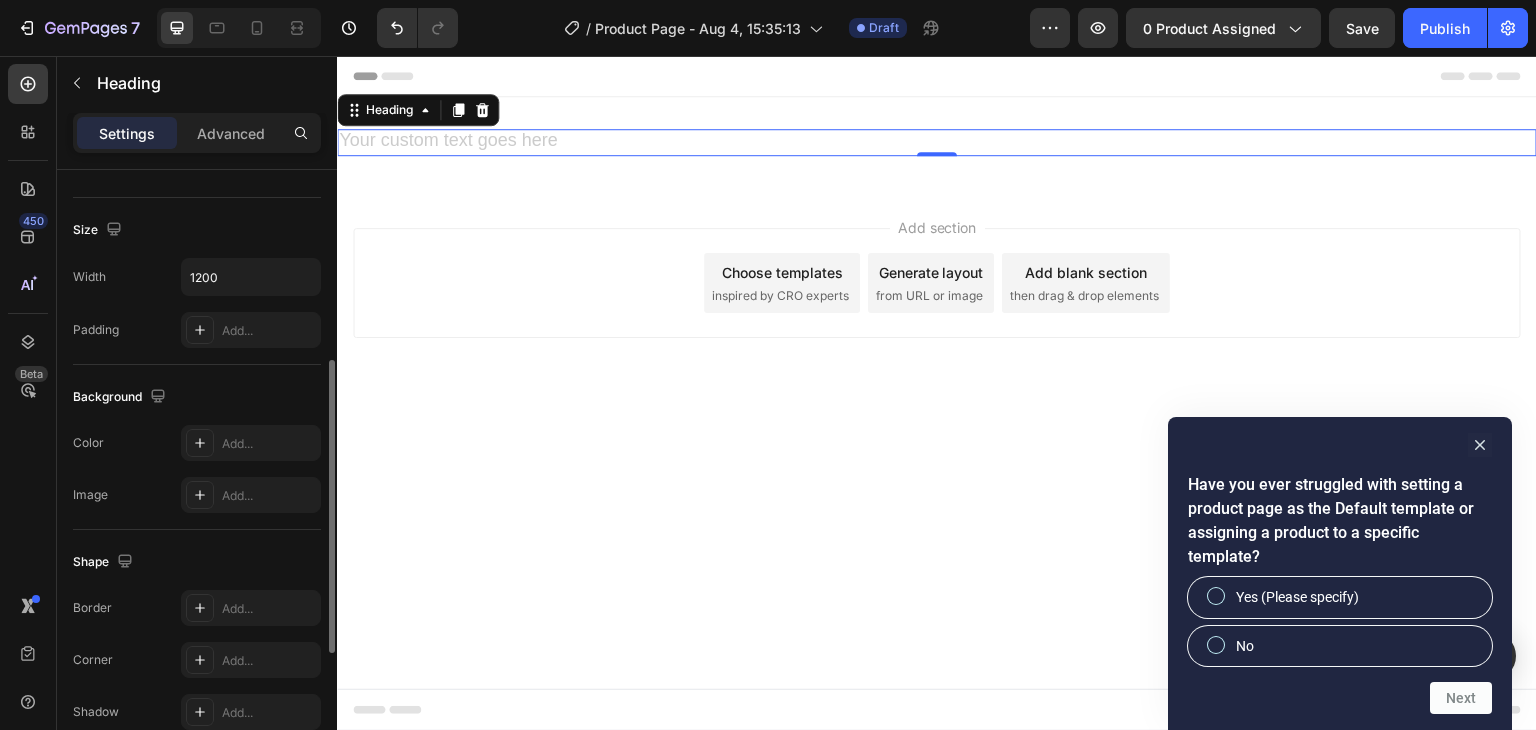 scroll, scrollTop: 402, scrollLeft: 0, axis: vertical 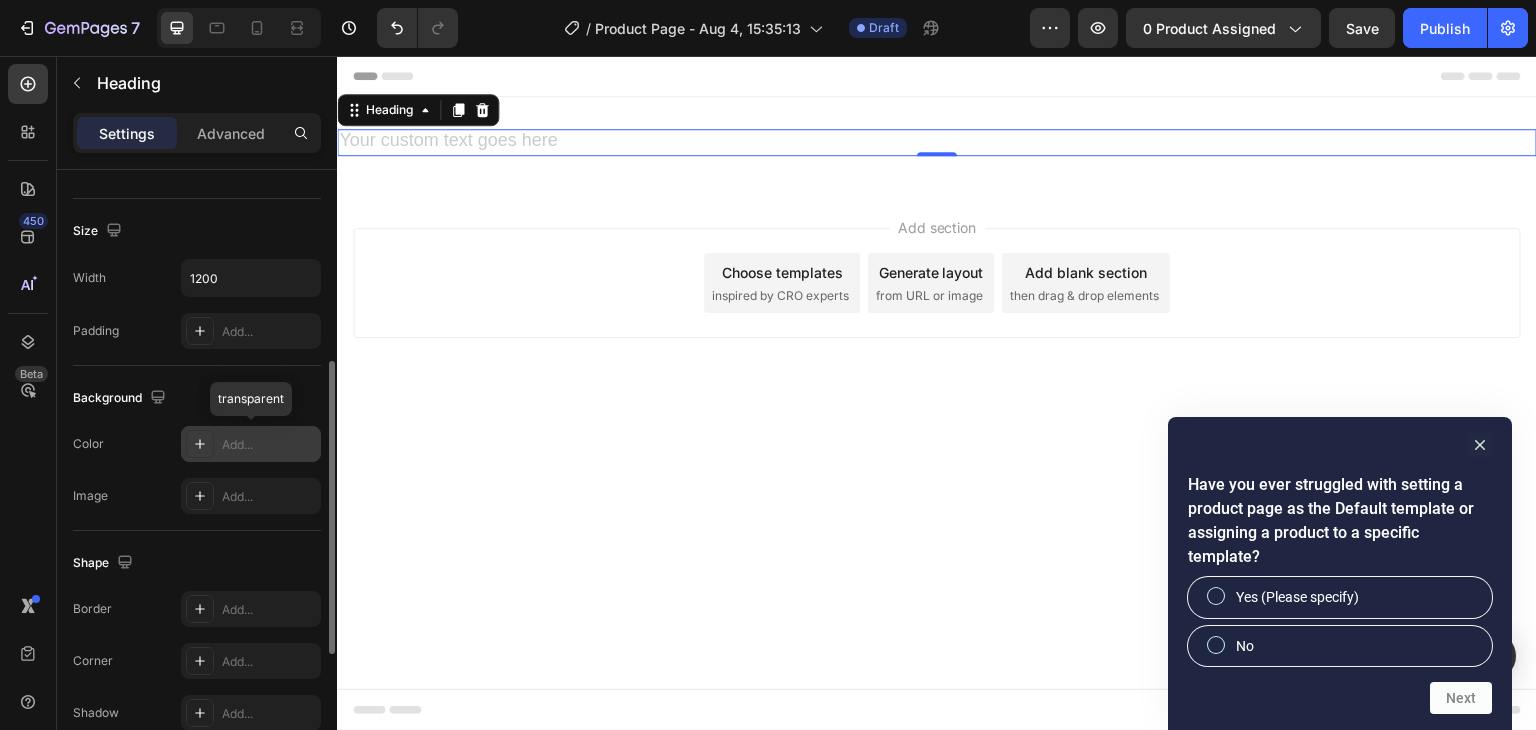 click 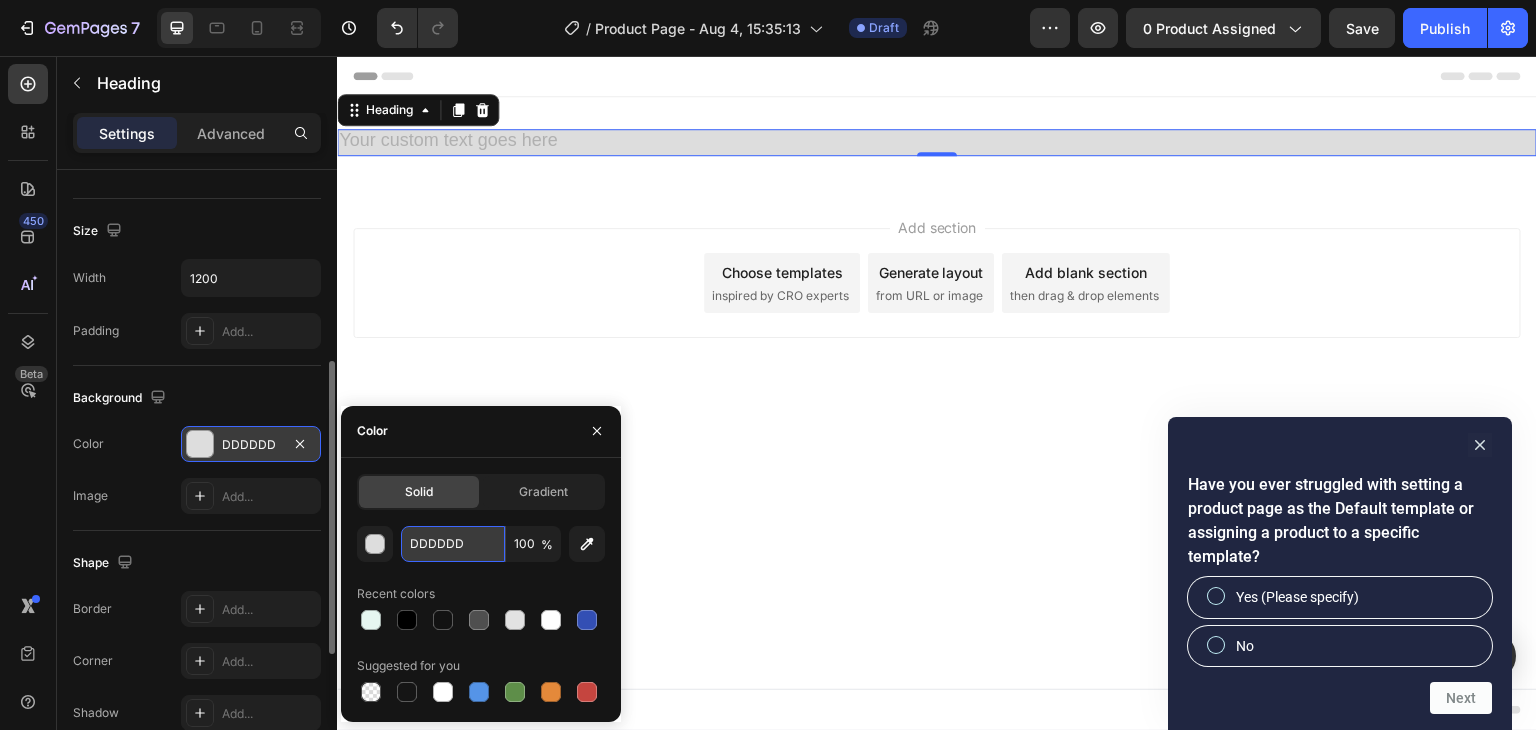 click on "DDDDDD" at bounding box center (453, 544) 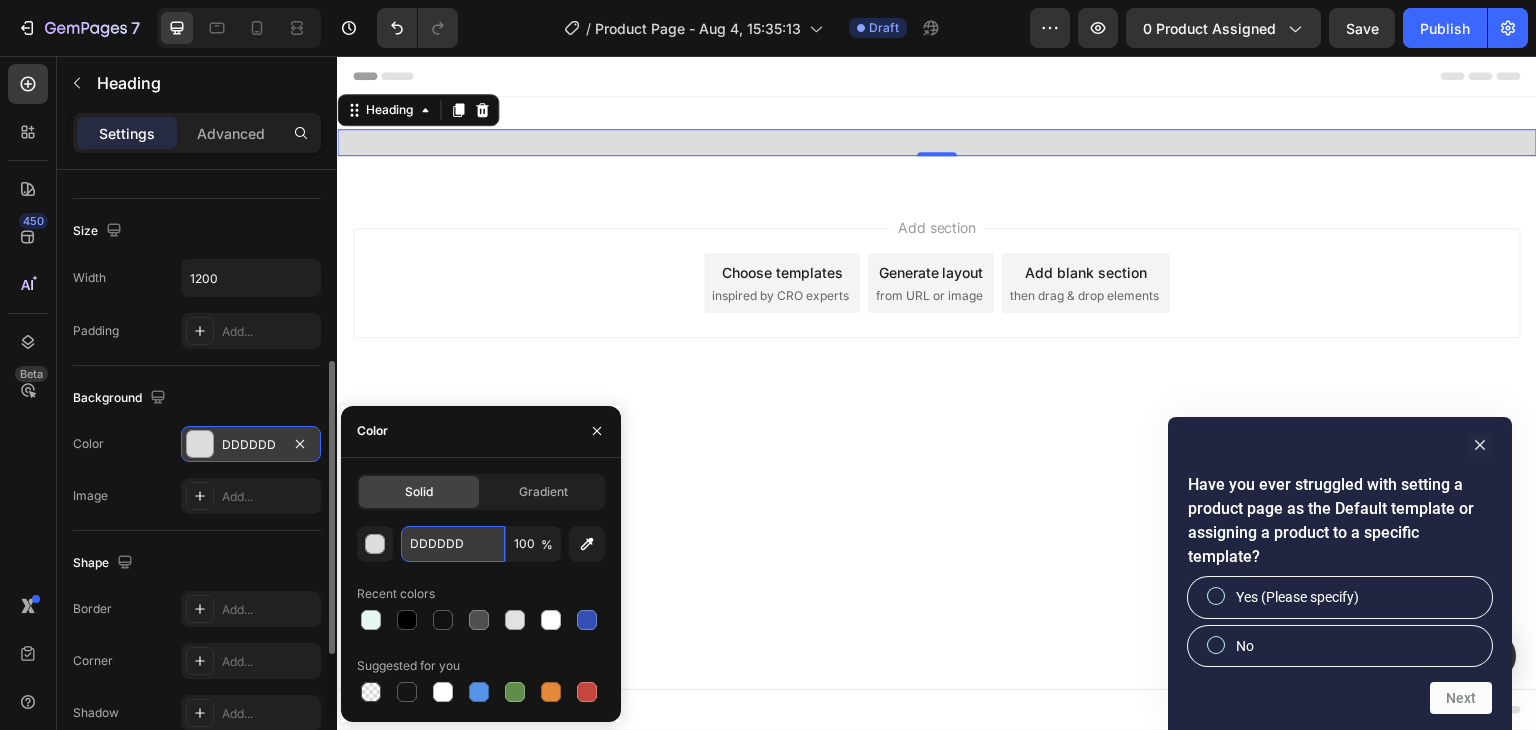 click on "DDDDDD" at bounding box center (453, 544) 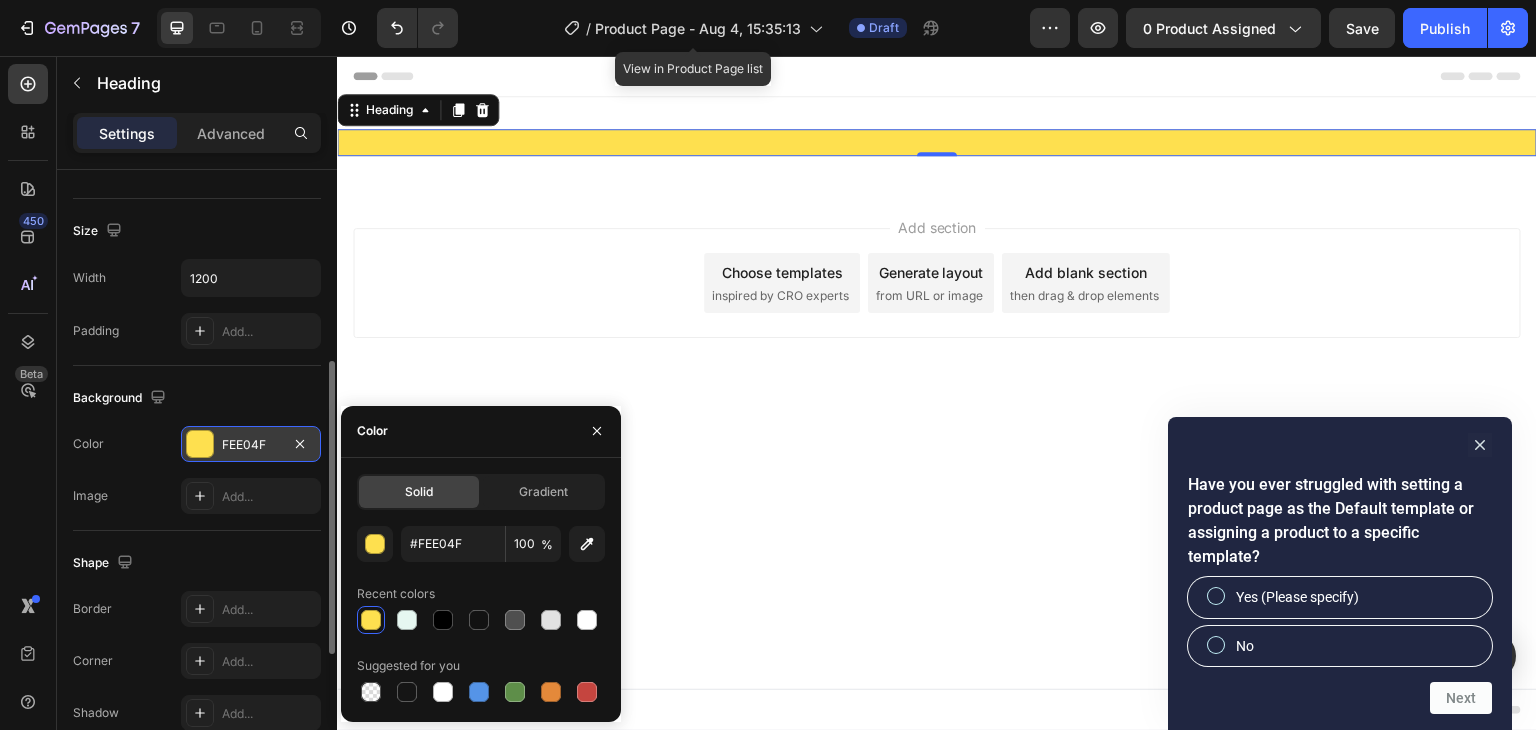 type on "FEE04F" 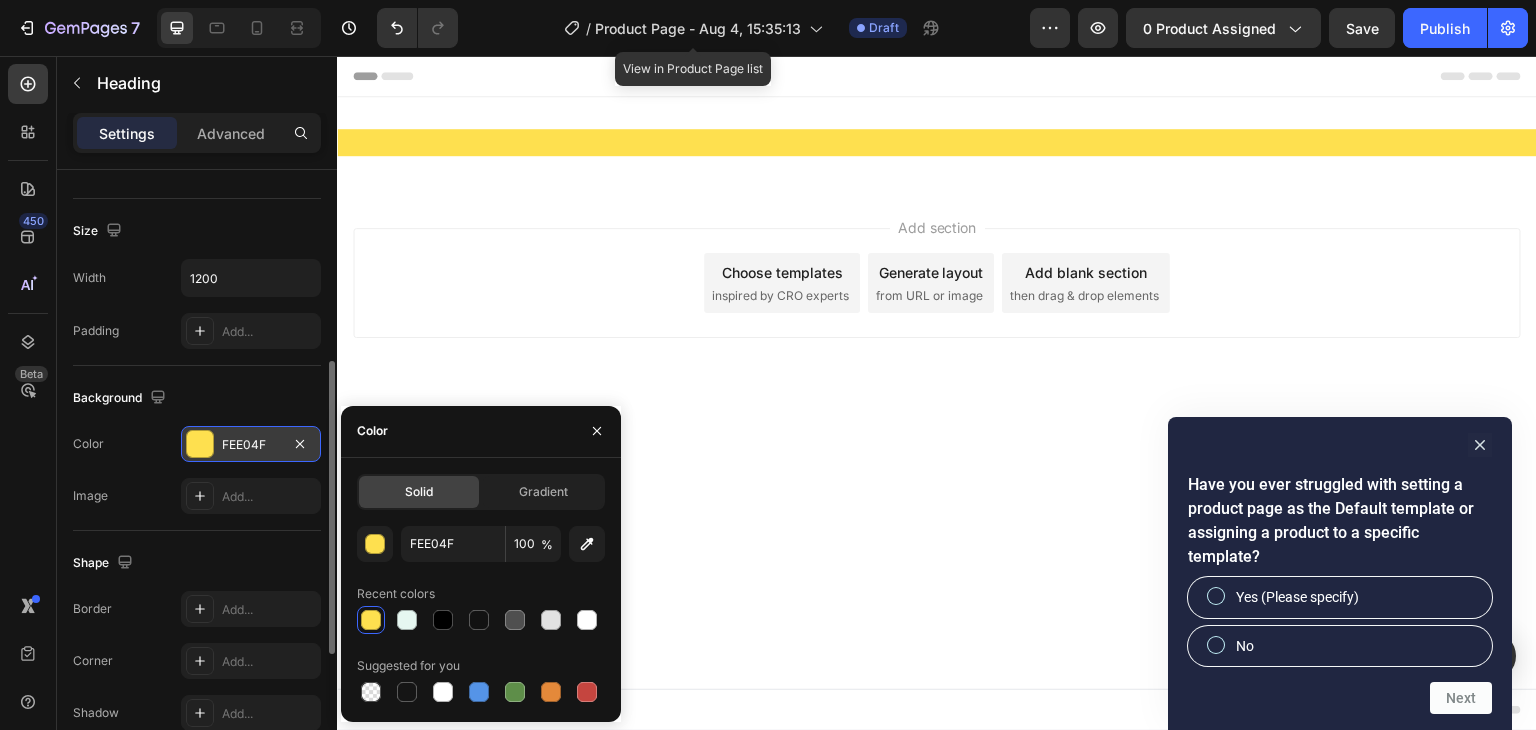 click on "Add section Choose templates inspired by CRO experts Generate layout from URL or image Add blank section then drag & drop elements" at bounding box center (937, 283) 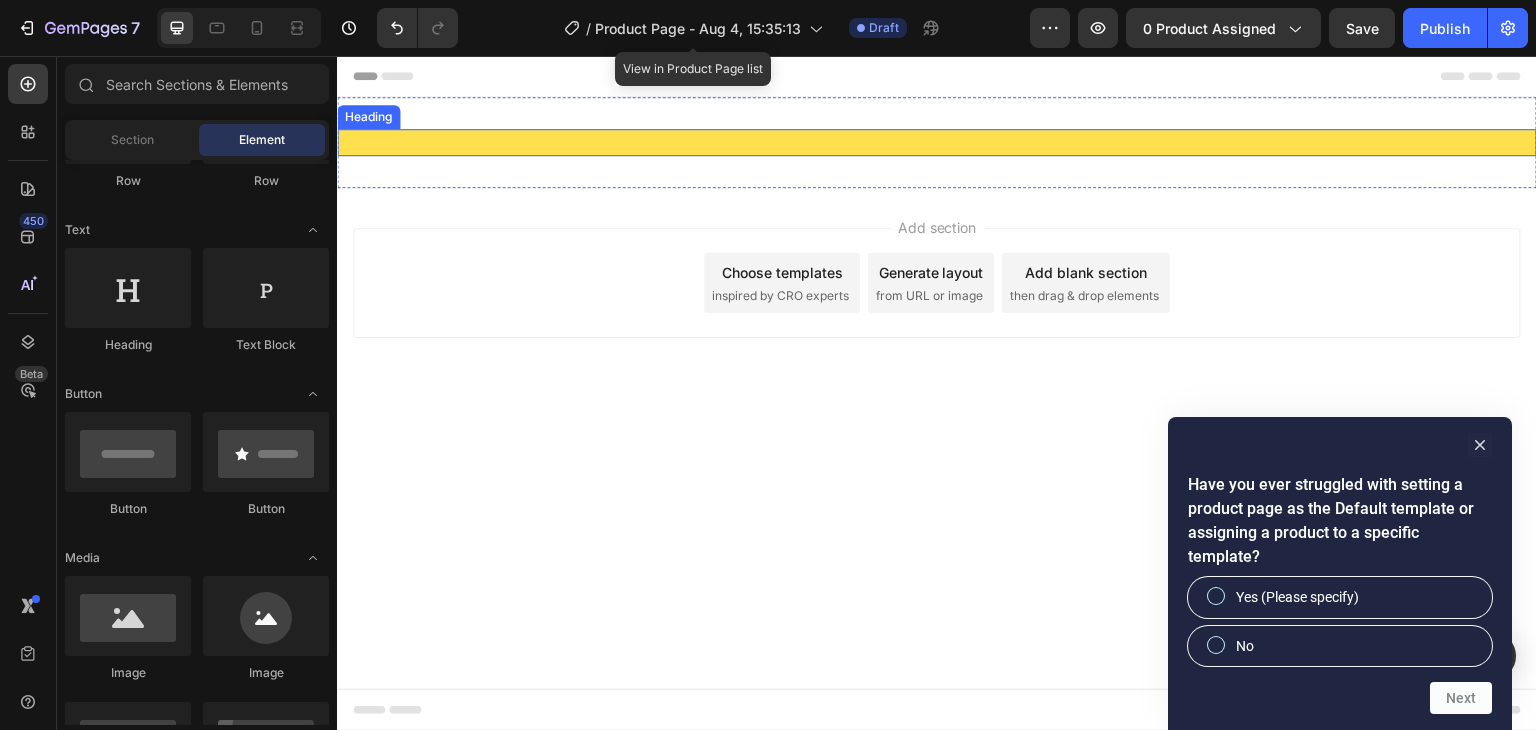 click at bounding box center (937, 142) 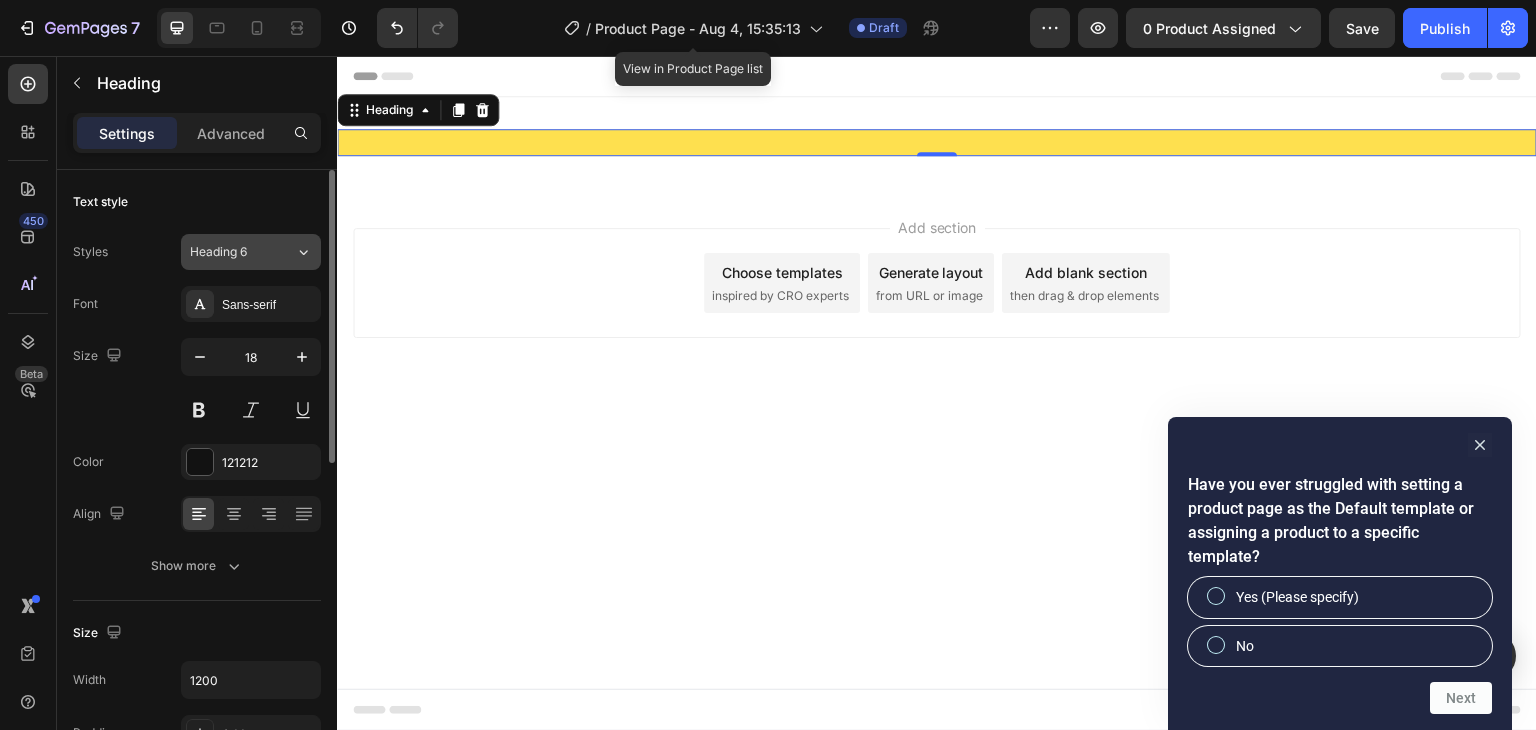 click 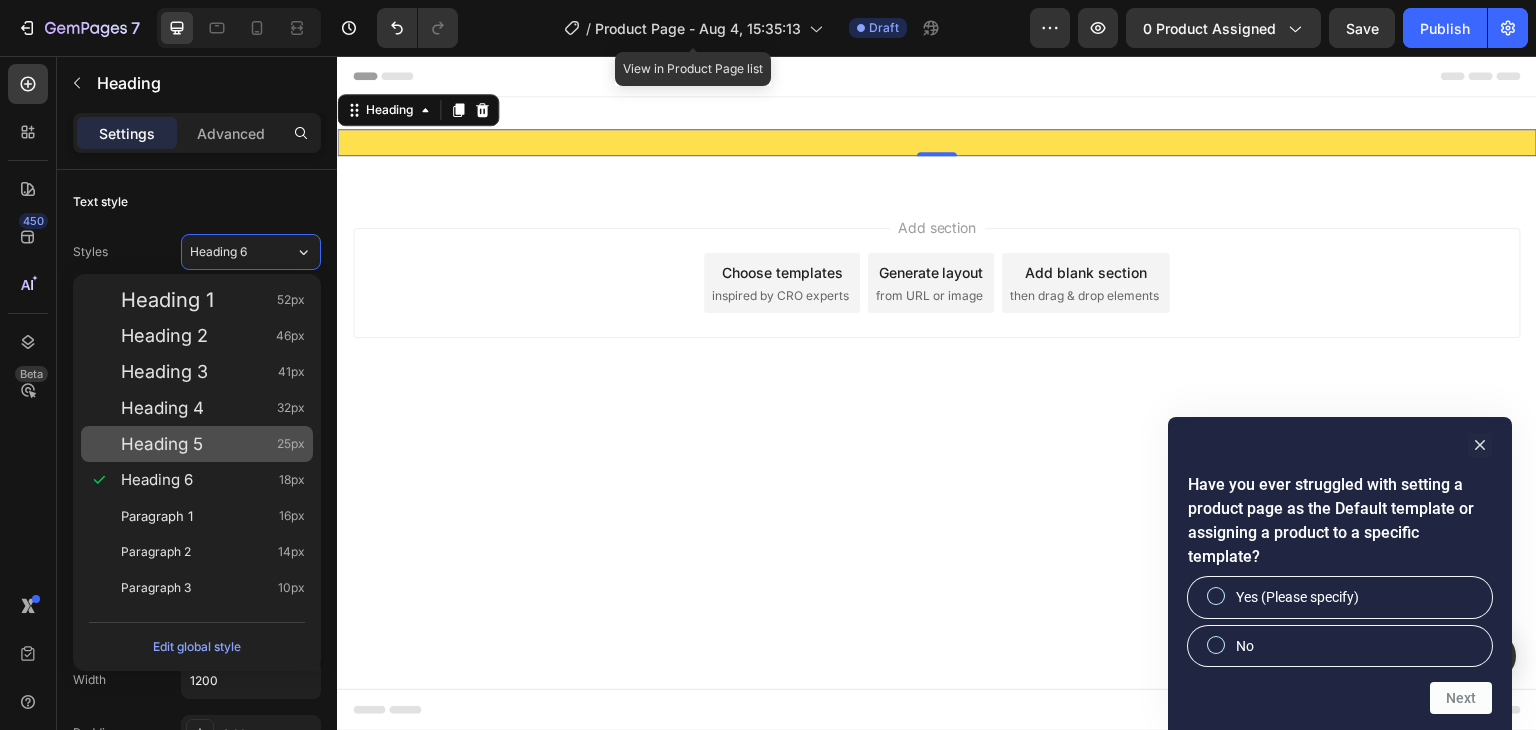 click on "Heading 5 25px" at bounding box center (213, 444) 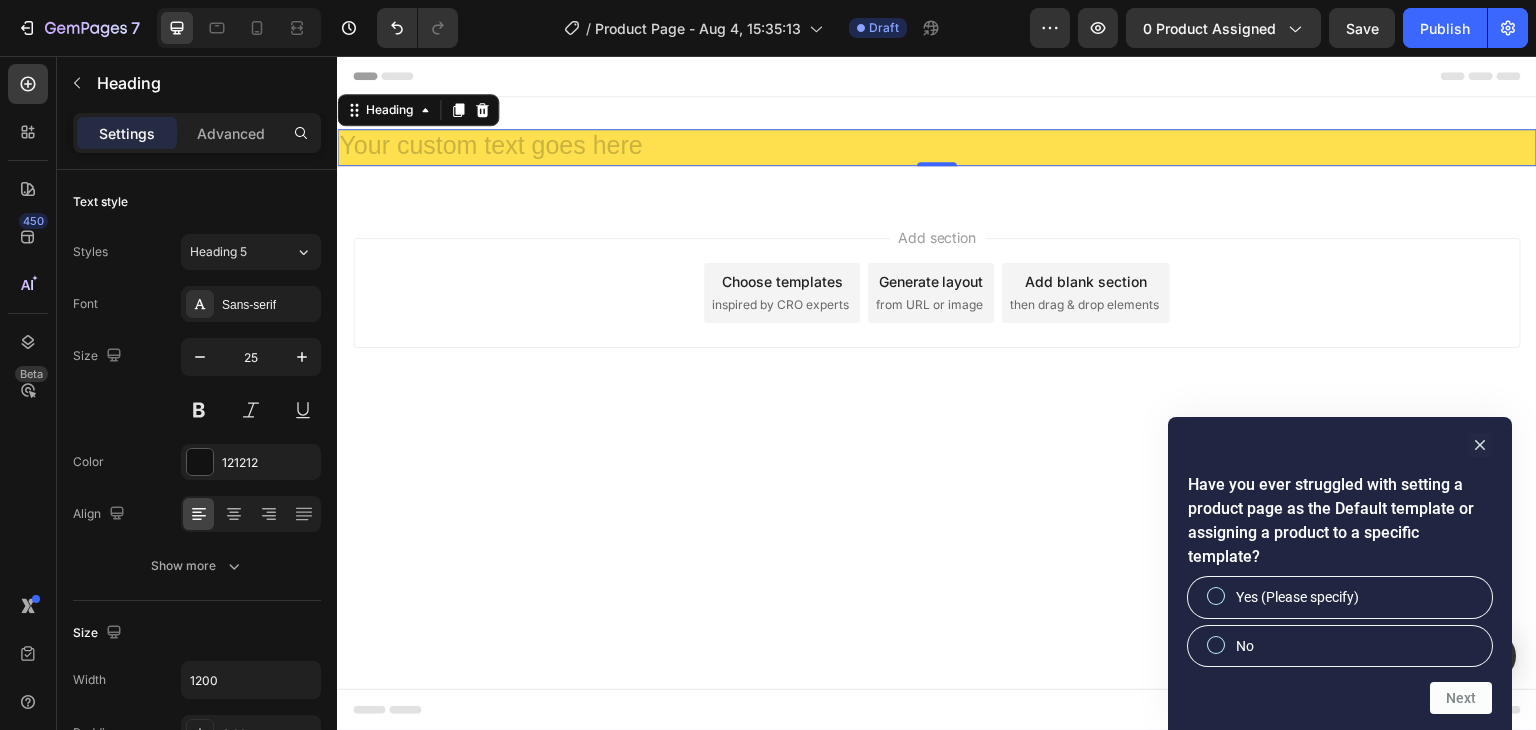 click at bounding box center (937, 147) 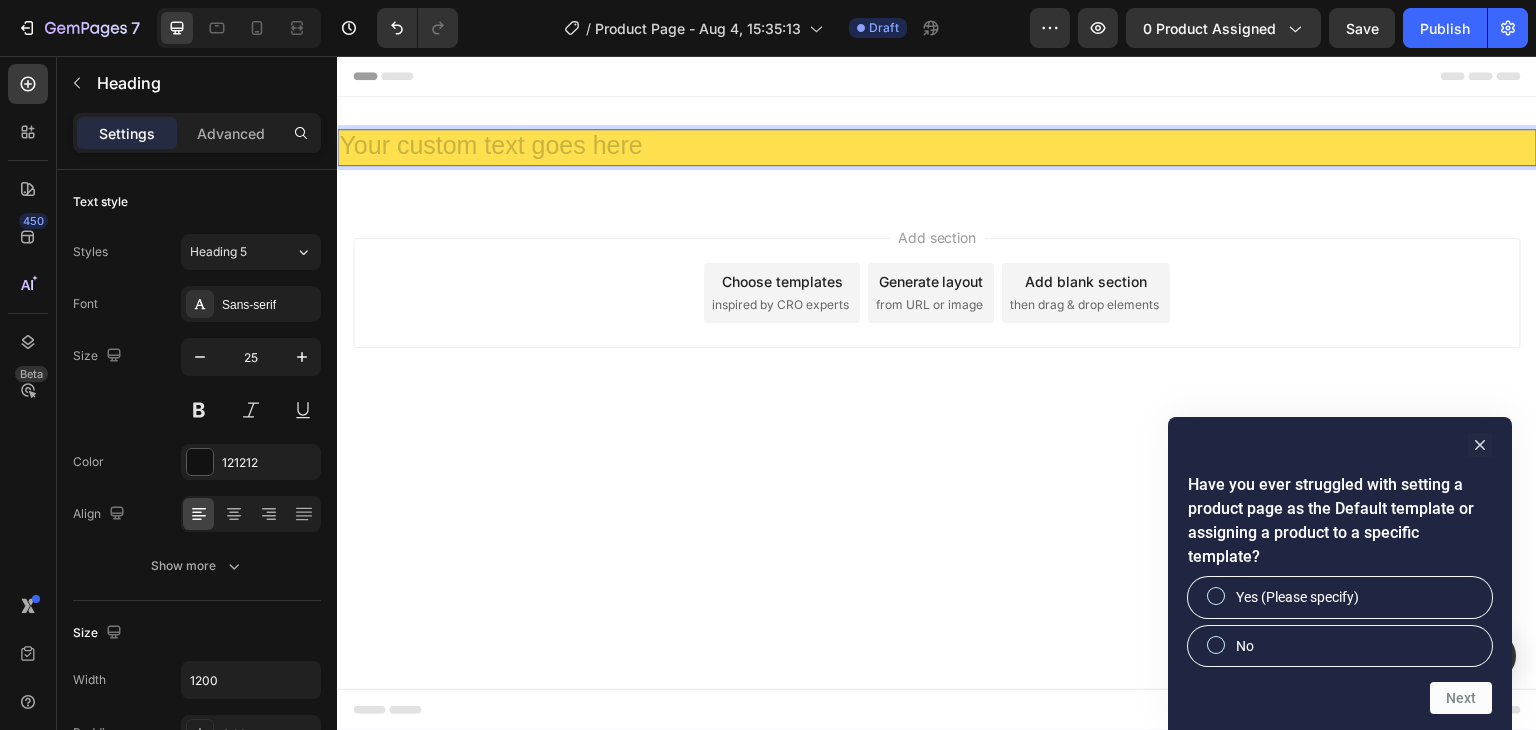 click at bounding box center (937, 147) 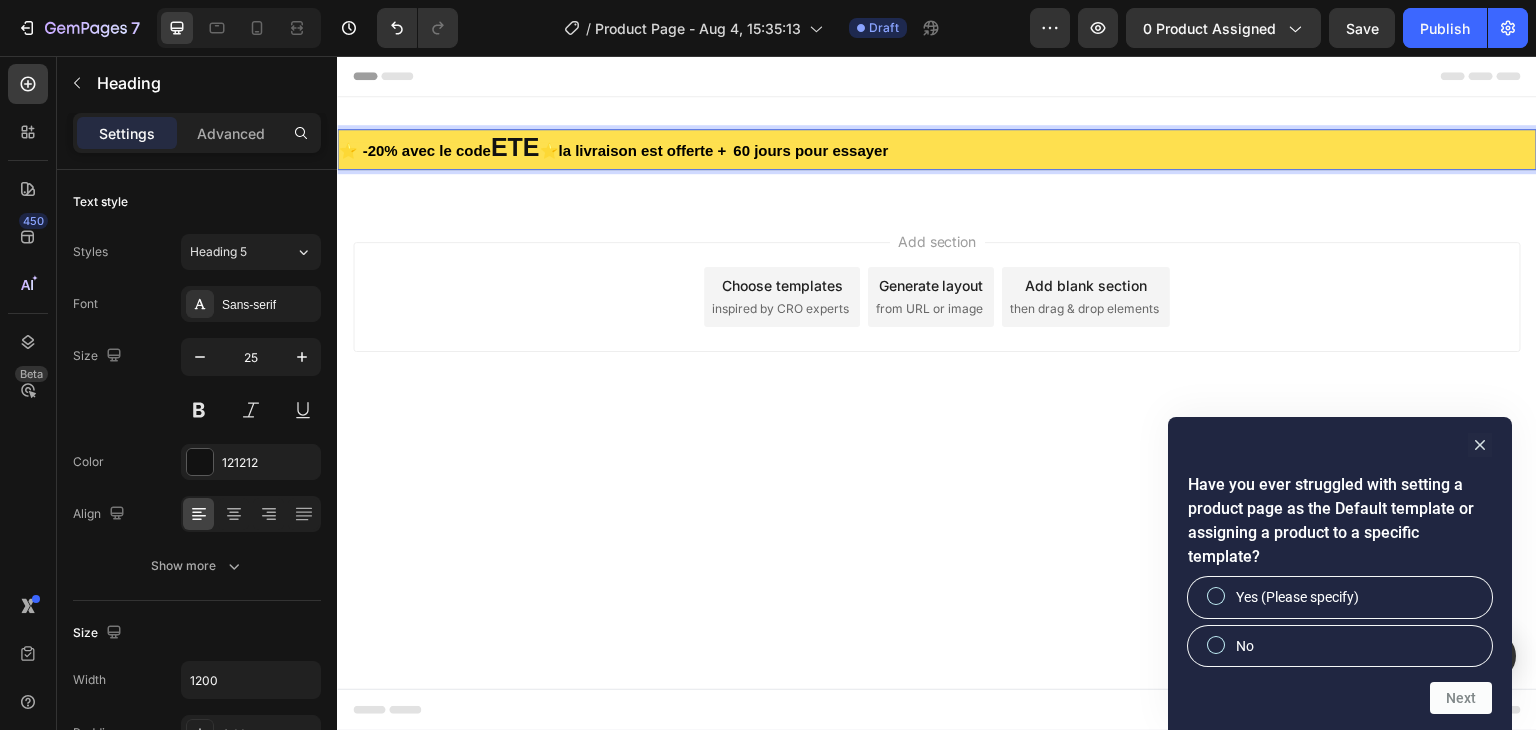 click on "Add section Choose templates inspired by CRO experts Generate layout from URL or image Add blank section then drag & drop elements" at bounding box center [937, 325] 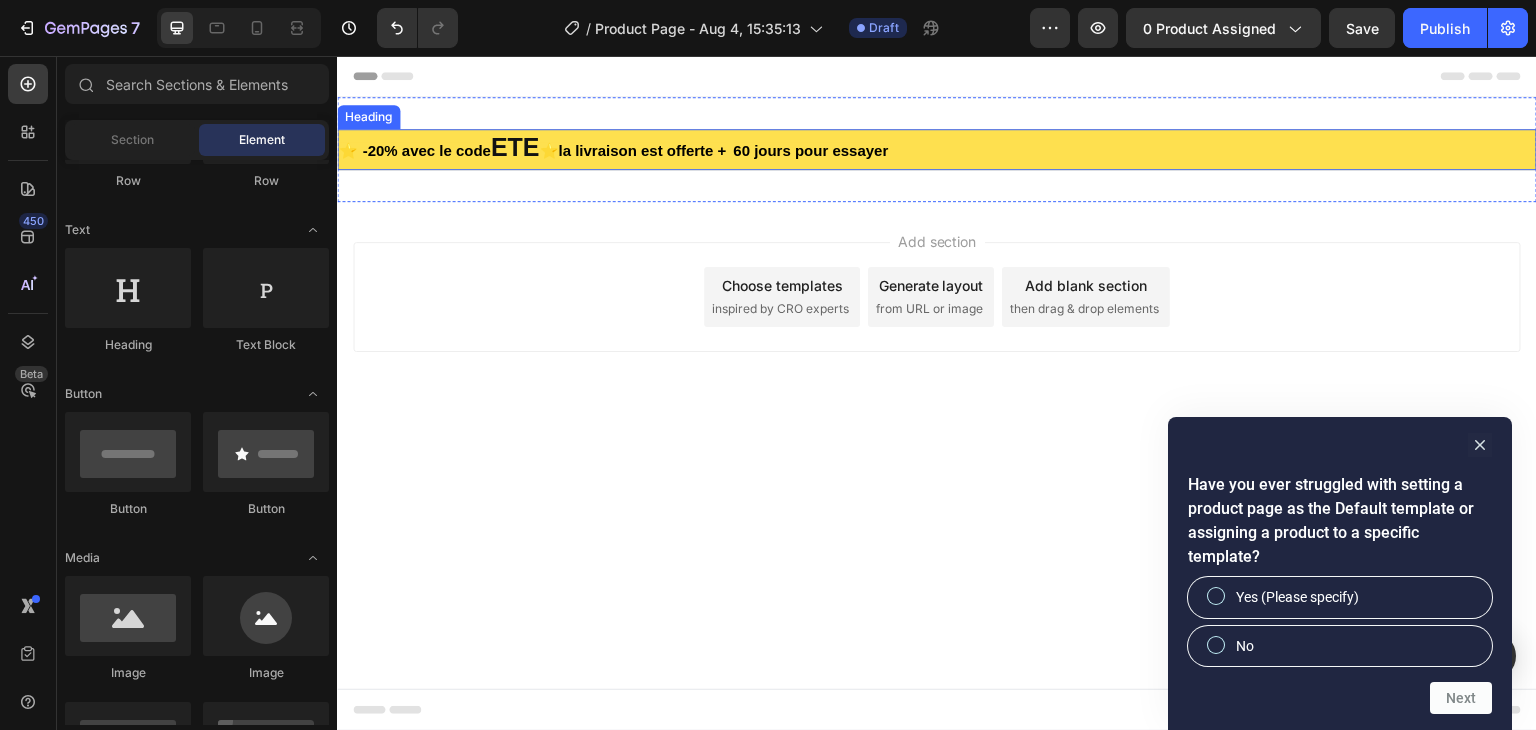 click on "⭐ -20% avec le code ETE ⭐la livraison est offerte + 60 jours pour essayer" at bounding box center [937, 149] 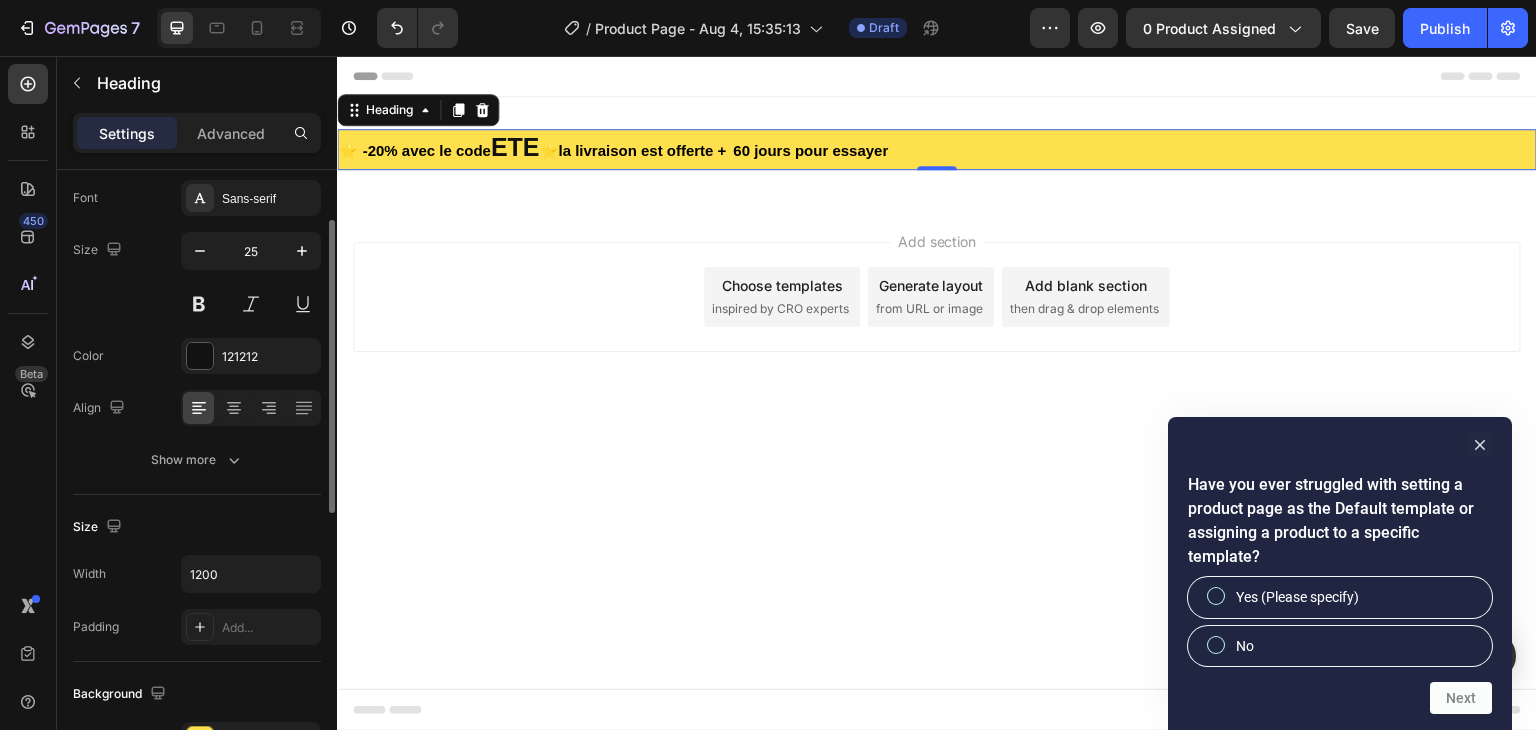 scroll, scrollTop: 106, scrollLeft: 0, axis: vertical 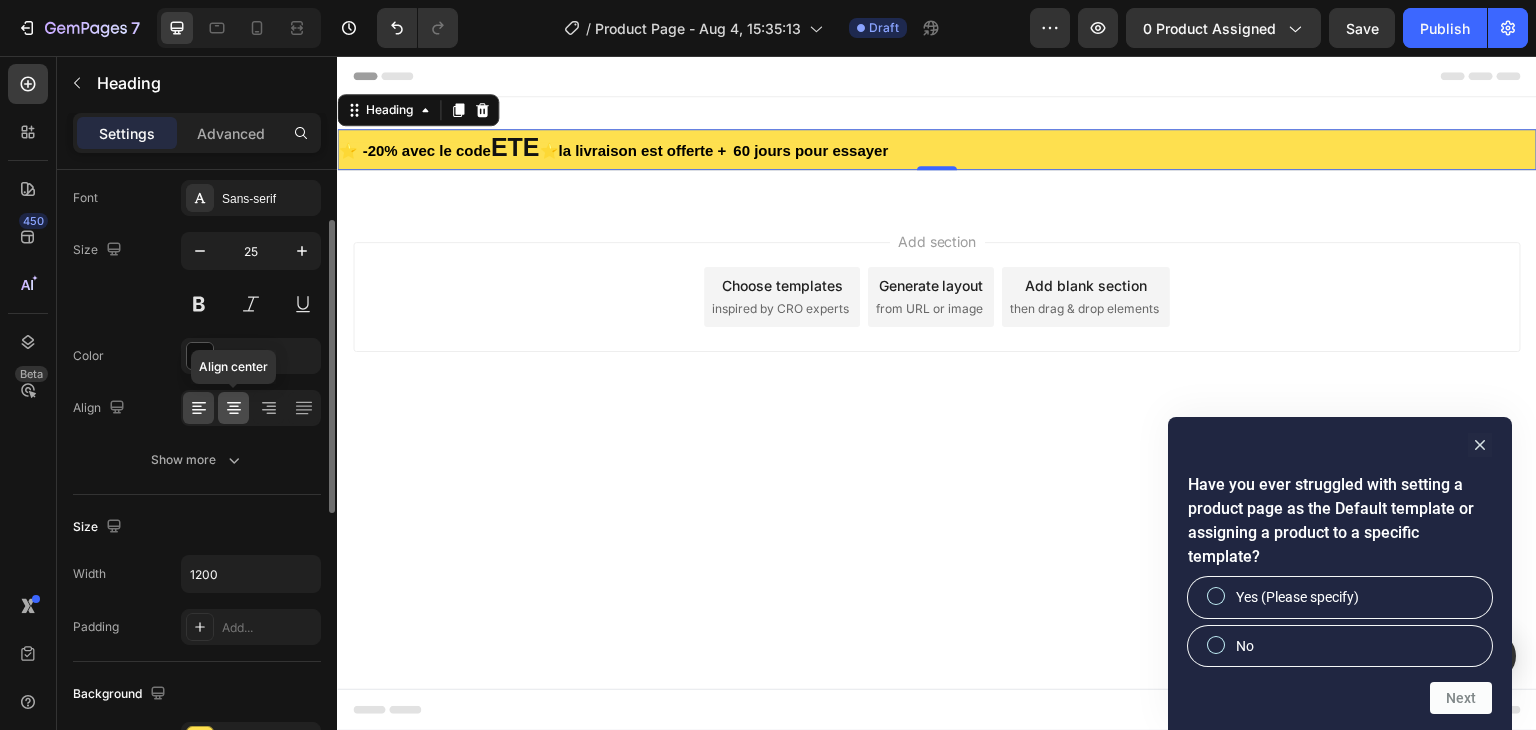 click 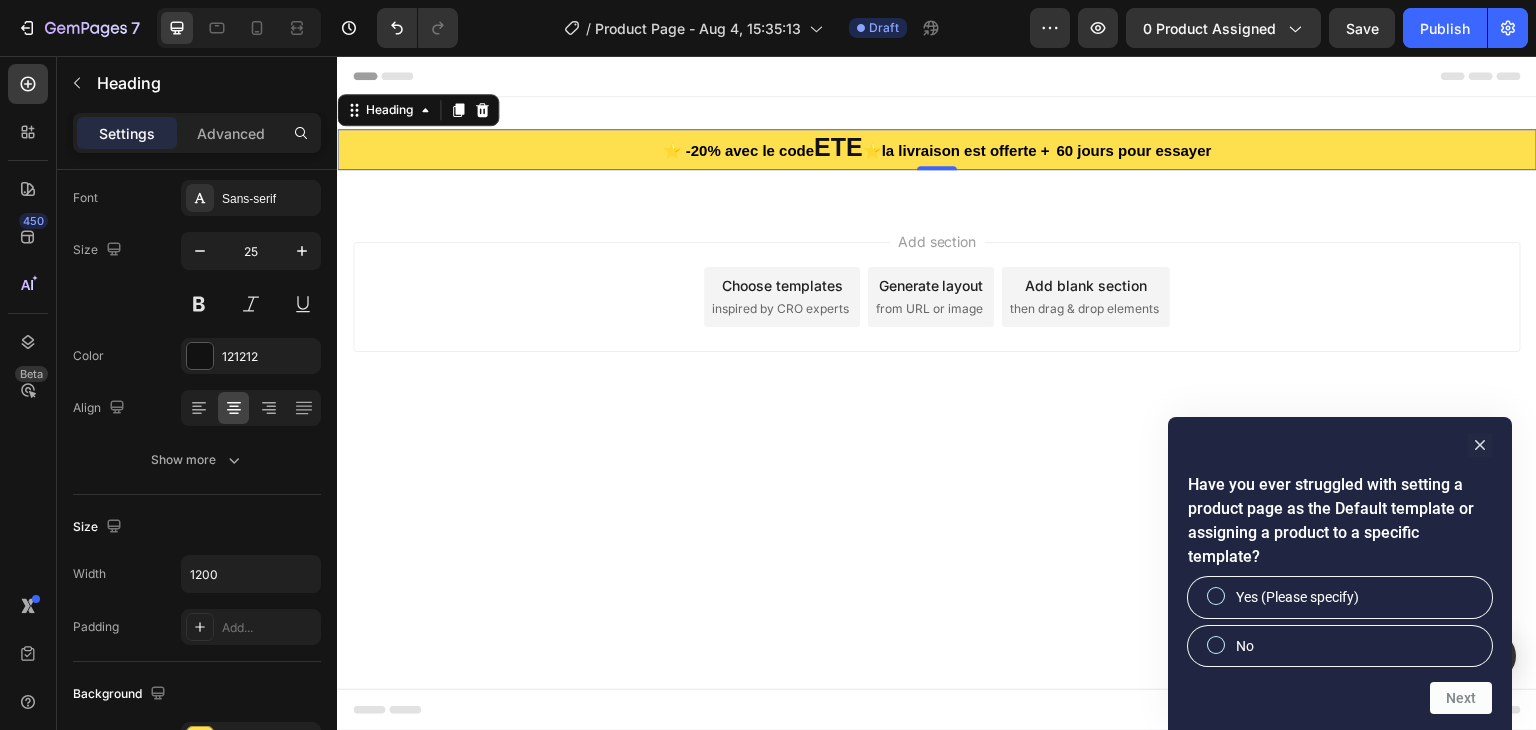 click on "Header ⭐ -20% avec le code ETE ⭐la livraison est offerte + 60 jours pour essayer Heading 0 Section 1 Root Start with Sections from sidebar Add sections Add elements Start with Generating from URL or image Add section Choose templates inspired by CRO experts Generate layout from URL or image Add blank section then drag & drop elements Footer" at bounding box center (937, 393) 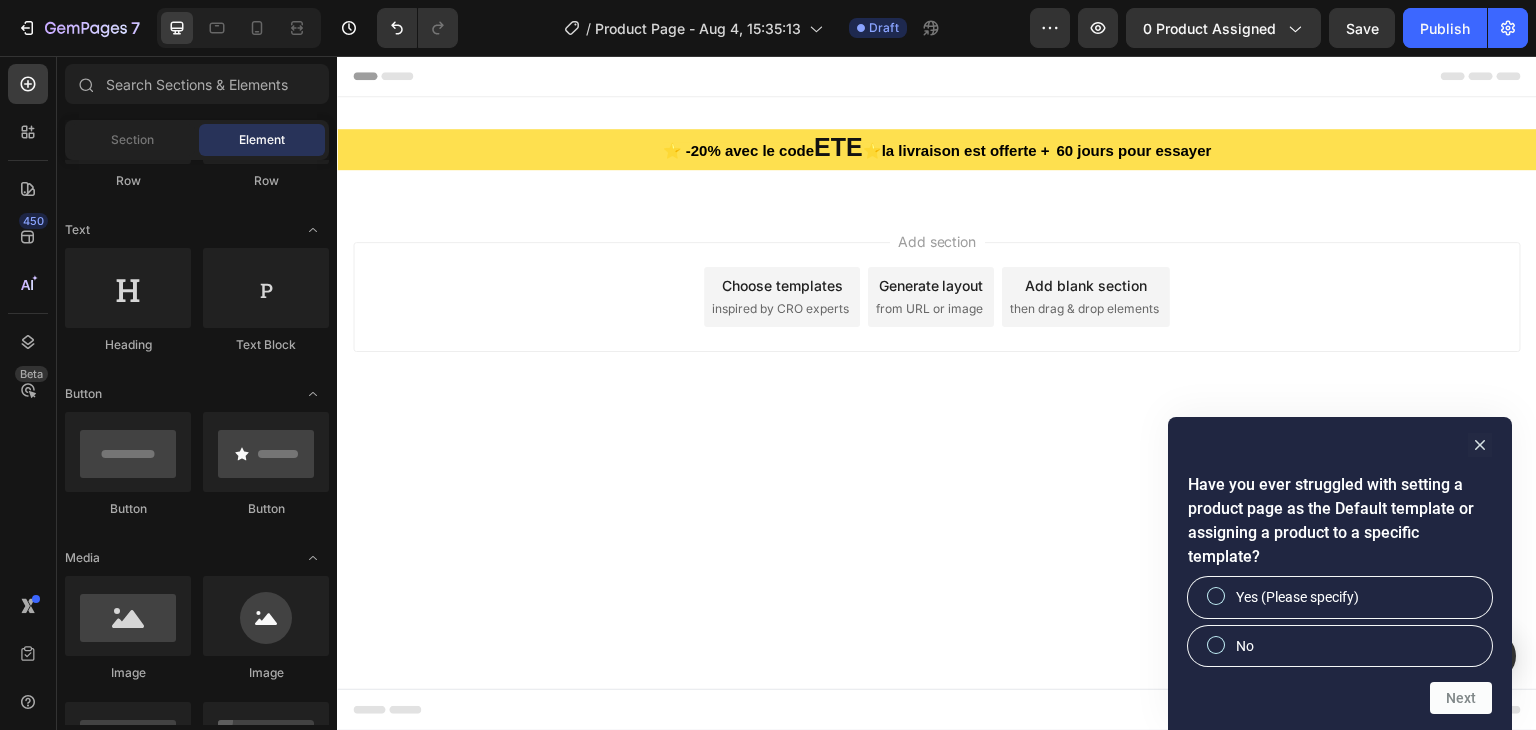 click on "Add section Choose templates inspired by CRO experts Generate layout from URL or image Add blank section then drag & drop elements" at bounding box center [937, 325] 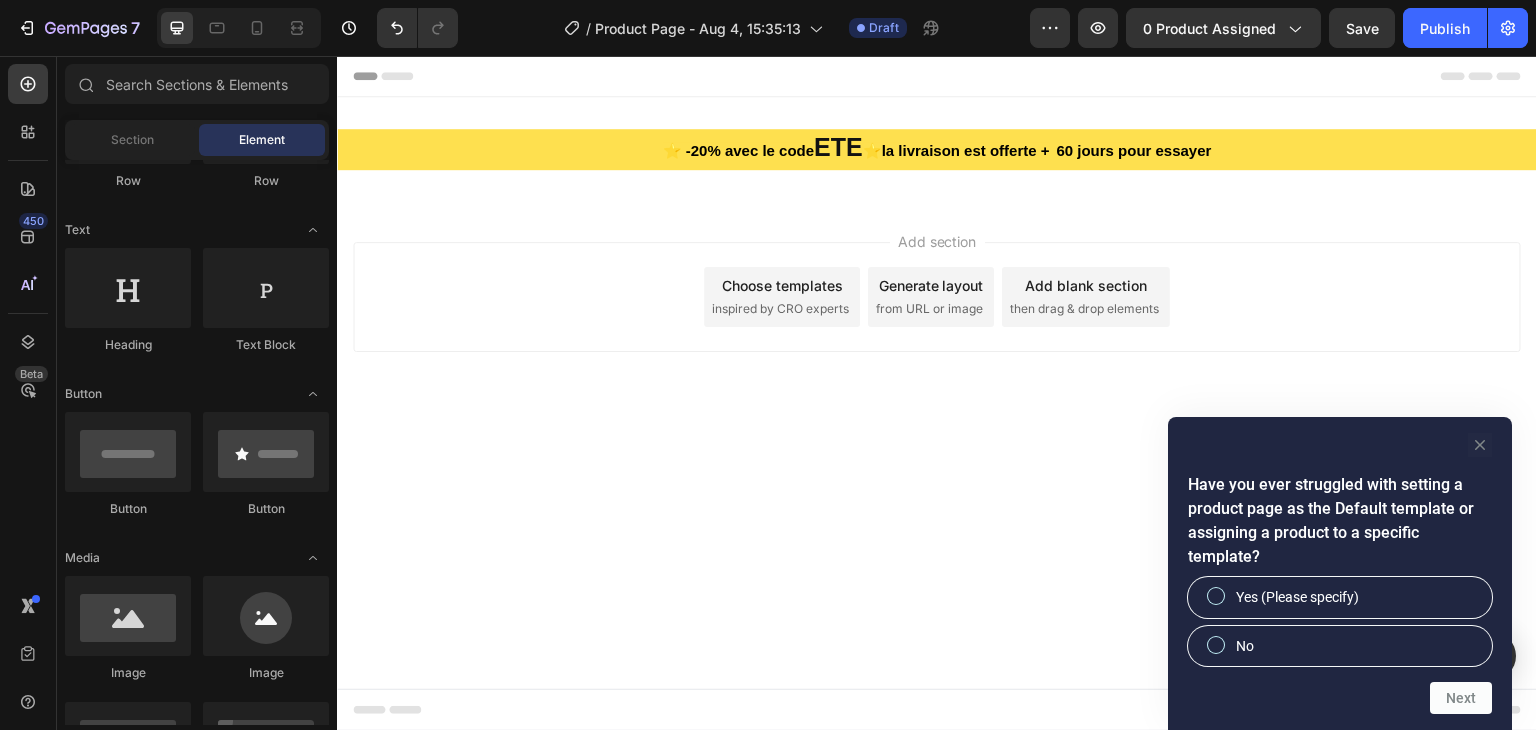 click 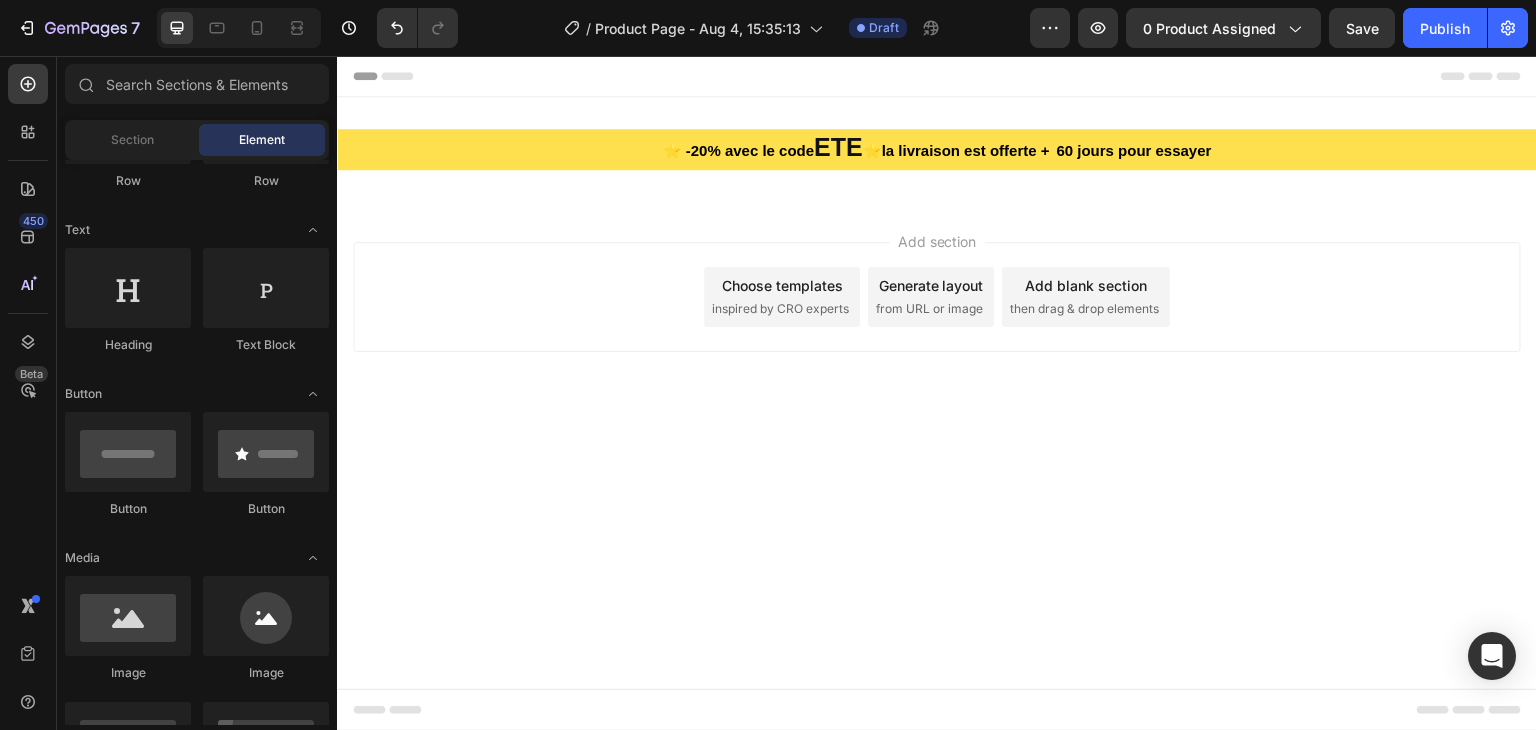 click on "Header ⭐ -20% avec le code ETE ⭐la livraison est offerte + 60 jours pour essayer Heading Section 1 Root Start with Sections from sidebar Add sections Add elements Start with Generating from URL or image Add section Choose templates inspired by CRO experts Generate layout from URL or image Add blank section then drag & drop elements Footer" at bounding box center (937, 393) 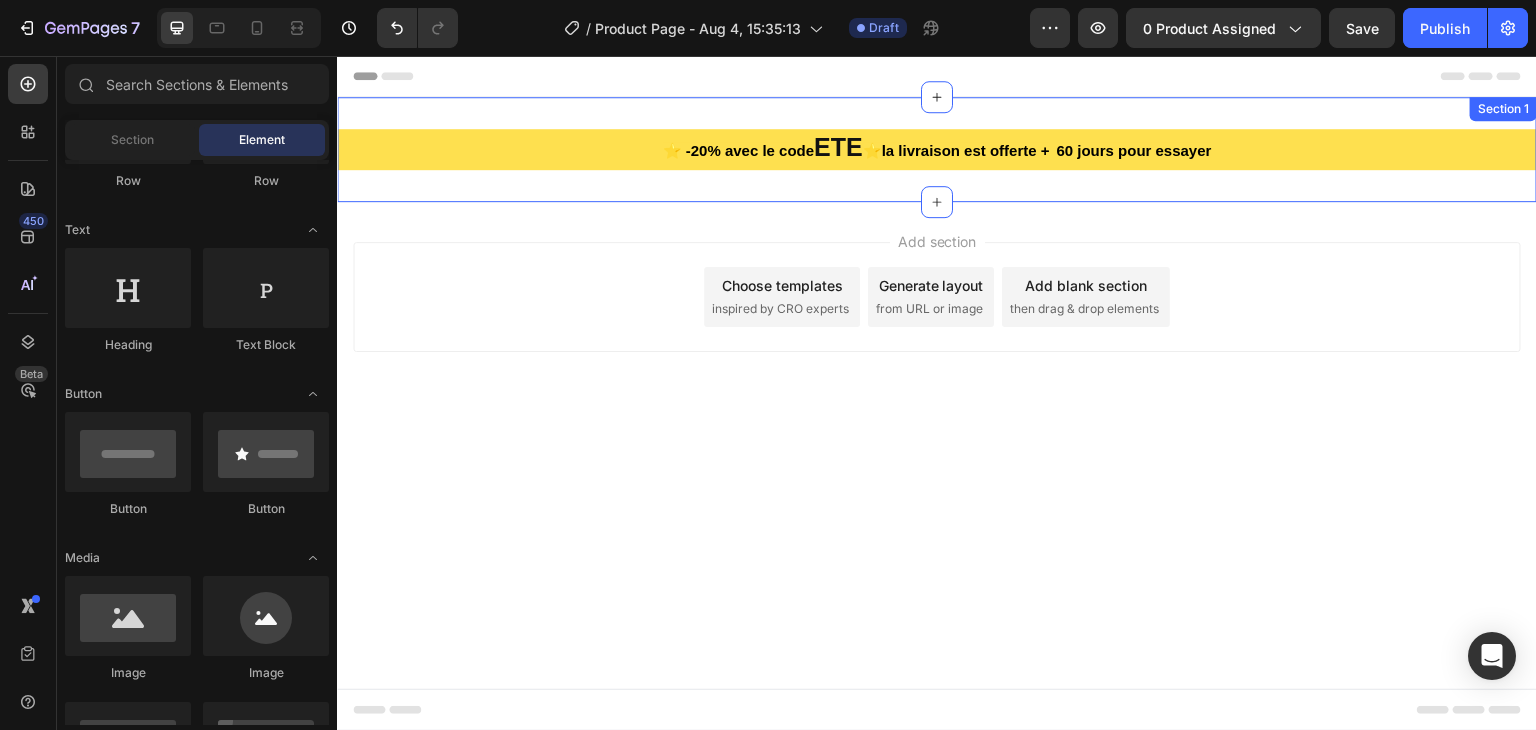 click on "⭐ -20% avec le code ETE ⭐la livraison est offerte + 60 jours pour essayer Heading Section 1" at bounding box center [937, 149] 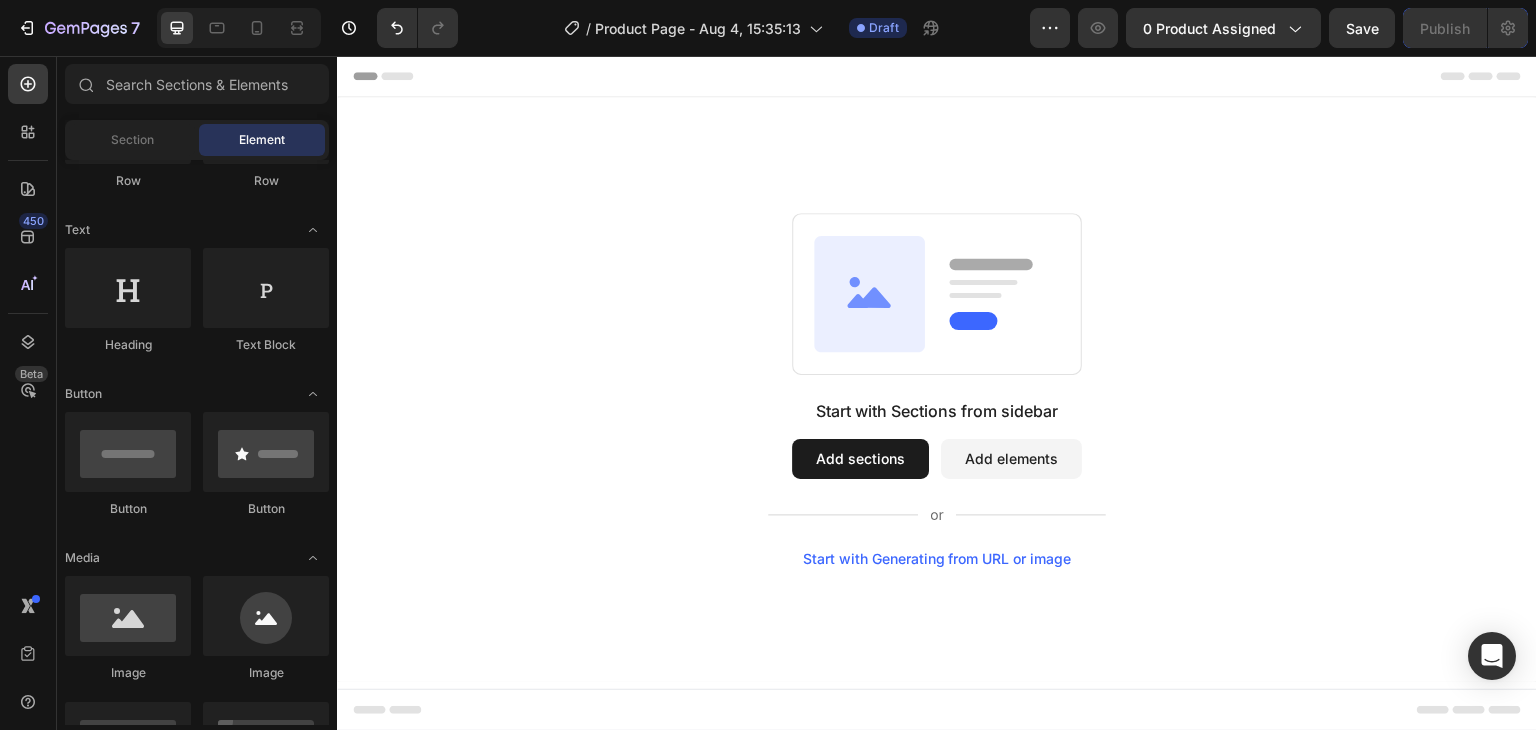 click on "Start with Sections from sidebar Add sections Add elements Start with Generating from URL or image" at bounding box center (937, 390) 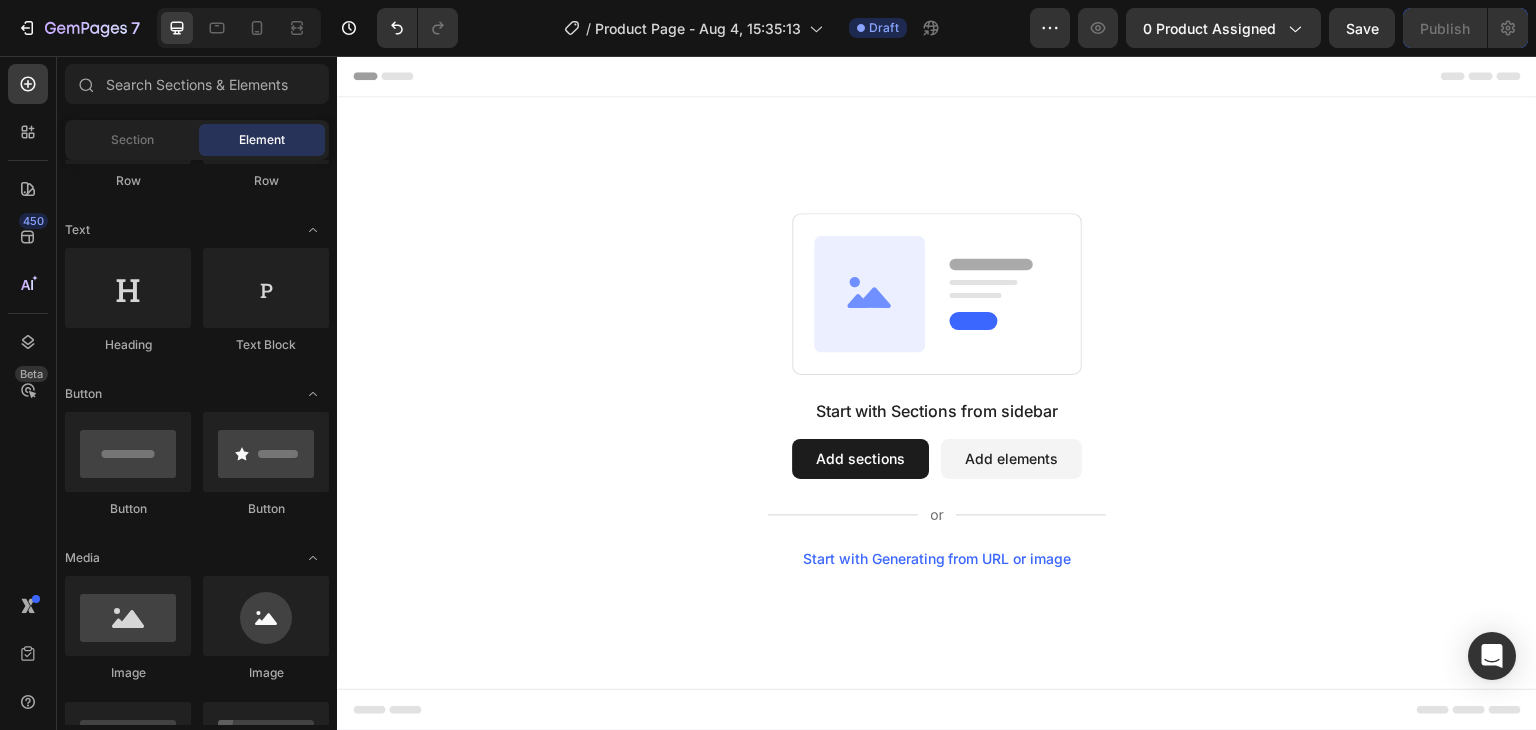 scroll, scrollTop: 0, scrollLeft: 0, axis: both 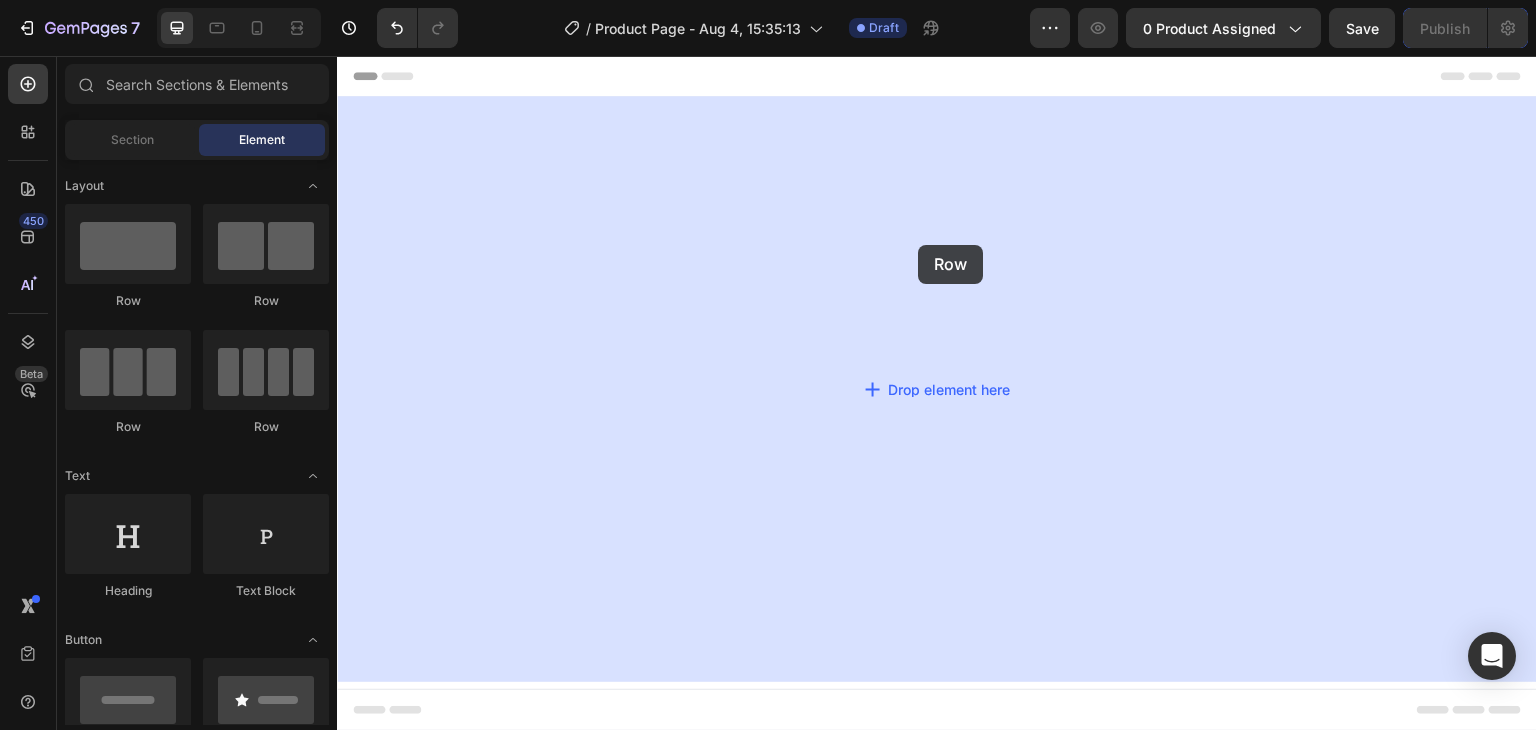 drag, startPoint x: 624, startPoint y: 296, endPoint x: 918, endPoint y: 245, distance: 298.3907 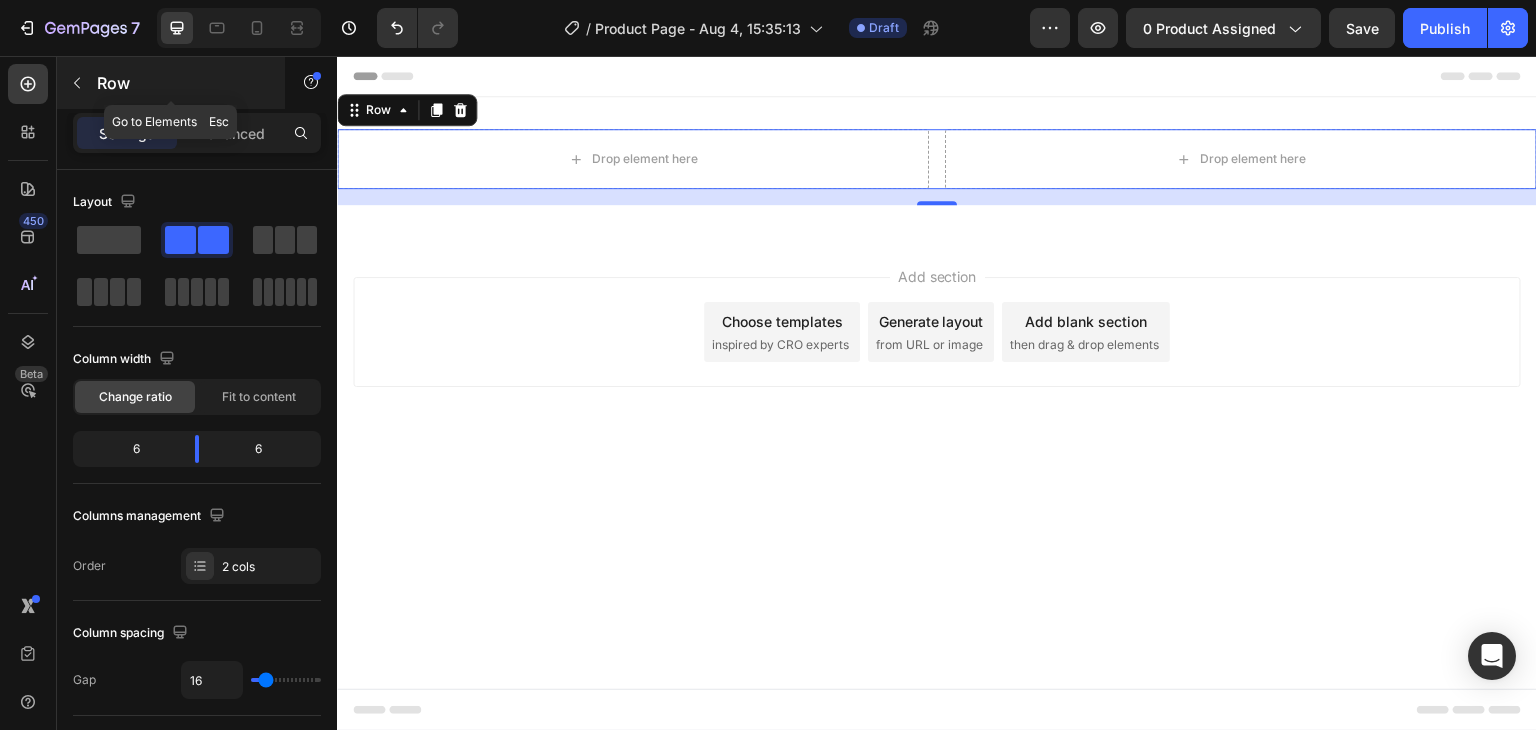 click 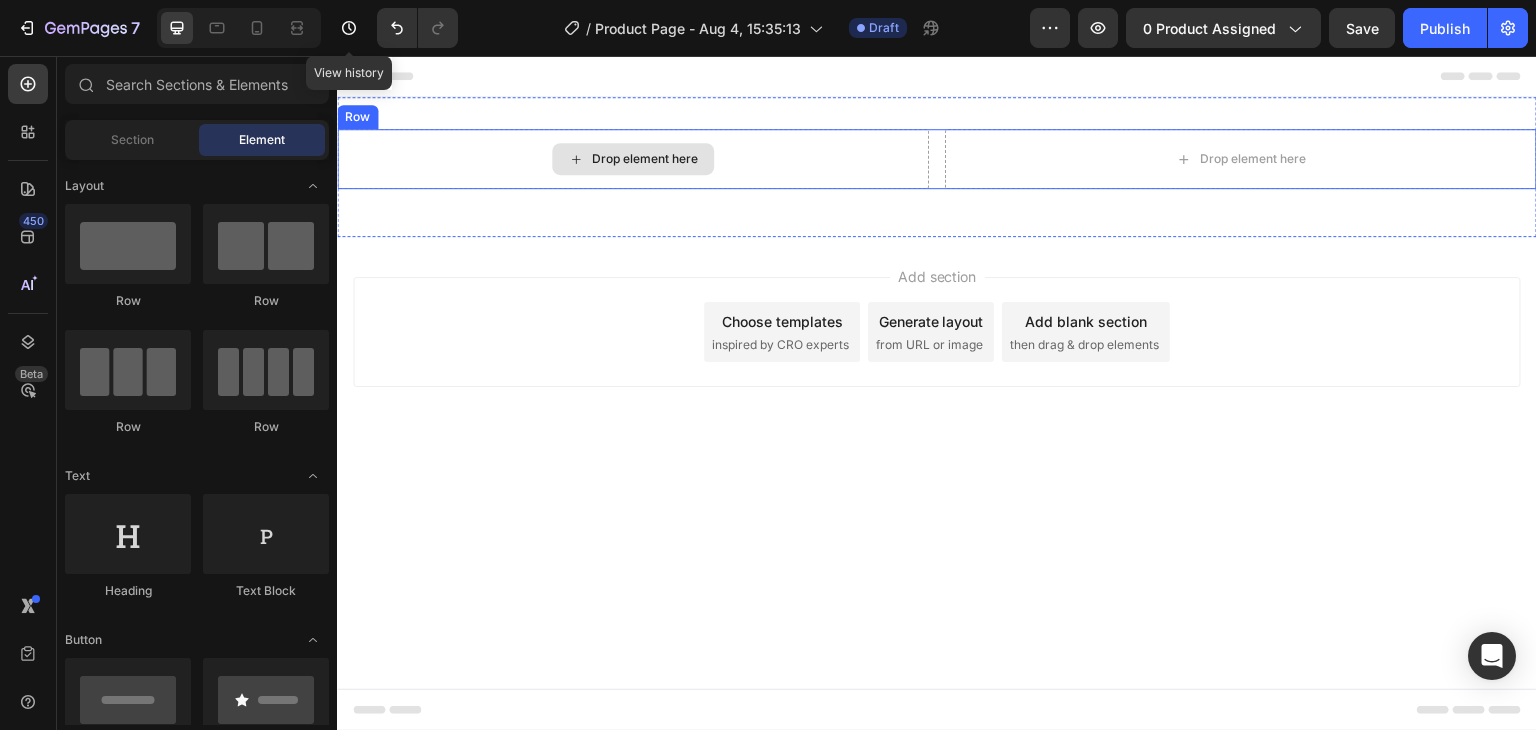 click on "Drop element here" at bounding box center (633, 159) 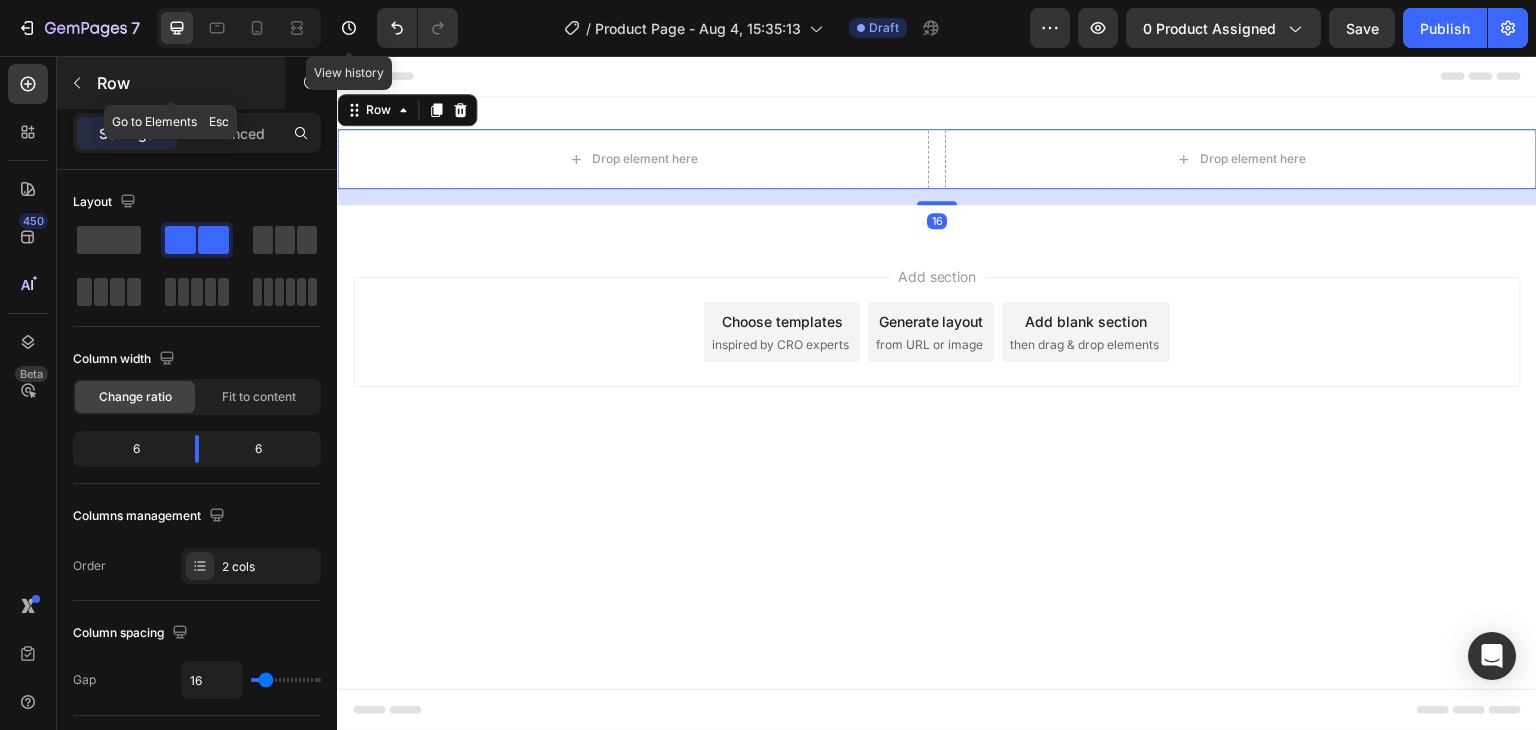 click at bounding box center [77, 83] 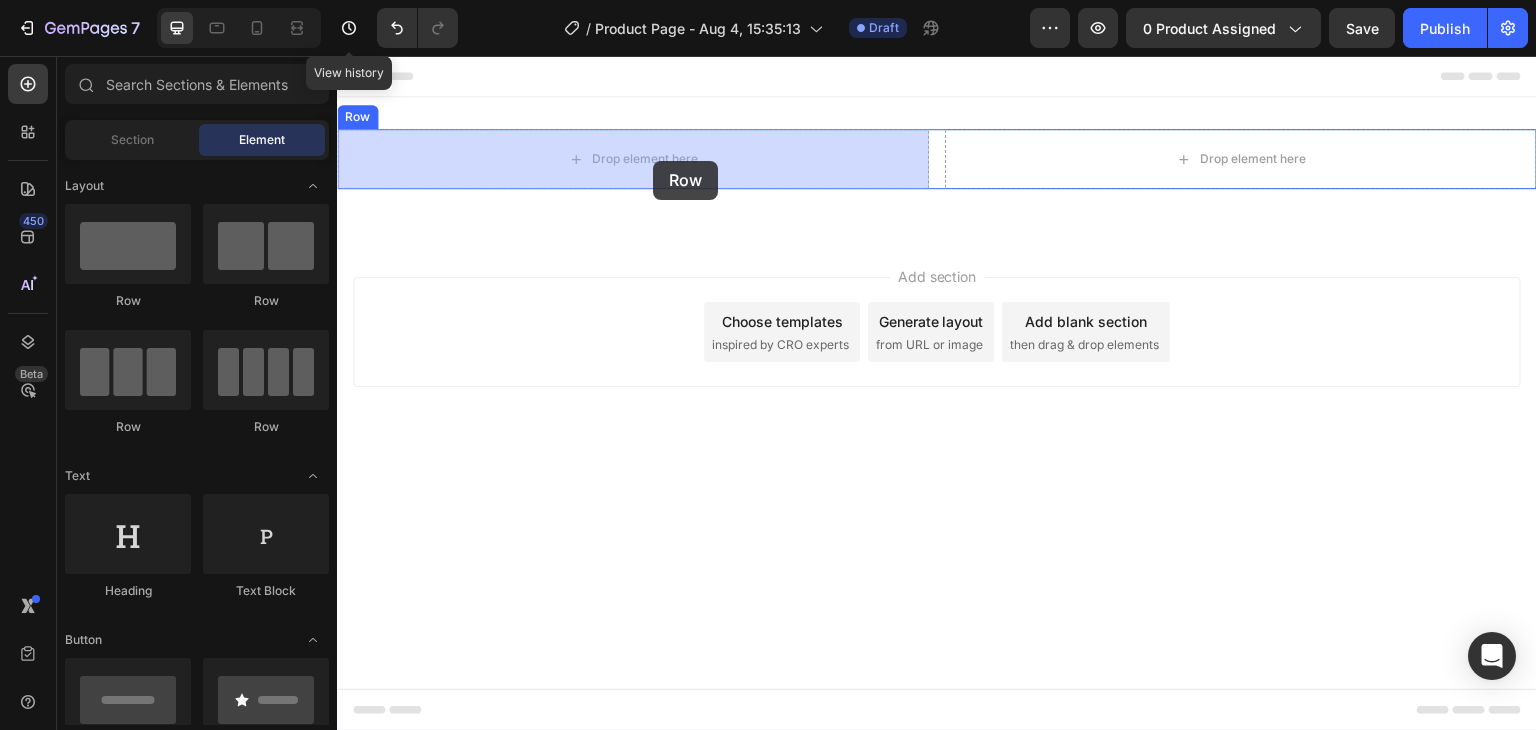 drag, startPoint x: 688, startPoint y: 218, endPoint x: 653, endPoint y: 161, distance: 66.88796 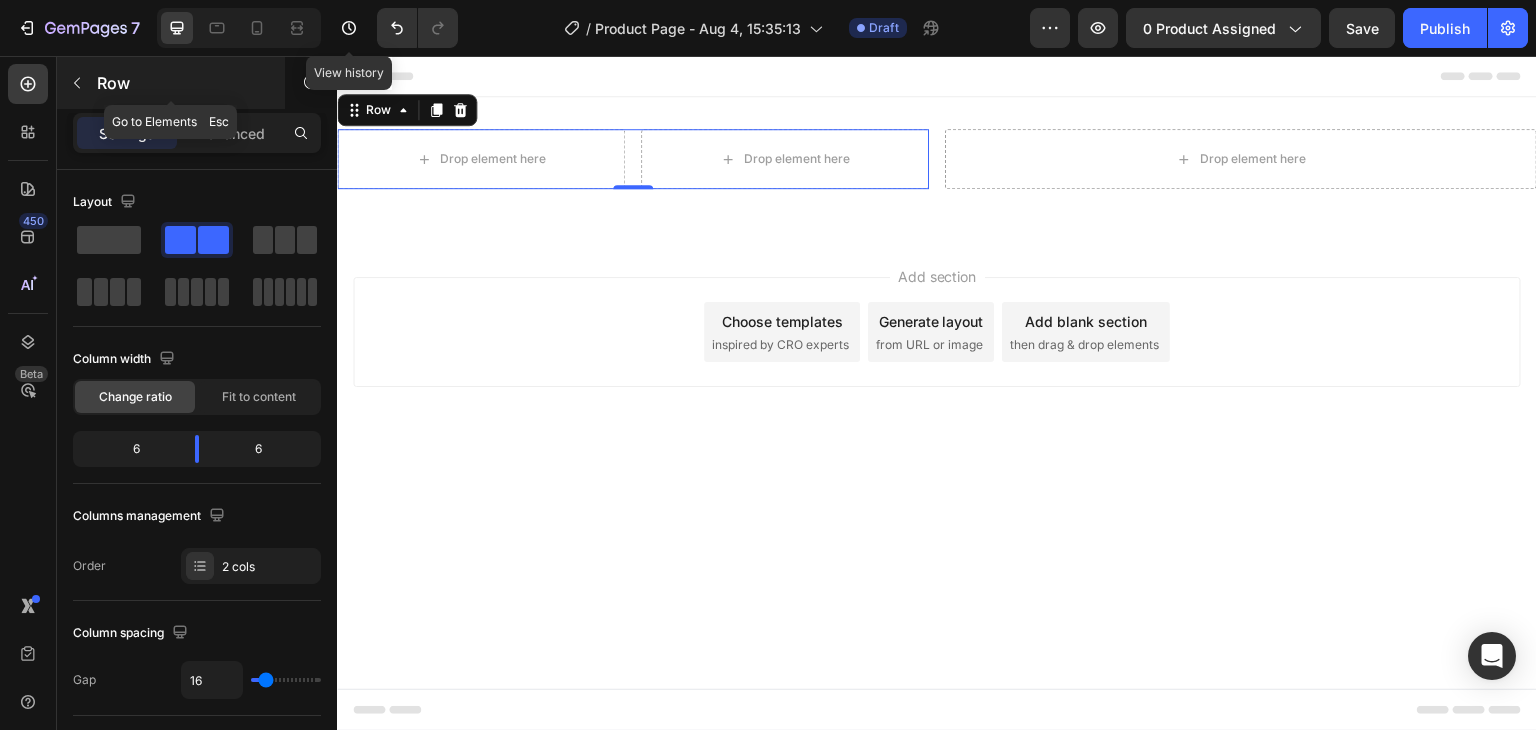 click 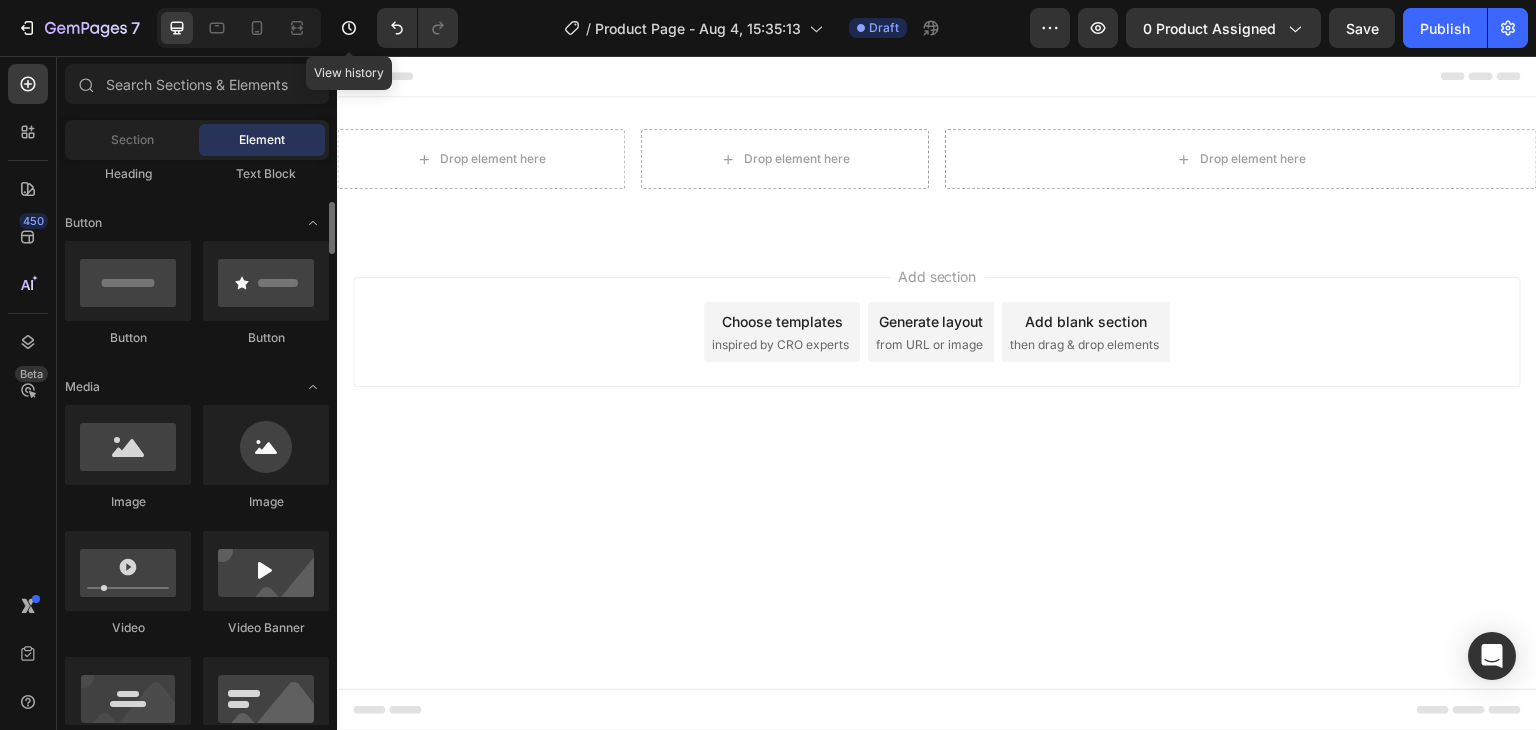 scroll, scrollTop: 420, scrollLeft: 0, axis: vertical 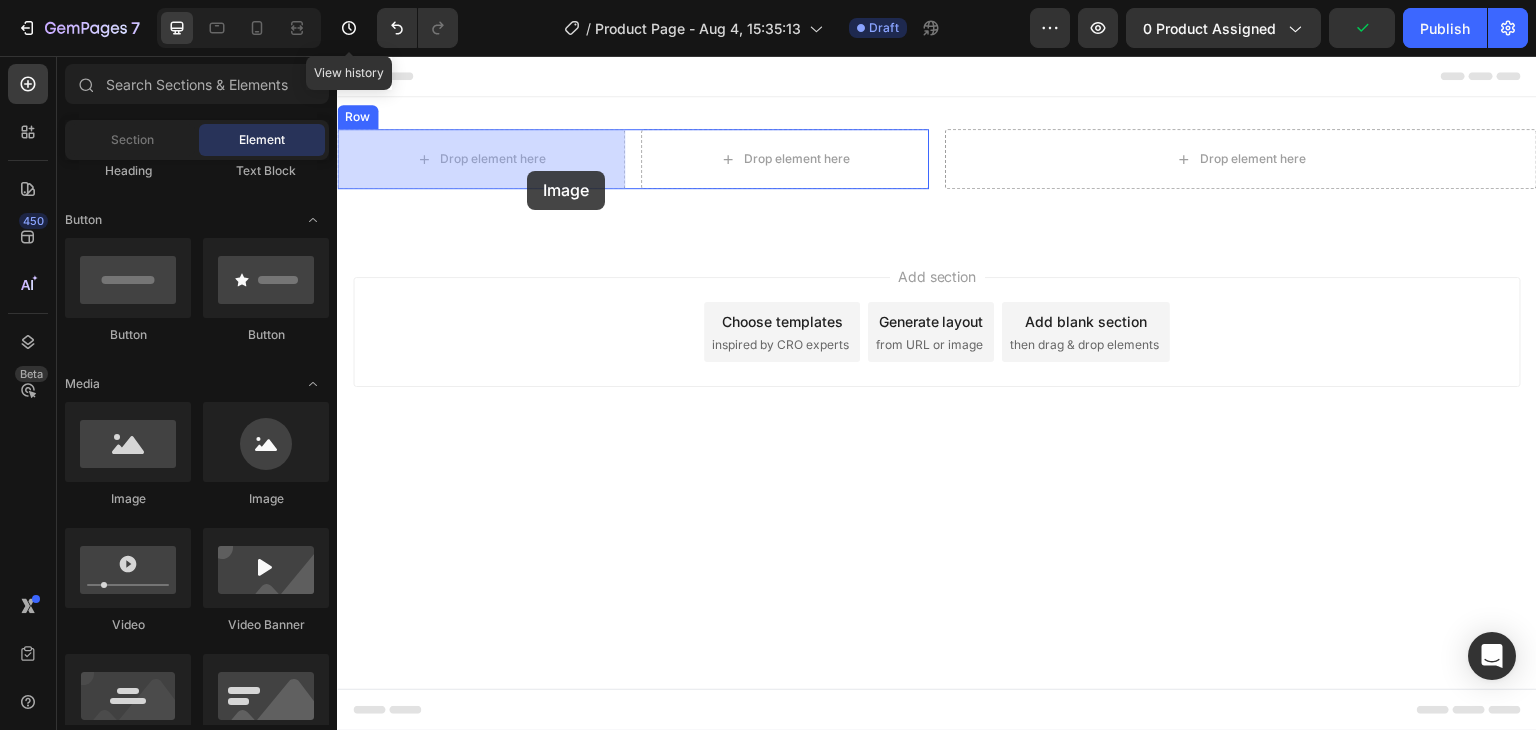 drag, startPoint x: 465, startPoint y: 490, endPoint x: 528, endPoint y: 170, distance: 326.1426 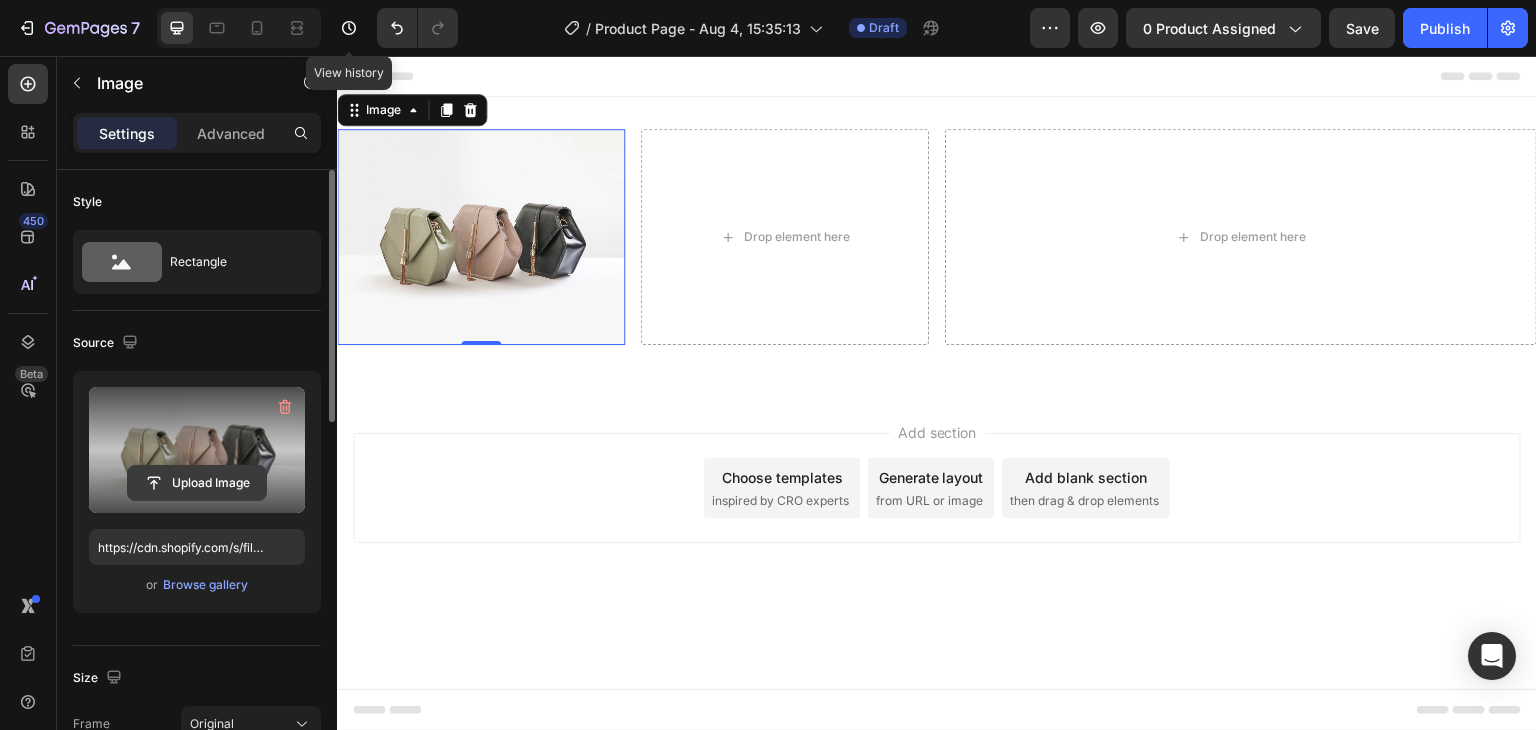 click 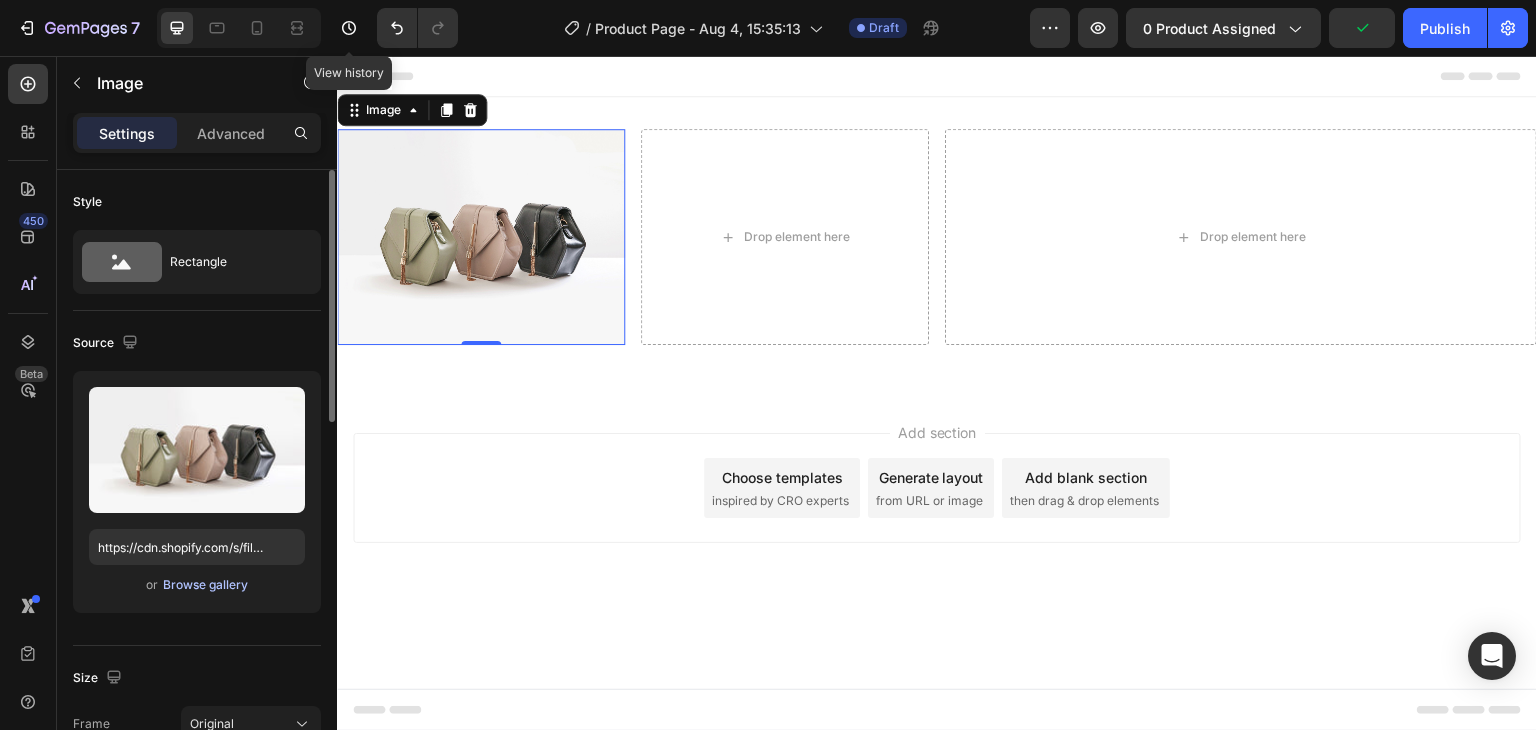 click on "Browse gallery" at bounding box center (205, 585) 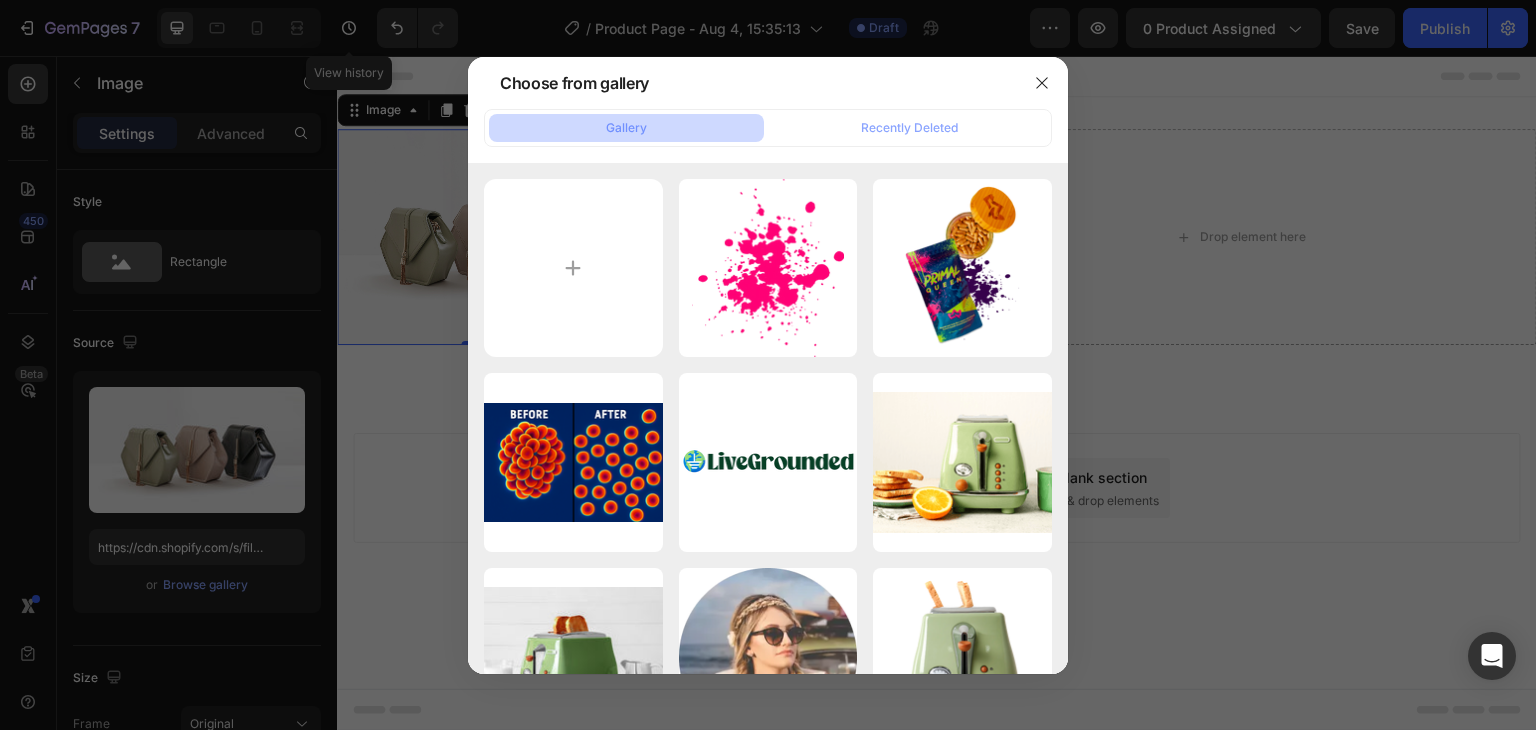 type on "C:\fakepath\download.png" 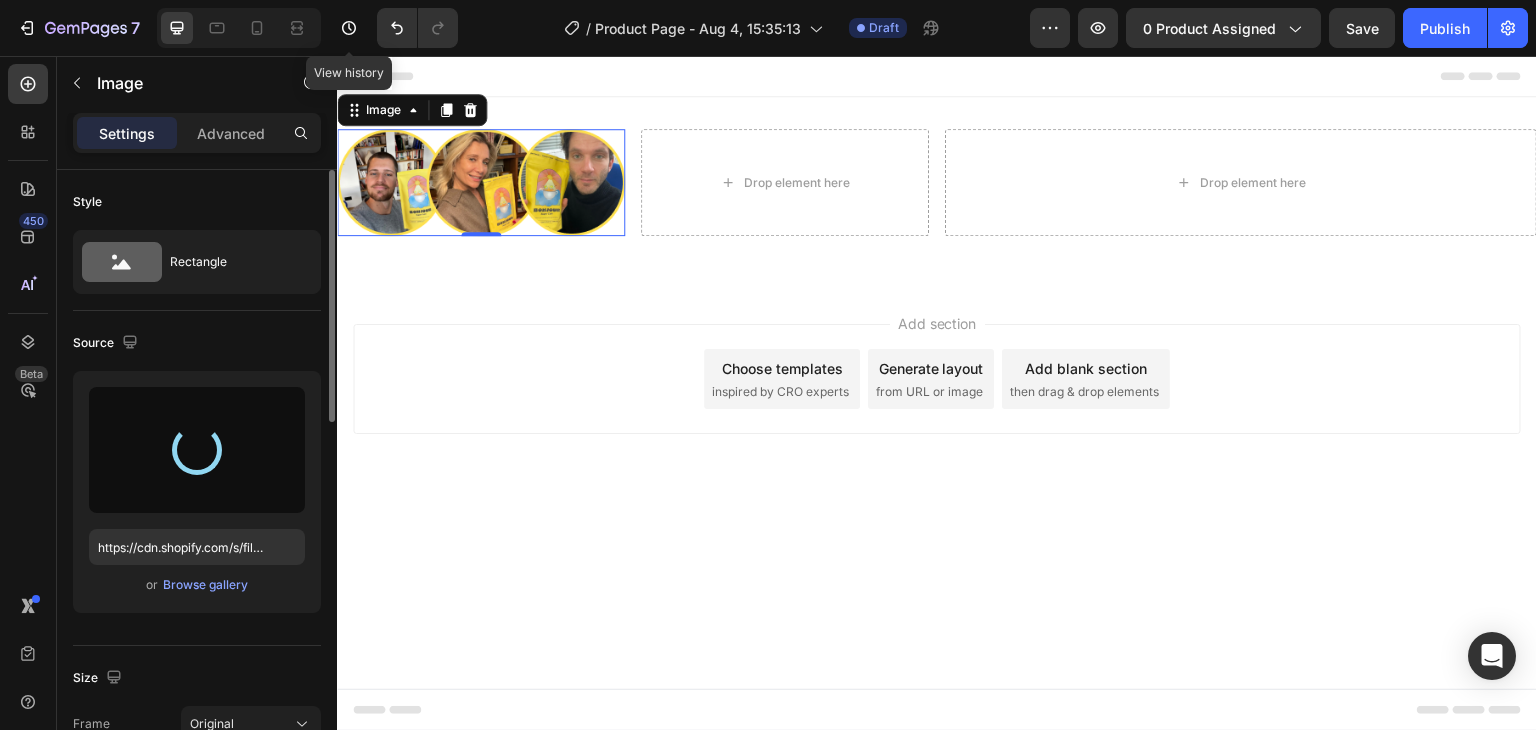 type on "https://cdn.shopify.com/s/files/1/0311/9434/9706/files/gempages_578018787442295312-30e4863a-27c1-42f5-b8b2-ac11e6796f74.png" 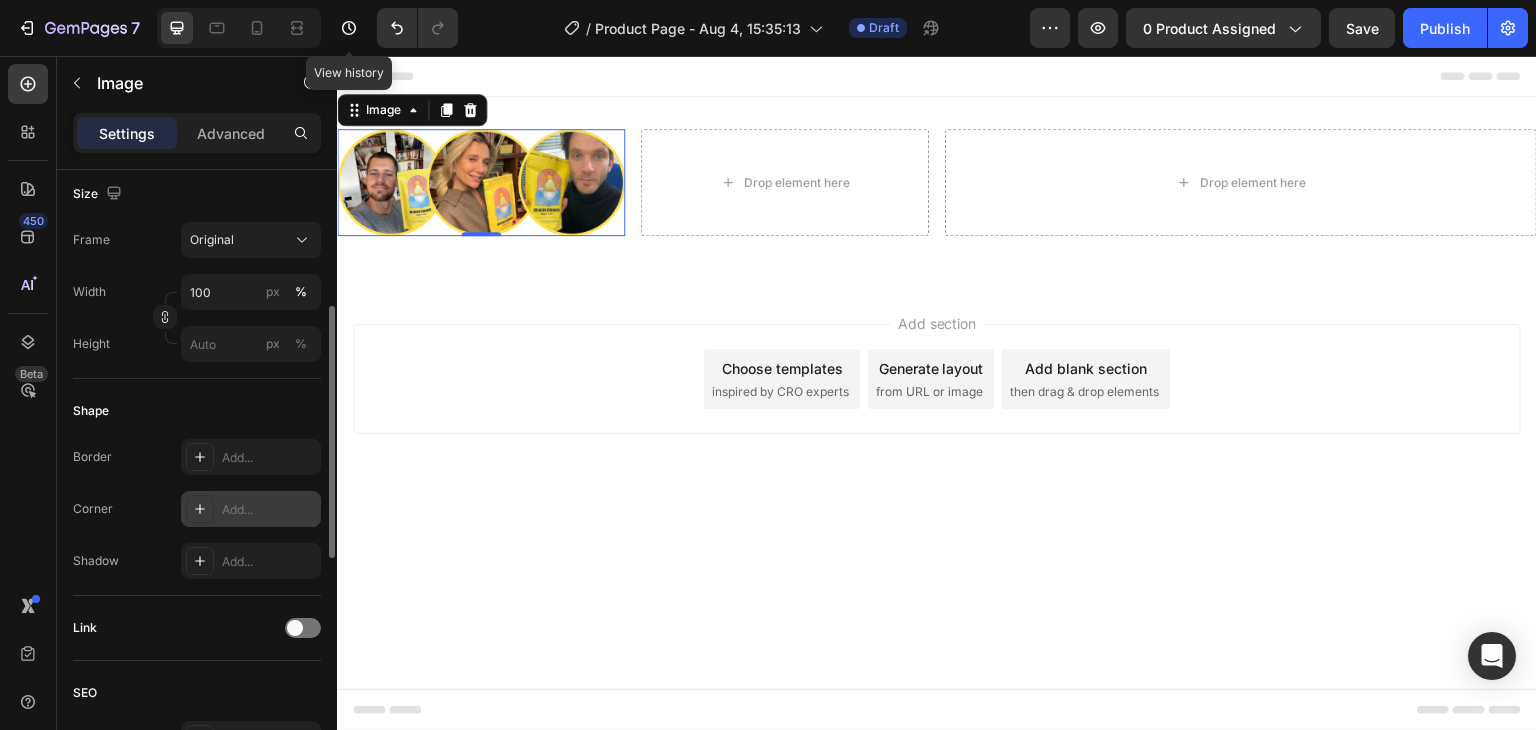 scroll, scrollTop: 424, scrollLeft: 0, axis: vertical 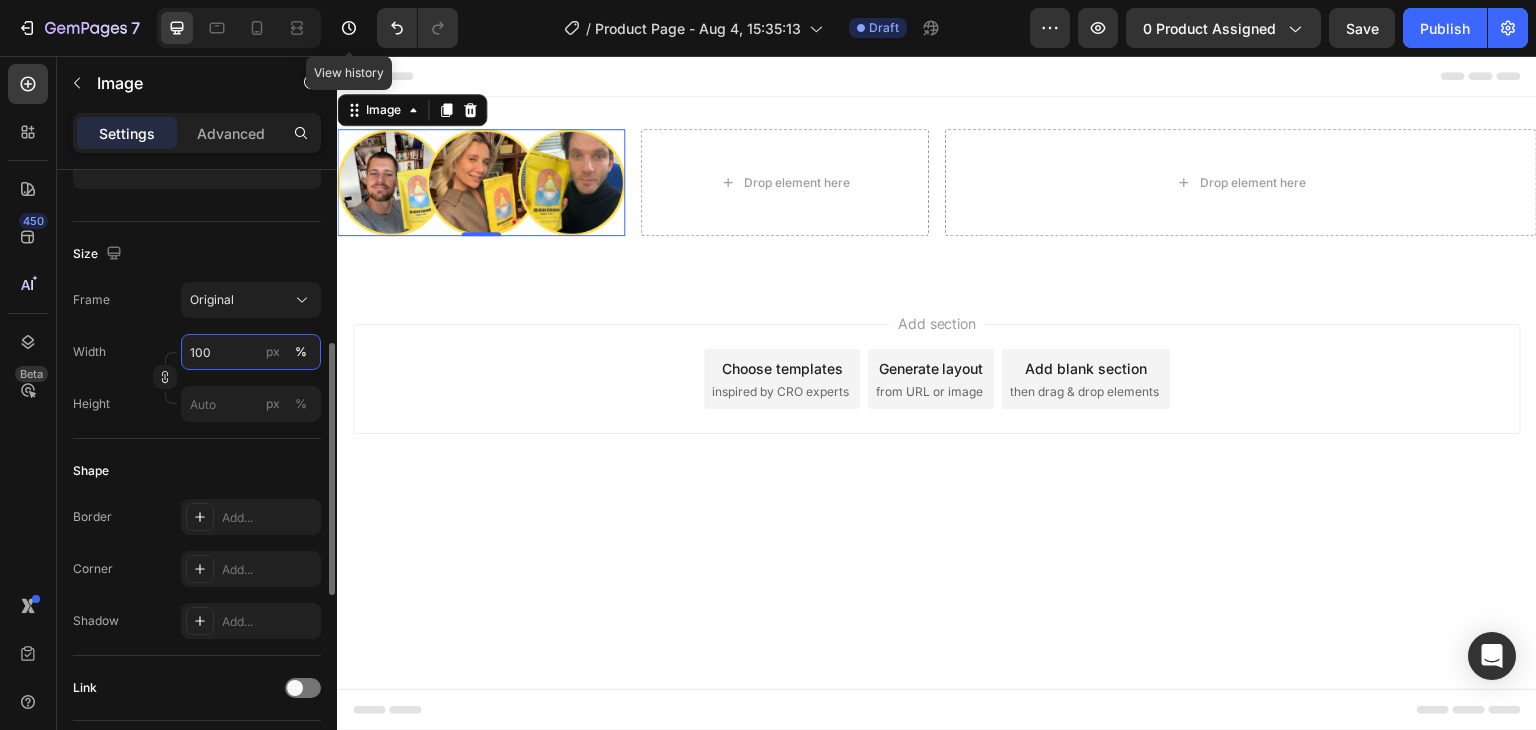 click on "100" at bounding box center [251, 352] 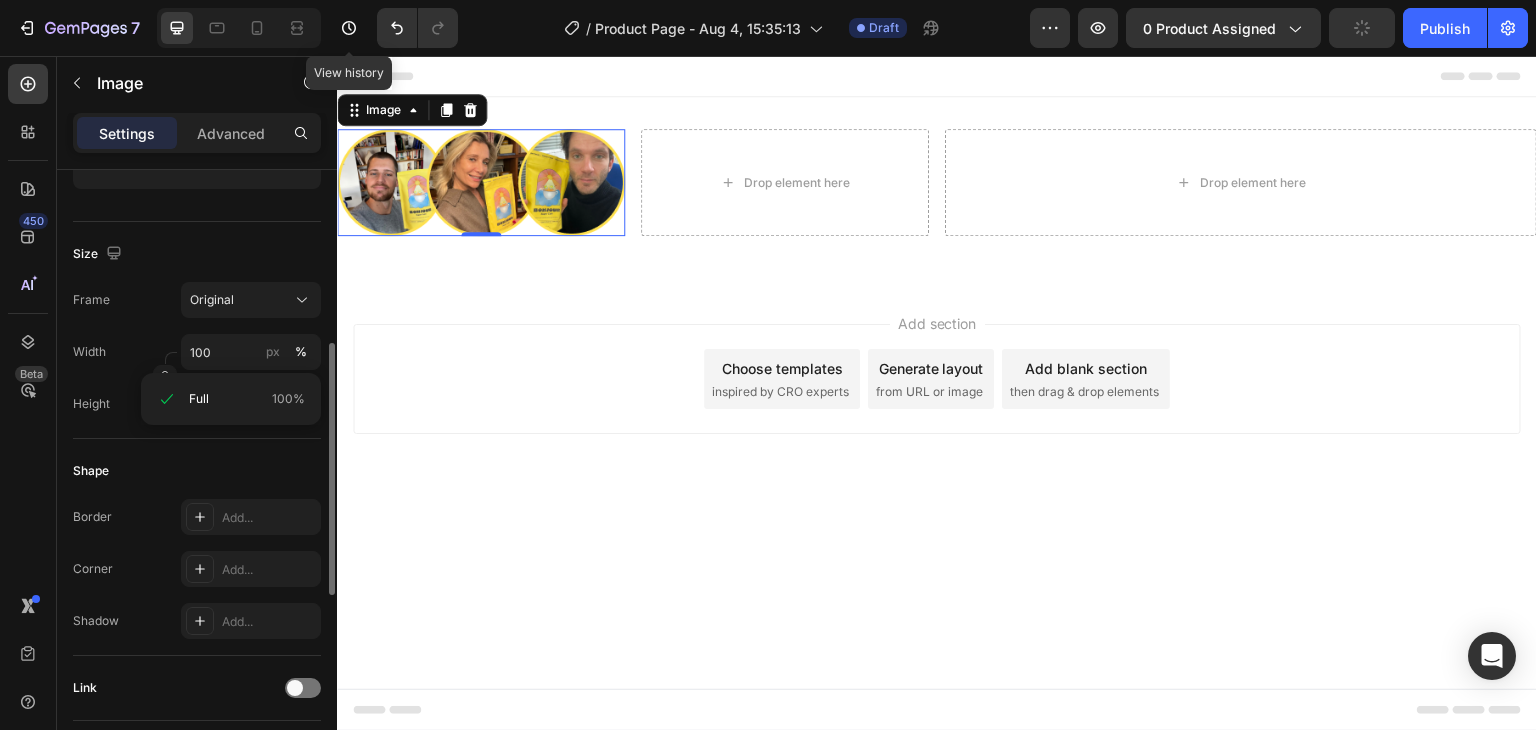 click on "Width 100 px %" at bounding box center [197, 352] 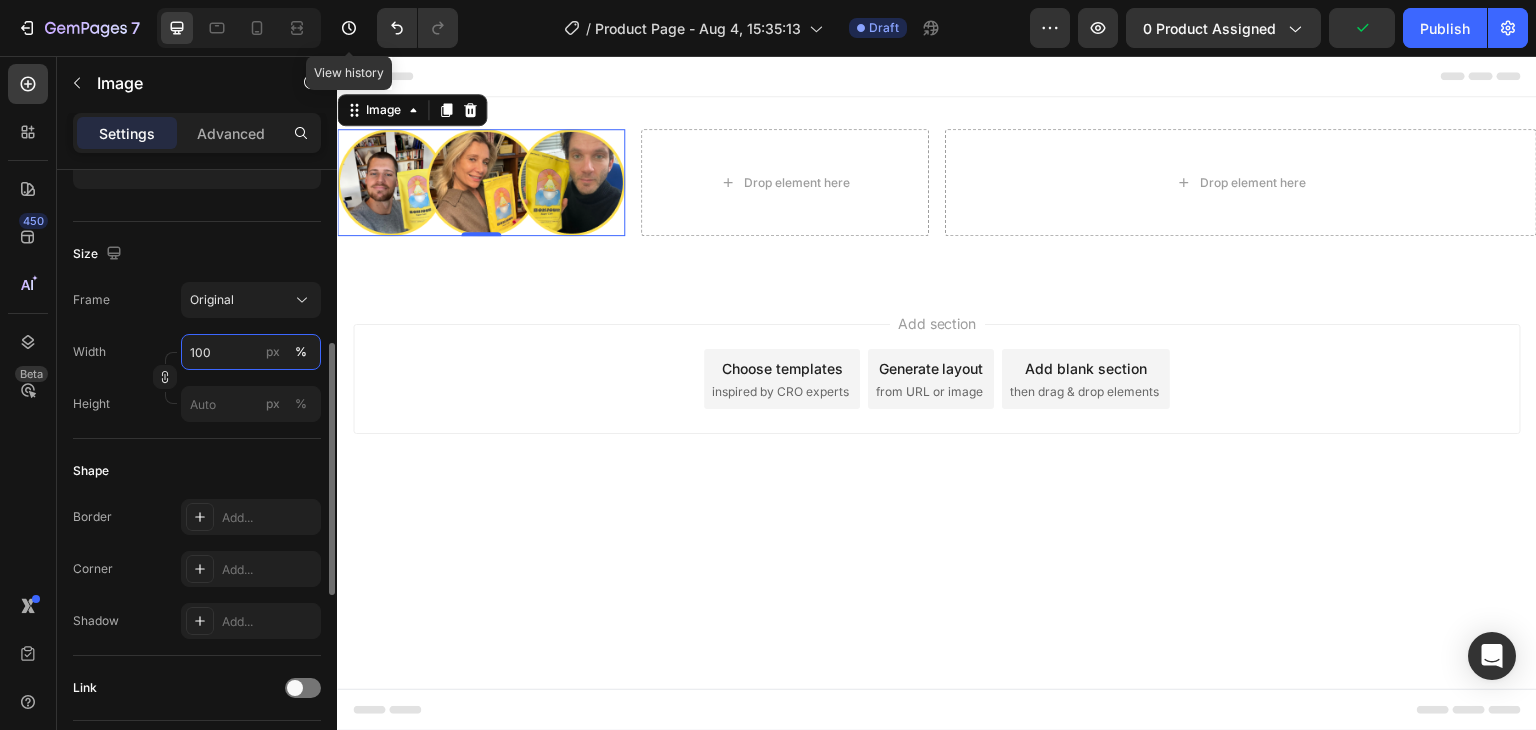 click on "100" at bounding box center (251, 352) 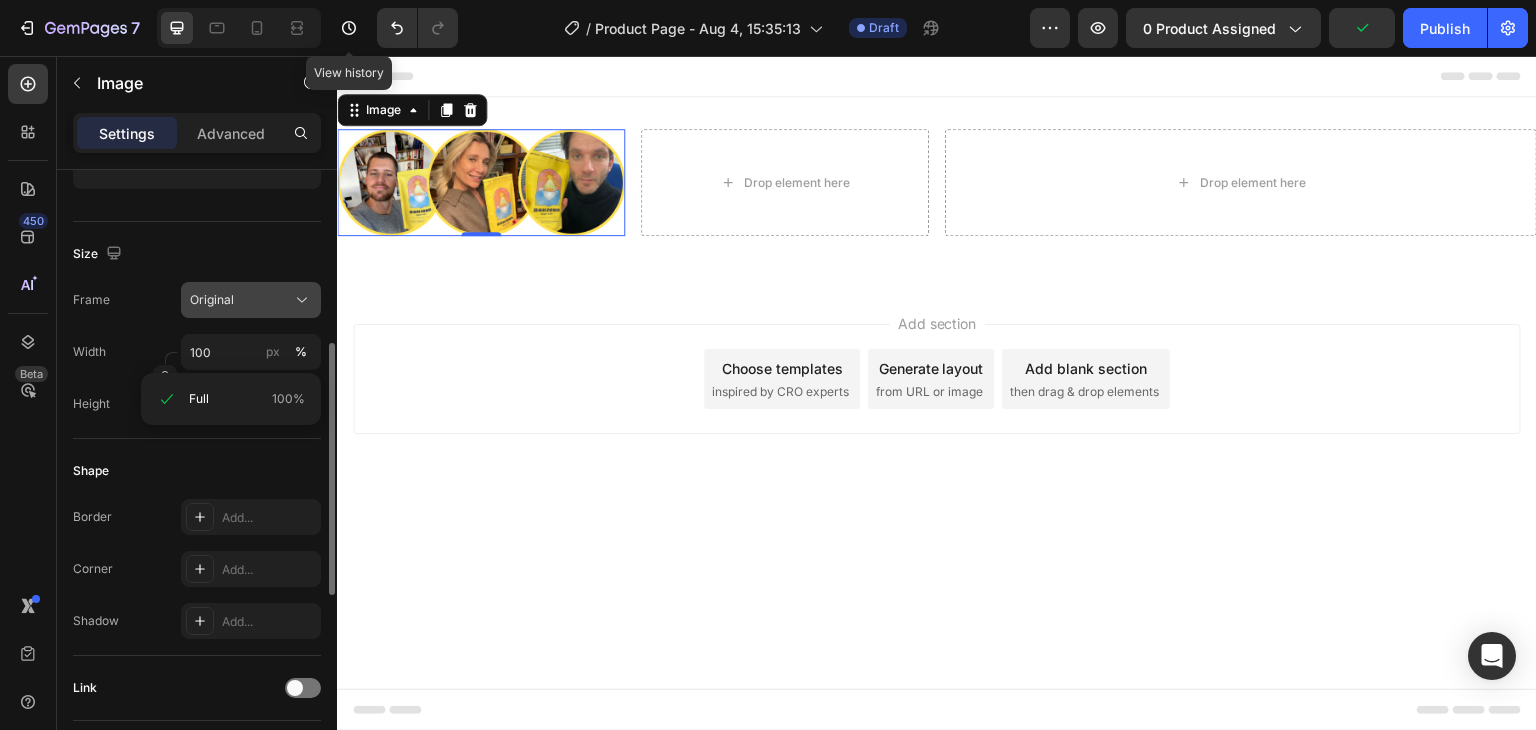 click on "Original" at bounding box center (251, 300) 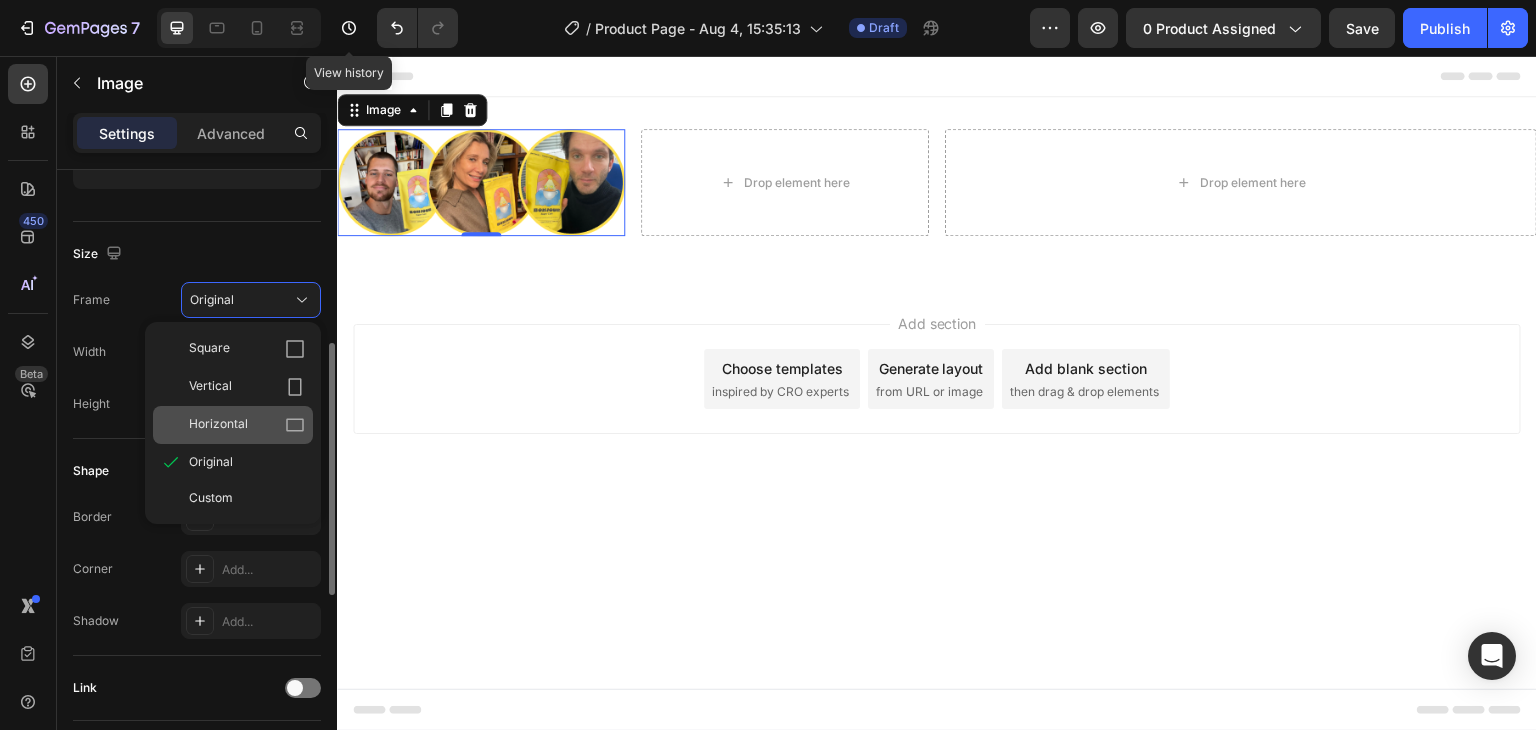 click on "Horizontal" 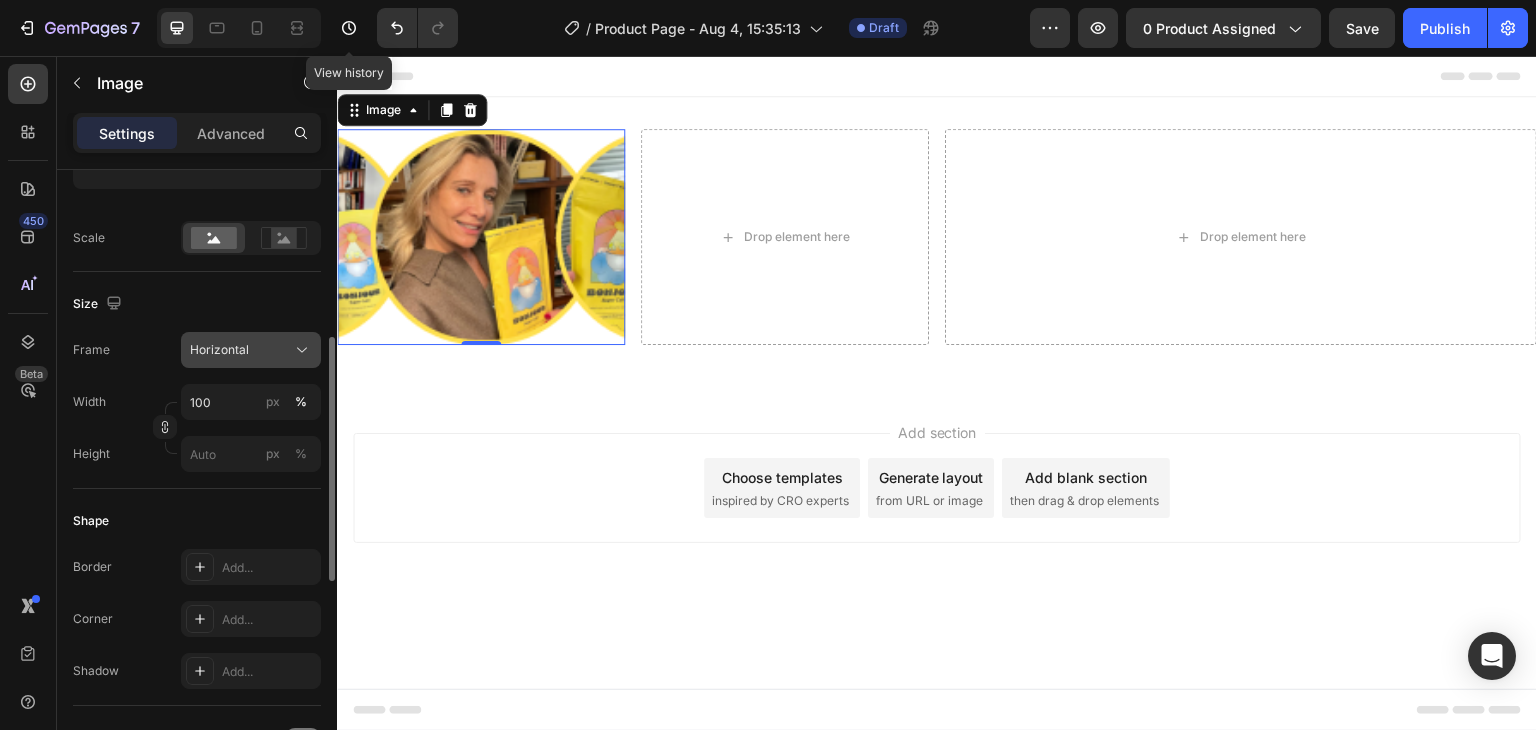 click on "Horizontal" at bounding box center [251, 350] 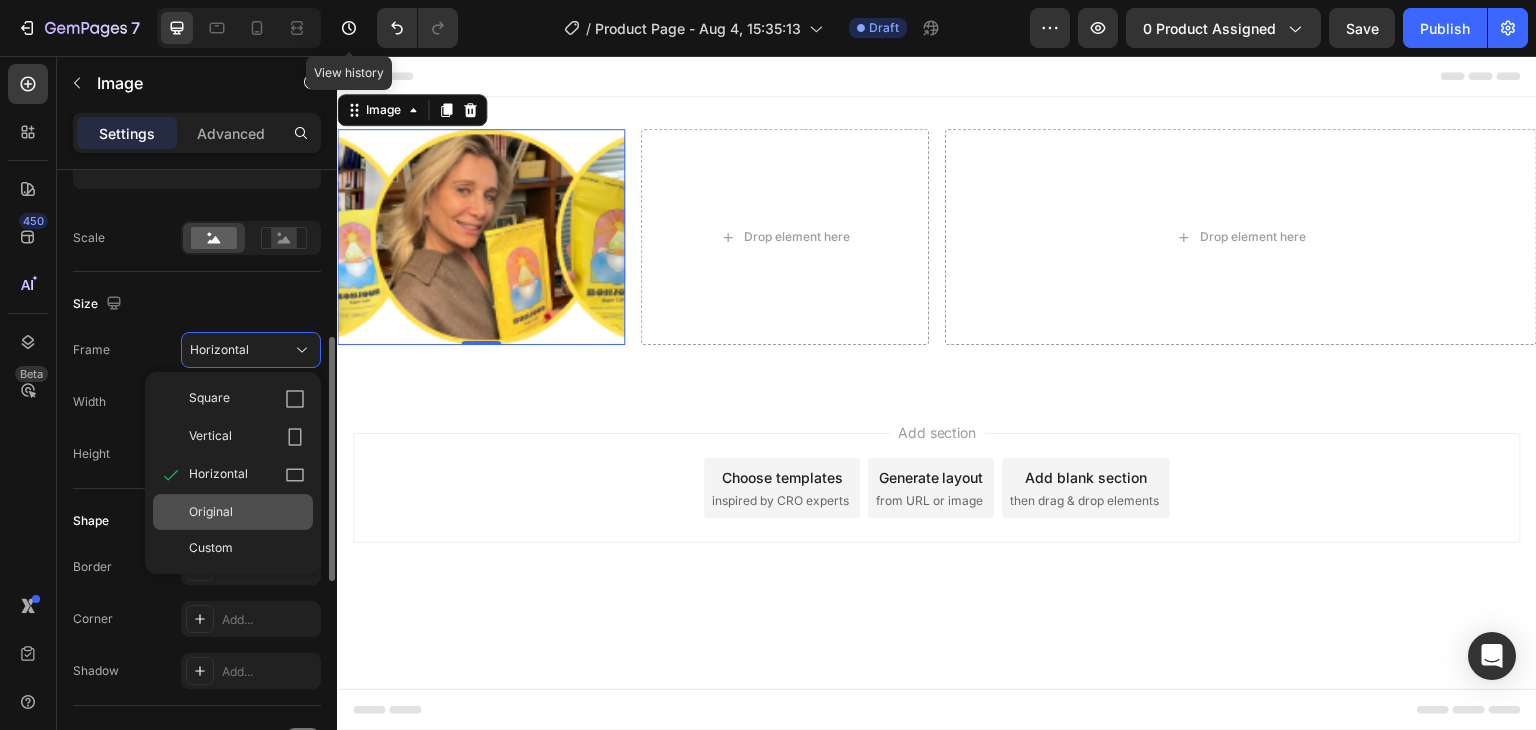 click on "Original" at bounding box center [247, 512] 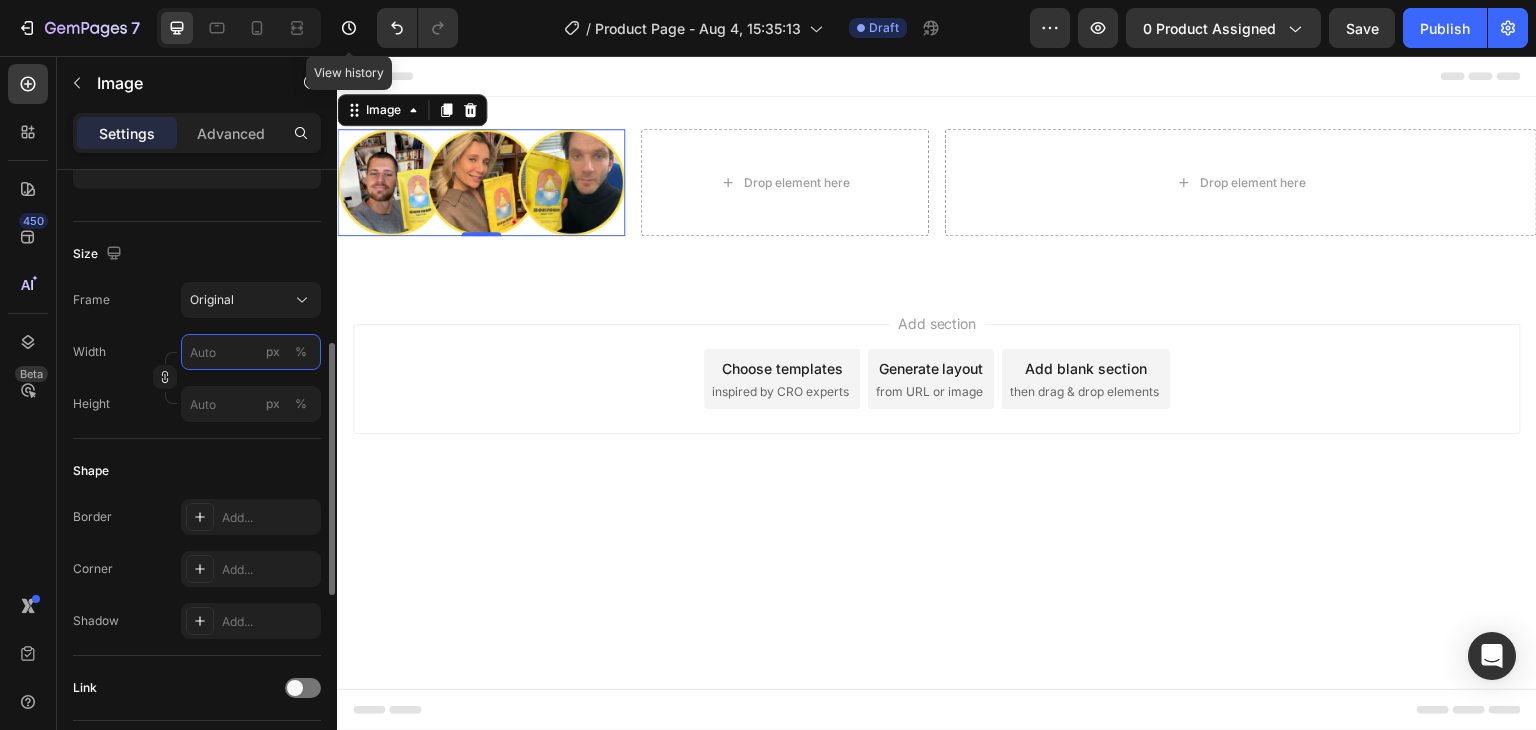 click on "px %" at bounding box center (251, 352) 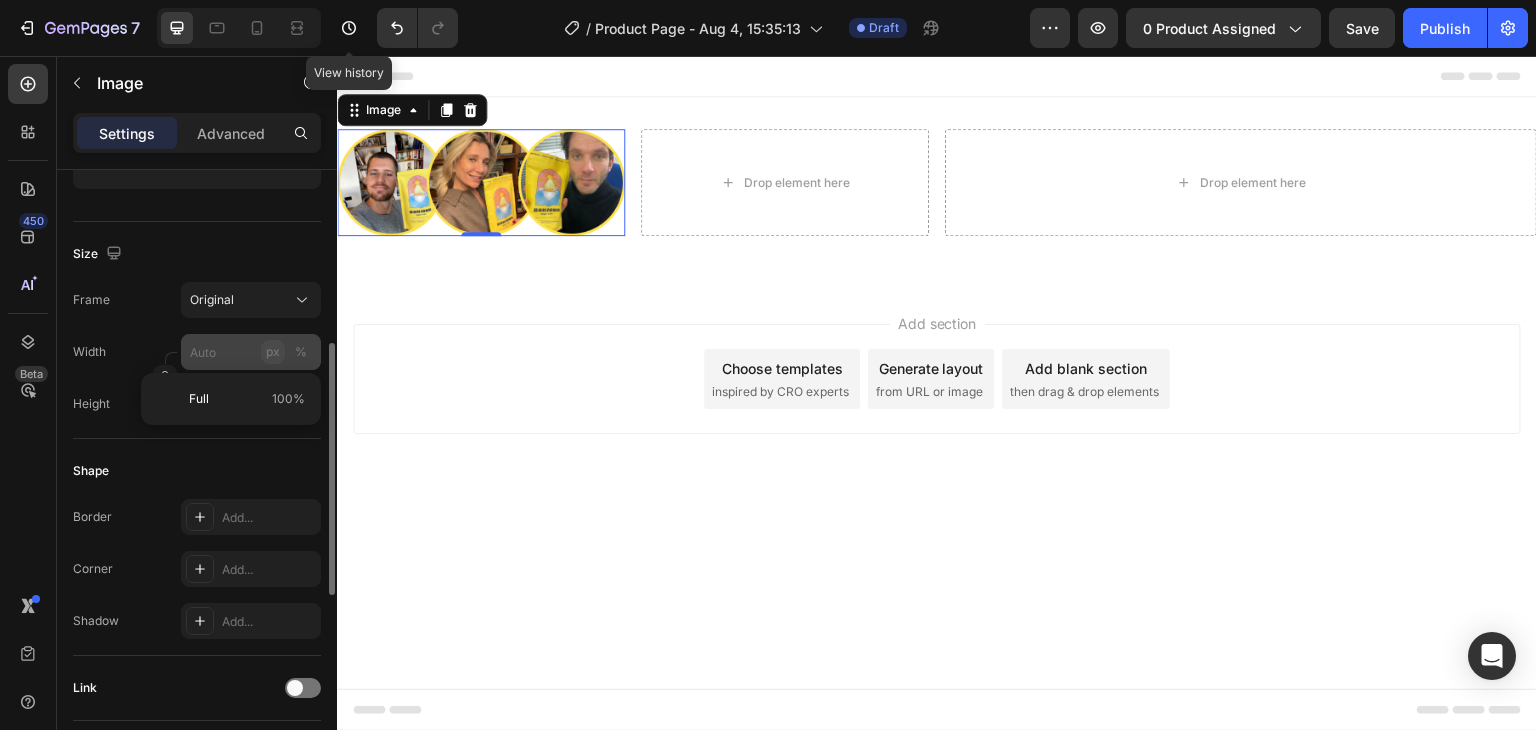 click on "px" 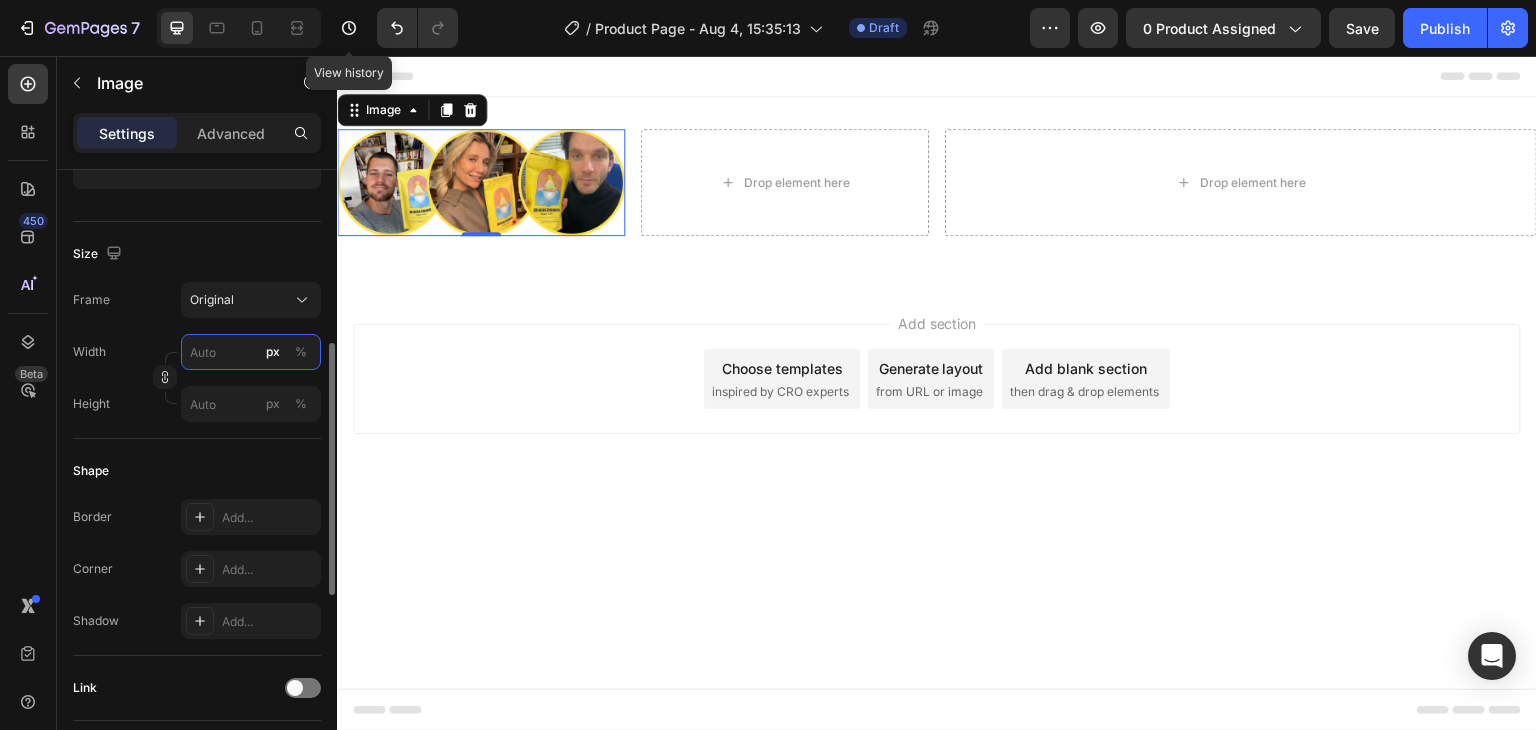 click on "px %" at bounding box center (251, 352) 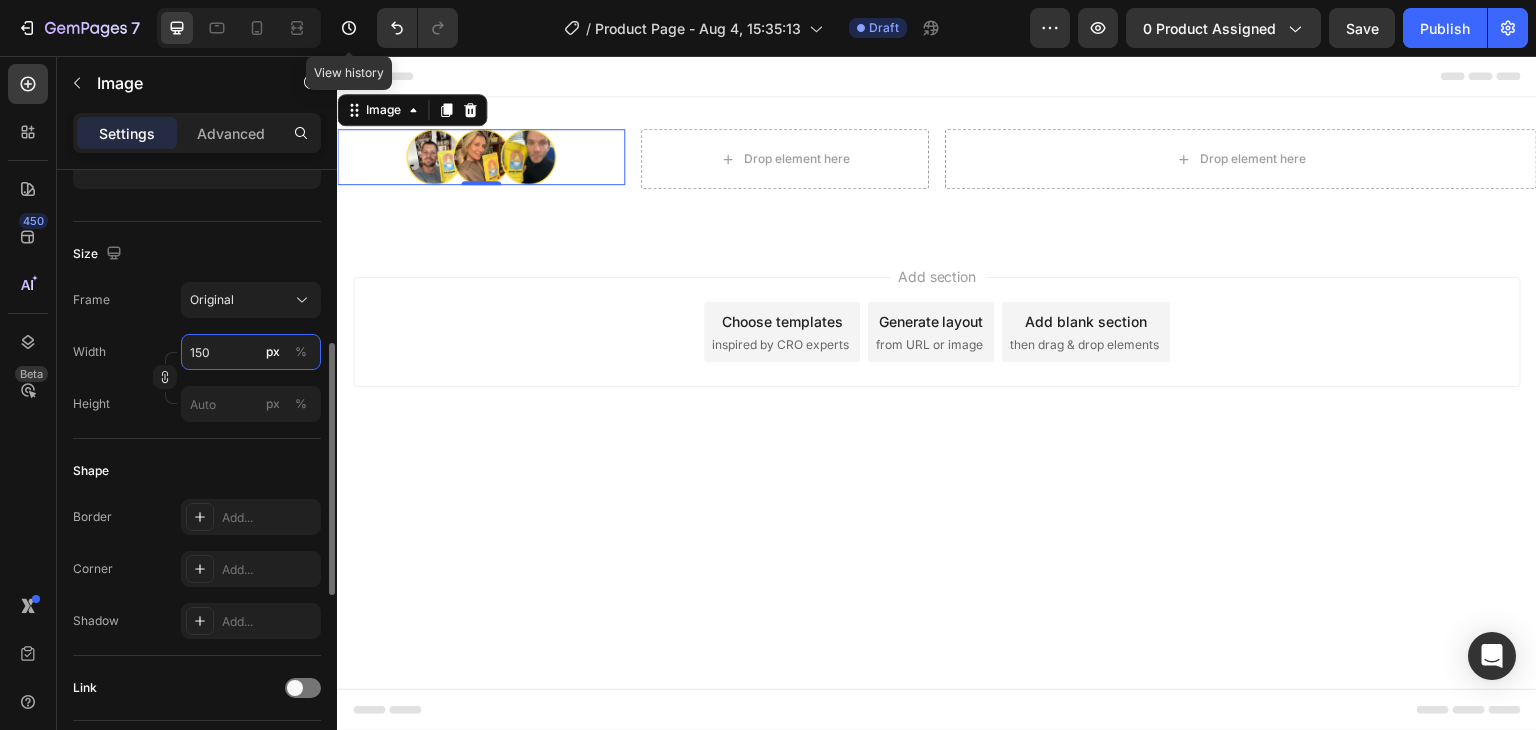 type on "150" 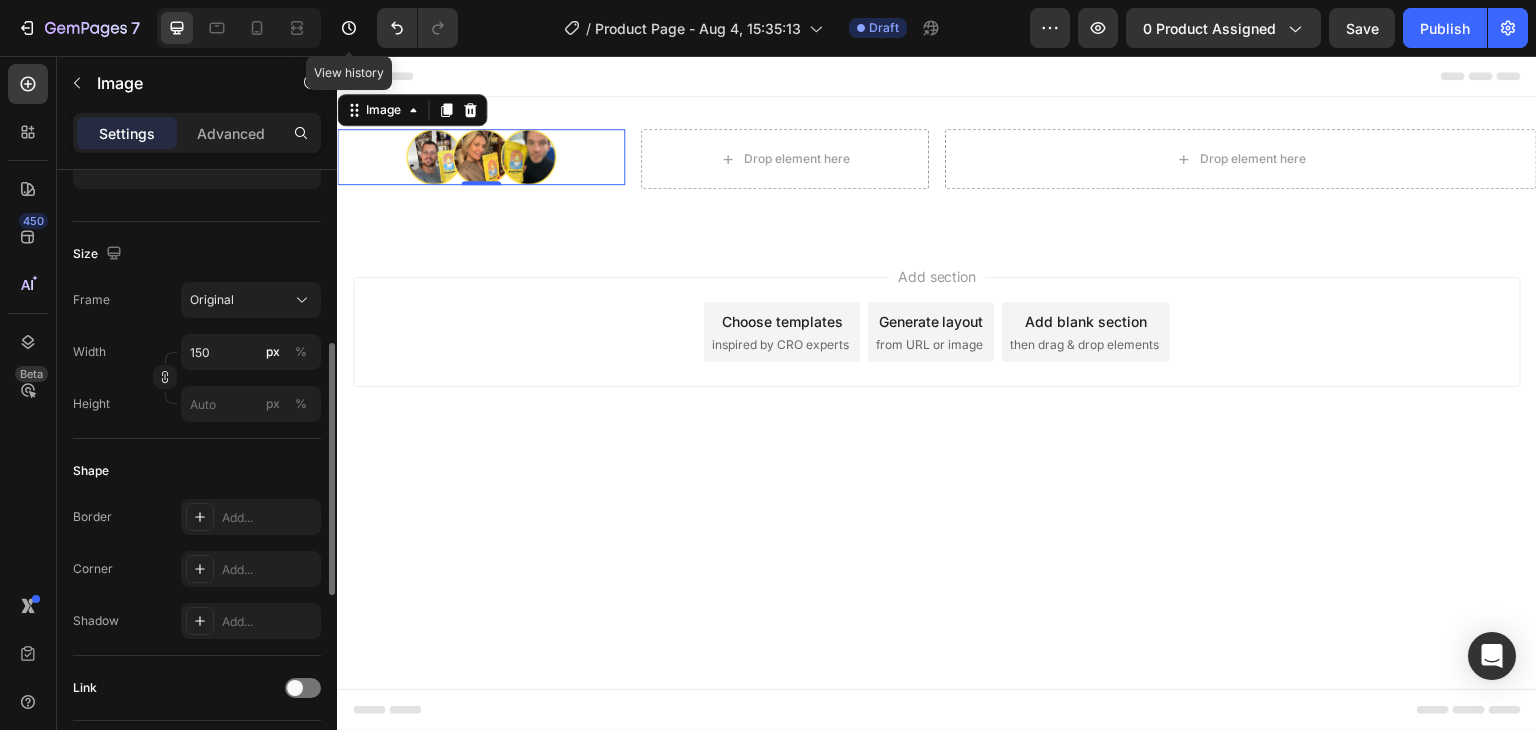click on "Width 150 px %" at bounding box center (197, 352) 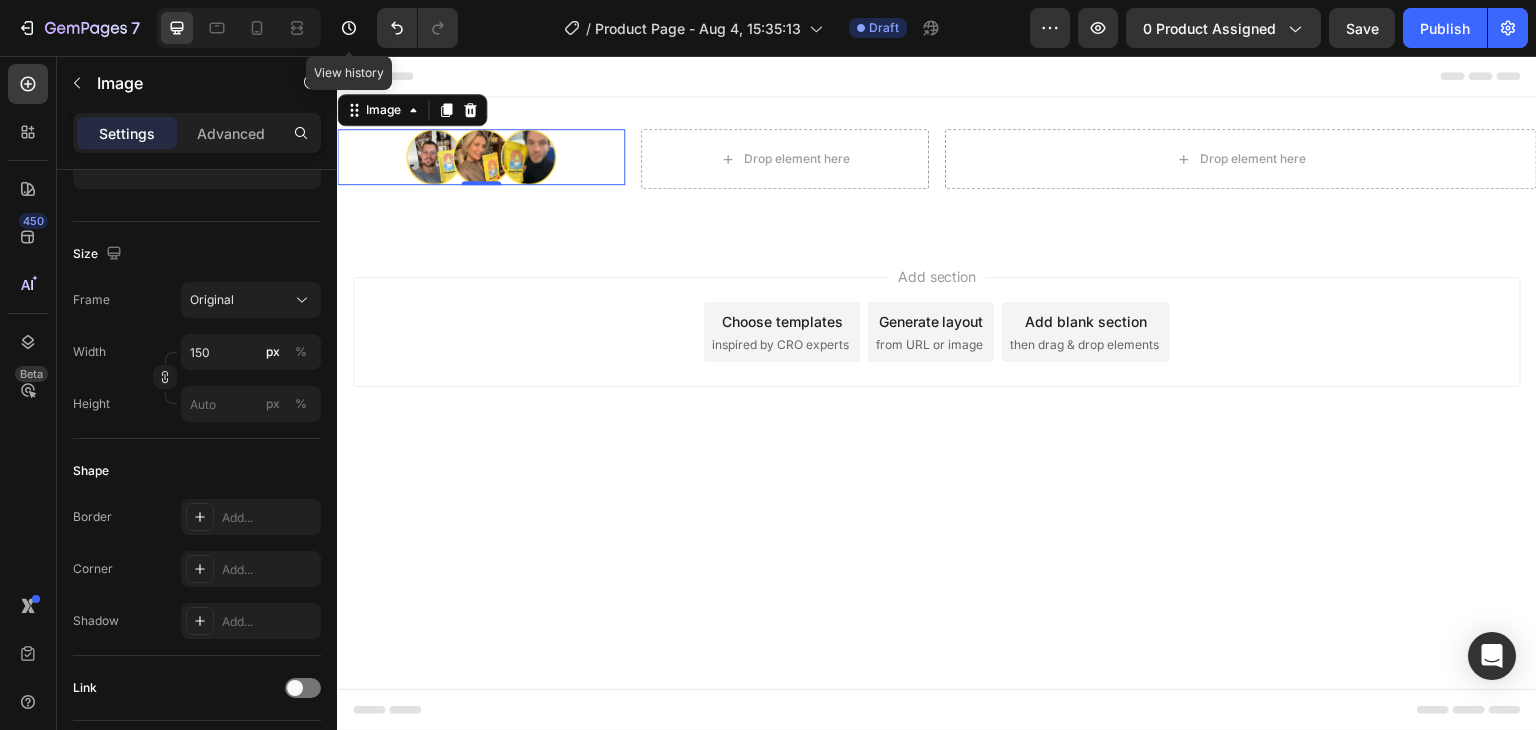 scroll, scrollTop: 0, scrollLeft: 0, axis: both 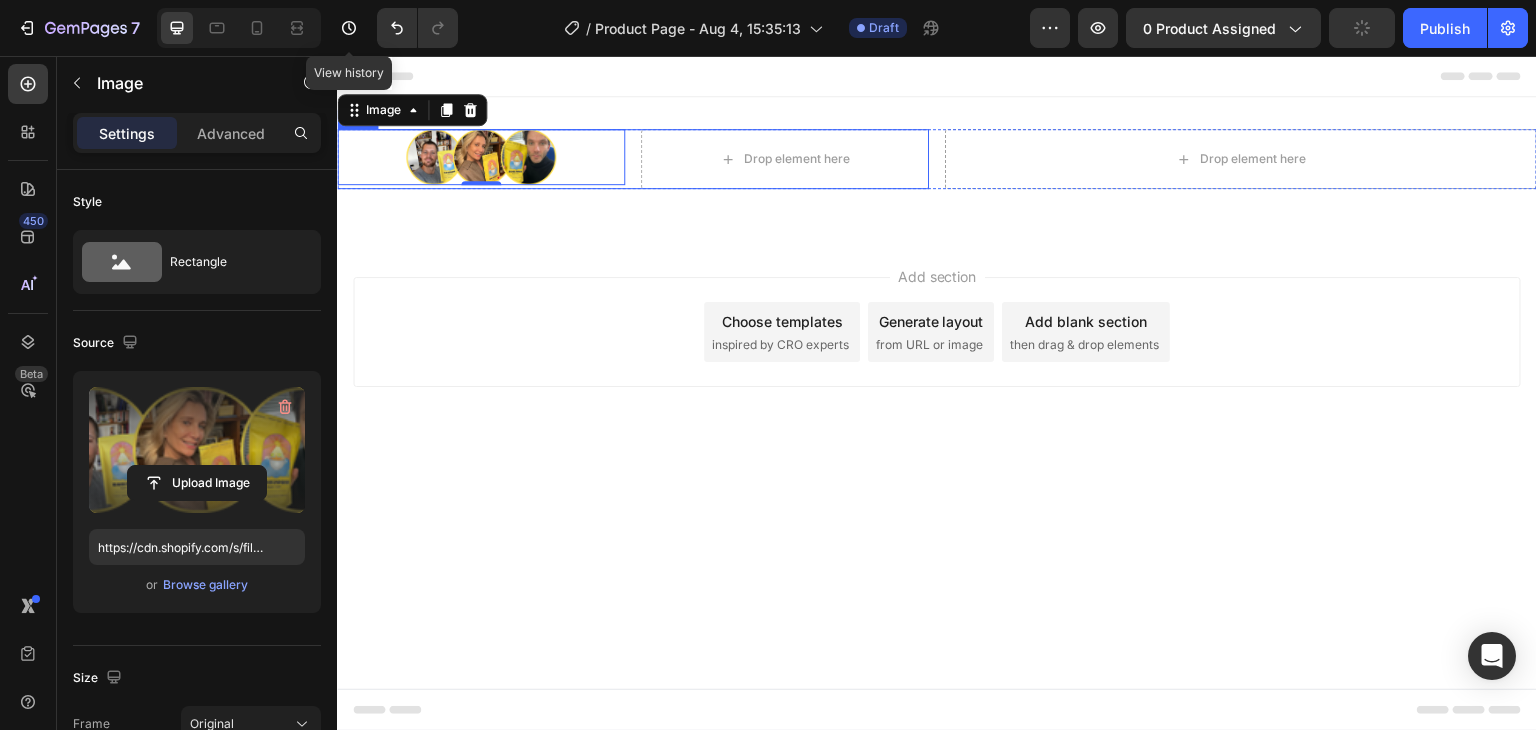 click on "Image   0
Drop element here Row" at bounding box center (633, 159) 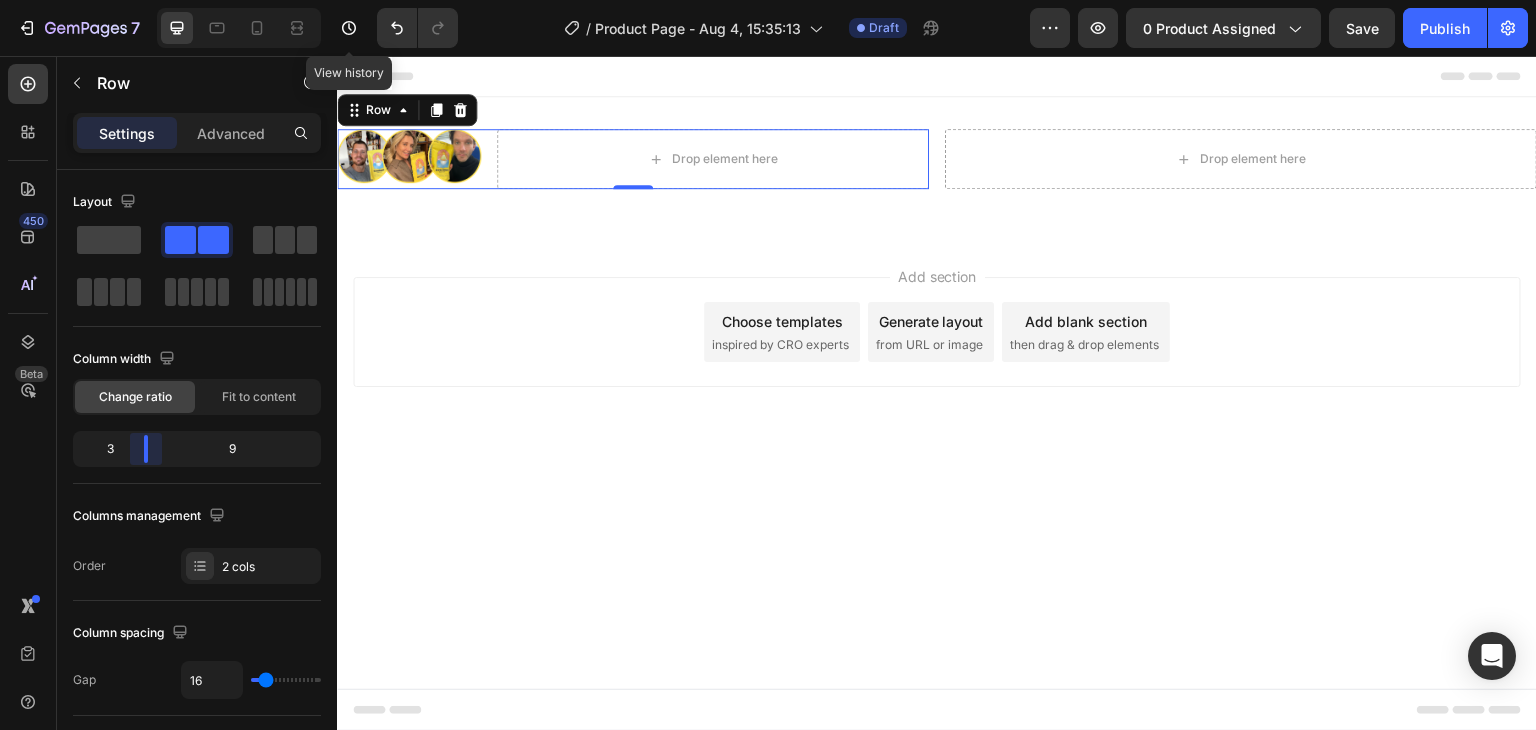 drag, startPoint x: 193, startPoint y: 453, endPoint x: 188, endPoint y: 172, distance: 281.0445 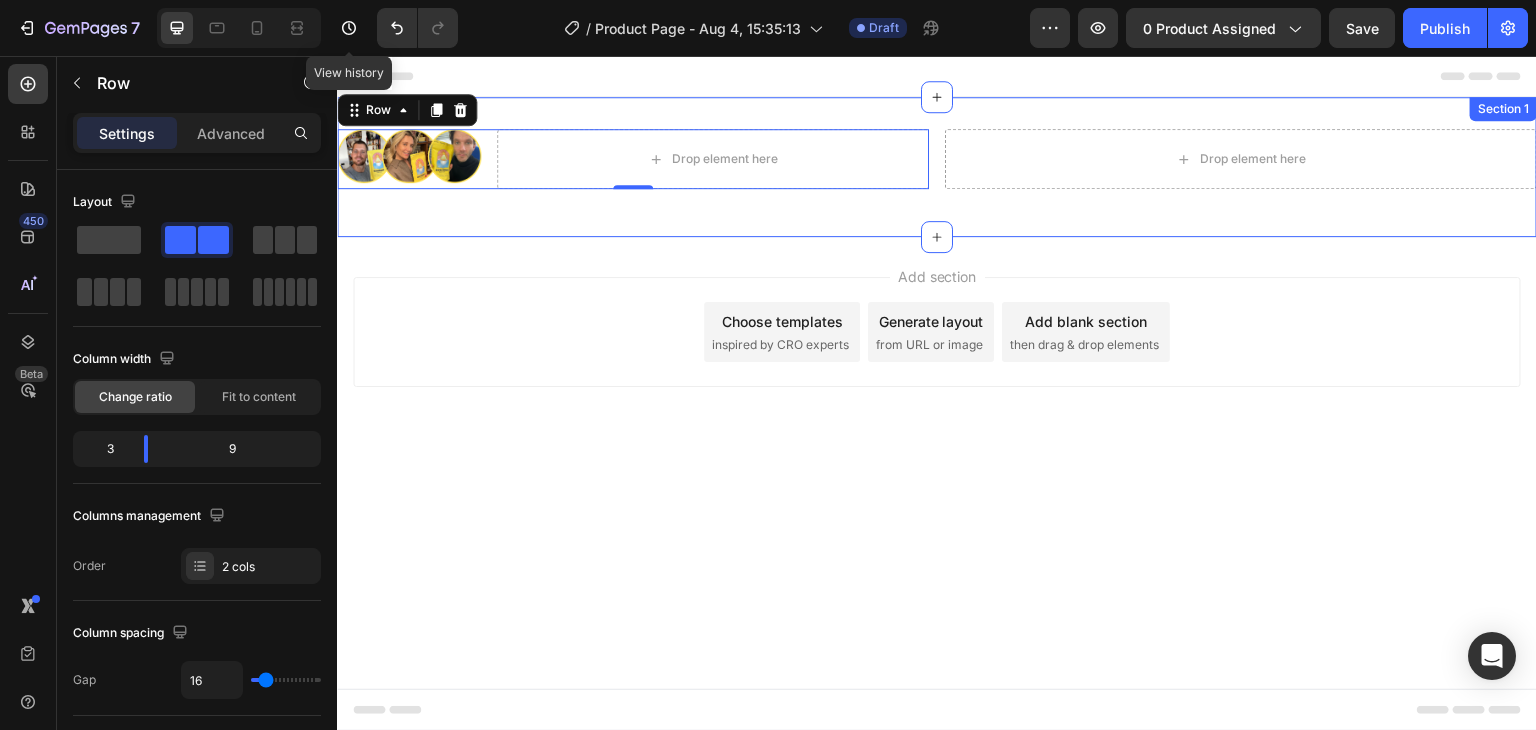 click on "Image Drop element here Row 0 Drop element here Row Section 1" at bounding box center (937, 167) 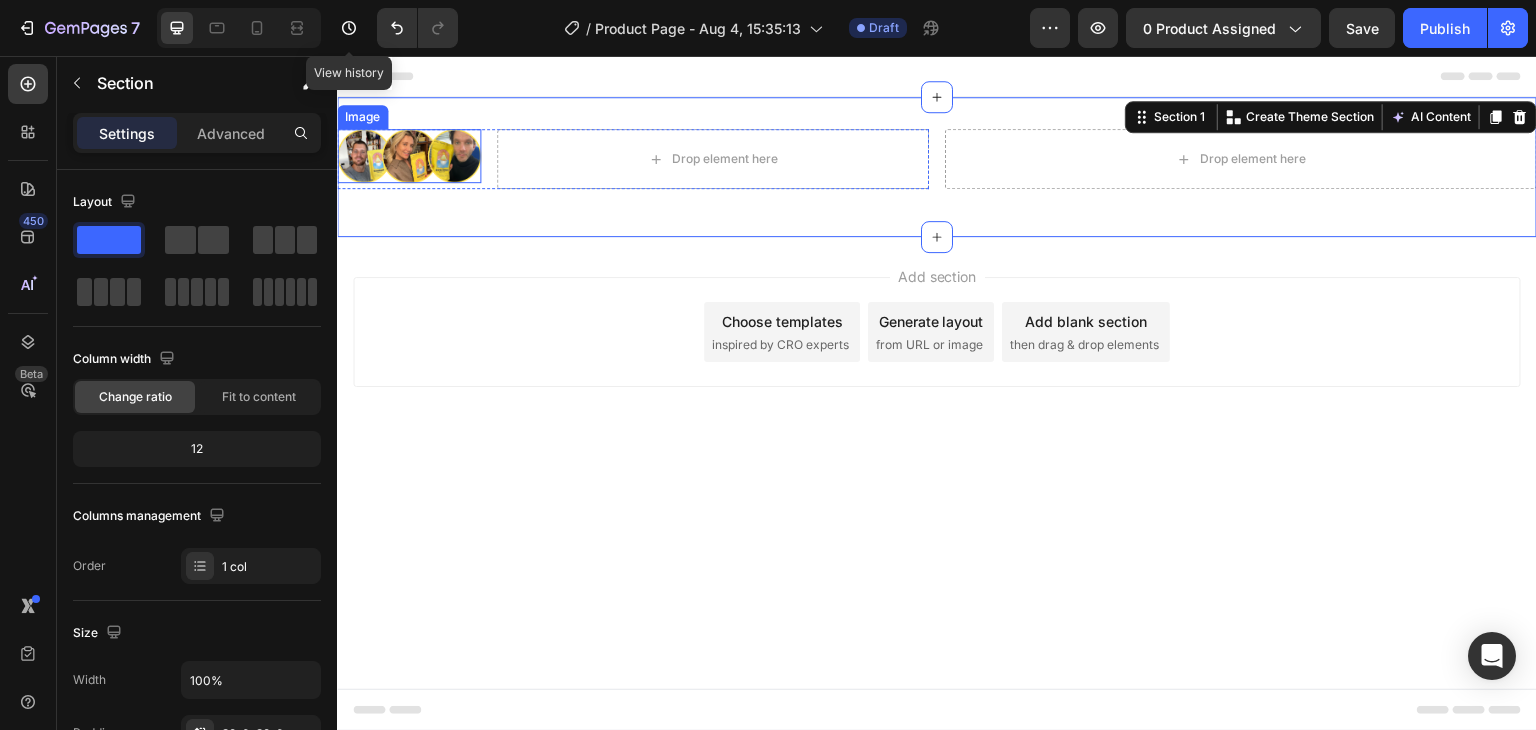click at bounding box center [409, 156] 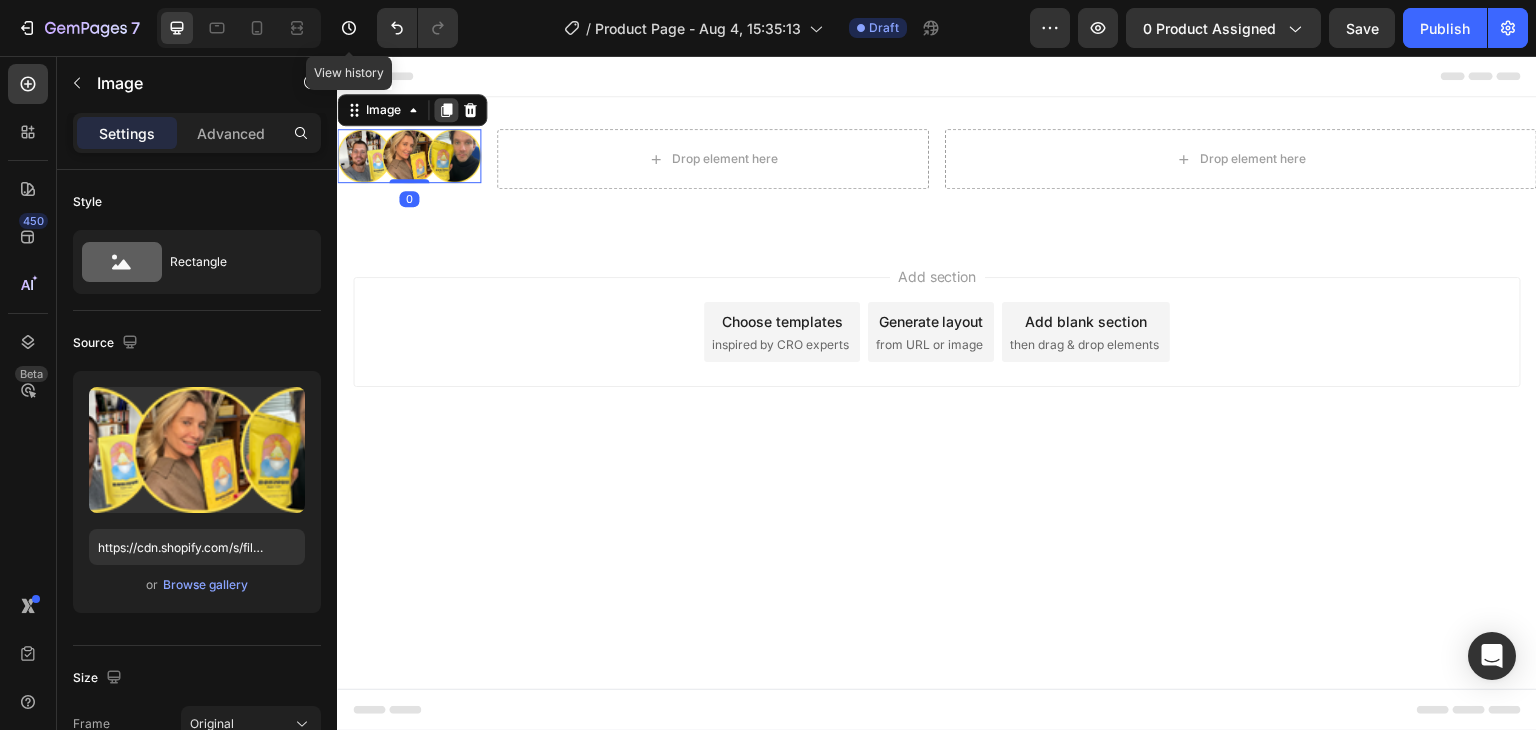 click 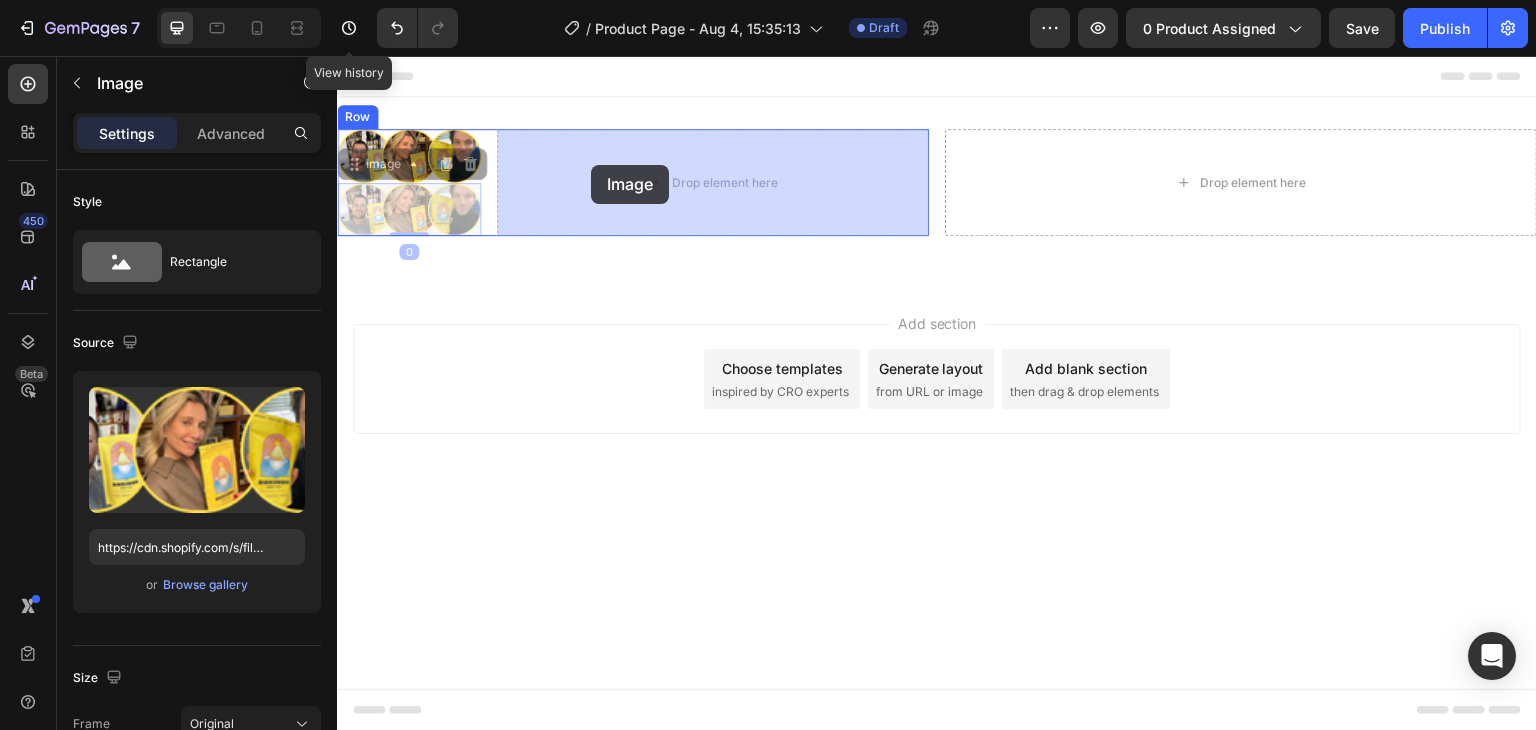drag, startPoint x: 364, startPoint y: 166, endPoint x: 591, endPoint y: 165, distance: 227.0022 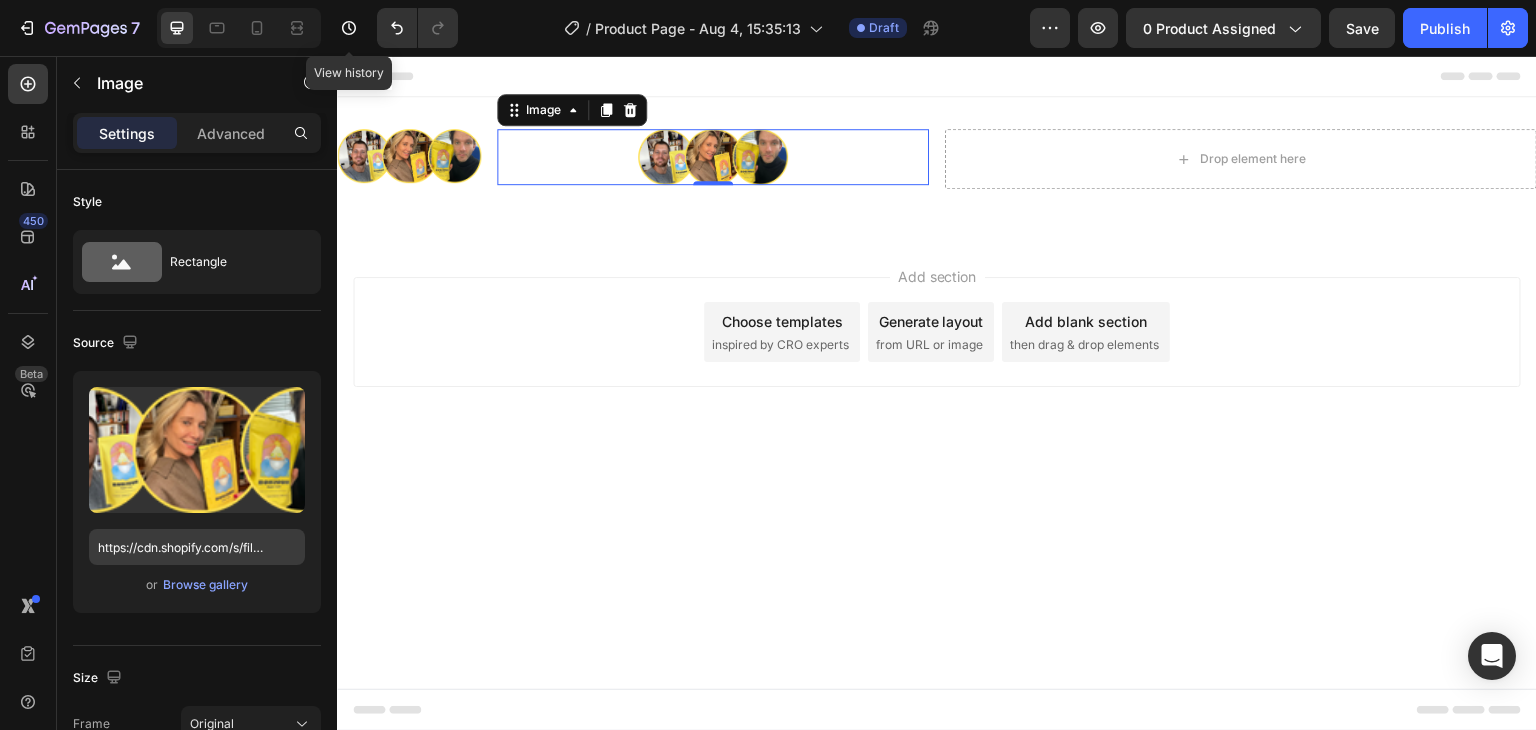 drag, startPoint x: 204, startPoint y: 597, endPoint x: 248, endPoint y: 549, distance: 65.11528 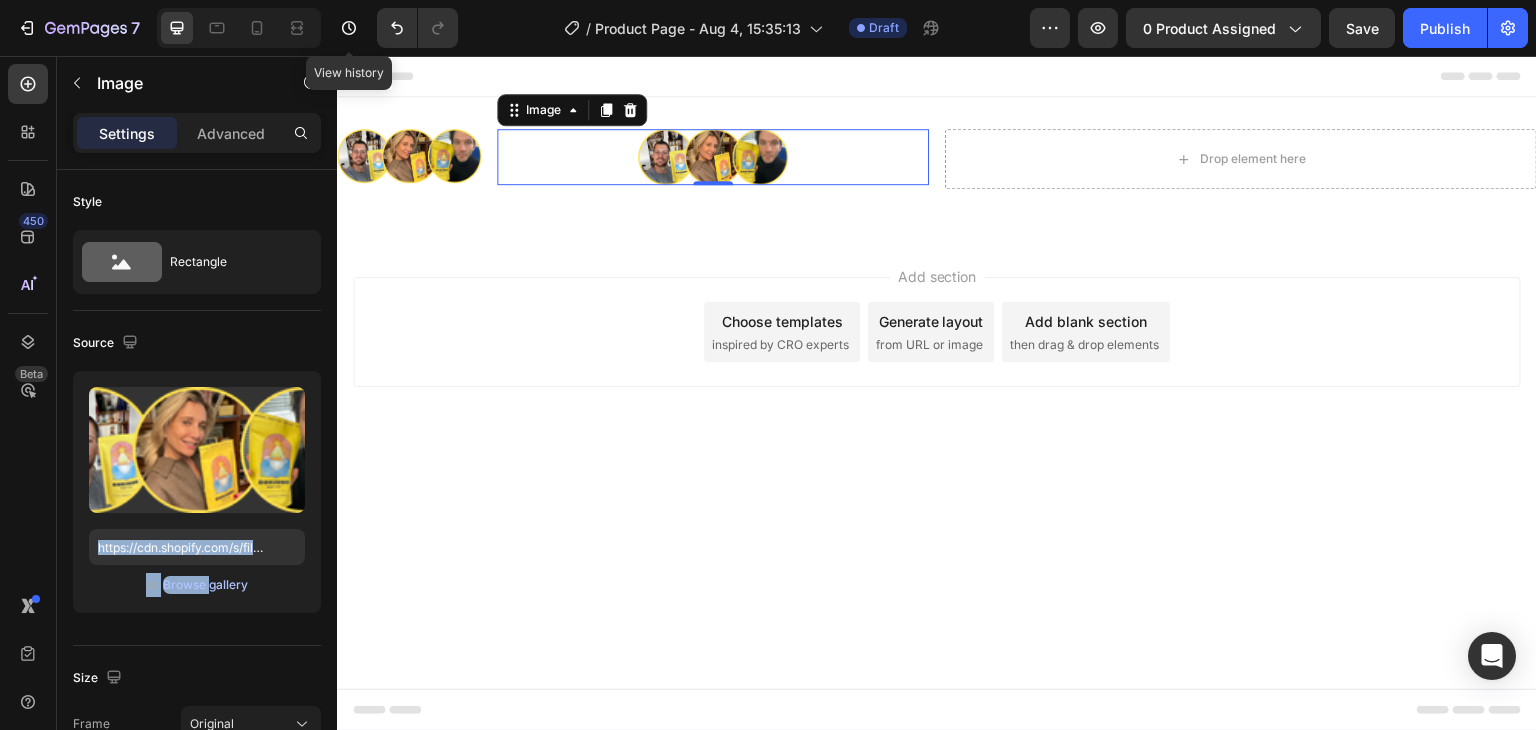 click on "Browse gallery" at bounding box center [205, 585] 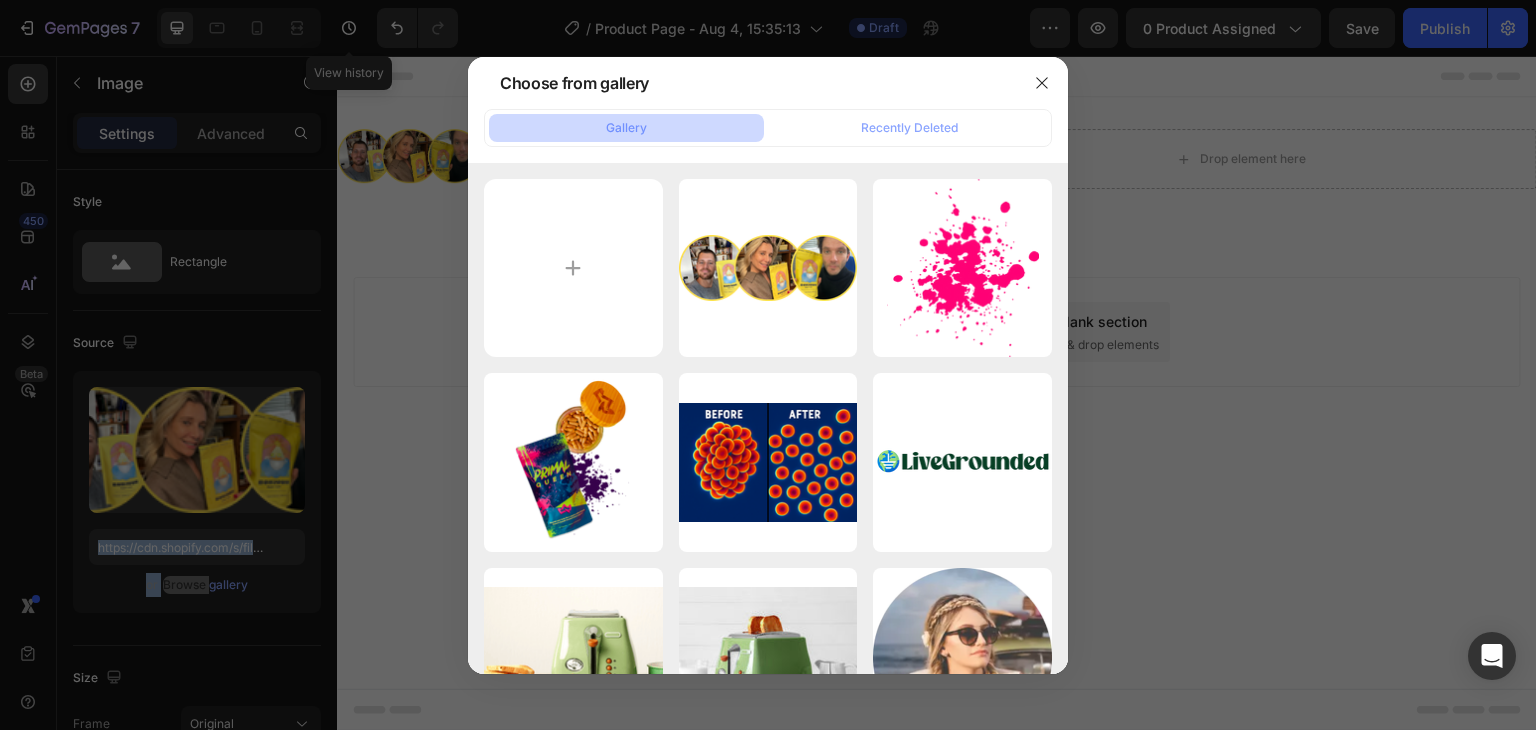 type on "C:\fakepath\download.svg" 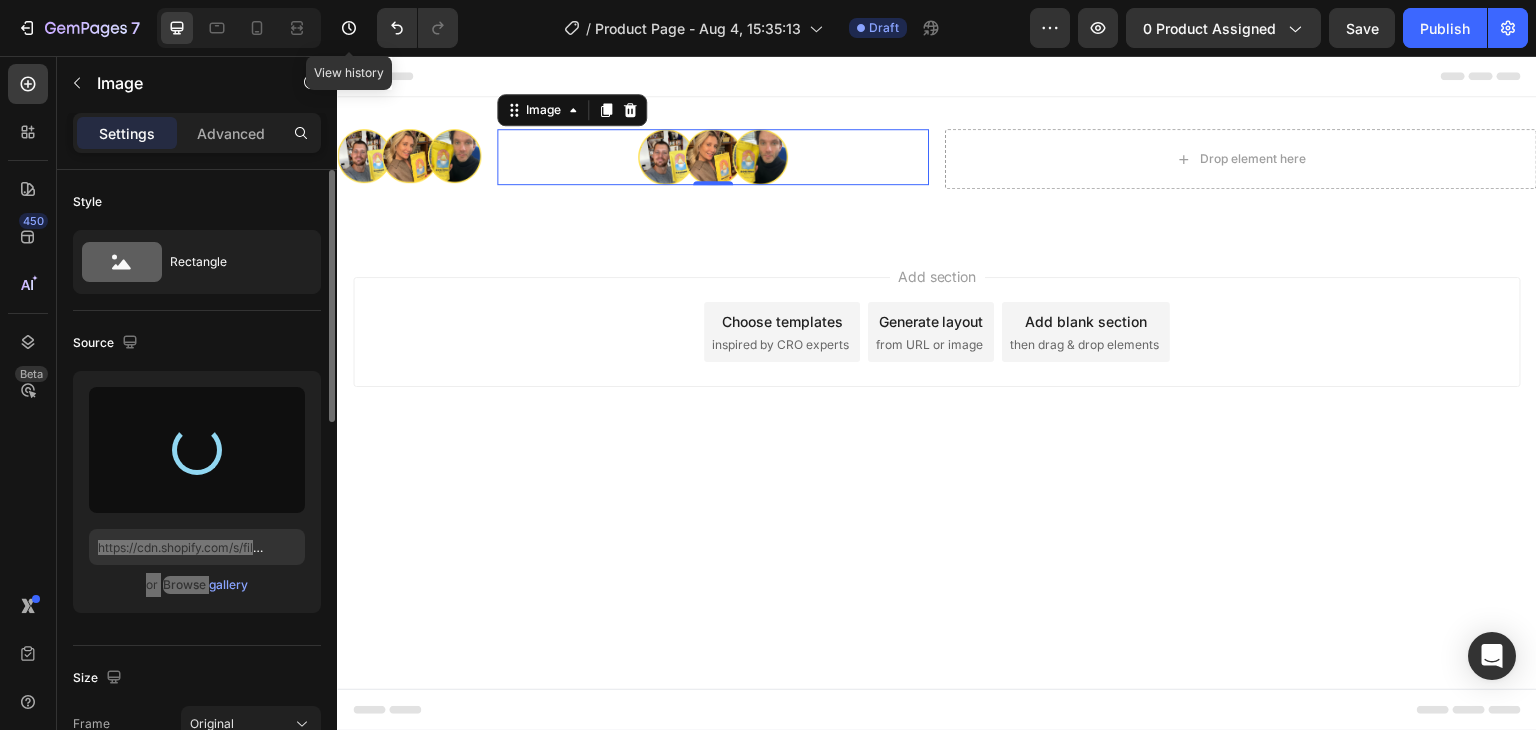type on "https://cdn.shopify.com/s/files/1/0311/9434/9706/files/gempages_578018787442295312-10a7e97e-952b-4d58-bbba-2cce6899917d.svg" 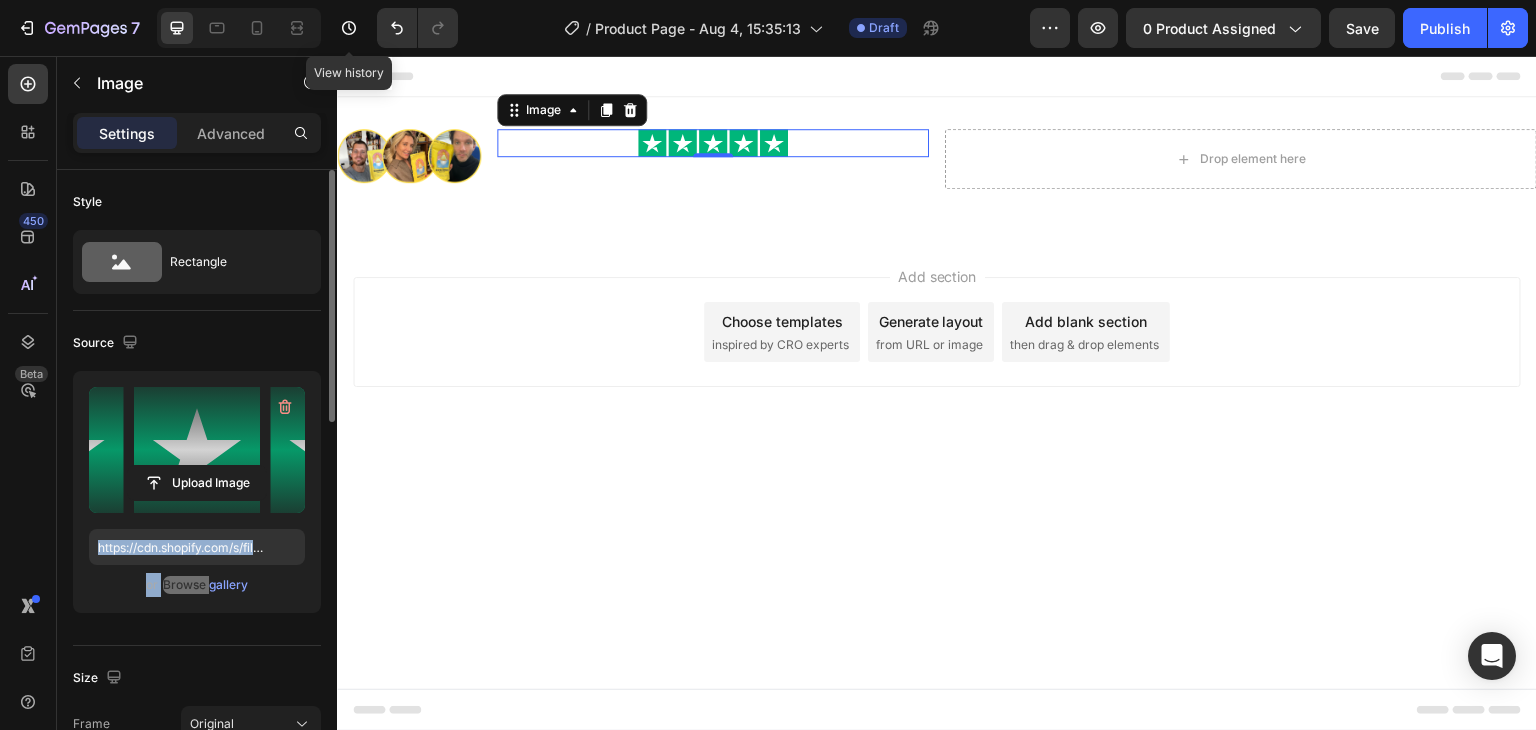 click on "Upload Image https://cdn.shopify.com/s/files/1/0311/9434/9706/files/gempages_578018787442295312-10a7e97e-952b-4d58-bbba-2cce6899917d.svg or Browse gallery" at bounding box center (197, 492) 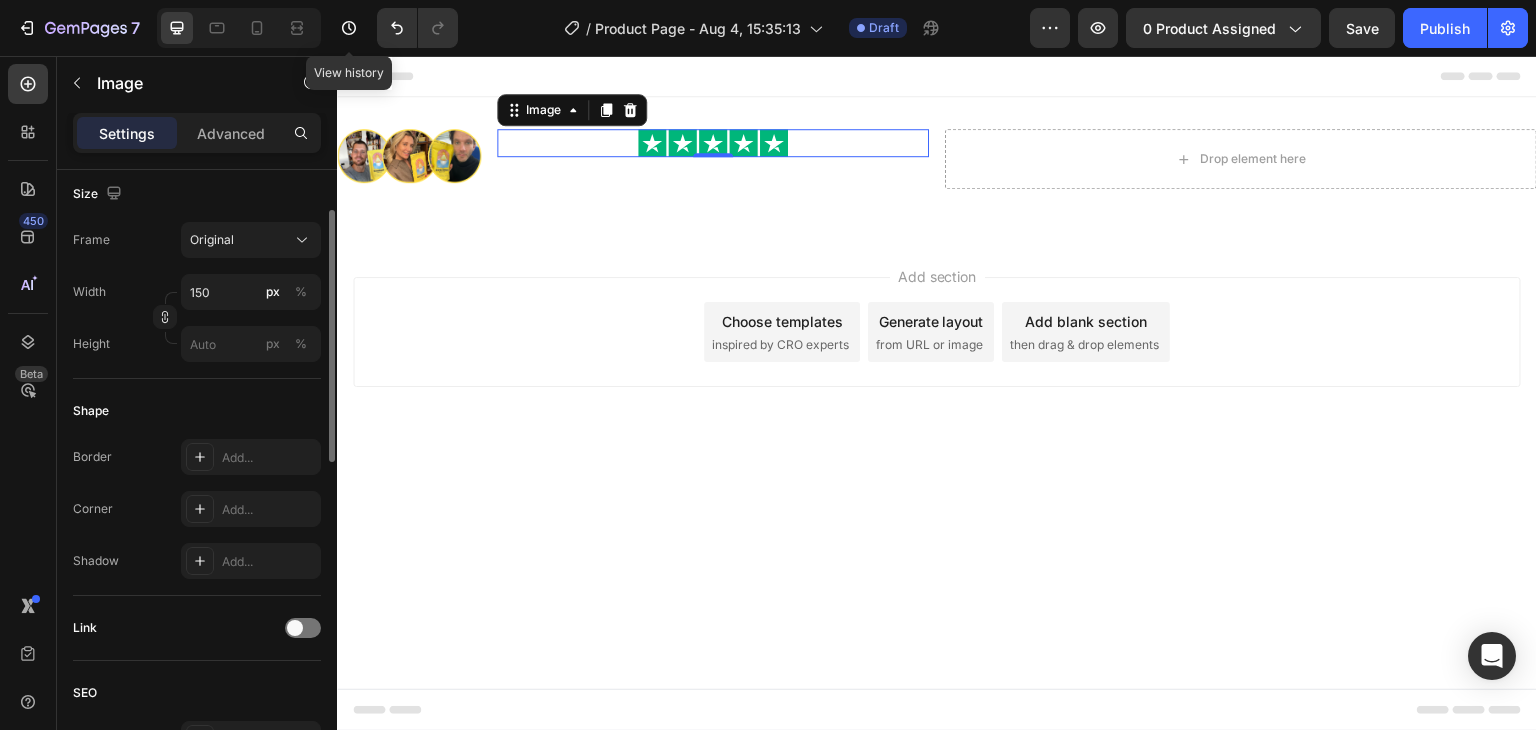scroll, scrollTop: 363, scrollLeft: 0, axis: vertical 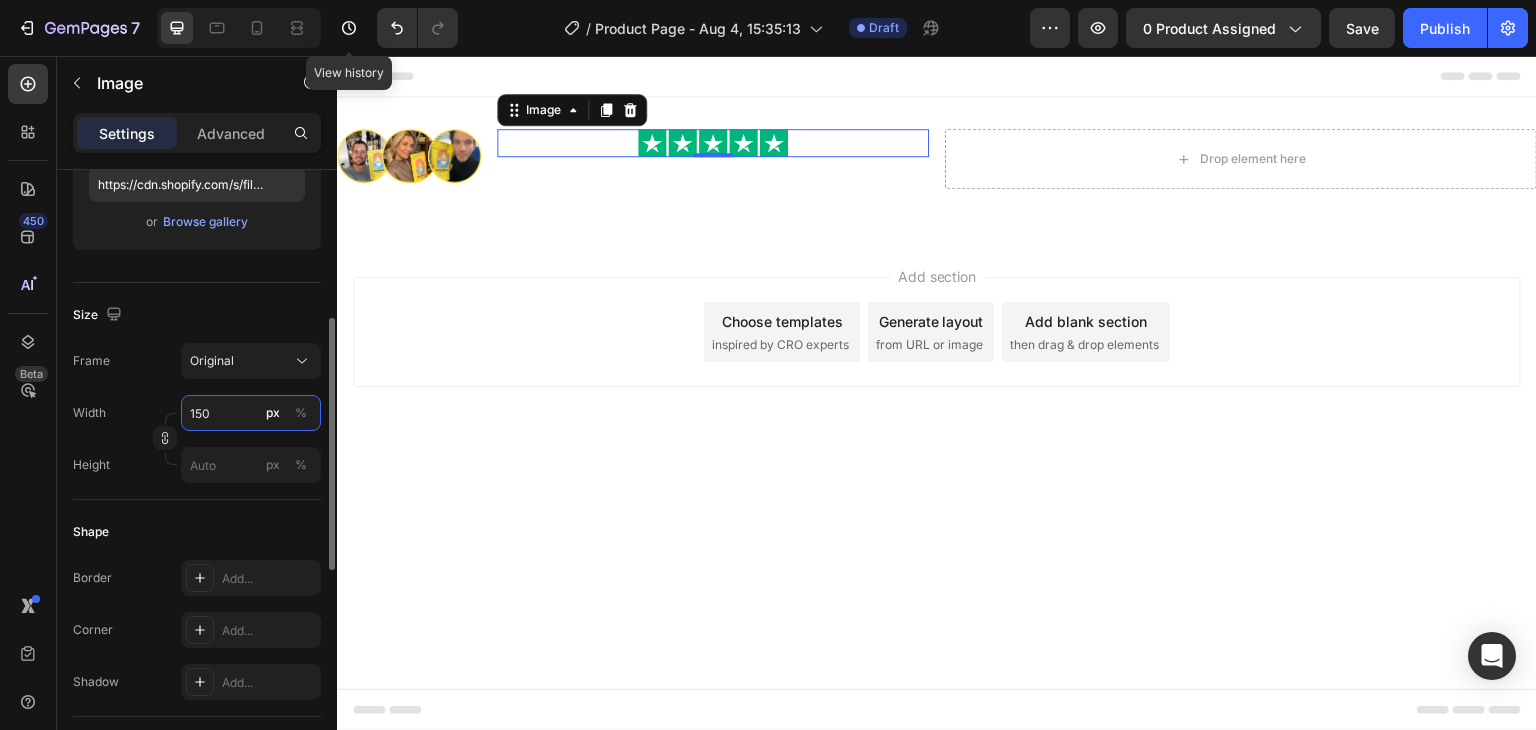 click on "150" at bounding box center [251, 413] 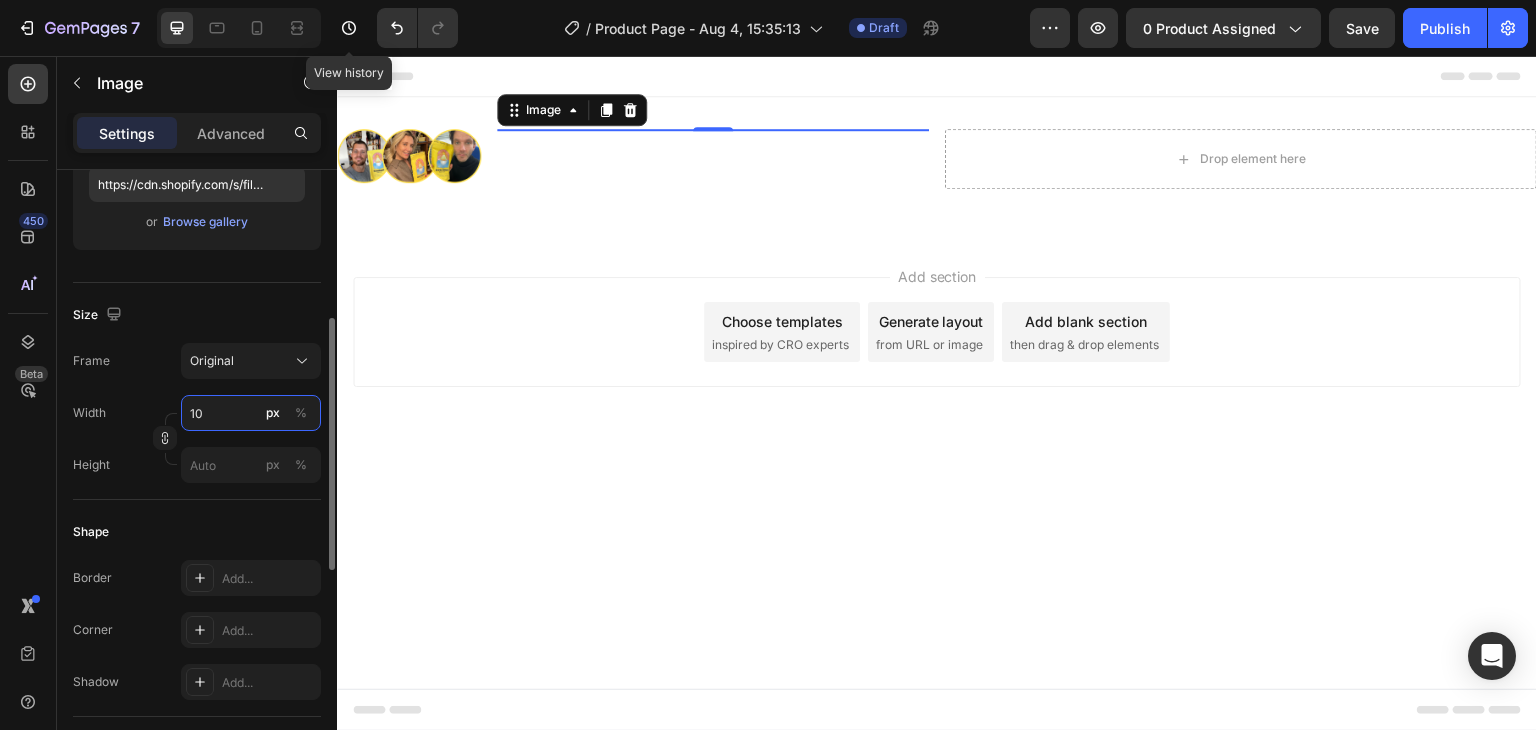 type on "100" 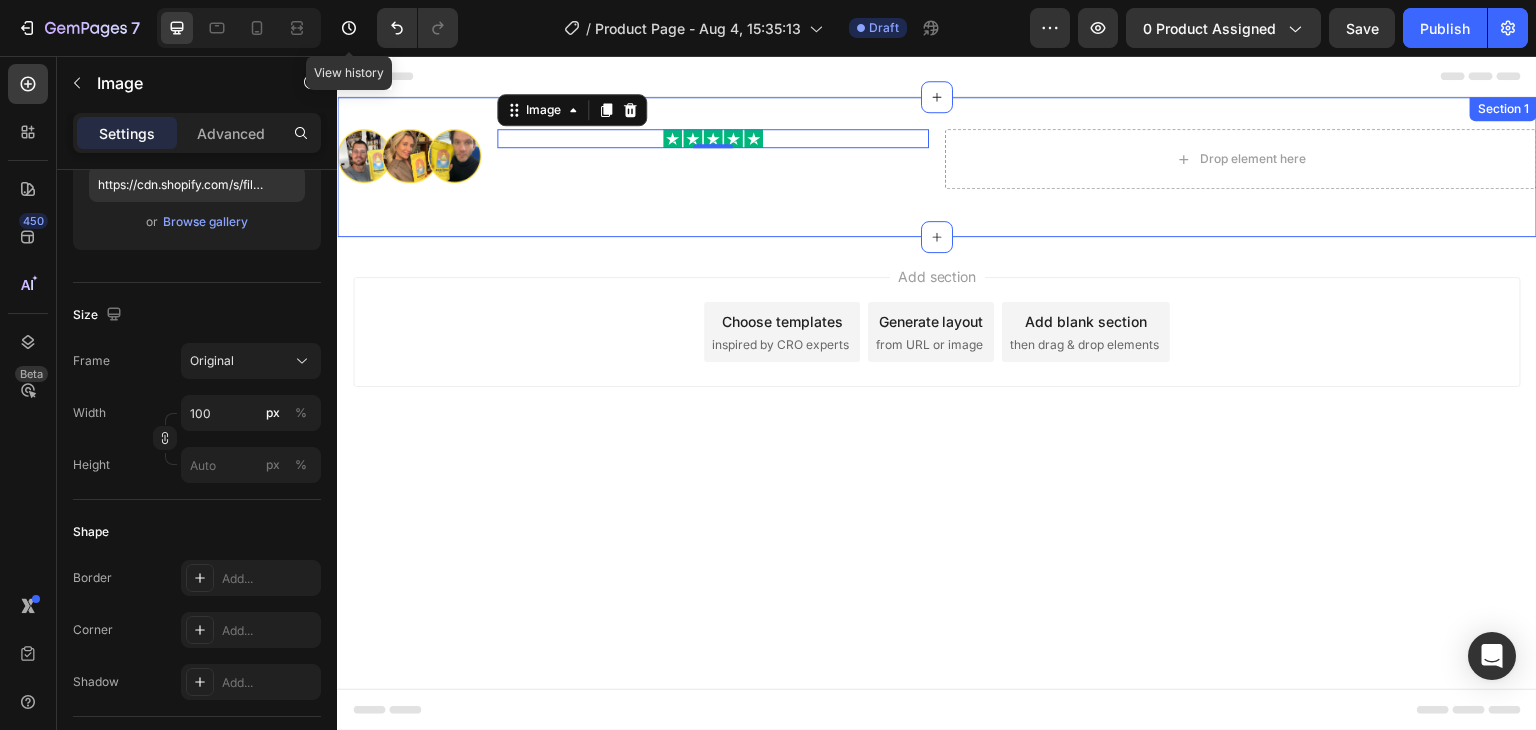 click on "Image Image 0 Row Drop element here Row Section 1" at bounding box center [937, 167] 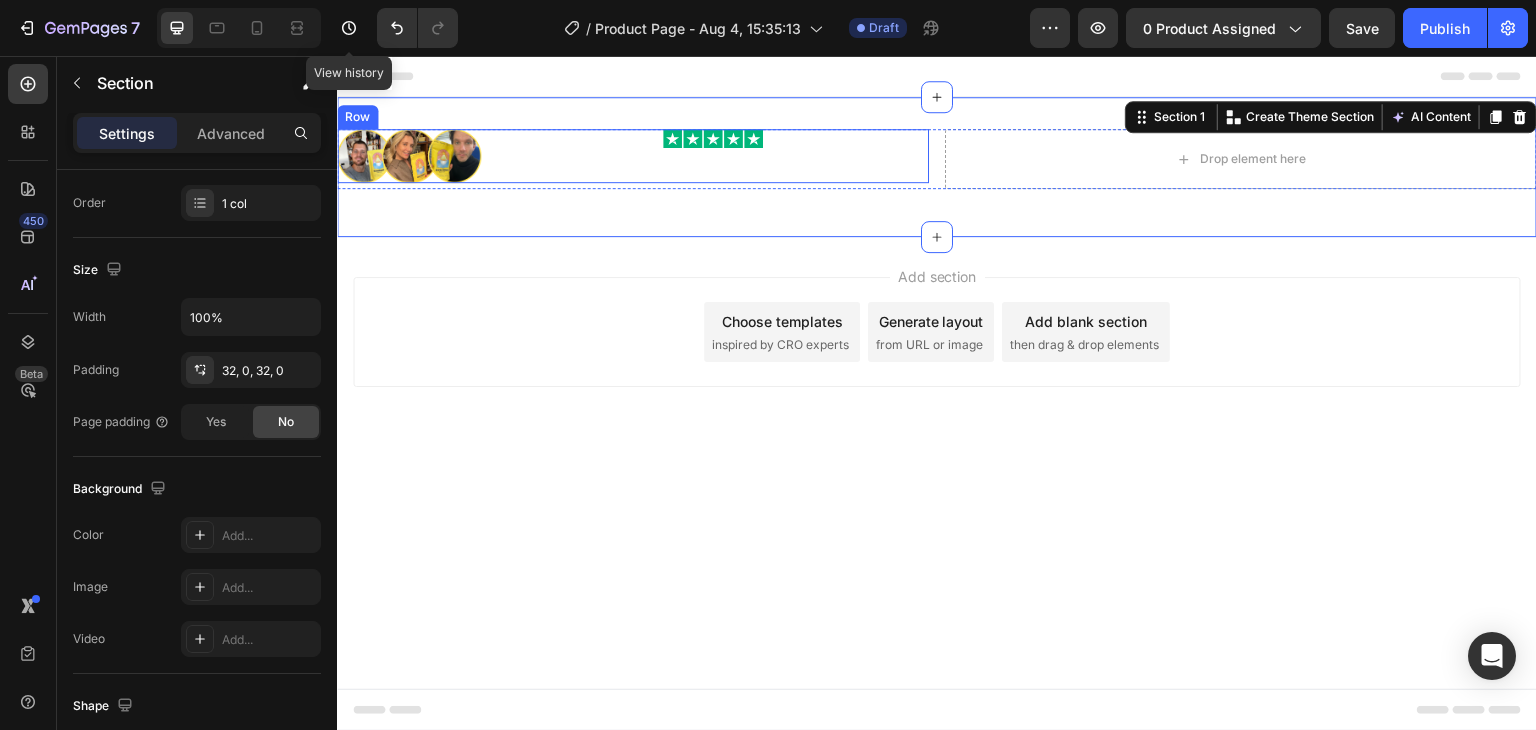 scroll, scrollTop: 0, scrollLeft: 0, axis: both 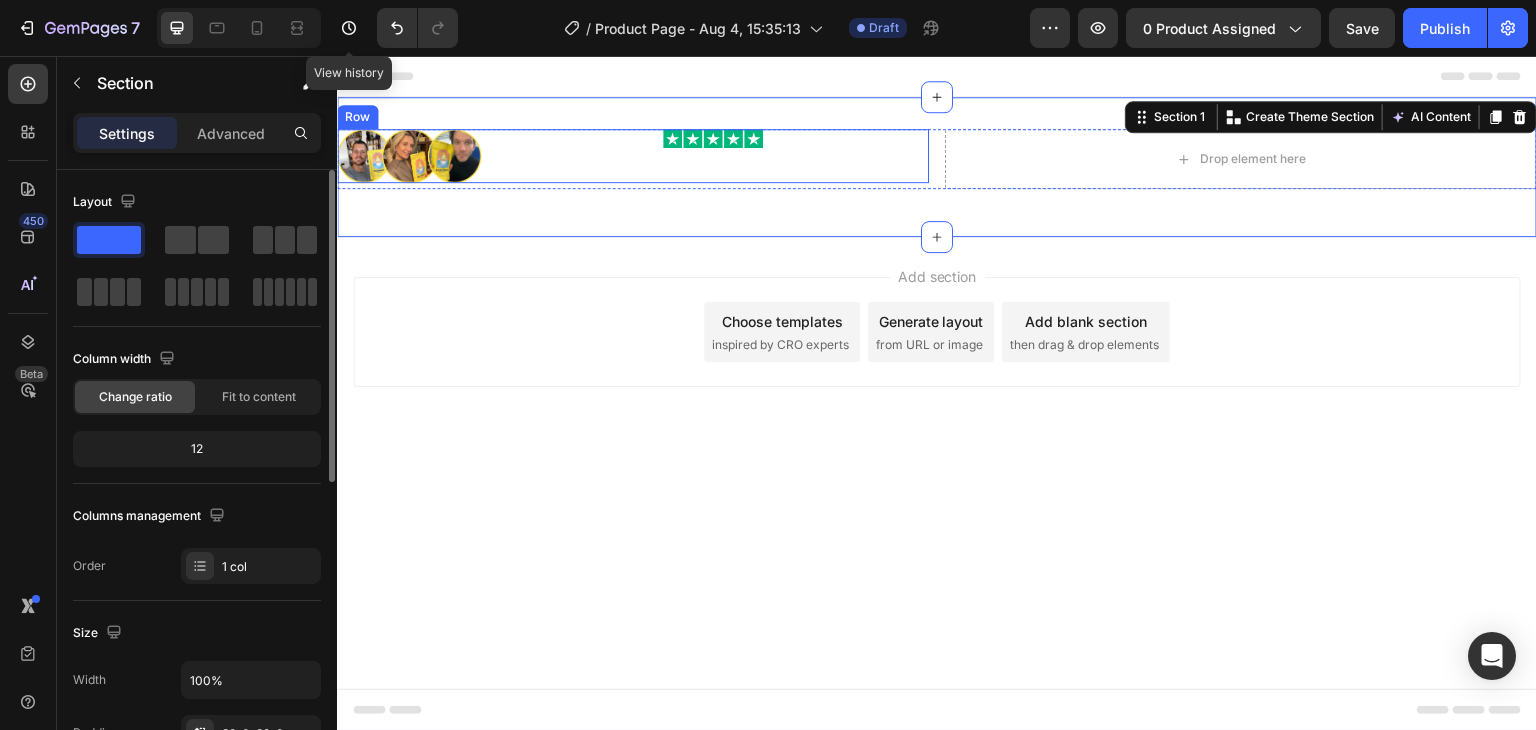 click on "Image" at bounding box center [713, 156] 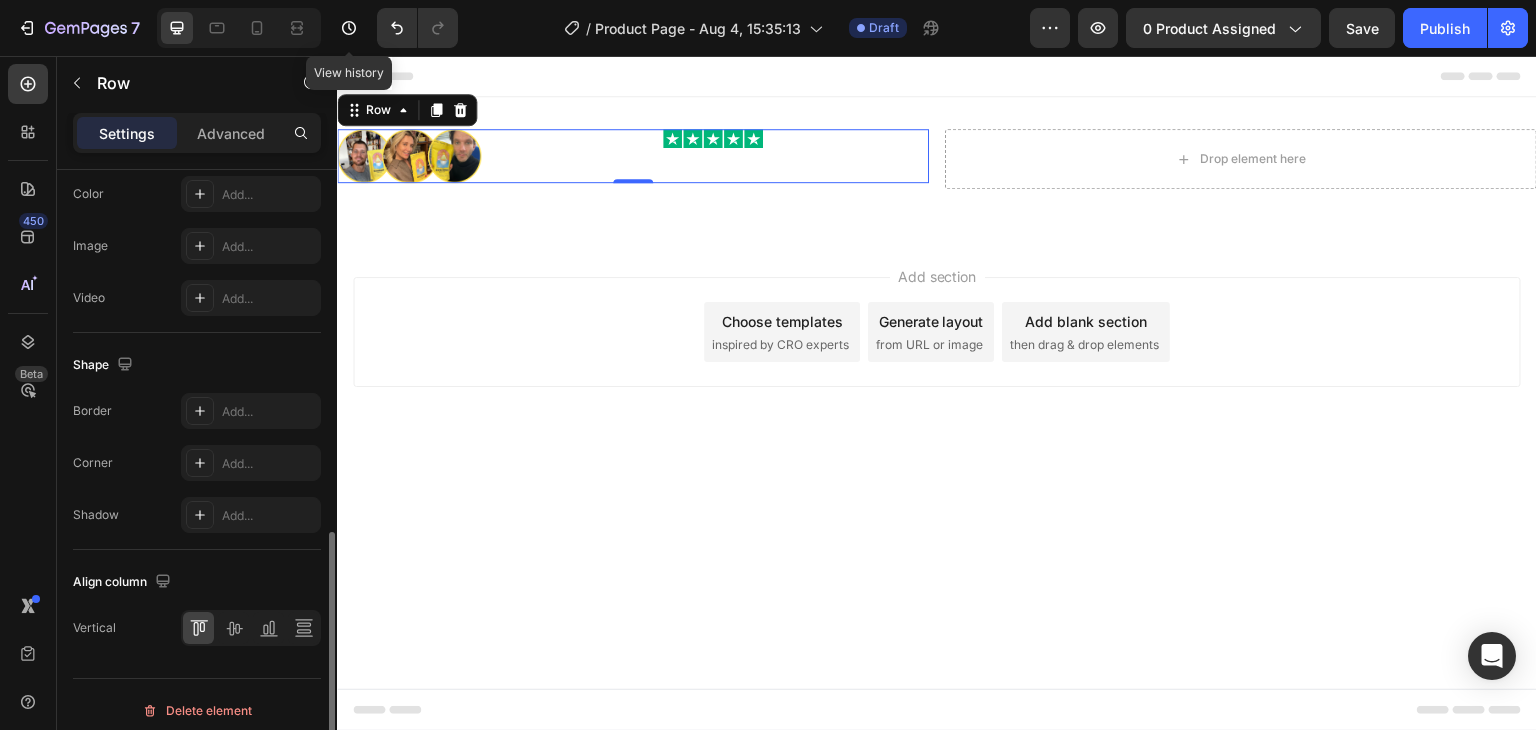 scroll, scrollTop: 828, scrollLeft: 0, axis: vertical 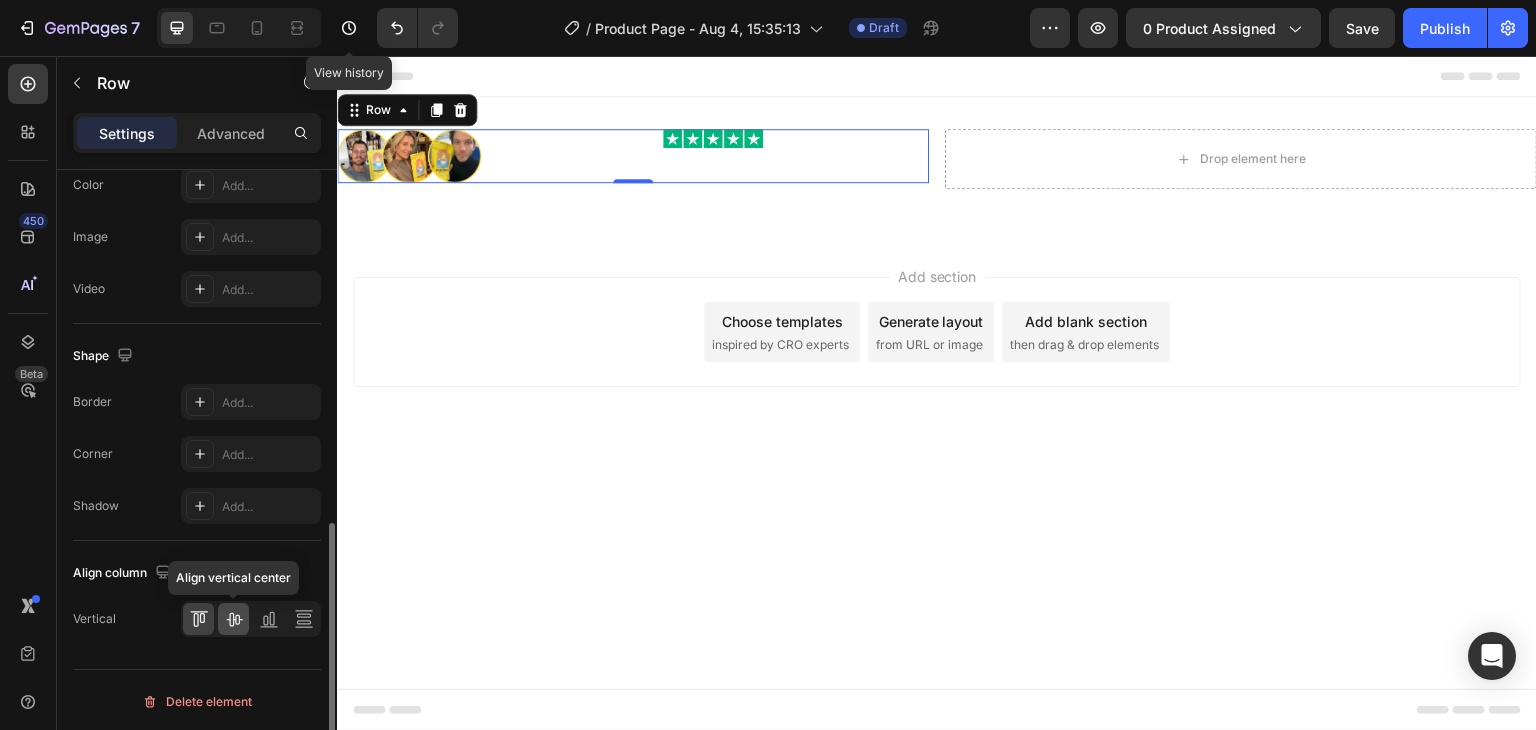 click 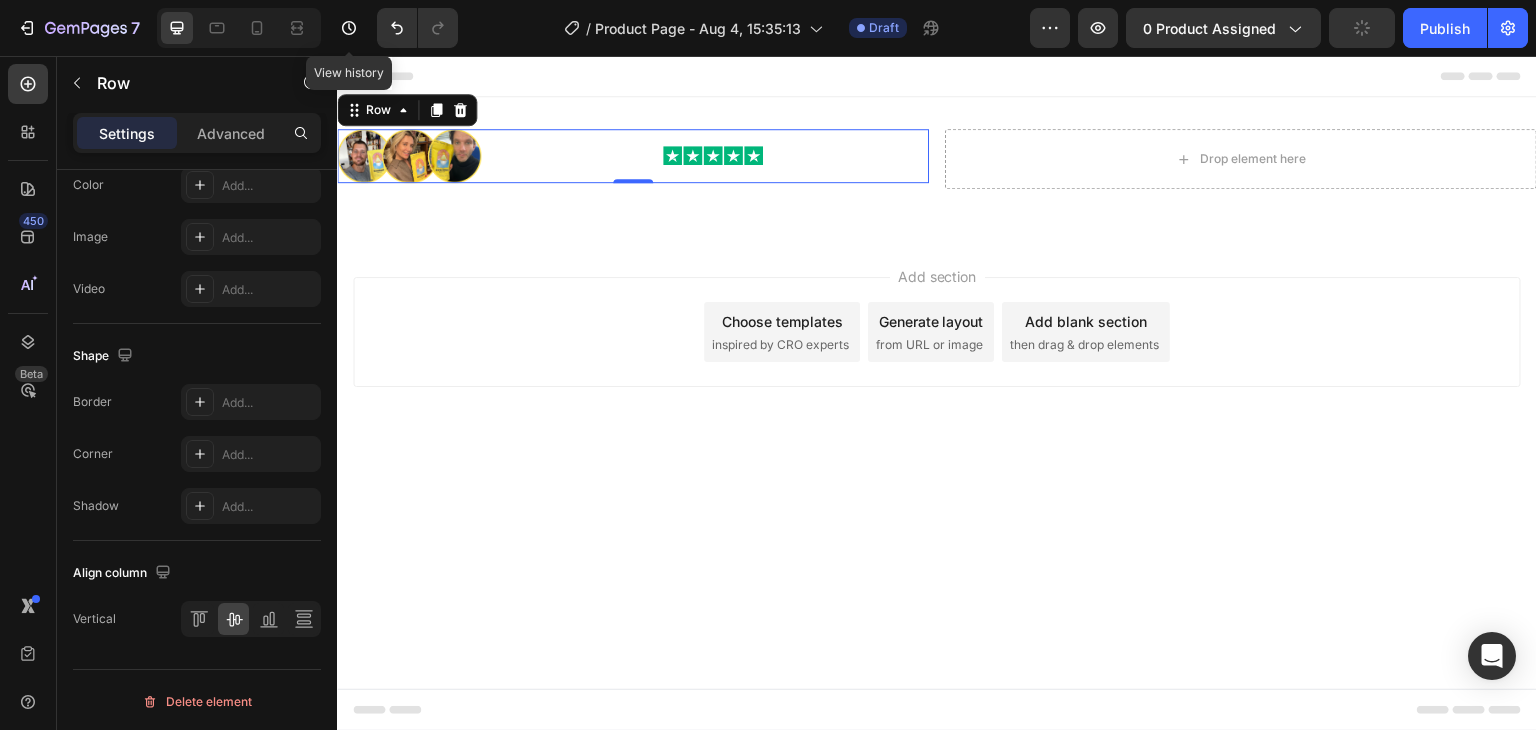click on "Add section Choose templates inspired by CRO experts Generate layout from URL or image Add blank section then drag & drop elements" at bounding box center [937, 360] 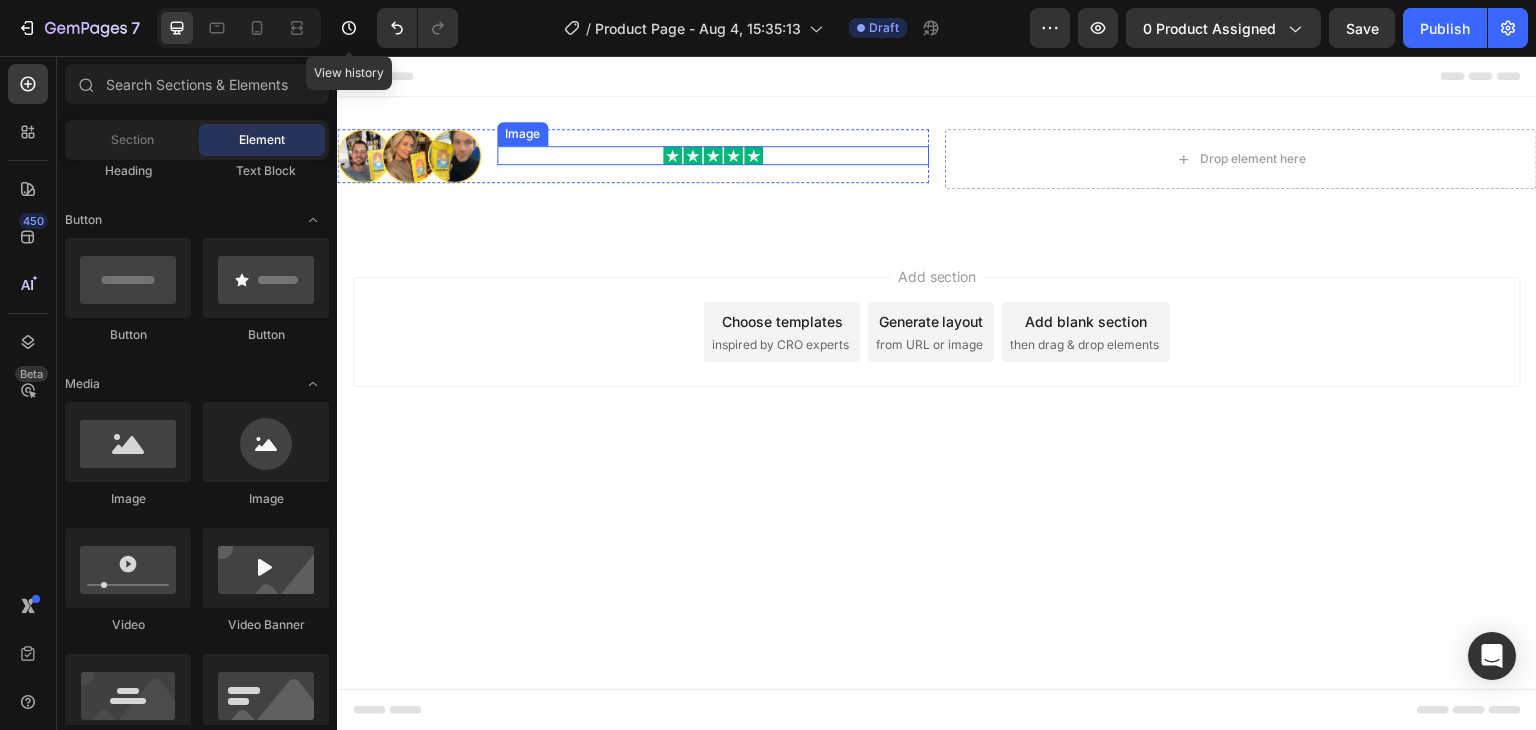 click at bounding box center [713, 155] 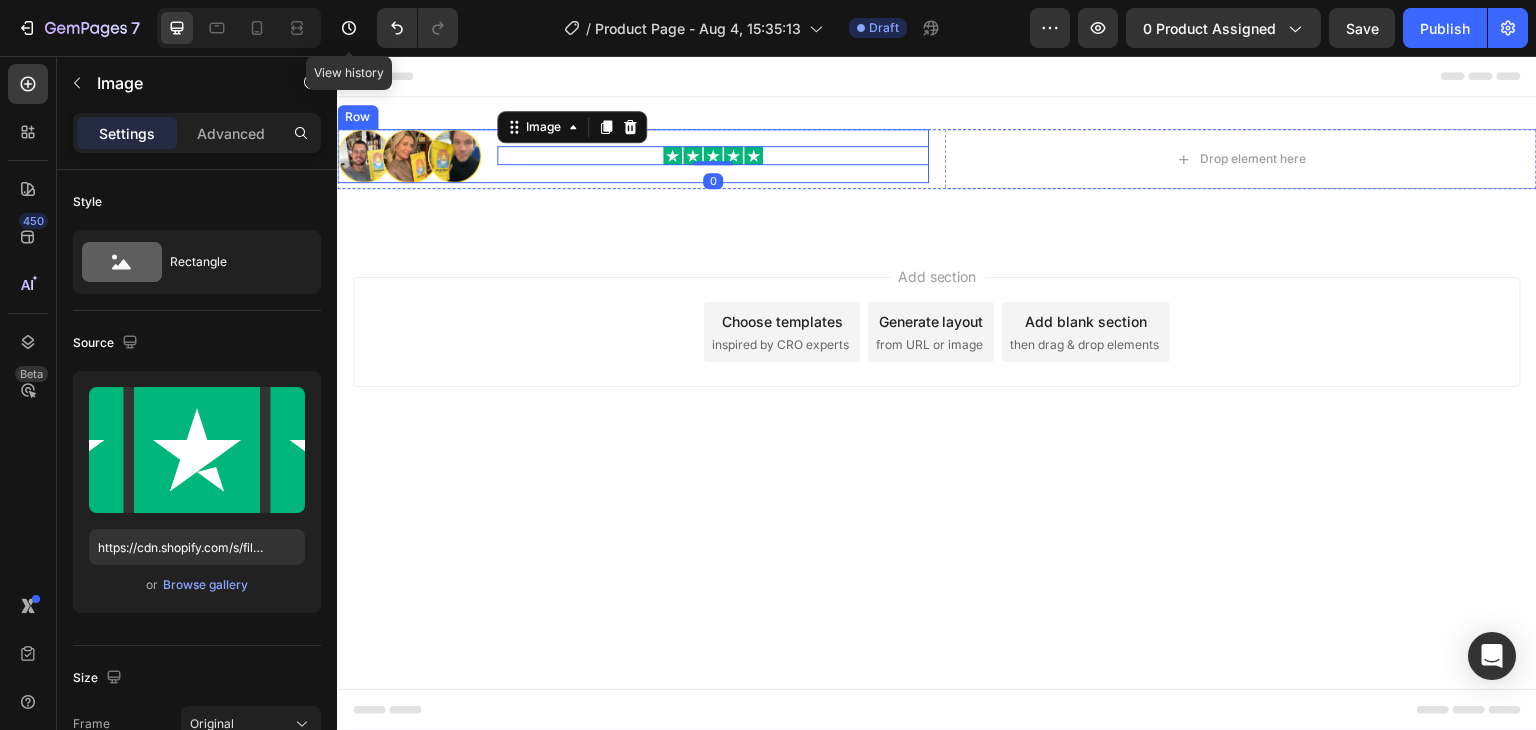 click on "Image   0" at bounding box center [713, 156] 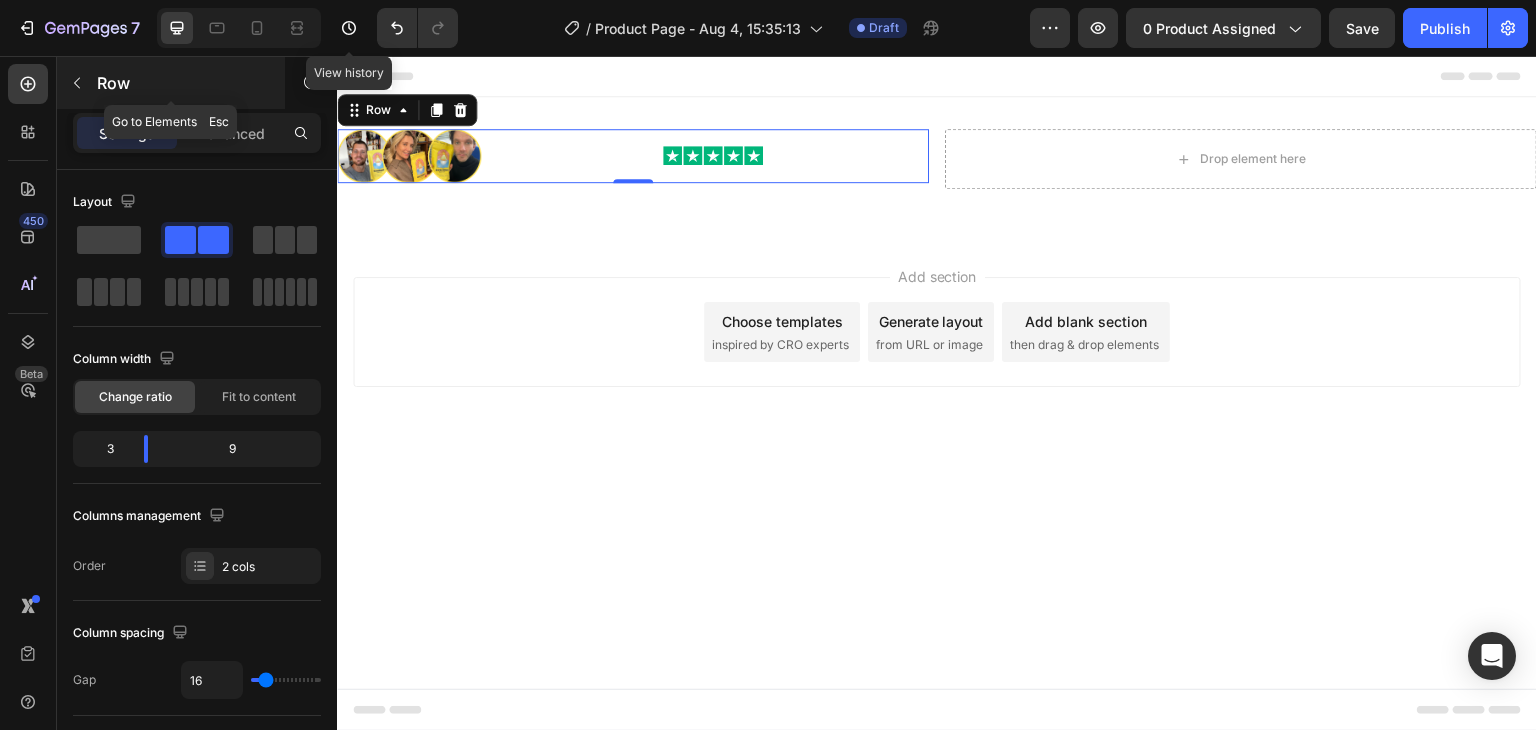 click 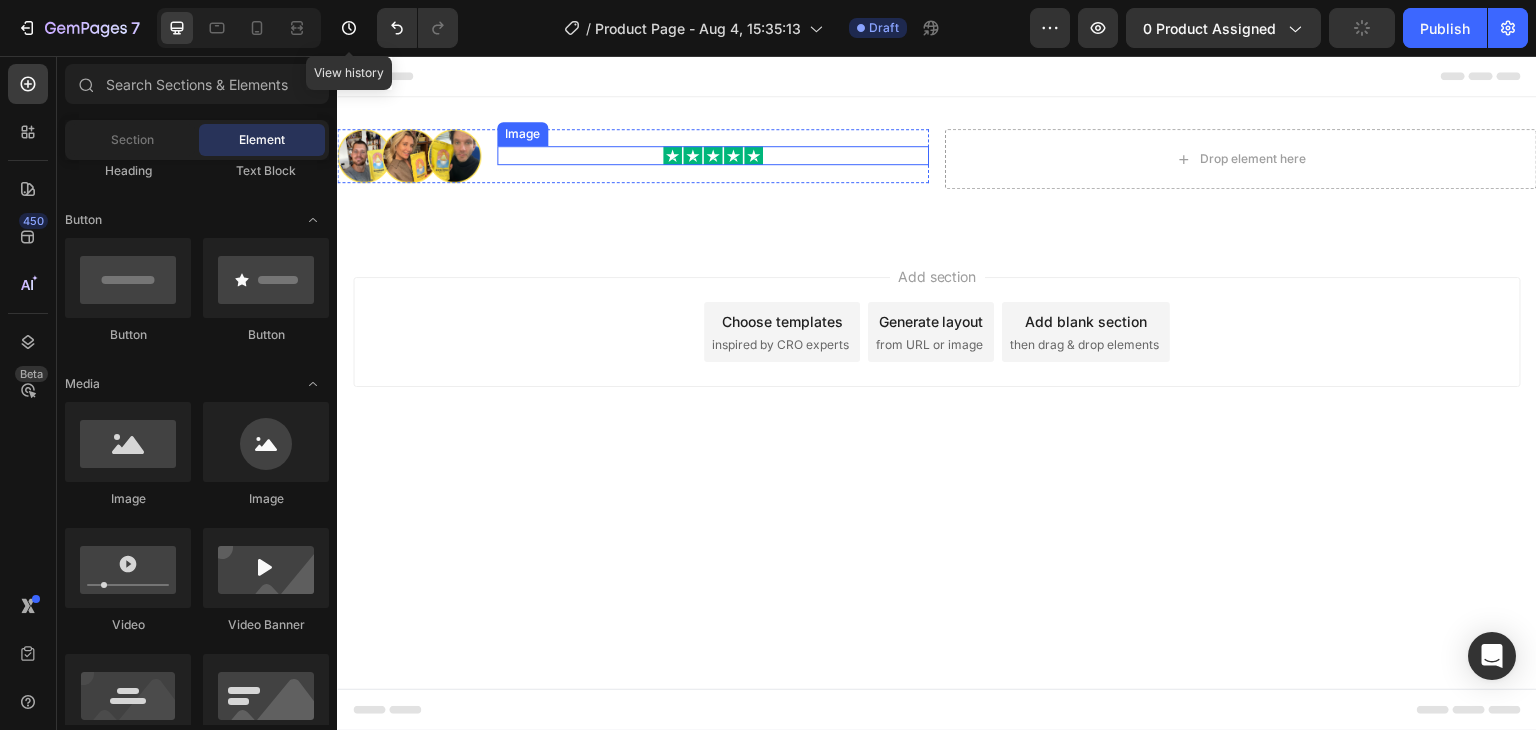 click at bounding box center [713, 155] 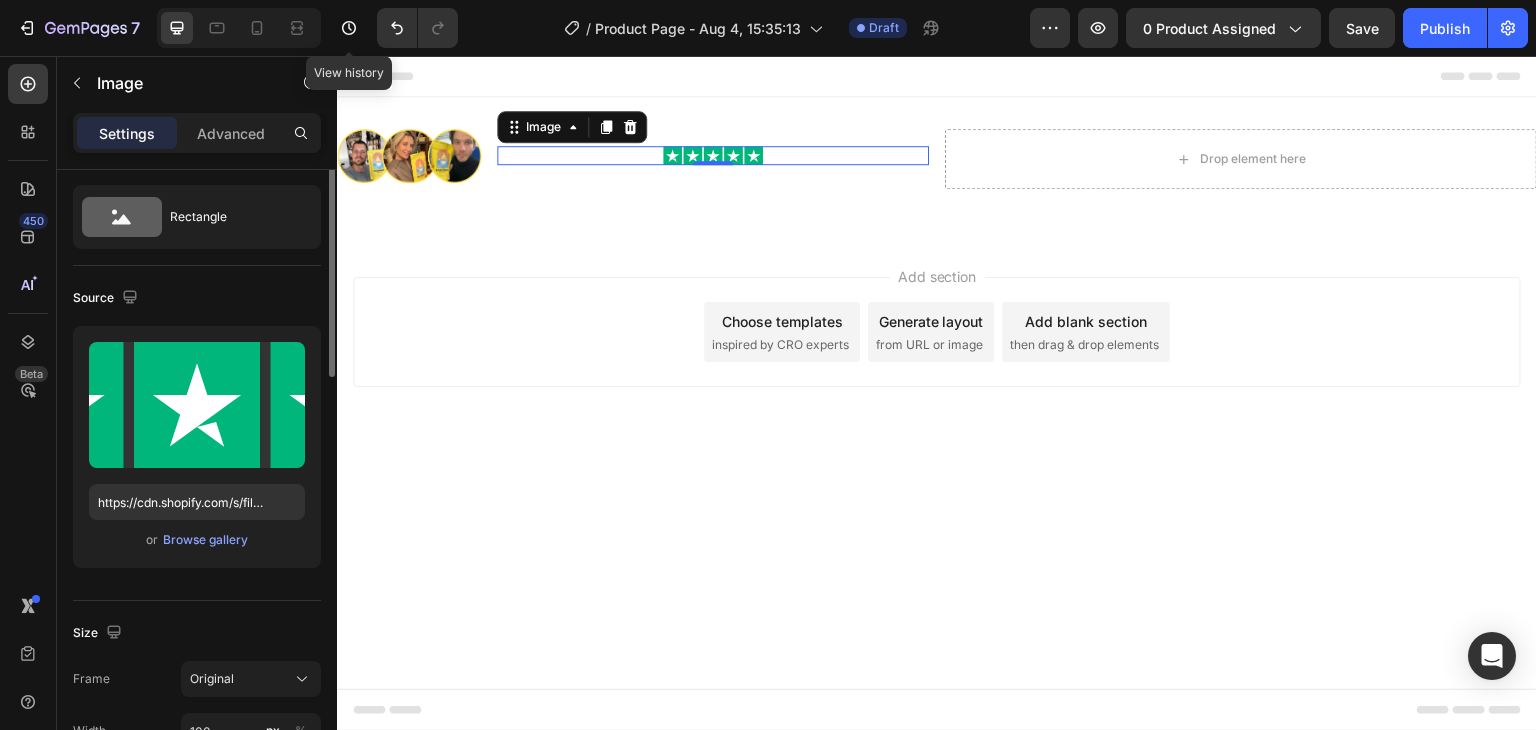 scroll, scrollTop: 0, scrollLeft: 0, axis: both 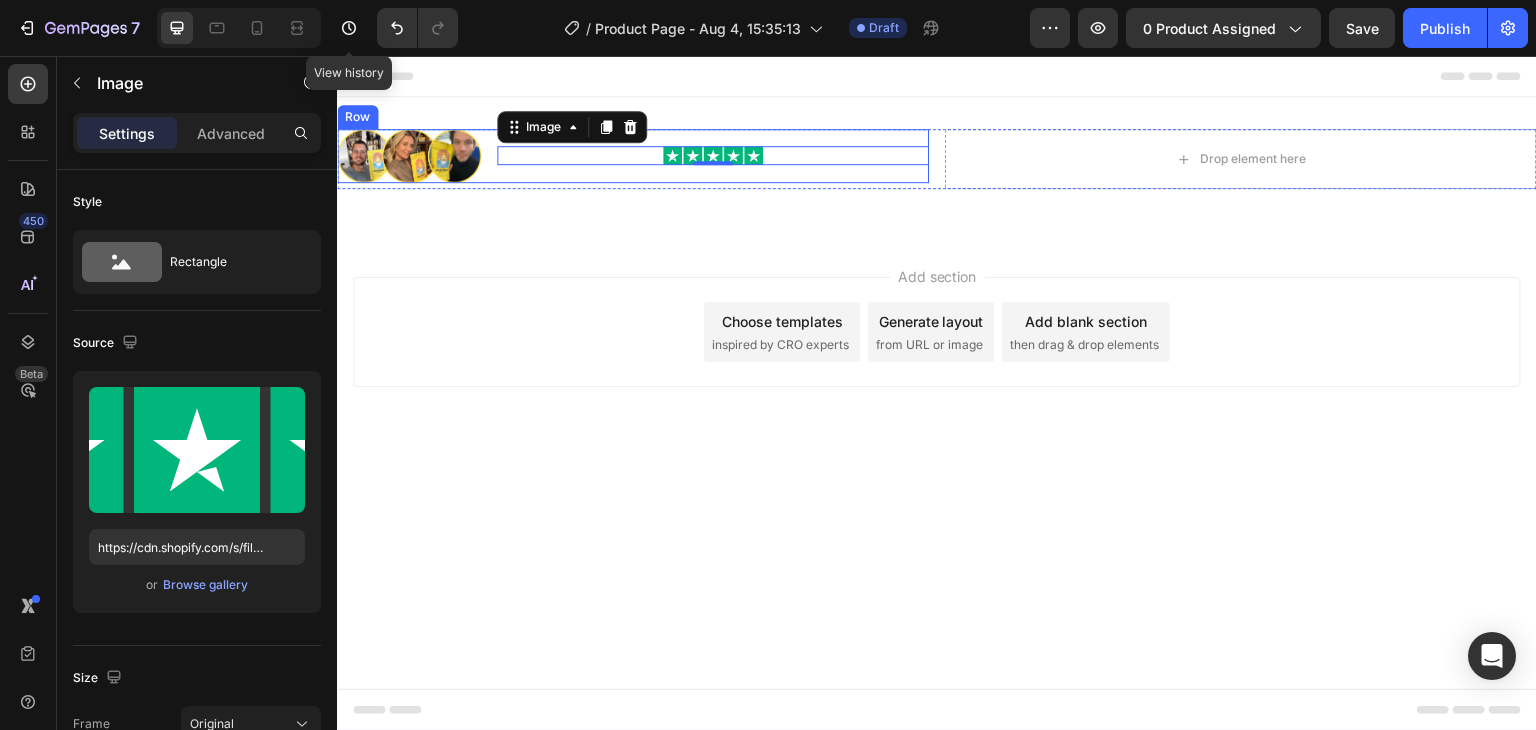 click on "Image   0" at bounding box center [713, 156] 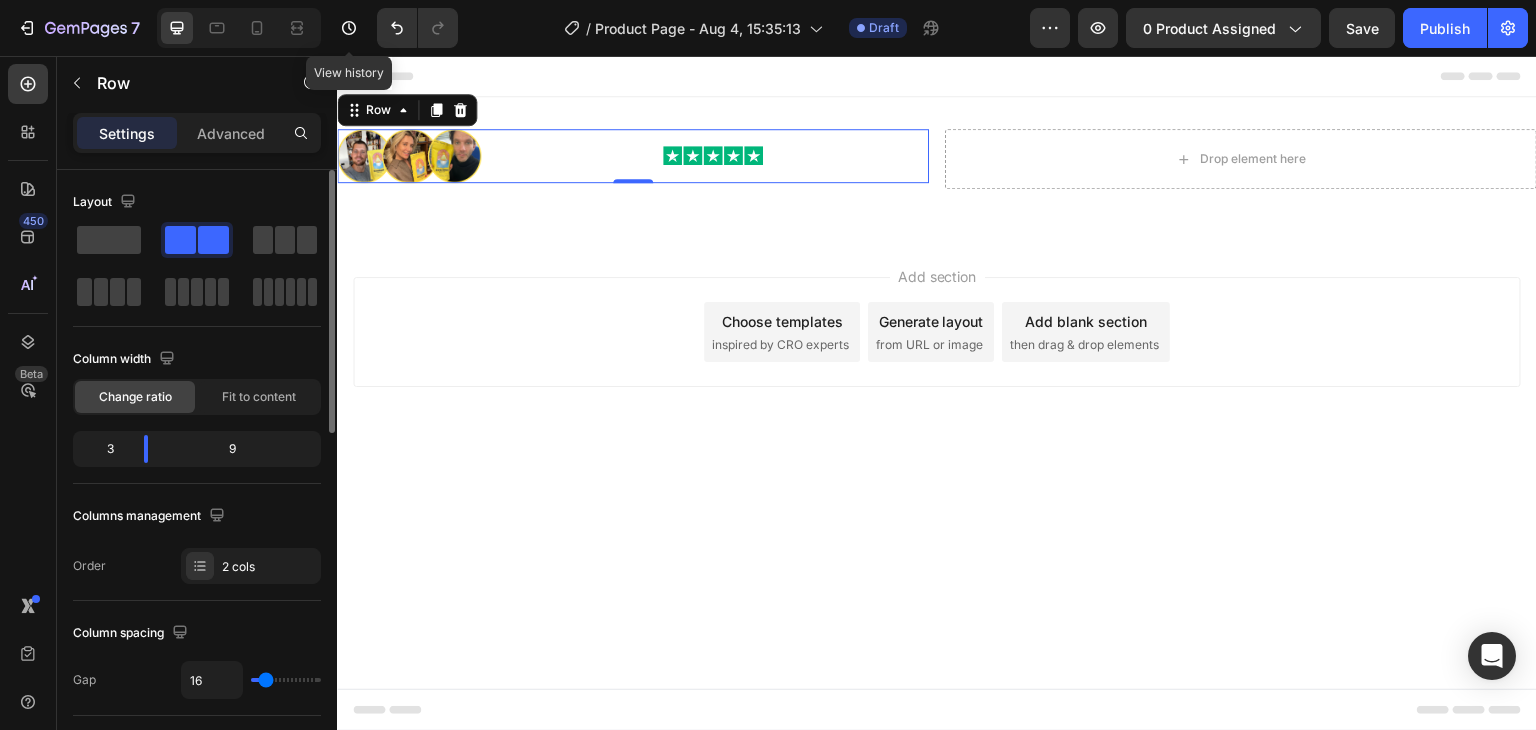 click on "9" 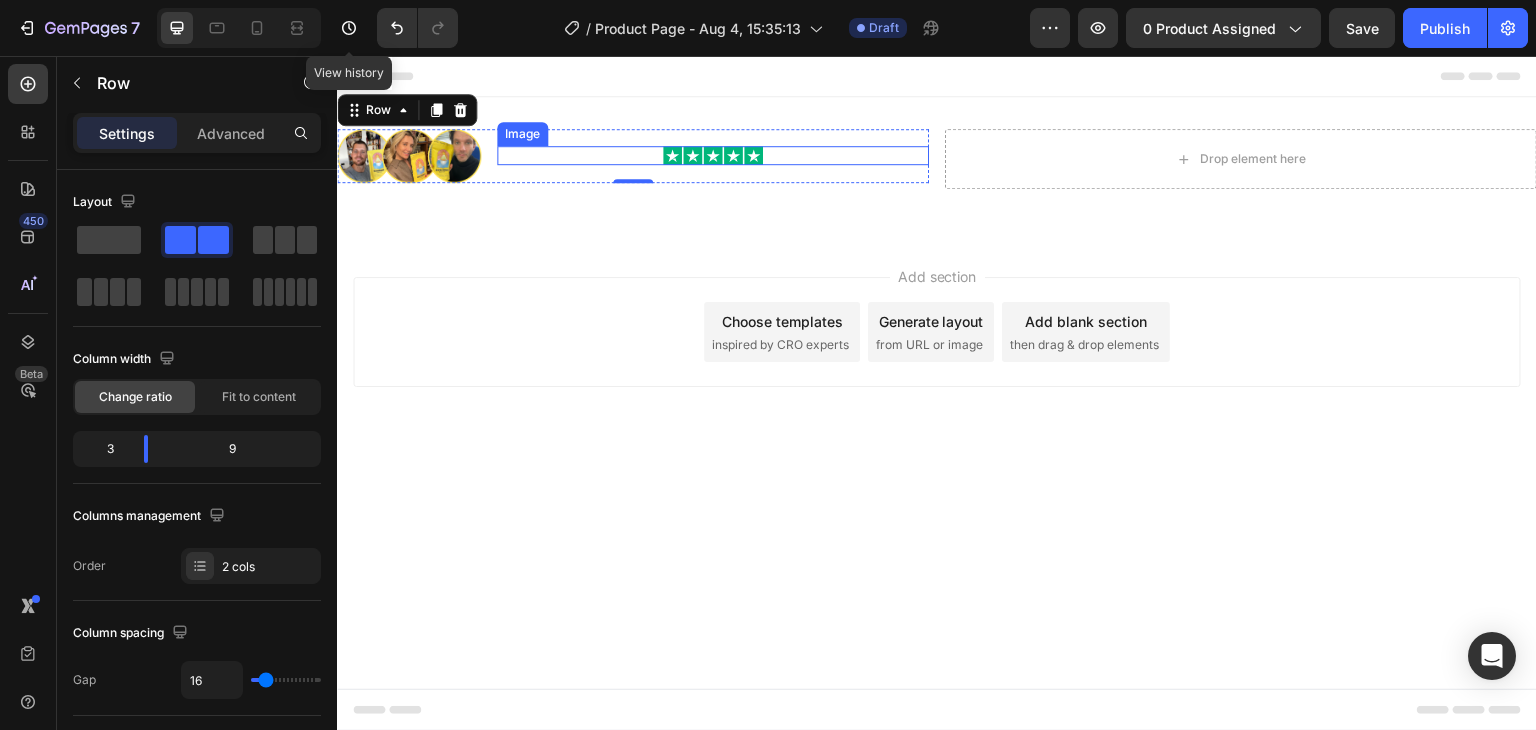 click at bounding box center (713, 155) 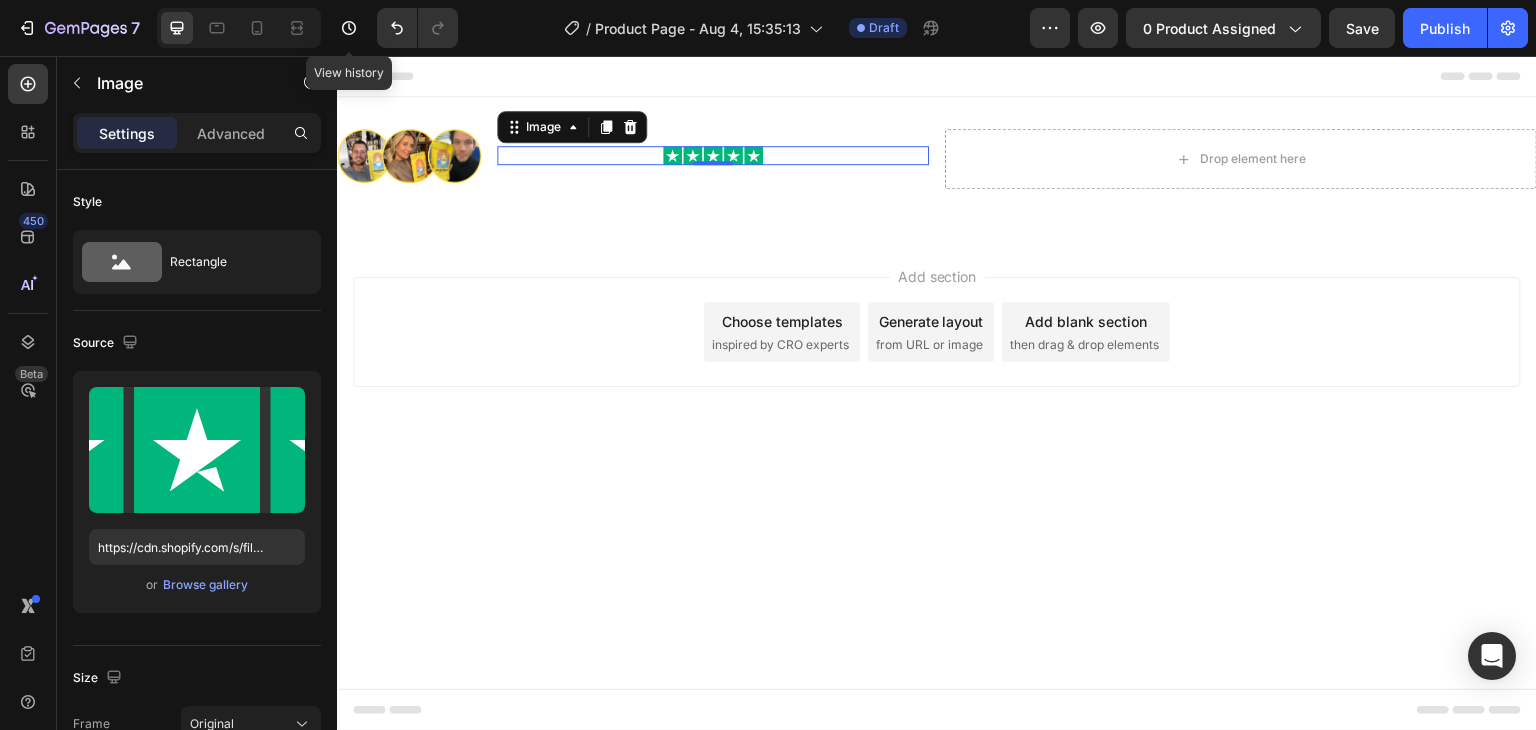 click on "Add section Choose templates inspired by CRO experts Generate layout from URL or image Add blank section then drag & drop elements" at bounding box center [937, 360] 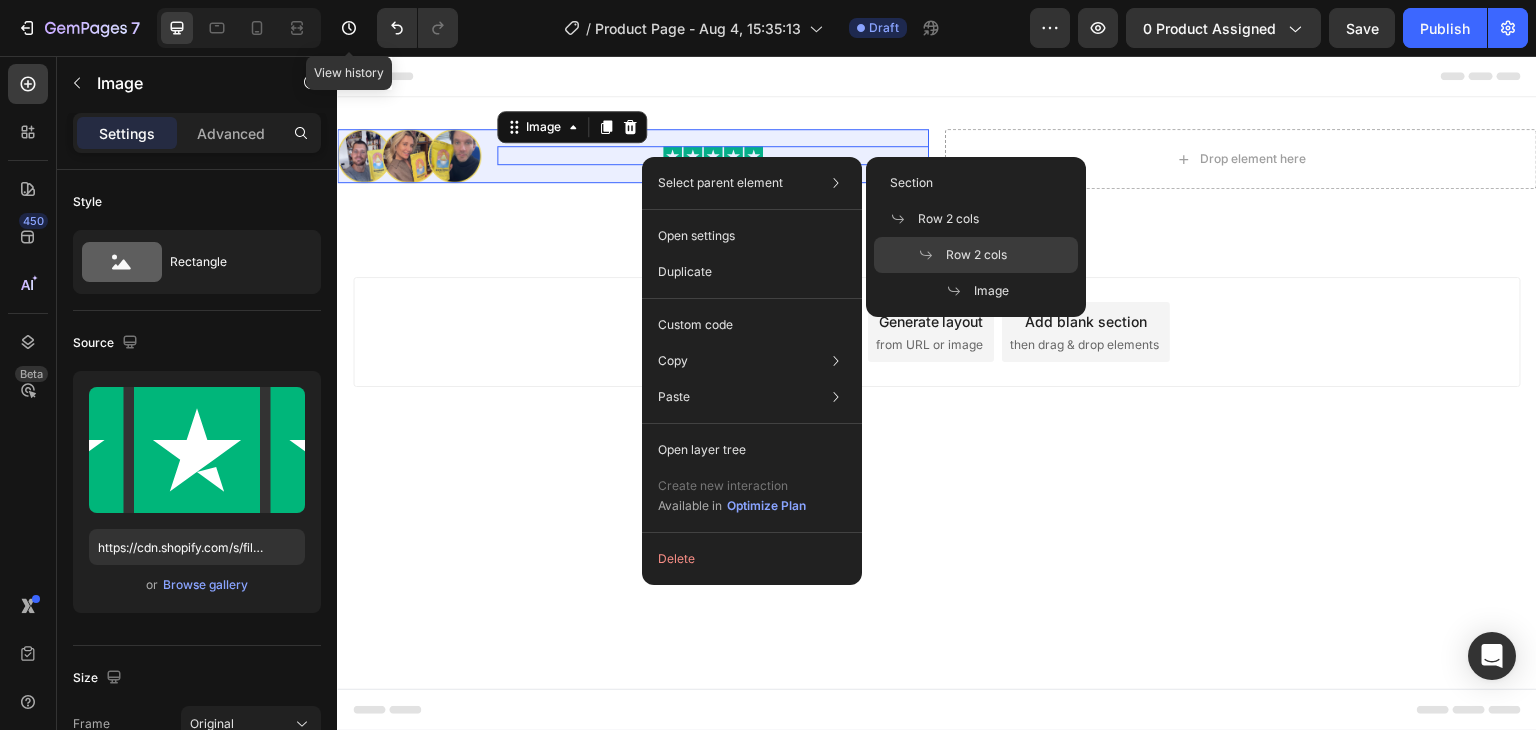 click on "Row 2 cols" 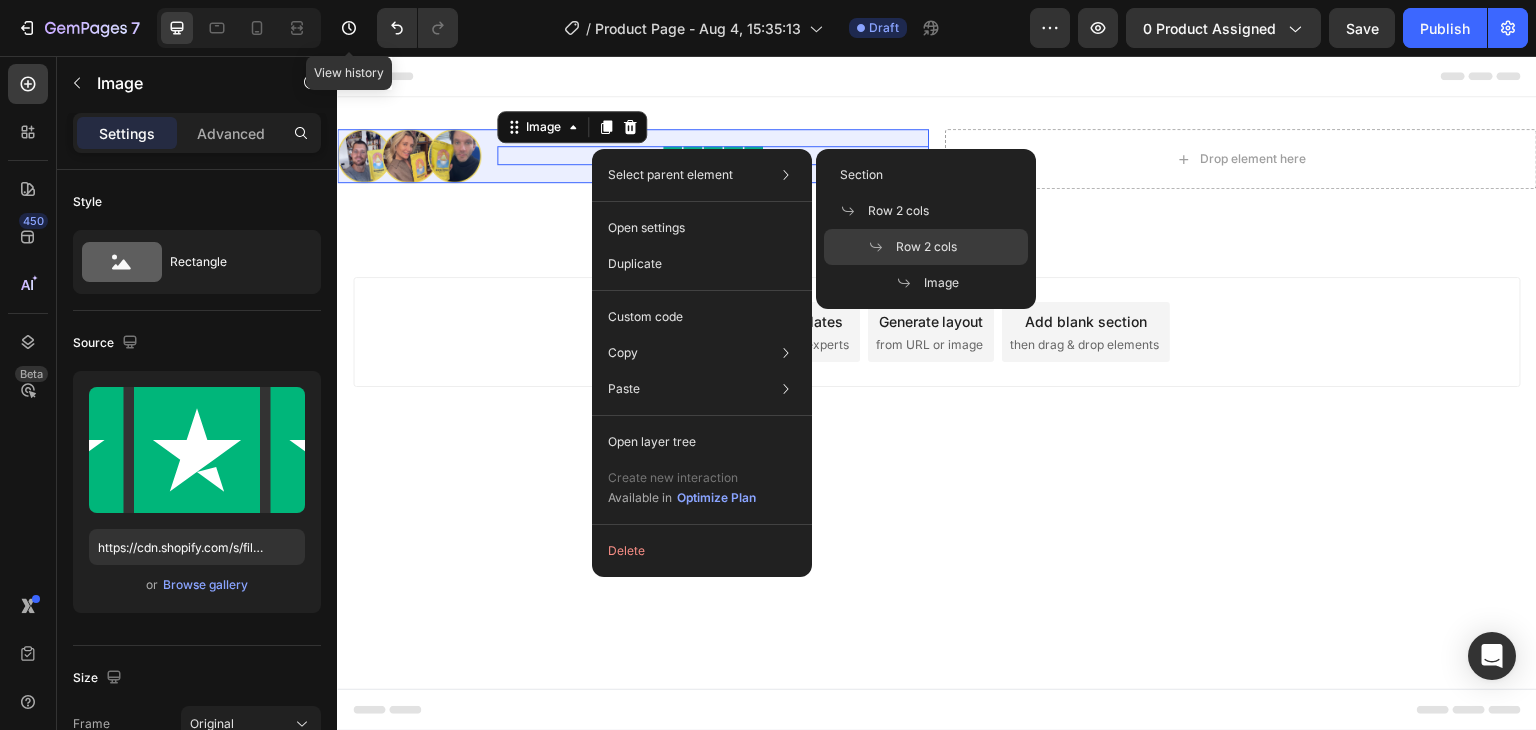 click on "Row 2 cols" 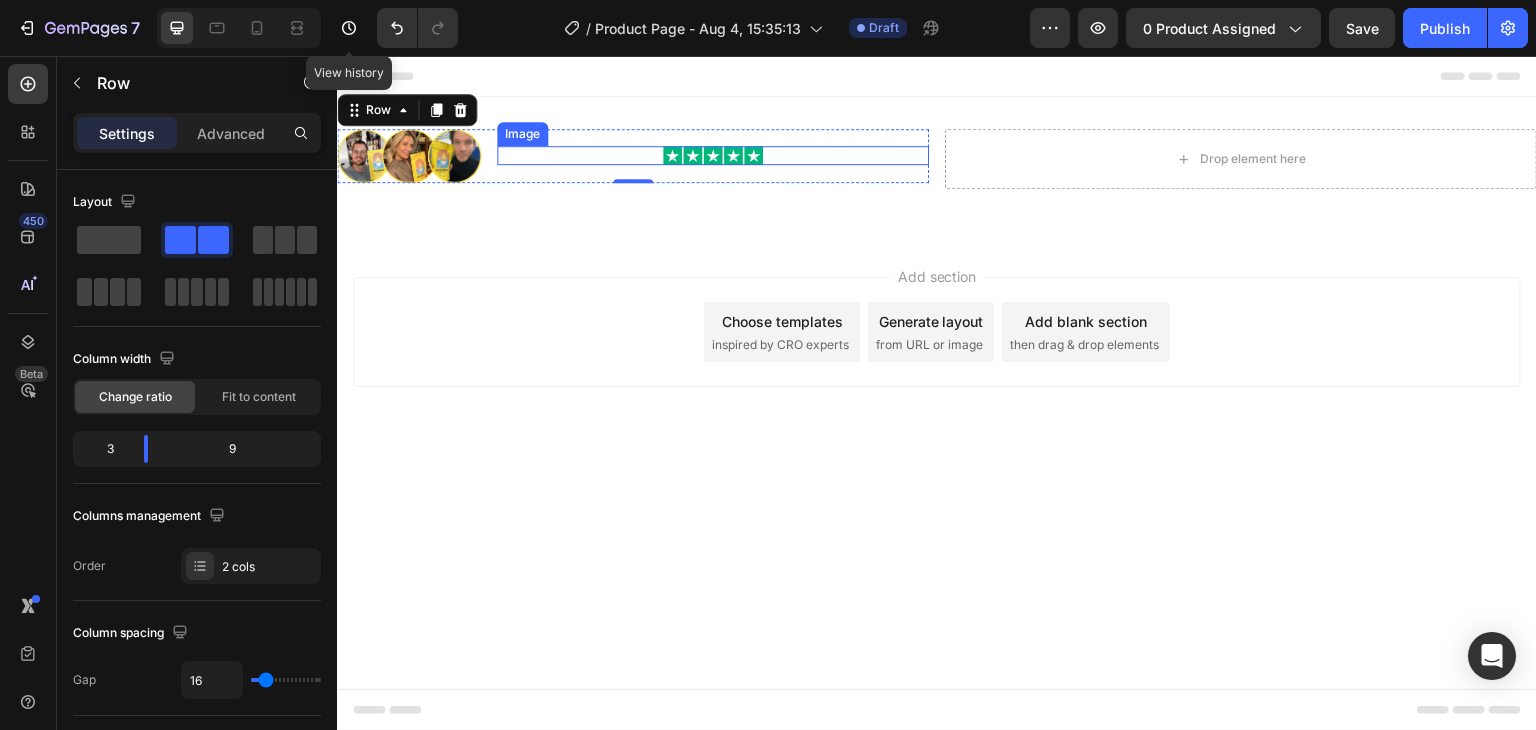 click at bounding box center (713, 155) 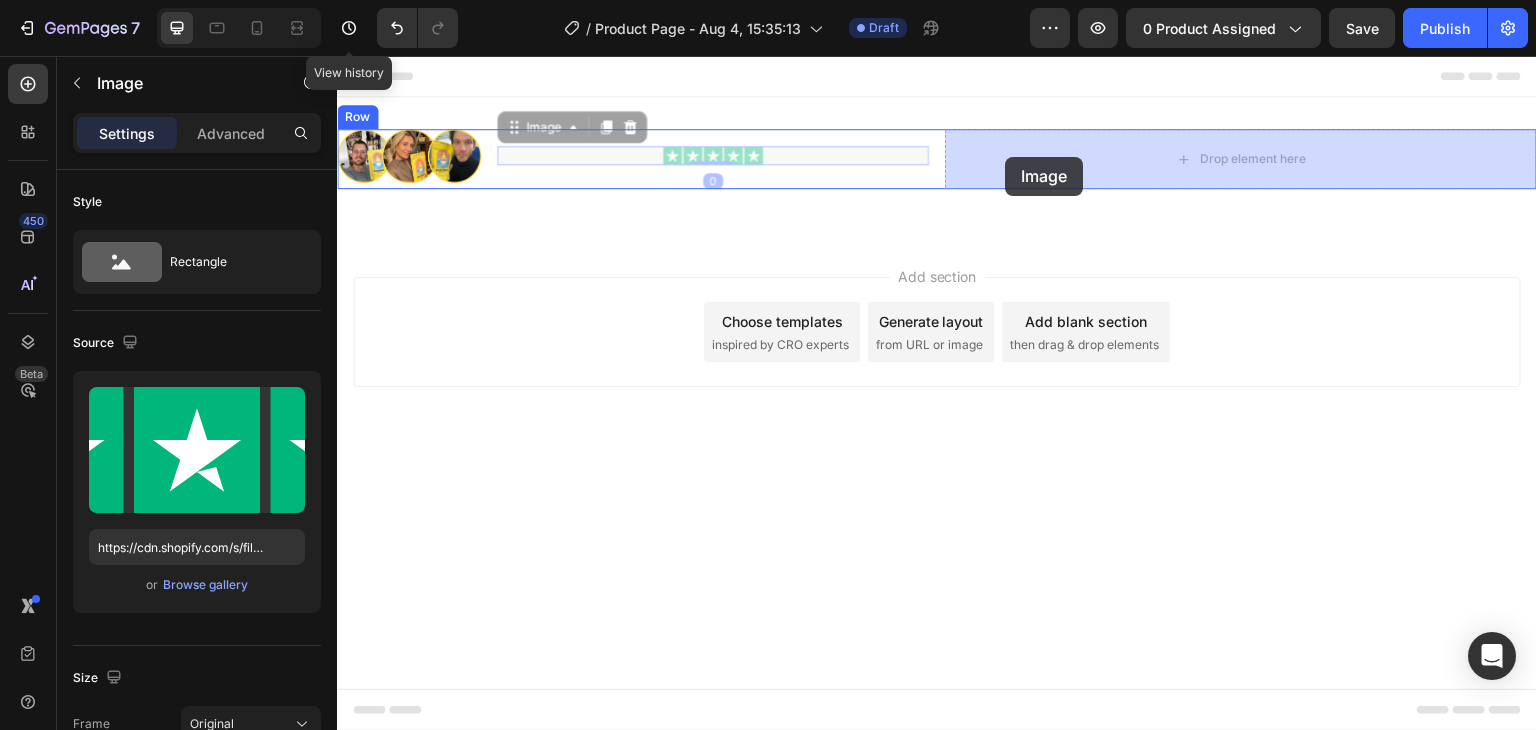 drag, startPoint x: 516, startPoint y: 122, endPoint x: 1006, endPoint y: 157, distance: 491.2484 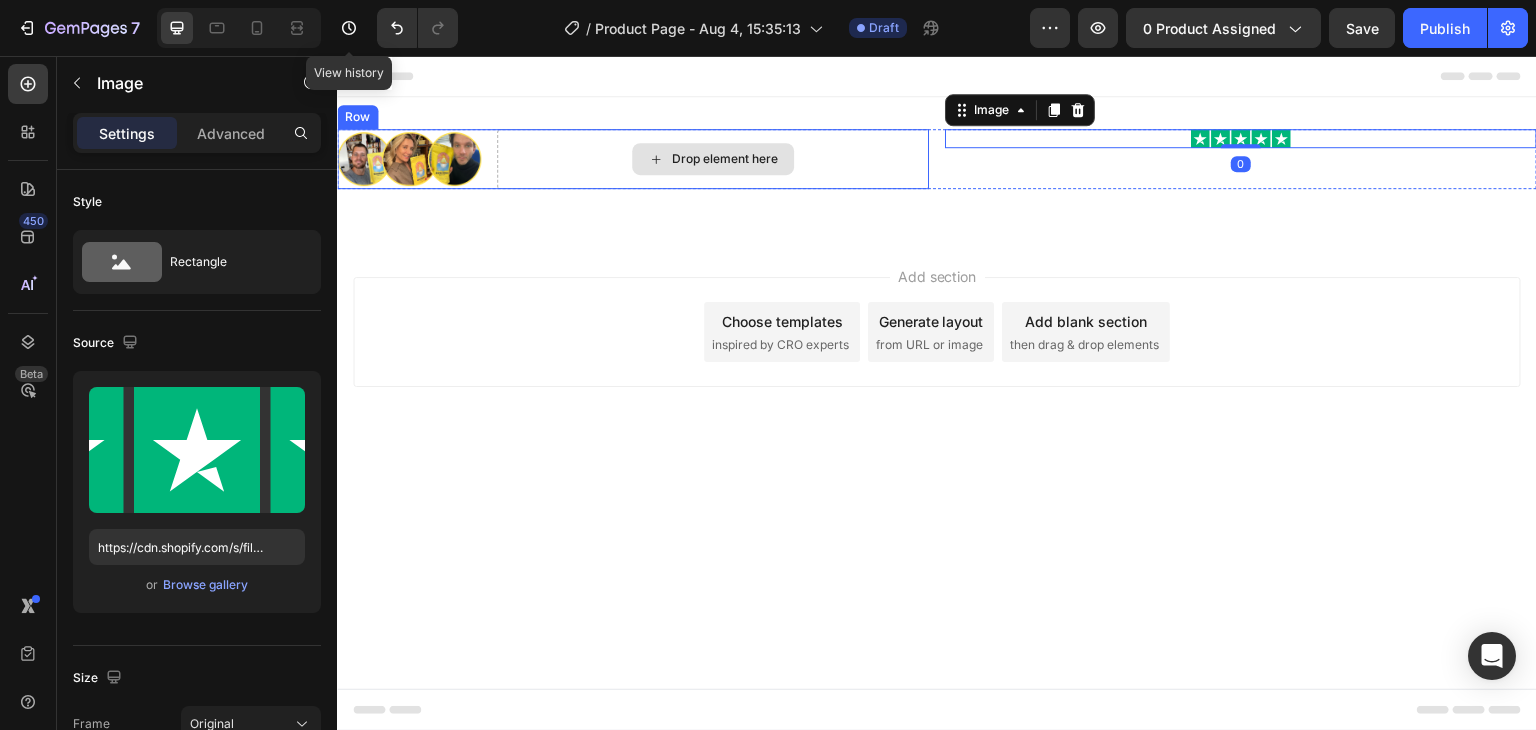click on "Drop element here" at bounding box center (713, 159) 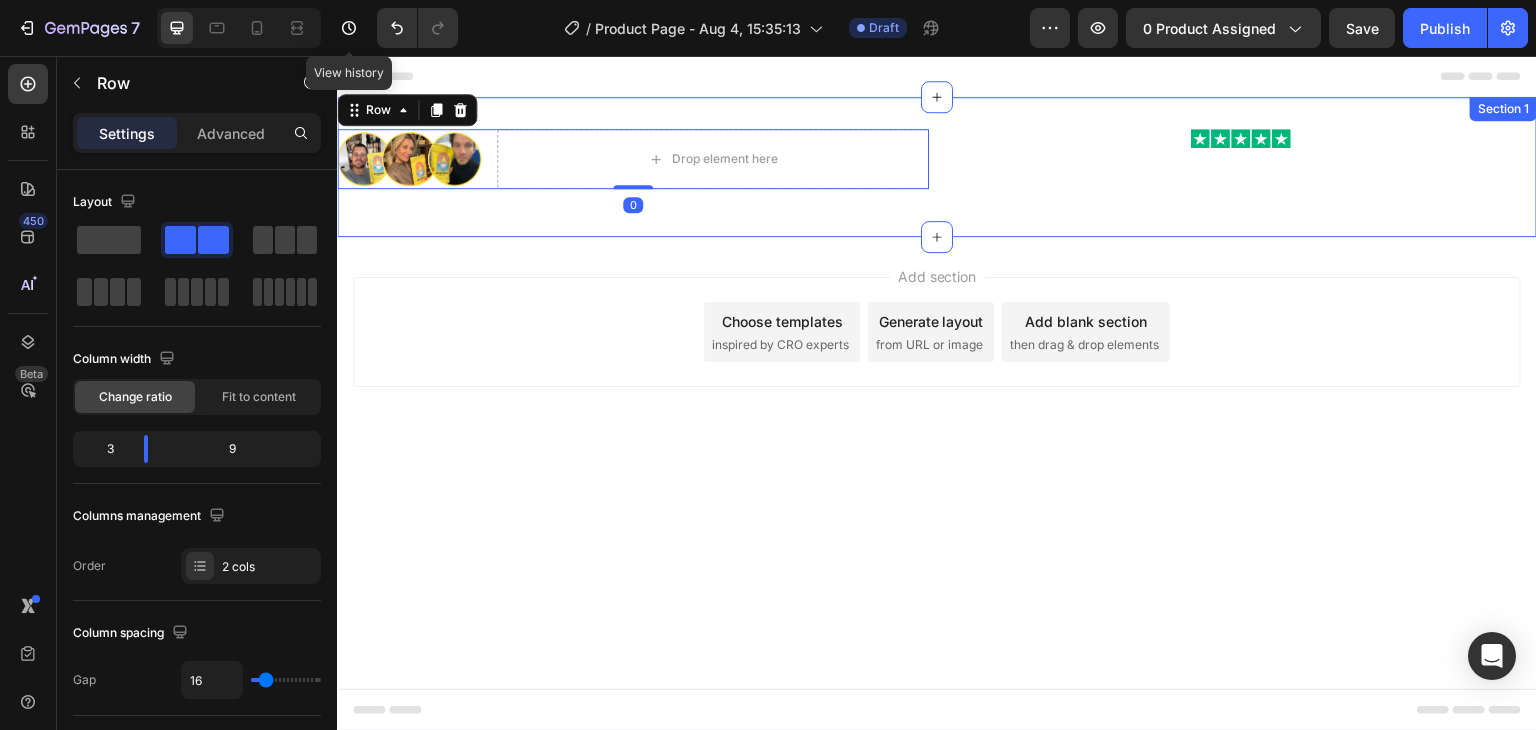 click on "Image
Drop element here Row   0 Image Row Section 1" at bounding box center [937, 167] 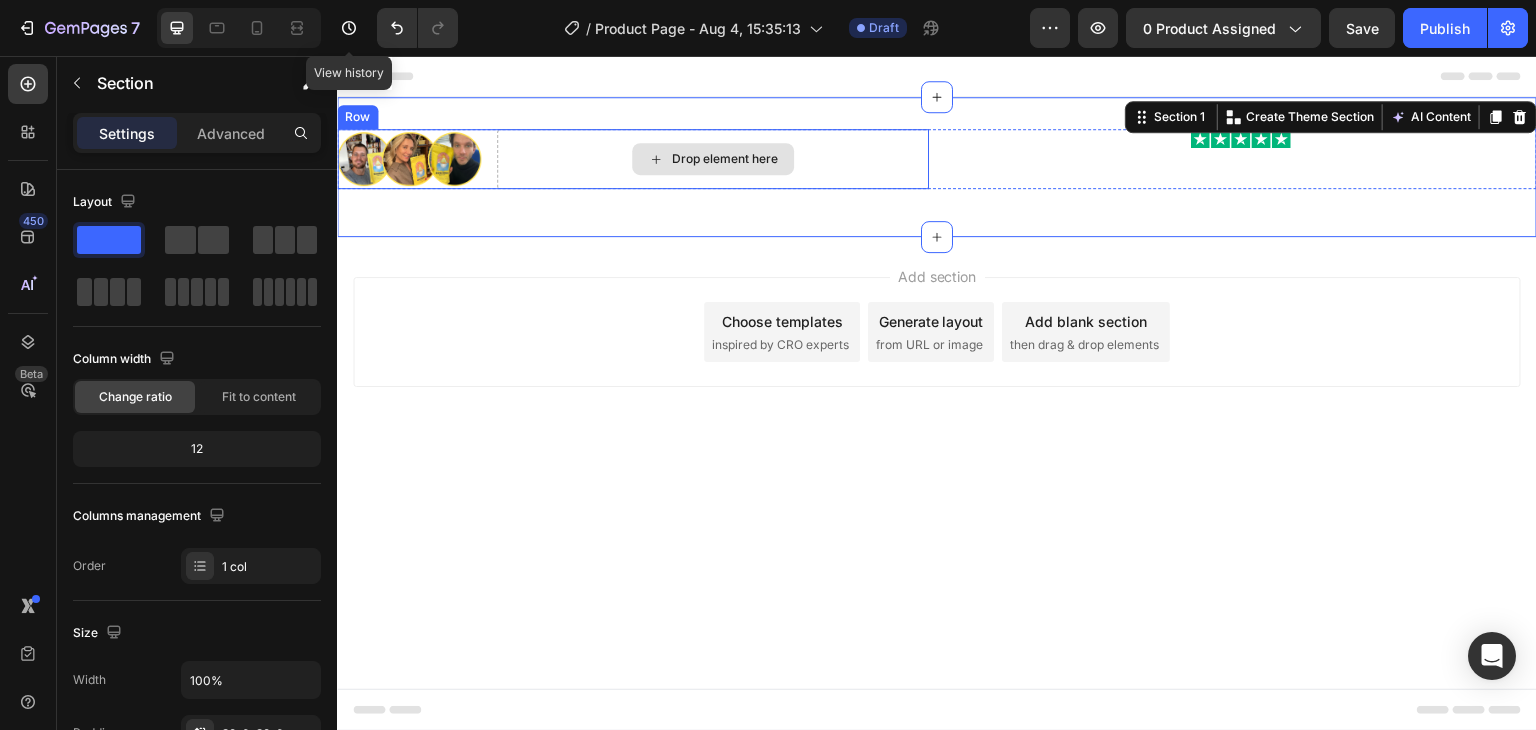 click on "Drop element here" at bounding box center (713, 159) 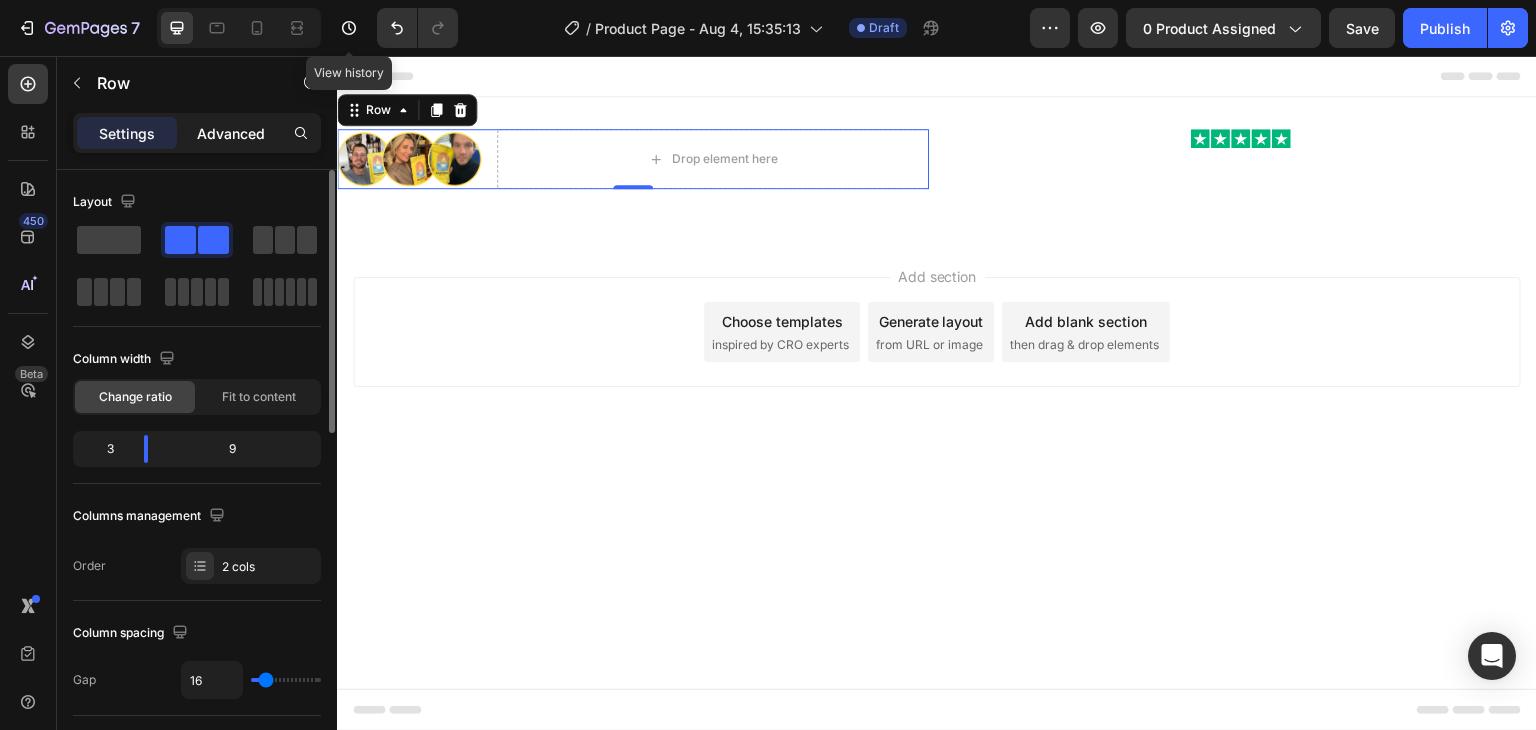 scroll, scrollTop: 0, scrollLeft: 0, axis: both 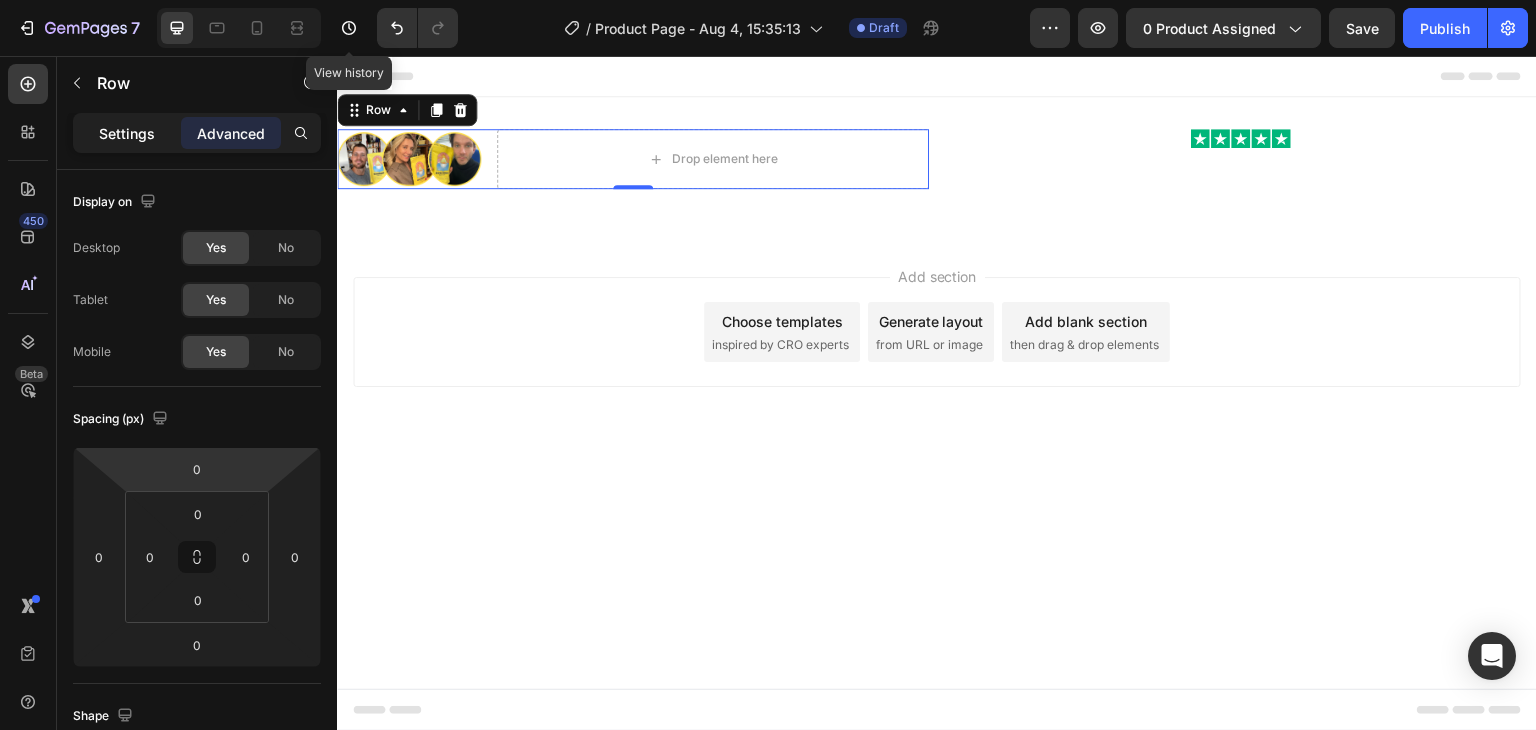 click on "Settings" 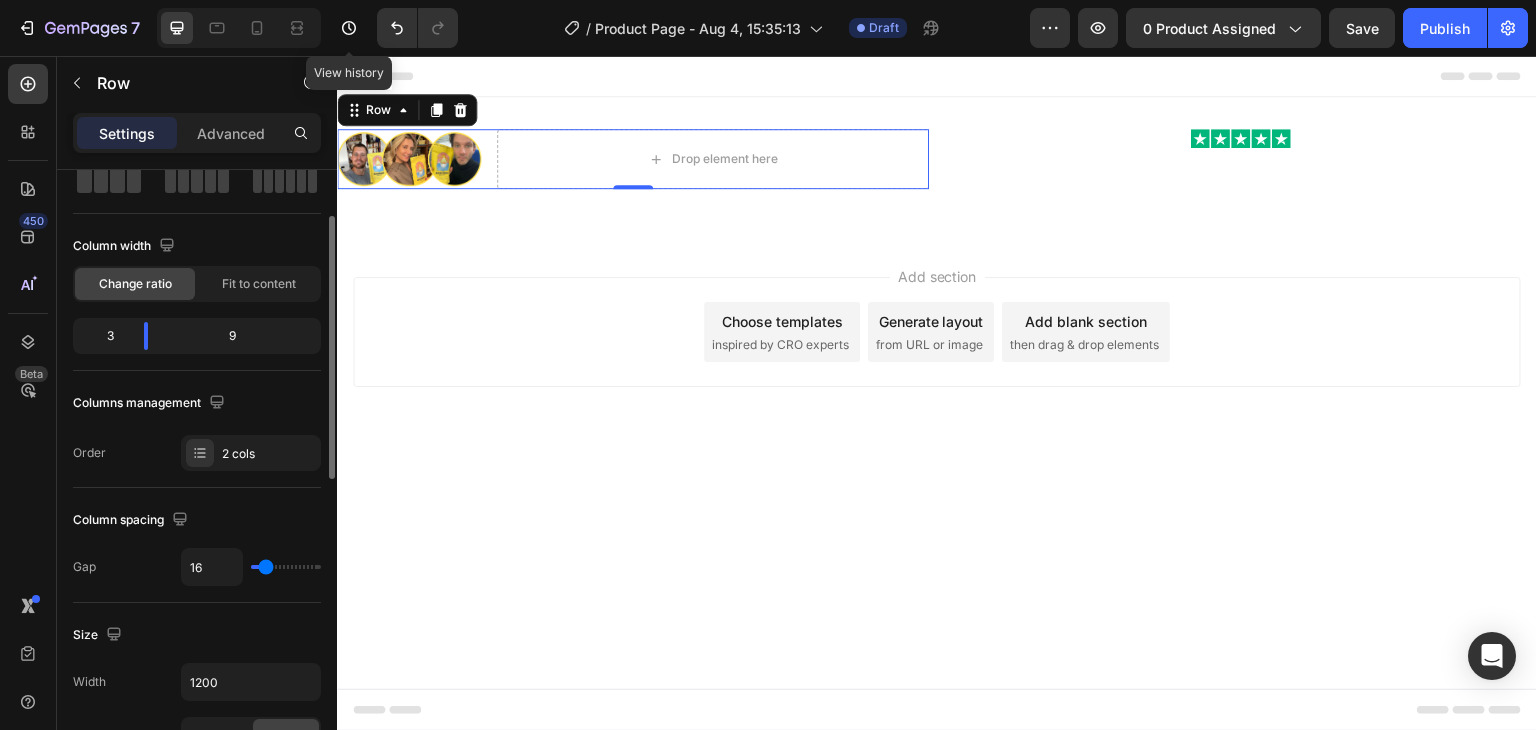 scroll, scrollTop: 114, scrollLeft: 0, axis: vertical 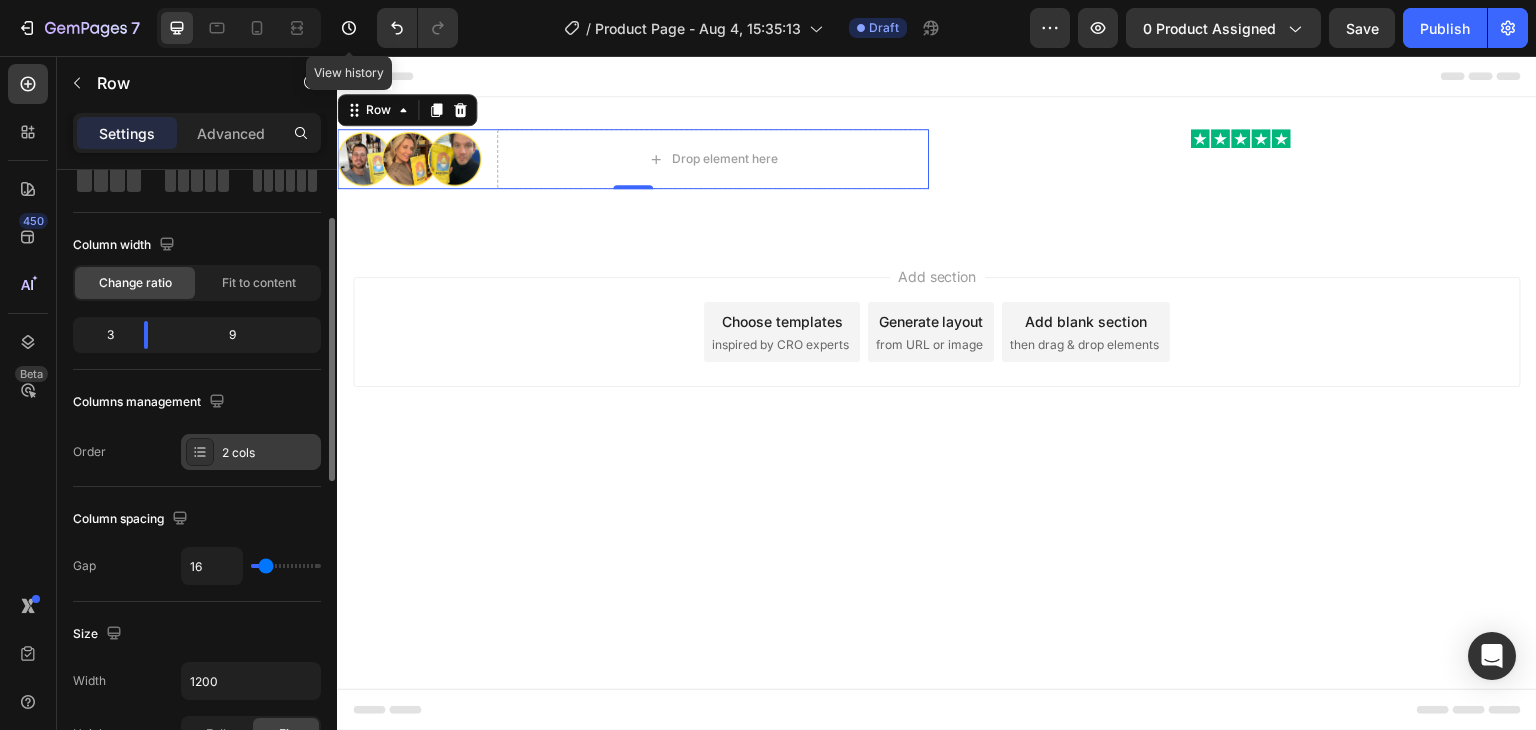 click 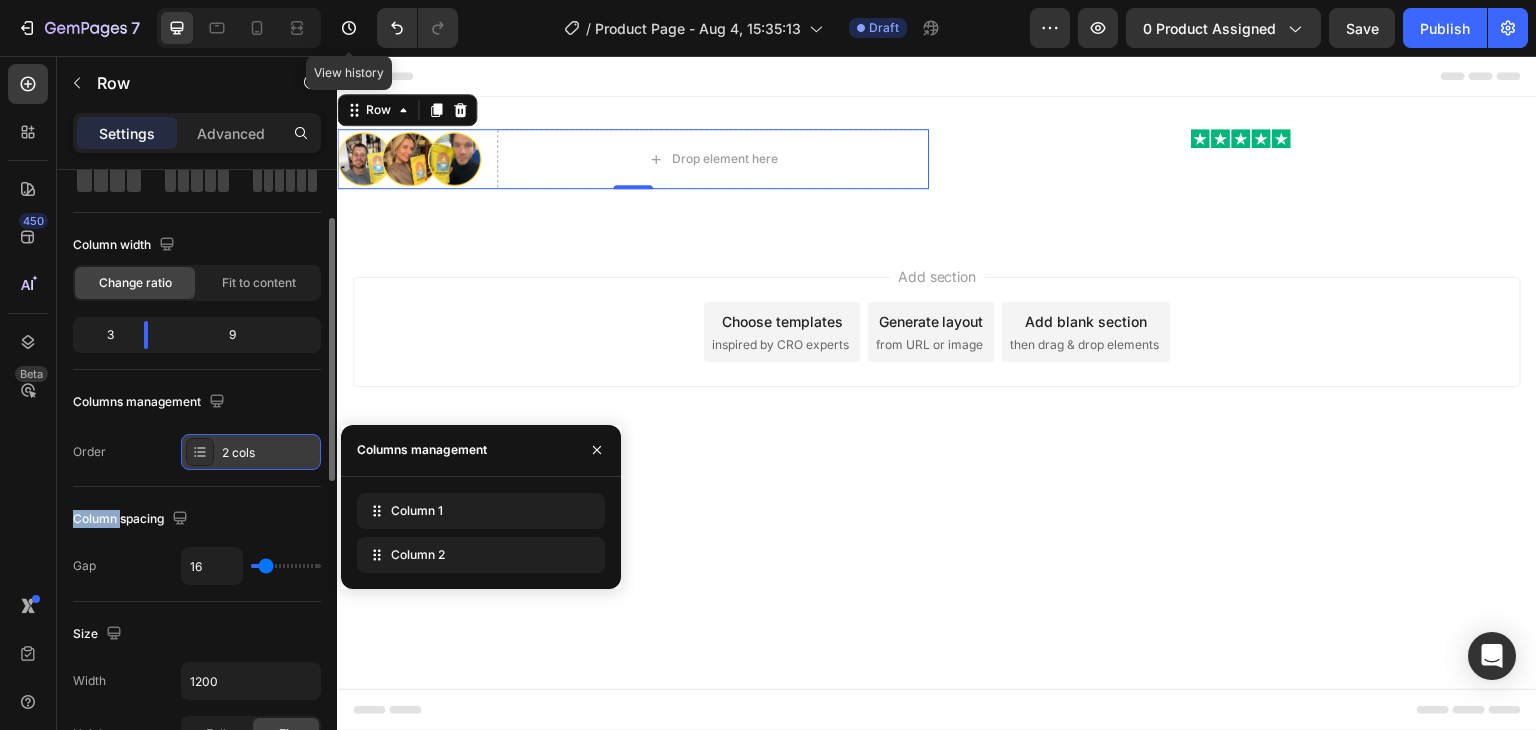 click 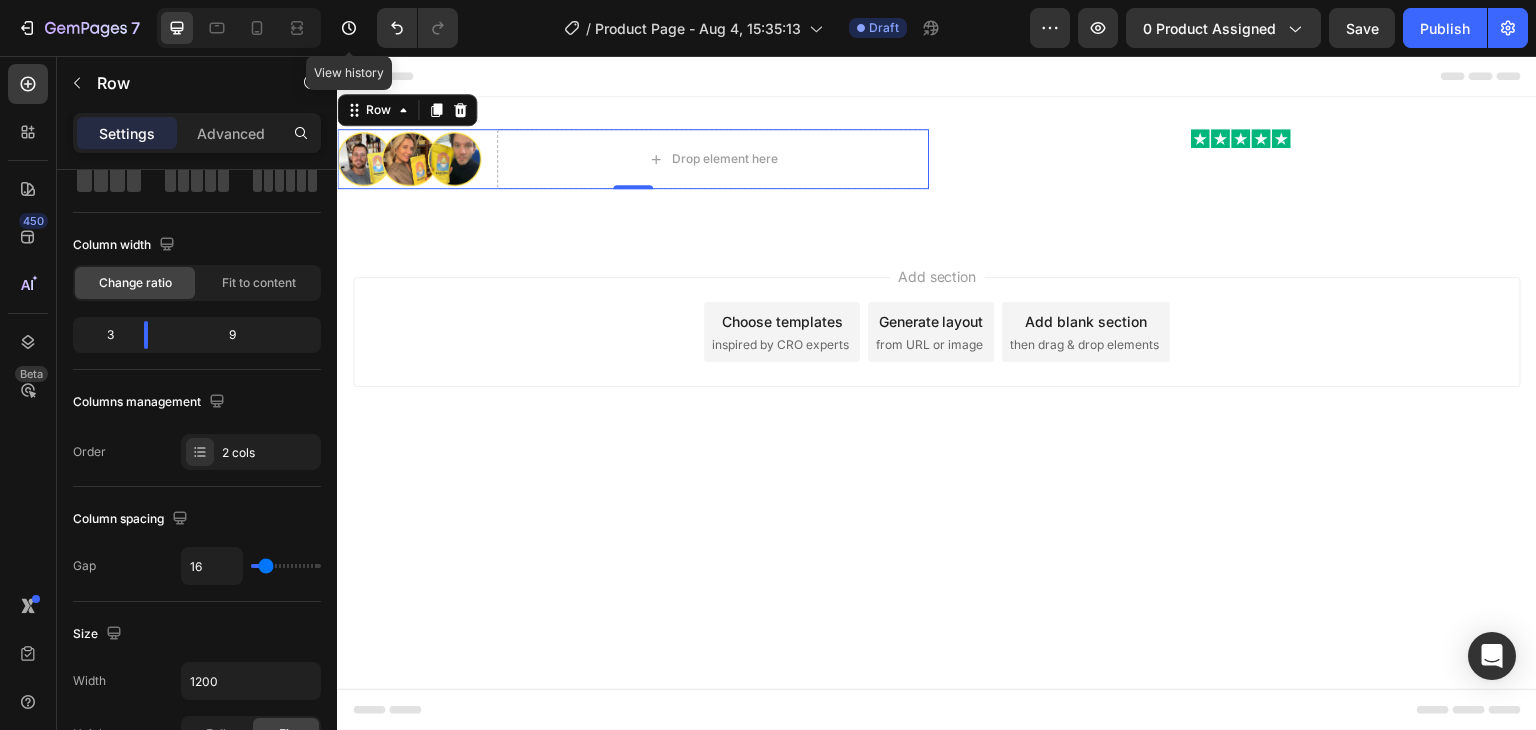 click on "450 Beta" at bounding box center [28, 325] 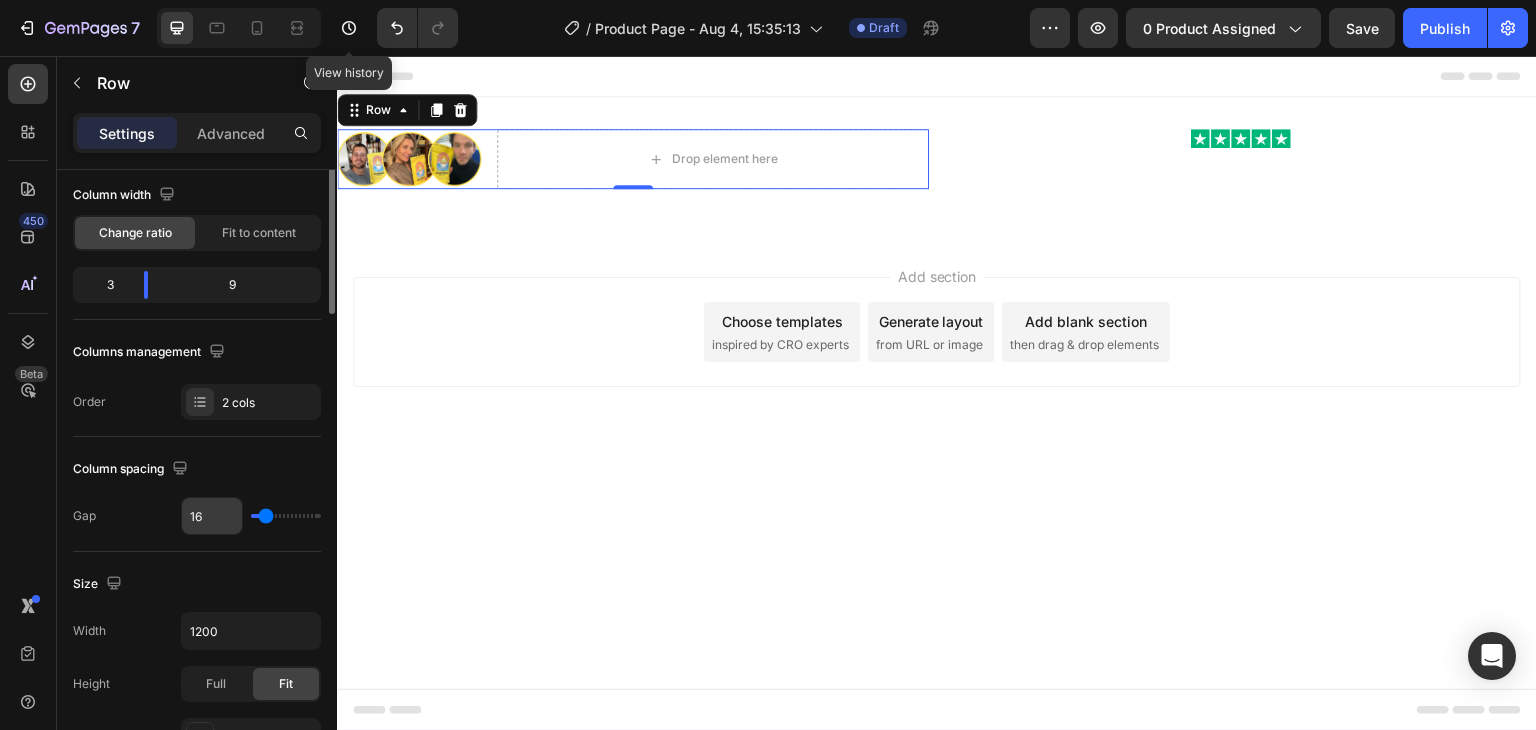 scroll, scrollTop: 14, scrollLeft: 0, axis: vertical 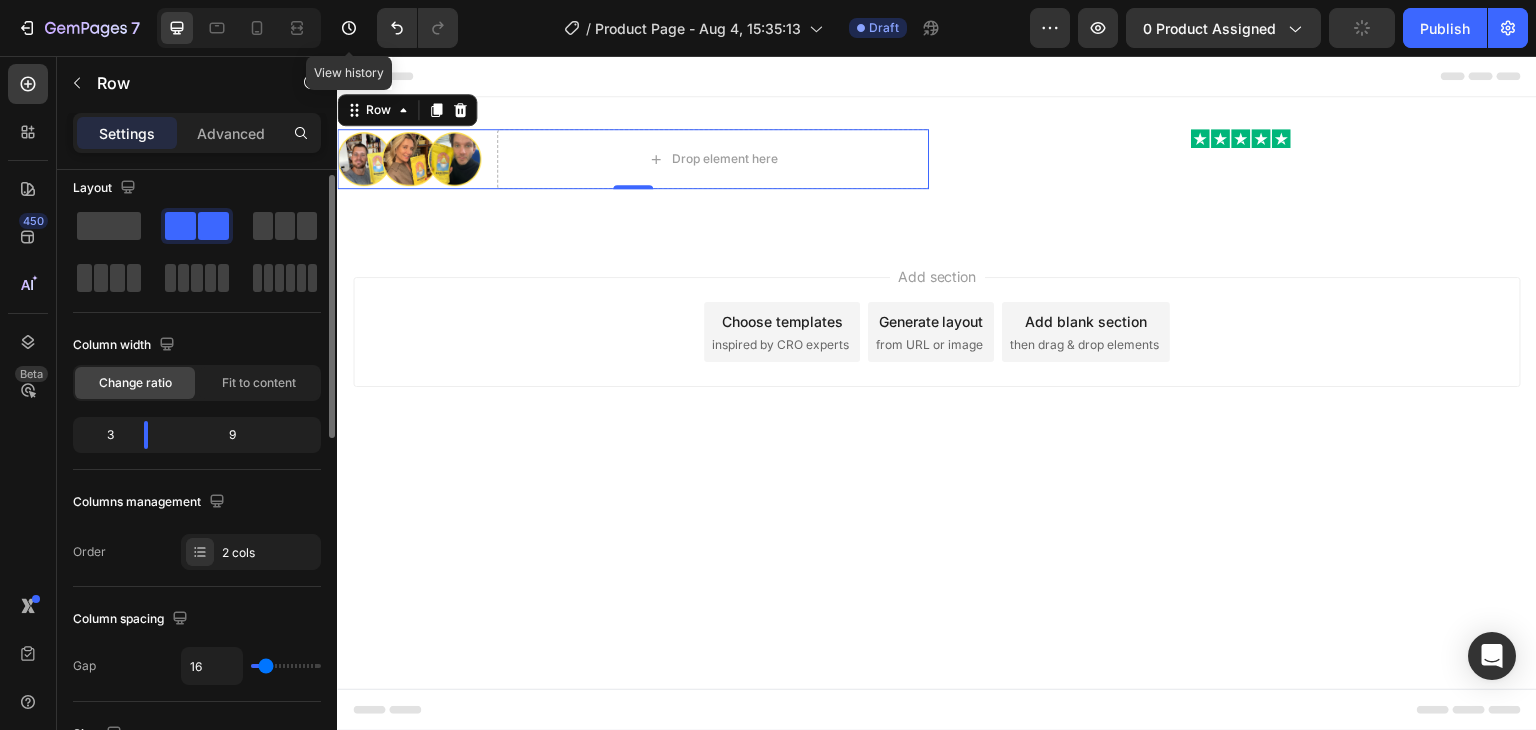 click on "450 Beta" at bounding box center (28, 393) 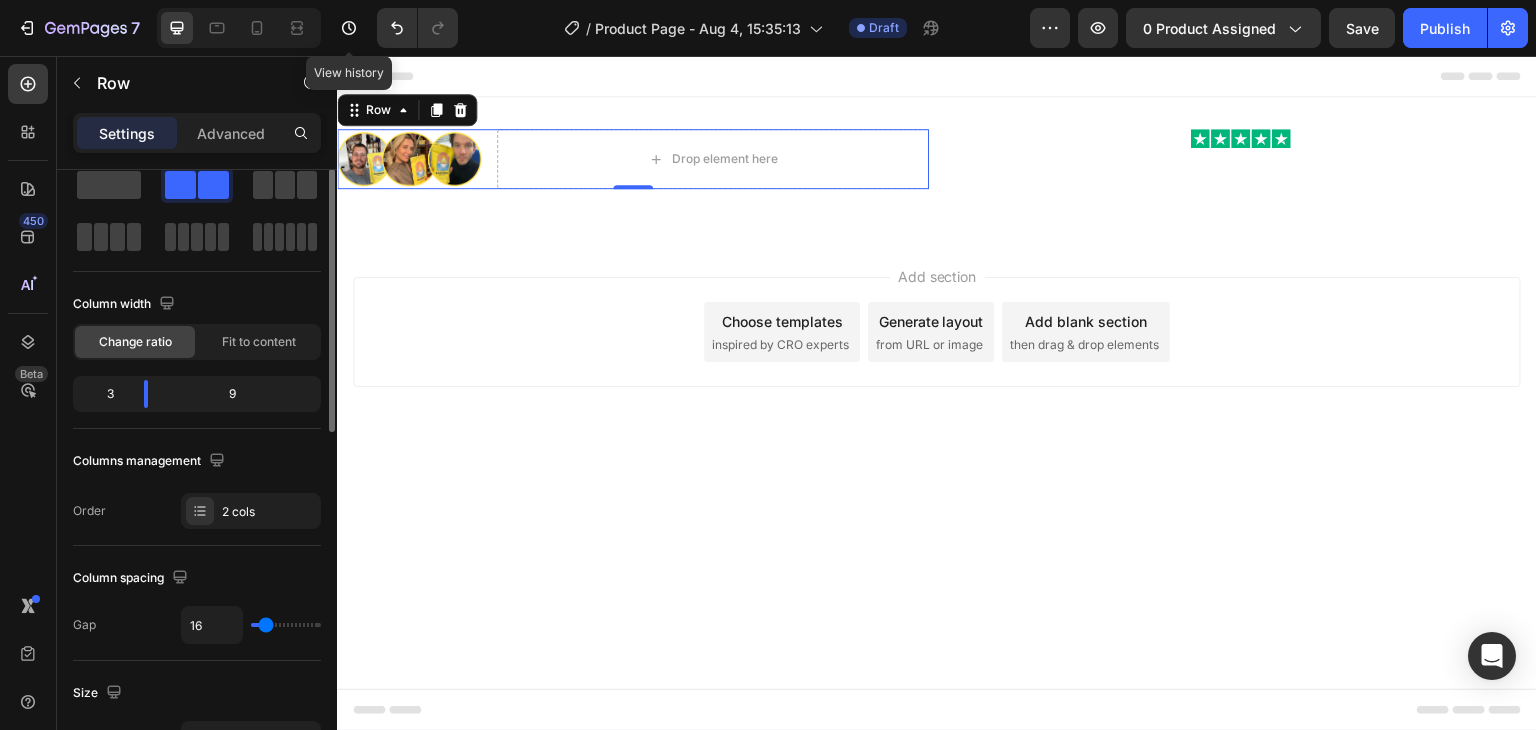 scroll, scrollTop: 0, scrollLeft: 0, axis: both 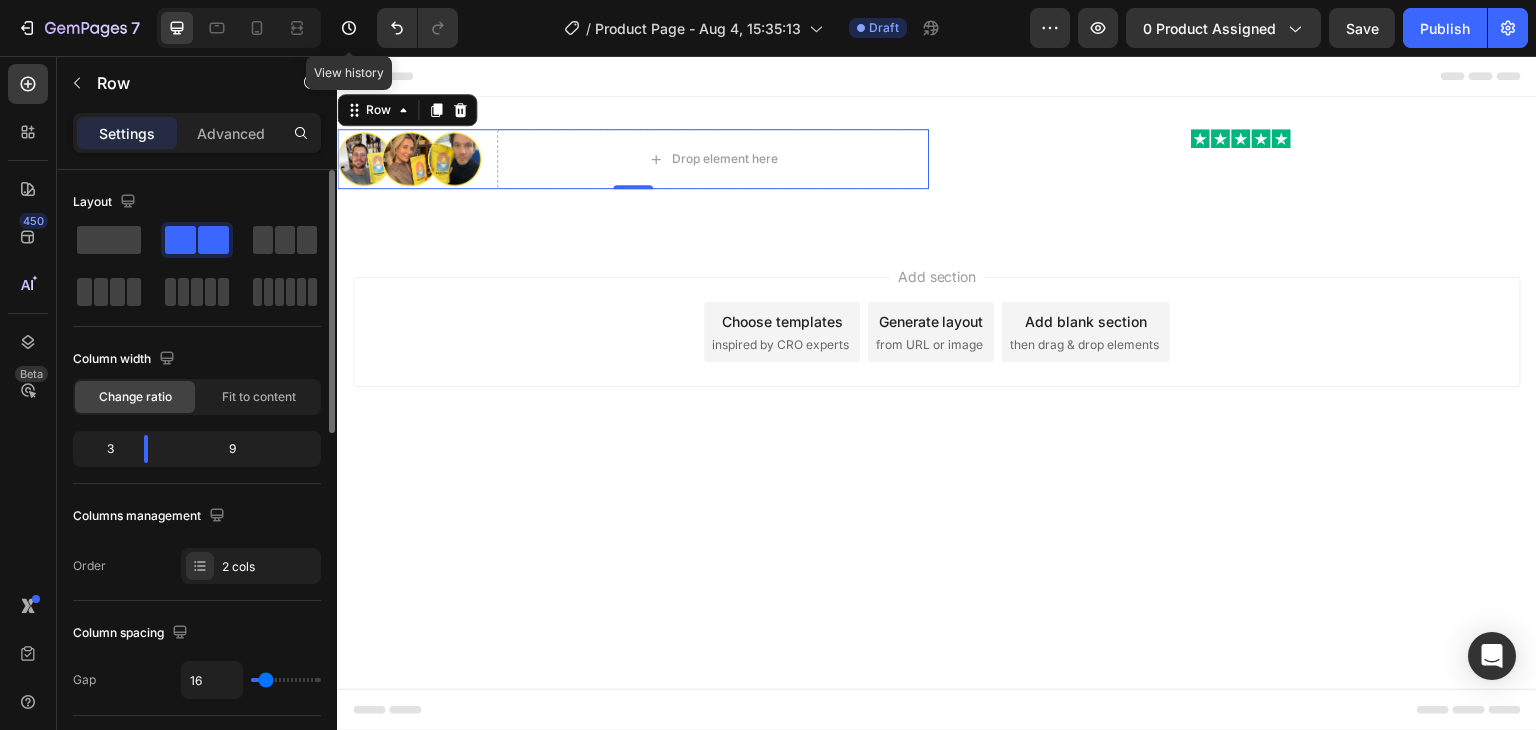 click on "Columns management Order 2 cols" at bounding box center [197, 542] 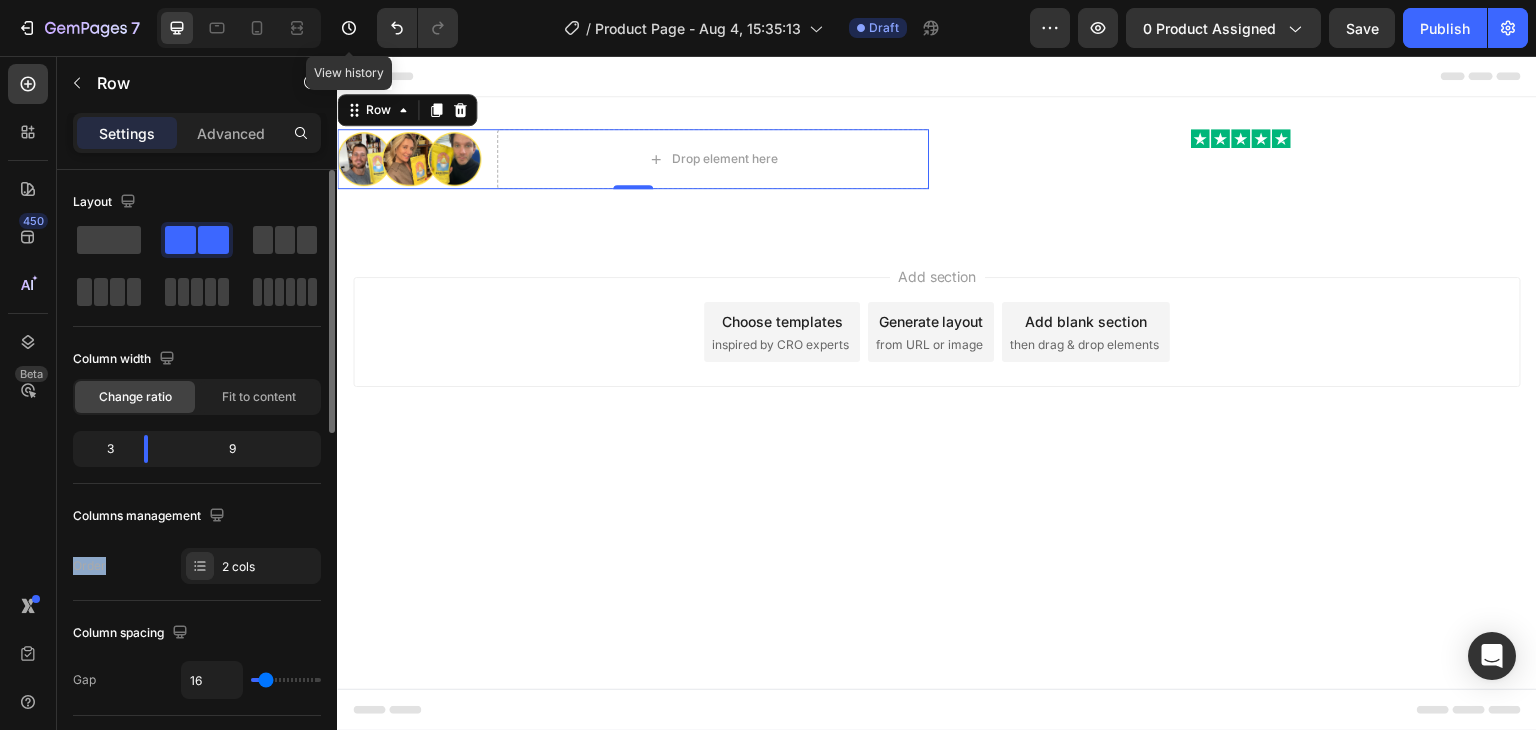 click on "Columns management Order 2 cols" at bounding box center [197, 542] 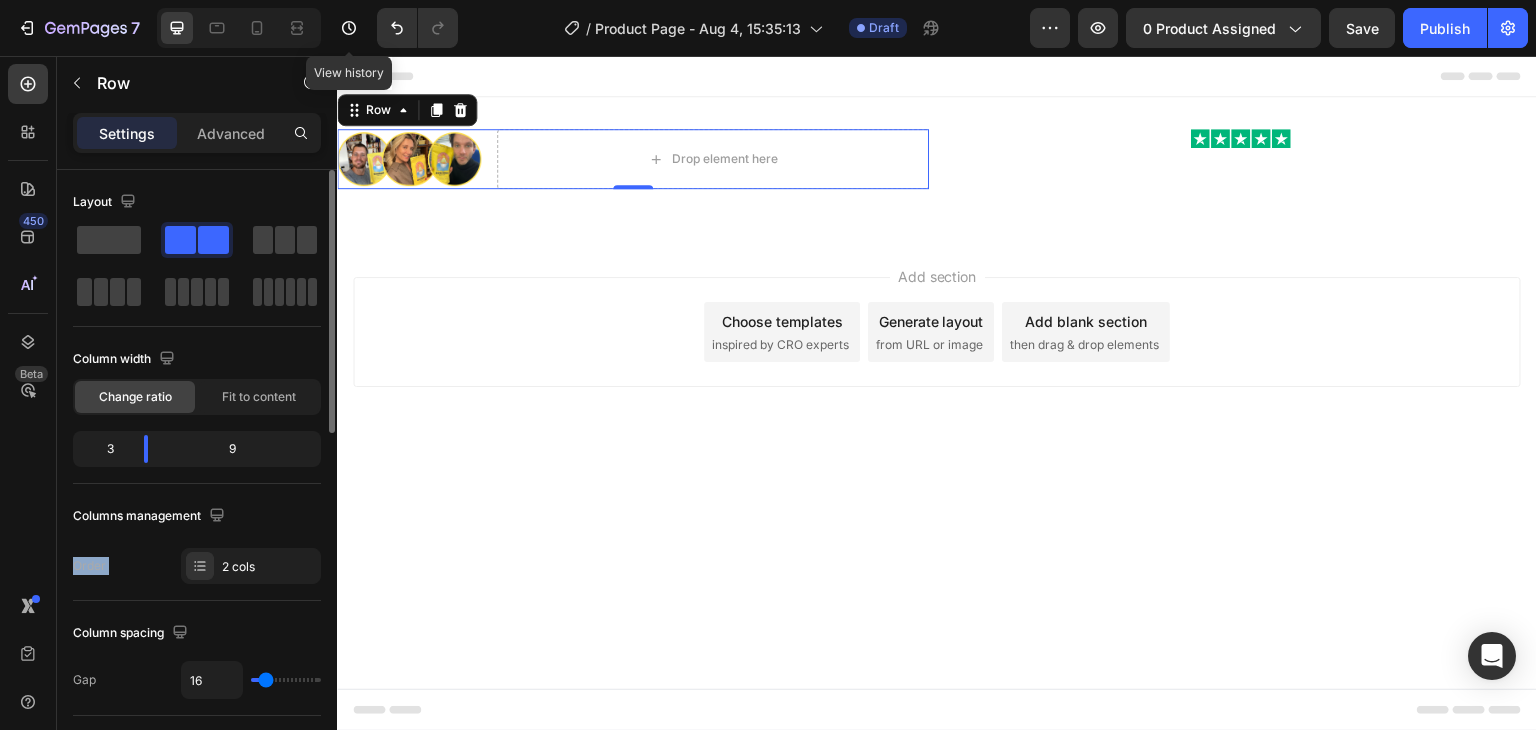 click on "Columns management Order 2 cols" at bounding box center (197, 542) 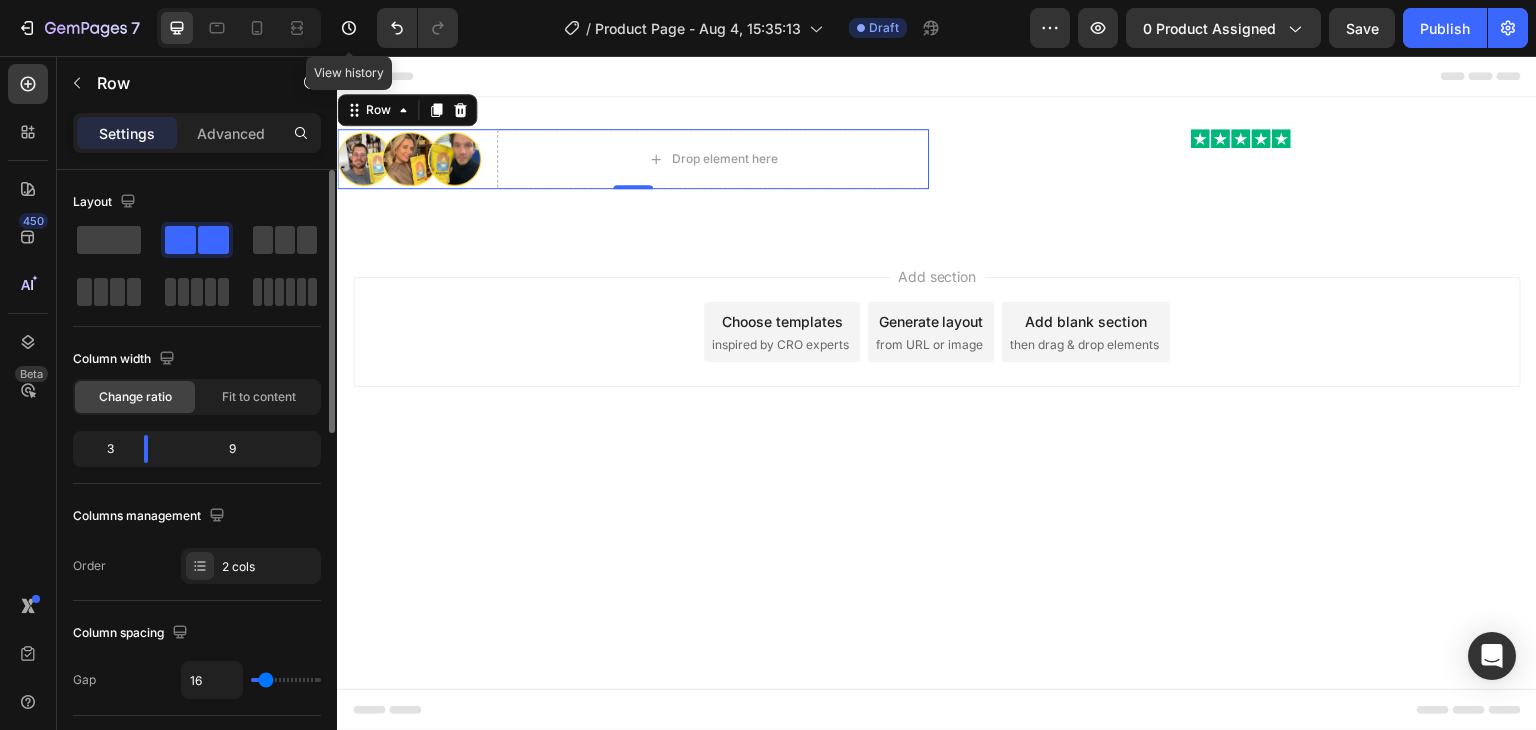 click on "Layout Column width Change ratio Fit to content 3 9 Columns management Order 2 cols" at bounding box center [197, 385] 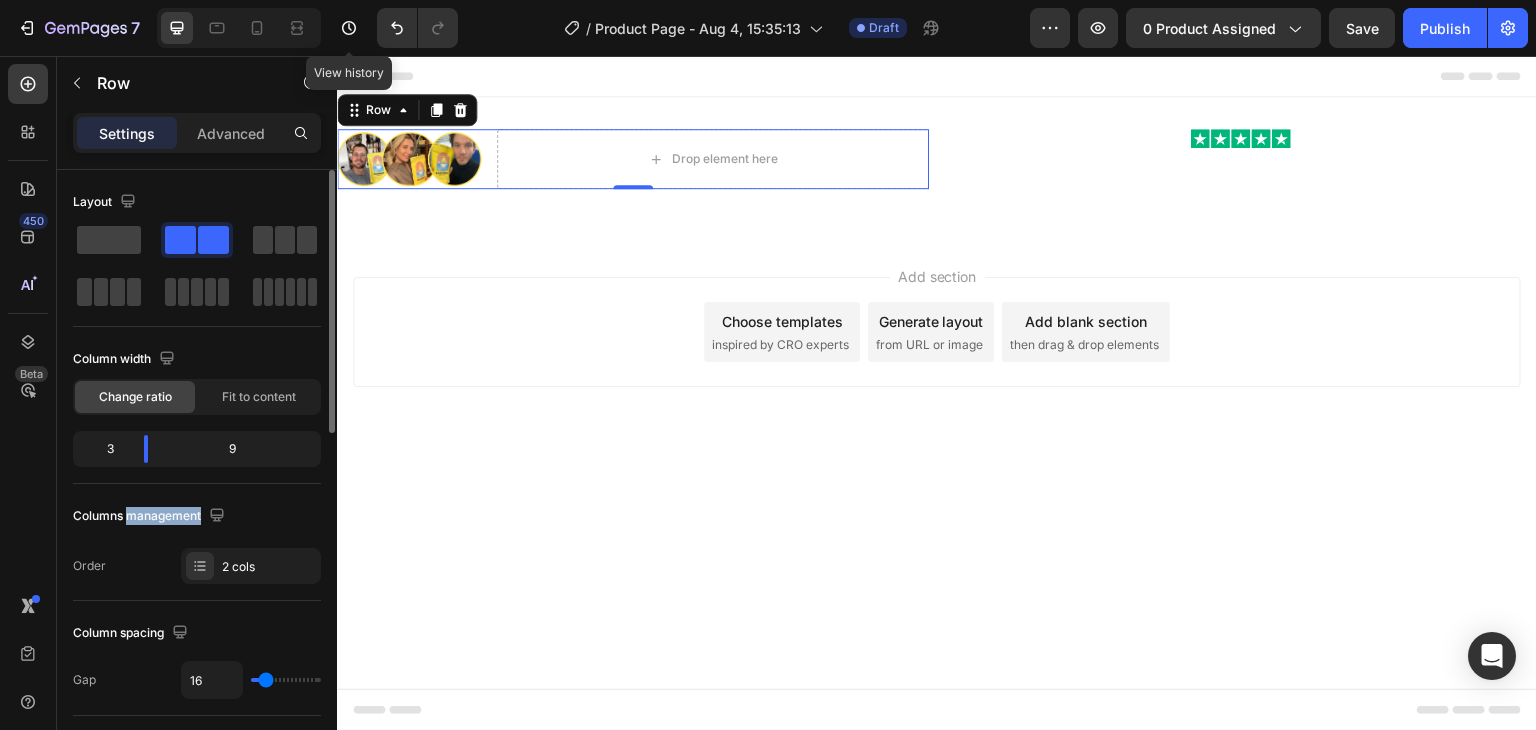 click on "Layout Column width Change ratio Fit to content 3 9 Columns management Order 2 cols" at bounding box center (197, 385) 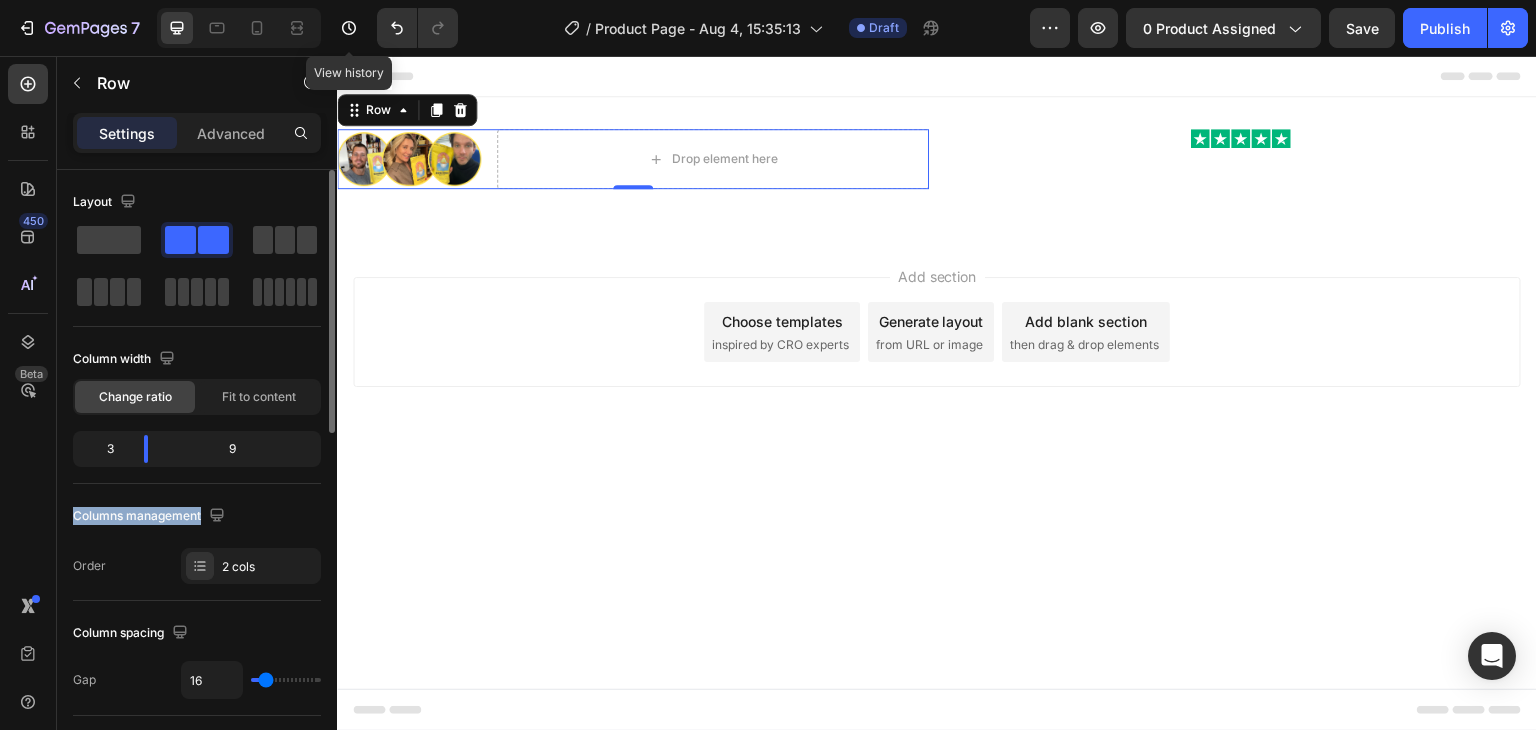 click on "Layout Column width Change ratio Fit to content 3 9 Columns management Order 2 cols" at bounding box center [197, 385] 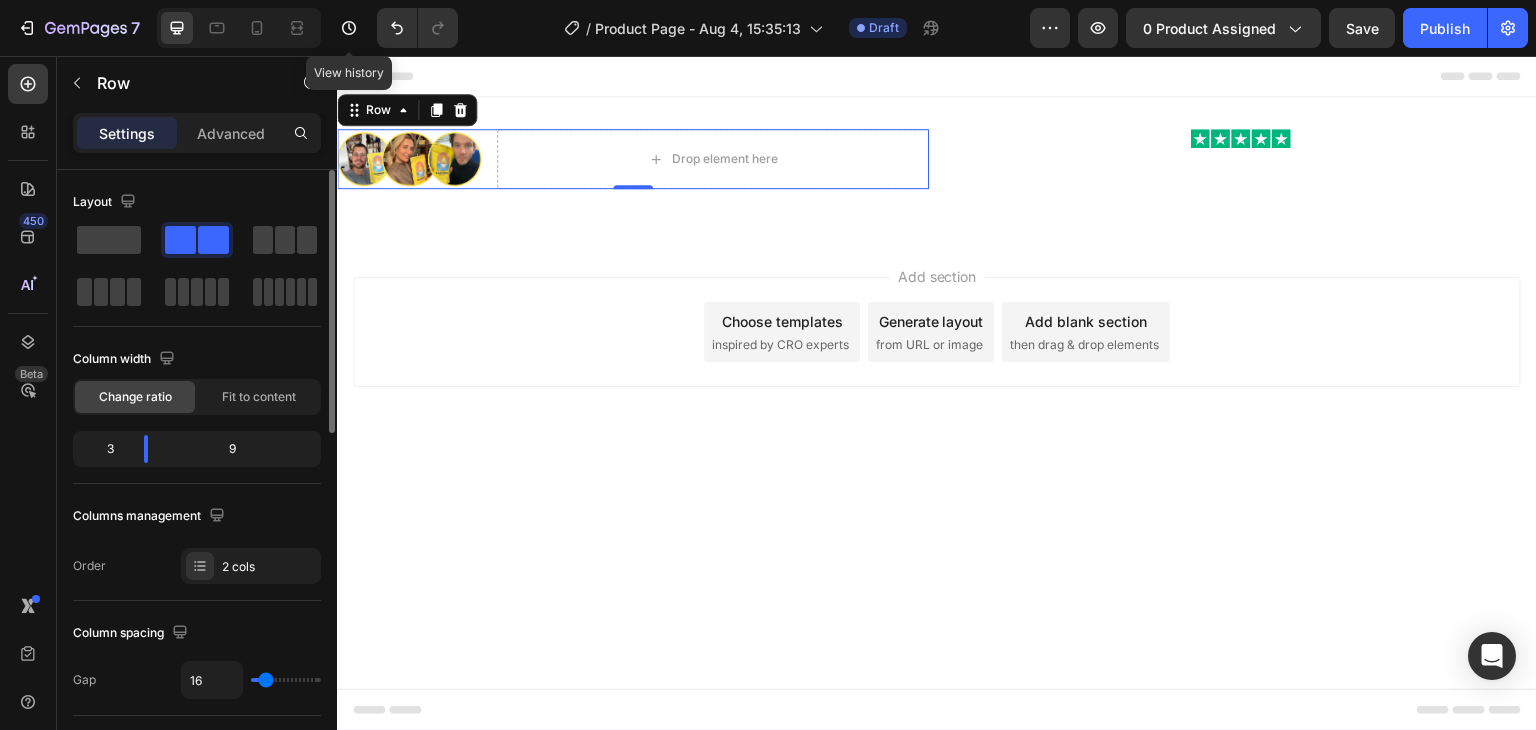 click on "Columns management" at bounding box center (197, 516) 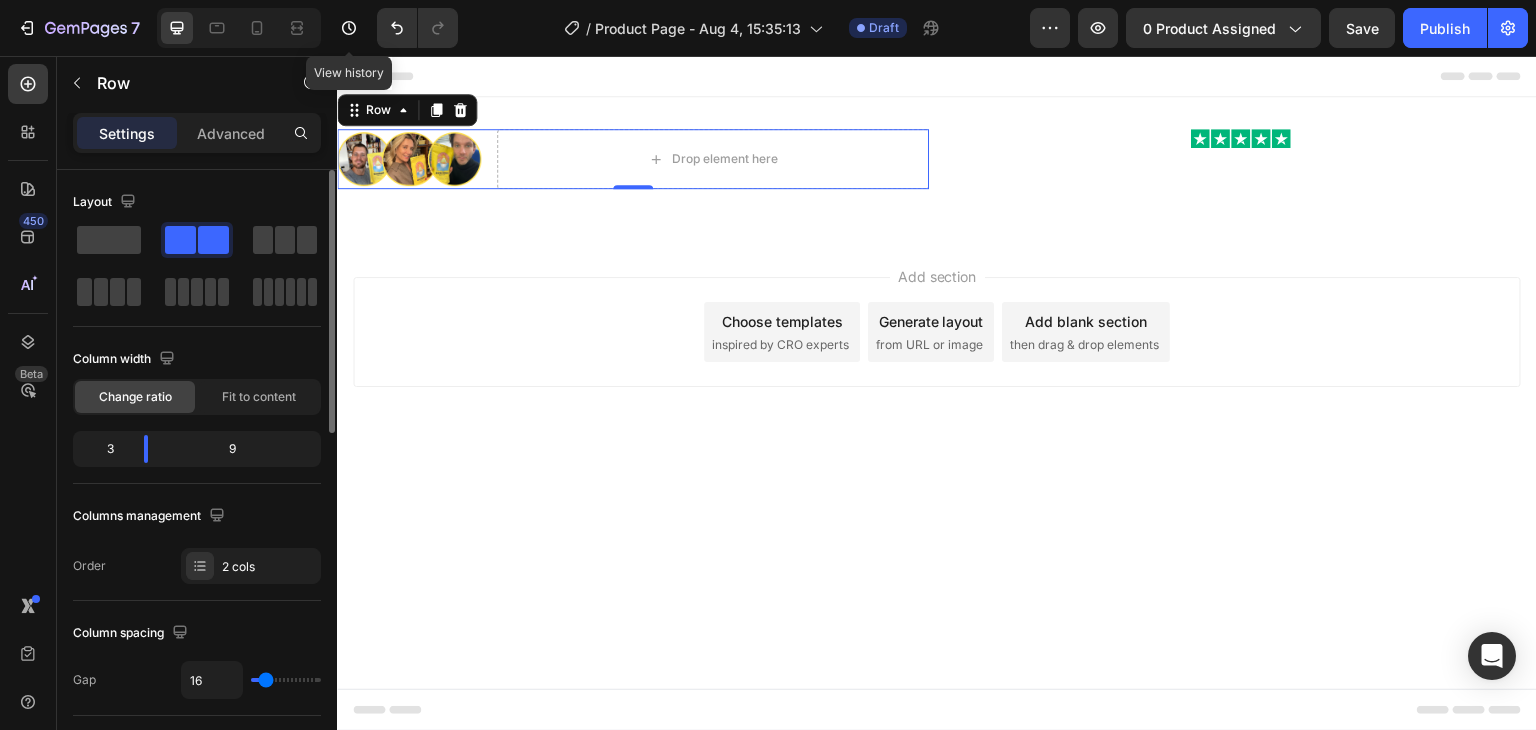 click on "Change ratio" 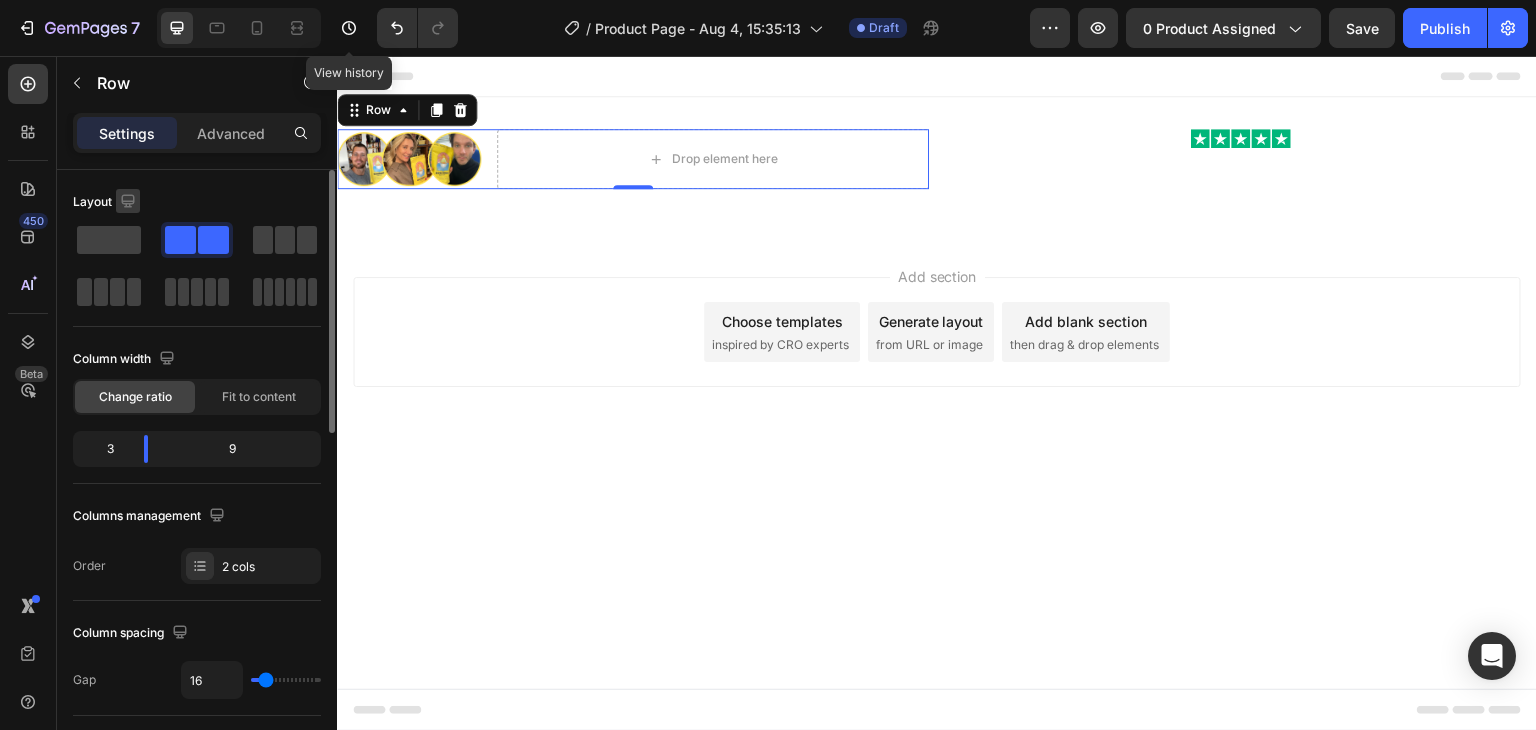 click 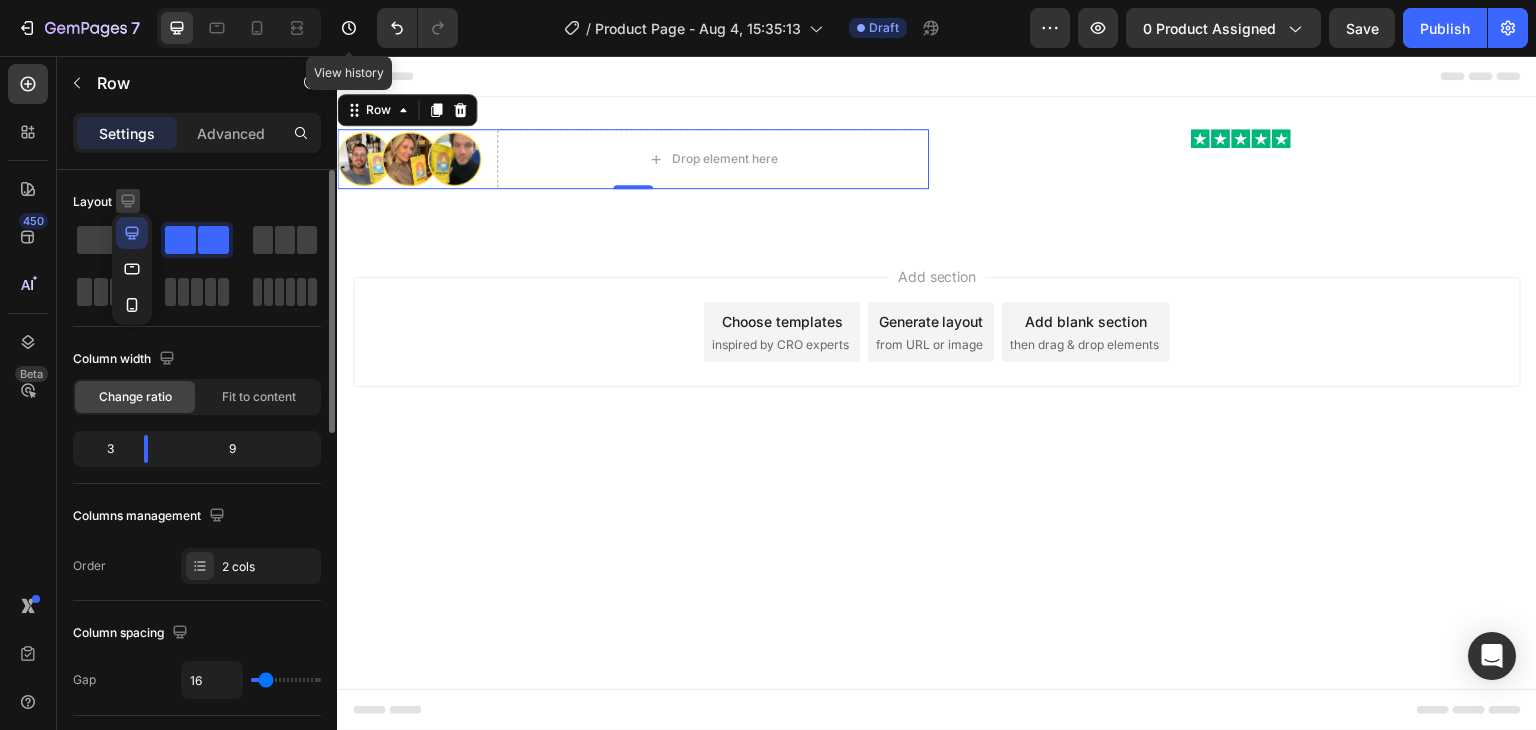 click 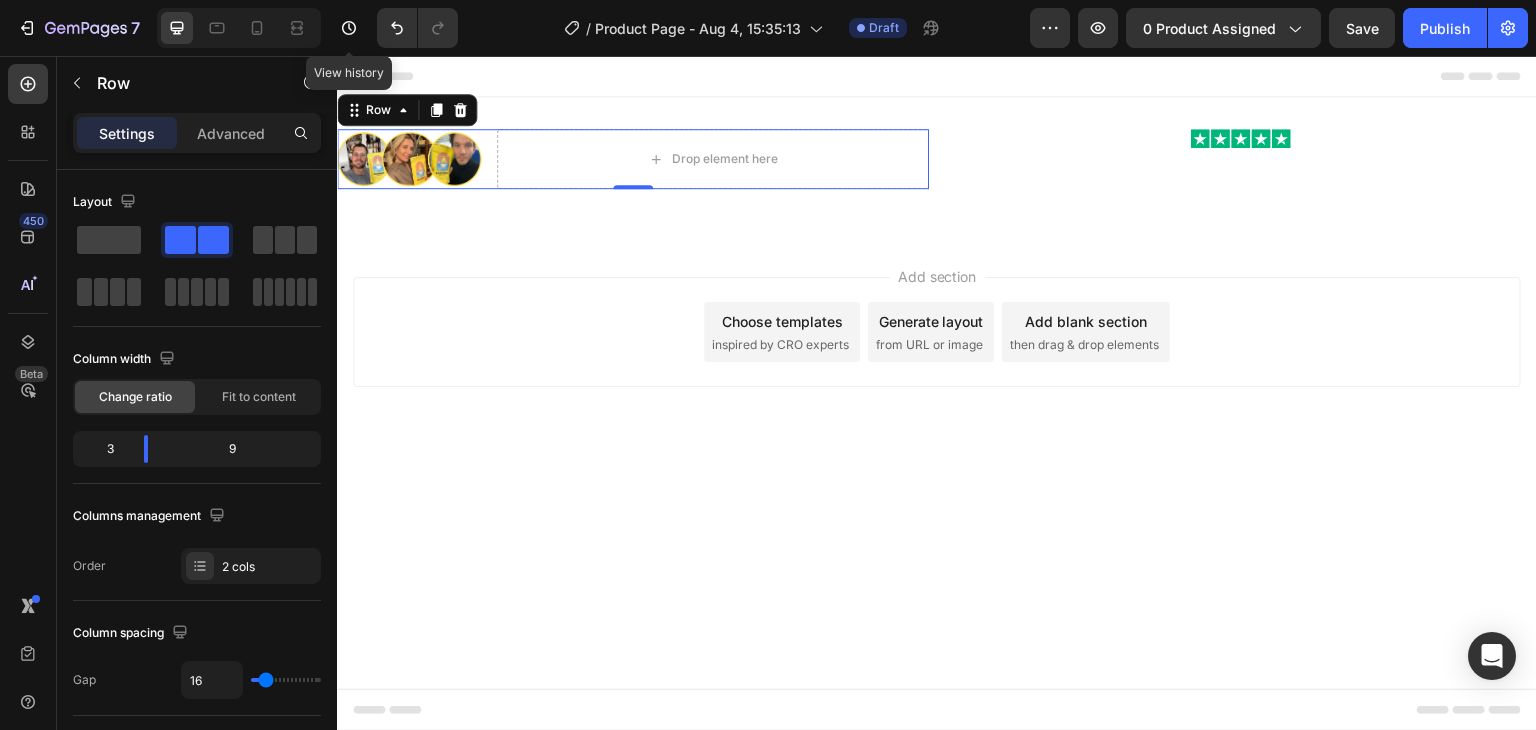 click on "Settings Advanced" at bounding box center (197, 133) 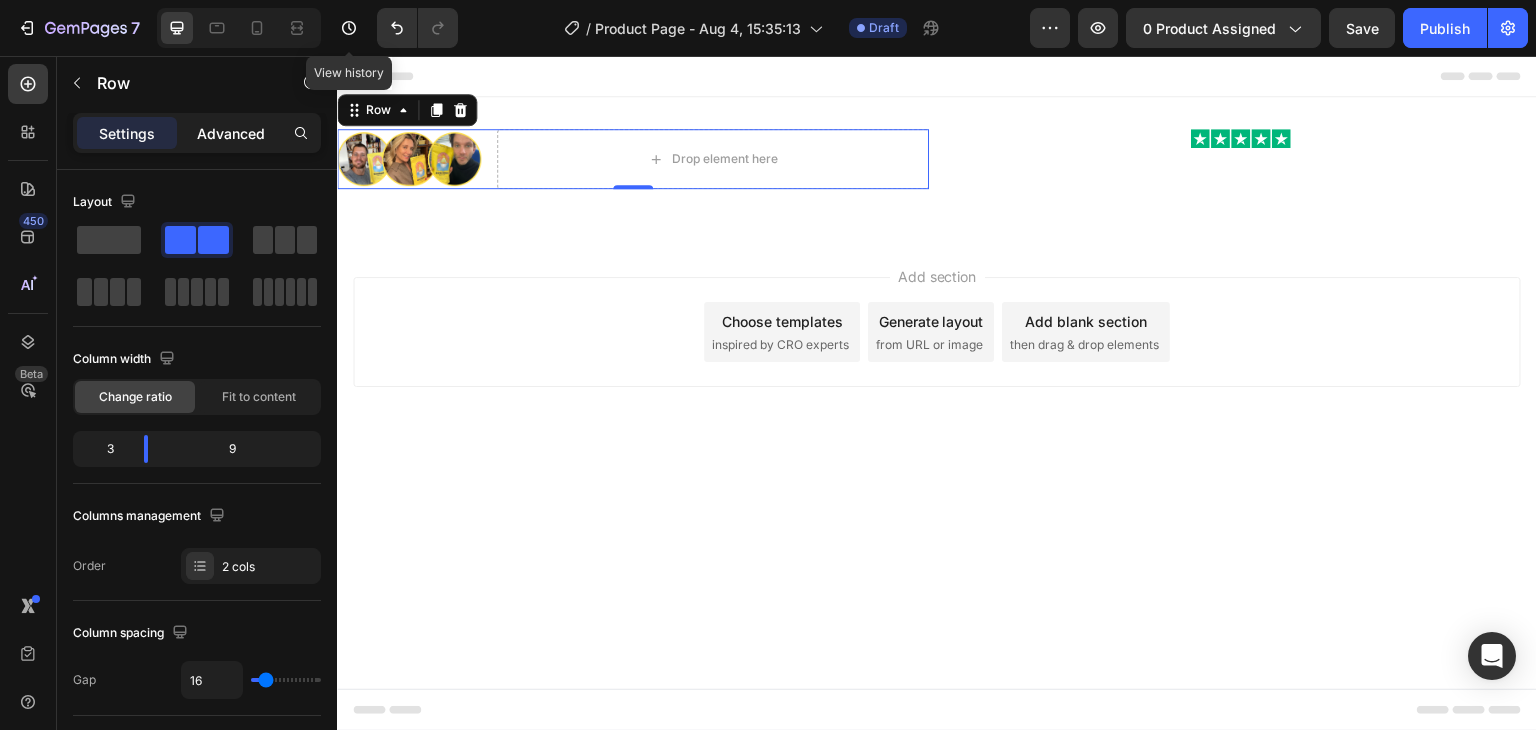 click on "Advanced" at bounding box center [231, 133] 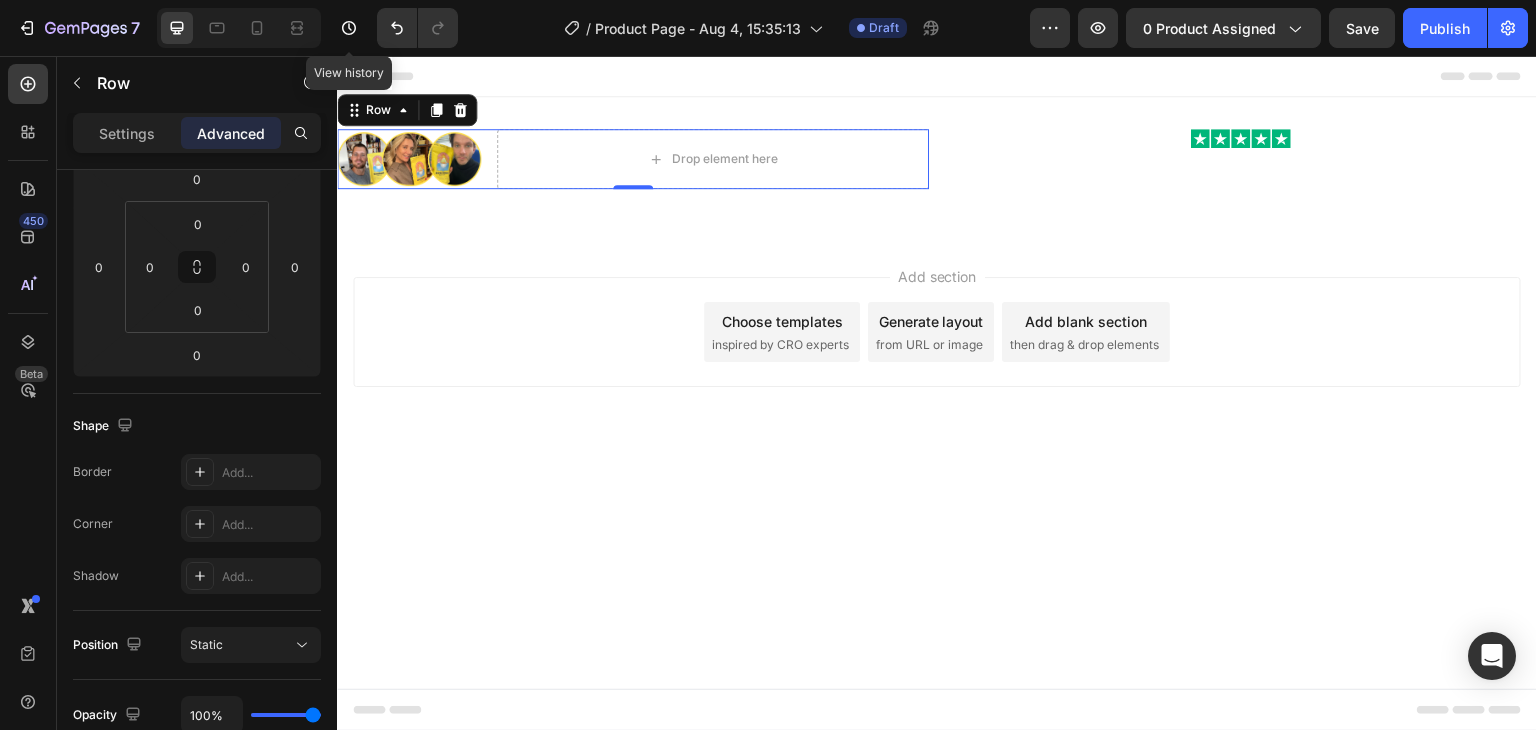scroll, scrollTop: 0, scrollLeft: 0, axis: both 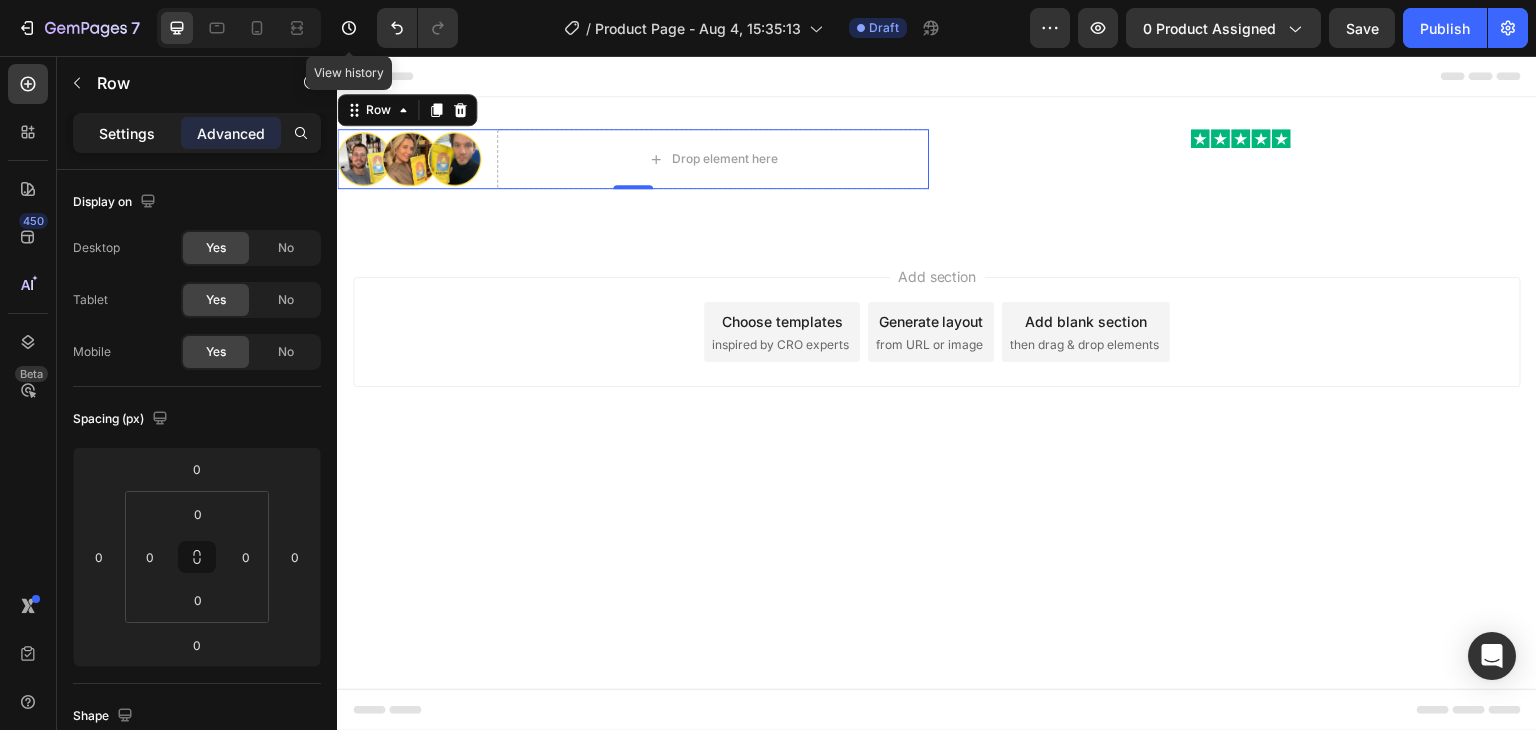 drag, startPoint x: 131, startPoint y: 141, endPoint x: 328, endPoint y: 187, distance: 202.29929 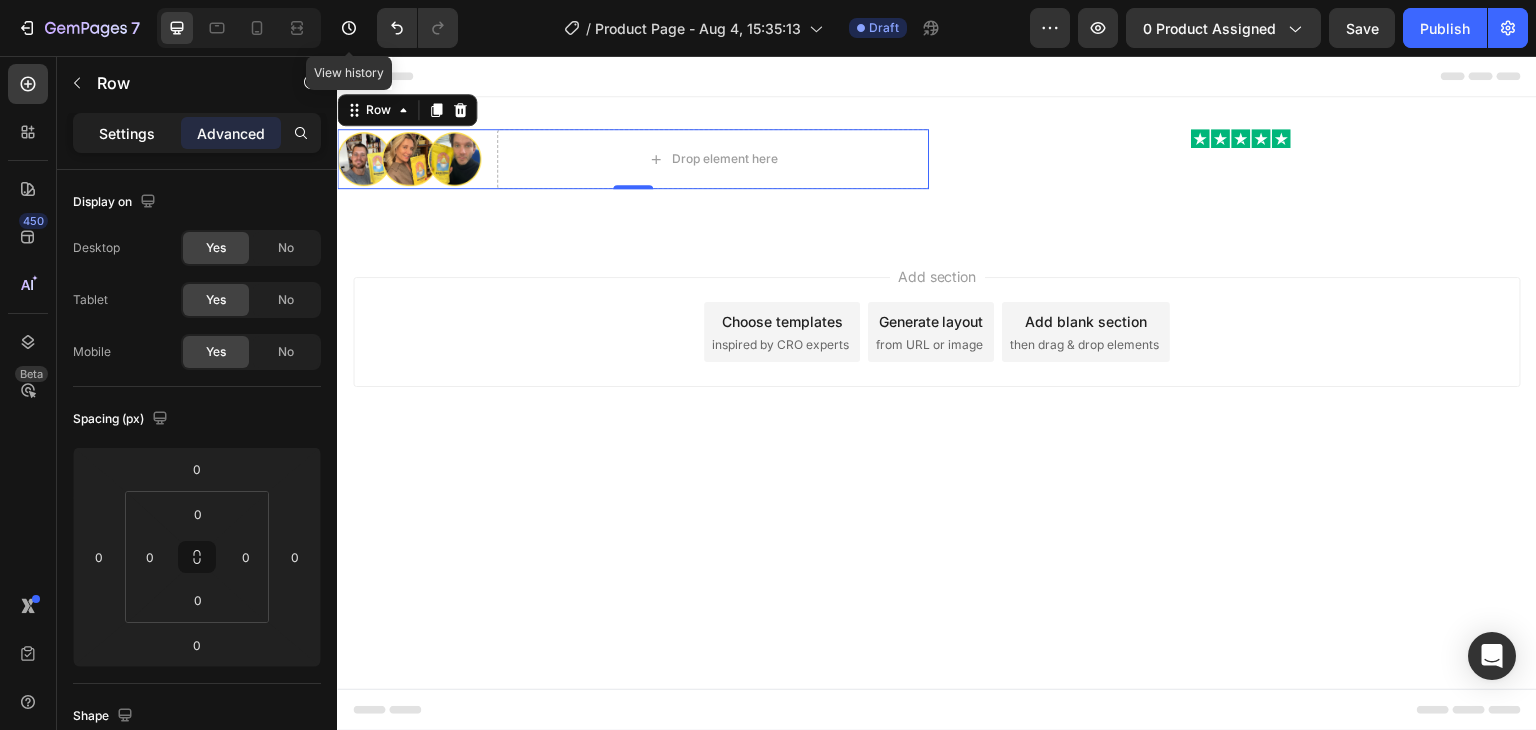 click on "Settings" at bounding box center (127, 133) 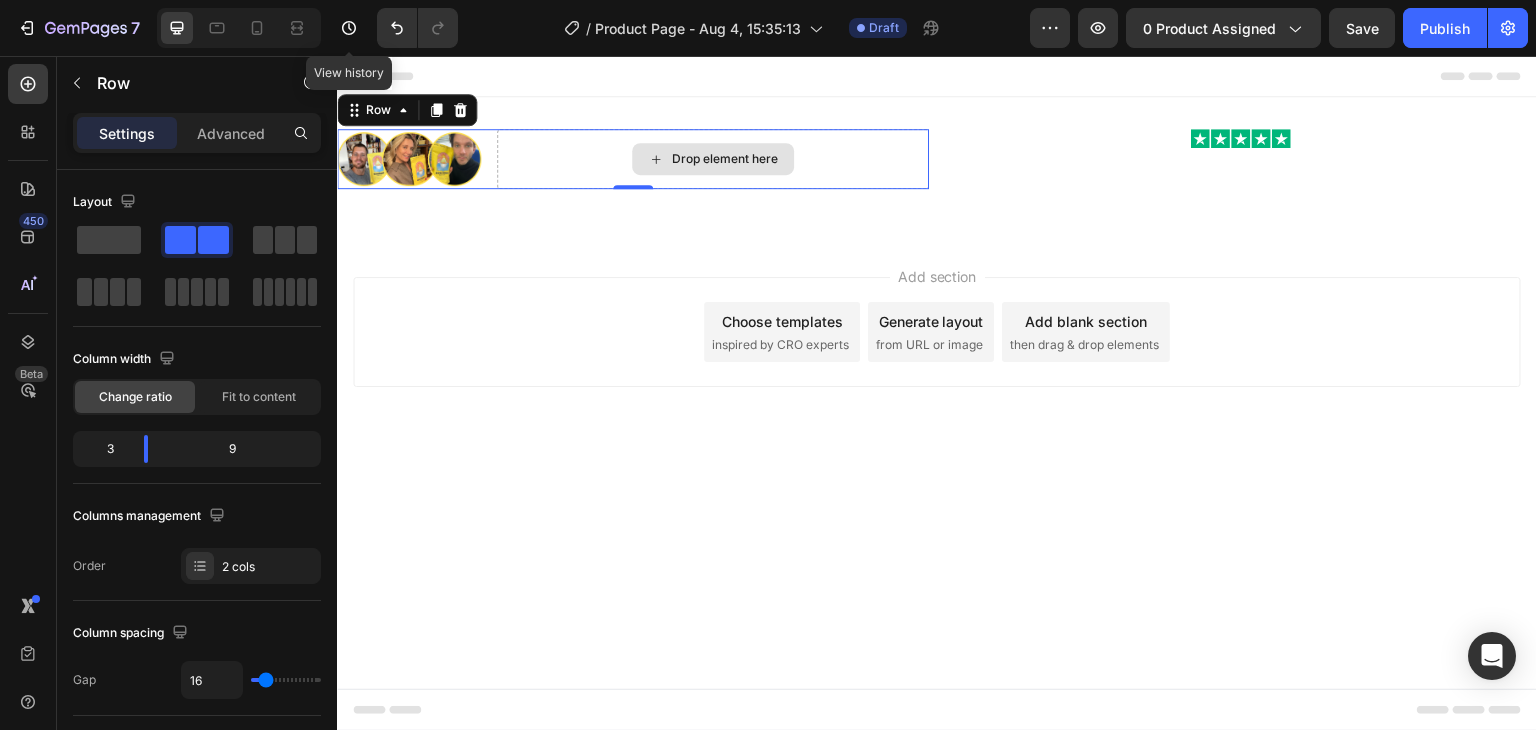click on "Drop element here" at bounding box center [713, 159] 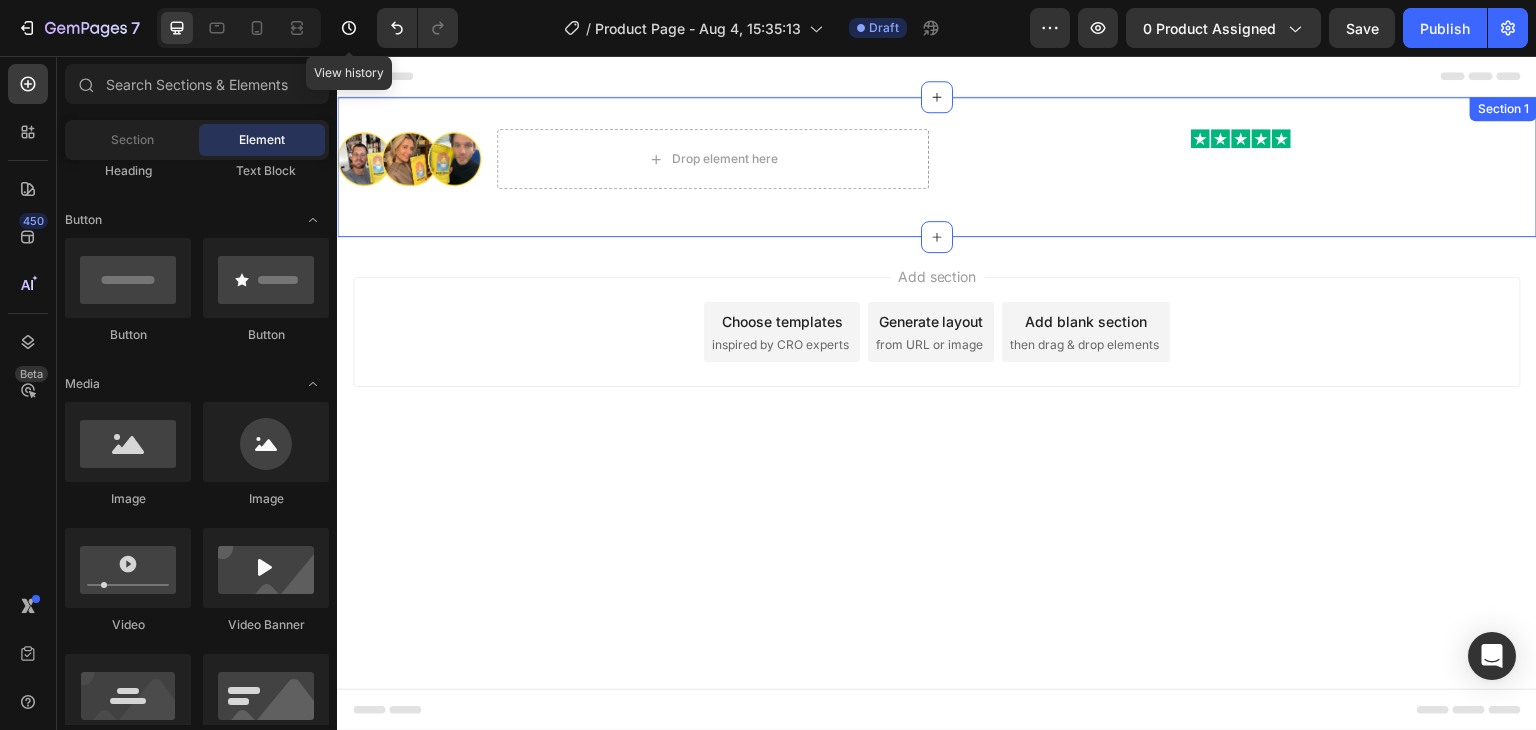 click on "Image
Drop element here Row Image Row Section 1" at bounding box center (937, 167) 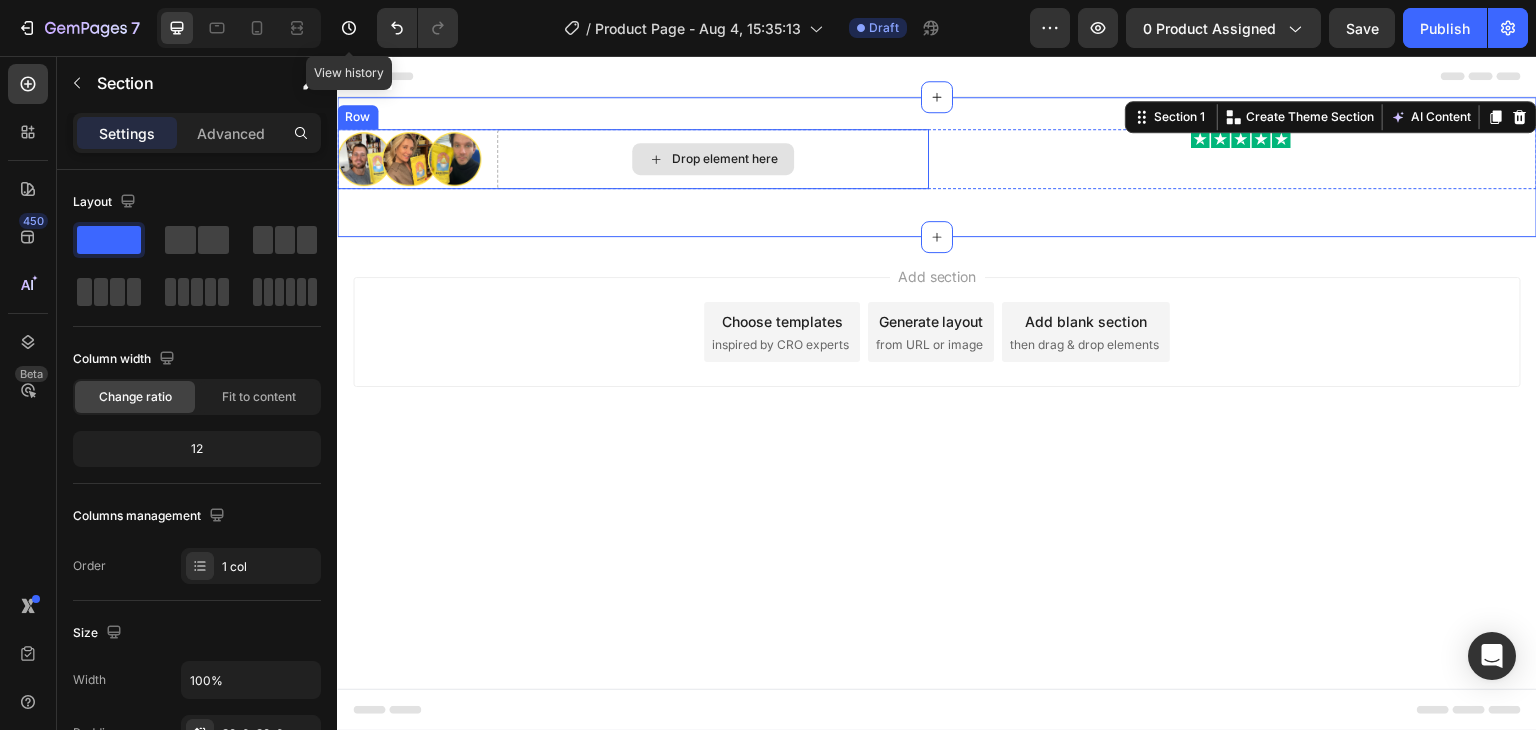 click on "Drop element here" at bounding box center (713, 159) 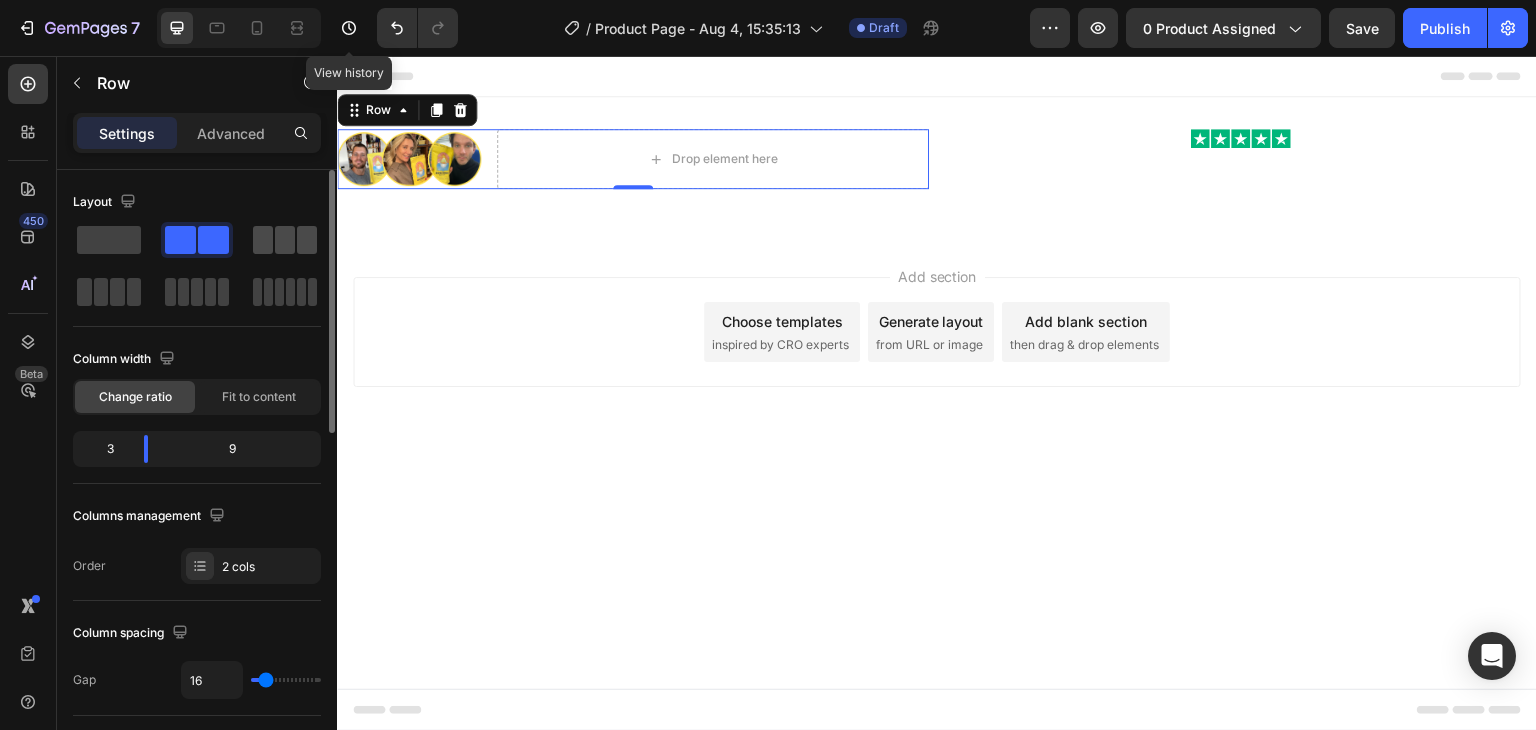 drag, startPoint x: 291, startPoint y: 241, endPoint x: 252, endPoint y: 193, distance: 61.846584 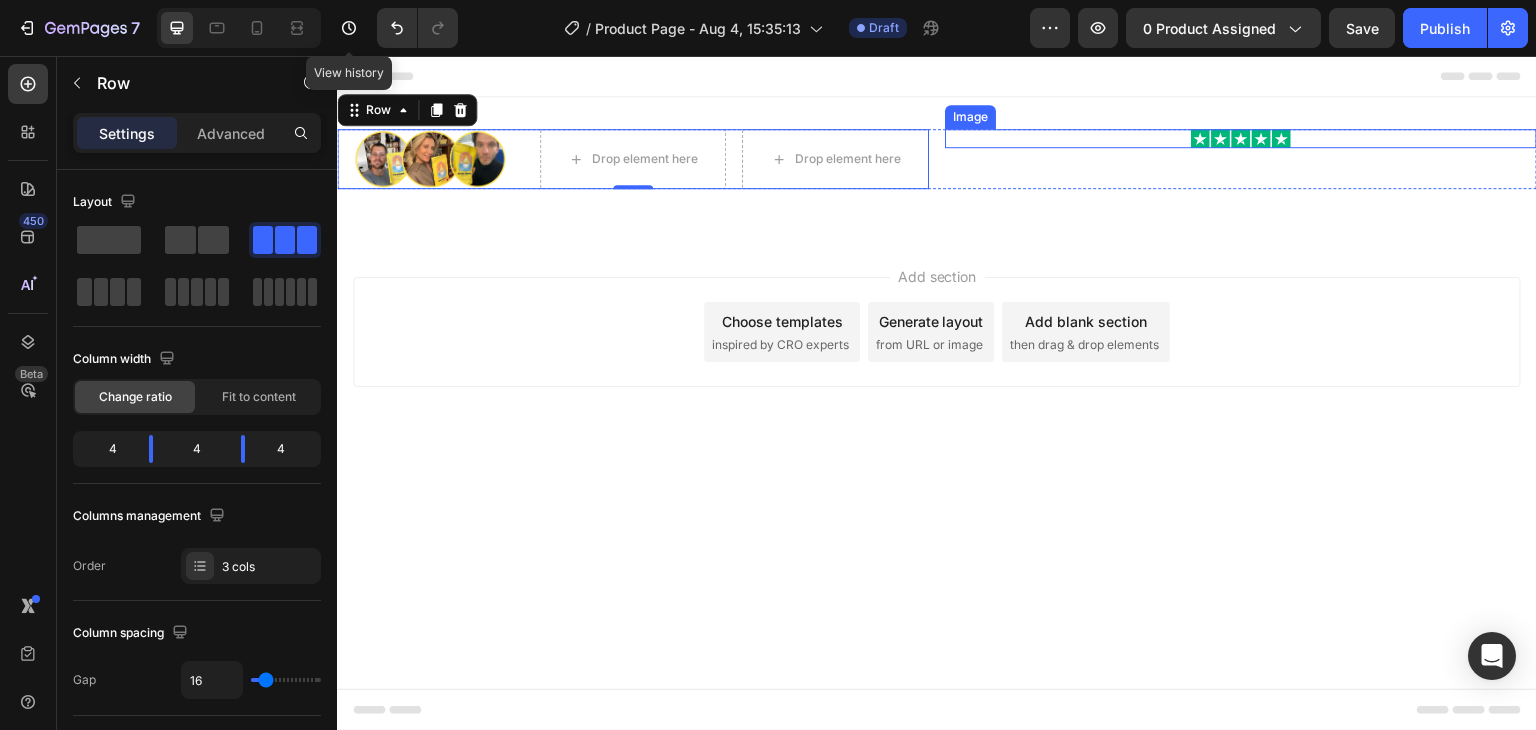click at bounding box center [1241, 138] 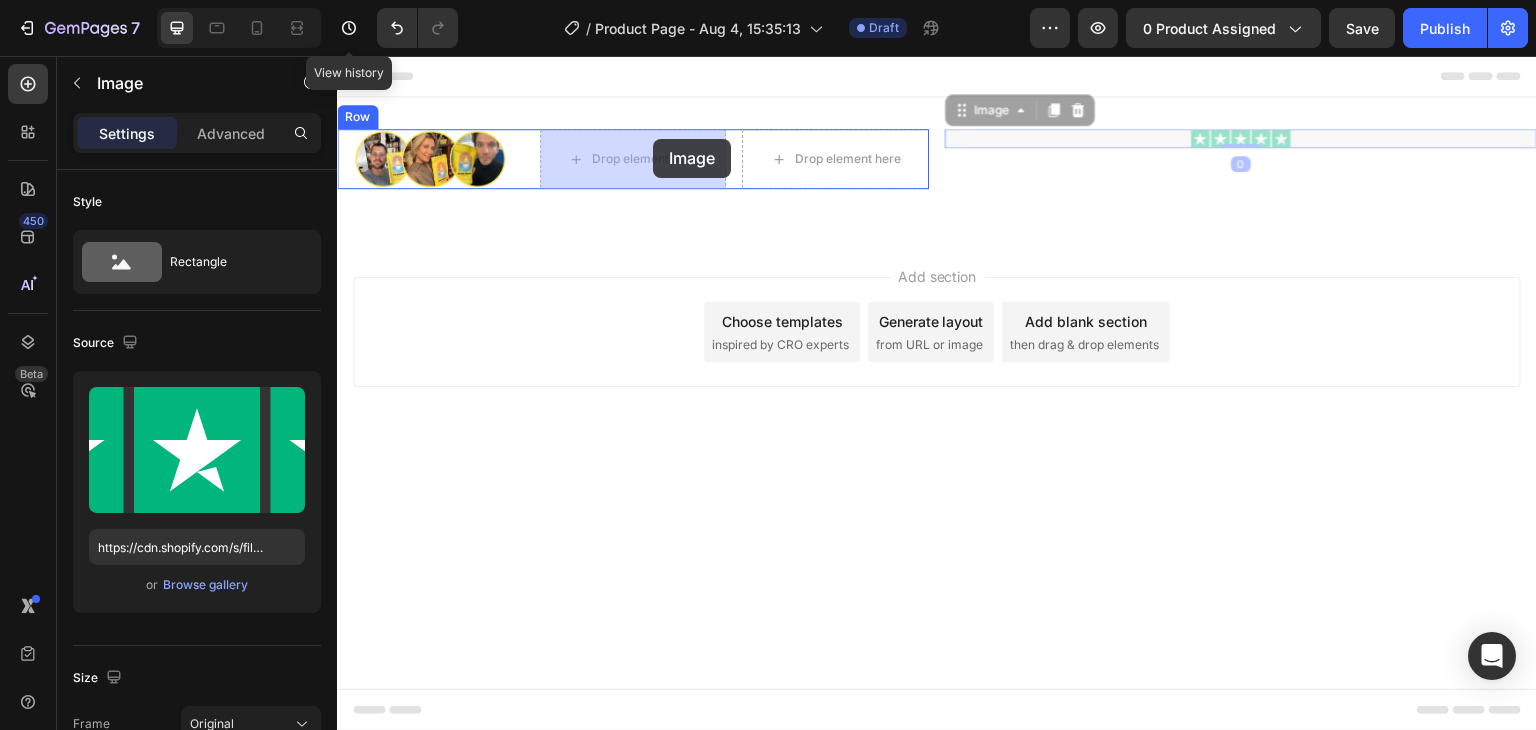 drag, startPoint x: 985, startPoint y: 106, endPoint x: 653, endPoint y: 139, distance: 333.63602 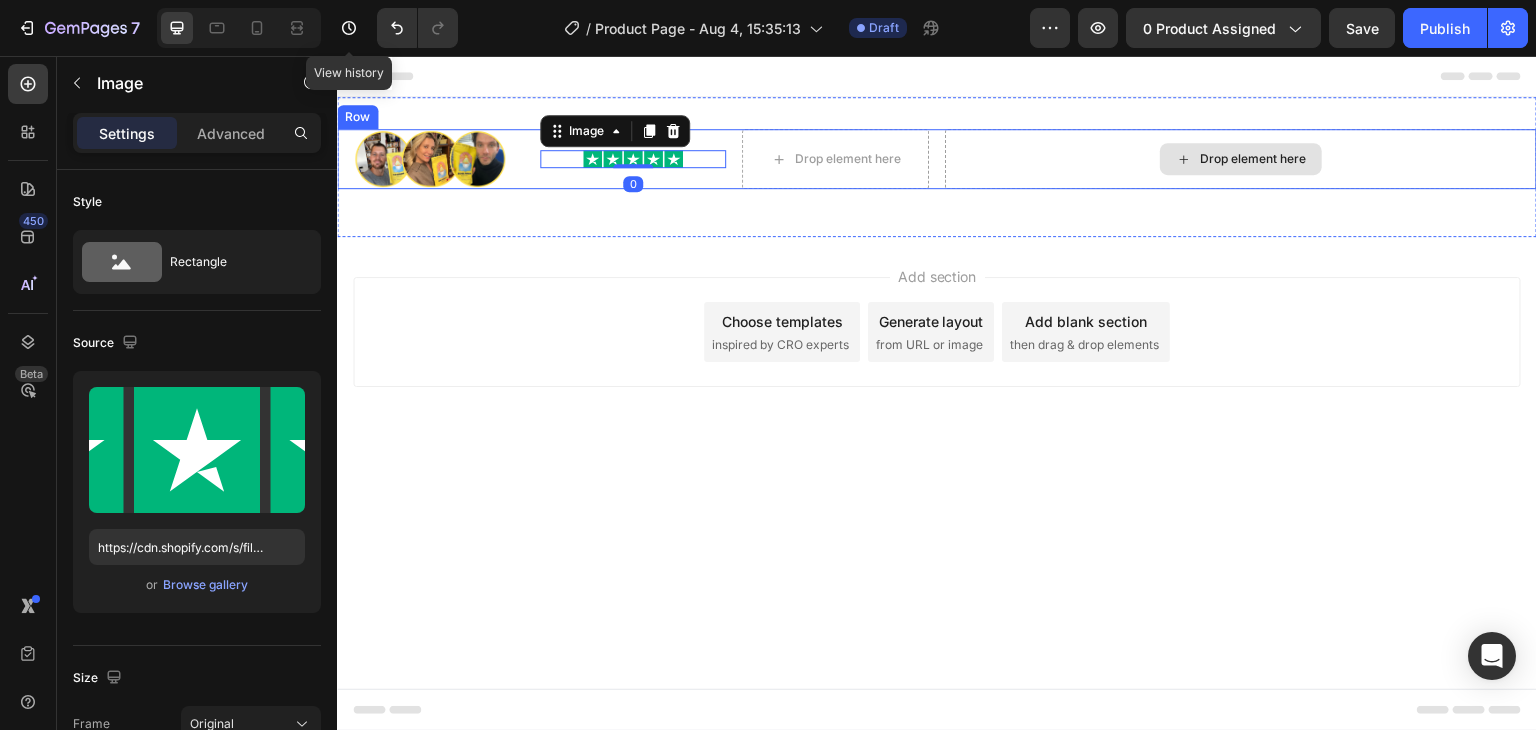click on "Drop element here" at bounding box center (1241, 159) 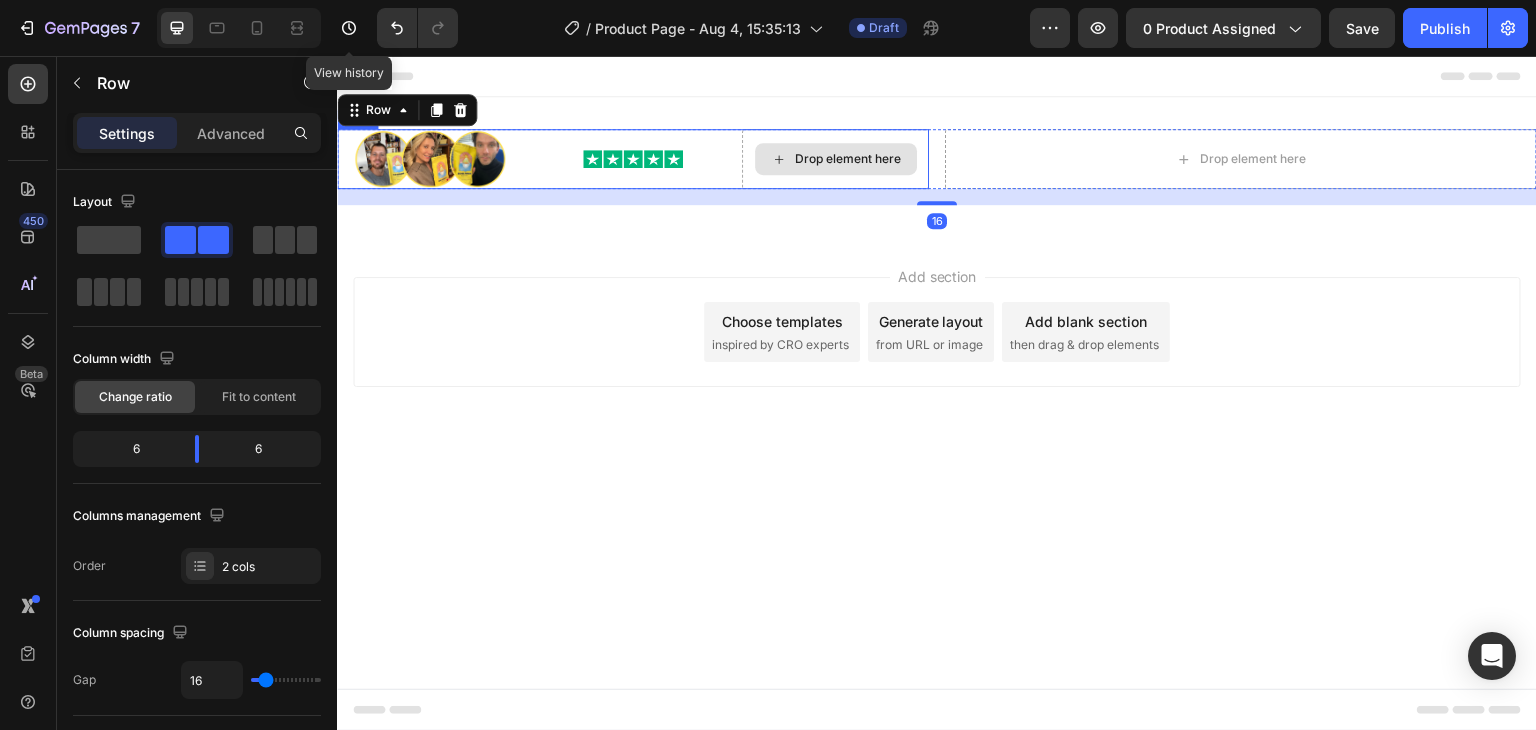 click on "Drop element here" at bounding box center [835, 159] 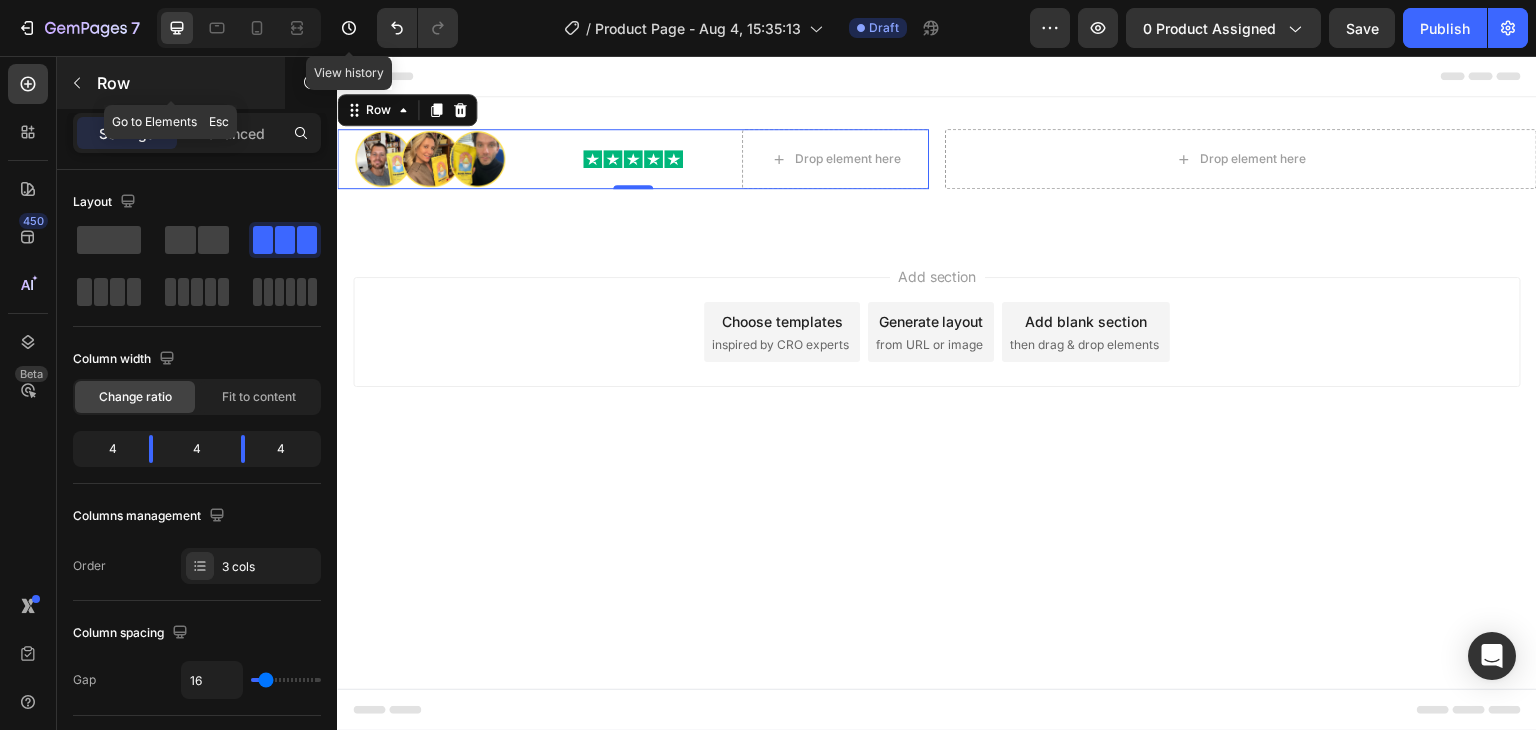 click at bounding box center [77, 83] 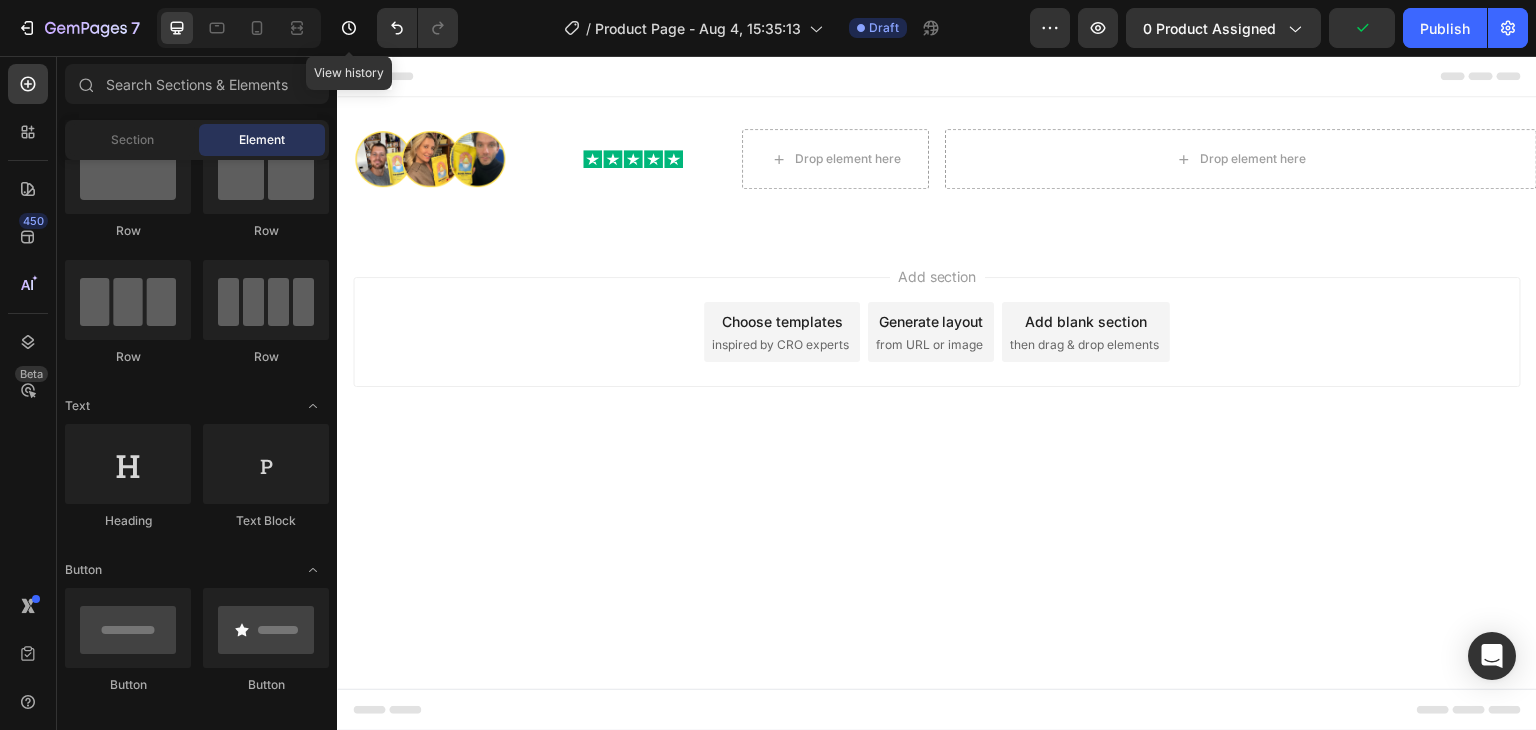 scroll, scrollTop: 0, scrollLeft: 0, axis: both 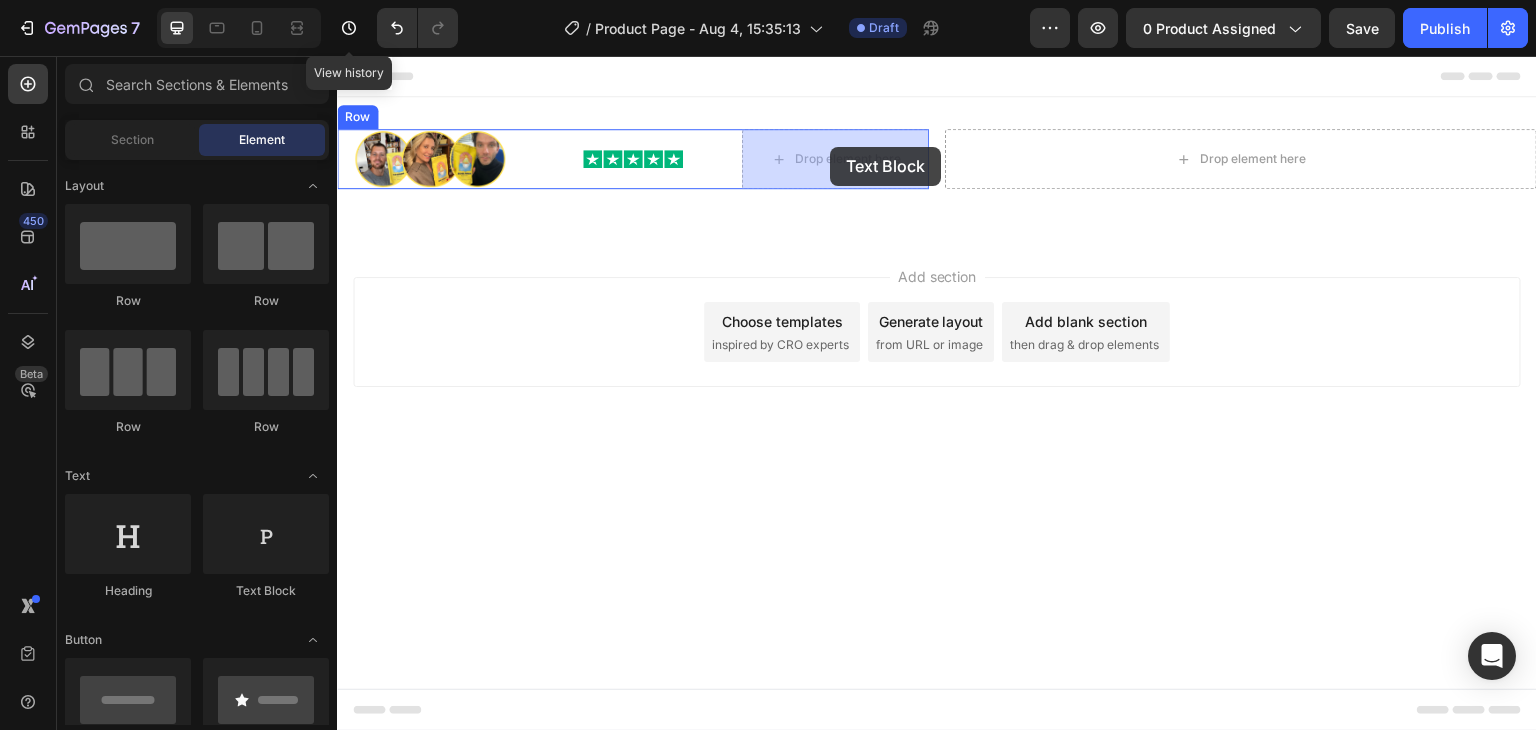 drag, startPoint x: 765, startPoint y: 525, endPoint x: 830, endPoint y: 147, distance: 383.5479 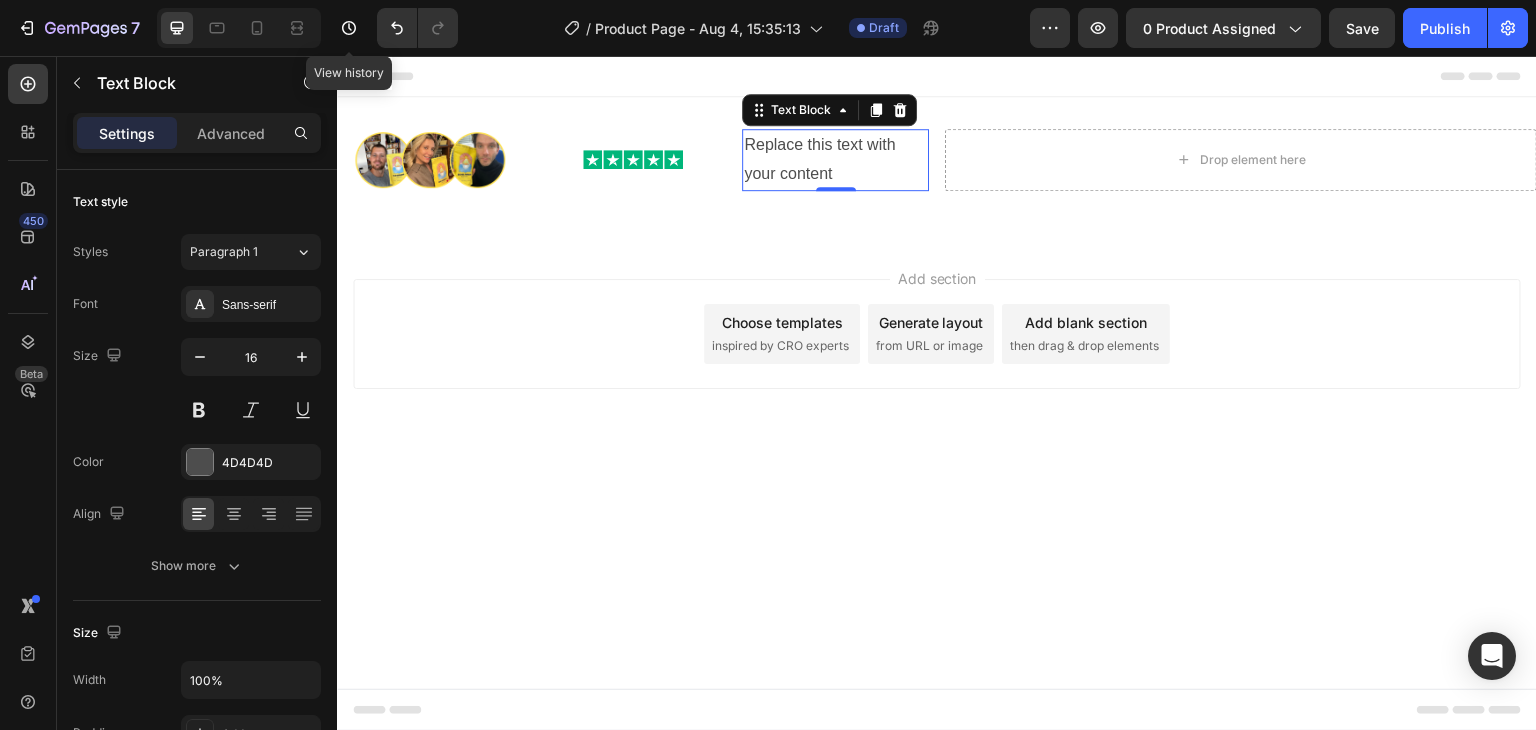 click on "Replace this text with your content" at bounding box center (835, 160) 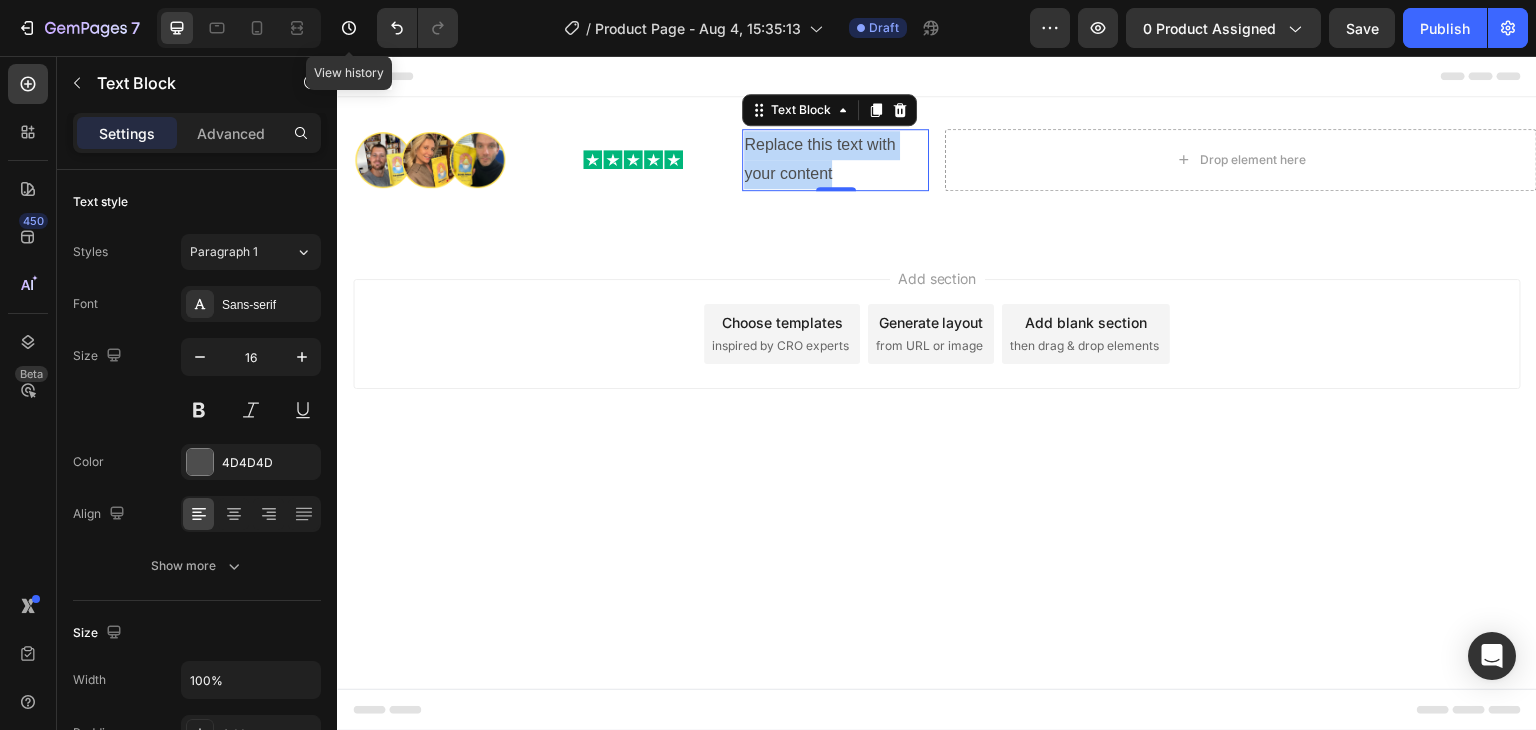 click on "Replace this text with your content" at bounding box center (835, 160) 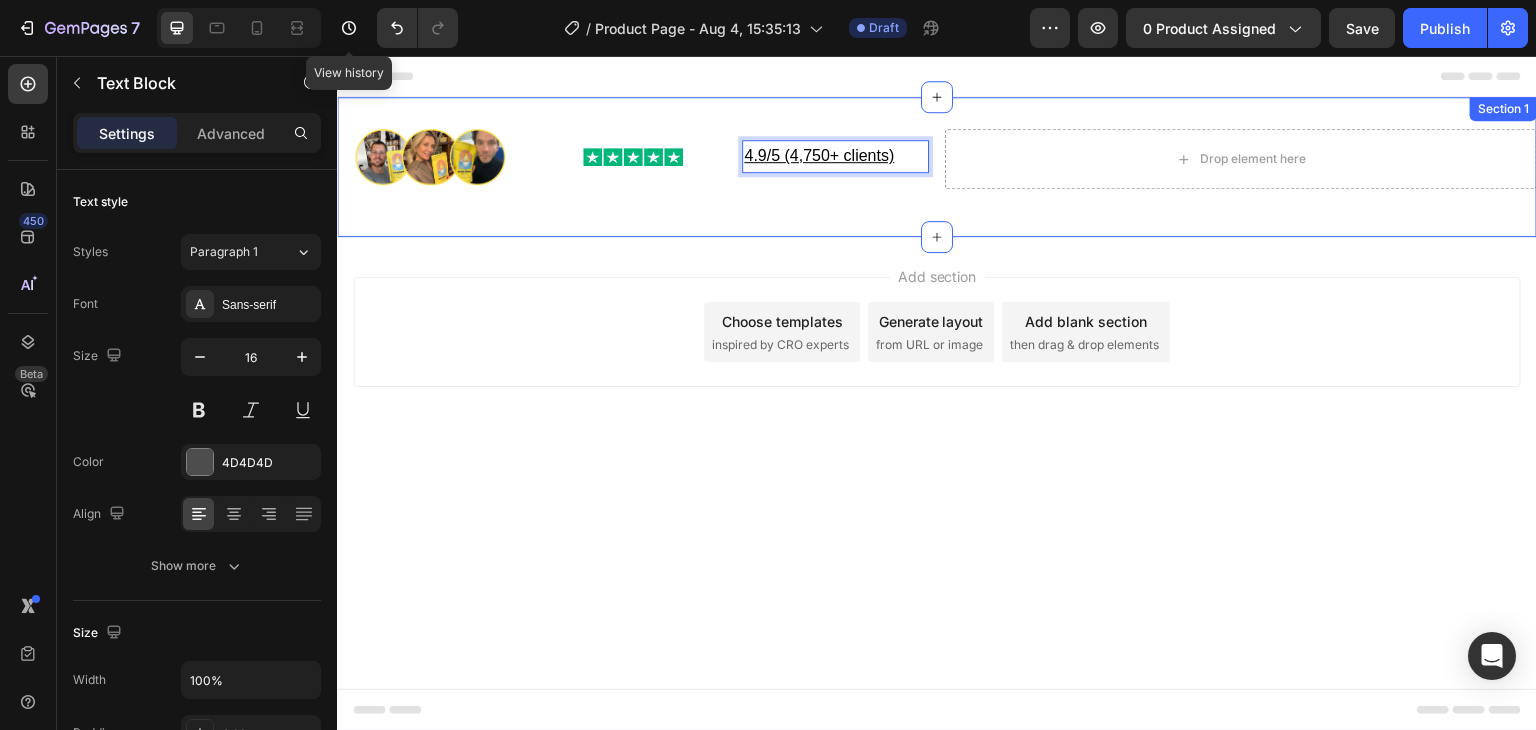 click on "Image Image 4.9/5 (4,750+ clients) Text Block Row Drop element here Row Section 1" at bounding box center [937, 167] 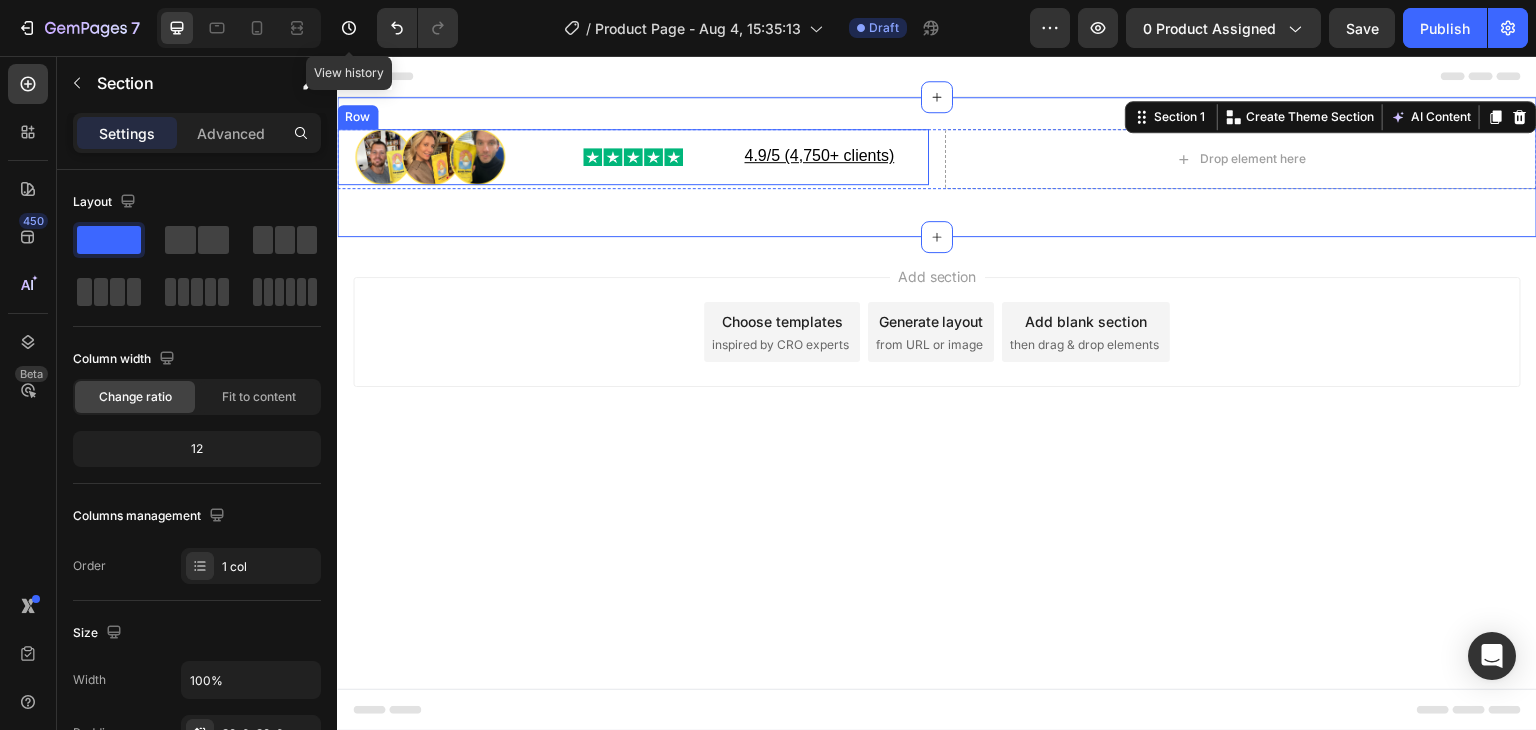 click on "Image Image 4.9/5 (4,750+ clients) Text Block Row" at bounding box center (633, 157) 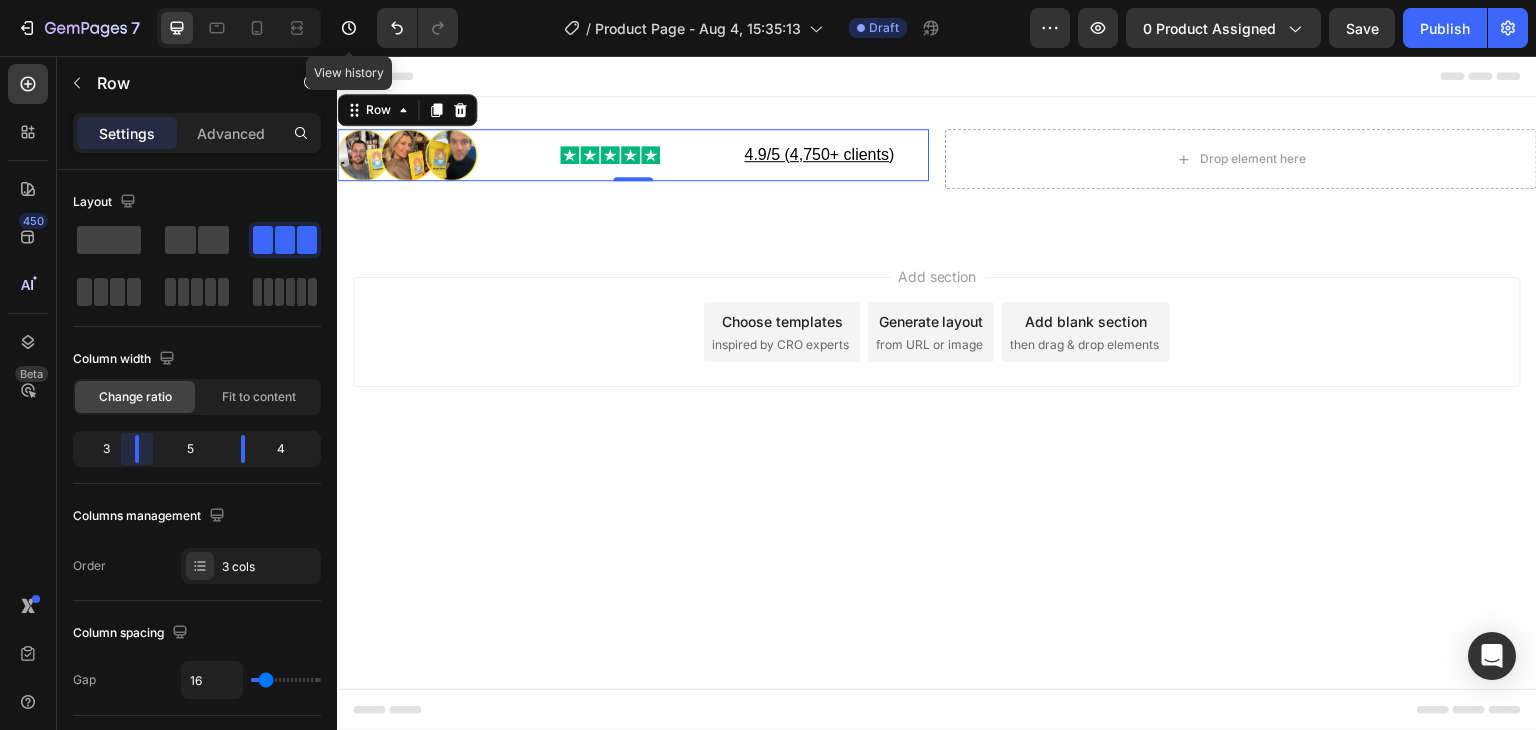 drag, startPoint x: 151, startPoint y: 452, endPoint x: 132, endPoint y: 450, distance: 19.104973 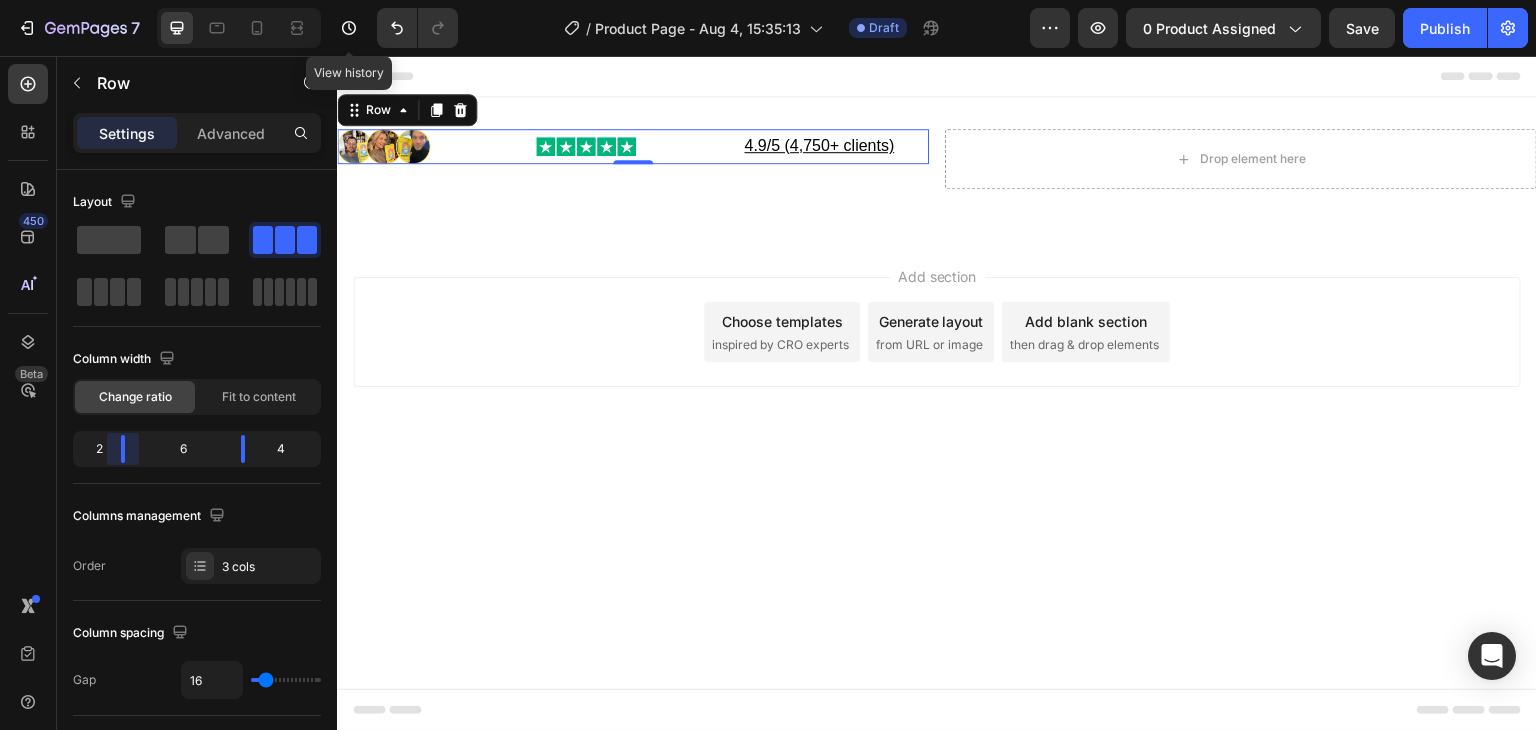 click on "7 View history / Product Page - Aug 4, 15:35:13 Draft Preview 0 product assigned Save Publish 450 Beta Sections(18) Elements(84) Section Element Hero Section Product Detail Brands Trusted Badges Guarantee Product Breakdown How to use Testimonials Compare Bundle FAQs Social Proof Brand Story Product List Collection Blog List Contact Sticky Add to Cart Custom Footer Browse Library 450 Layout Row Row Row Row Text Heading Text Block Button Button Button Media Image Image Image" at bounding box center [768, 0] 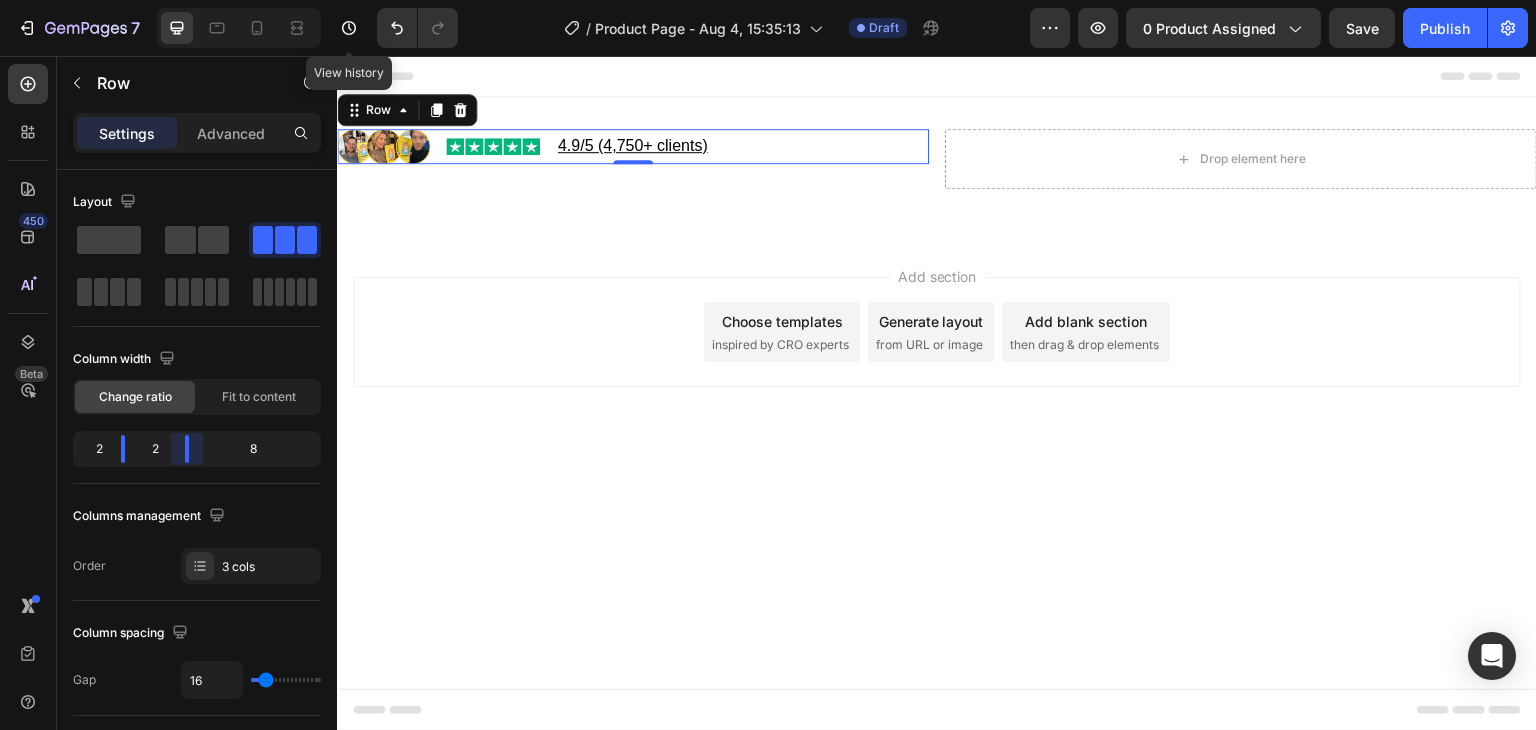 drag, startPoint x: 235, startPoint y: 441, endPoint x: 232, endPoint y: 151, distance: 290.0155 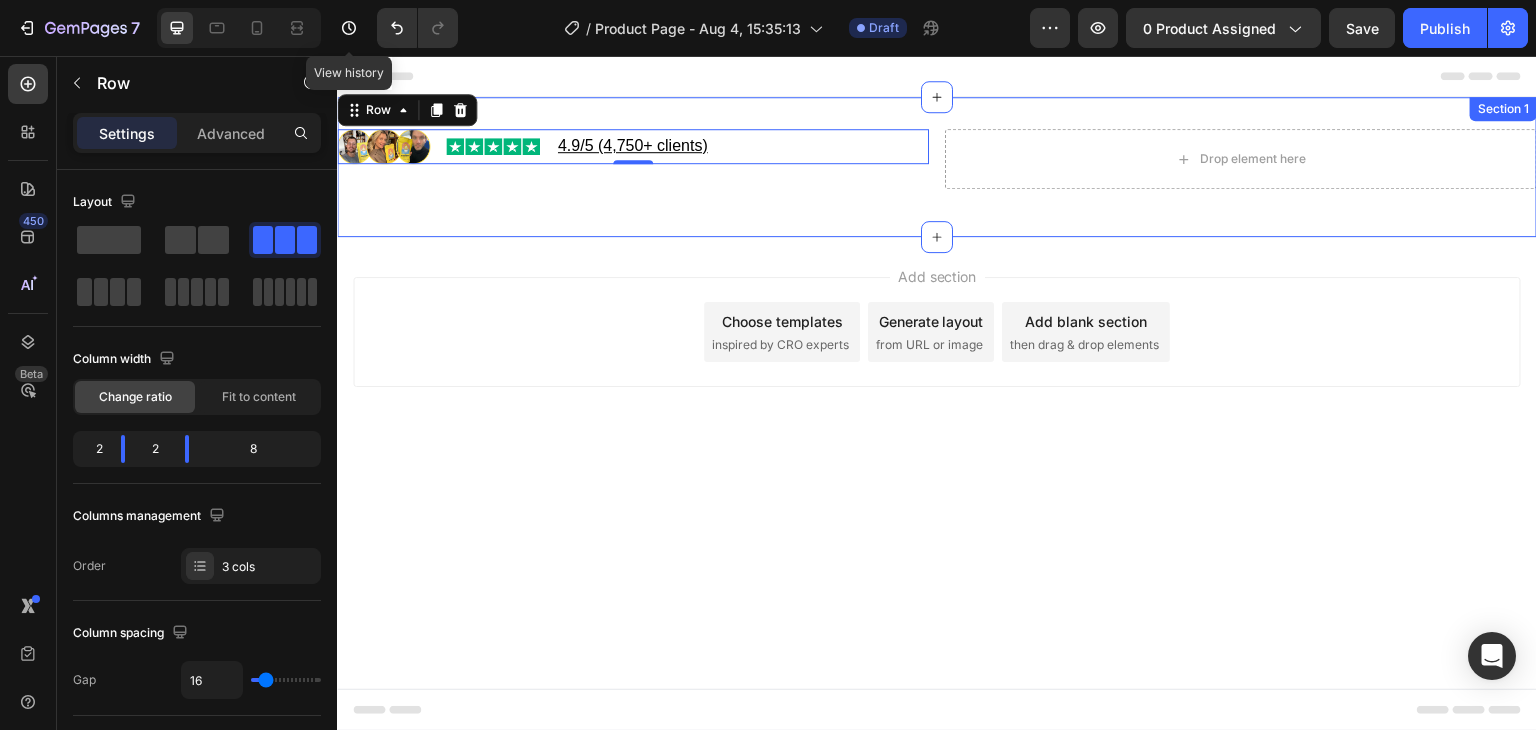 click on "Image Image 4.9/5 (4,750+ clients) Text Block Row 0 Drop element here Row Section 1" at bounding box center [937, 167] 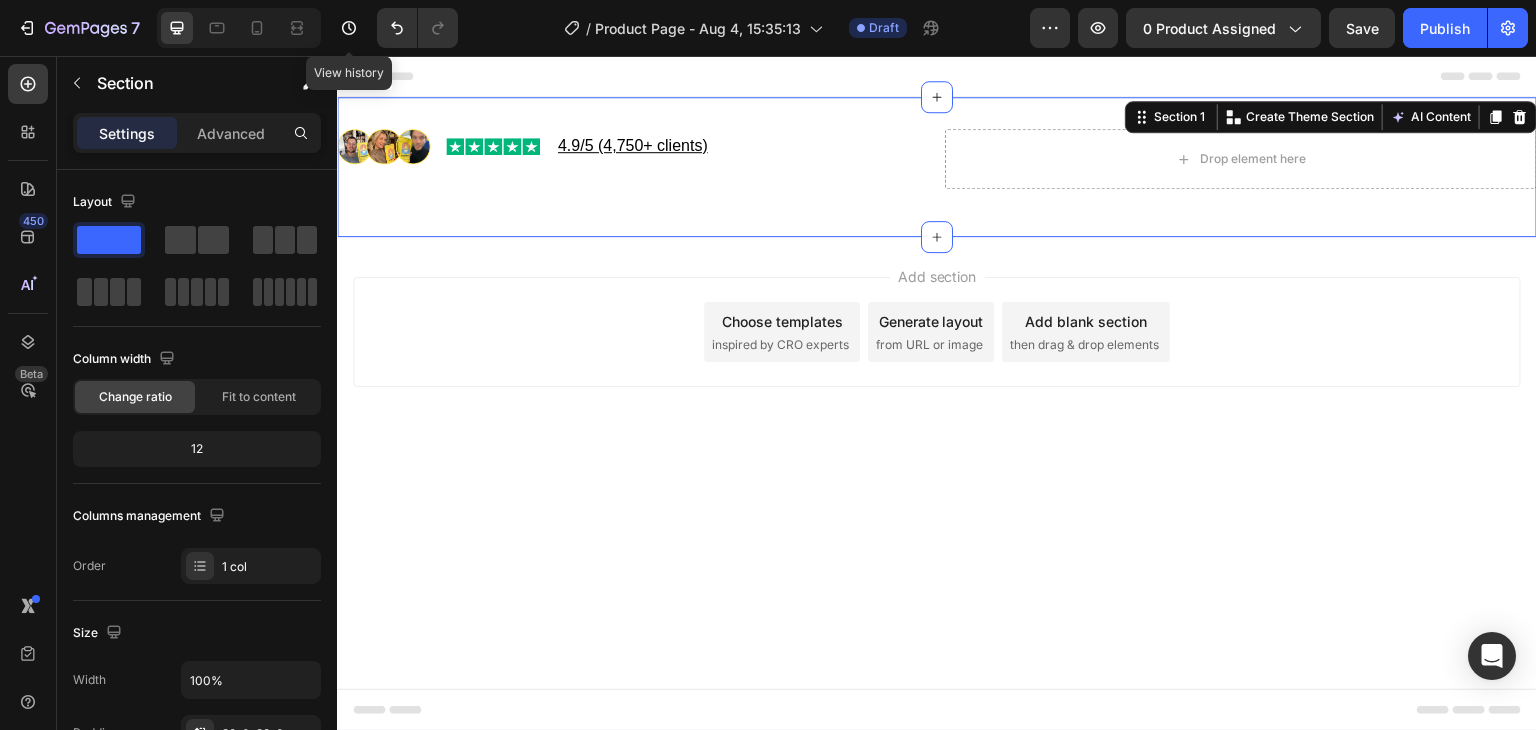 click on "Image Image 4.9/5 (4,750+ clients) Text Block Row Drop element here Row" at bounding box center (937, 167) 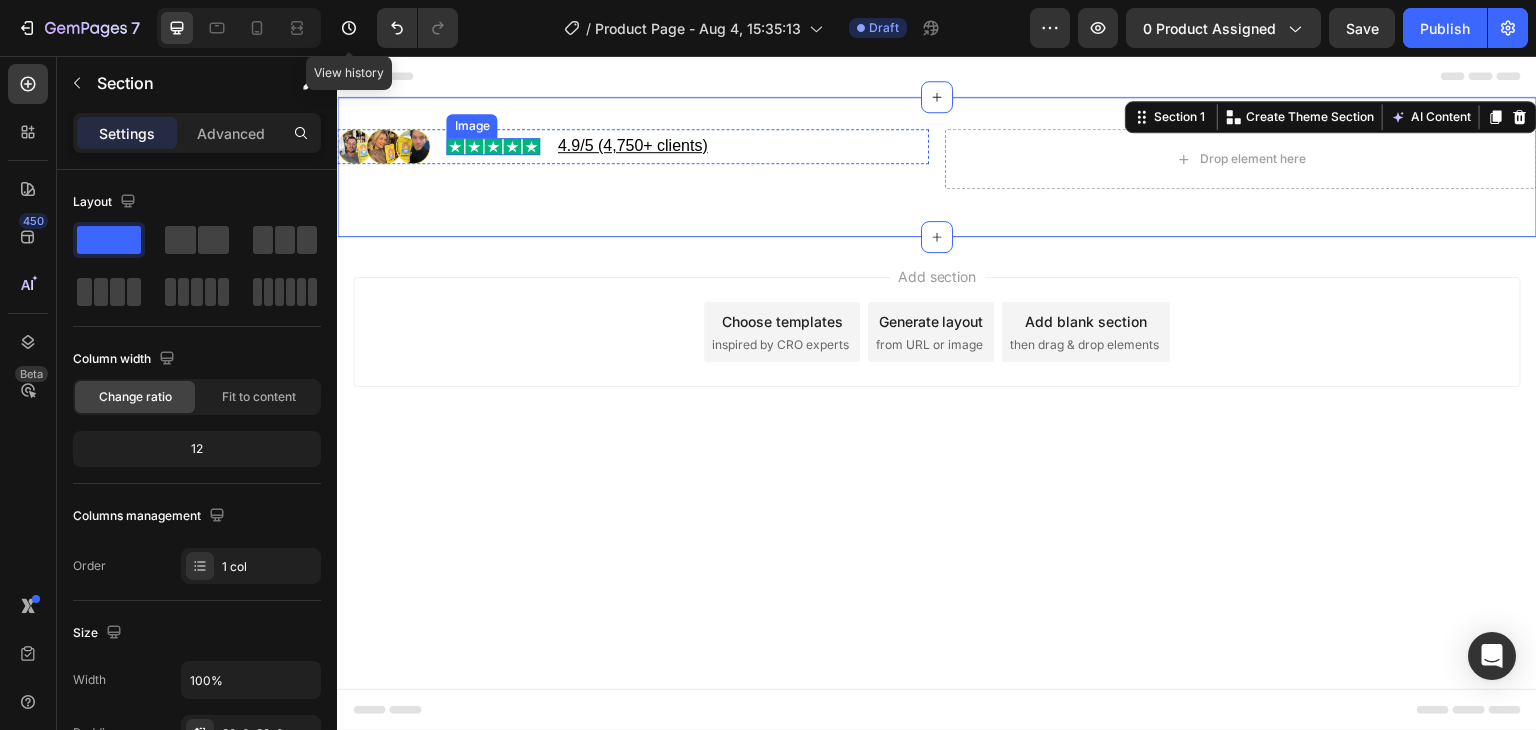 click at bounding box center [492, 146] 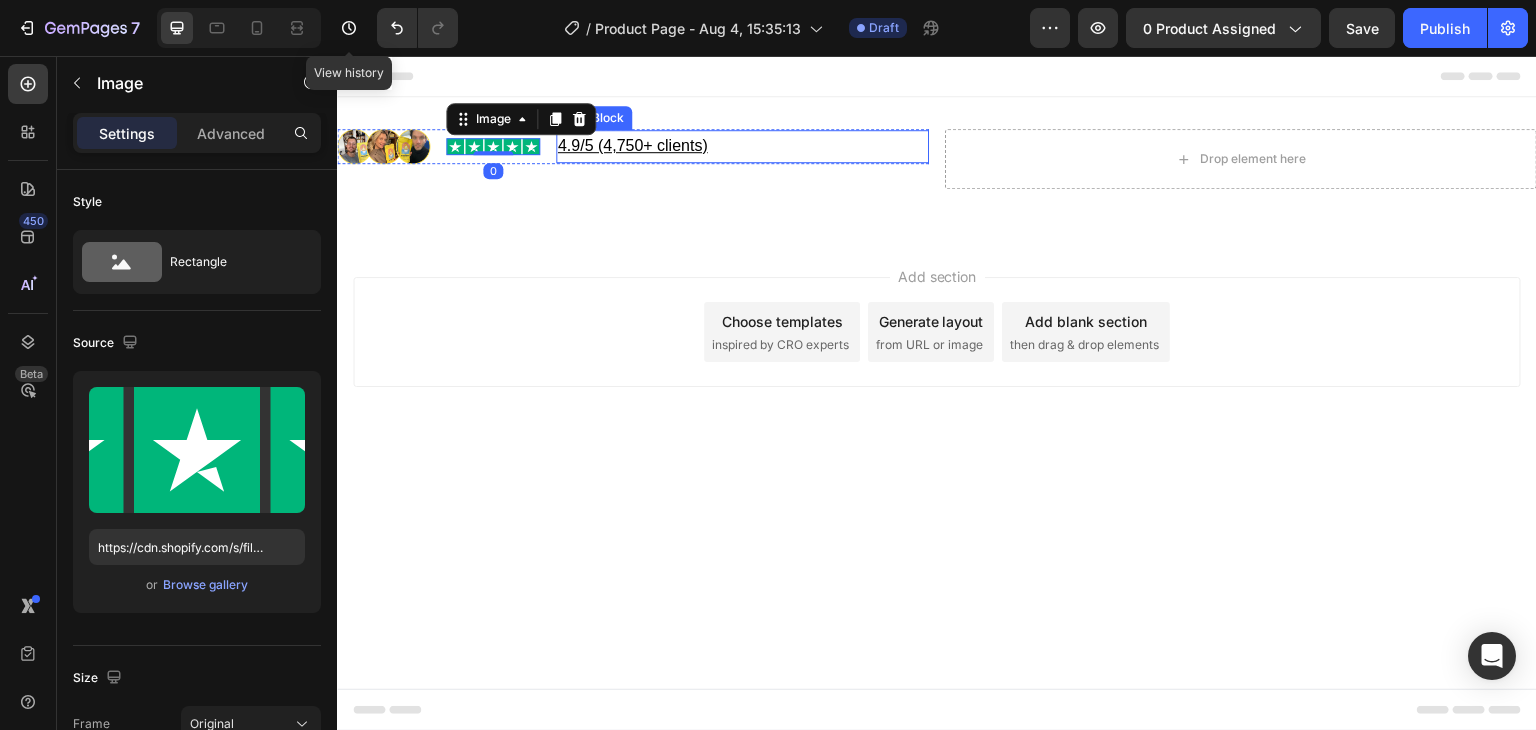click on "4.9/5 (4,750+ clients)" at bounding box center [742, 146] 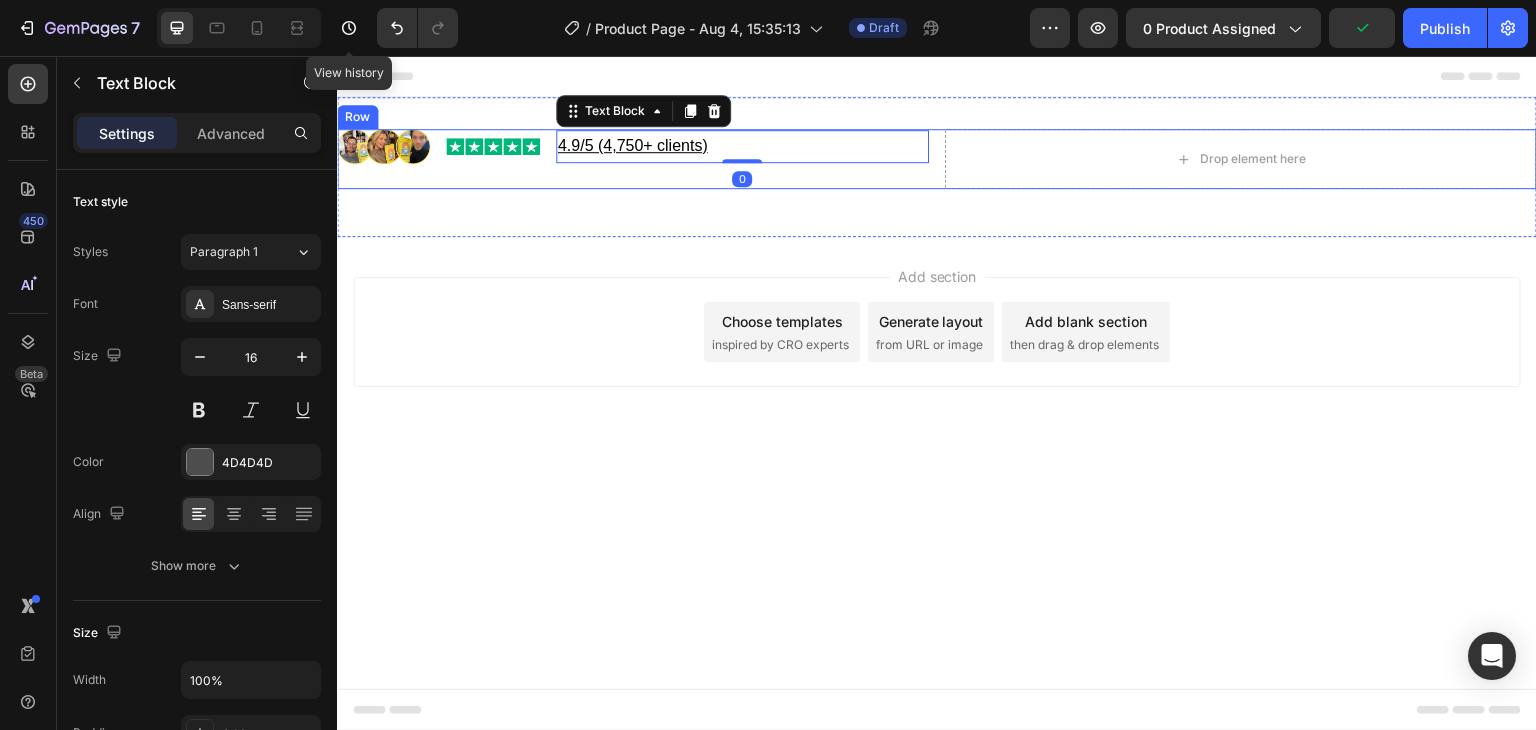 click on "Image Image 4.9/5 (4,750+ clients) Text Block 0 Row" at bounding box center [633, 159] 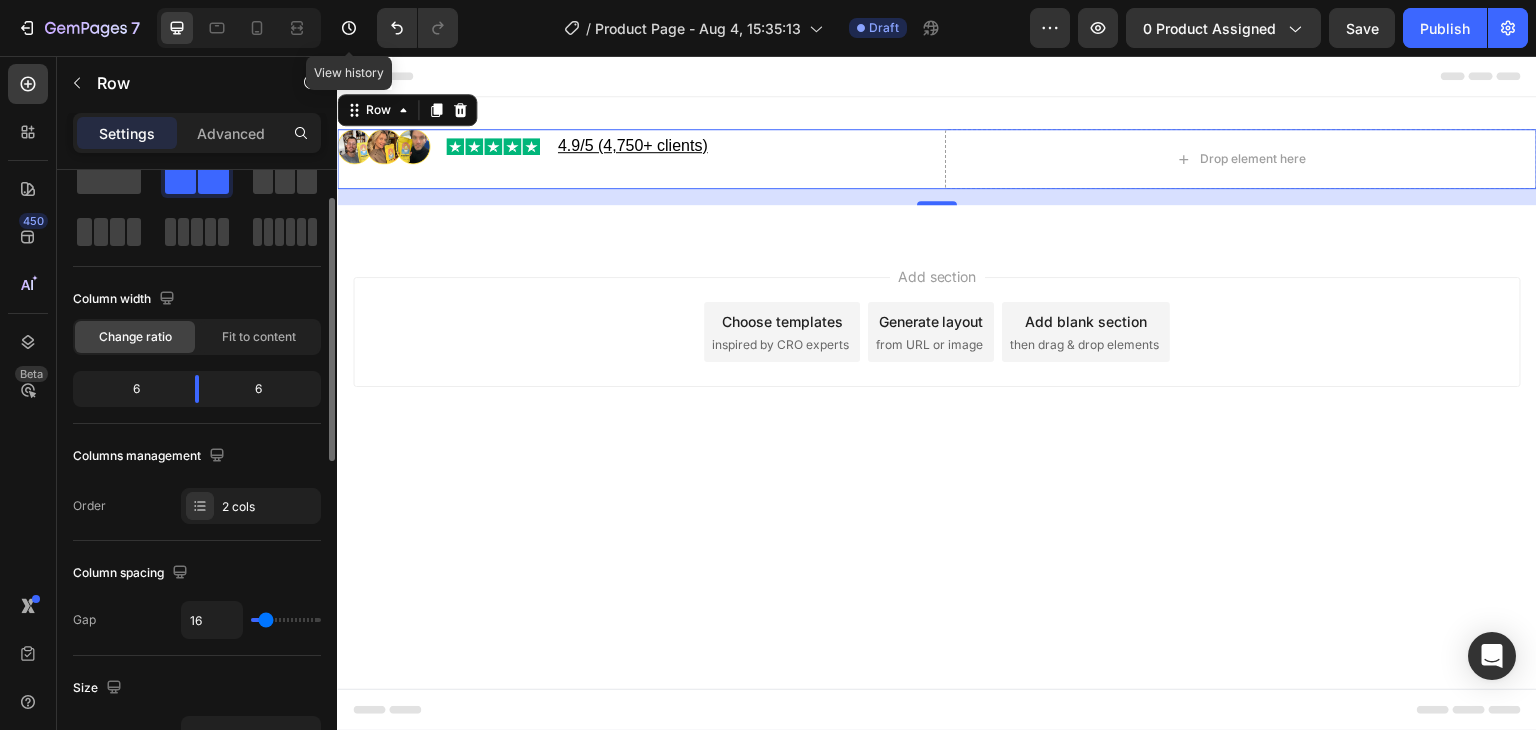 scroll, scrollTop: 0, scrollLeft: 0, axis: both 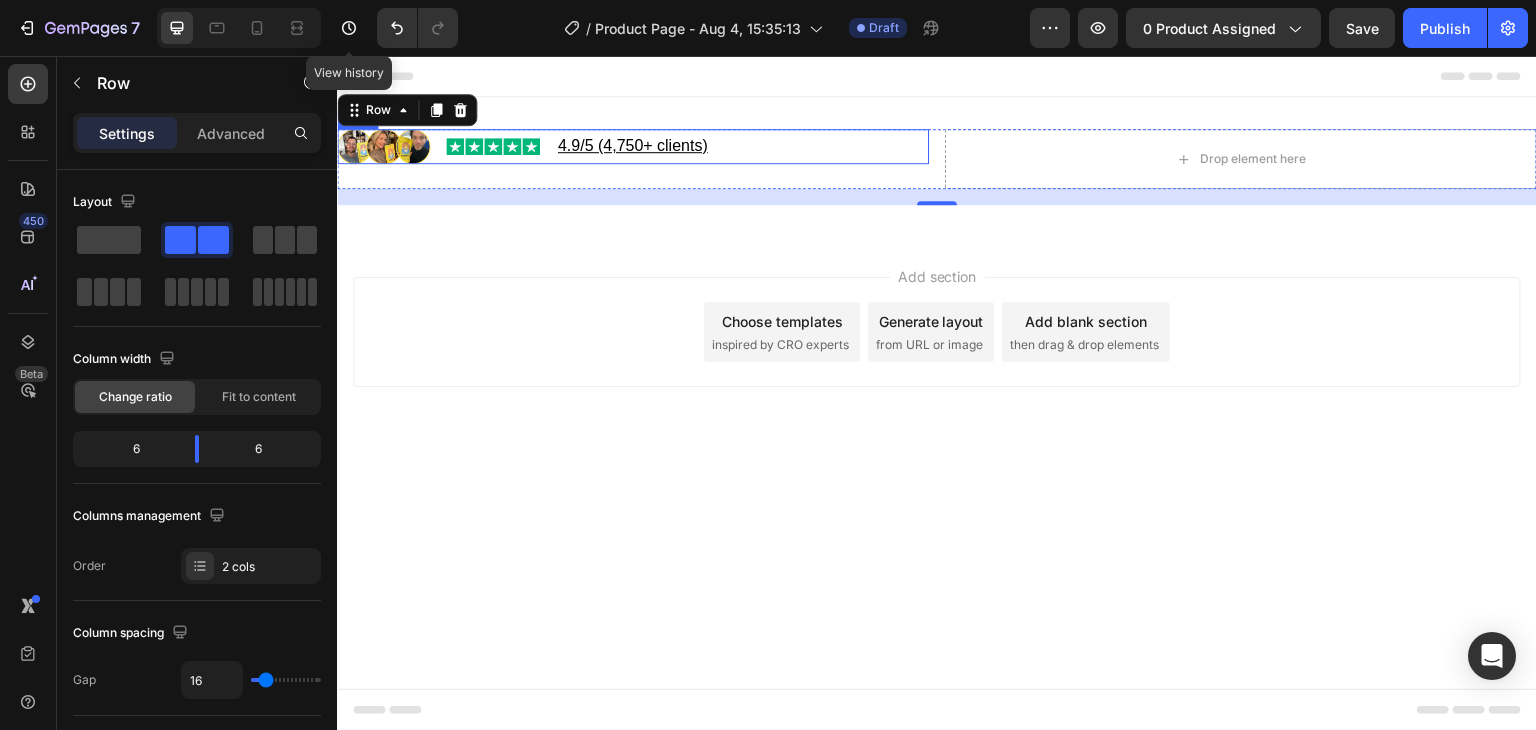 click on "Image Image 4.9/5 (4,750+ clients) Text Block Row" at bounding box center [633, 146] 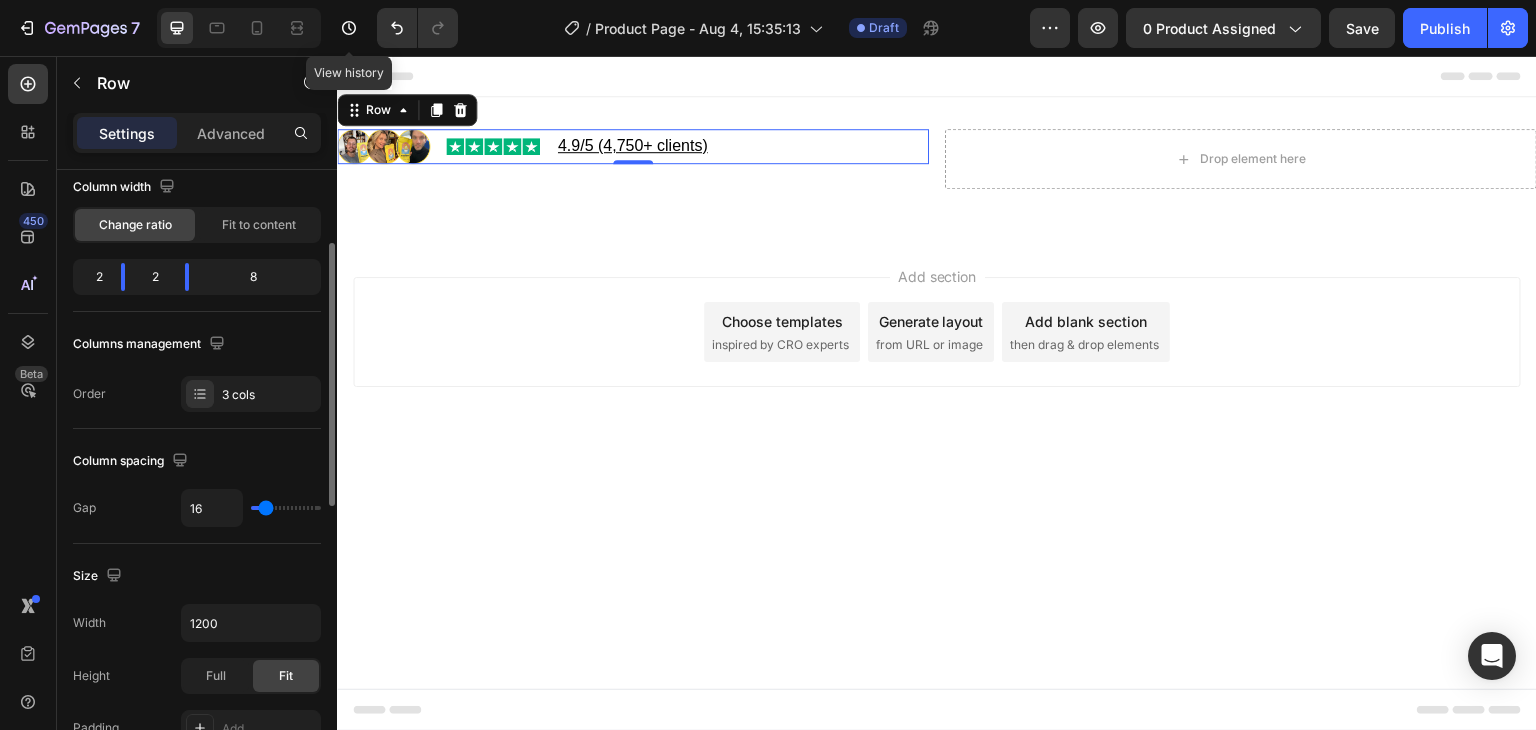 scroll, scrollTop: 176, scrollLeft: 0, axis: vertical 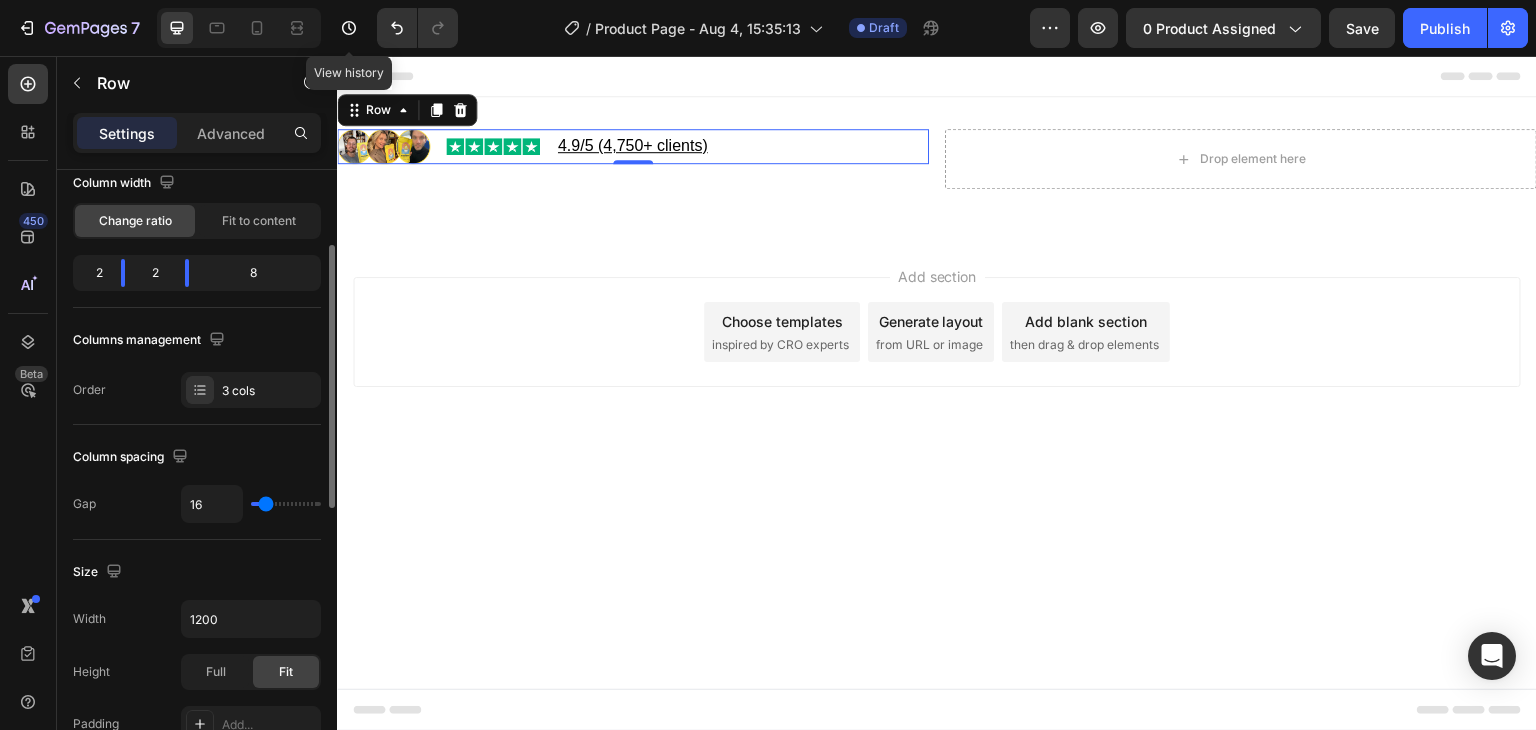 type on "27" 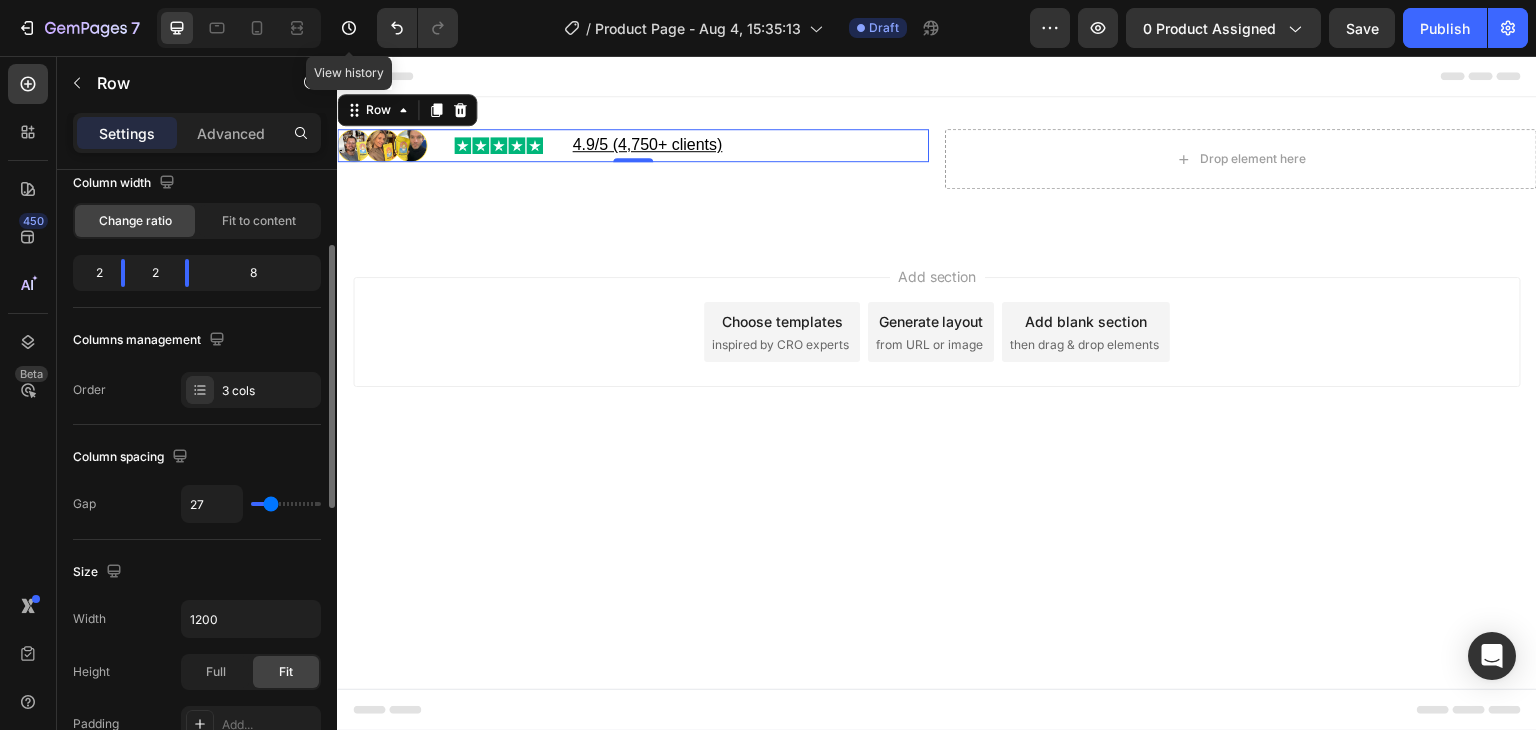 type on "20" 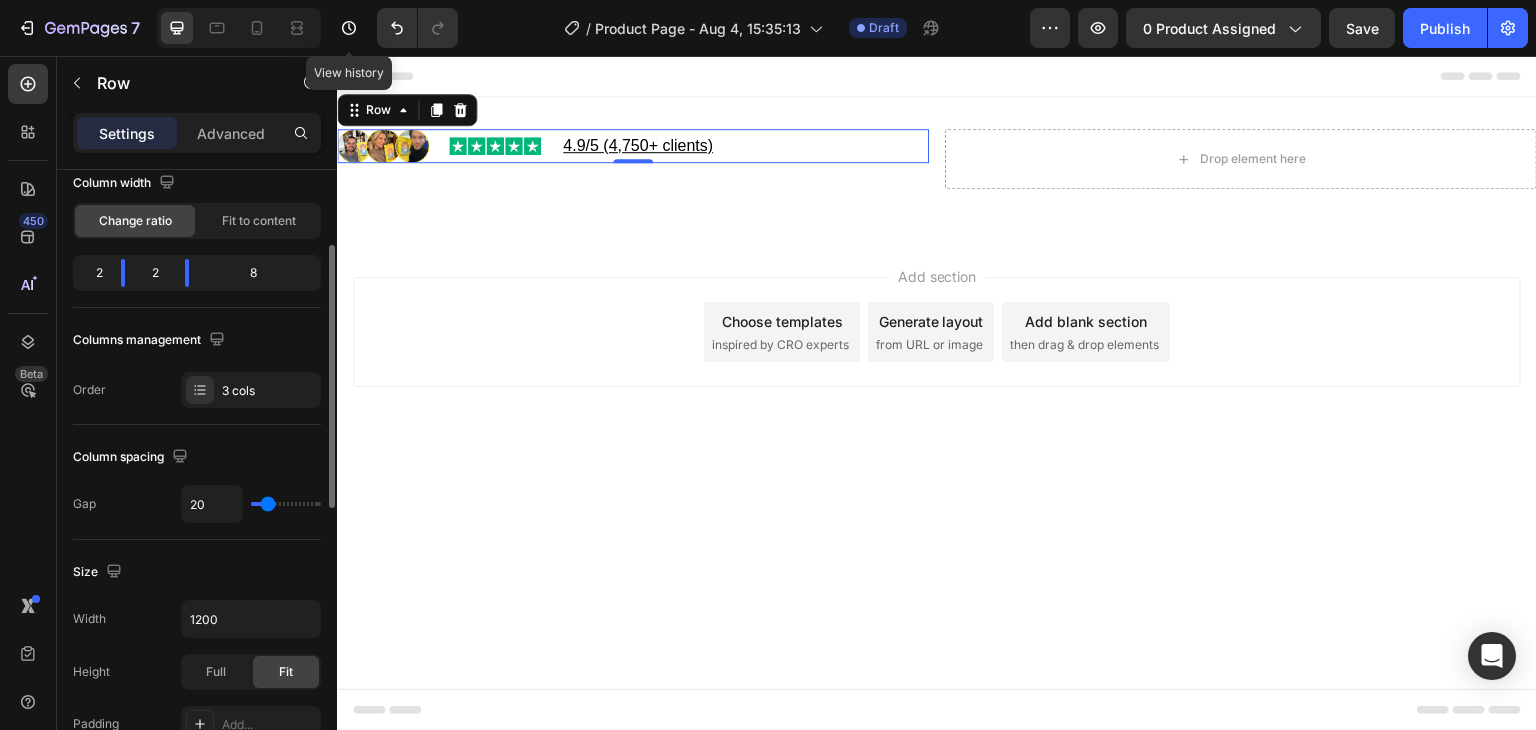 type on "18" 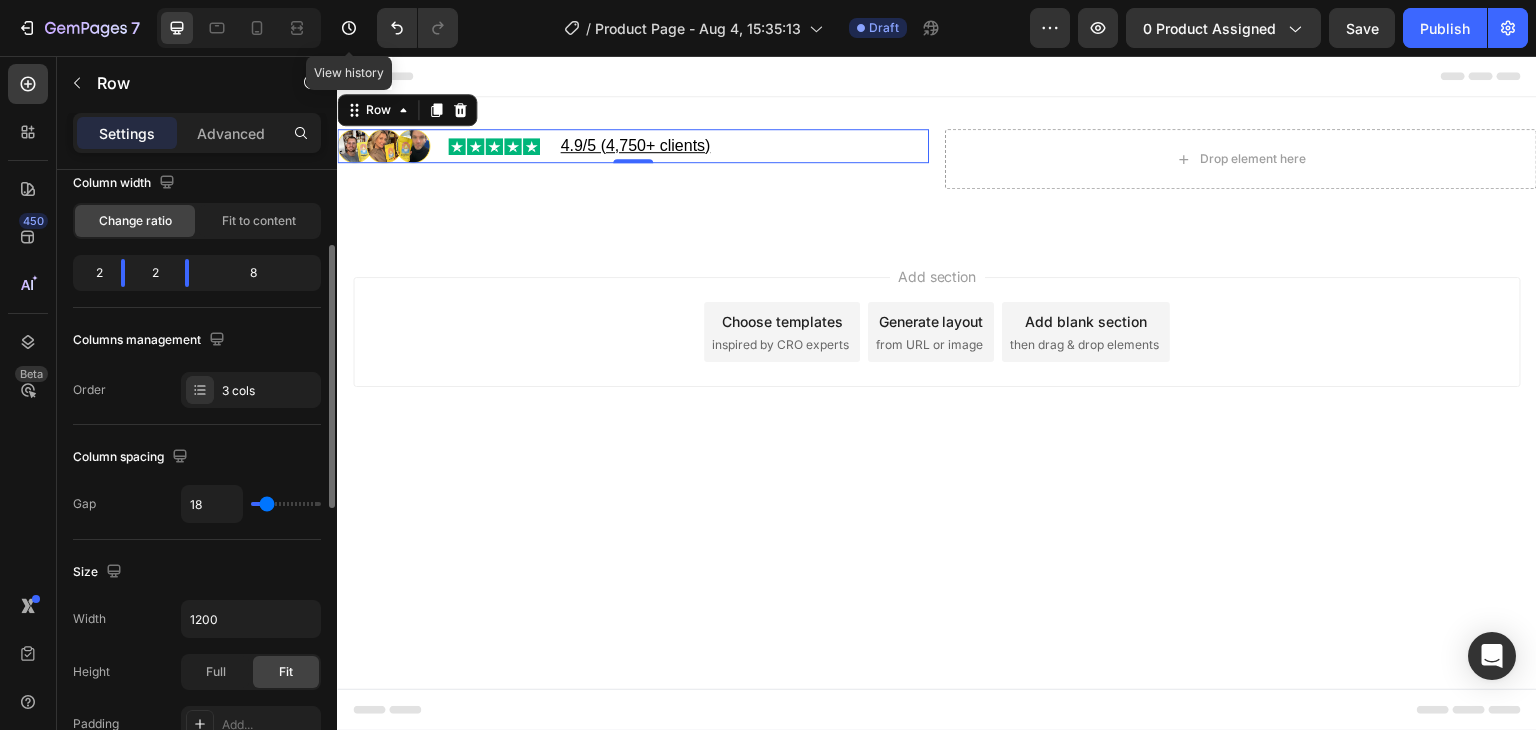 type on "16" 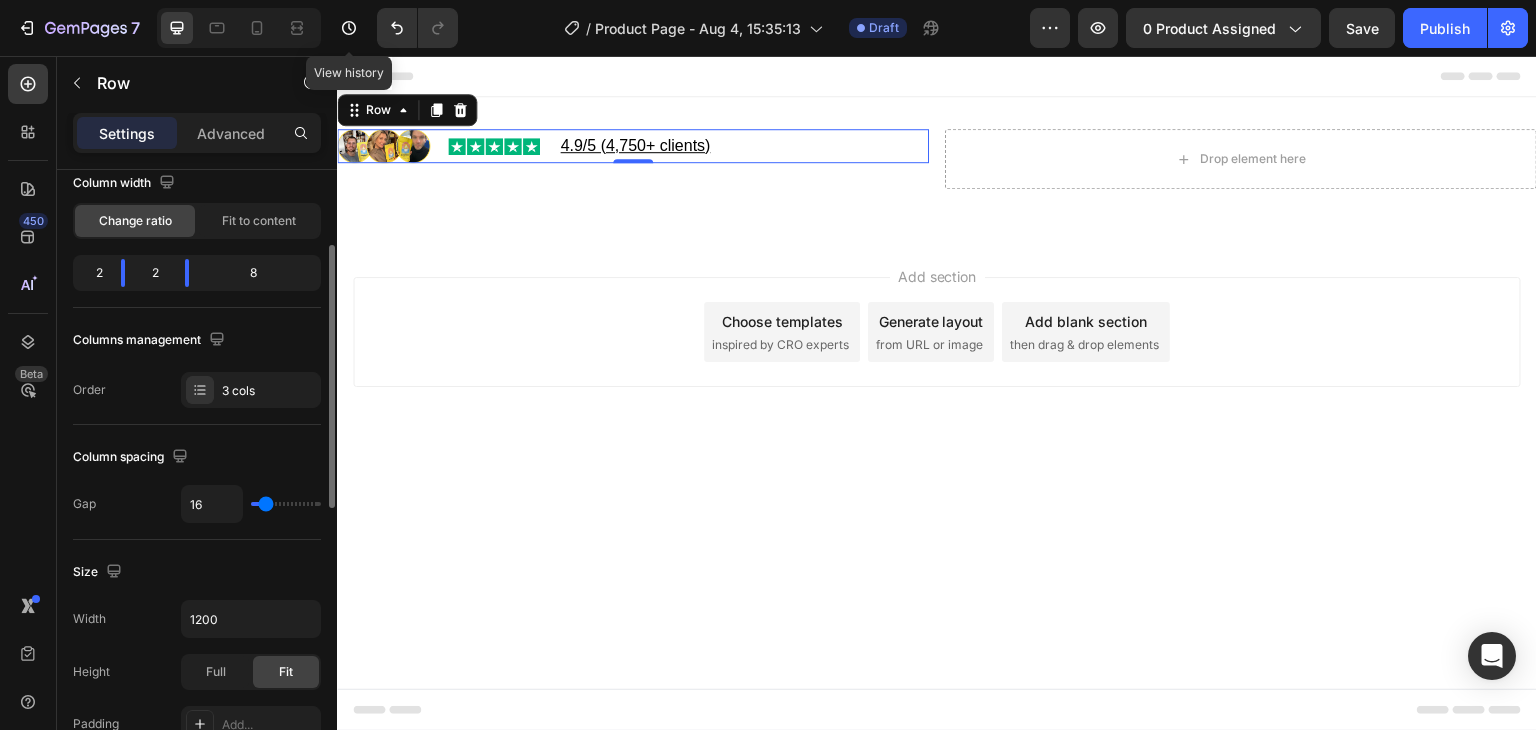 type on "15" 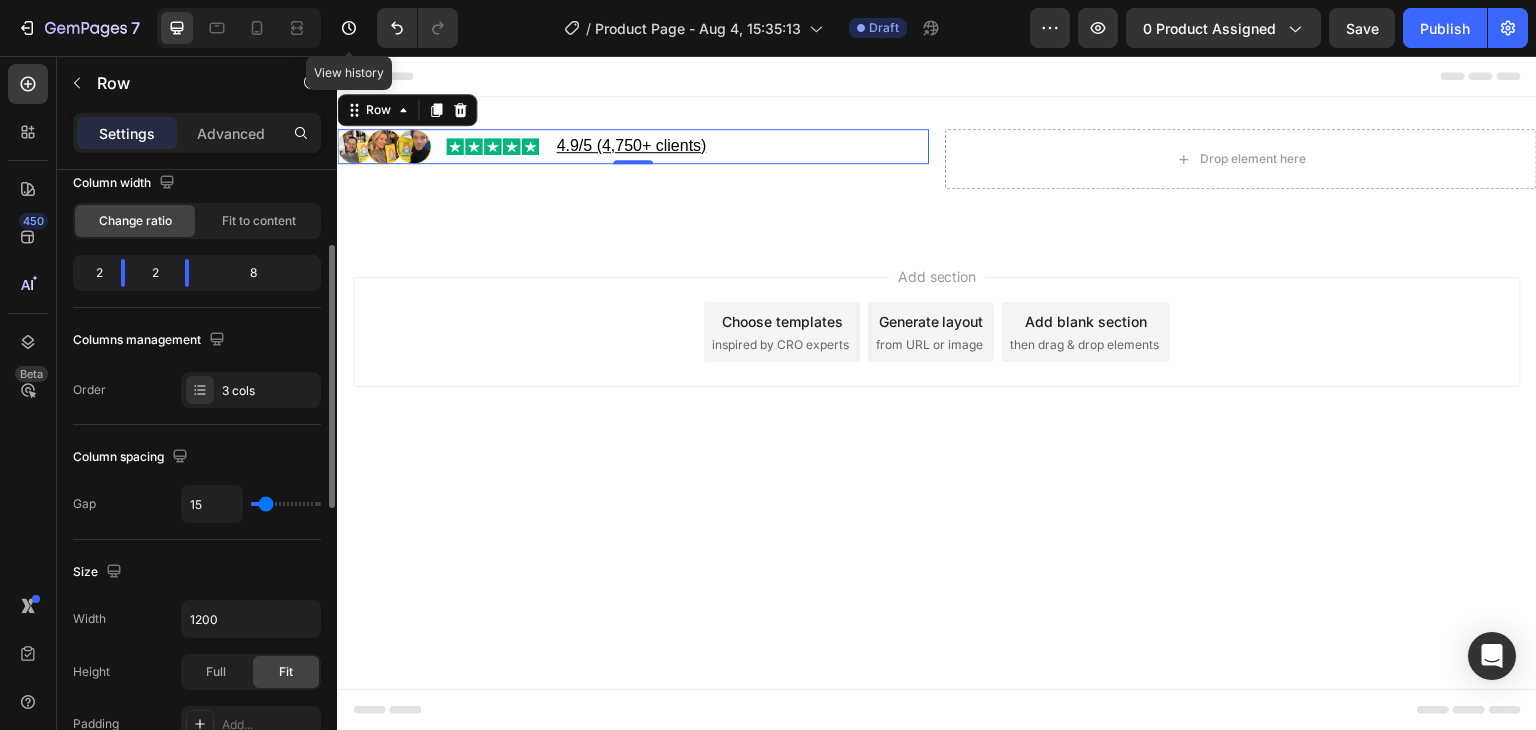 type on "13" 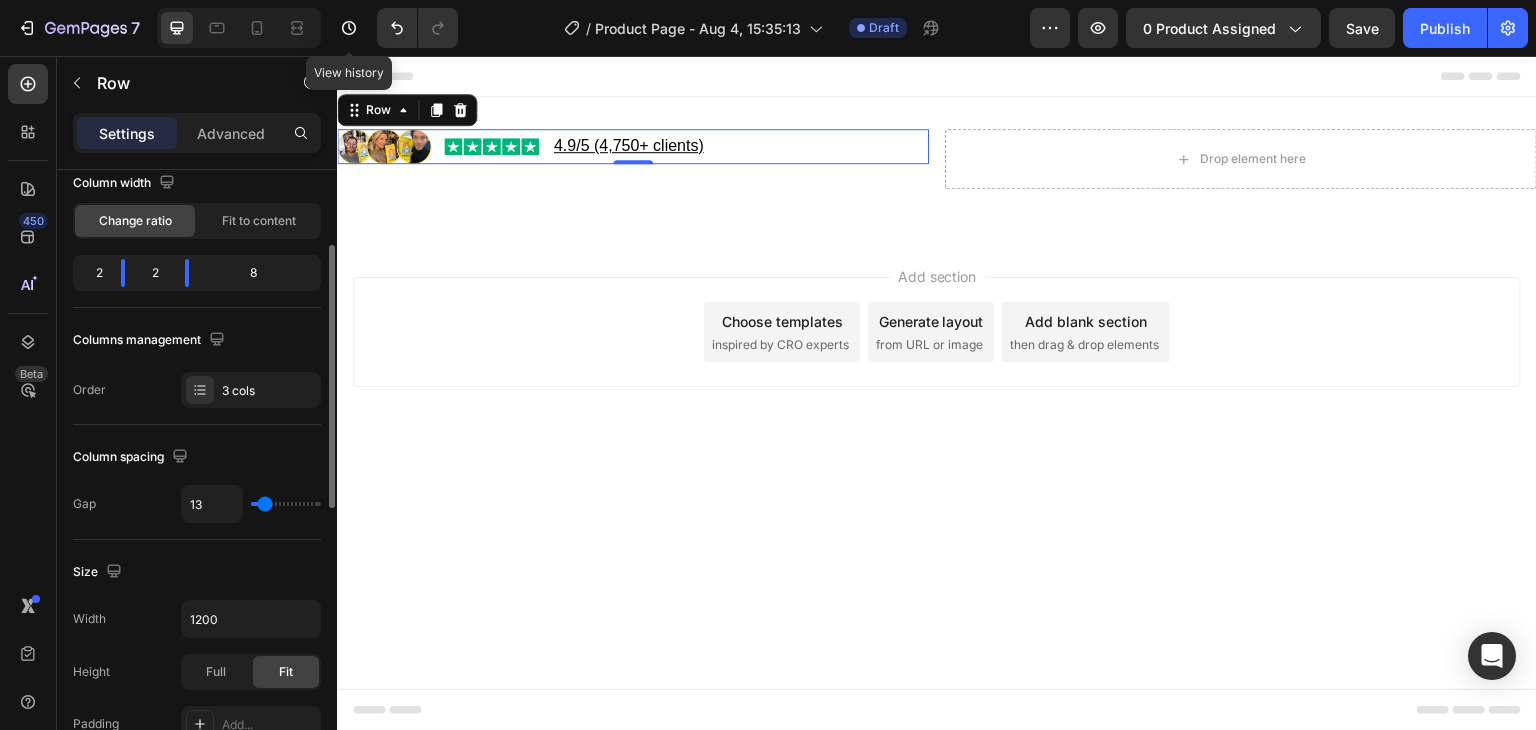type on "11" 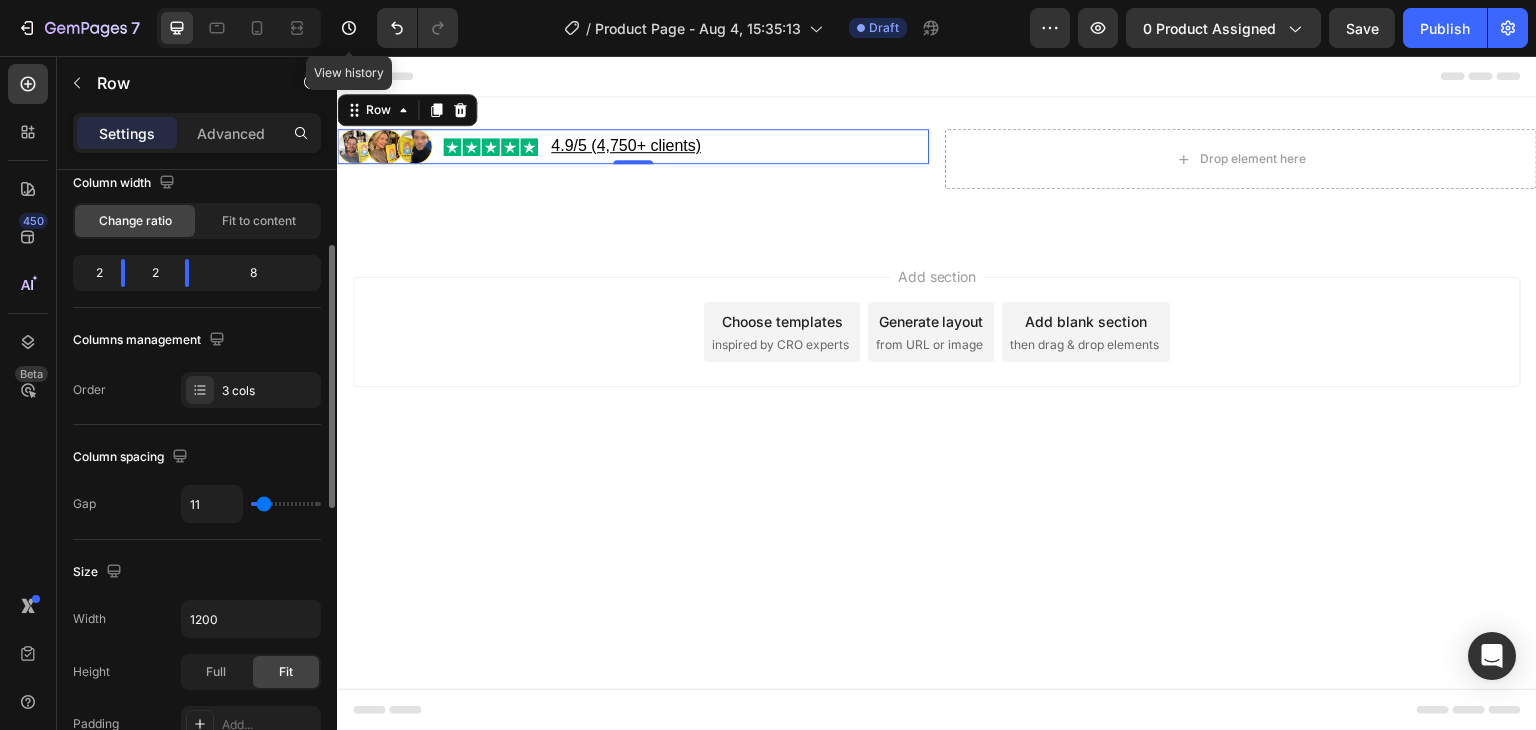 type on "9" 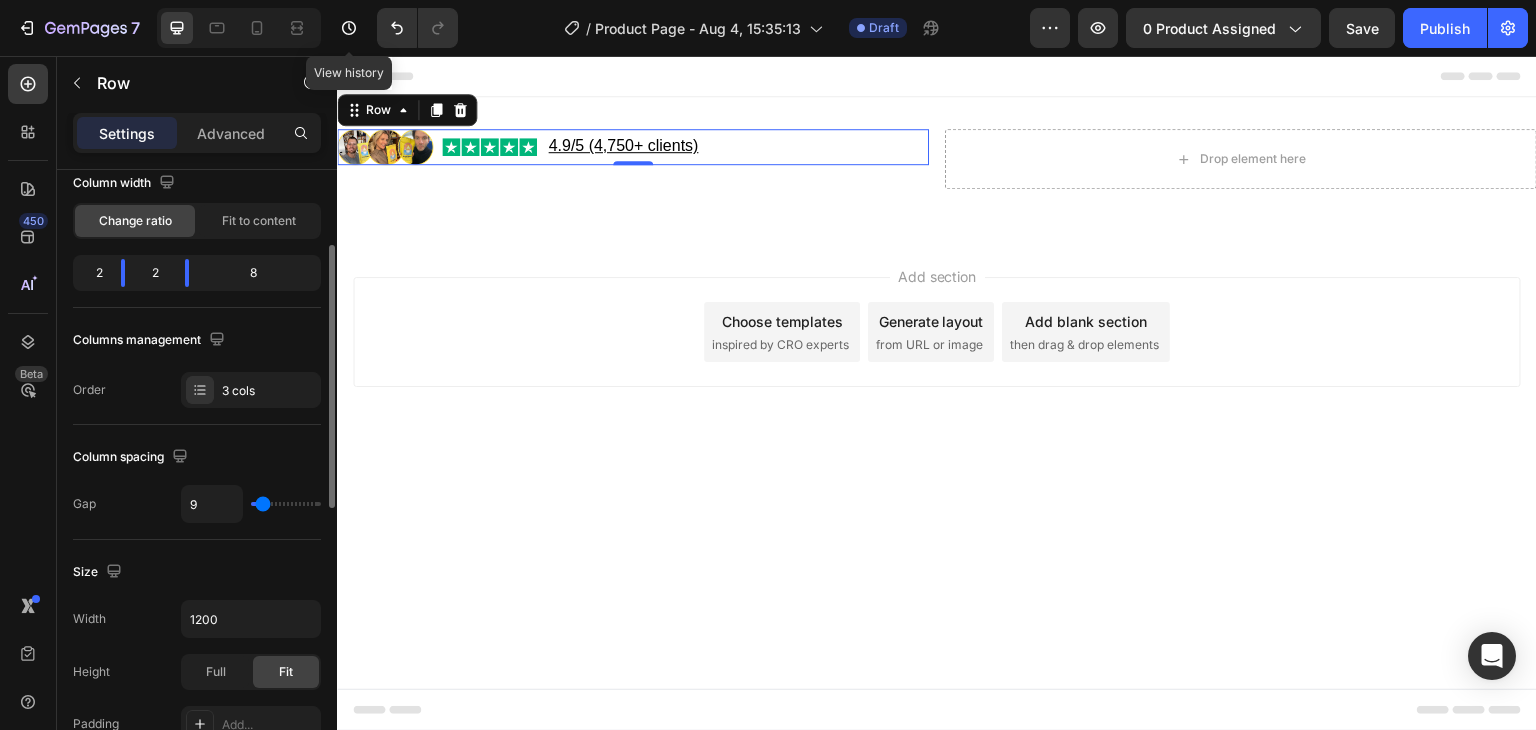 type on "9" 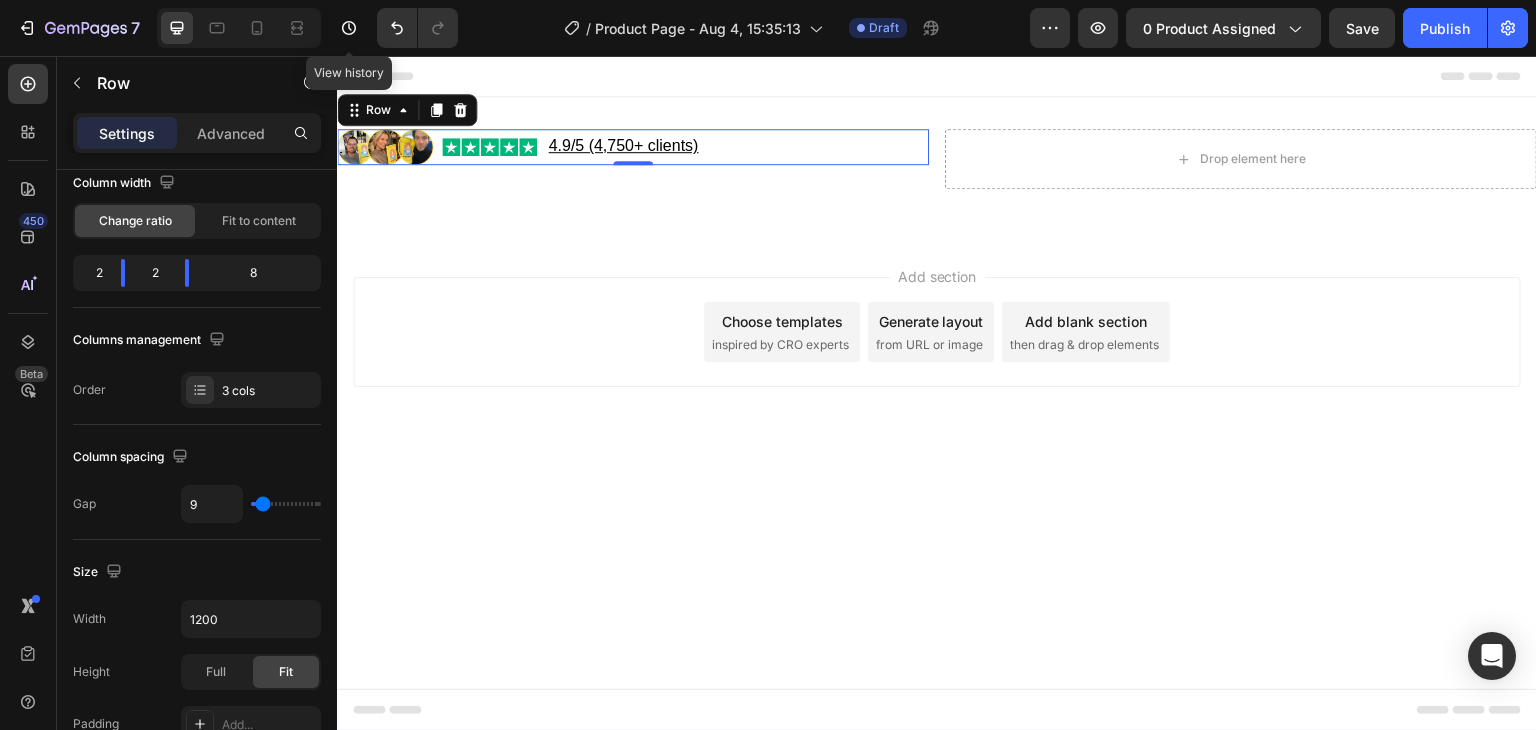 click on "Image Image 4.9/5 (4,750+ clients) Text Block Row 0 Drop element here Row Section 1" at bounding box center [937, 167] 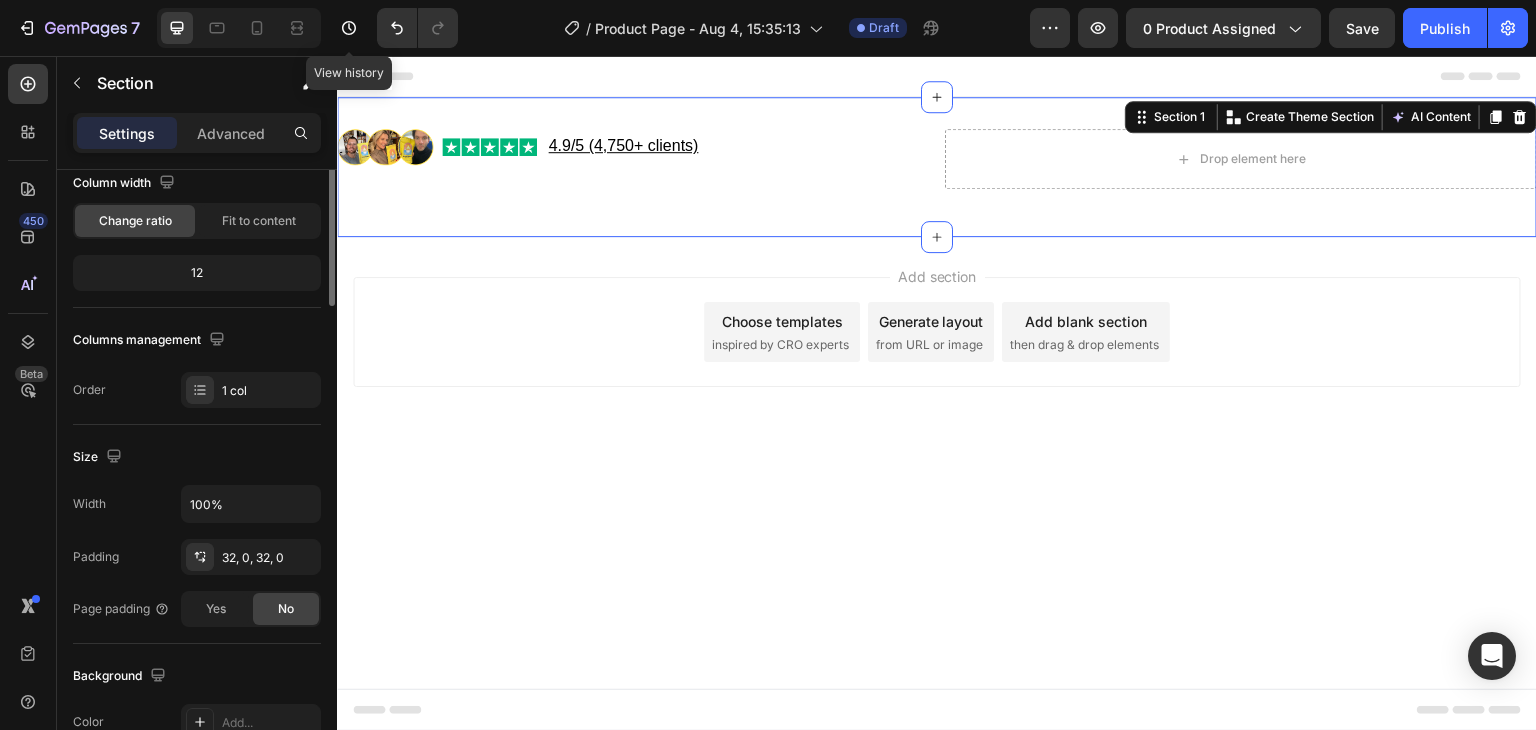 scroll, scrollTop: 0, scrollLeft: 0, axis: both 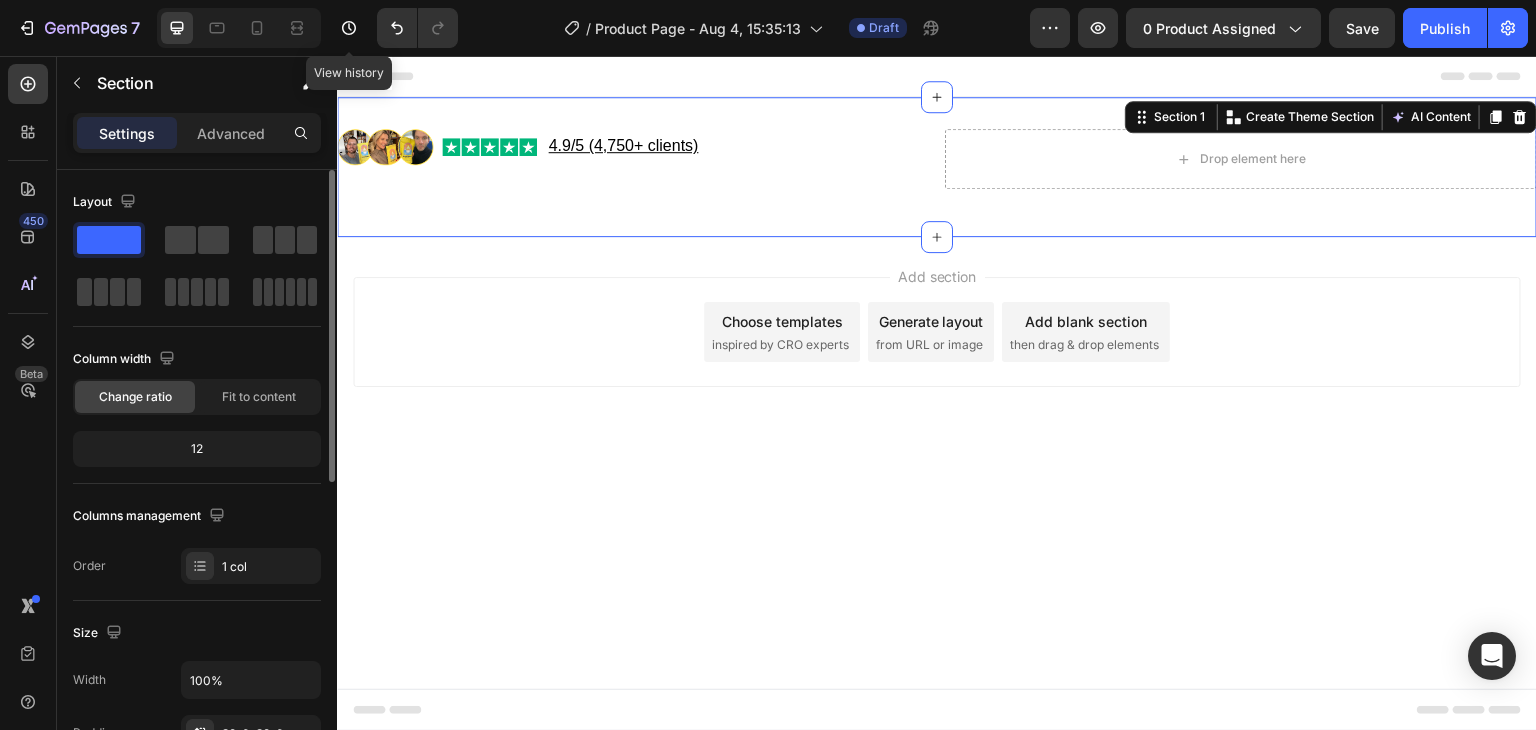 click on "Image Image 4.9/5 (4,750+ clients) Text Block Row" at bounding box center [633, 159] 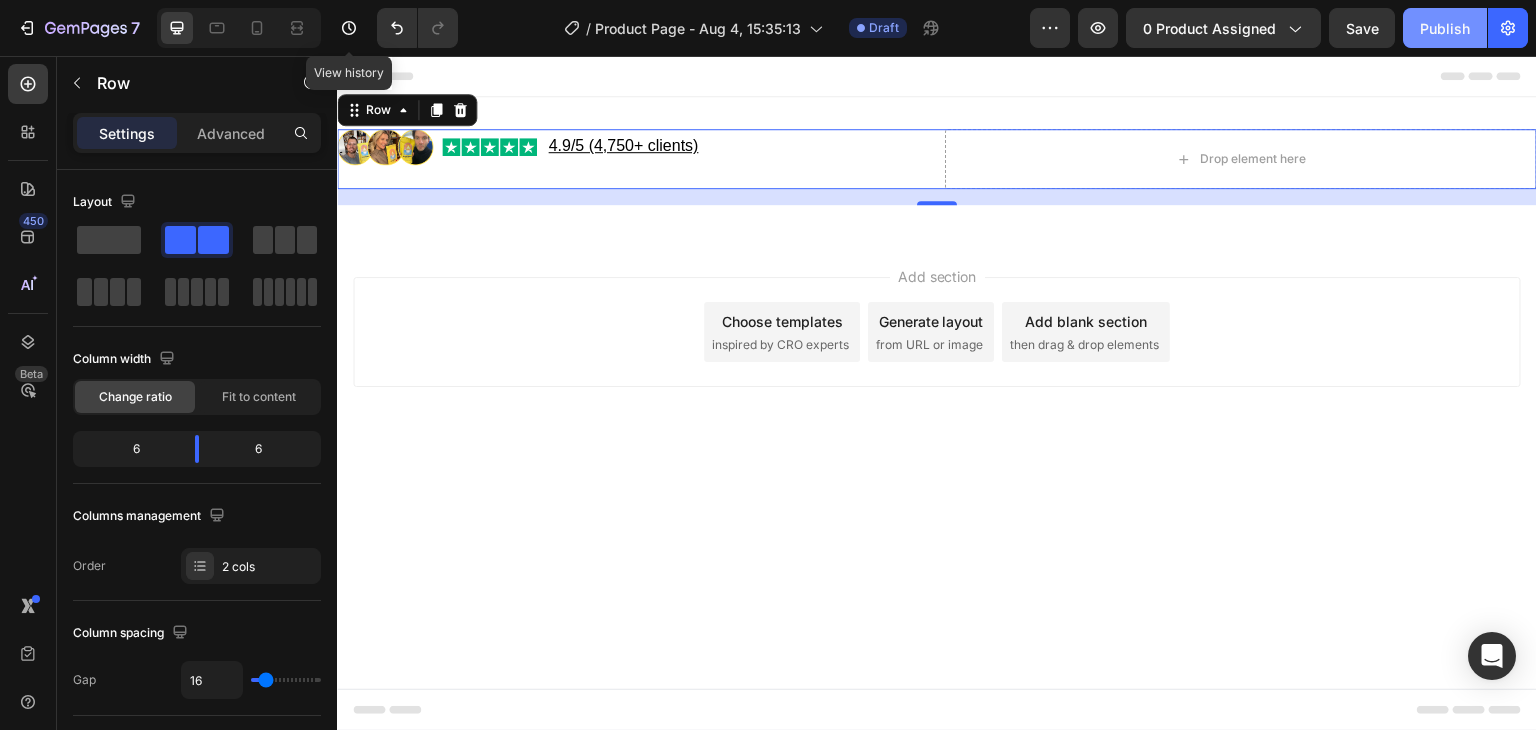 click on "Publish" at bounding box center (1445, 28) 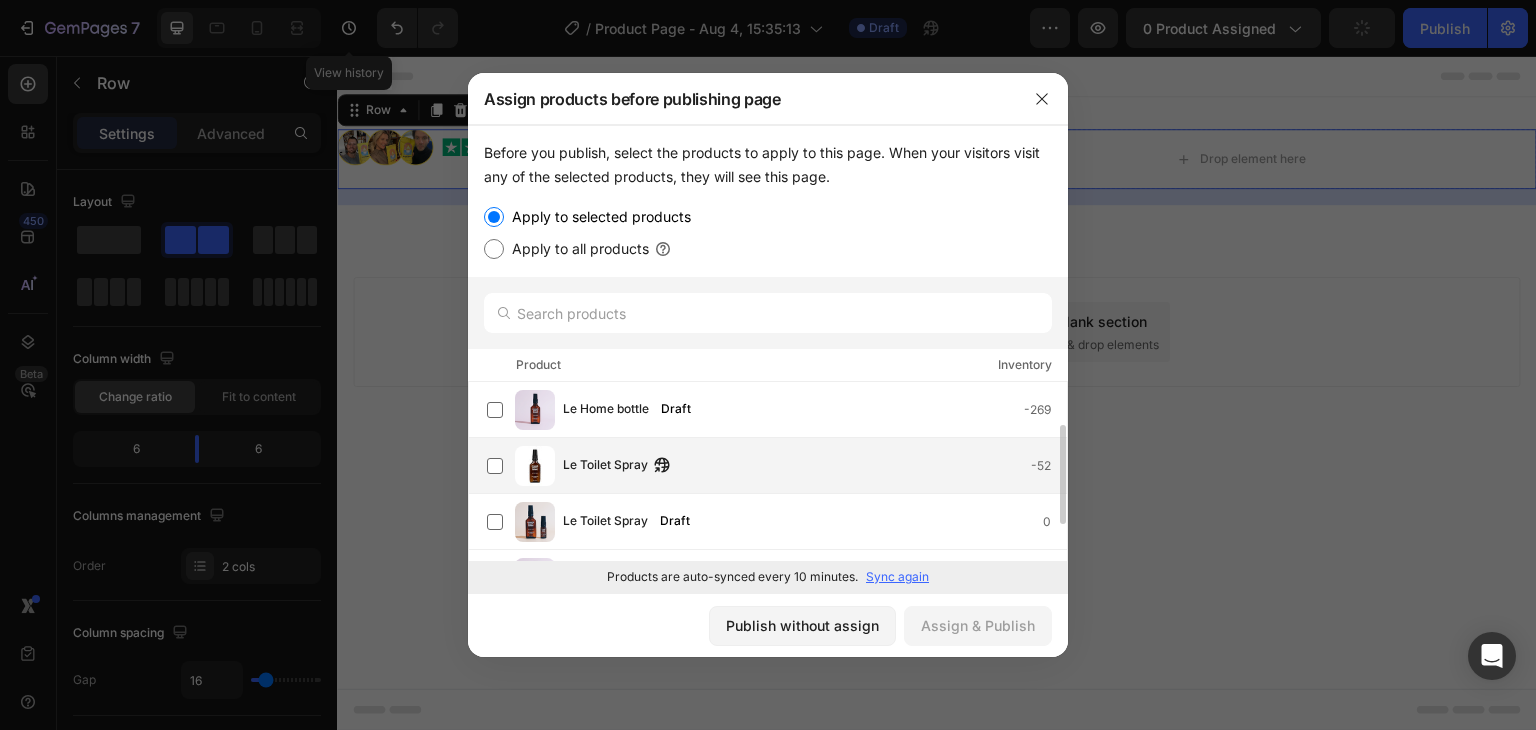 scroll, scrollTop: 0, scrollLeft: 0, axis: both 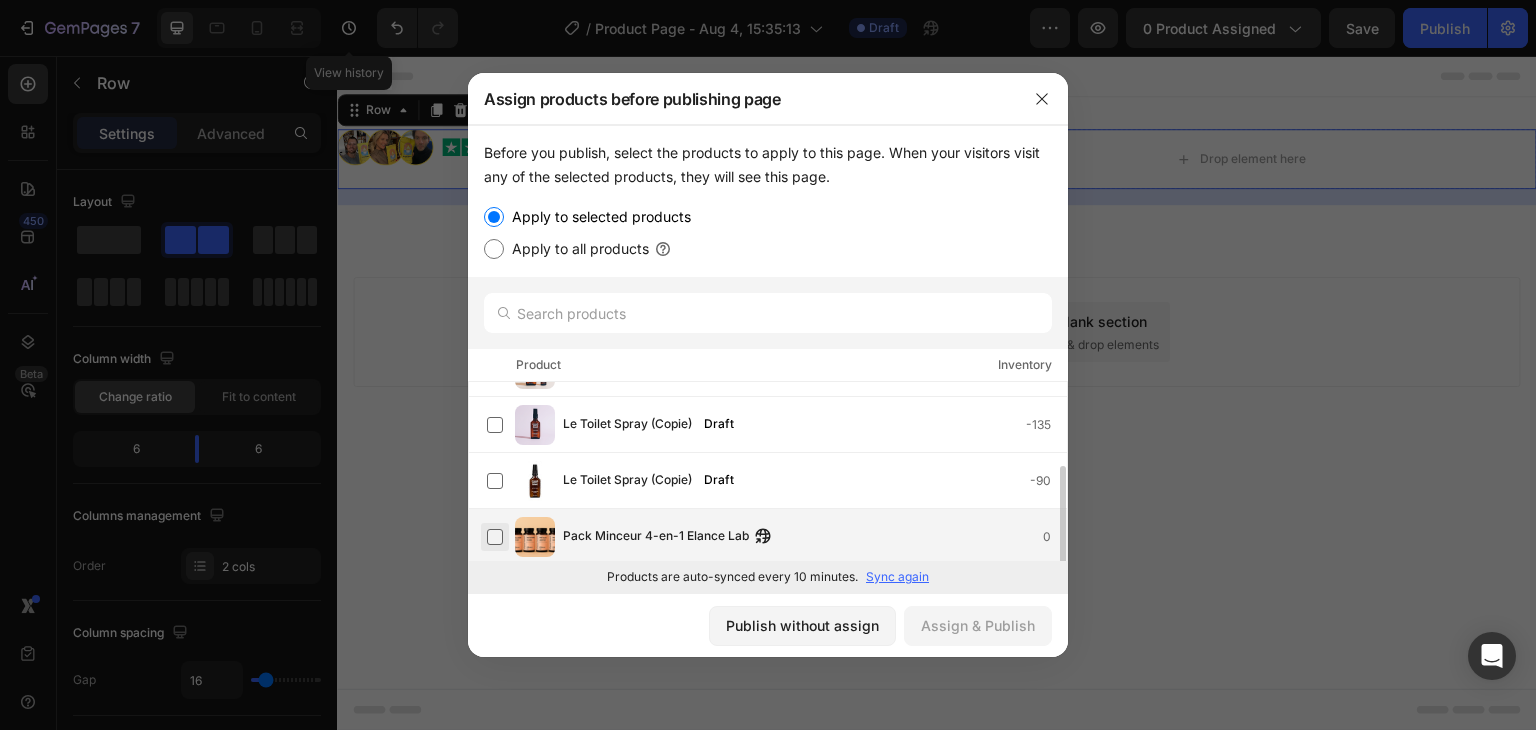 click at bounding box center [495, 537] 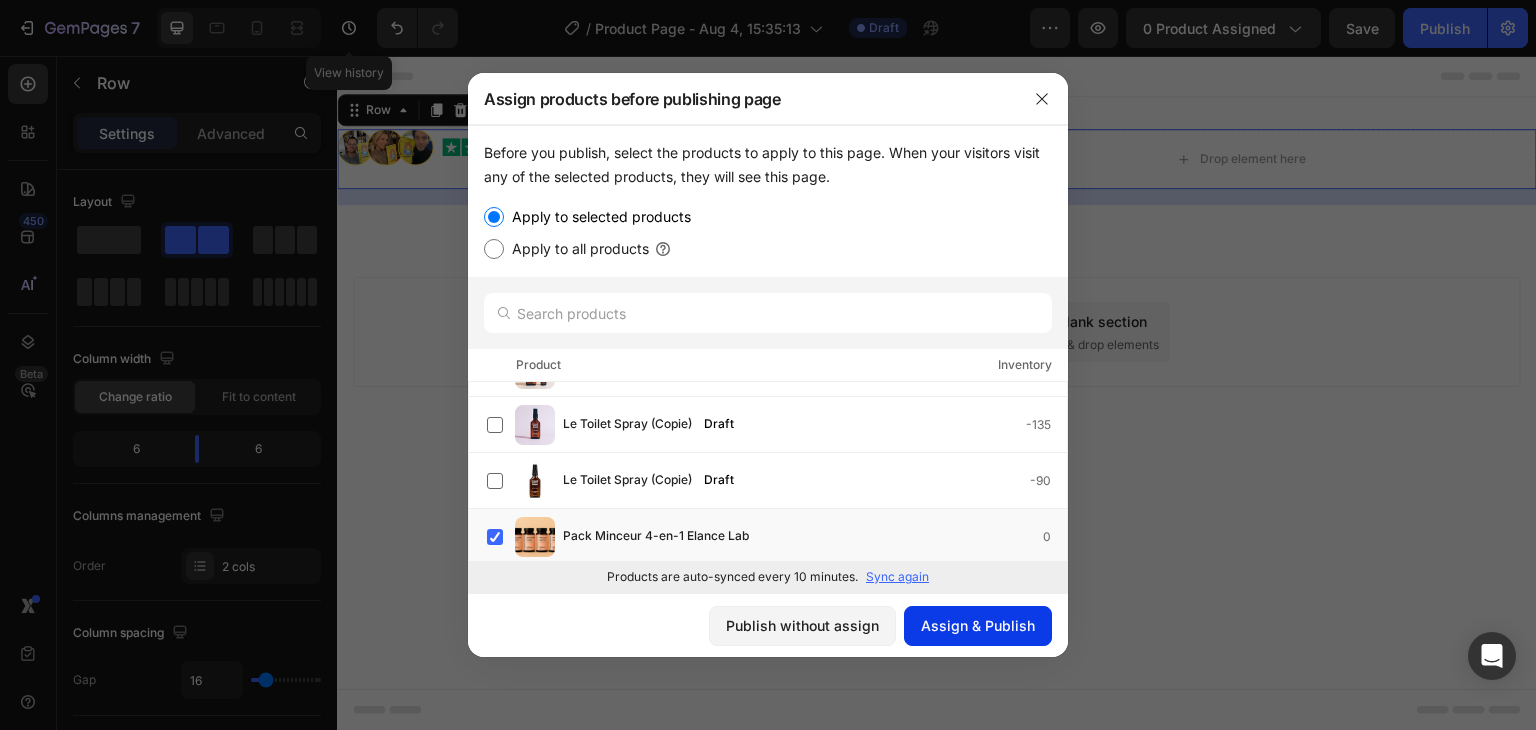 click on "Assign & Publish" at bounding box center [978, 625] 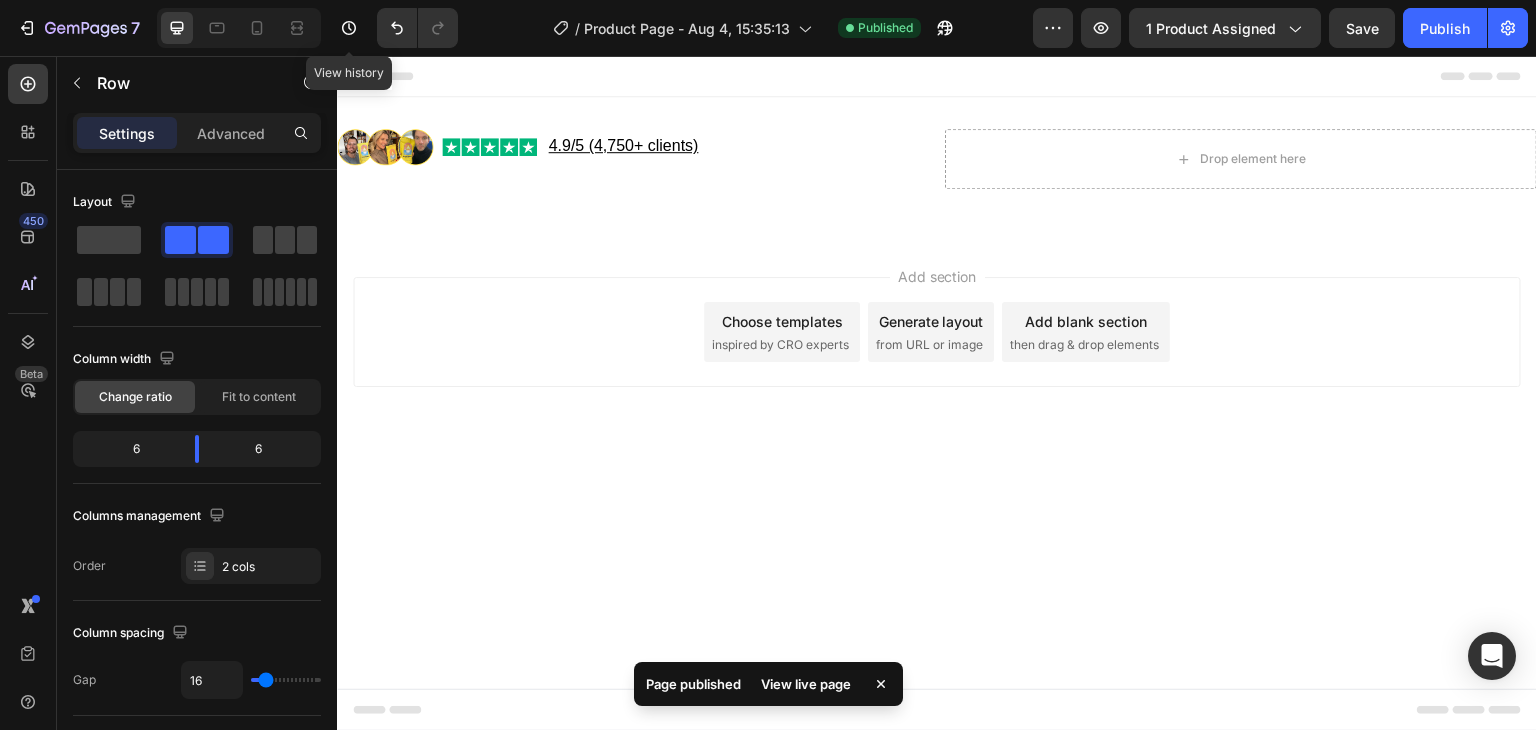 click on "Header Image Image 4.9/5 (4,750+ clients) Text Block Row Drop element here Row Section 1 Root Start with Sections from sidebar Add sections Add elements Start with Generating from URL or image Add section Choose templates inspired by CRO experts Generate layout from URL or image Add blank section then drag & drop elements Footer" at bounding box center [937, 393] 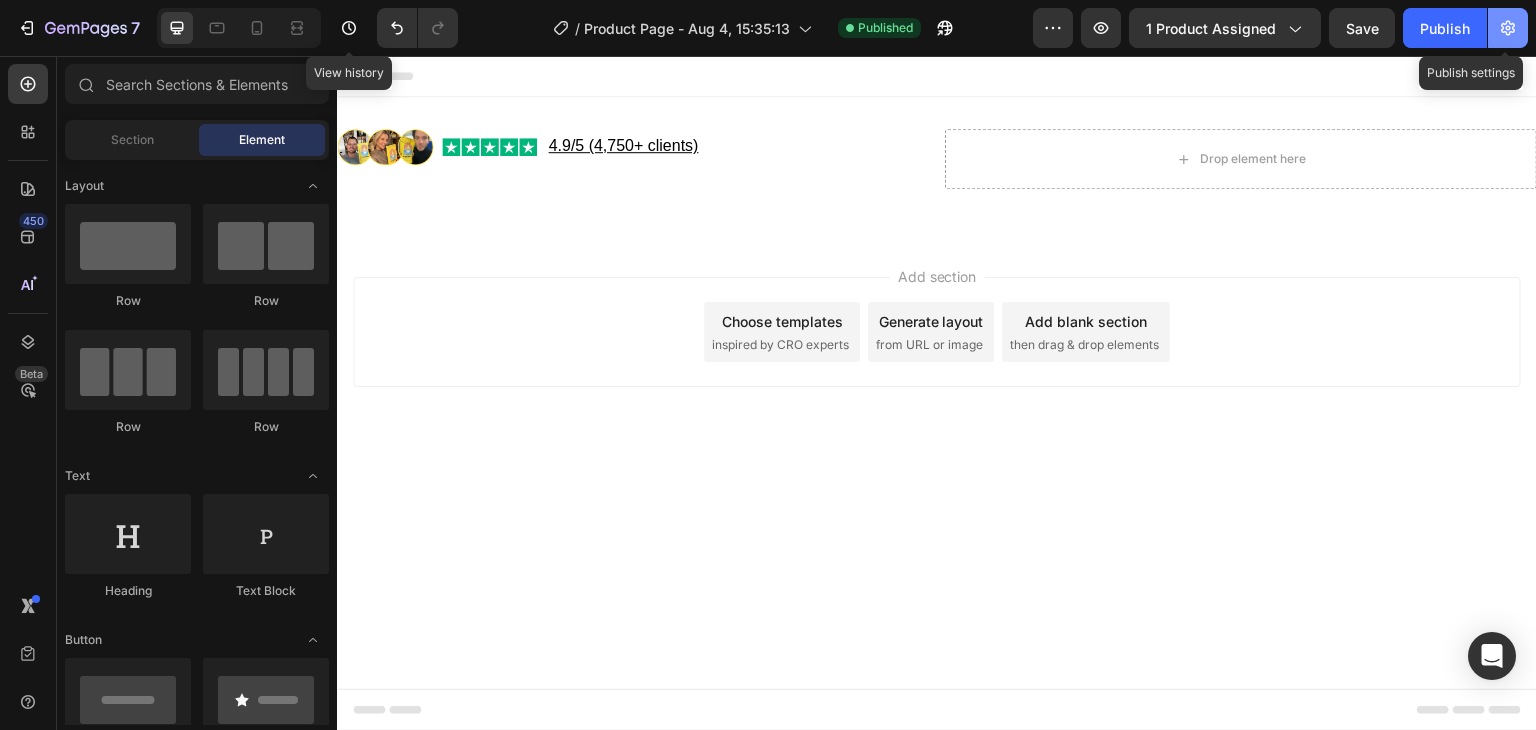 click 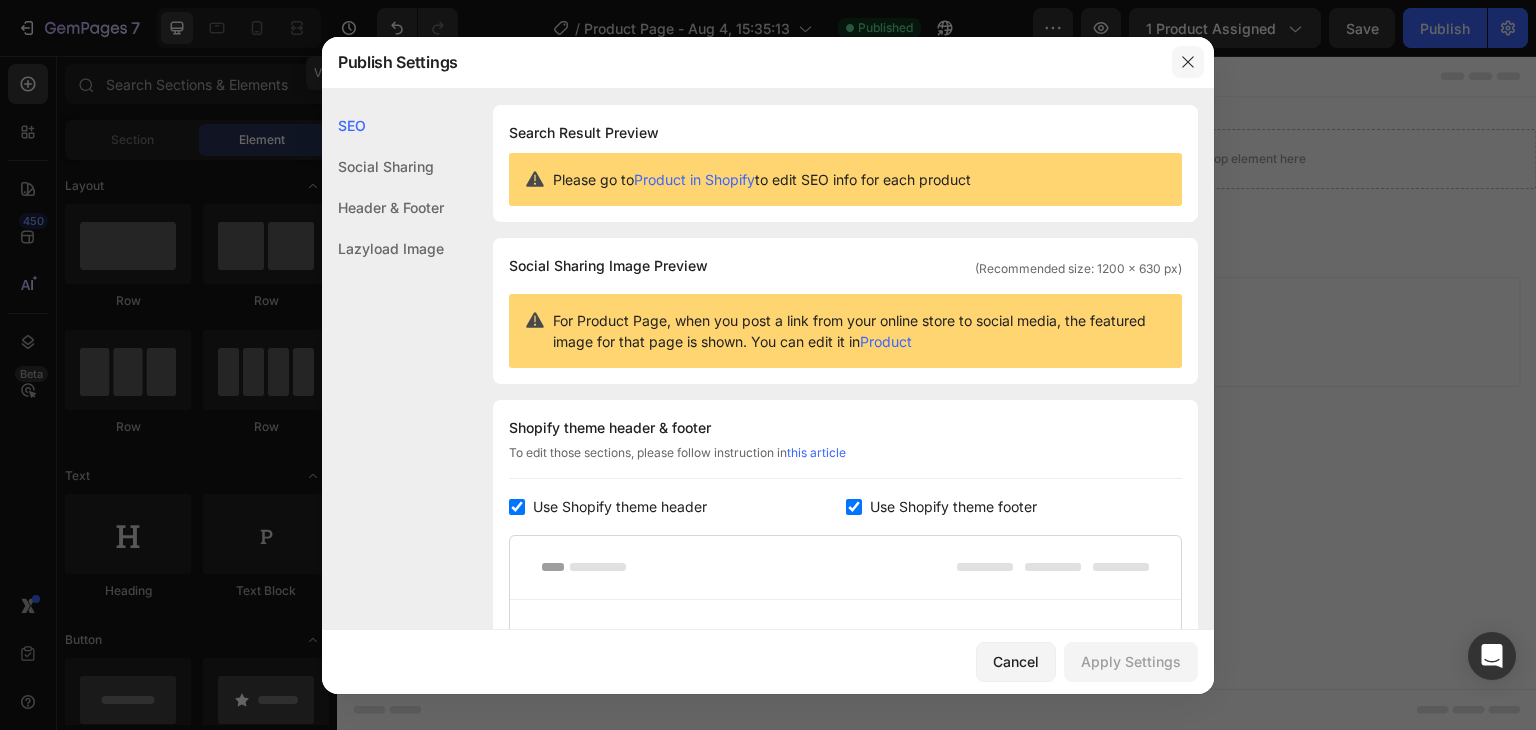 click at bounding box center (1188, 62) 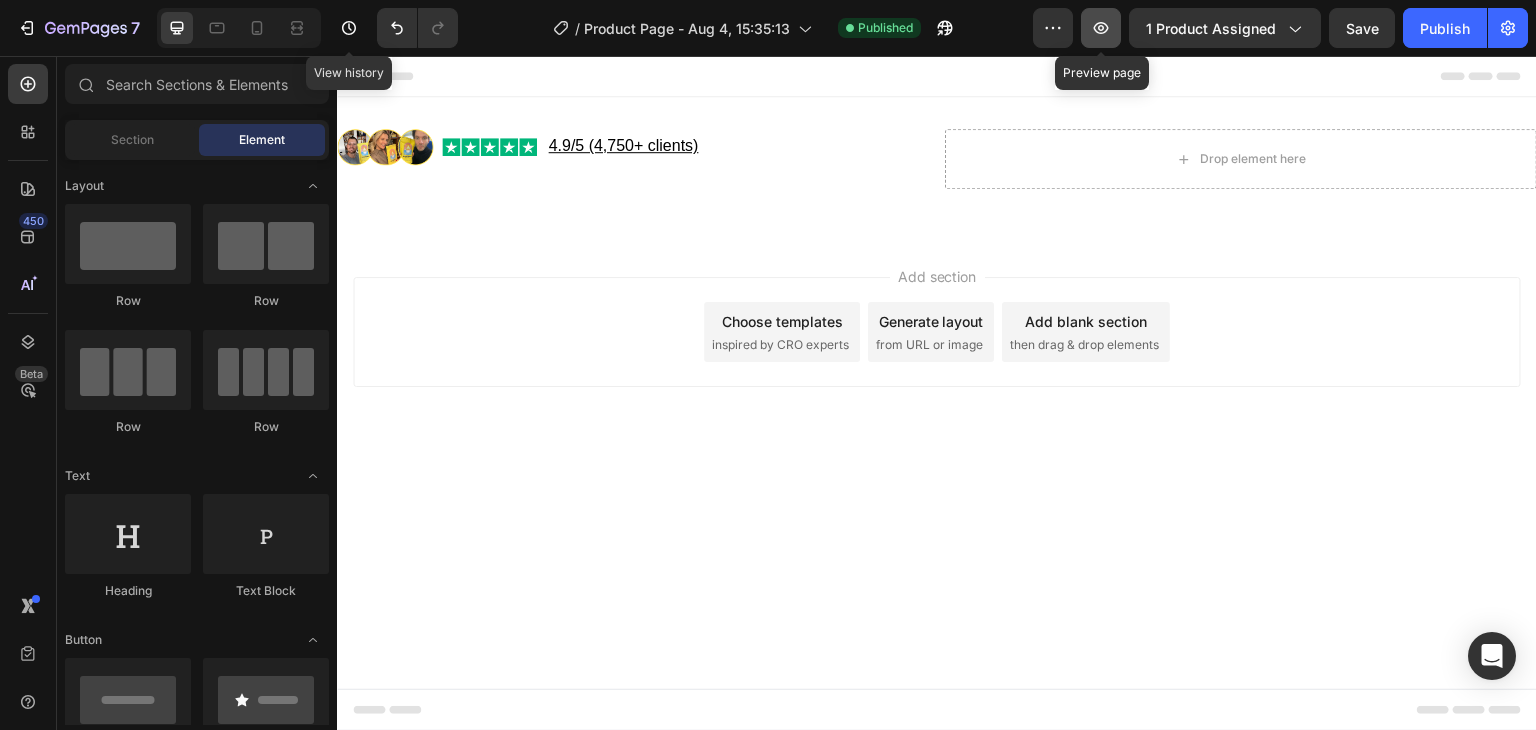 click 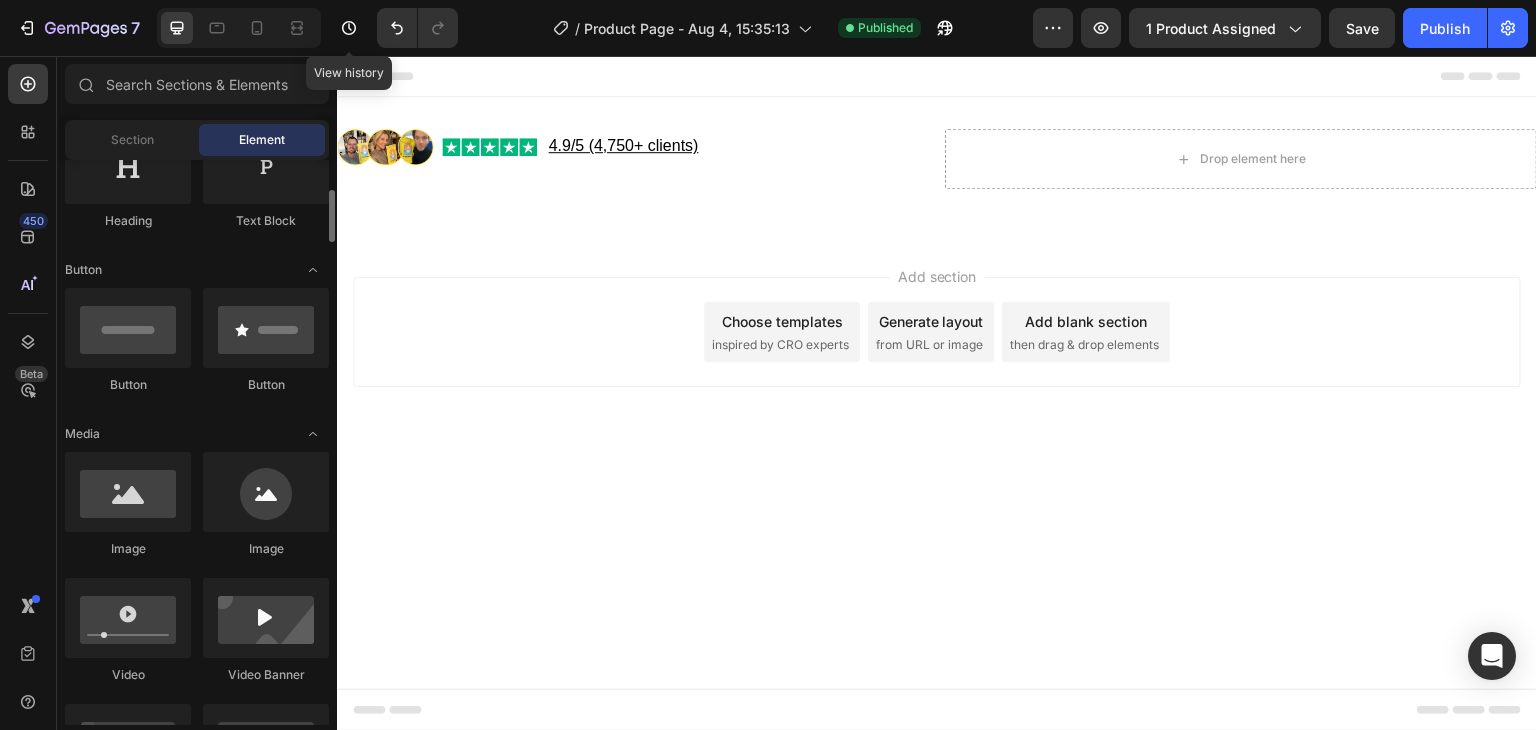 scroll, scrollTop: 373, scrollLeft: 0, axis: vertical 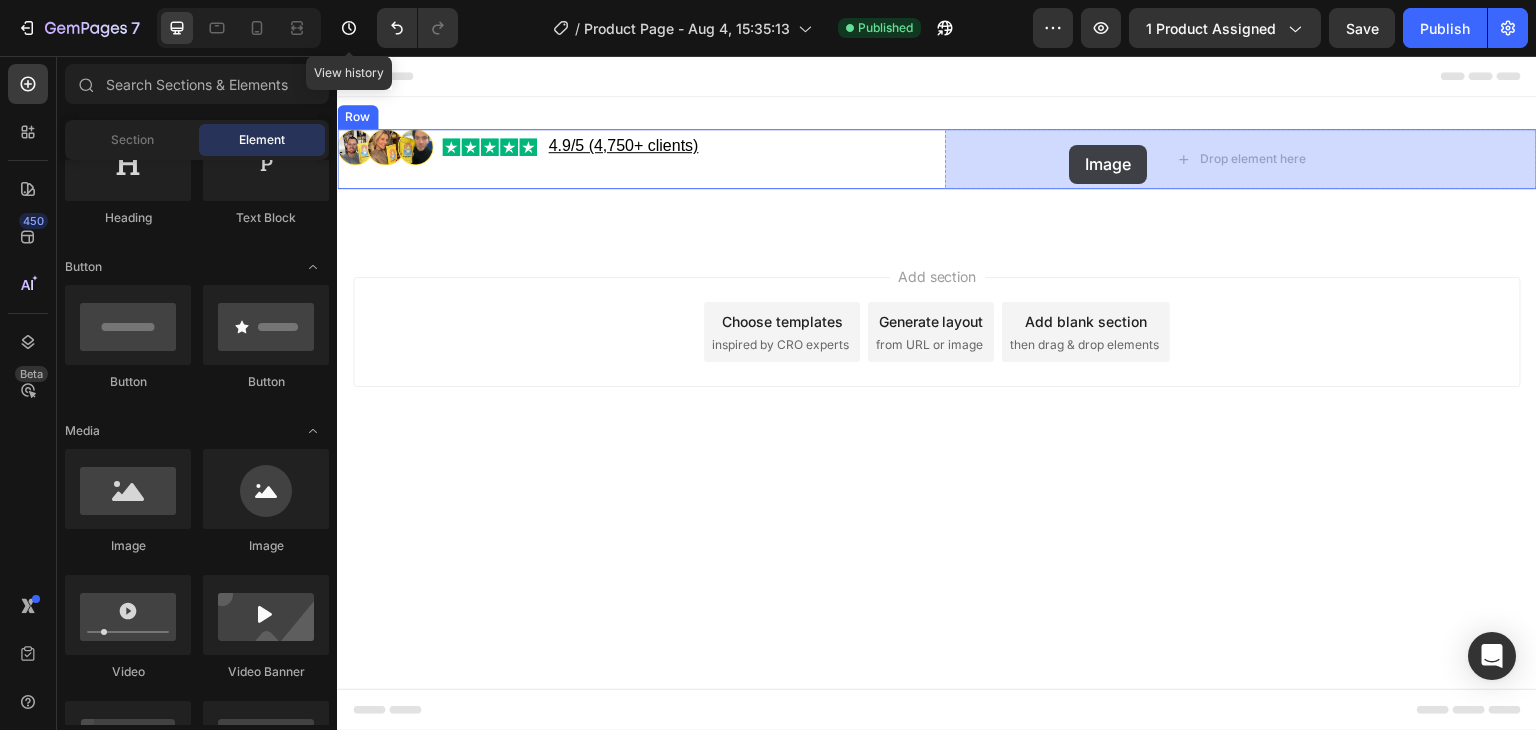 drag, startPoint x: 463, startPoint y: 549, endPoint x: 1070, endPoint y: 145, distance: 729.1536 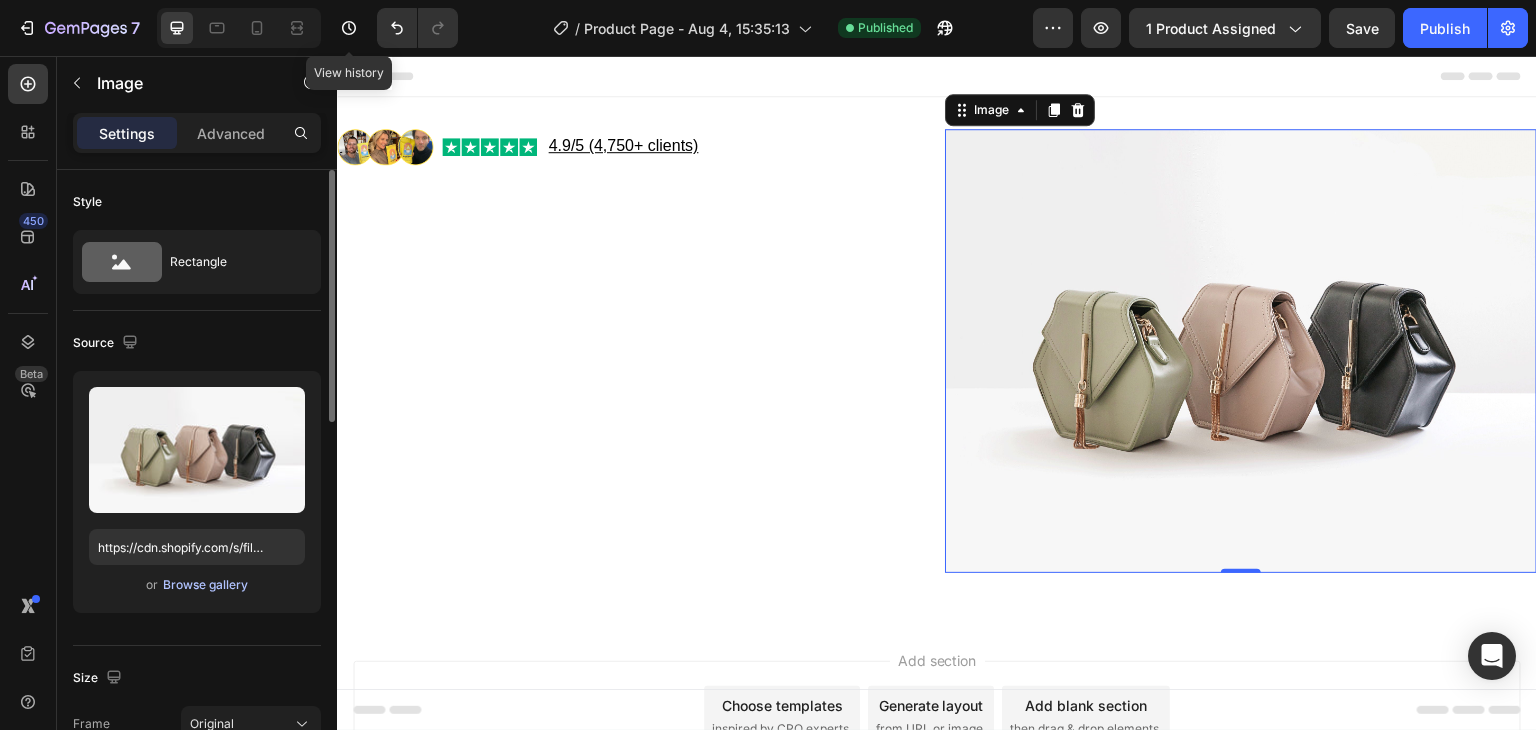 click on "Browse gallery" at bounding box center [205, 585] 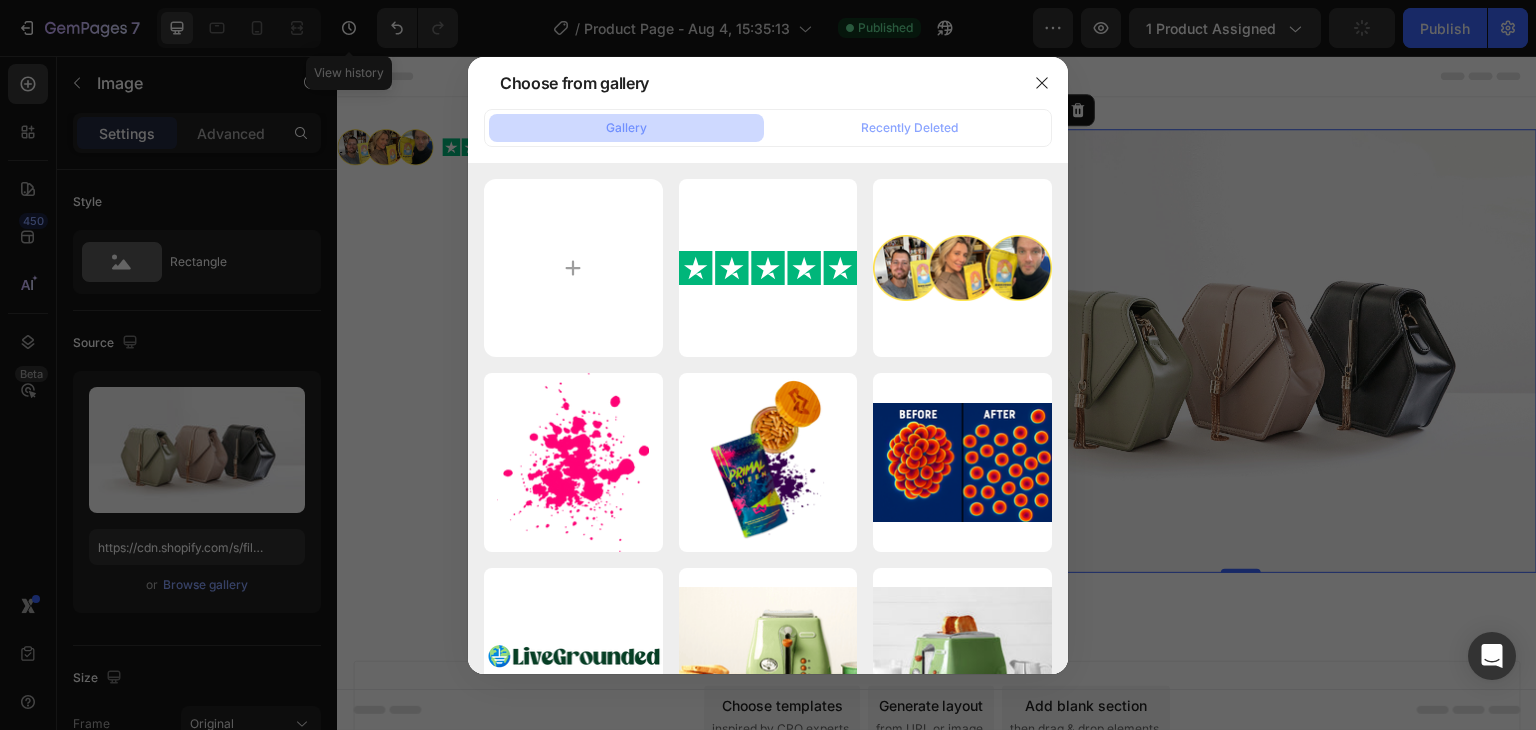 type on "C:\fakepath\download (1).png" 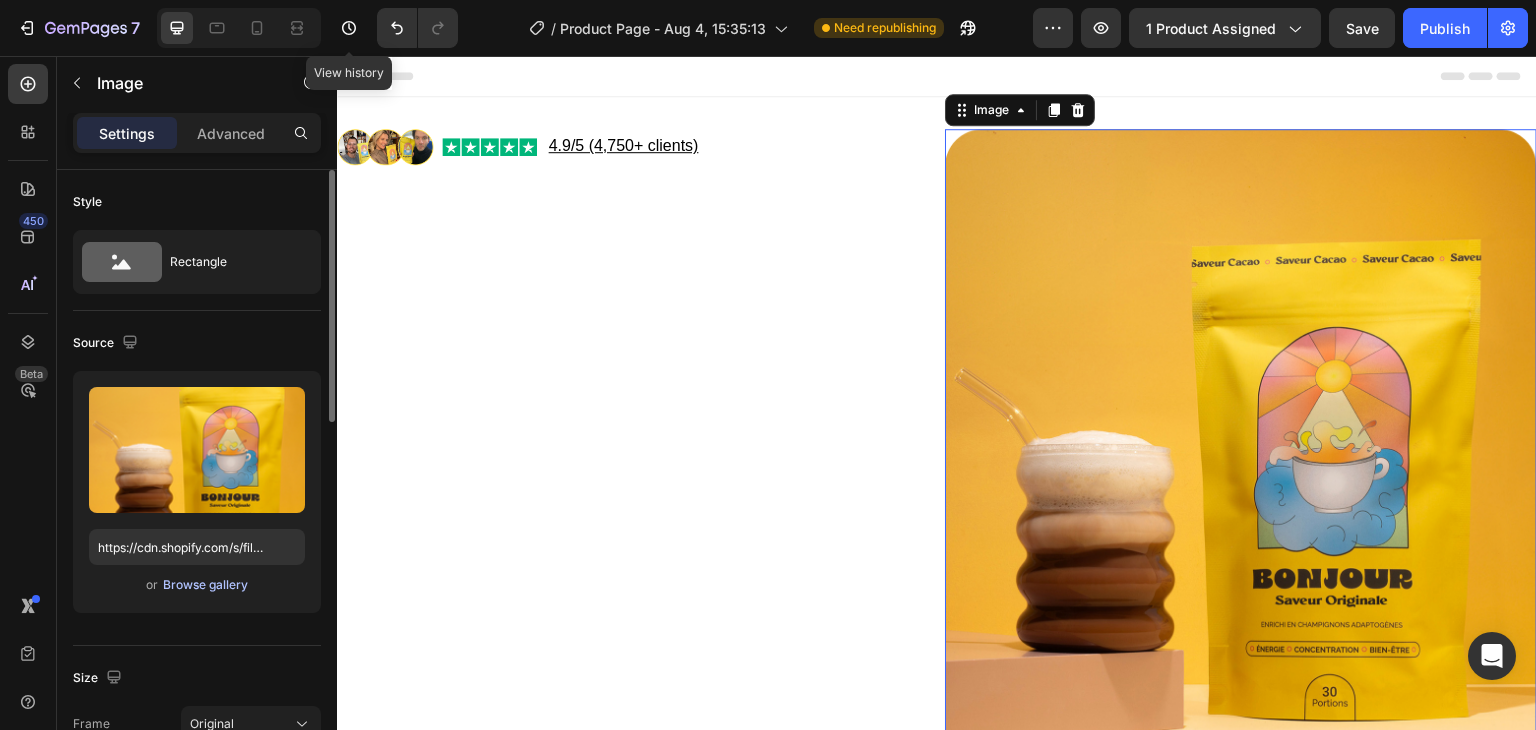 click on "Browse gallery" at bounding box center (205, 585) 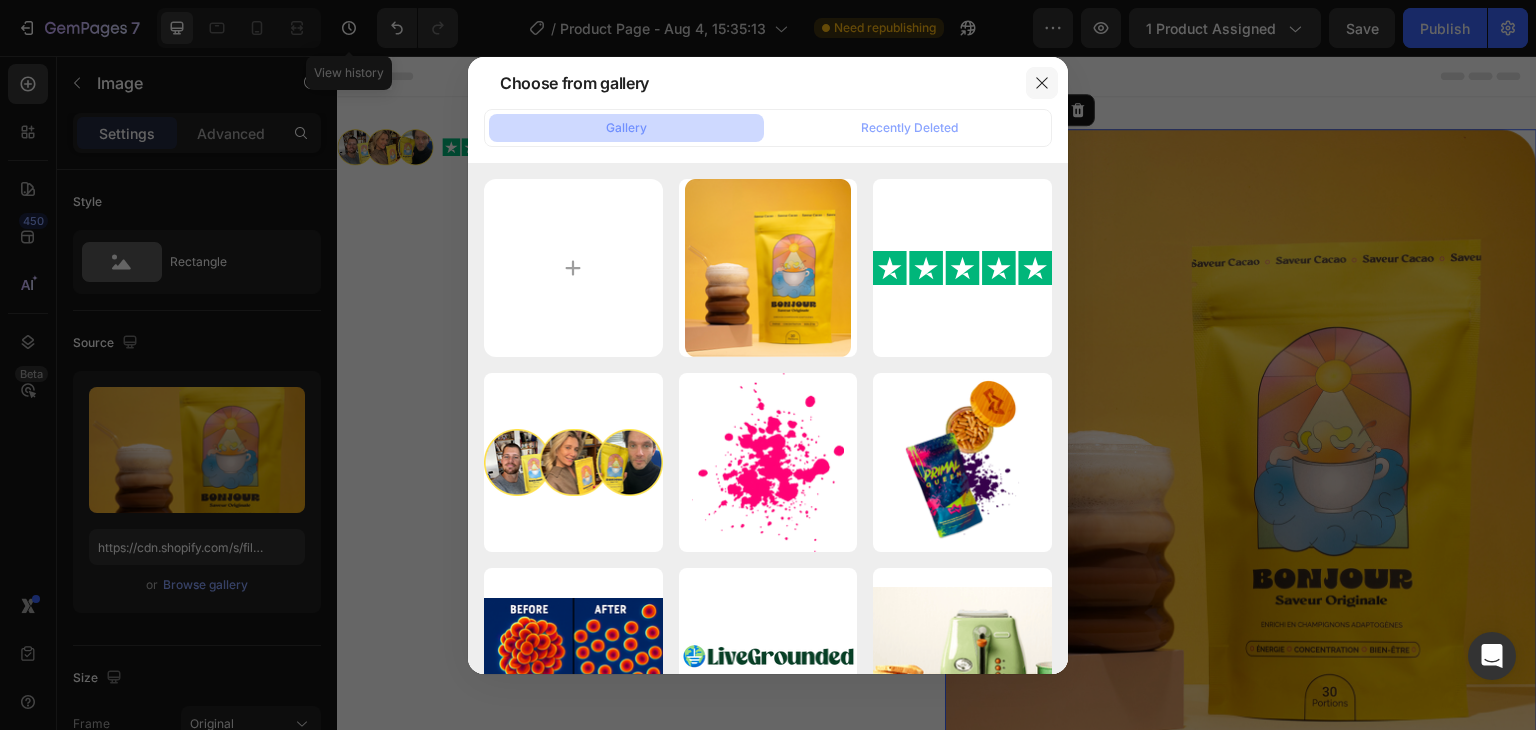 click 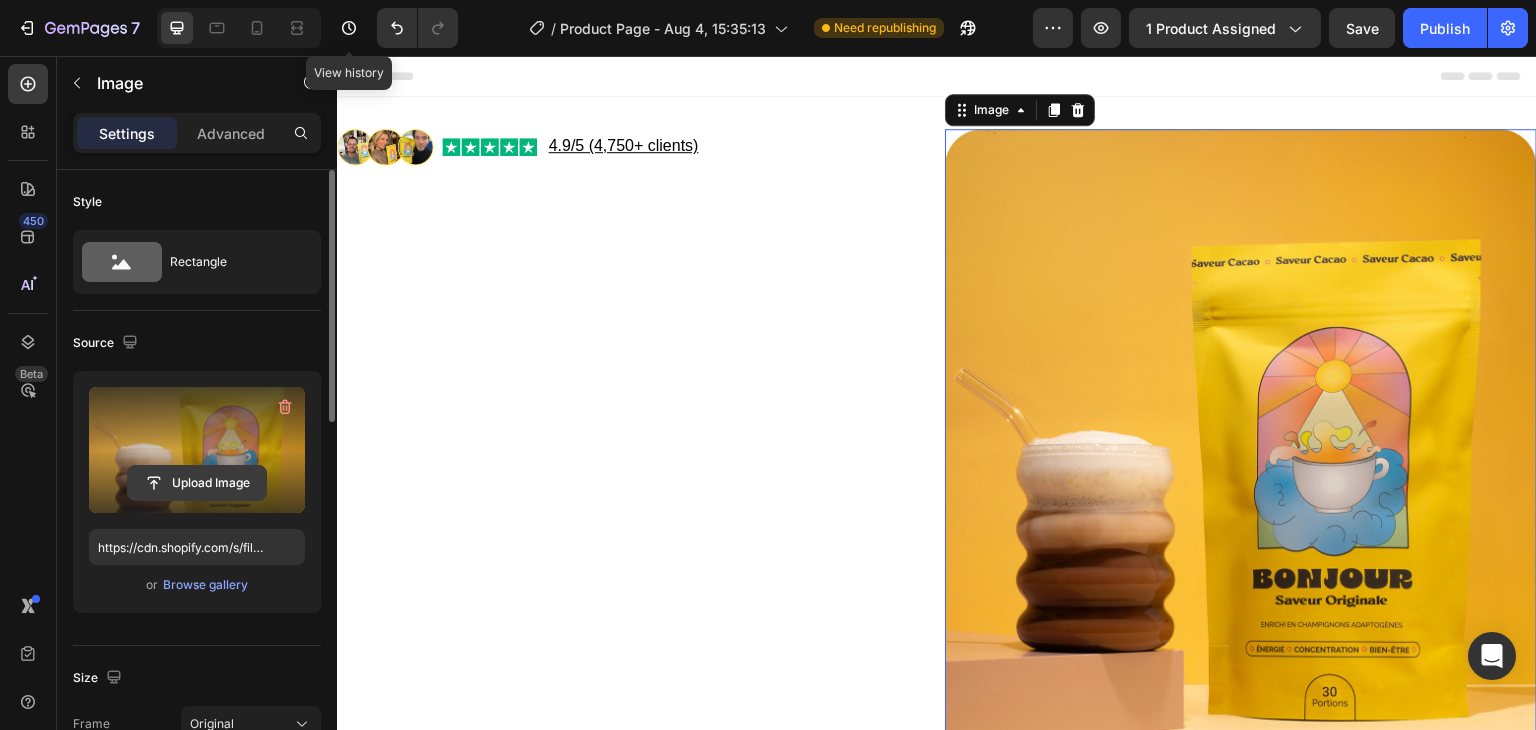 click 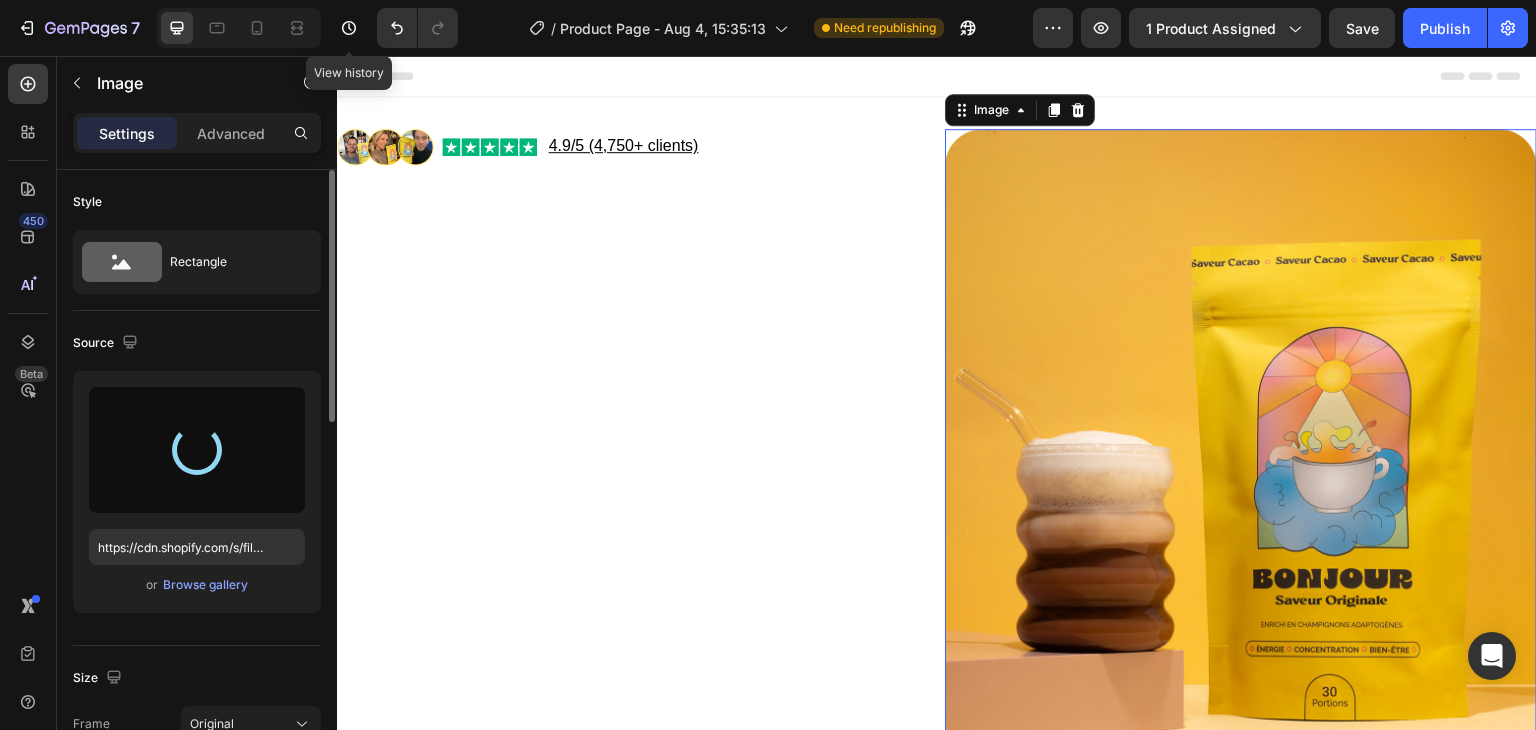 type on "https://cdn.shopify.com/s/files/1/0311/9434/9706/files/gempages_578018787442295312-f3ec50b0-d871-4e73-a295-08e87727e70b.png" 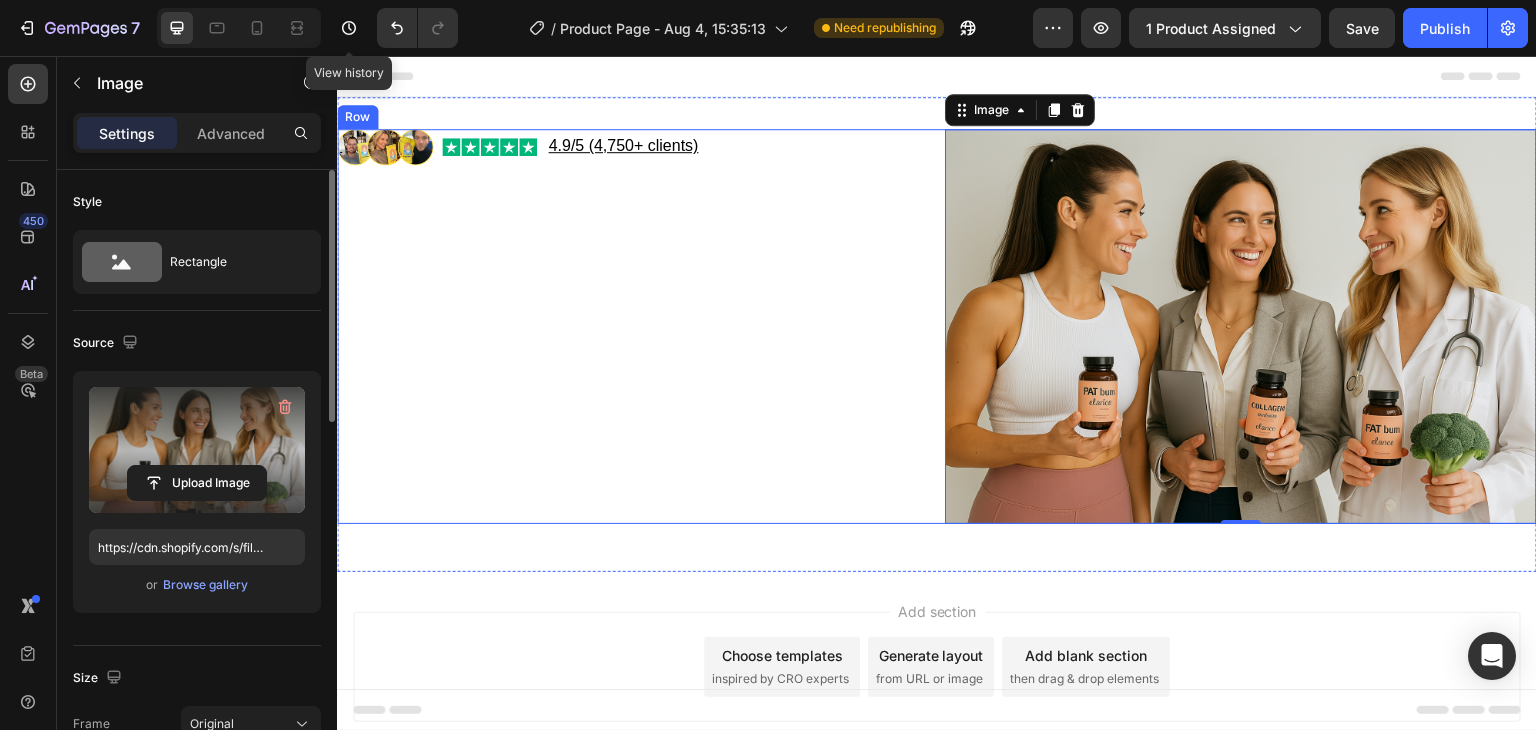 click on "Image Image 4.9/5 (4,750+ clients) Text Block Row" at bounding box center [633, 326] 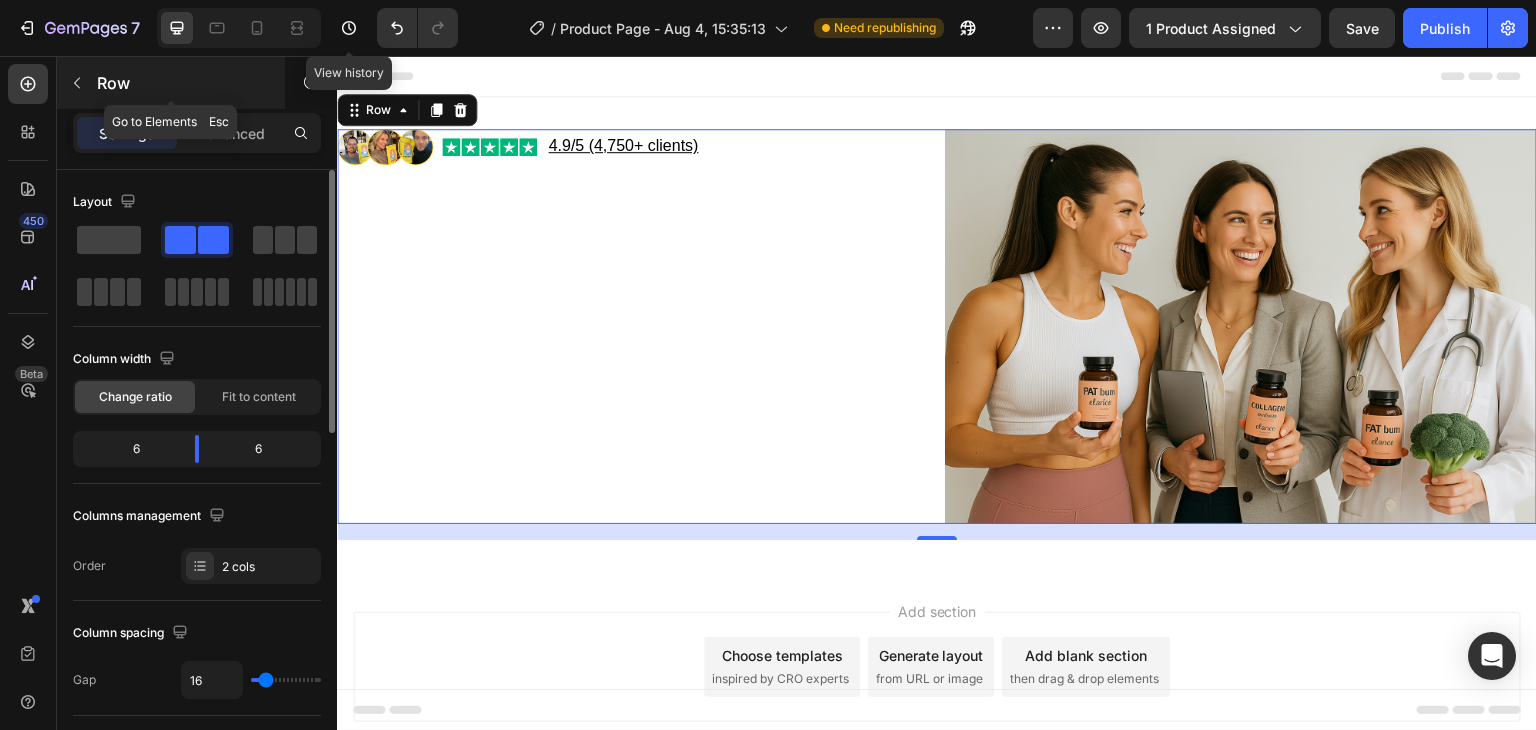 click 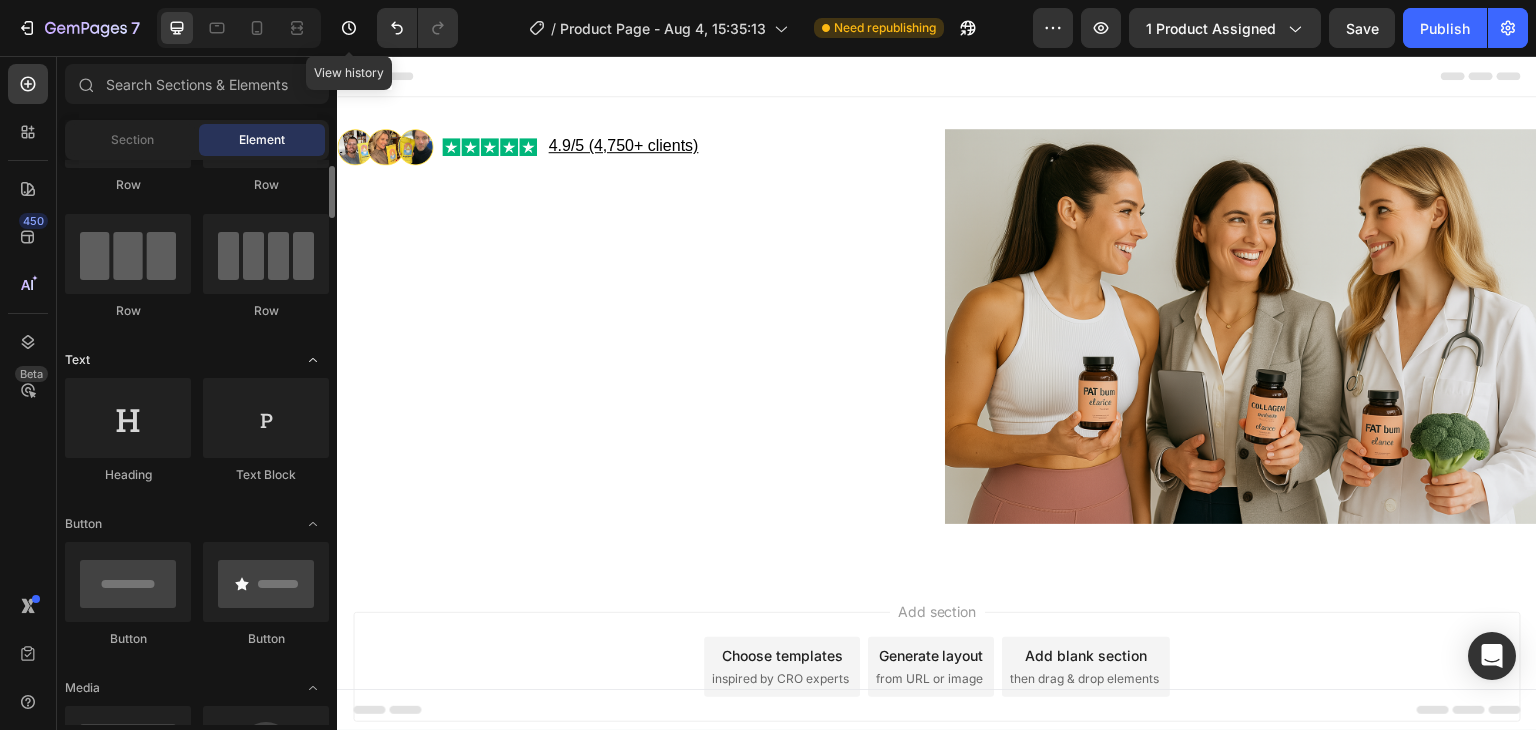 scroll, scrollTop: 132, scrollLeft: 0, axis: vertical 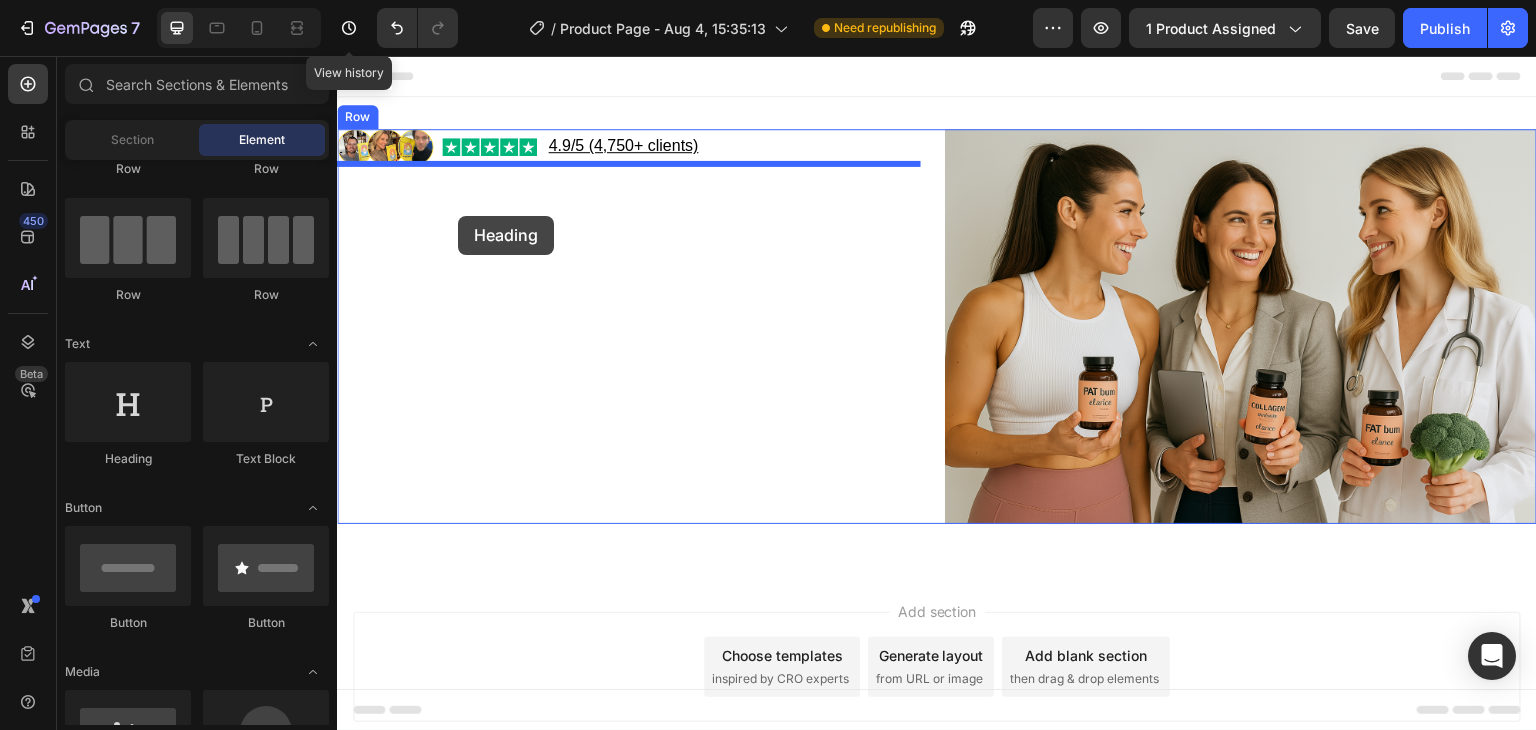 drag, startPoint x: 472, startPoint y: 477, endPoint x: 458, endPoint y: 216, distance: 261.3752 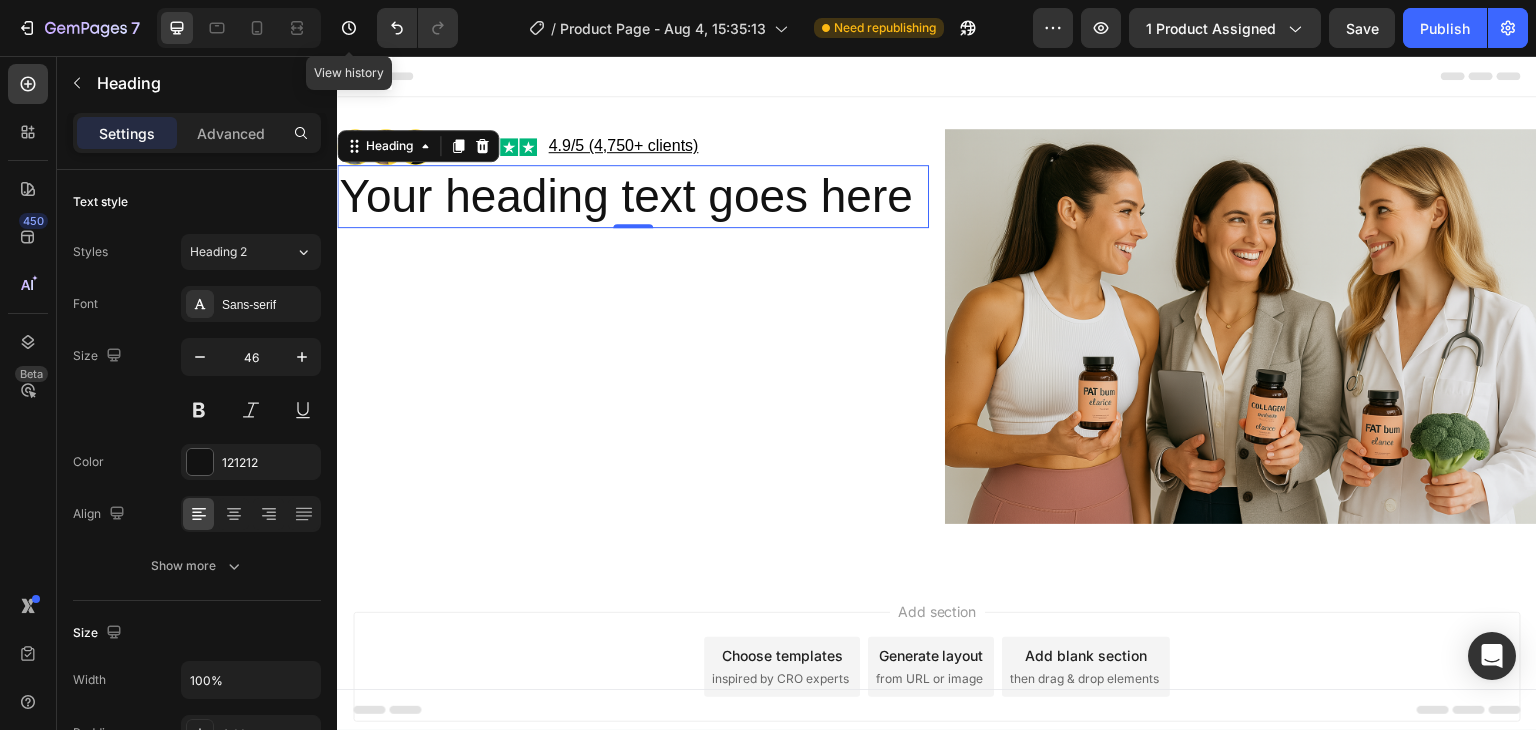 click on "Your heading text goes here" at bounding box center [633, 197] 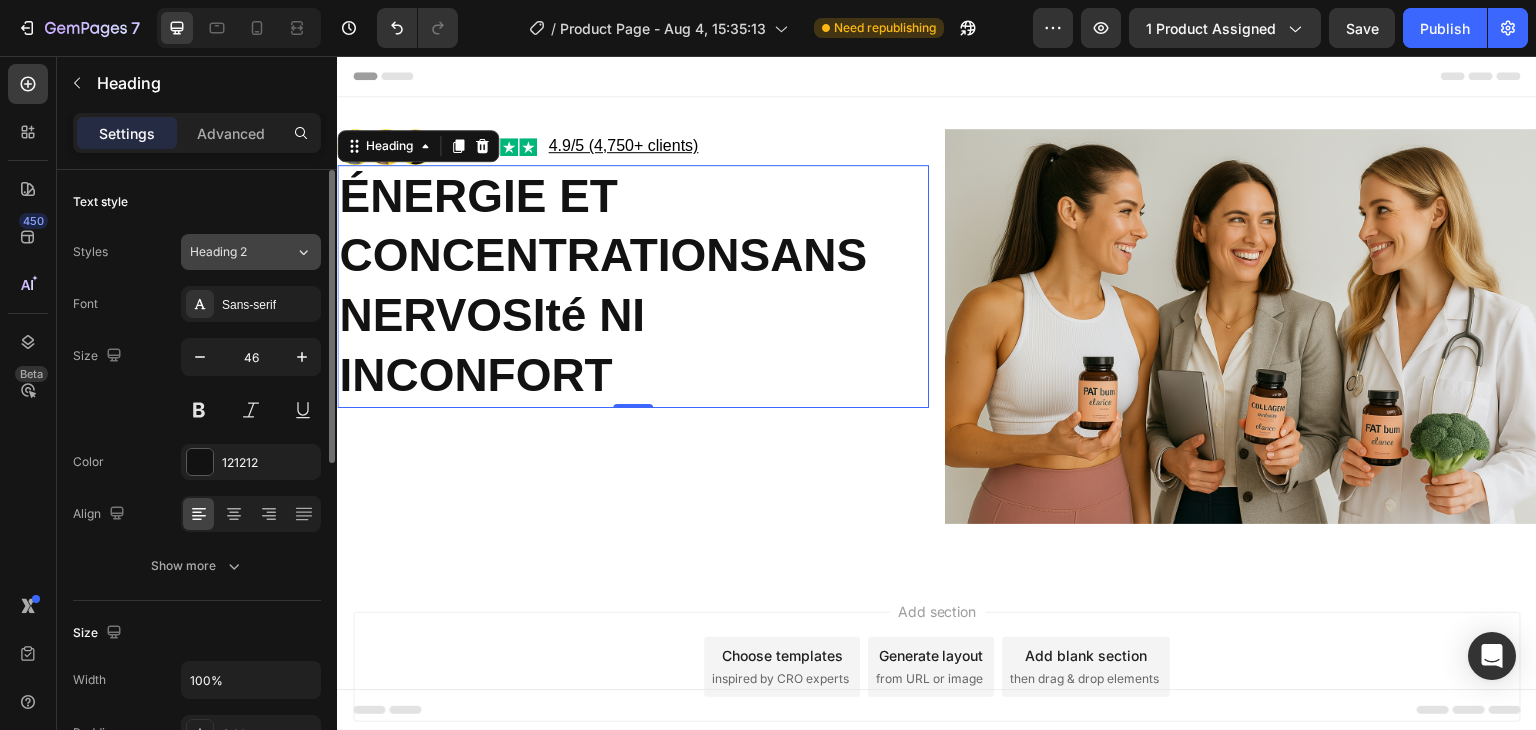 click on "Heading 2" at bounding box center [242, 252] 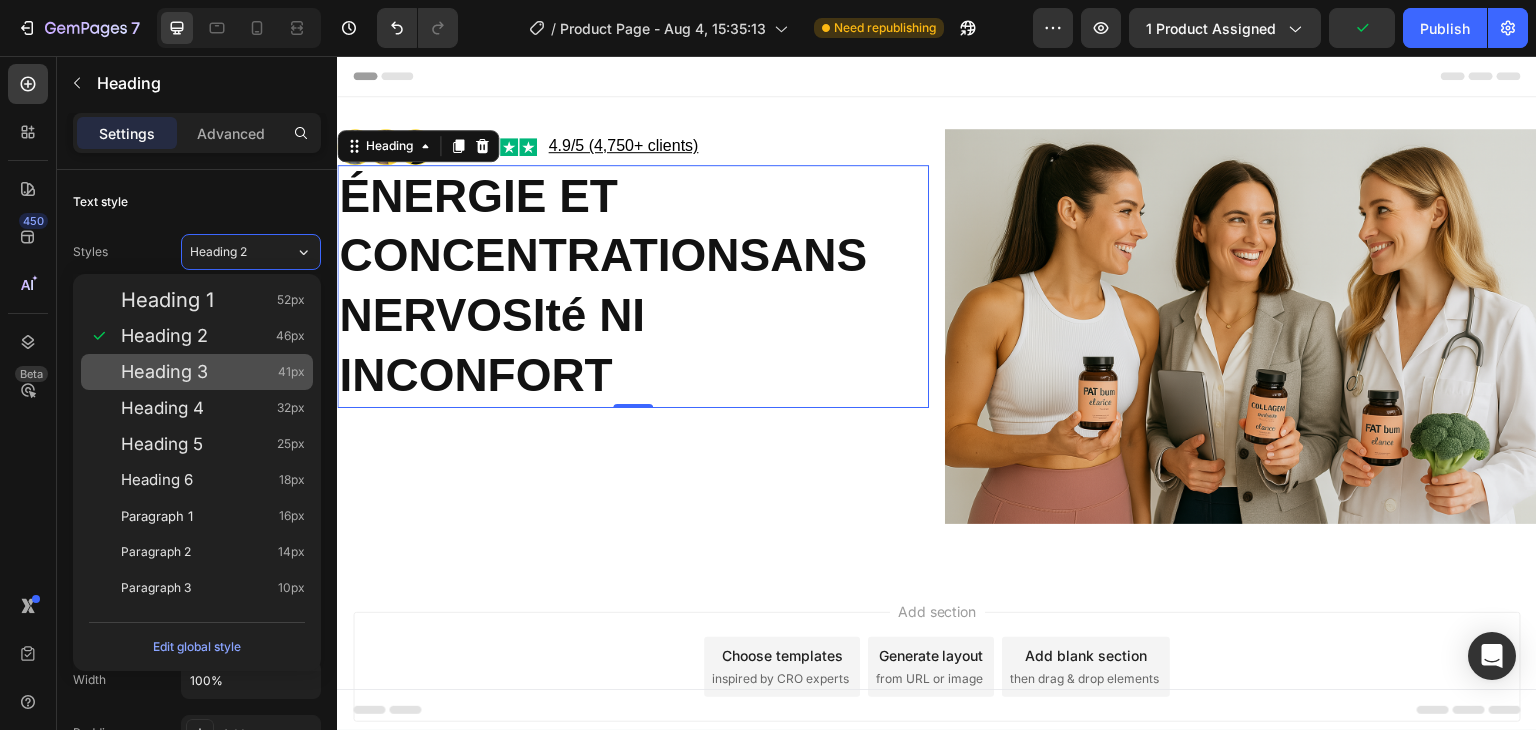click on "Heading 3 41px" at bounding box center [213, 372] 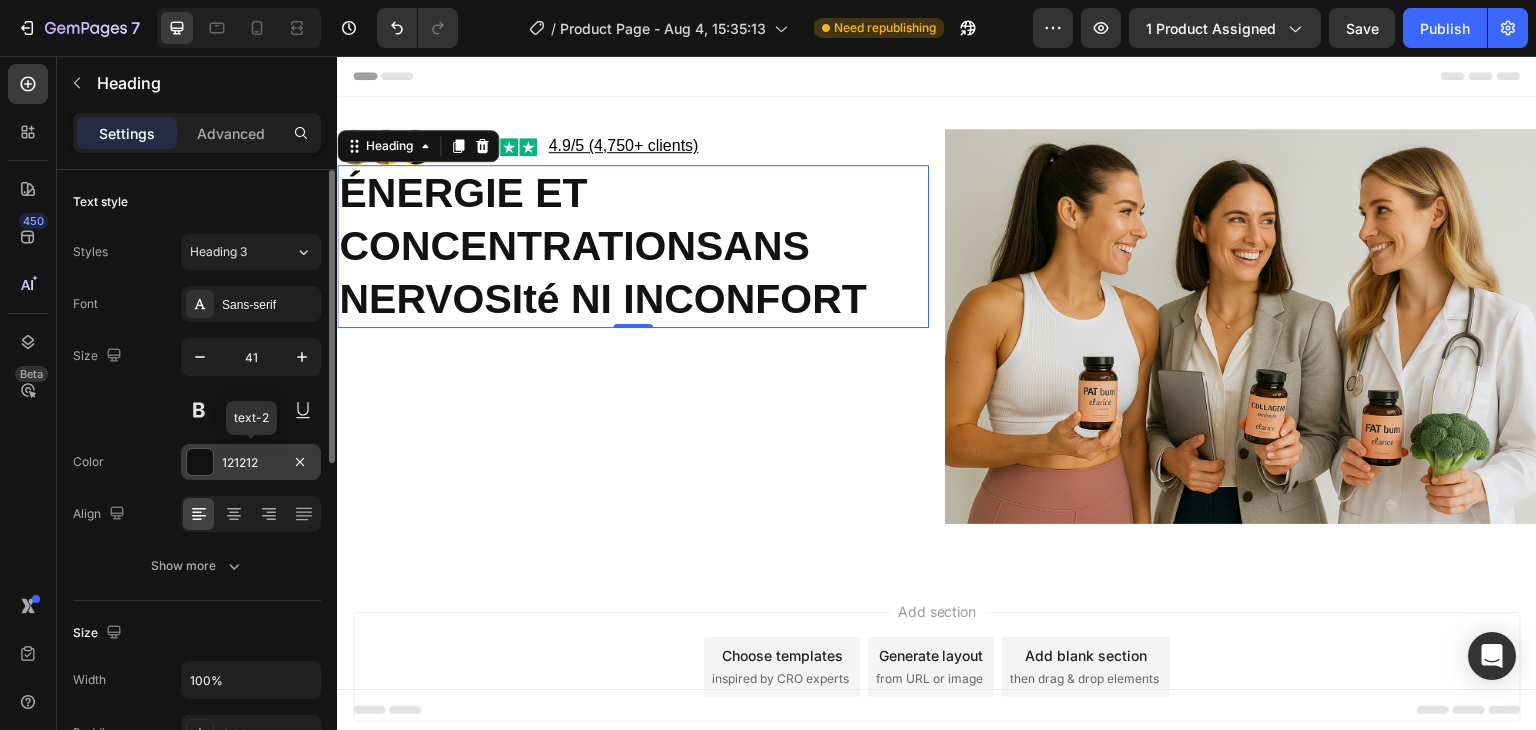 click on "121212" at bounding box center [251, 463] 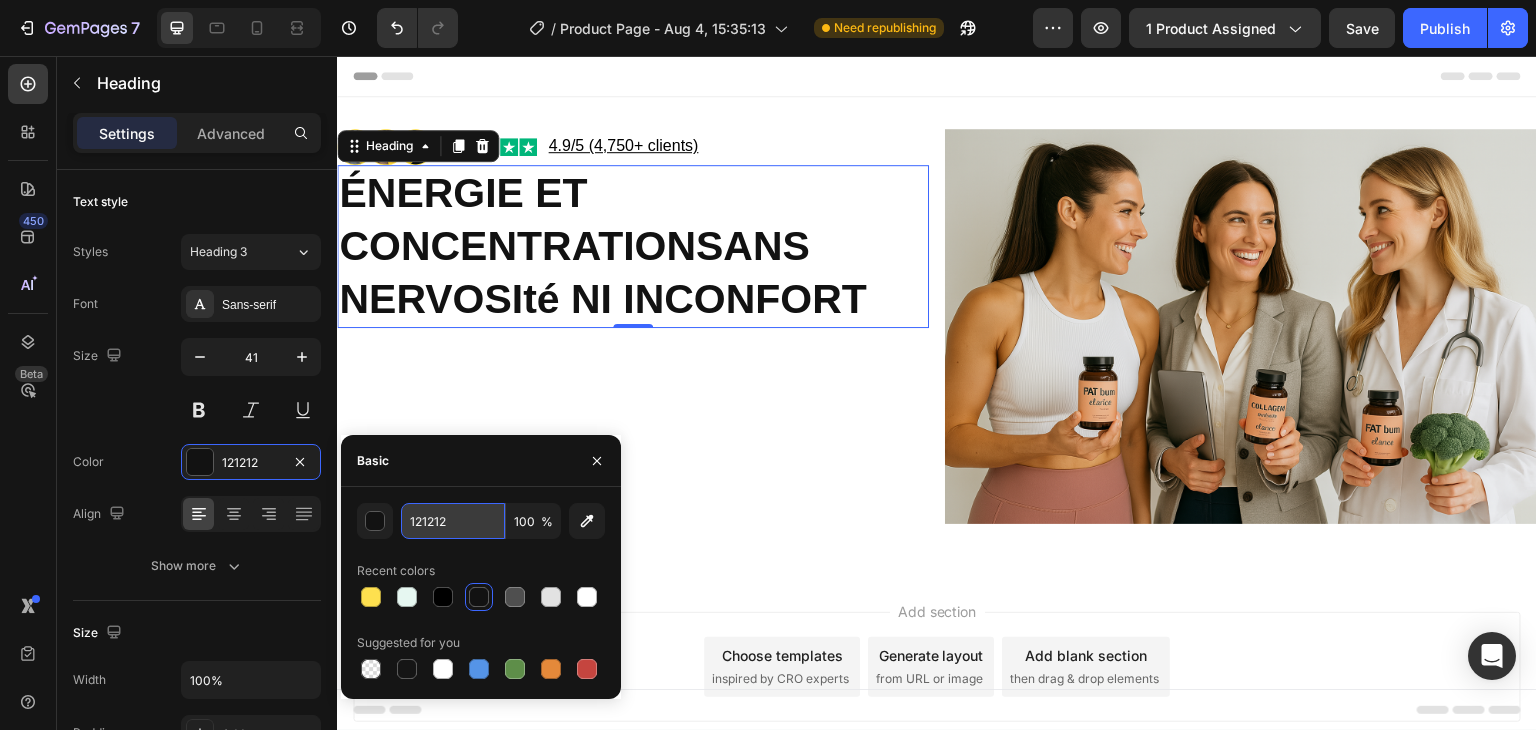 click on "121212" at bounding box center [453, 521] 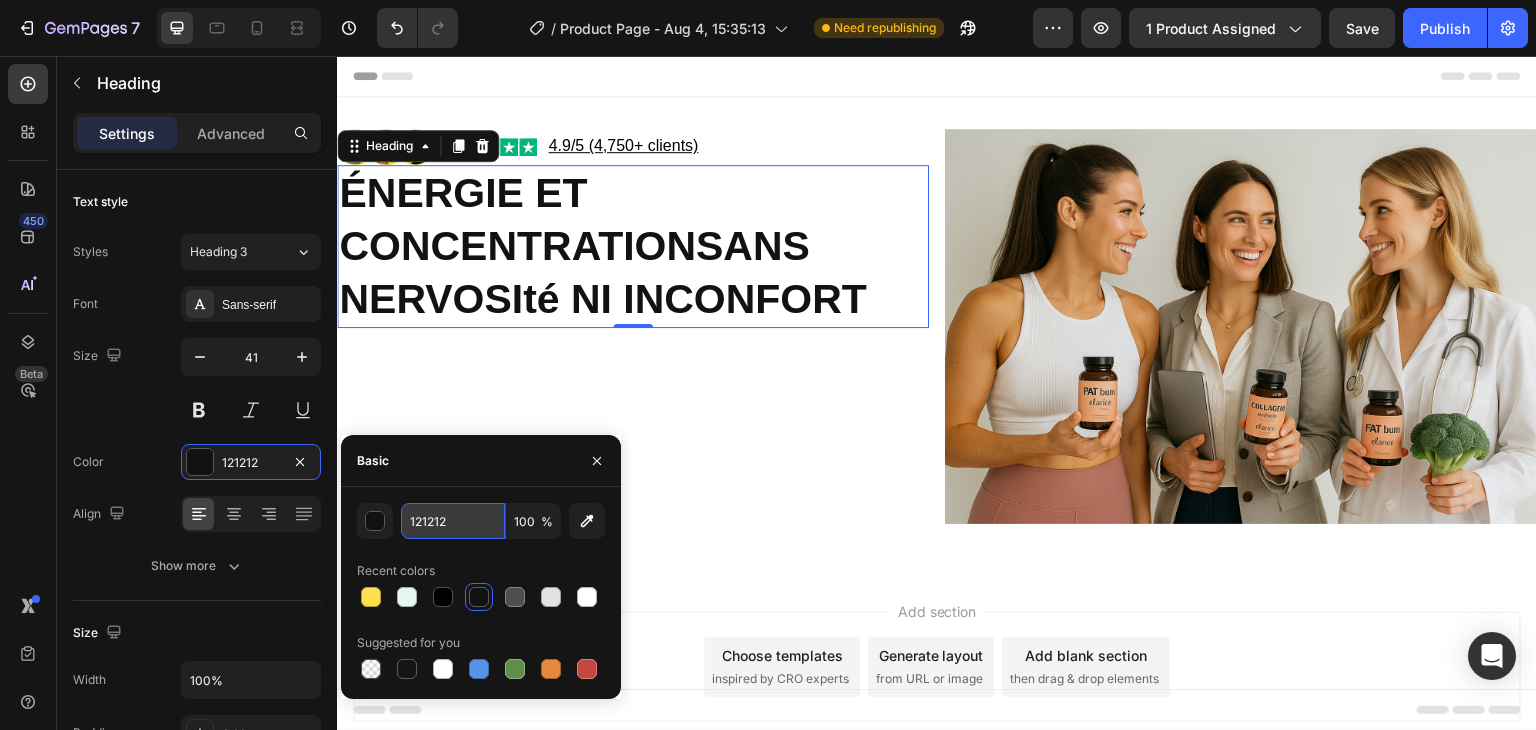 paste on "000000" 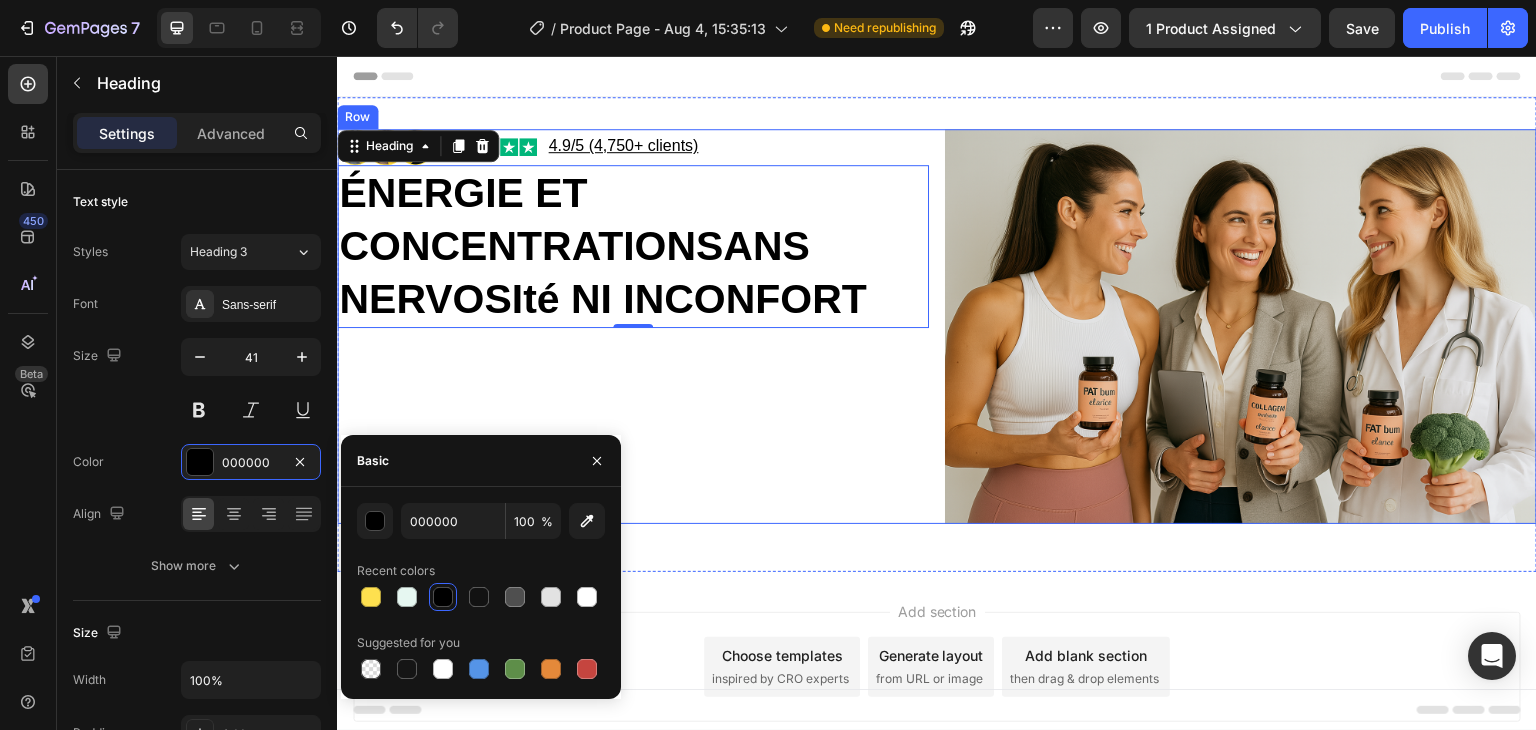 click on "Image Image 4.9/5 (4,750+ clients) Text Block Row ÉNERGIE ET CONCENTRATIONSANS NERVOSIté NI INCONFORT Heading 0" at bounding box center [633, 326] 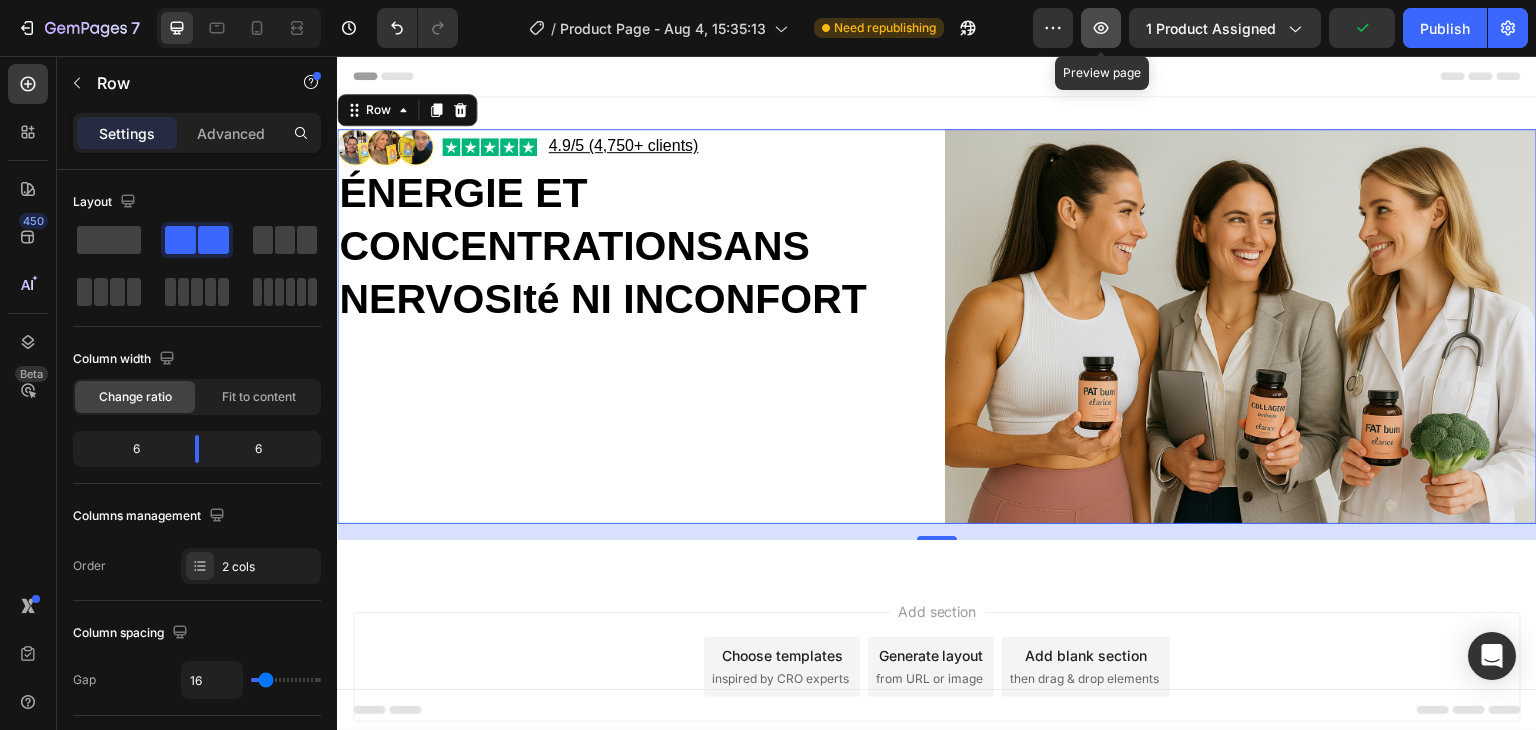 click 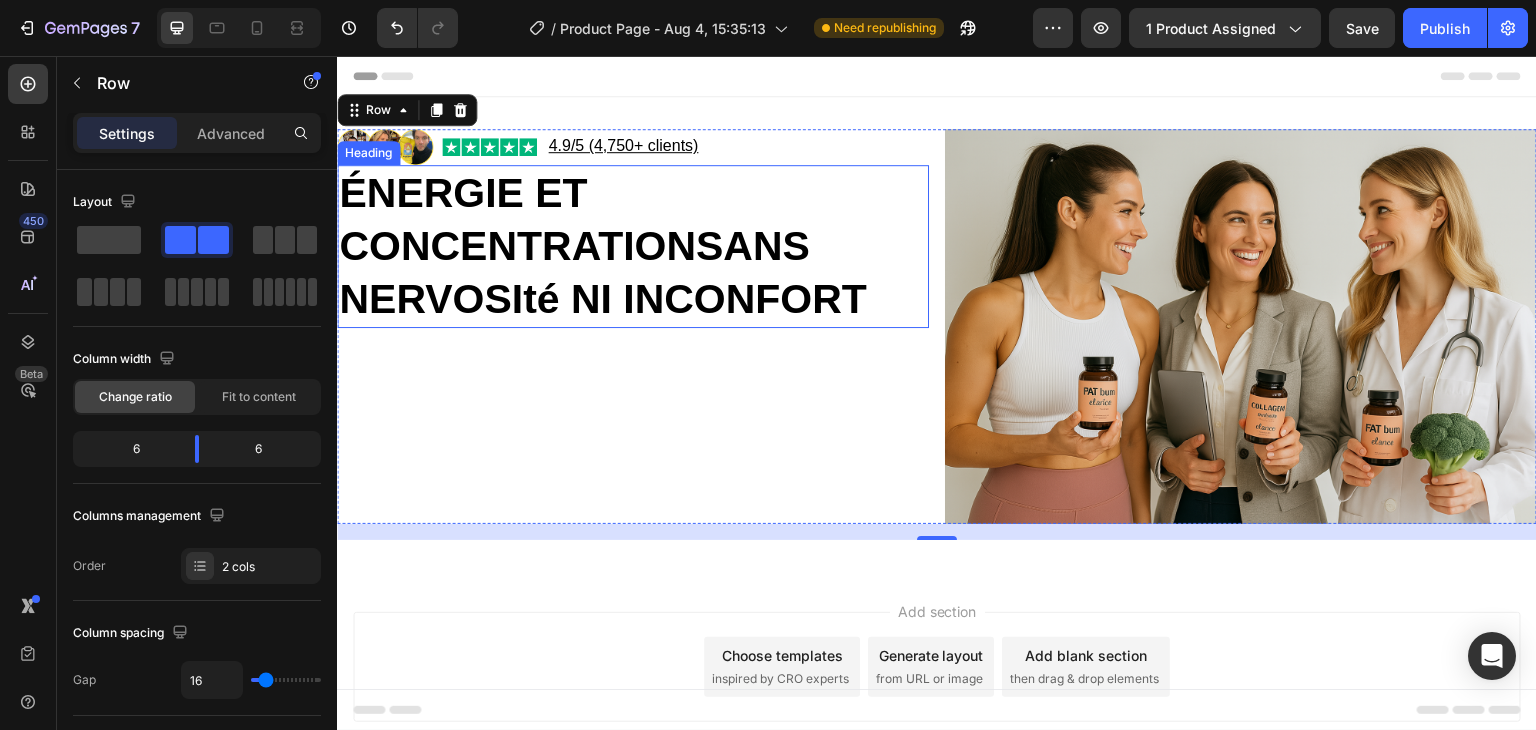 click on "ÉNERGIE ET CONCENTRATIONSANS NERVOSIté NI INCONFORT" at bounding box center [603, 246] 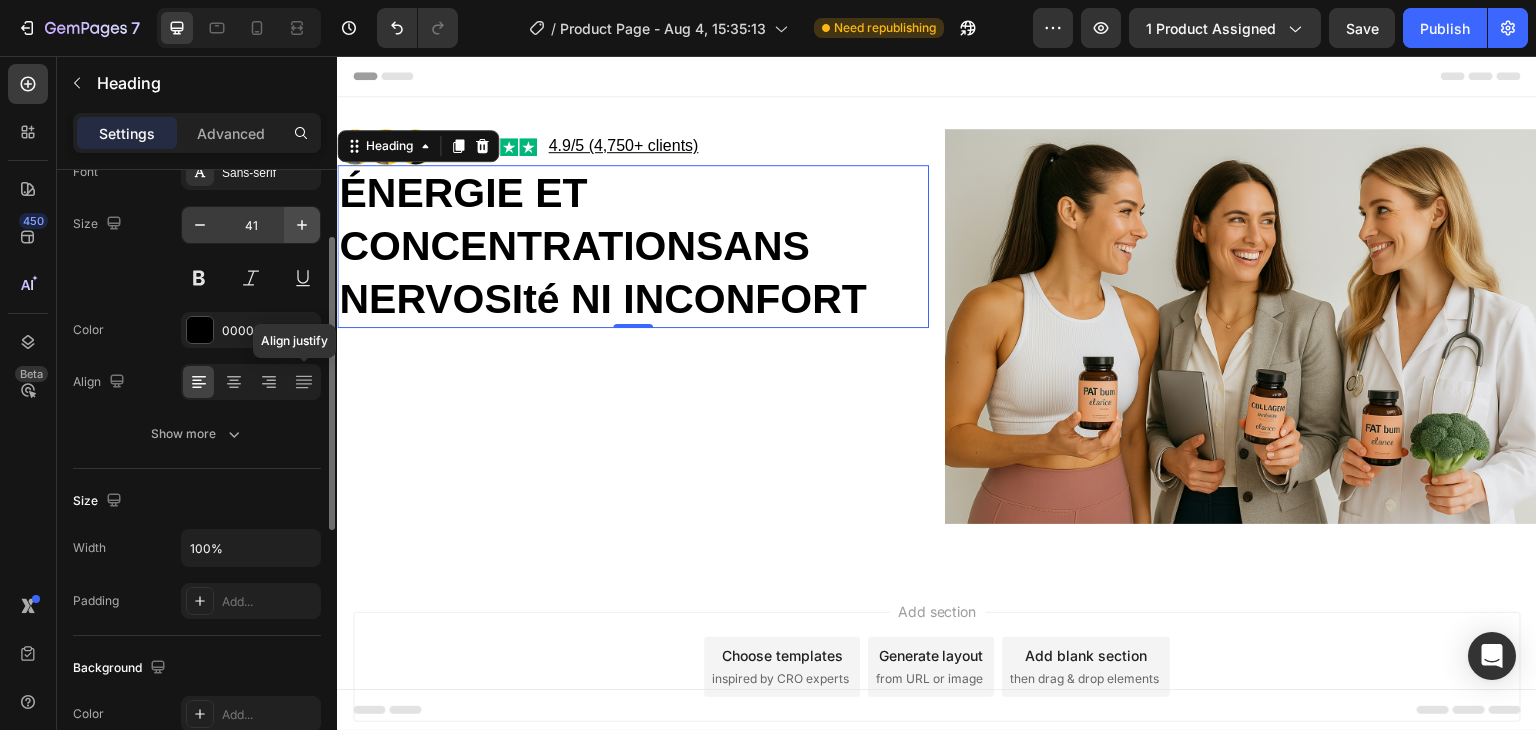 scroll, scrollTop: 135, scrollLeft: 0, axis: vertical 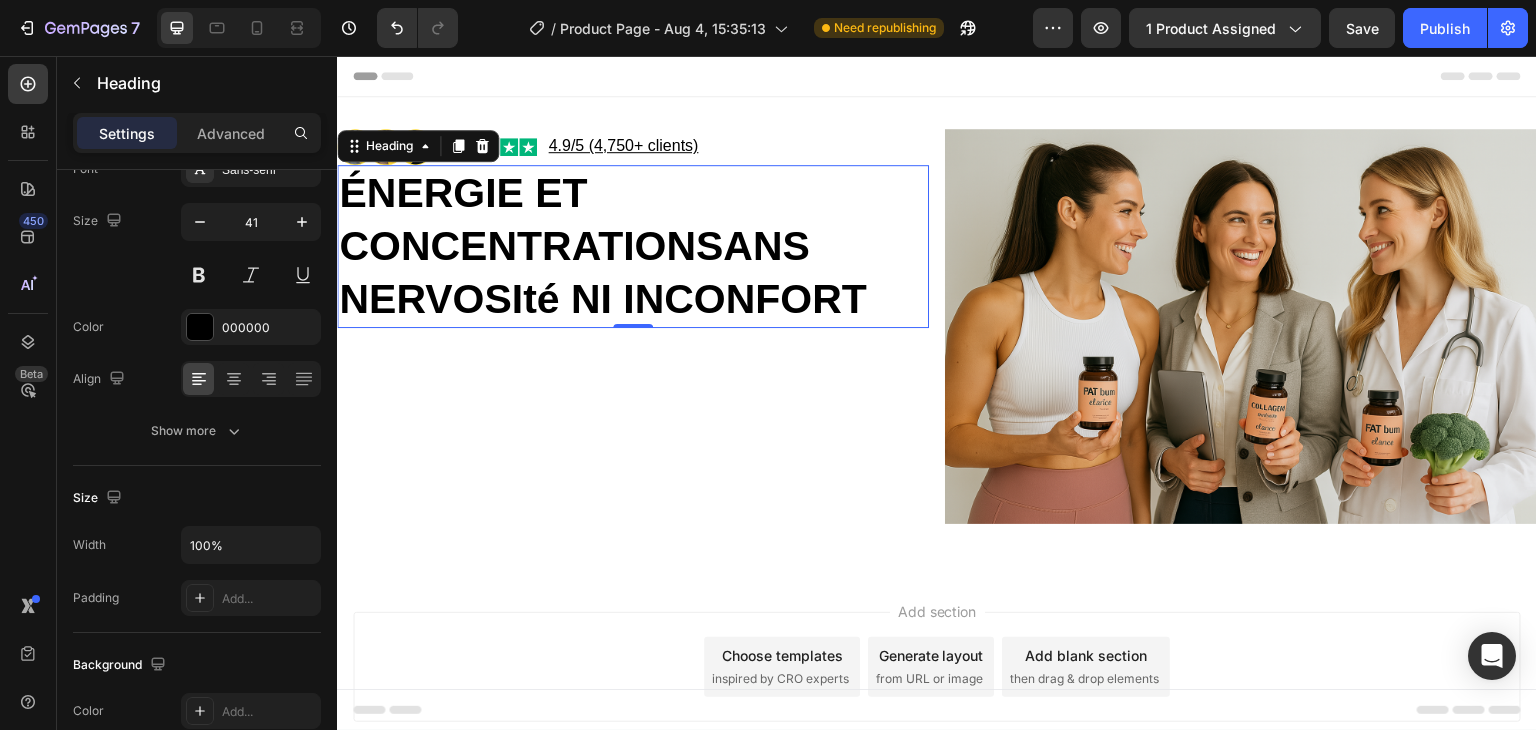 click on "ÉNERGIE ET CONCENTRATIONSANS NERVOSIté NI INCONFORT" at bounding box center [603, 246] 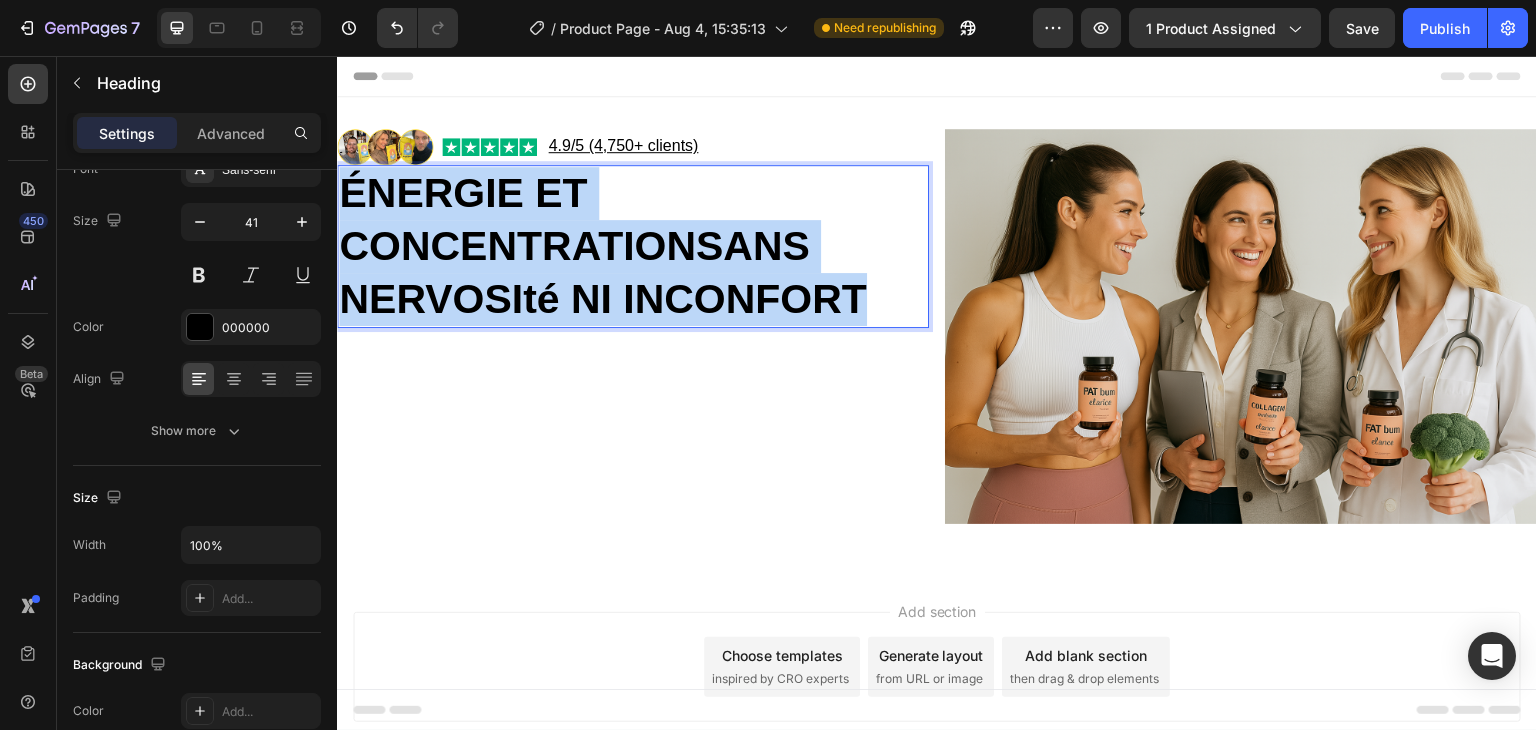 click on "ÉNERGIE ET CONCENTRATIONSANS NERVOSIté NI INCONFORT" at bounding box center [603, 246] 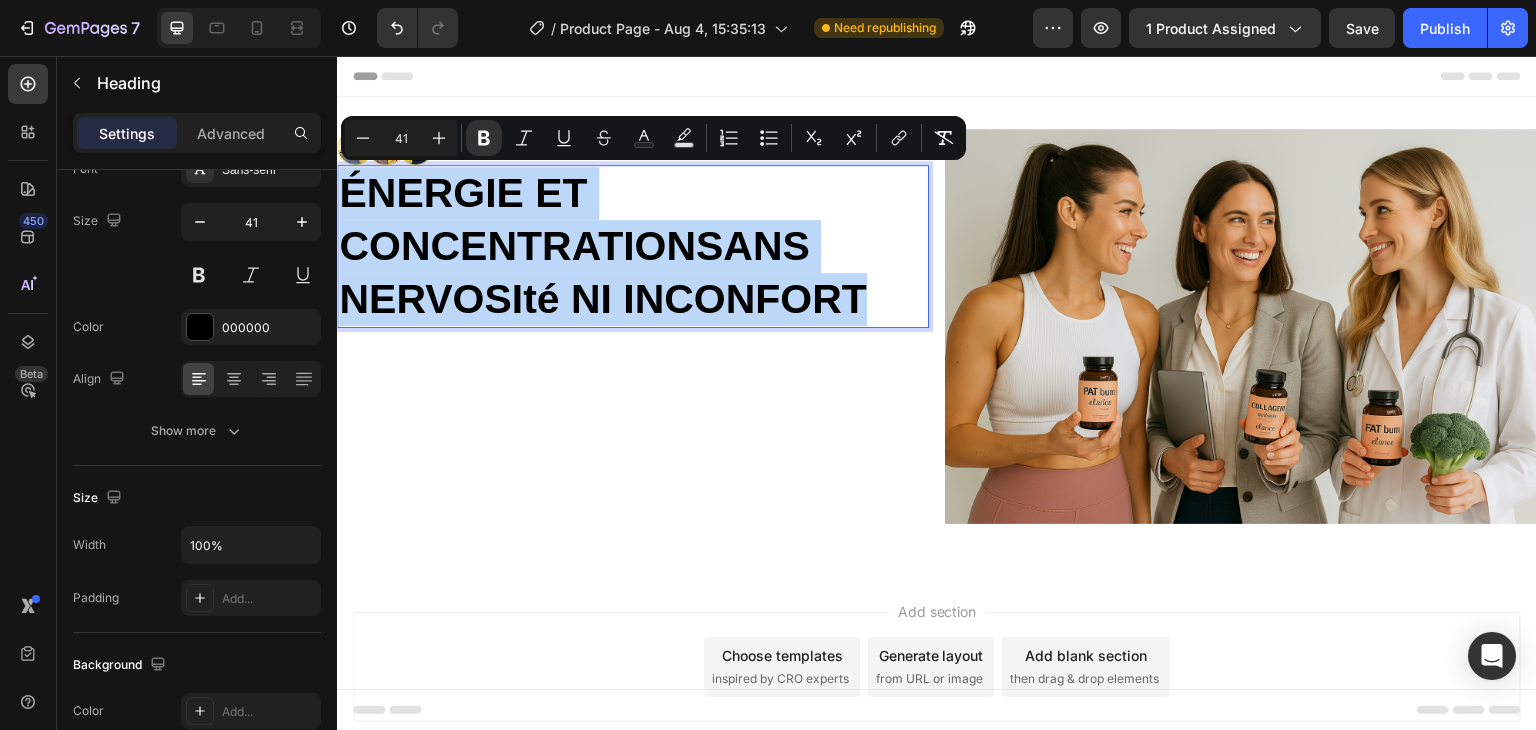 click on "ÉNERGIE ET CONCENTRATIONSANS NERVOSIté NI INCONFORT" at bounding box center [603, 246] 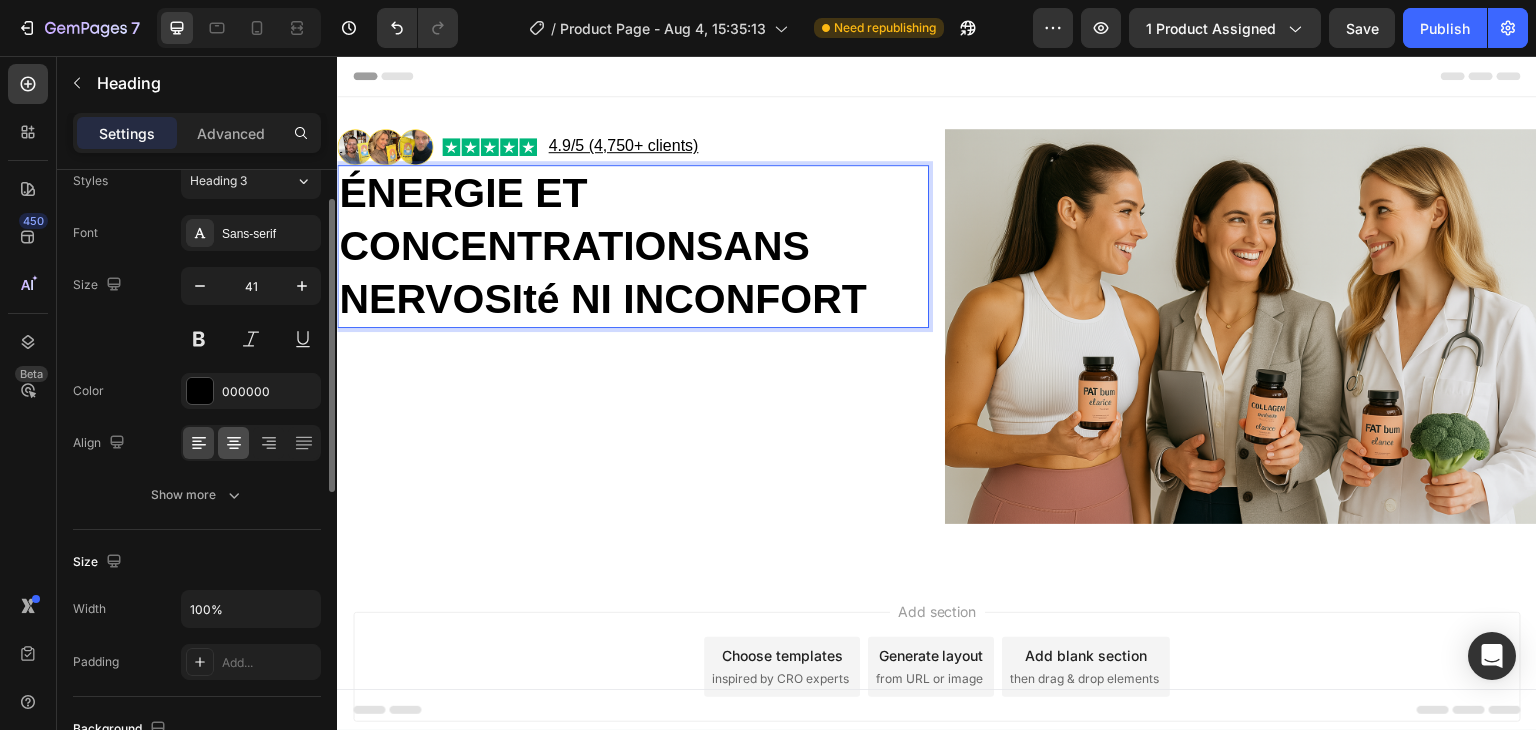 scroll, scrollTop: 68, scrollLeft: 0, axis: vertical 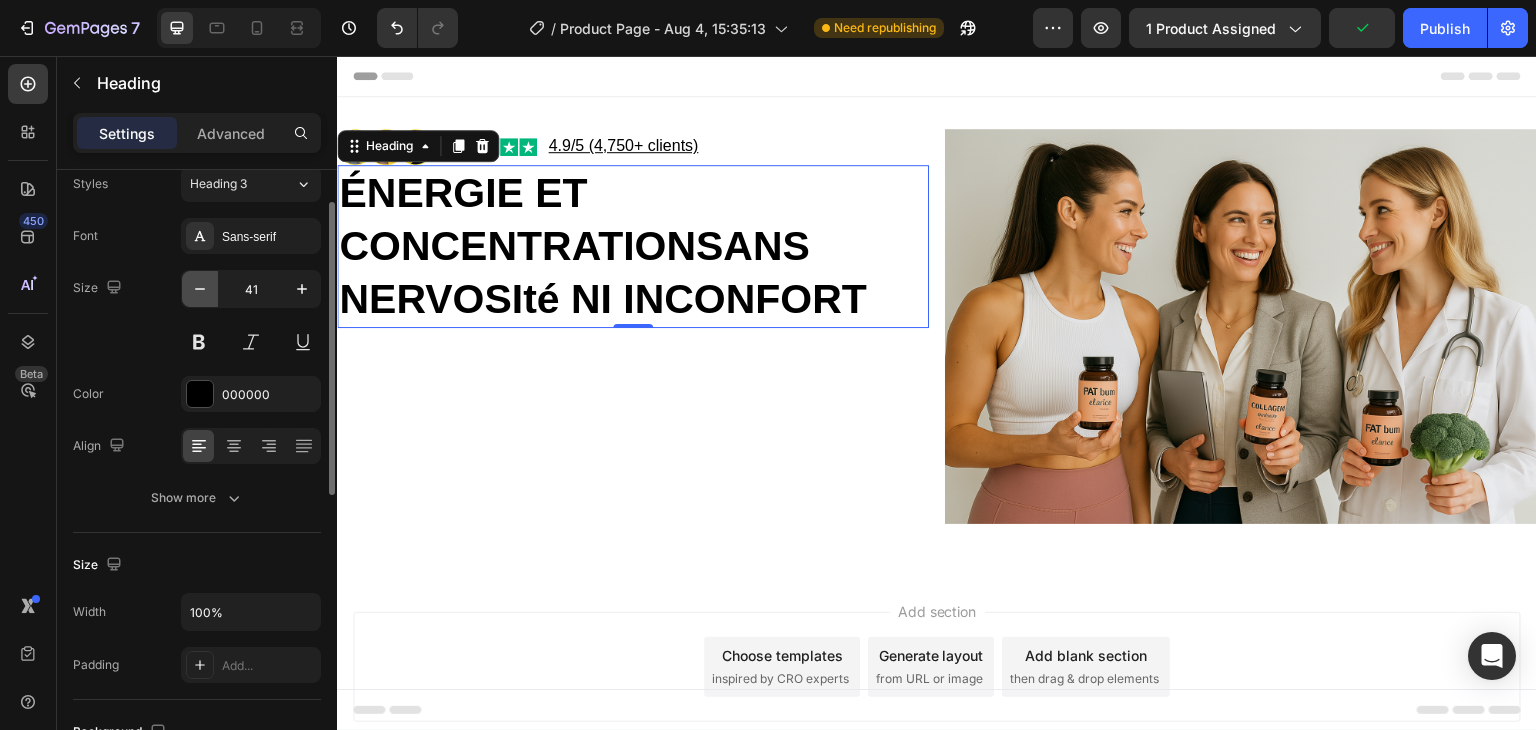 click at bounding box center [200, 289] 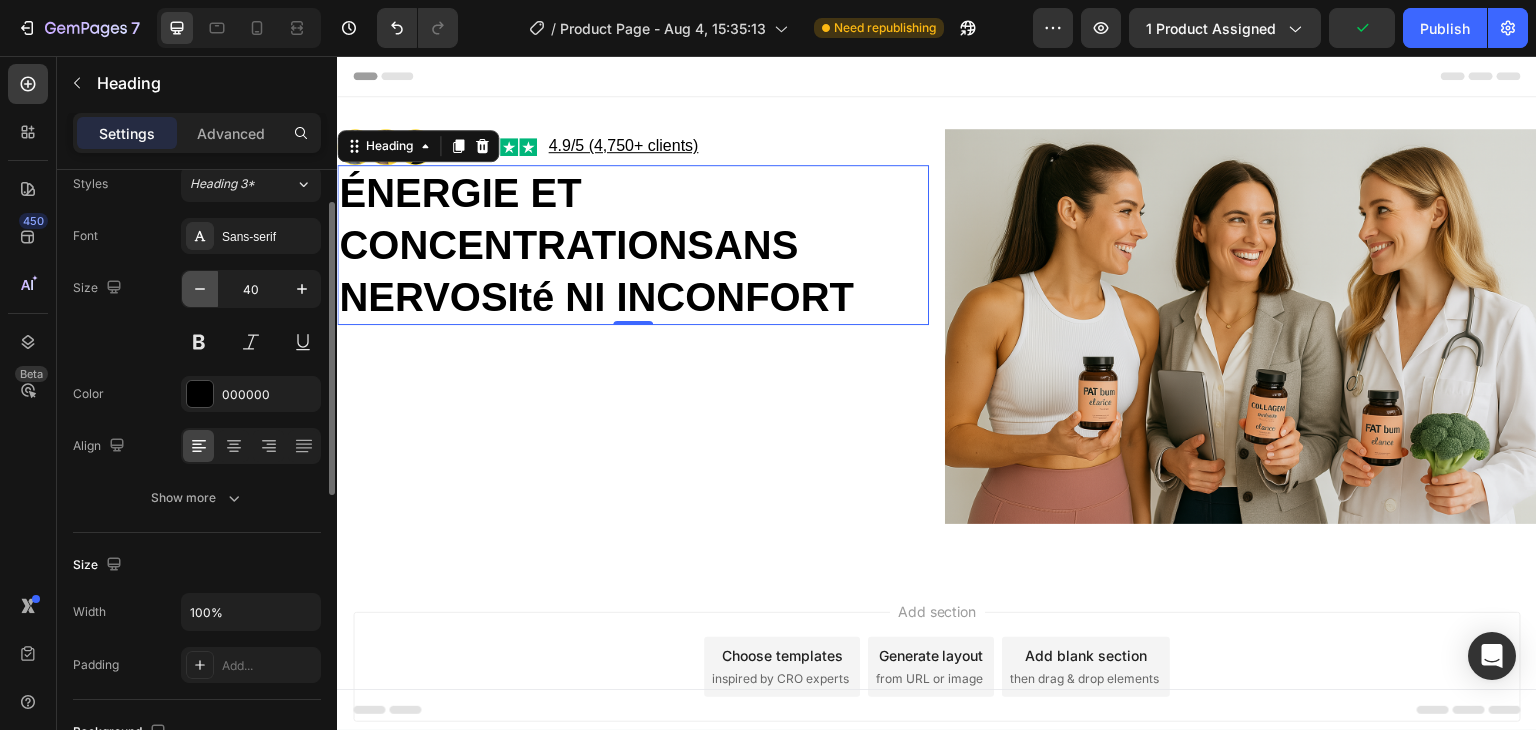 click at bounding box center [200, 289] 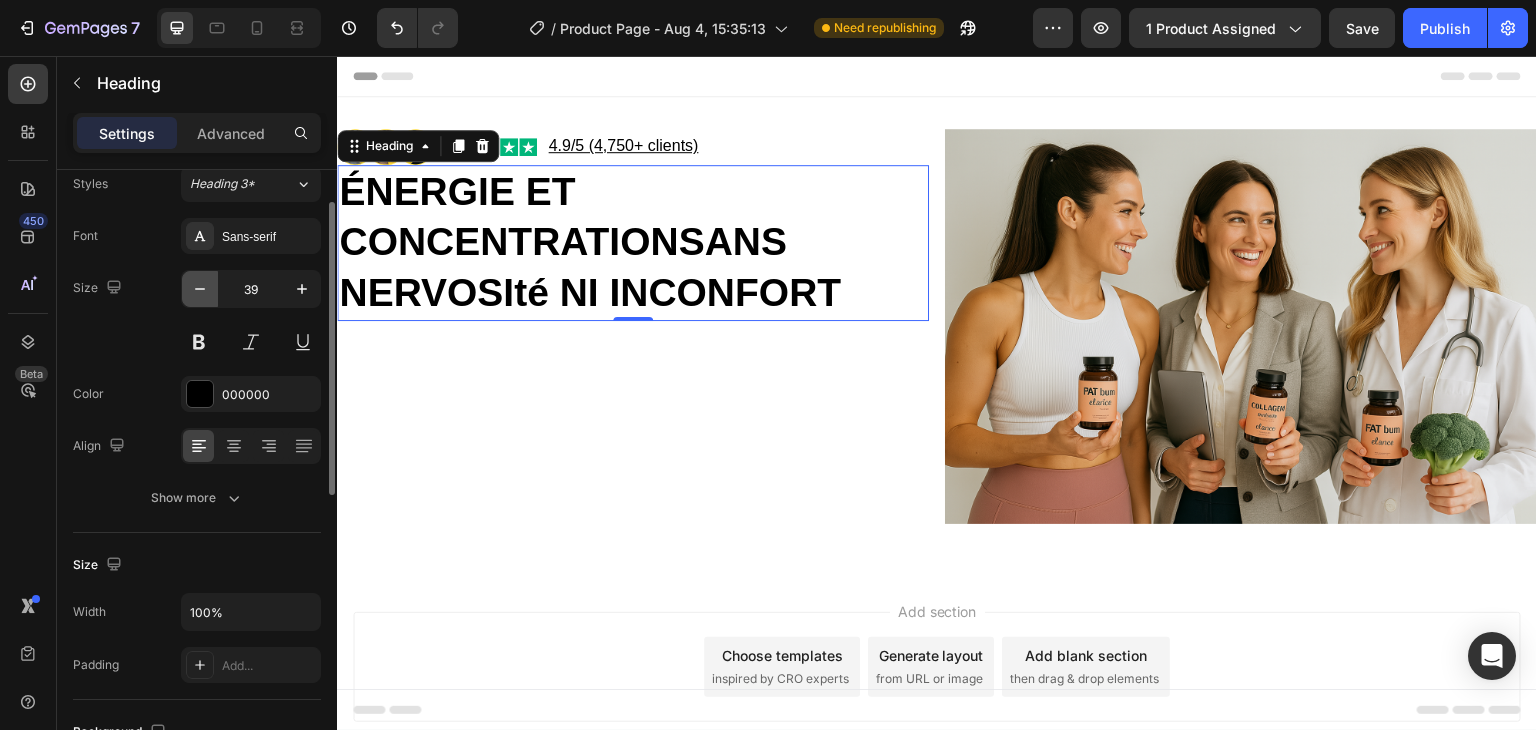 click at bounding box center (200, 289) 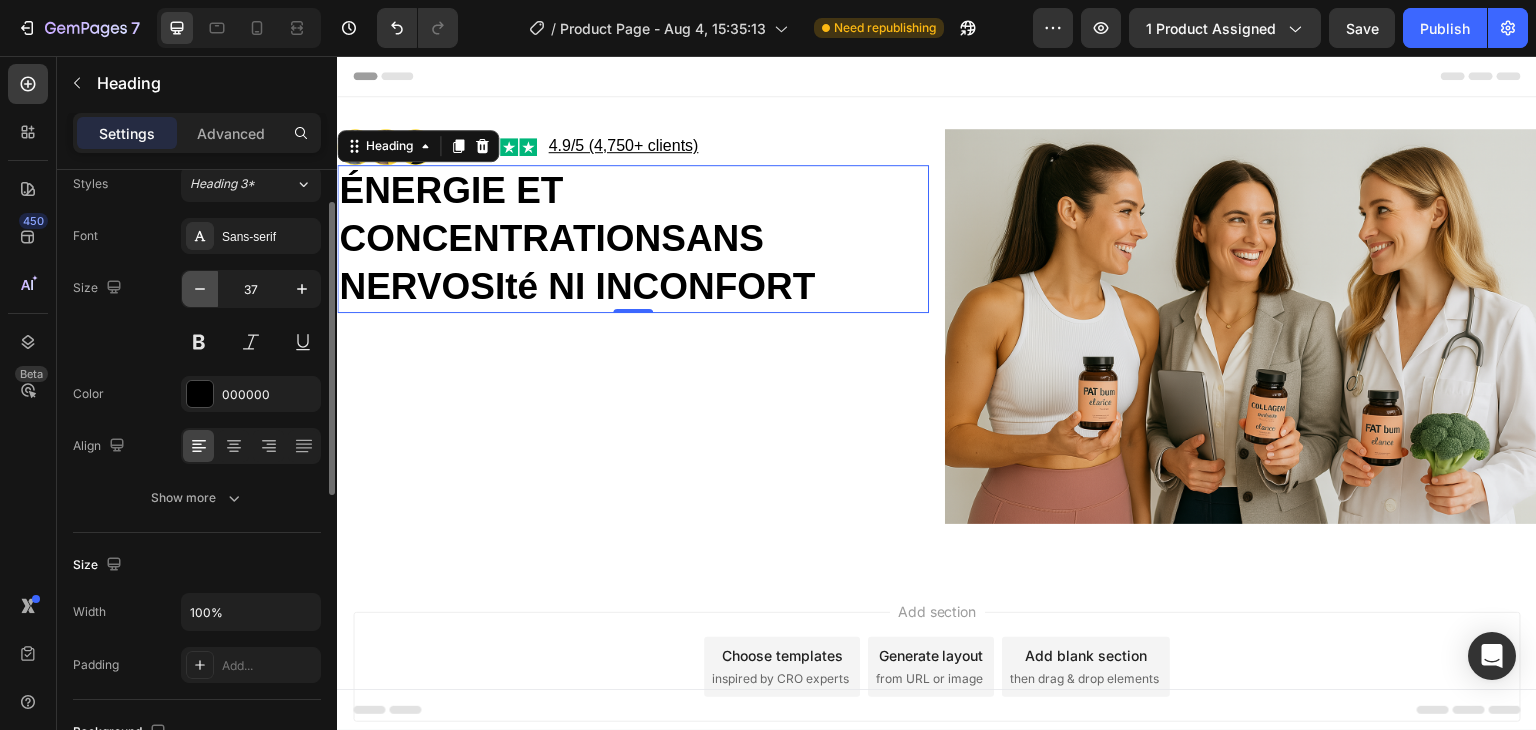 click at bounding box center [200, 289] 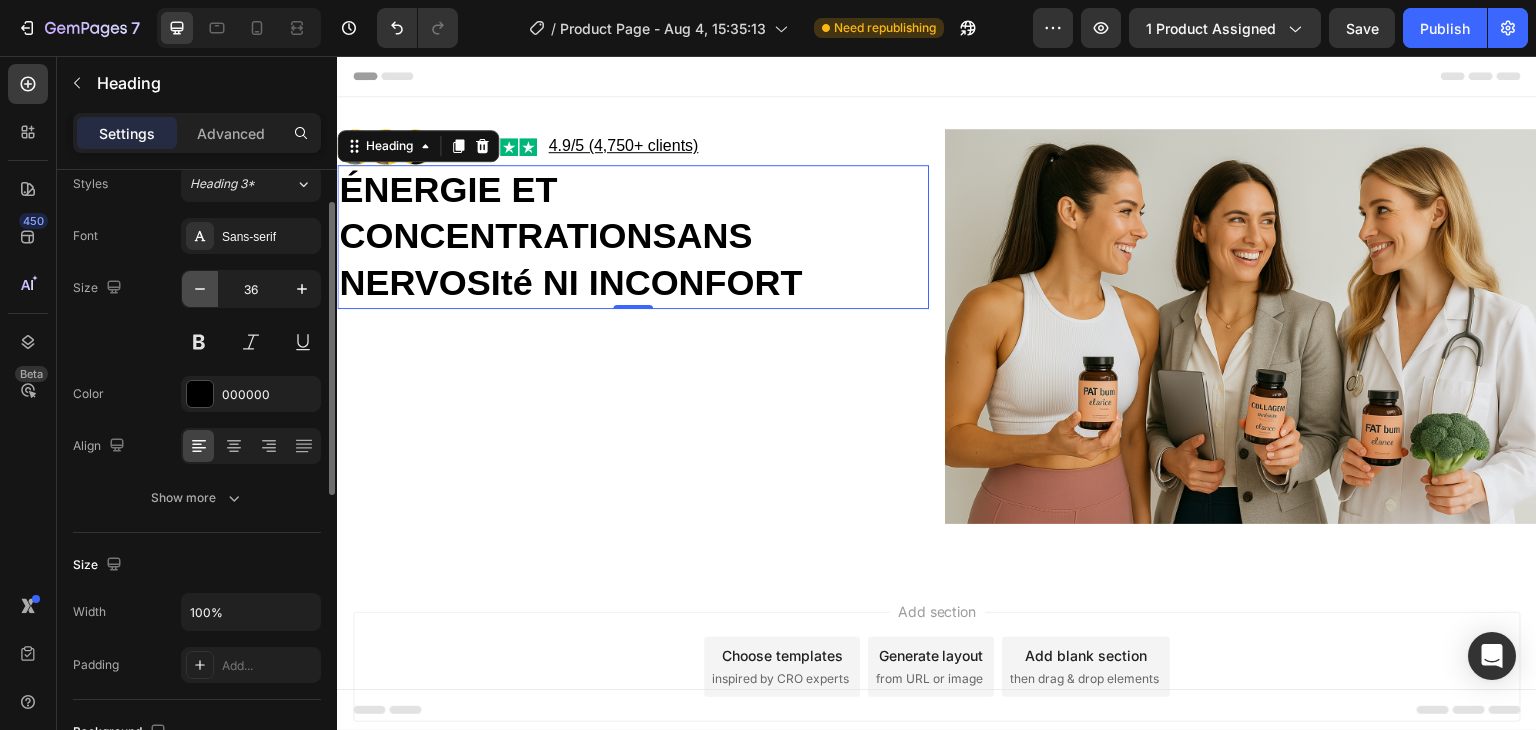 click at bounding box center (200, 289) 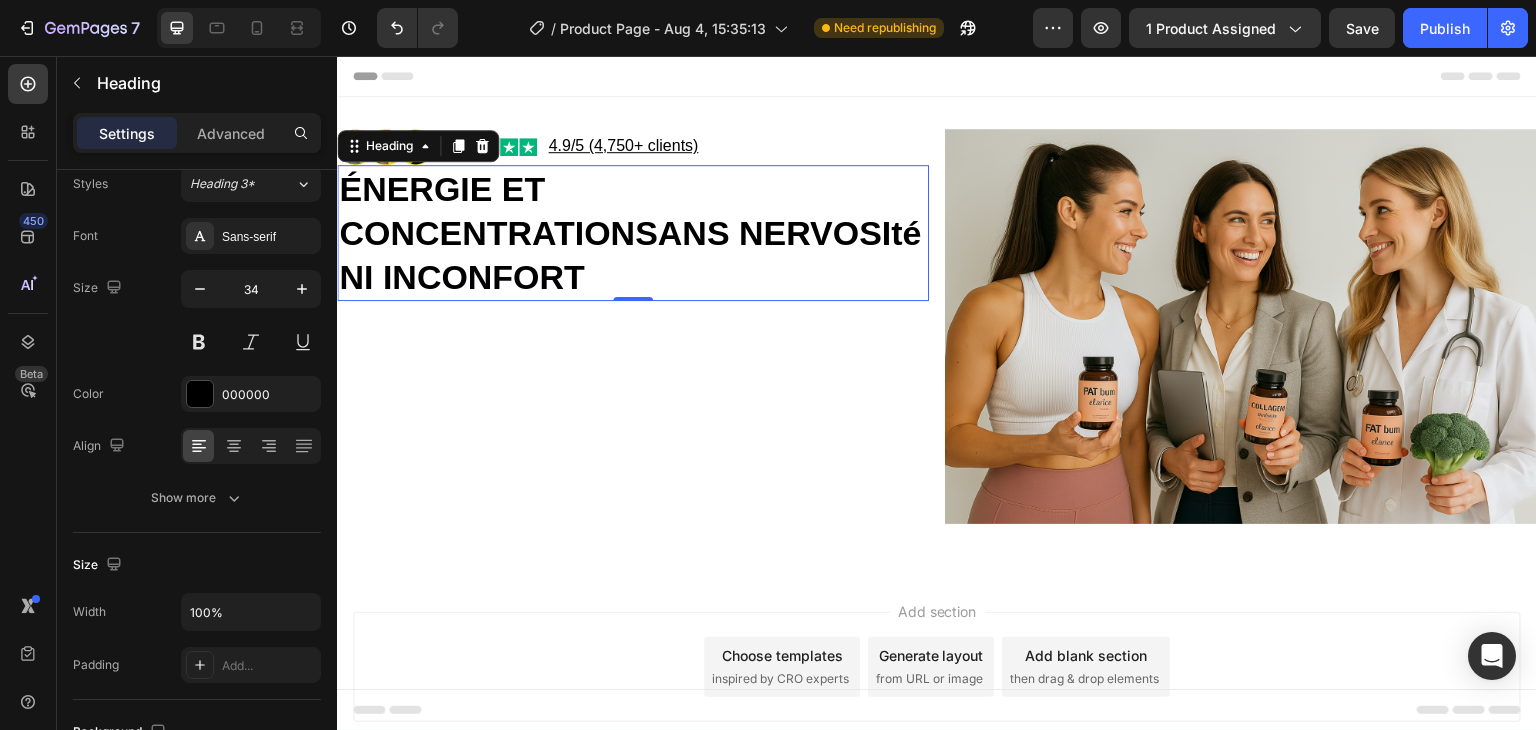 click on "ÉNERGIE ET CONCENTRATIONSANS NERVOSIté NI INCONFORT" at bounding box center (630, 233) 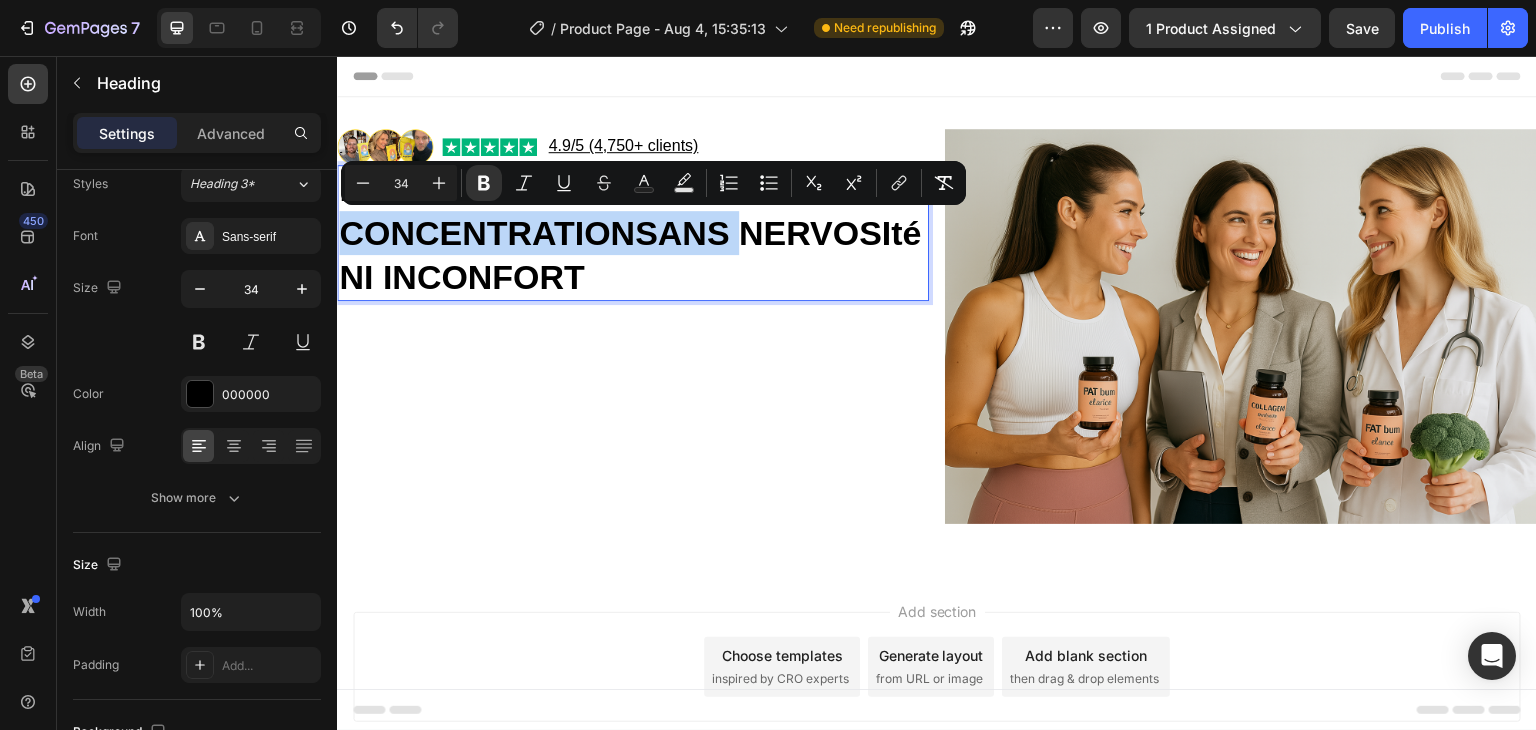 click on "ÉNERGIE ET CONCENTRATIONSANS NERVOSIté NI INCONFORT" at bounding box center (630, 233) 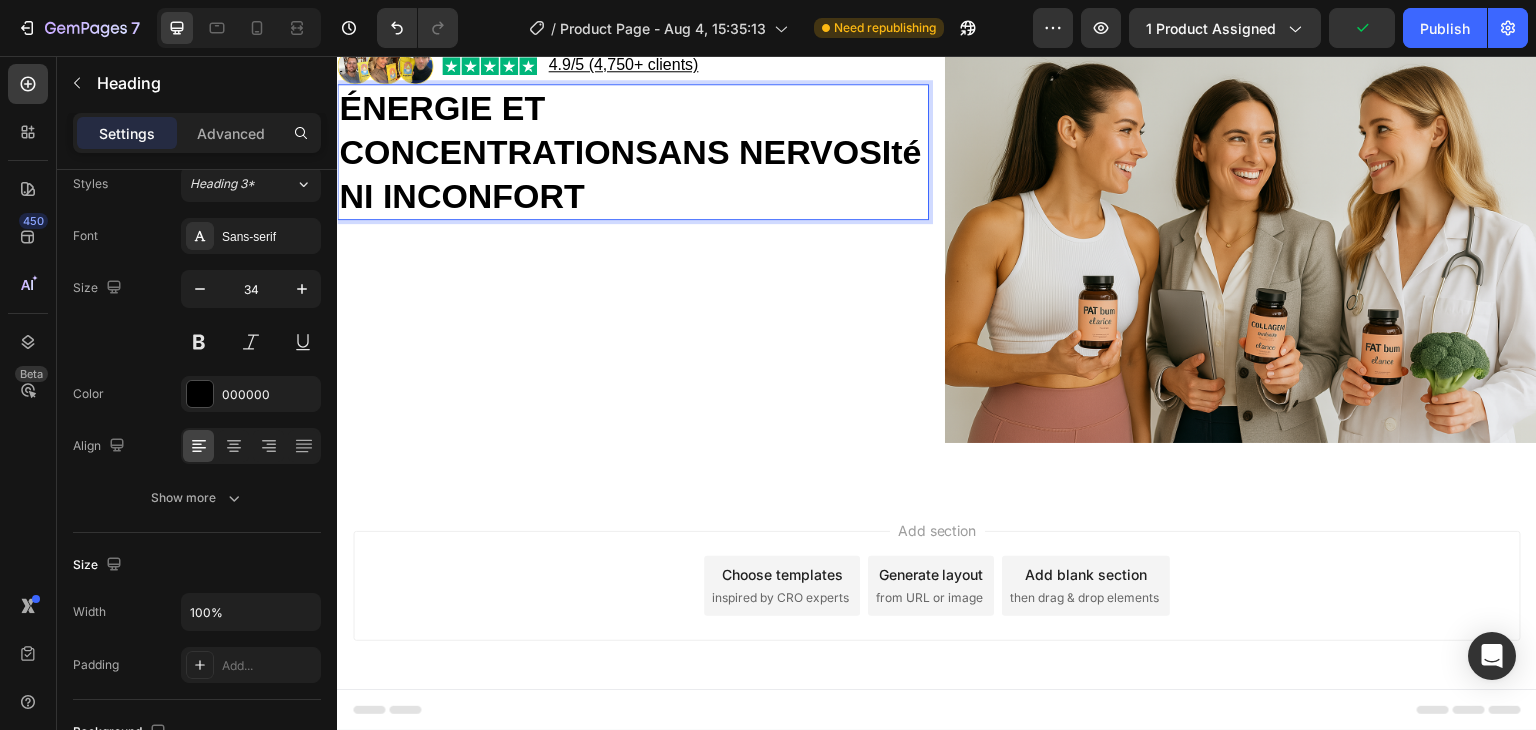 scroll, scrollTop: 0, scrollLeft: 0, axis: both 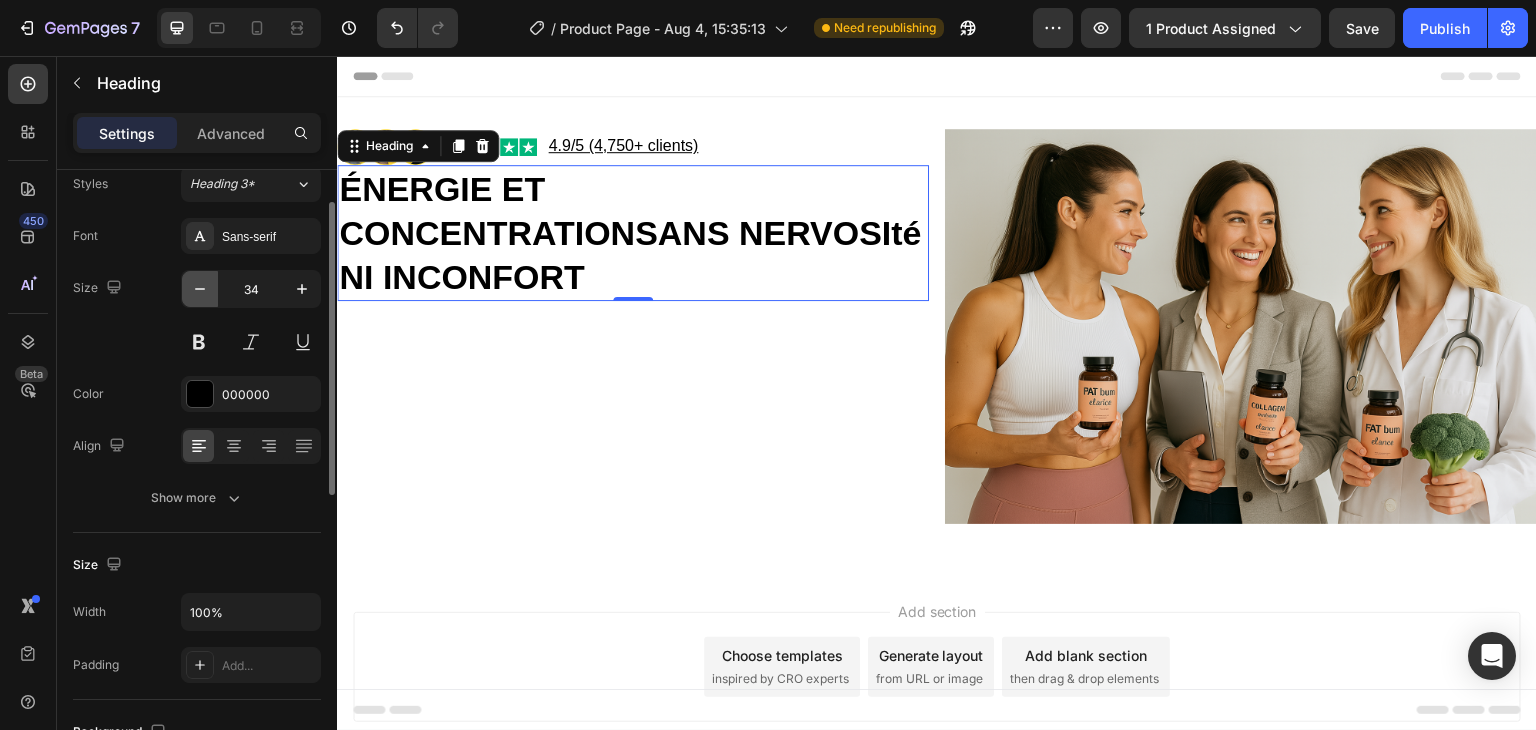 click 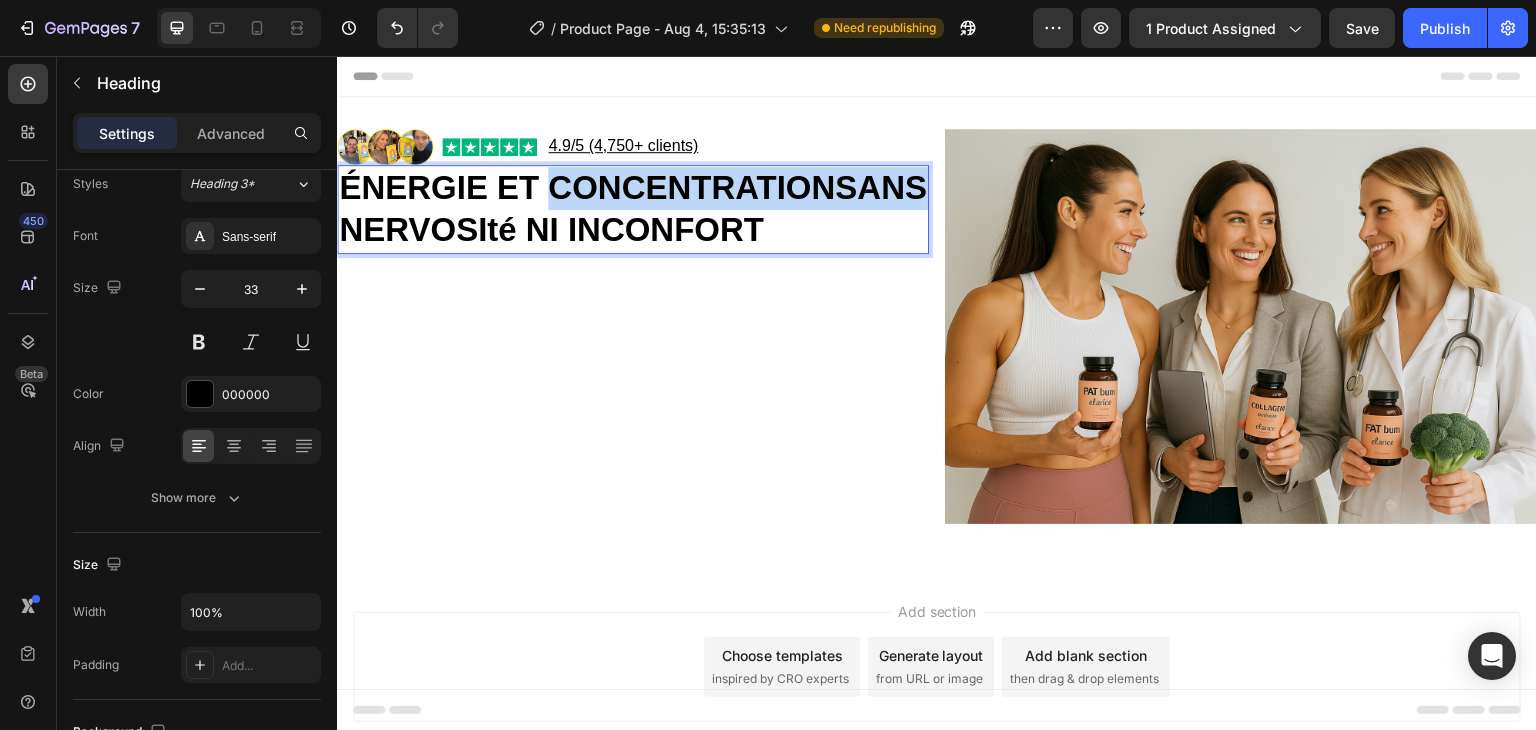 click on "ÉNERGIE ET CONCENTRATIONSANS NERVOSIté NI INCONFORT" at bounding box center (633, 209) 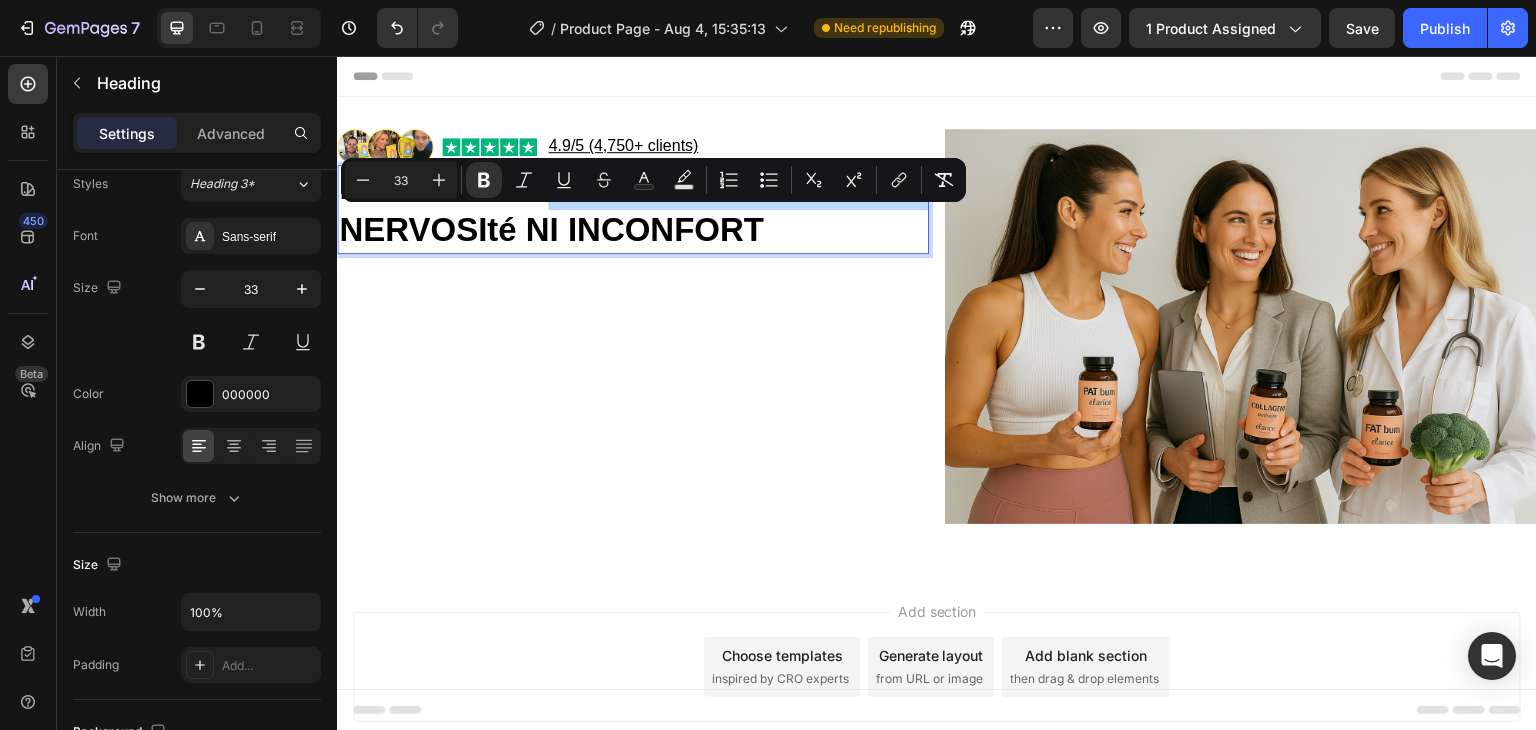click on "ÉNERGIE ET CONCENTRATIONSANS NERVOSIté NI INCONFORT" at bounding box center (633, 209) 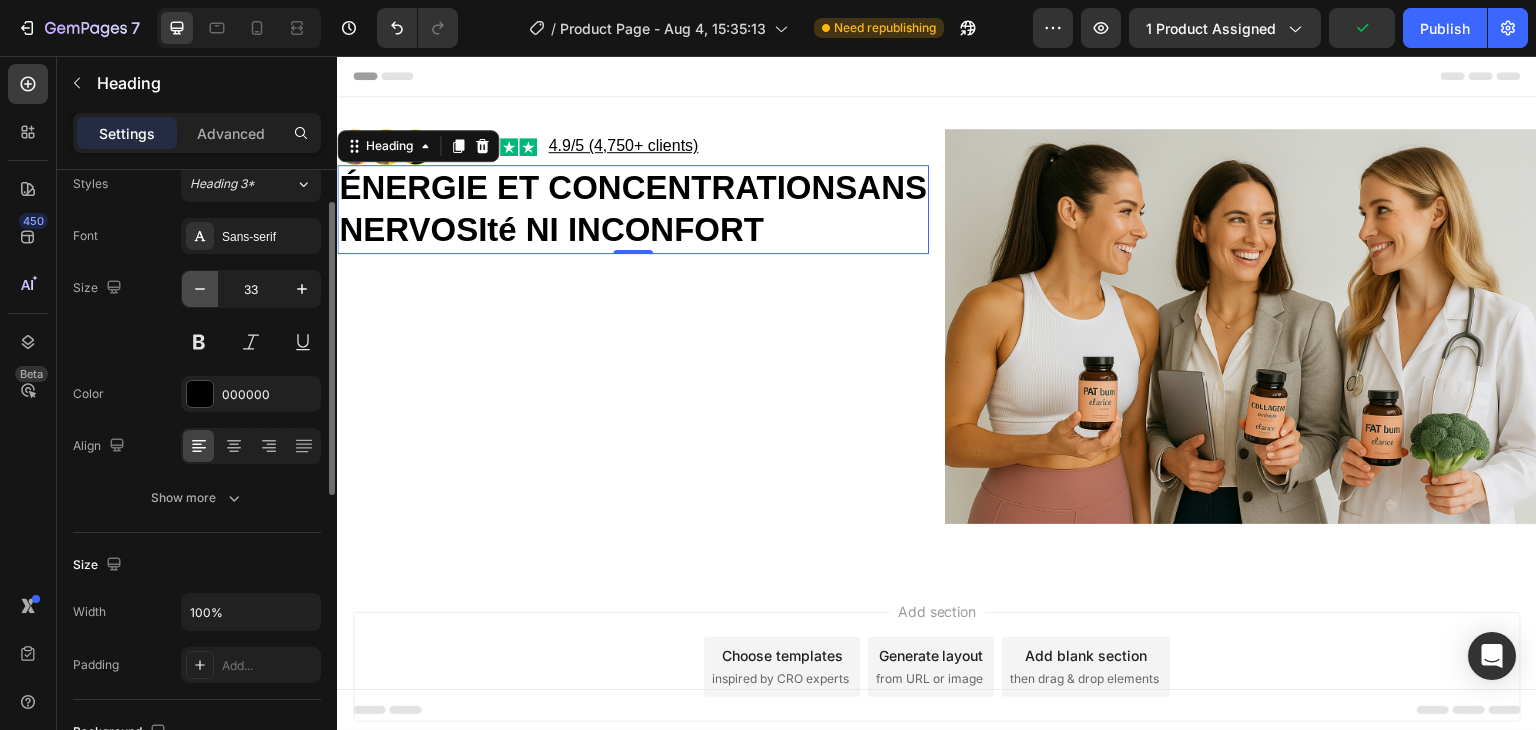 click 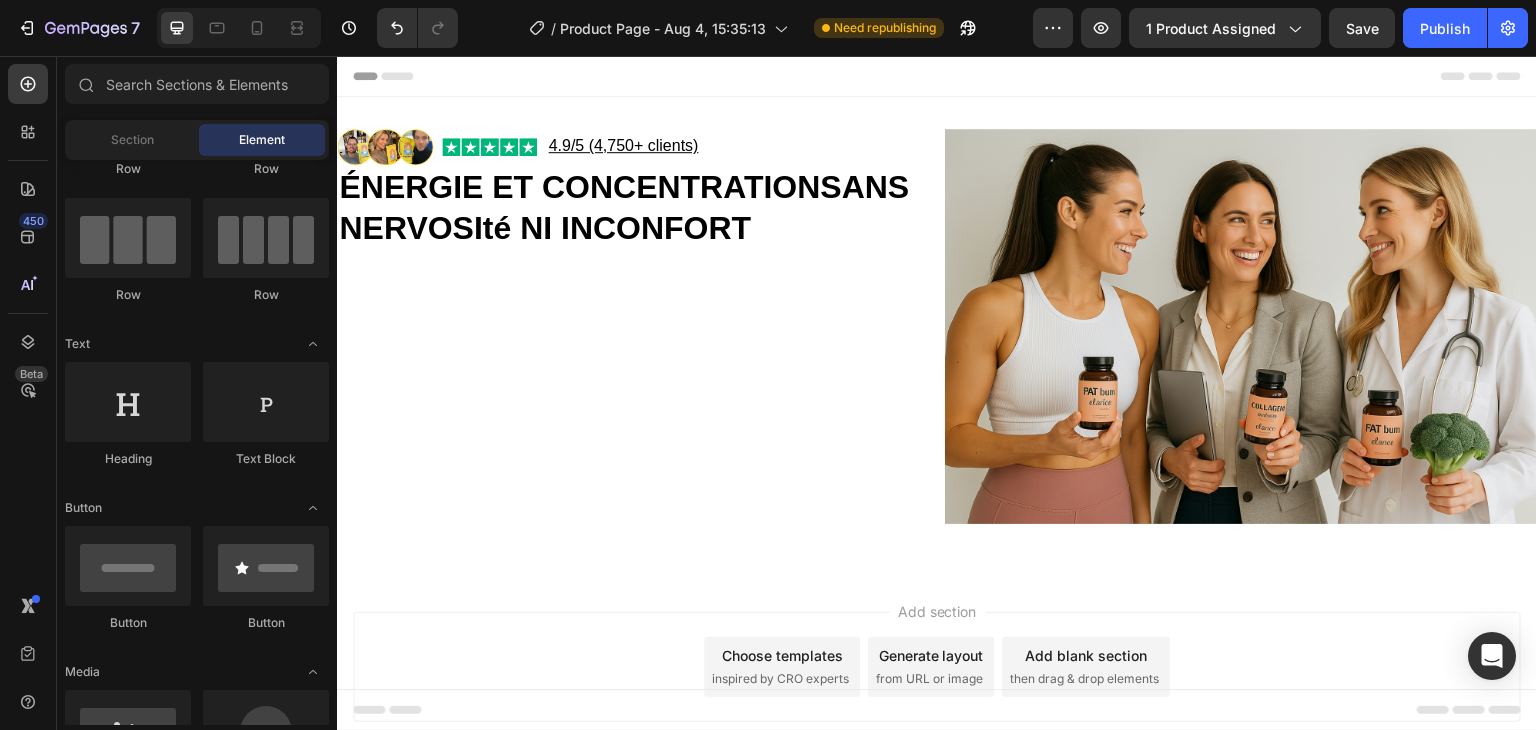 click on "Header" at bounding box center (937, 76) 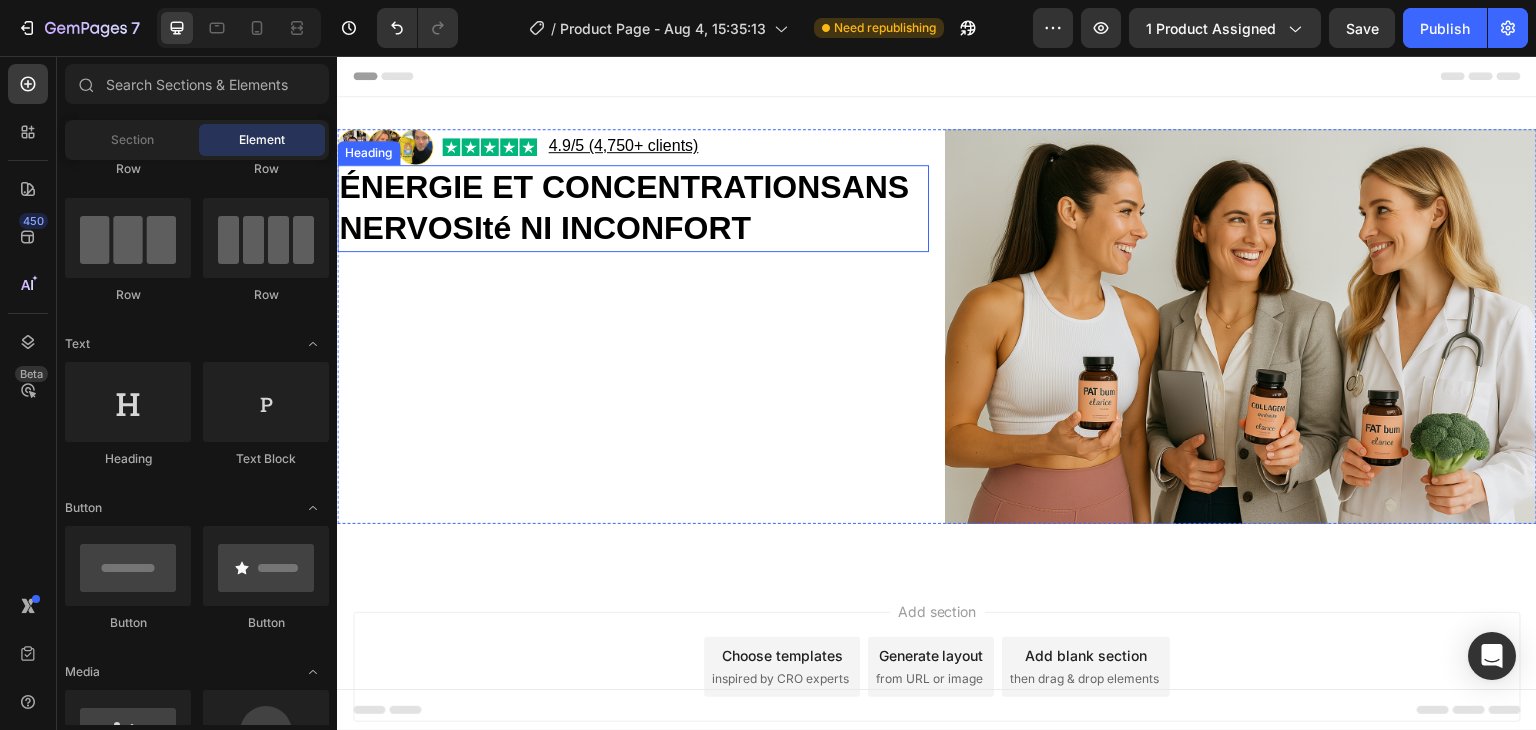 click on "ÉNERGIE ET CONCENTRATIONSANS NERVOSIté NI INCONFORT" at bounding box center (624, 208) 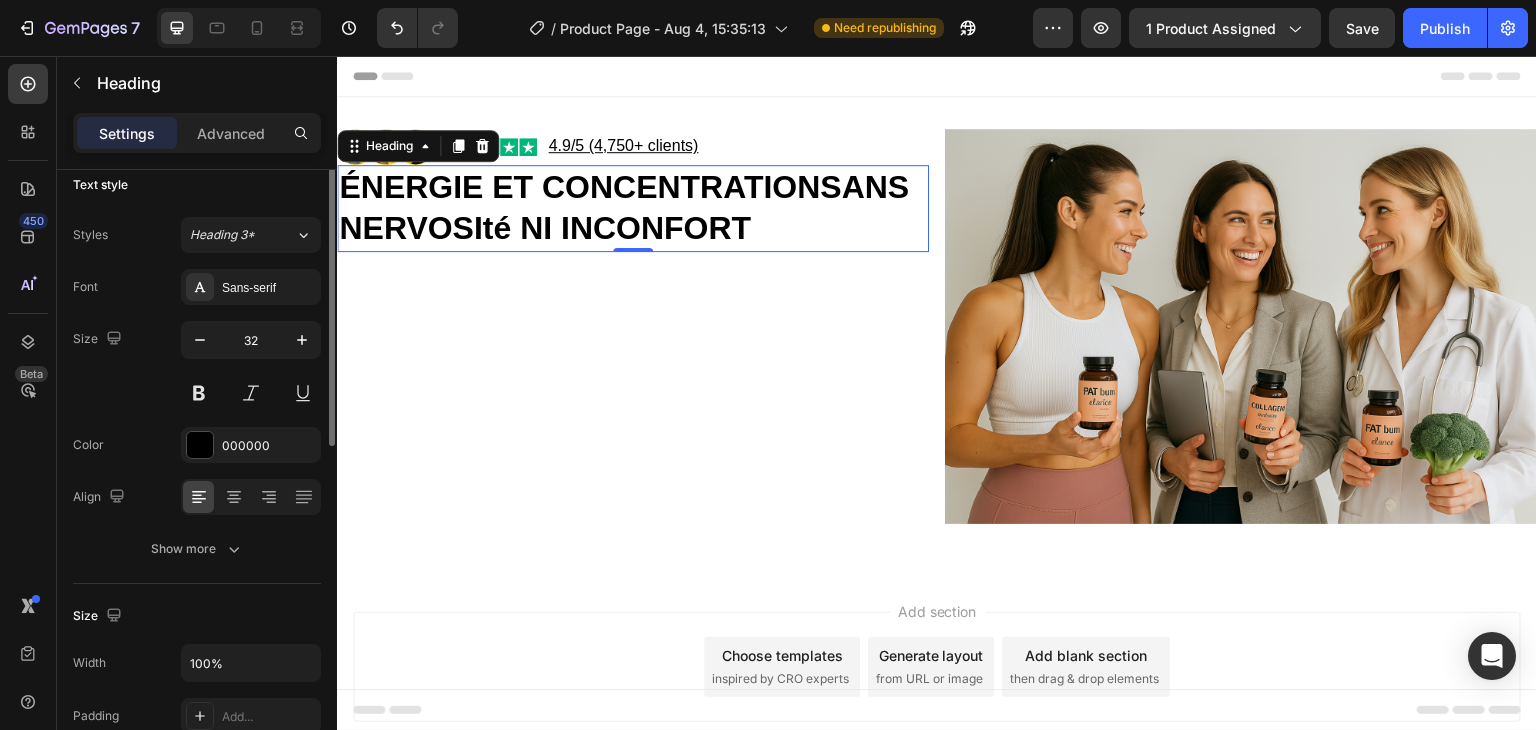 scroll, scrollTop: 0, scrollLeft: 0, axis: both 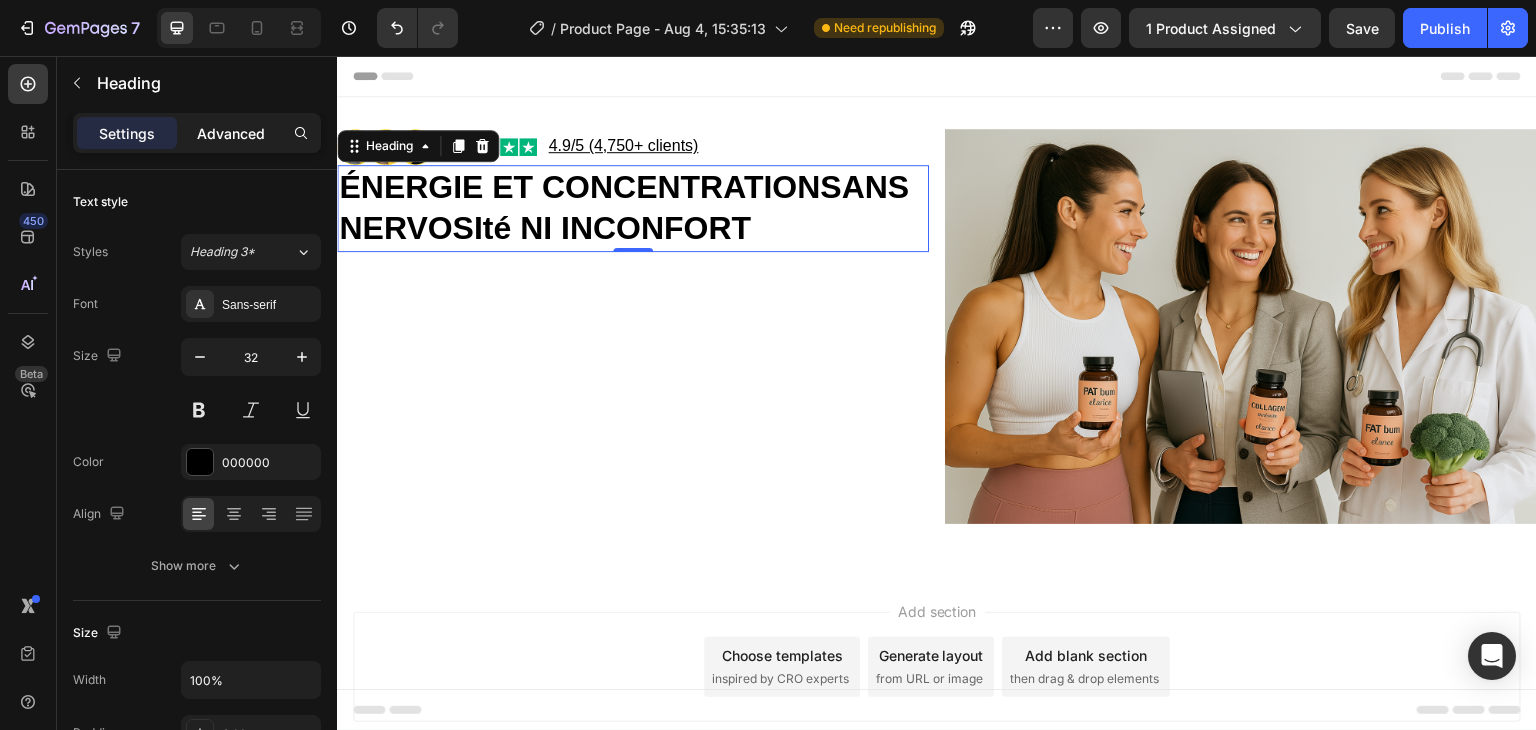 click on "Advanced" at bounding box center [231, 133] 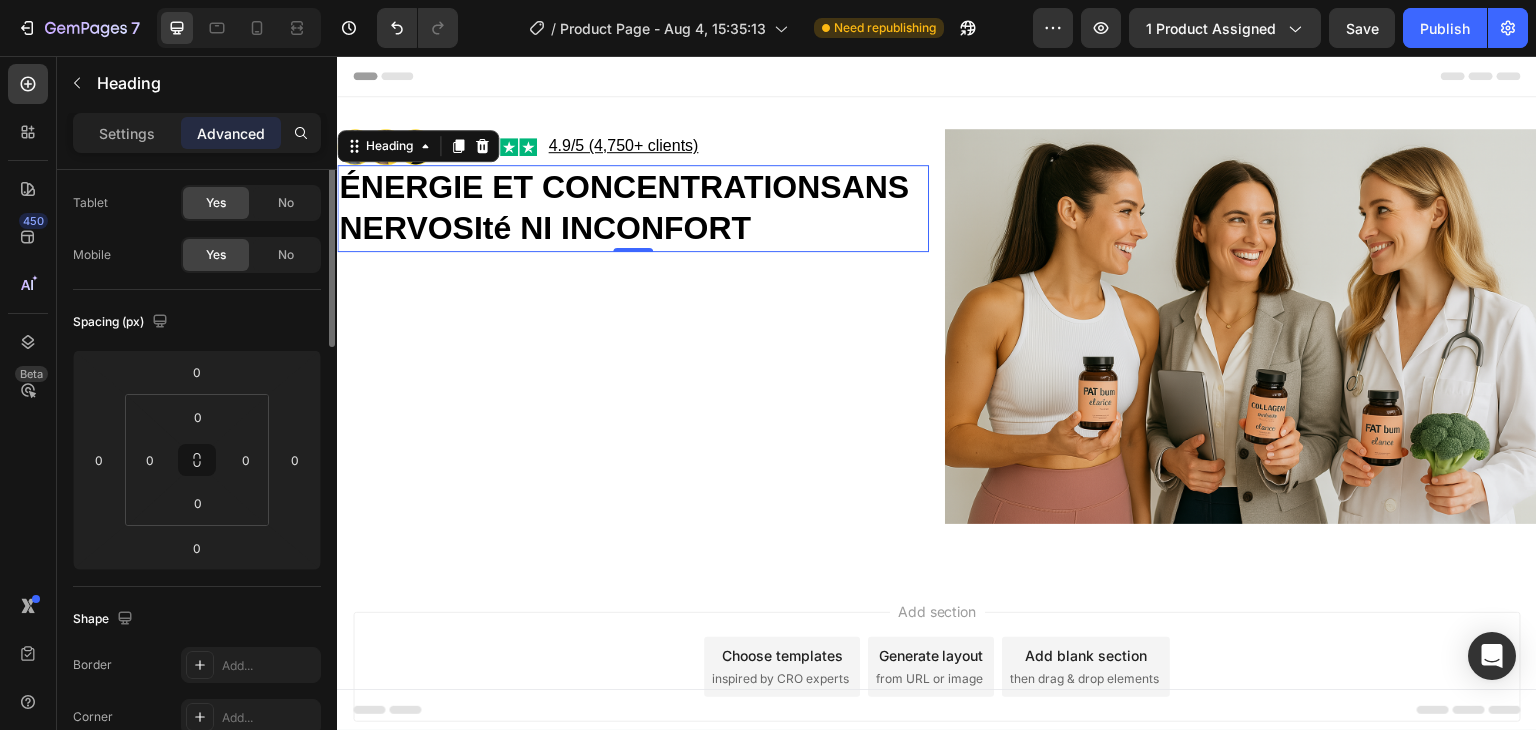 scroll, scrollTop: 0, scrollLeft: 0, axis: both 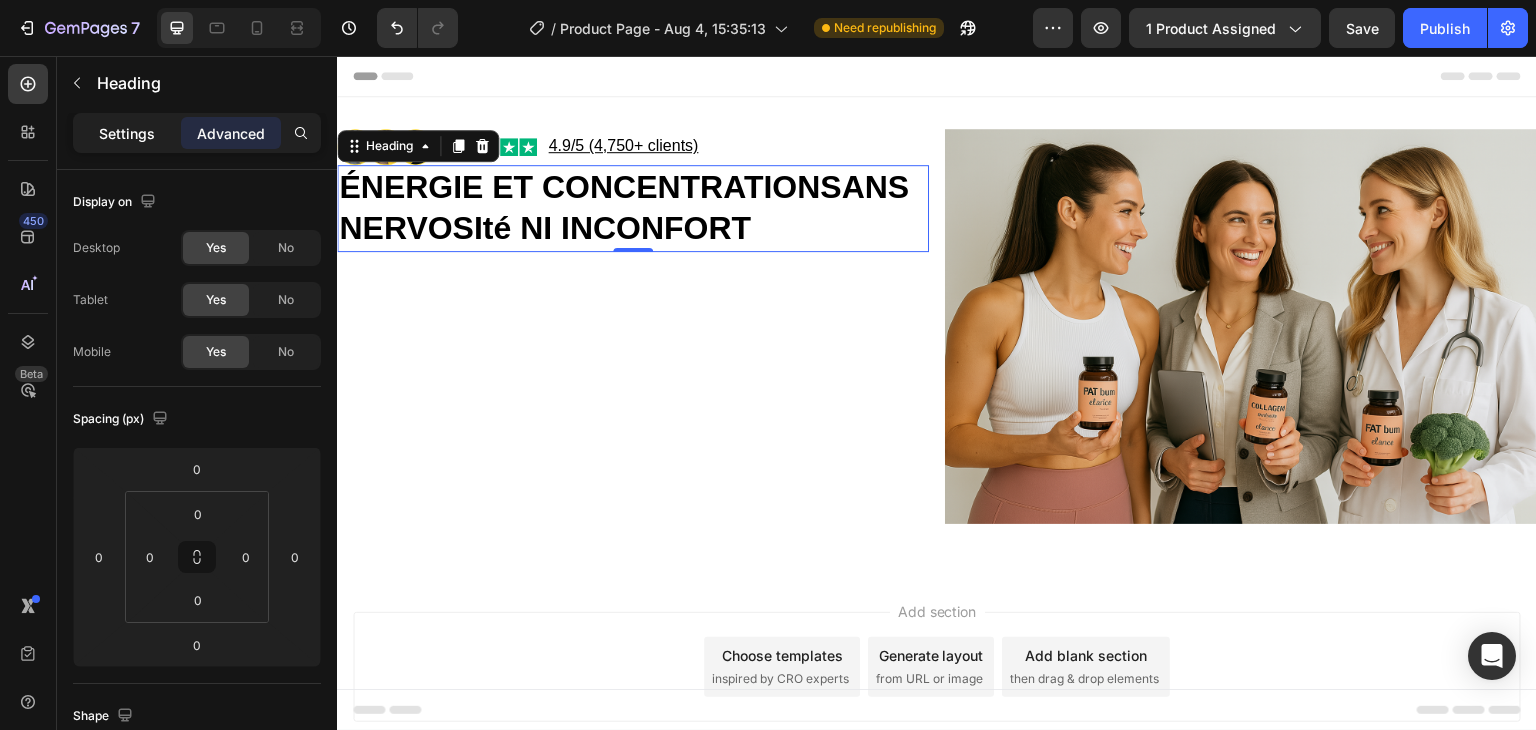 click on "Settings" at bounding box center (127, 133) 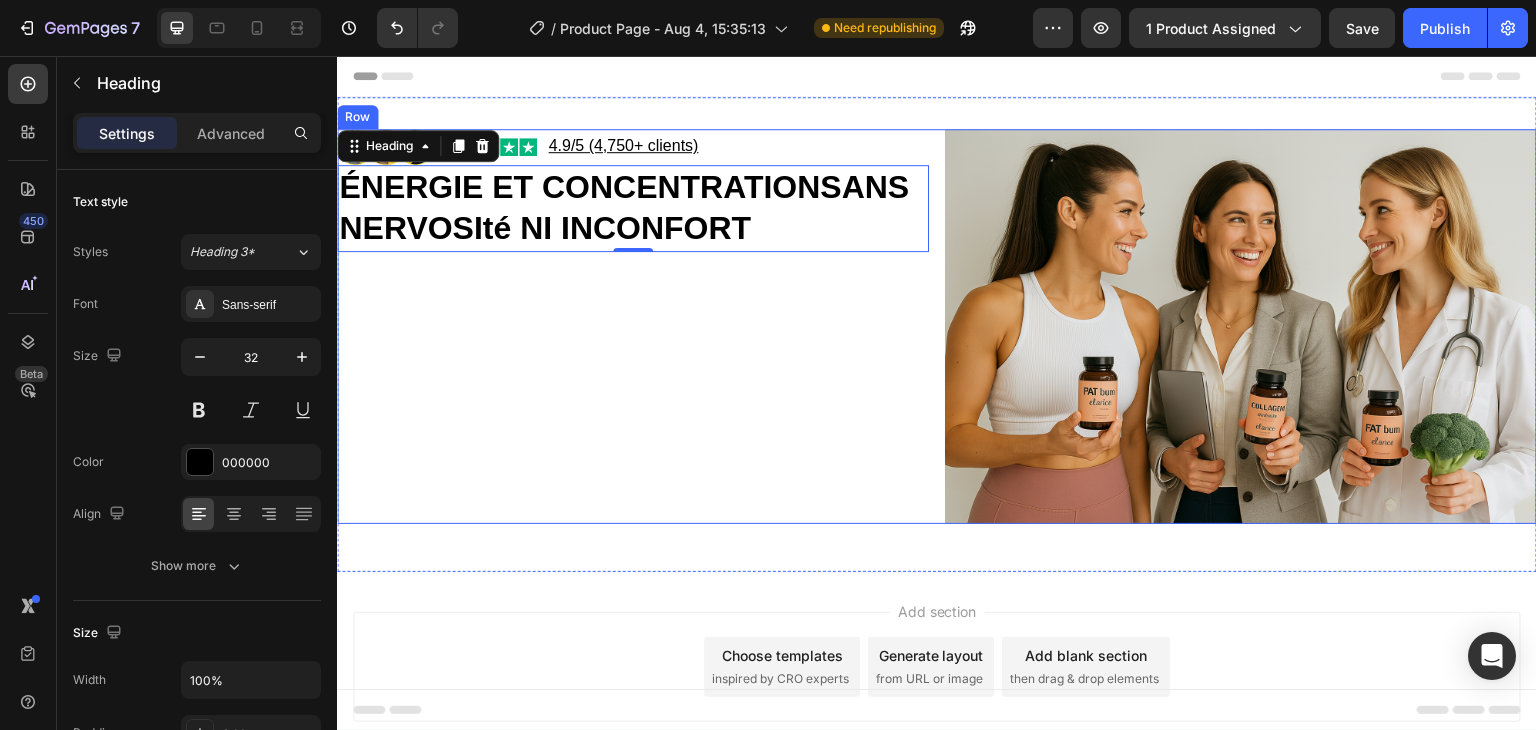 scroll, scrollTop: 81, scrollLeft: 0, axis: vertical 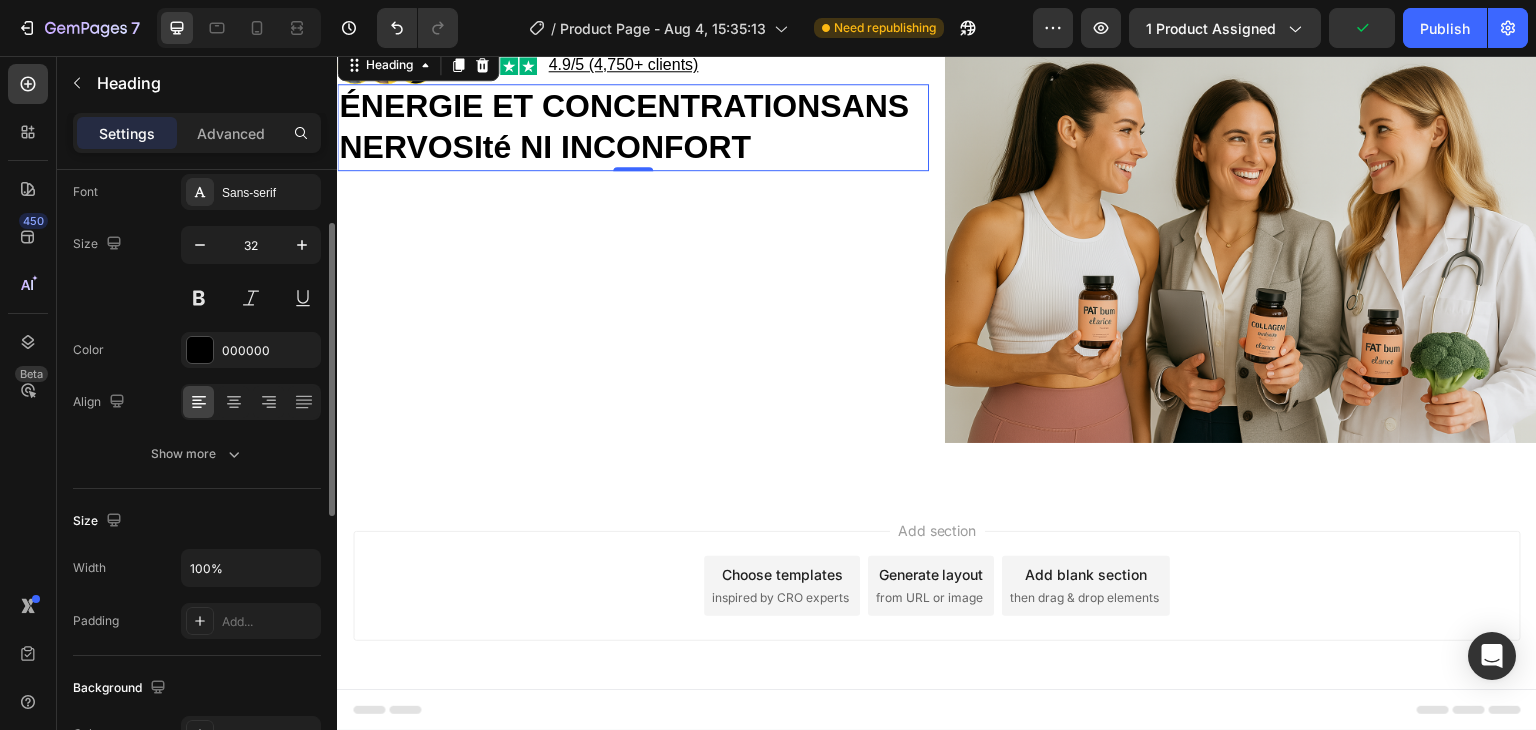 click on "Show more" at bounding box center [197, 454] 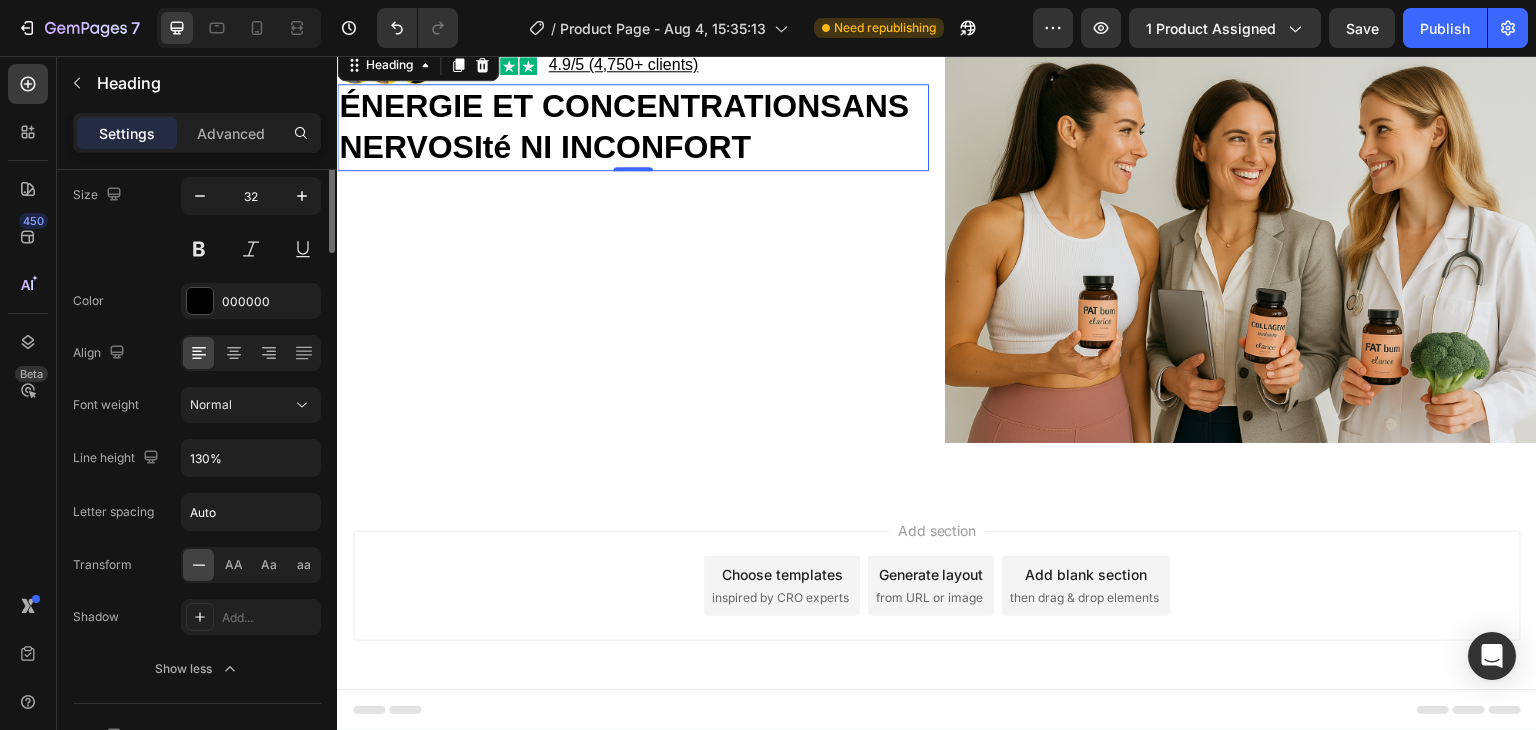 scroll, scrollTop: 0, scrollLeft: 0, axis: both 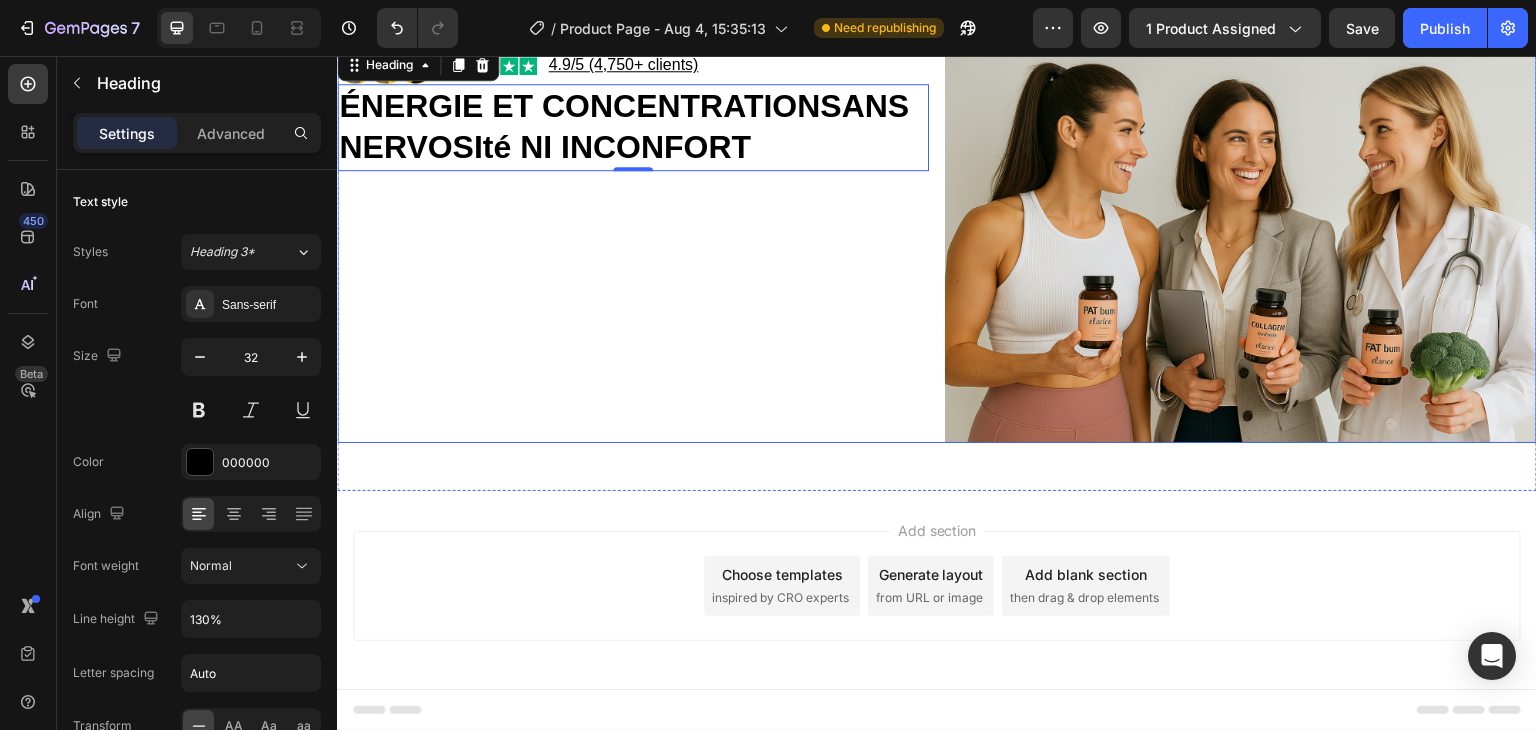 click on "Image Image 4.9/5 (4,750+ clients) Text Block Row ÉNERGIE ET CONCENTRATIONSANS NERVOSIté NI INCONFORT Heading 0" at bounding box center [633, 245] 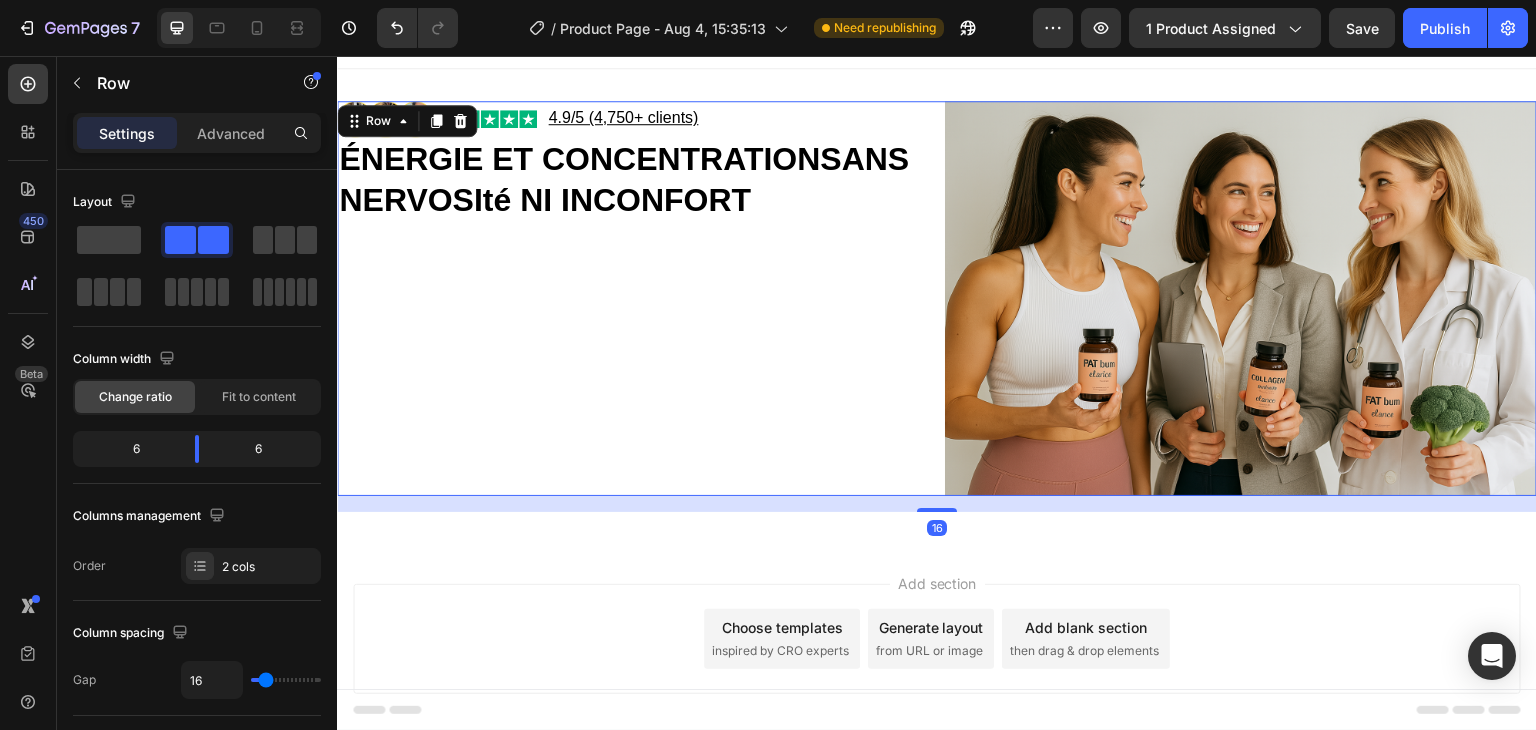 scroll, scrollTop: 0, scrollLeft: 0, axis: both 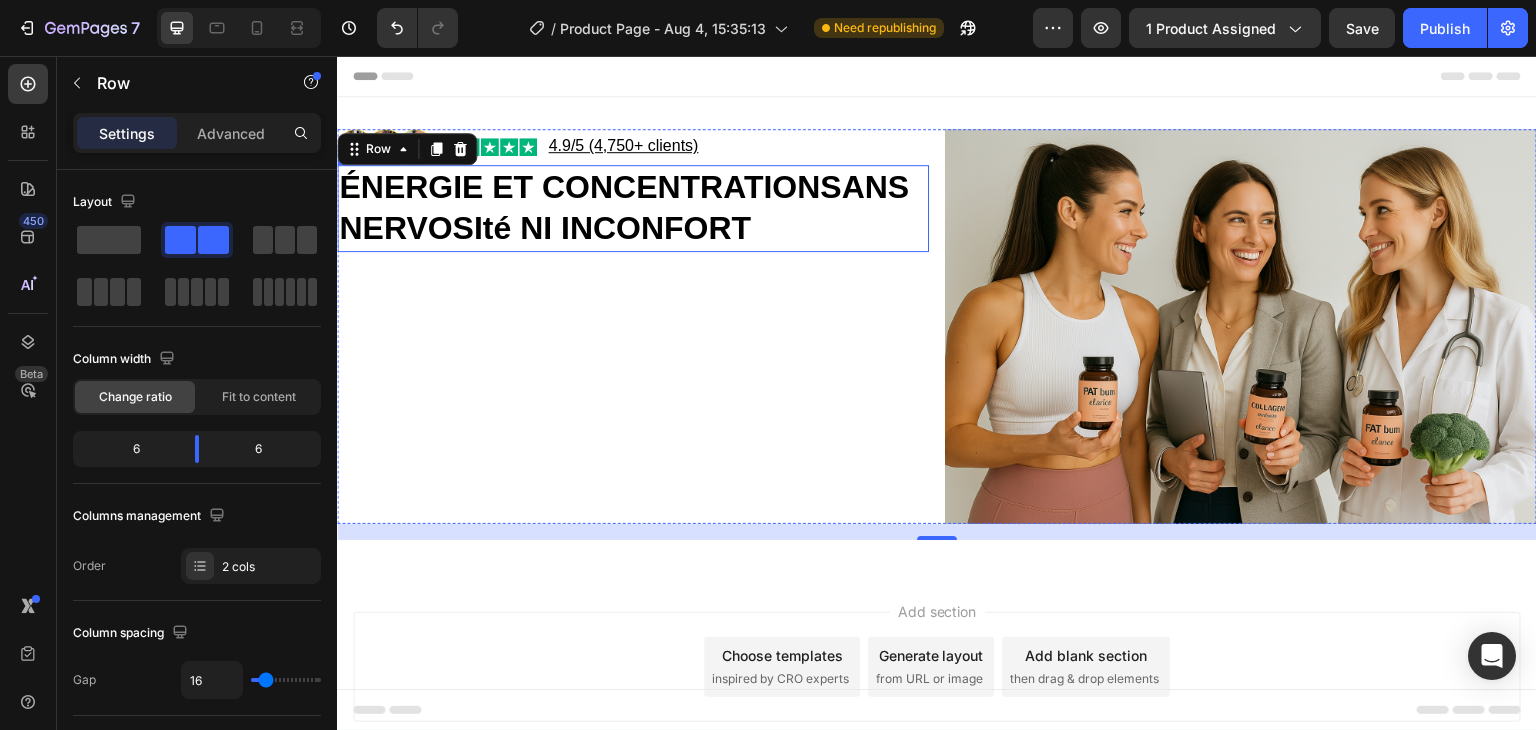 click on "⁠⁠⁠⁠⁠⁠⁠ ÉNERGIE ET CONCENTRATIONSANS NERVOSIté NI INCONFORT" at bounding box center (633, 208) 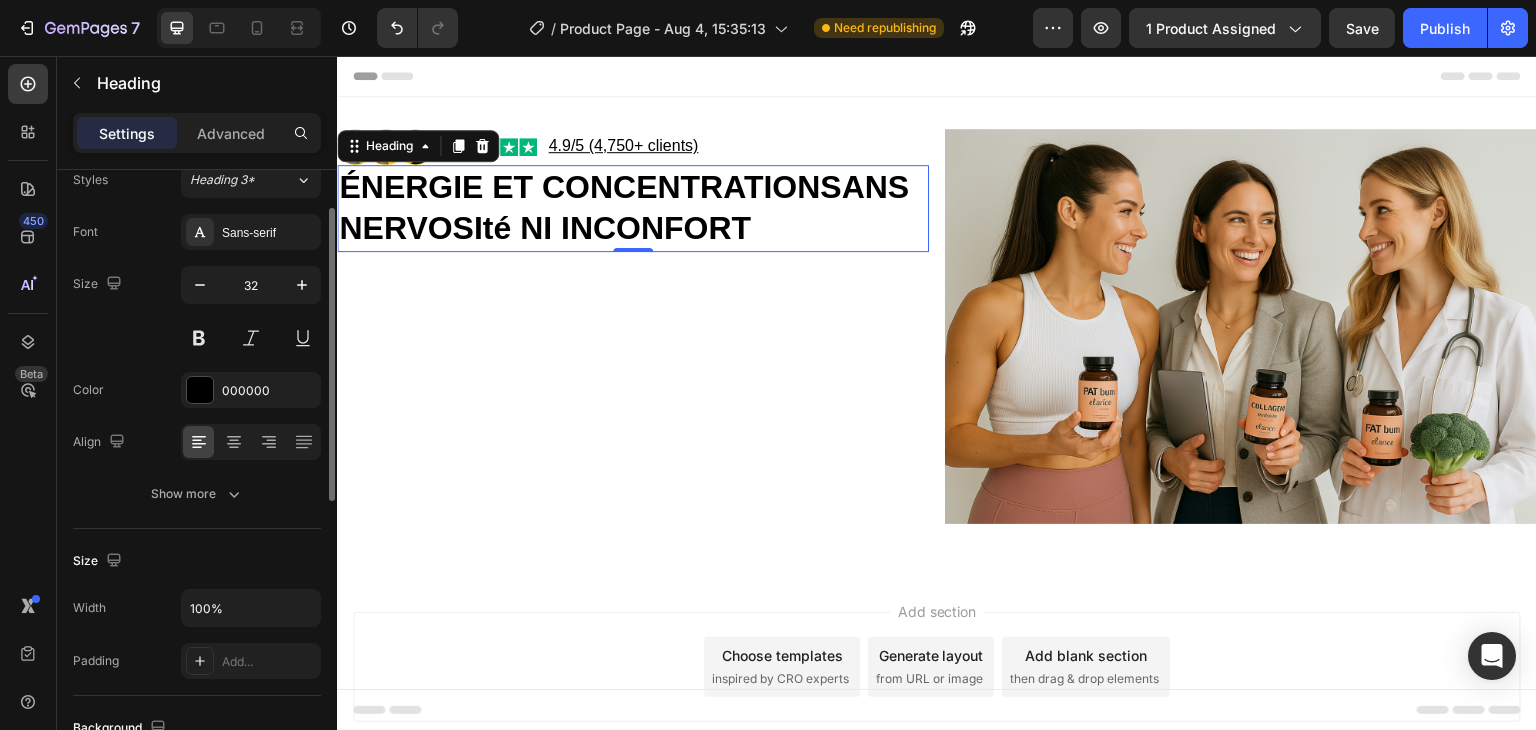scroll, scrollTop: 79, scrollLeft: 0, axis: vertical 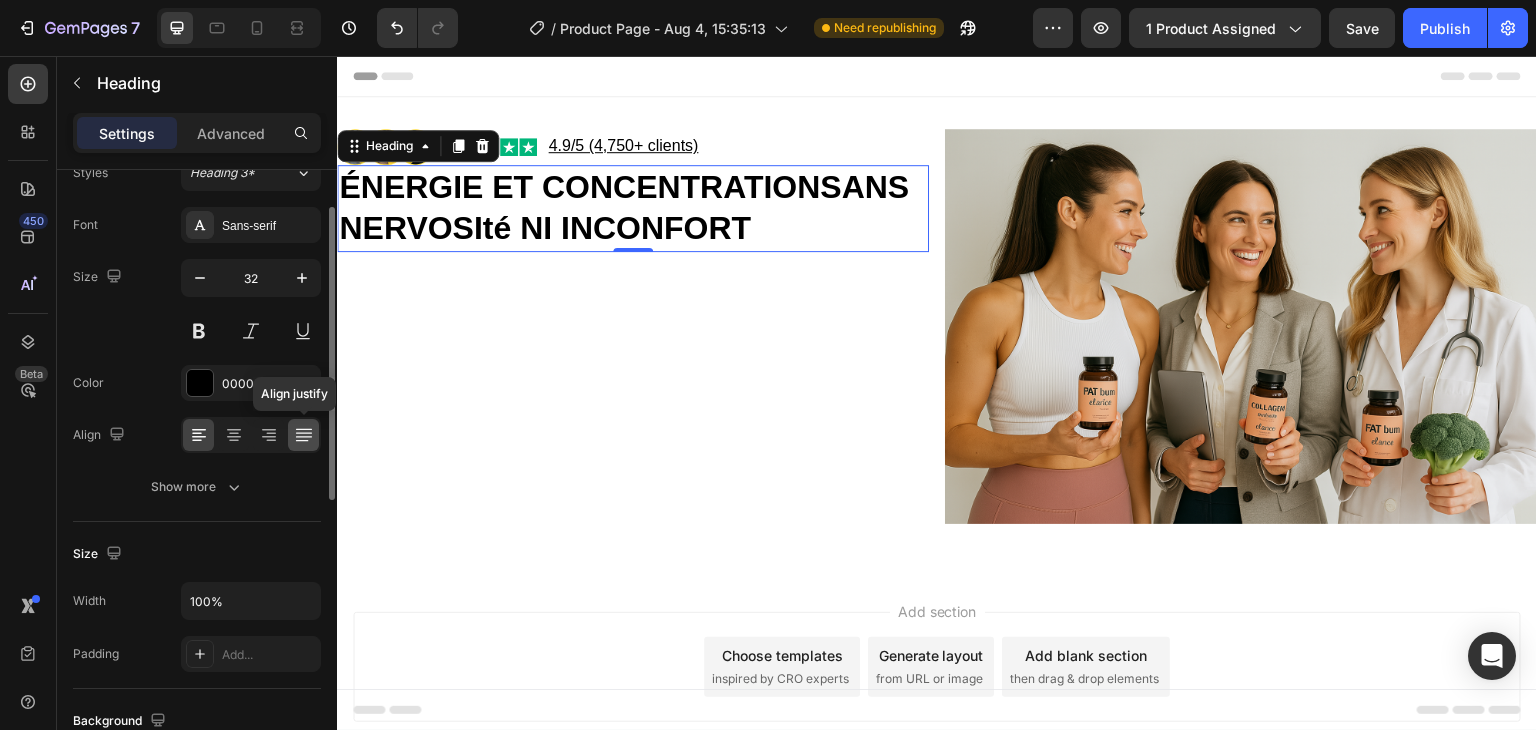 click 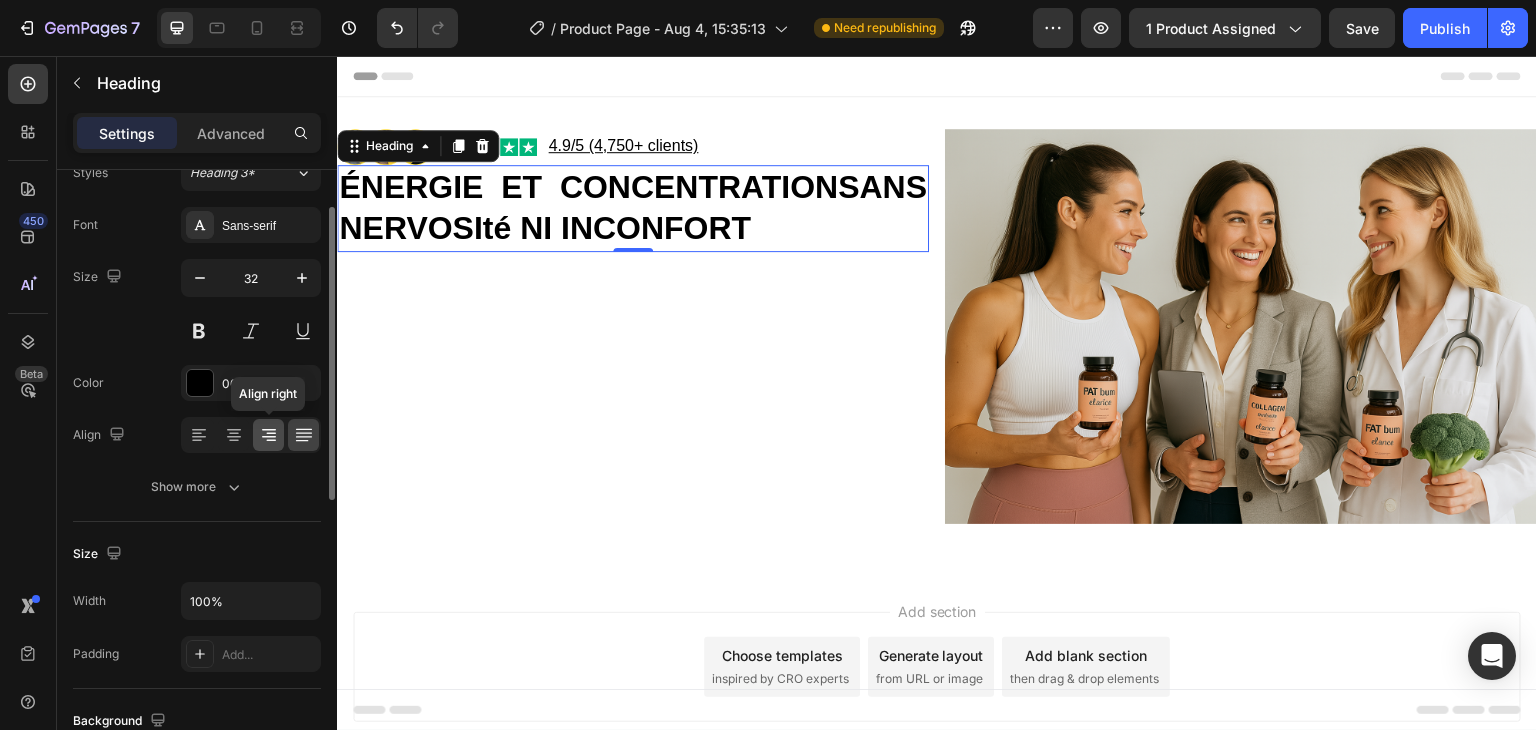 click 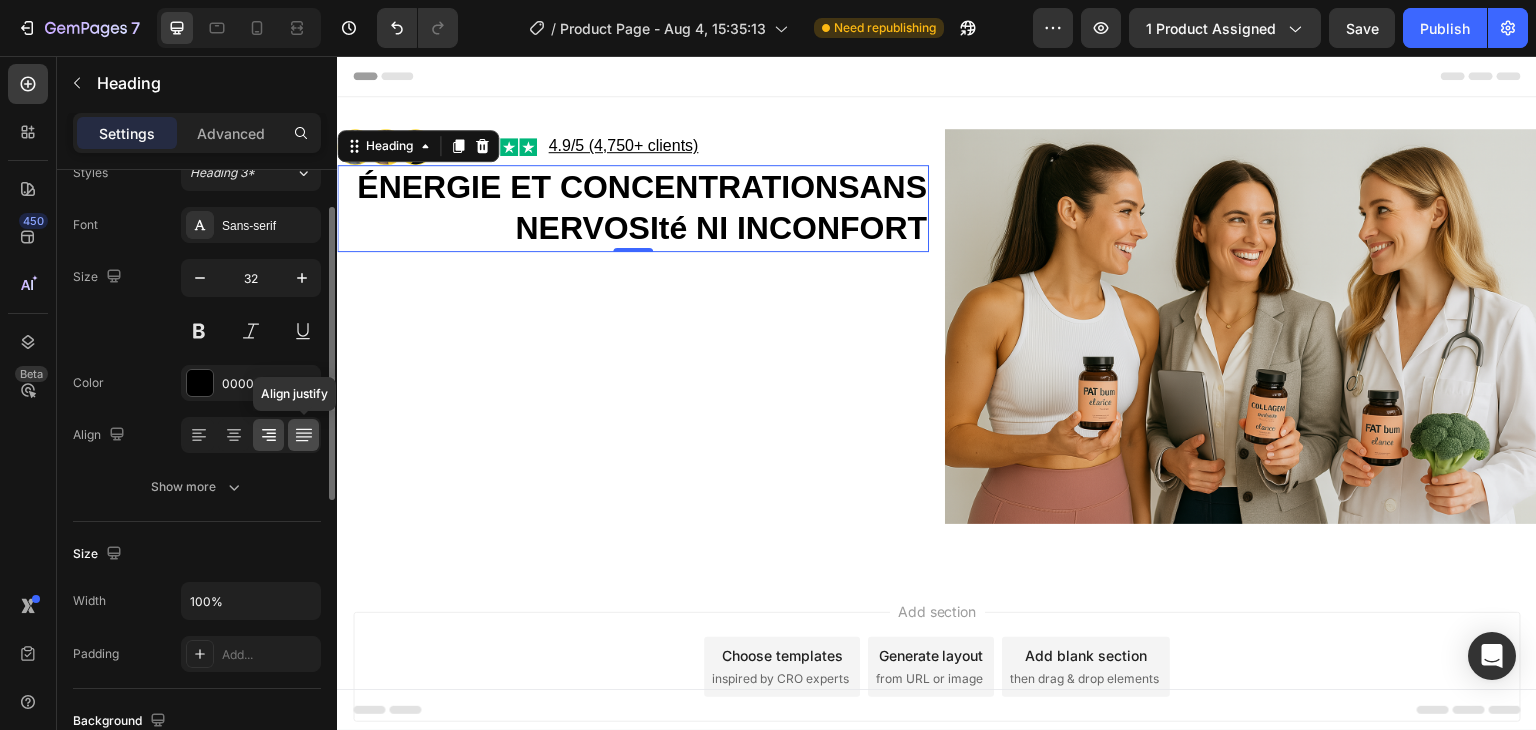 click 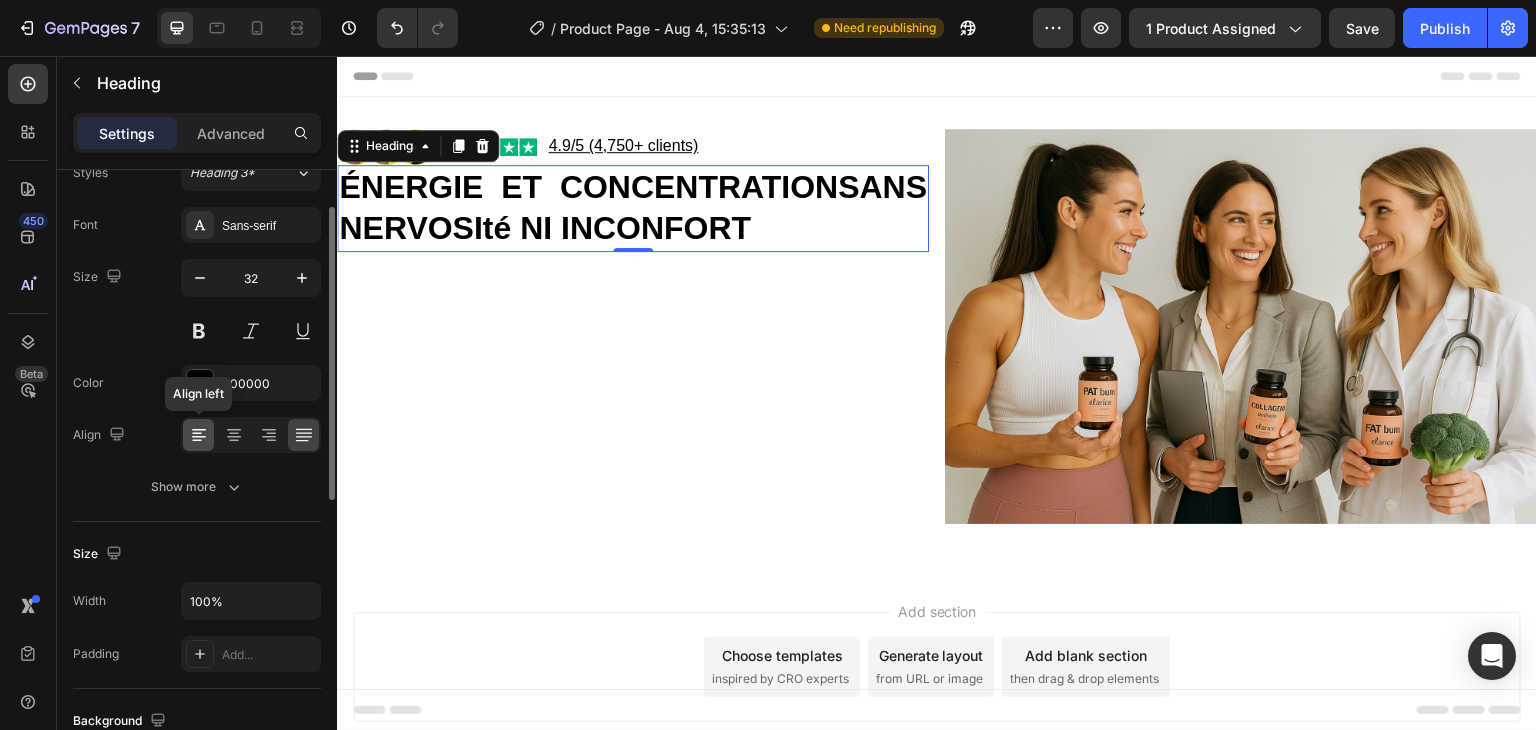 click 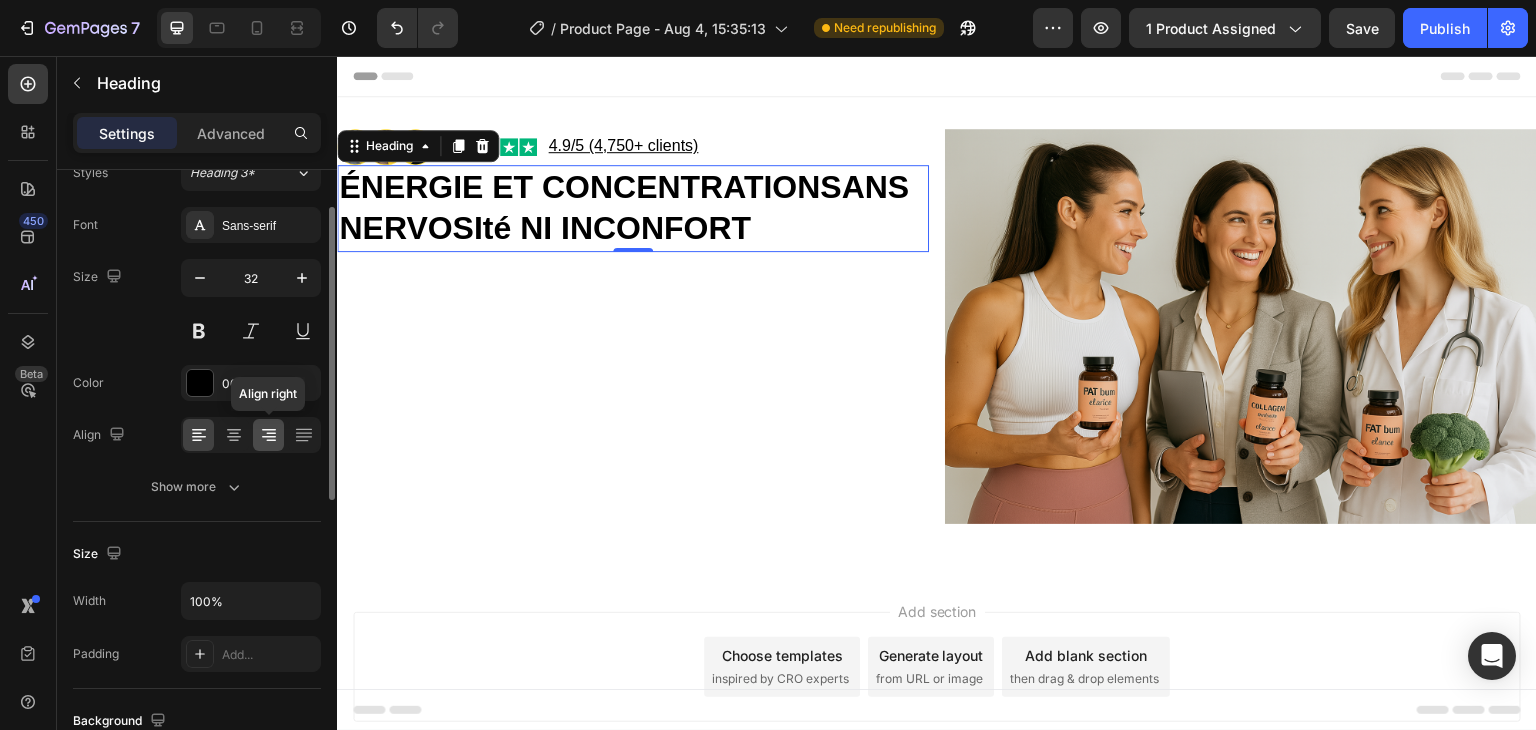 click 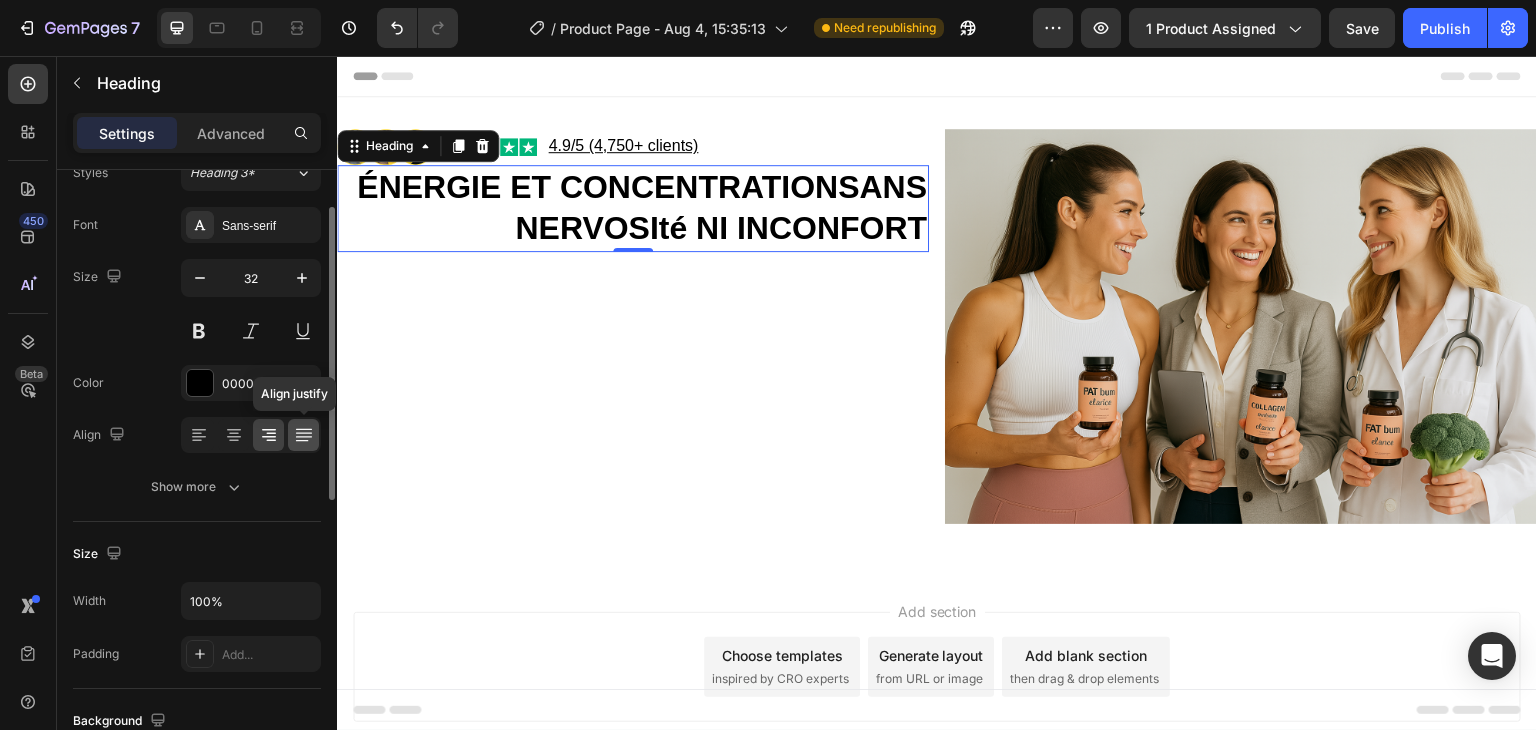click 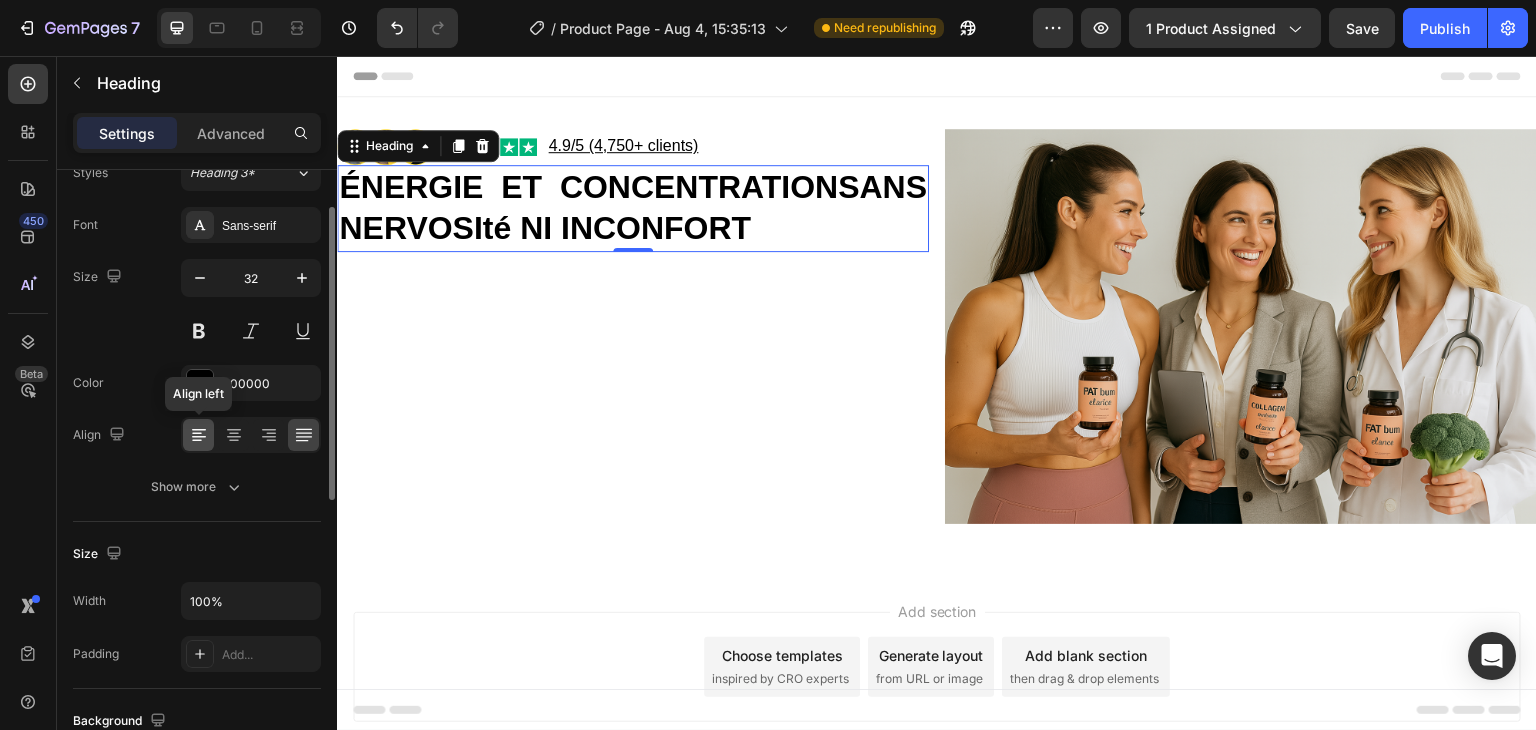click 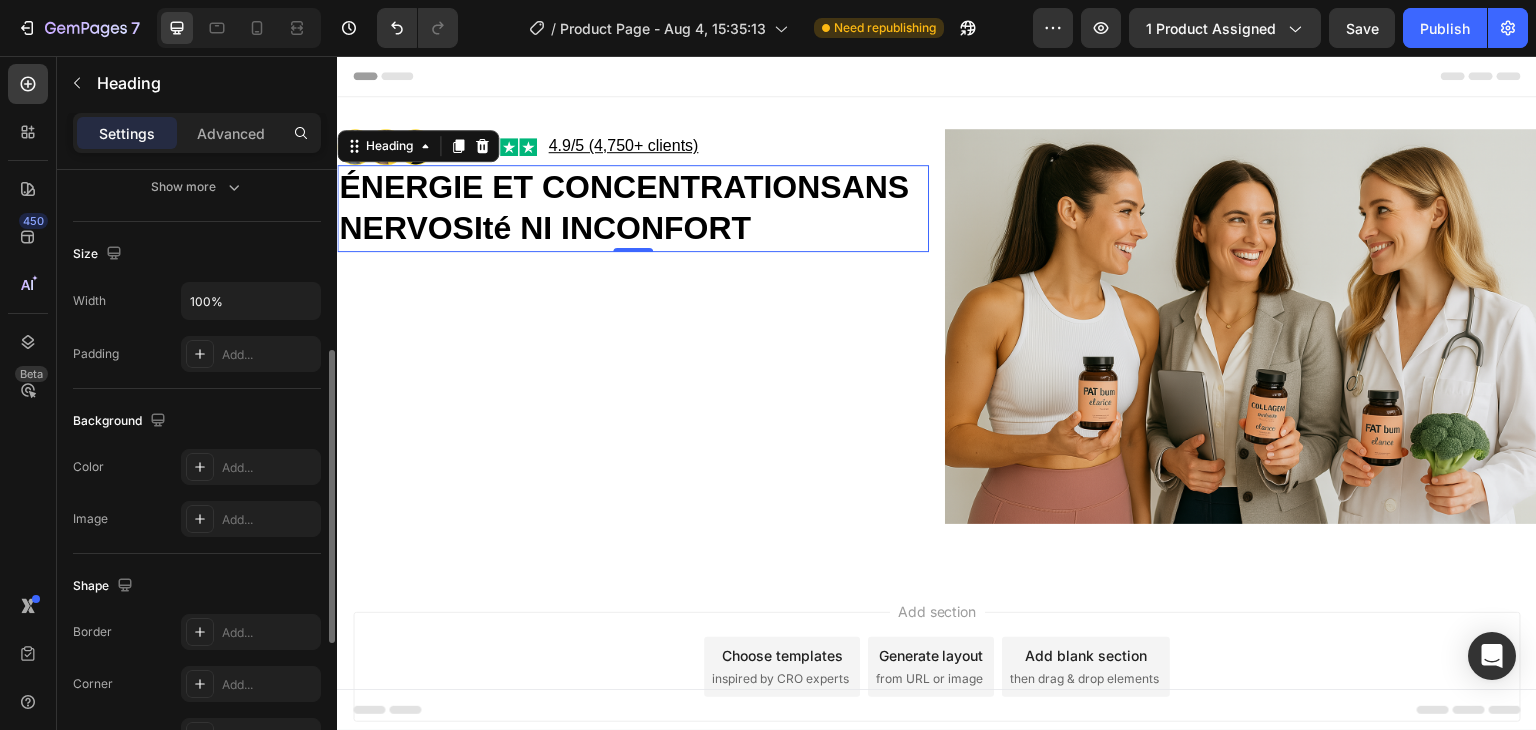 scroll, scrollTop: 380, scrollLeft: 0, axis: vertical 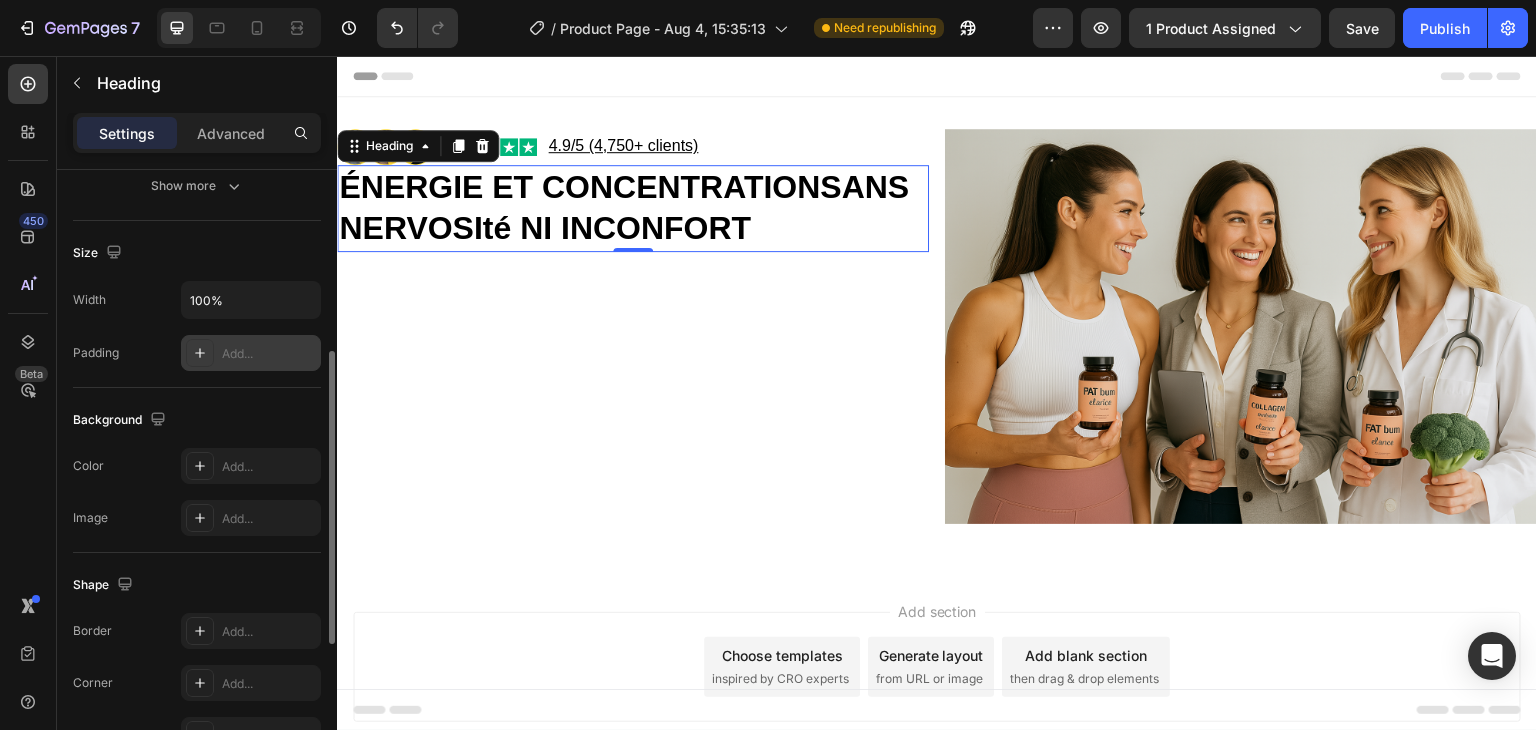 click on "Add..." at bounding box center [269, 354] 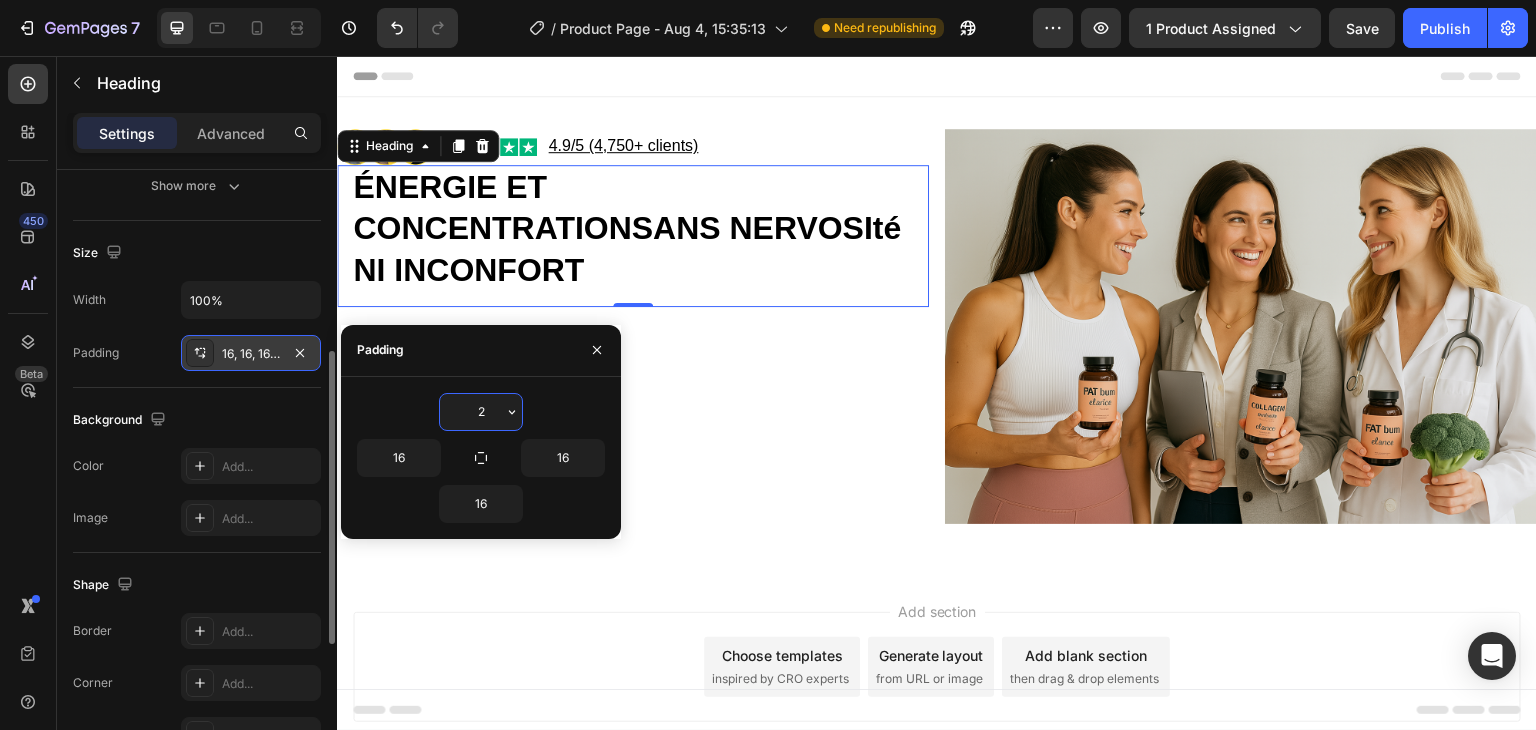 type on "20" 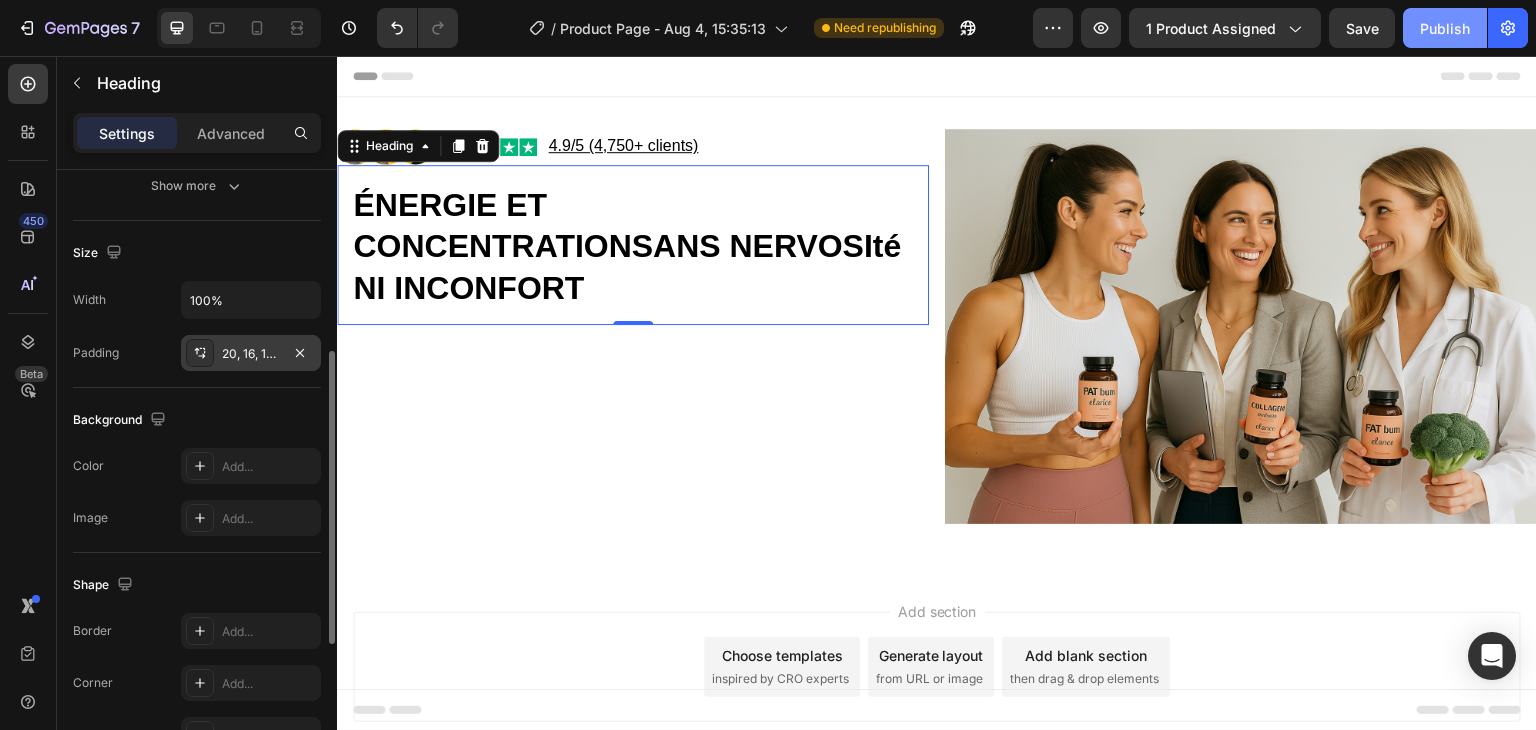 click on "Publish" at bounding box center (1445, 28) 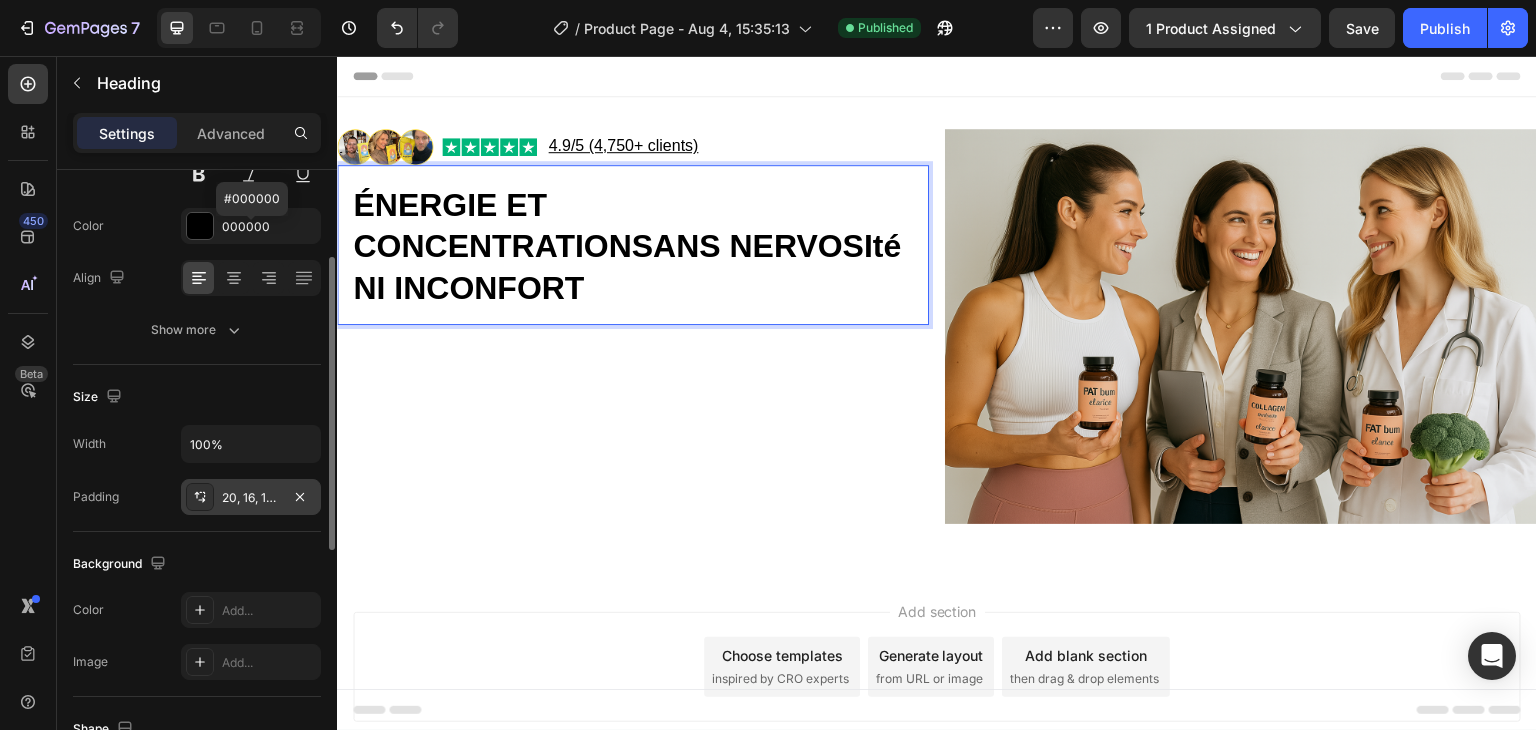 scroll, scrollTop: 217, scrollLeft: 0, axis: vertical 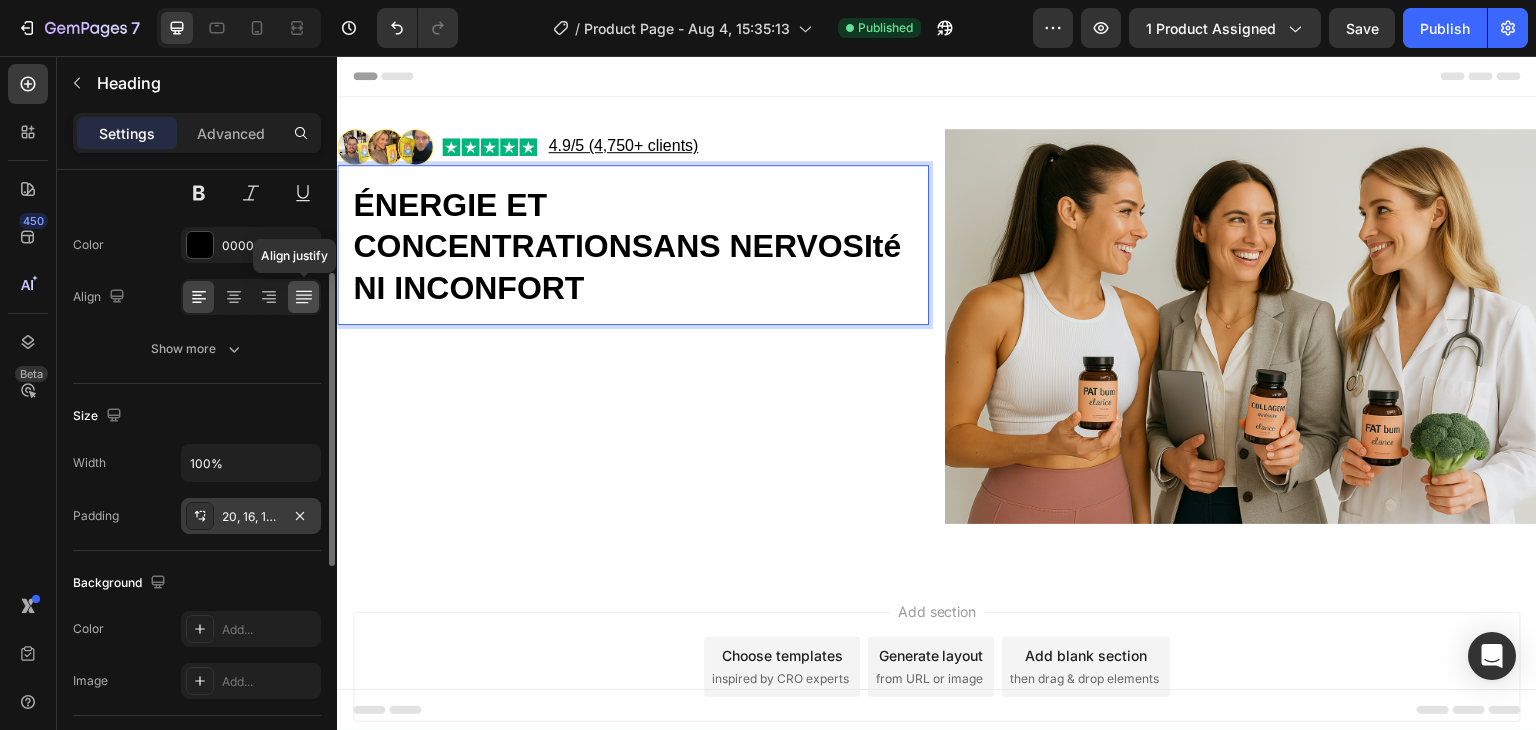 click 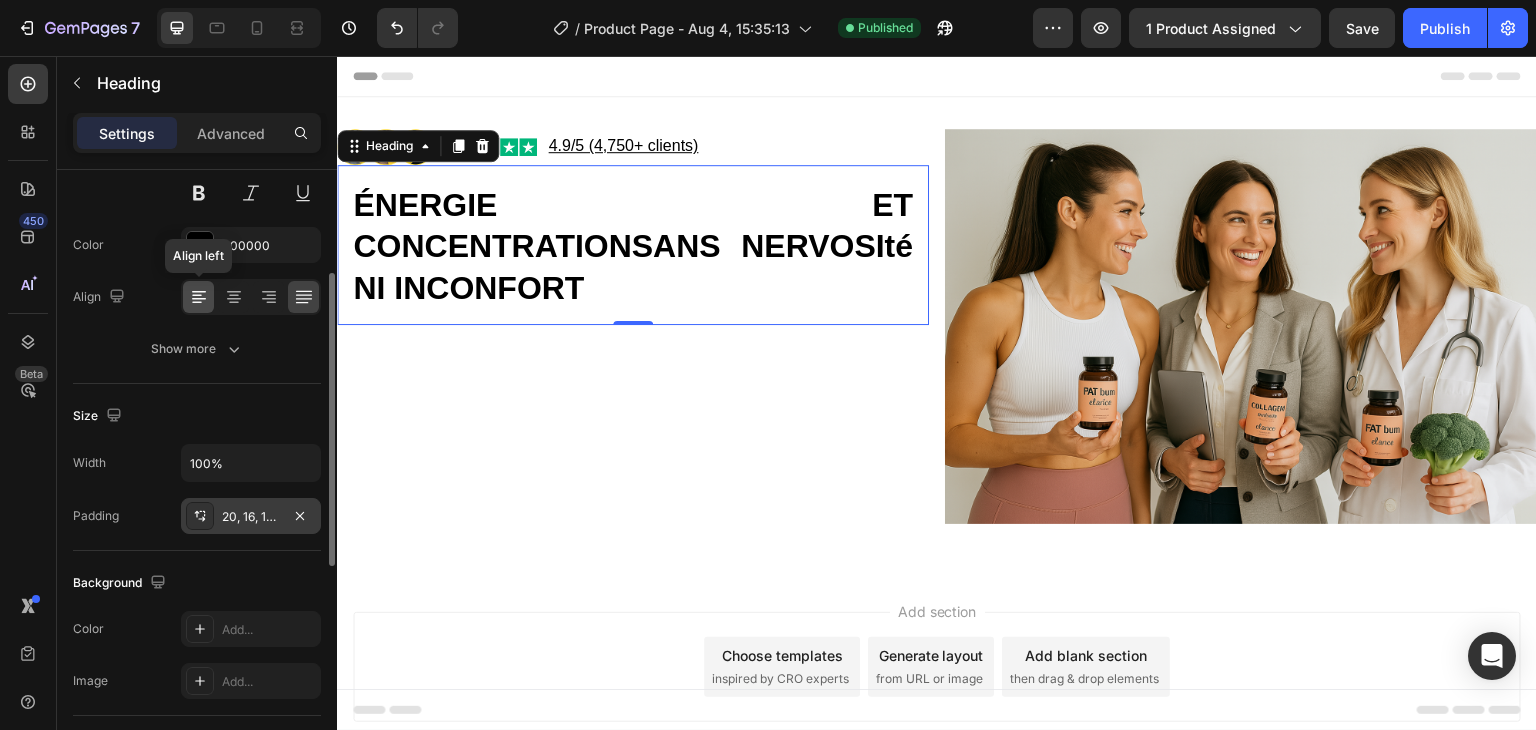 click 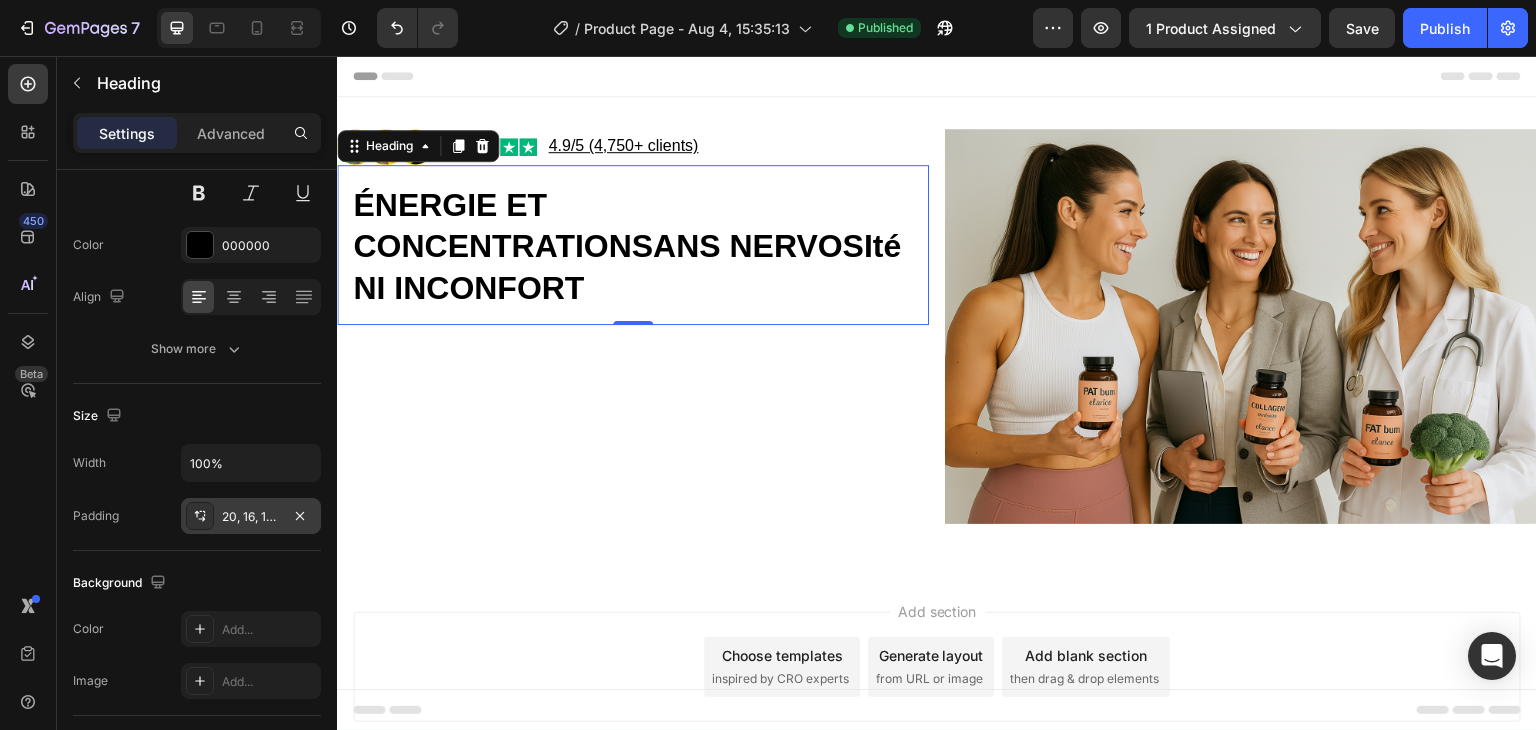 click on "ÉNERGIE ET CONCENTRATIONSANS NERVOSIté NI INCONFORT" at bounding box center (627, 246) 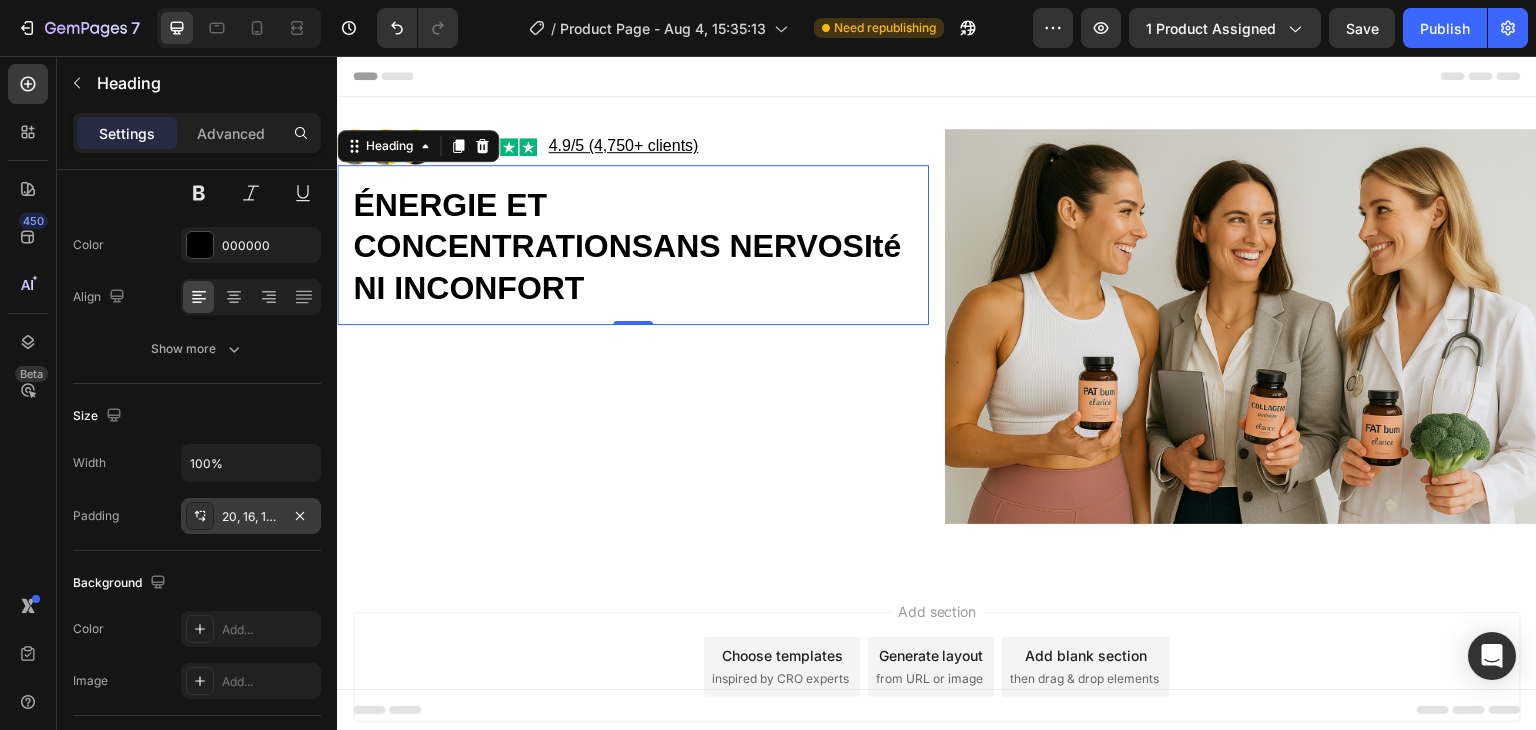 click on "20, 16, 16, 16" at bounding box center [251, 517] 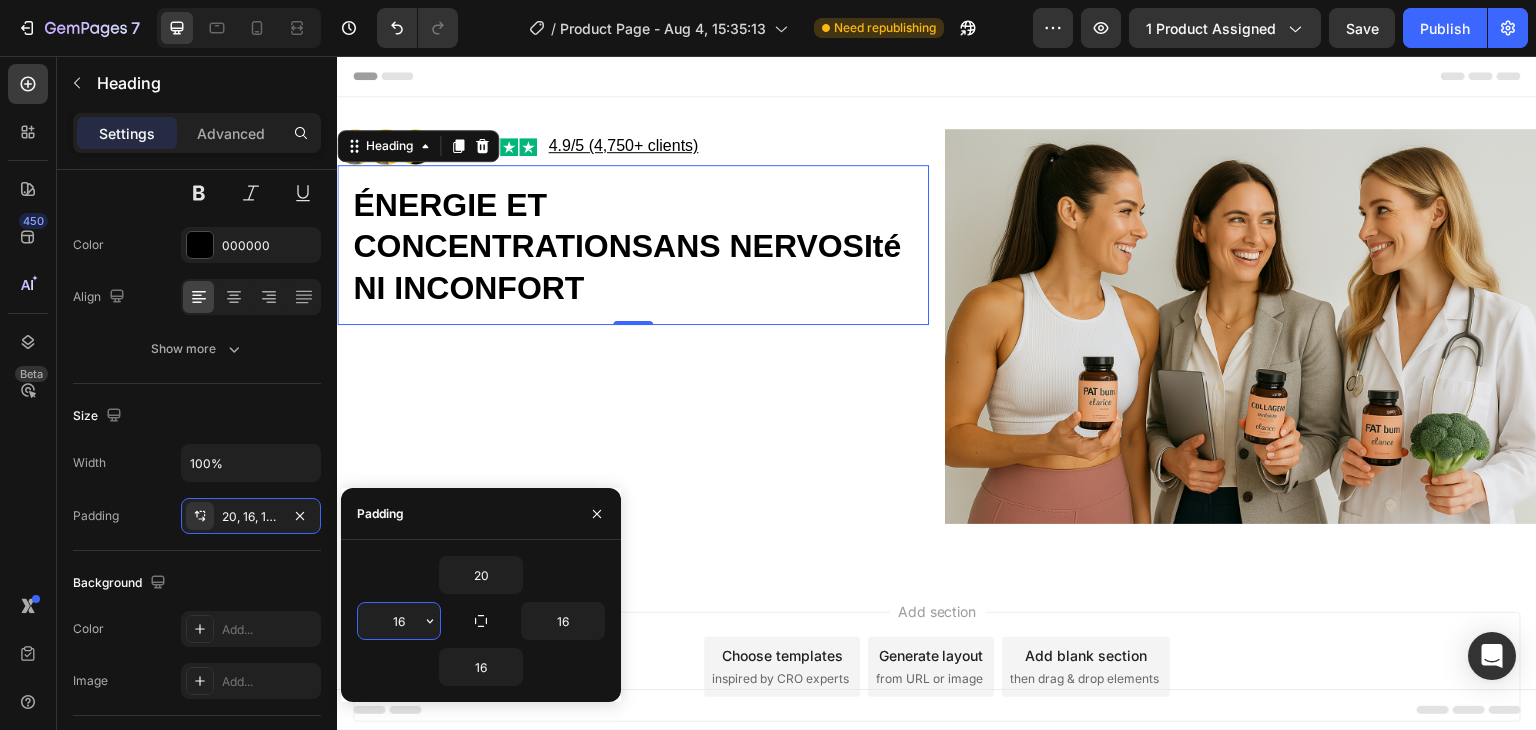 click on "16" at bounding box center (399, 621) 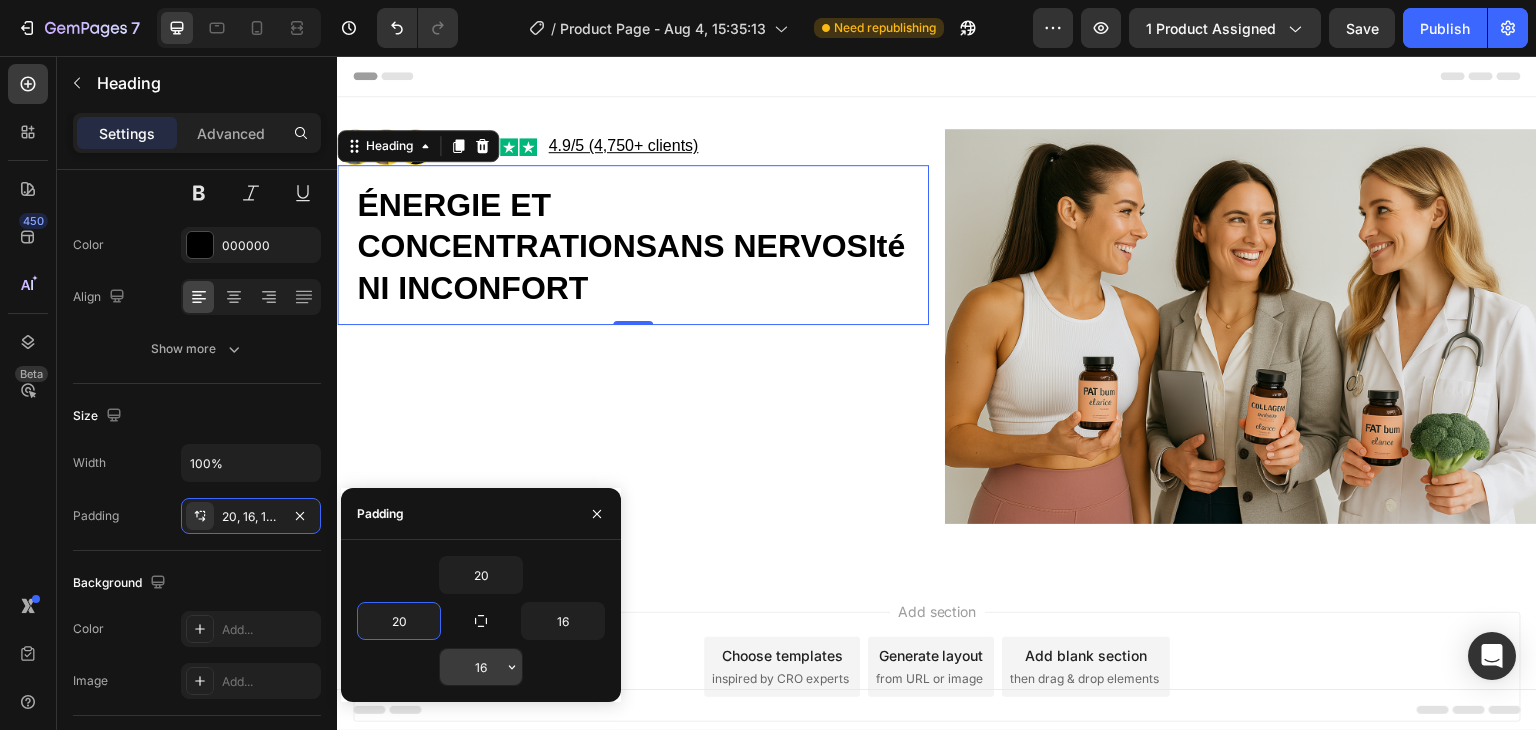 type on "20" 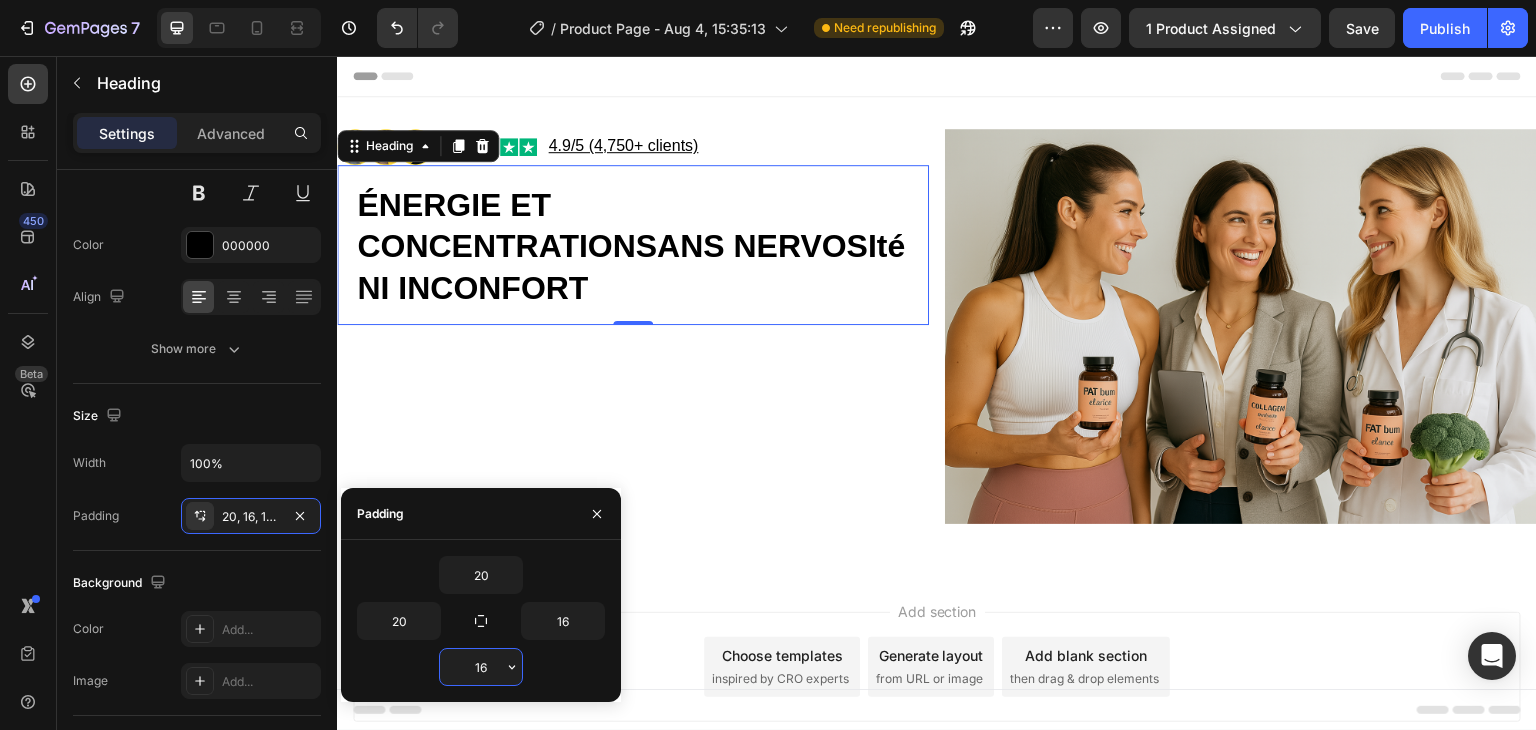 click on "16" at bounding box center (481, 667) 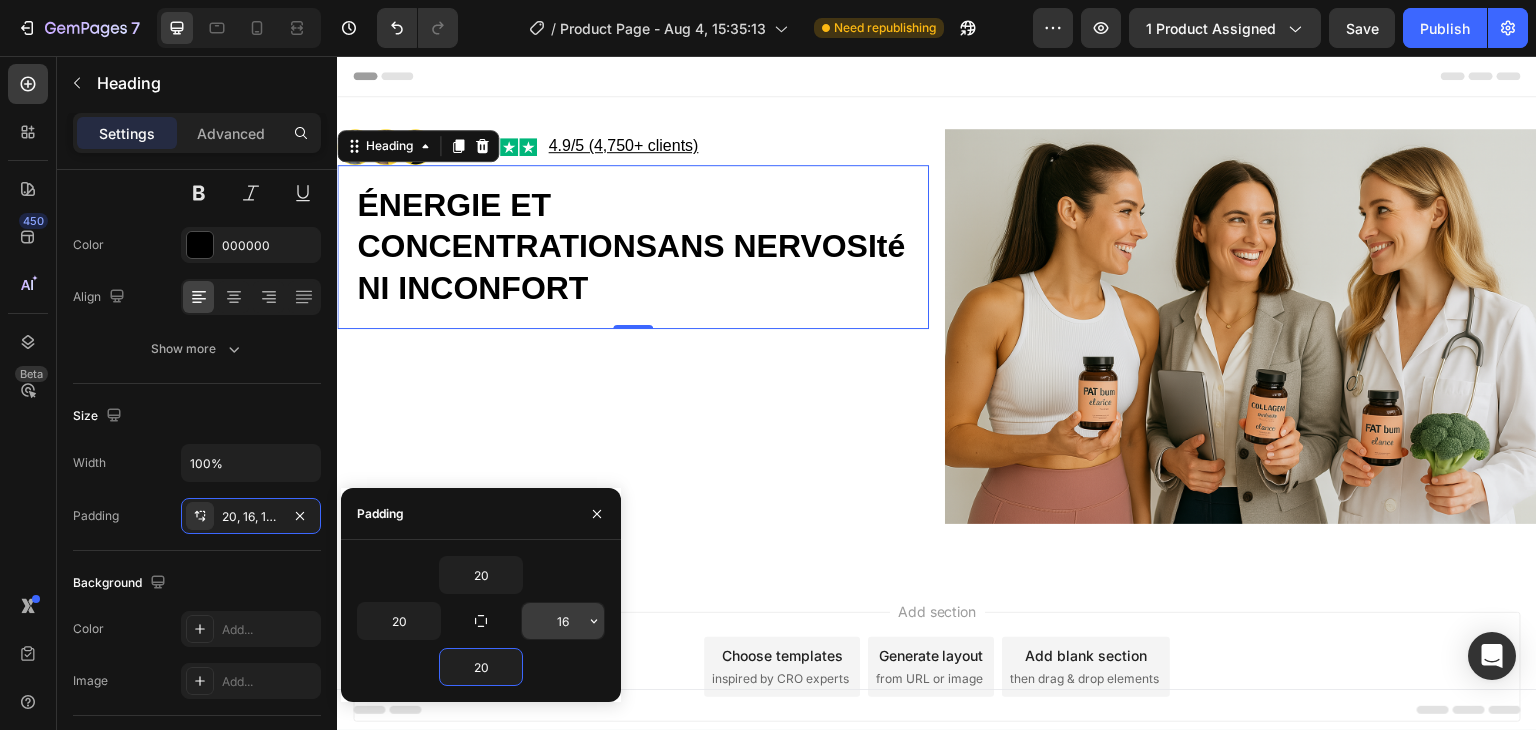 type on "20" 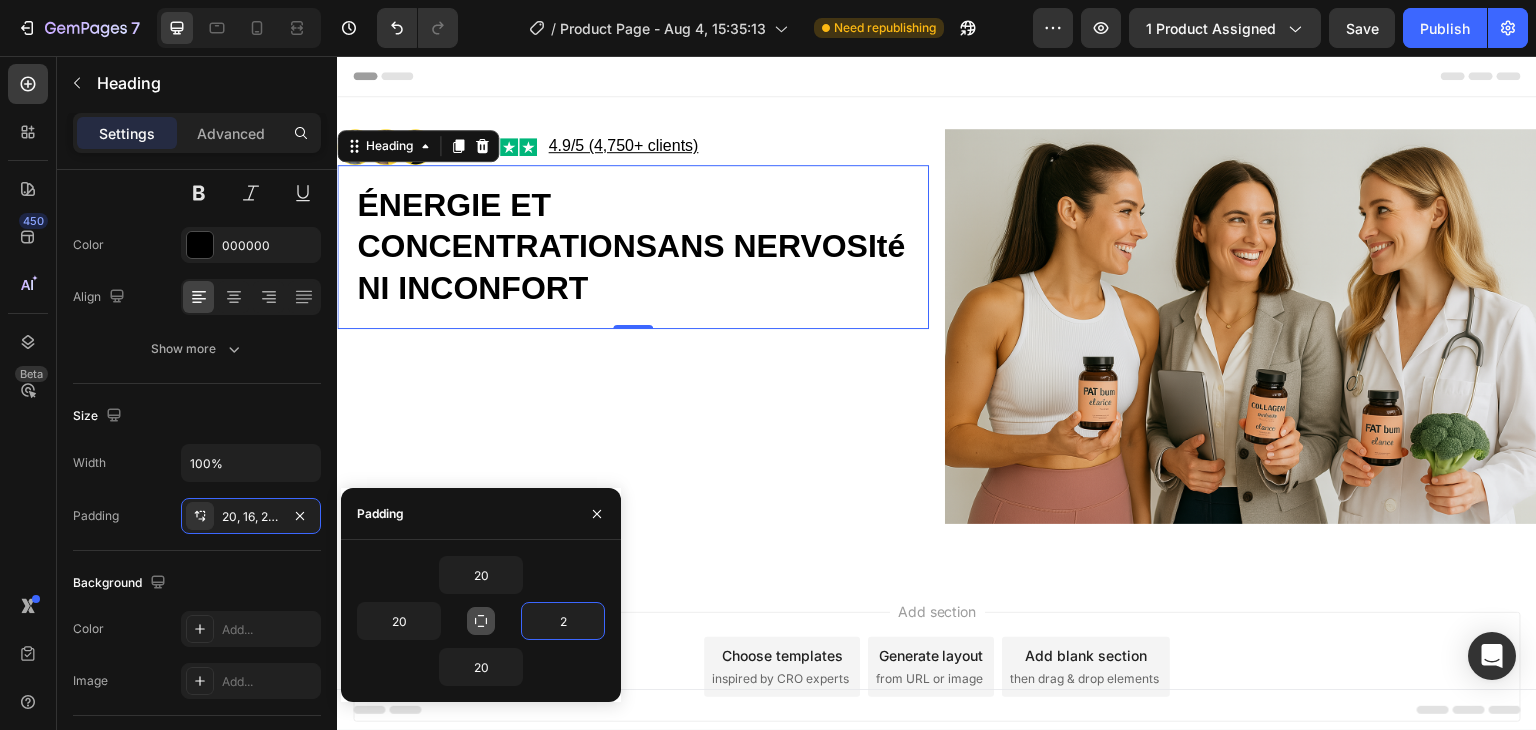 type on "24" 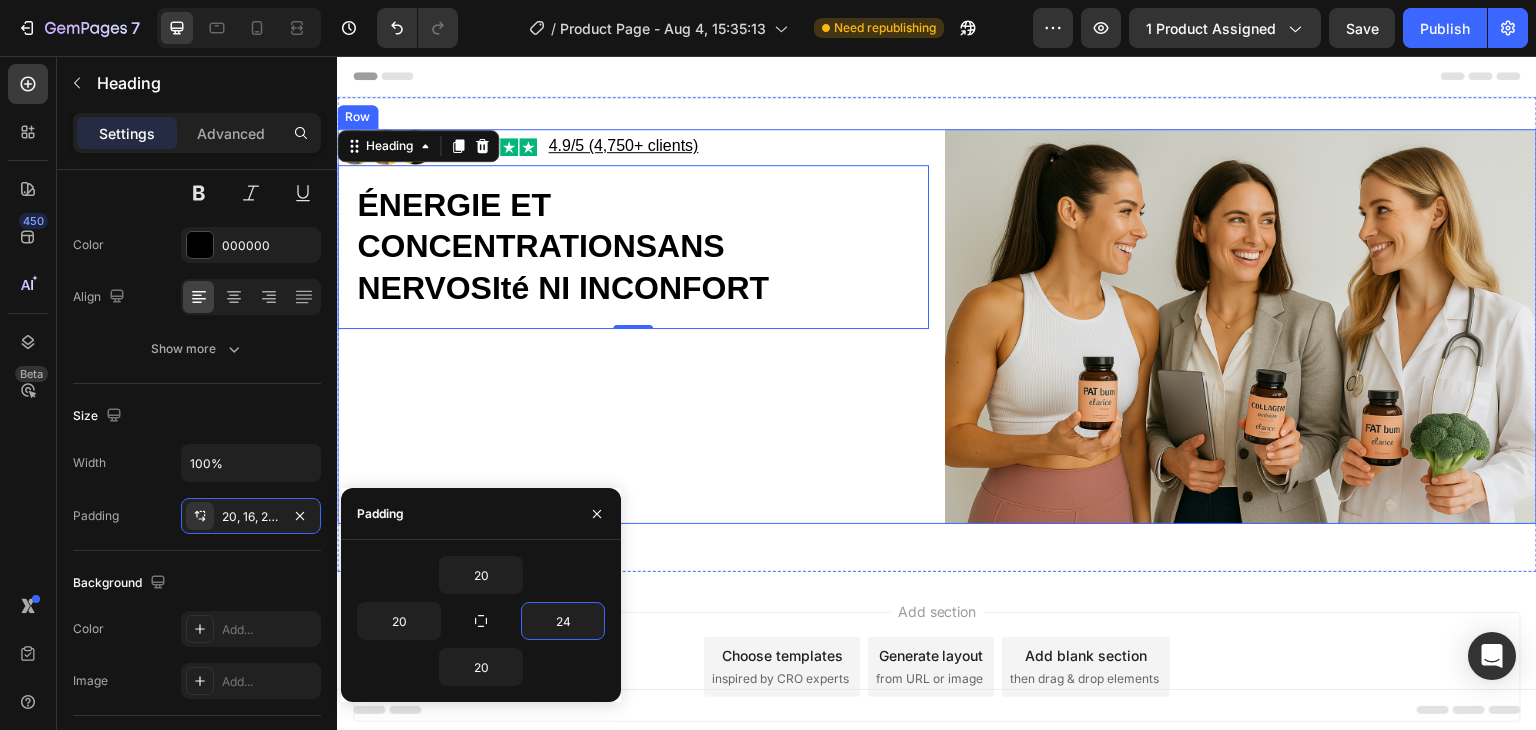 click on "Image Image 4.9/5 (4,750+ clients) Text Block Row ÉNERGIE ET CONCENTRATIONSANS NERVOSIté NI INCONFORT Heading 0" at bounding box center (633, 326) 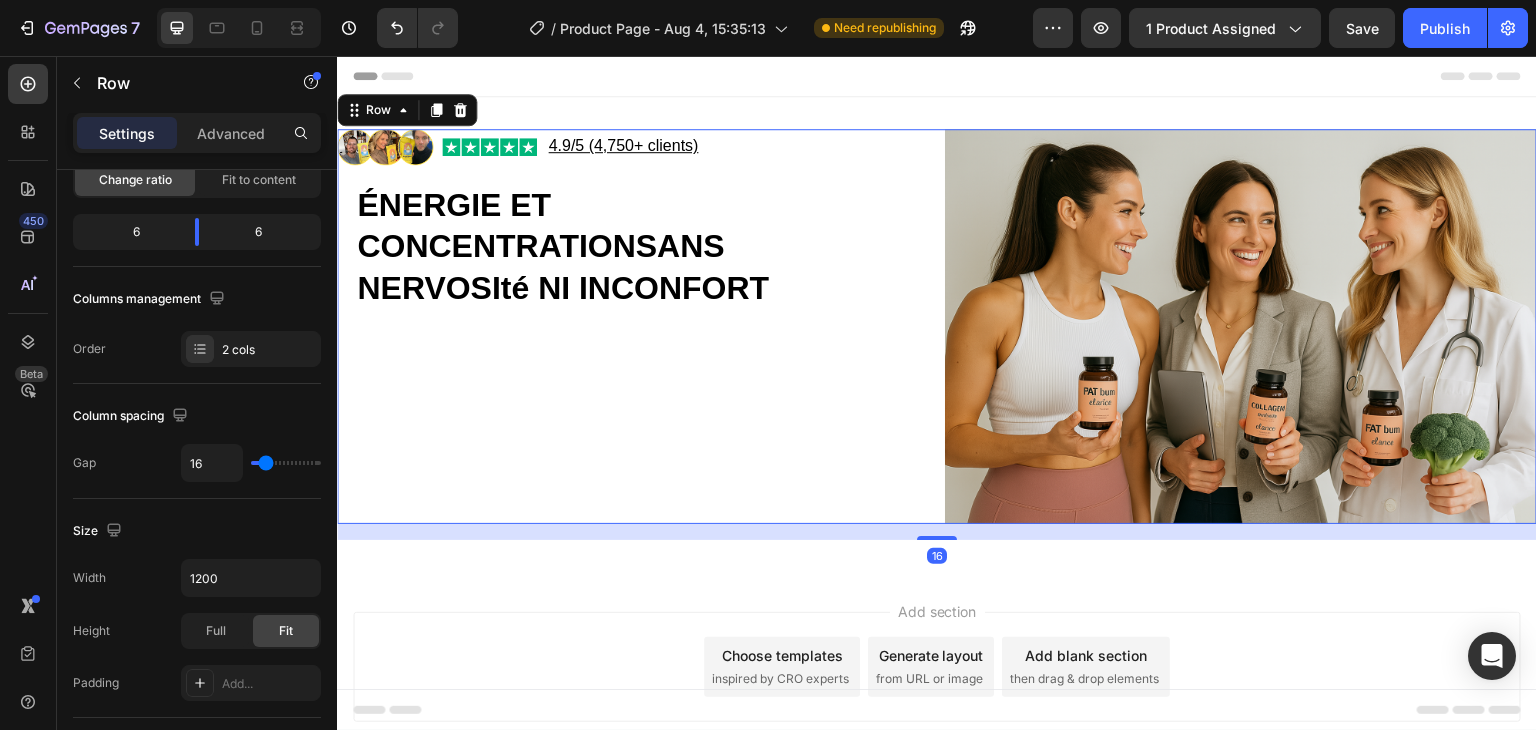 scroll, scrollTop: 0, scrollLeft: 0, axis: both 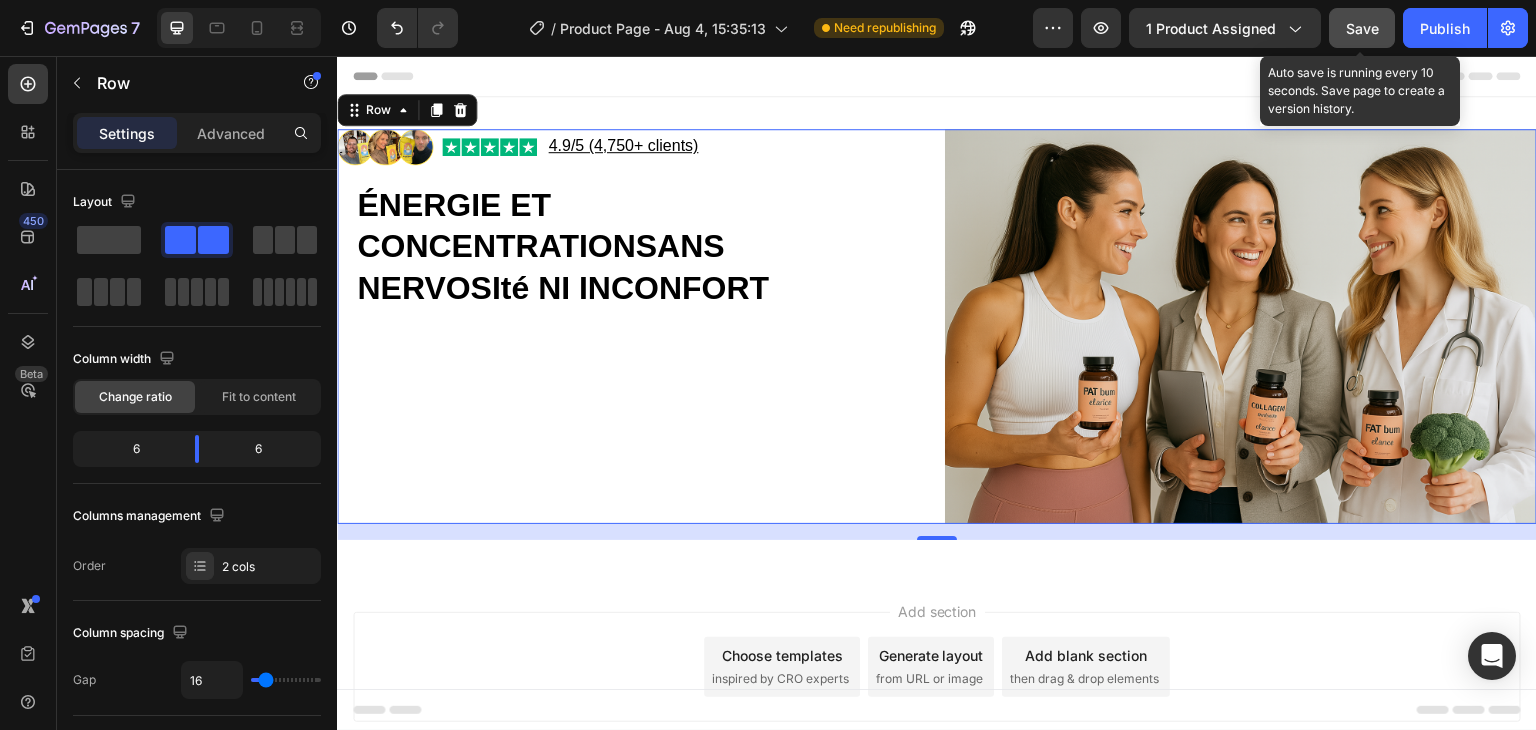 click on "Save" at bounding box center (1362, 28) 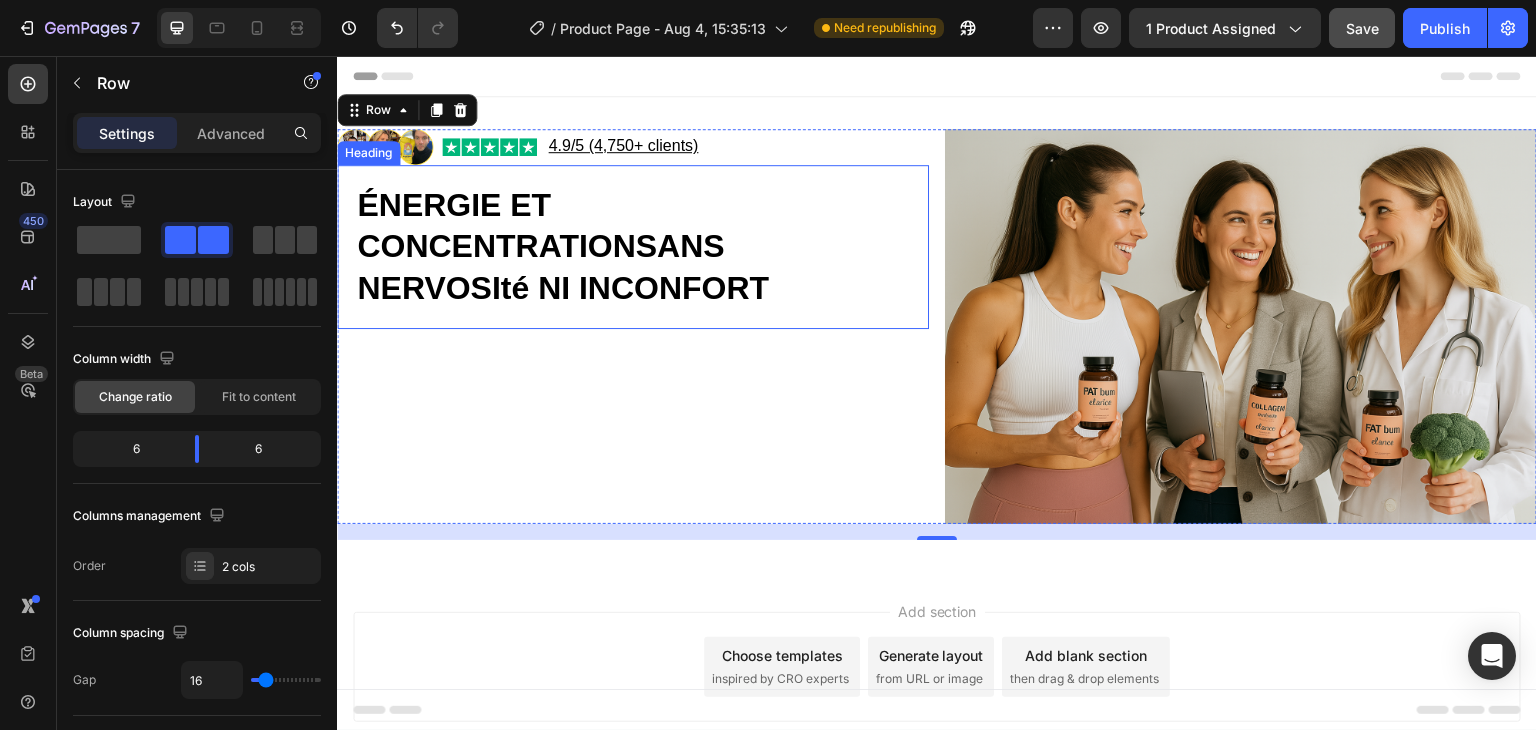 click on "ÉNERGIE ET CONCENTRATIONSANS NERVOSIté NI INCONFORT" at bounding box center (563, 246) 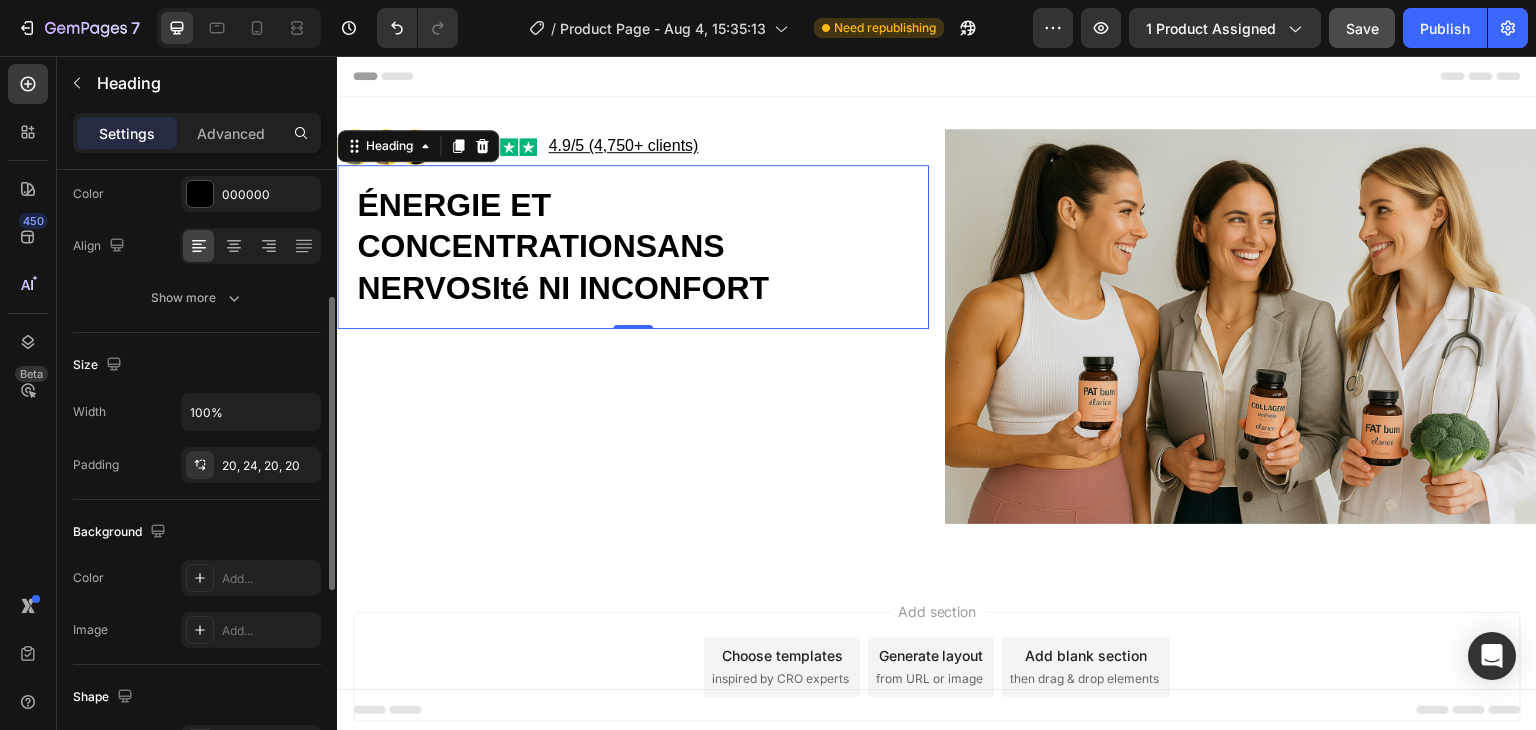scroll, scrollTop: 268, scrollLeft: 0, axis: vertical 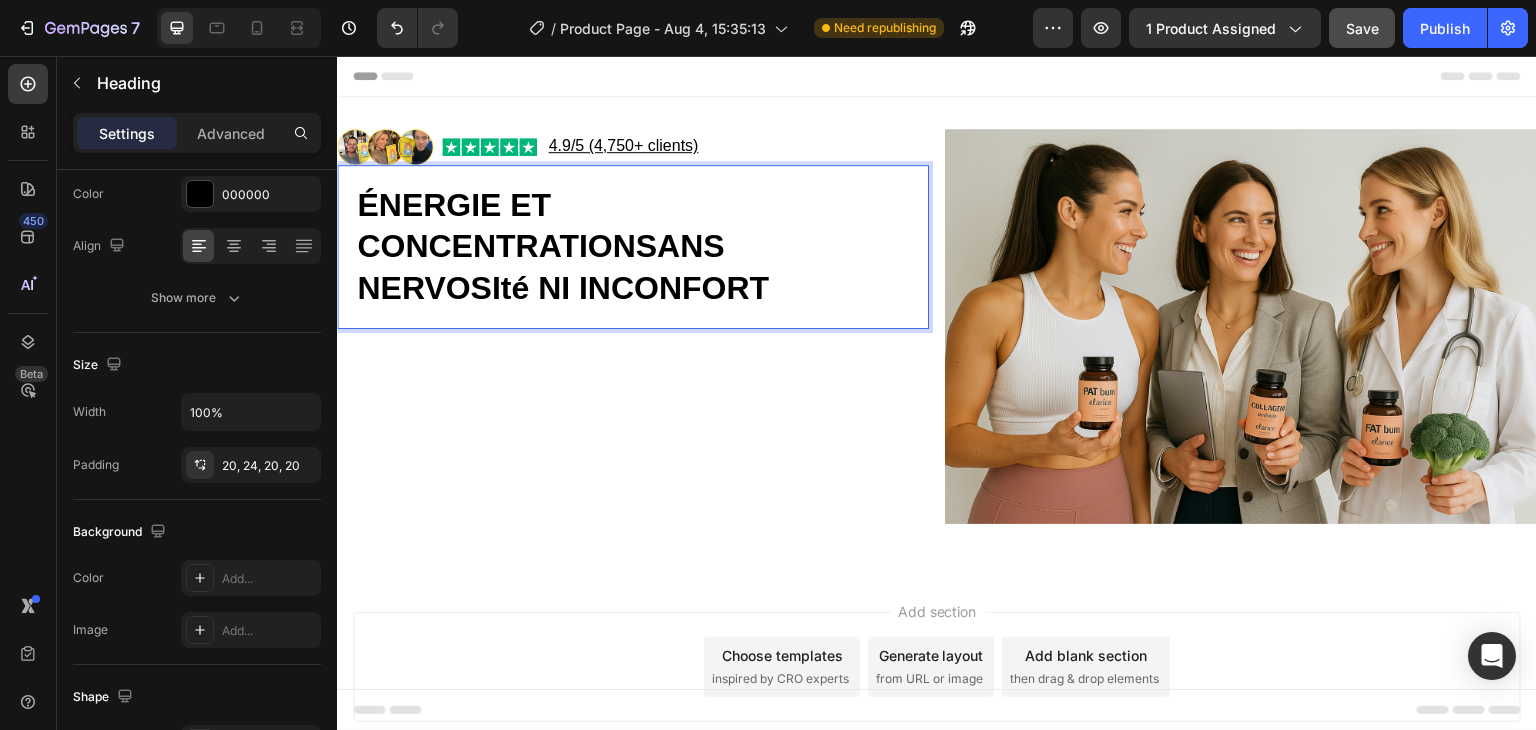 click on "ÉNERGIE ET CONCENTRATIONSANS NERVOSIté NI INCONFORT" at bounding box center [563, 246] 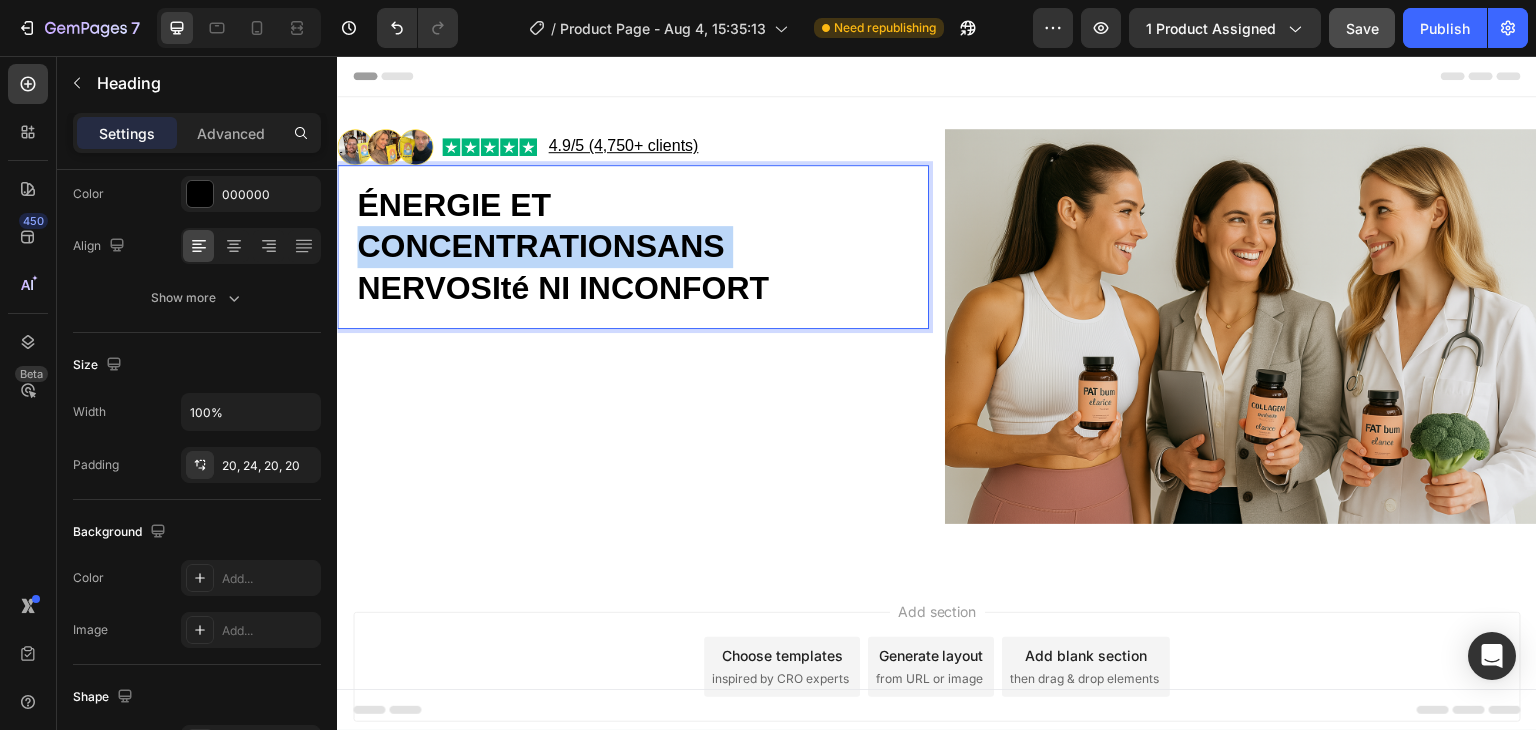 click on "ÉNERGIE ET CONCENTRATIONSANS NERVOSIté NI INCONFORT" at bounding box center [563, 246] 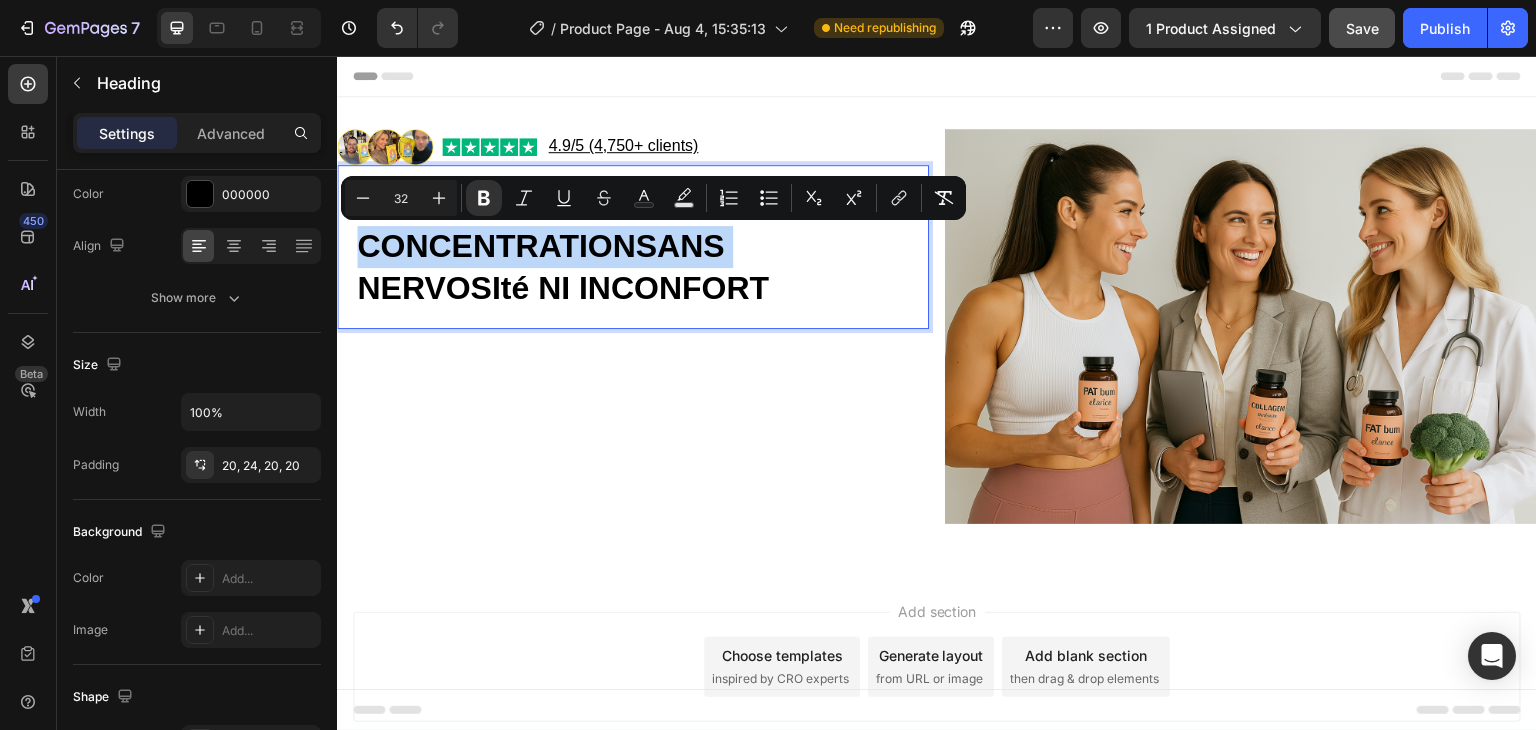 click on "ÉNERGIE ET CONCENTRATIONSANS NERVOSIté NI INCONFORT" at bounding box center [563, 246] 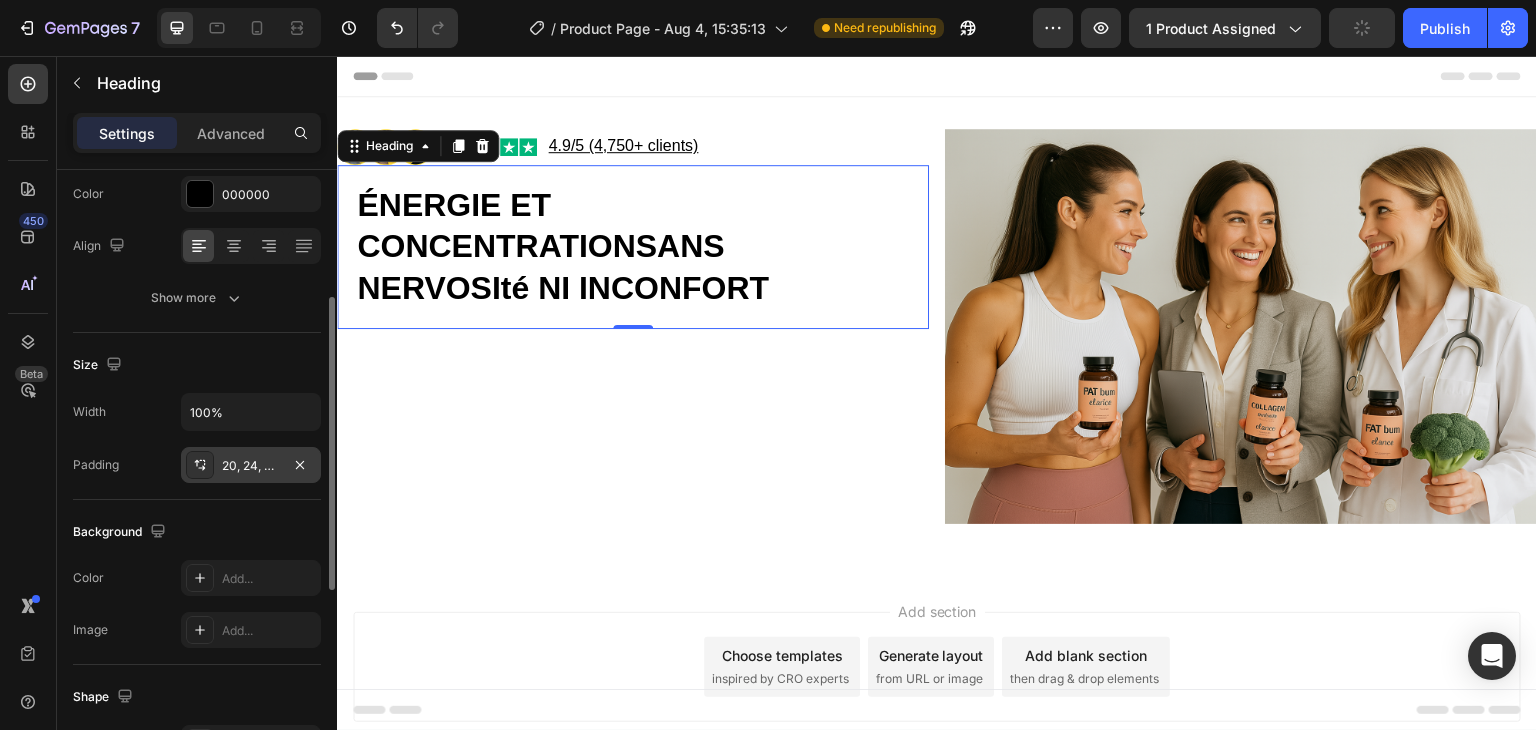 click on "20, 24, 20, 20" at bounding box center [251, 466] 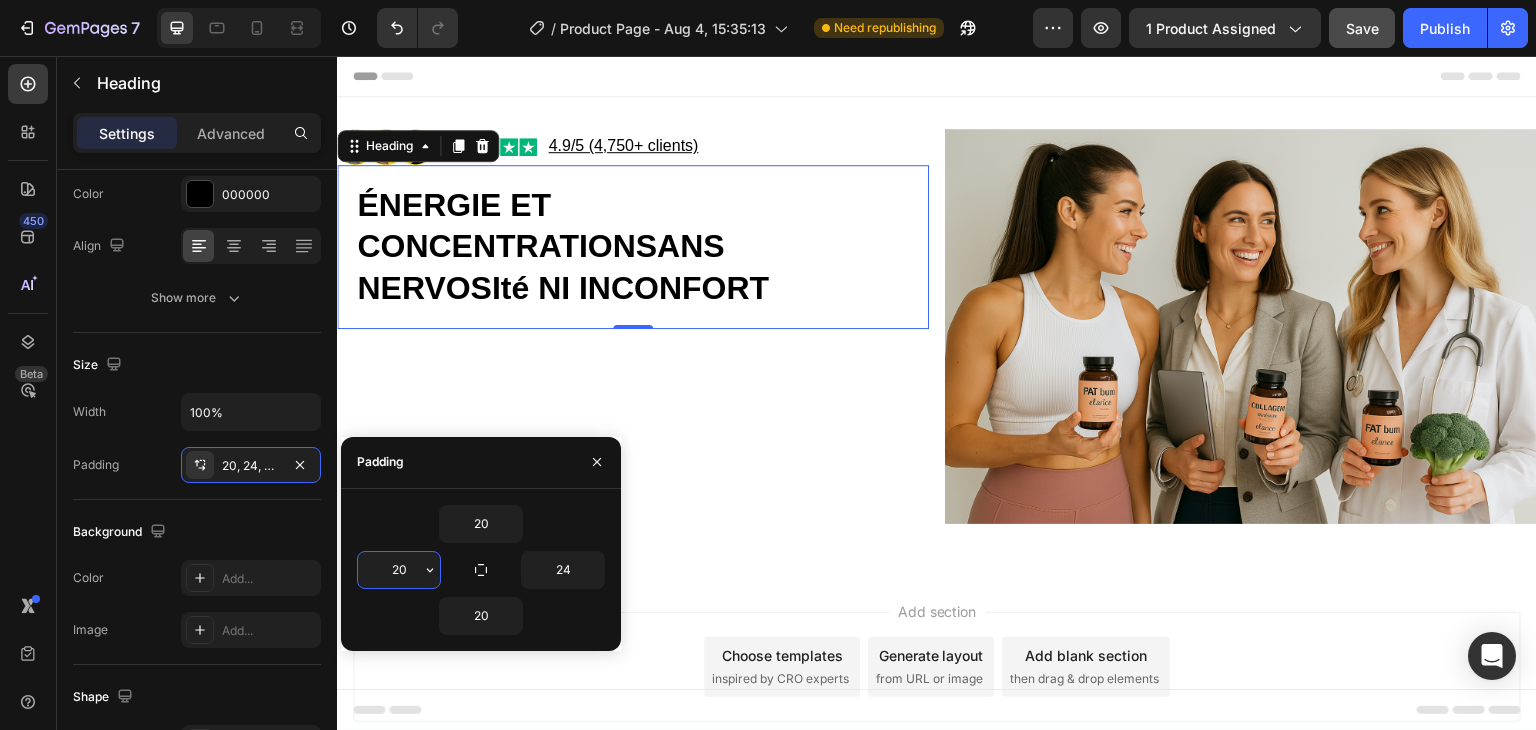 click on "20" at bounding box center (399, 570) 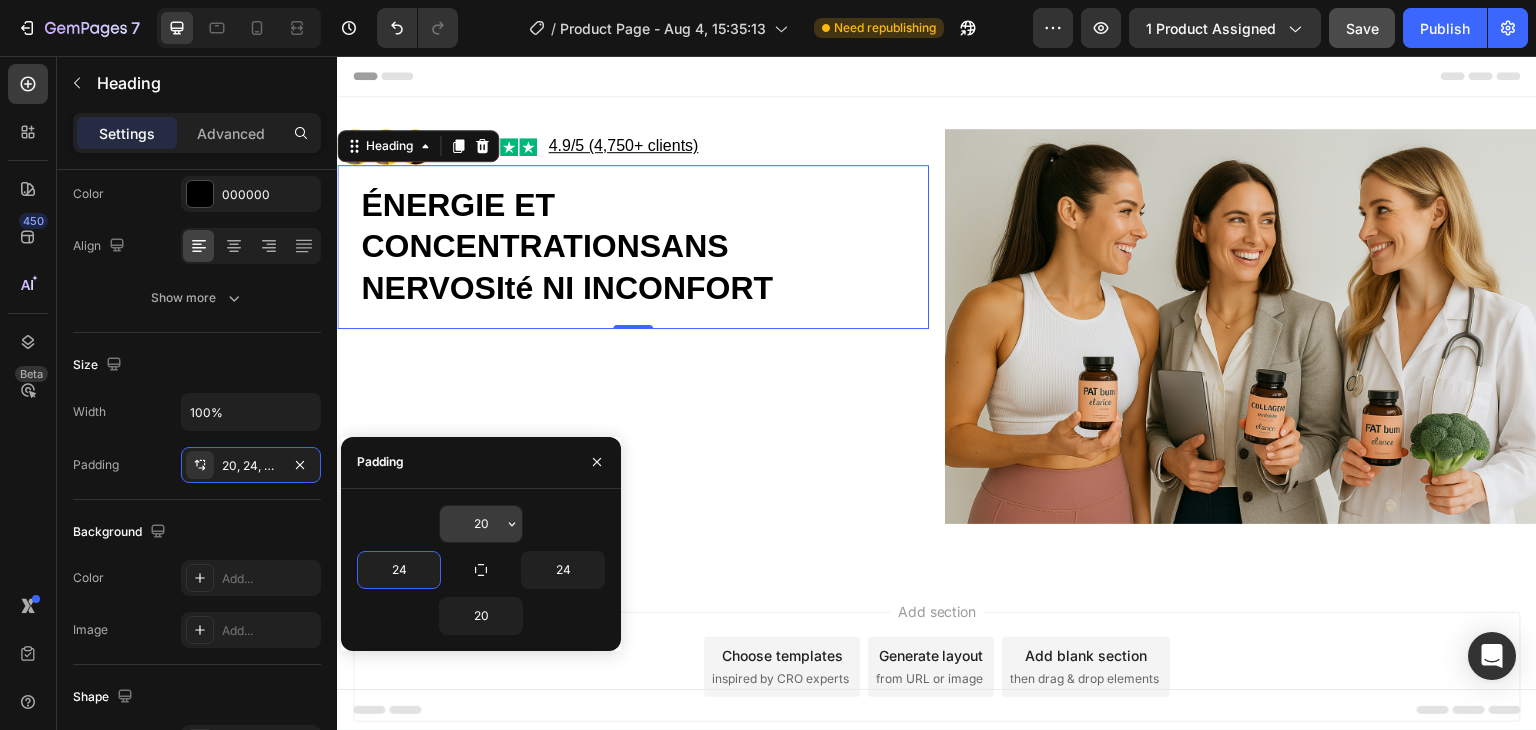 type on "24" 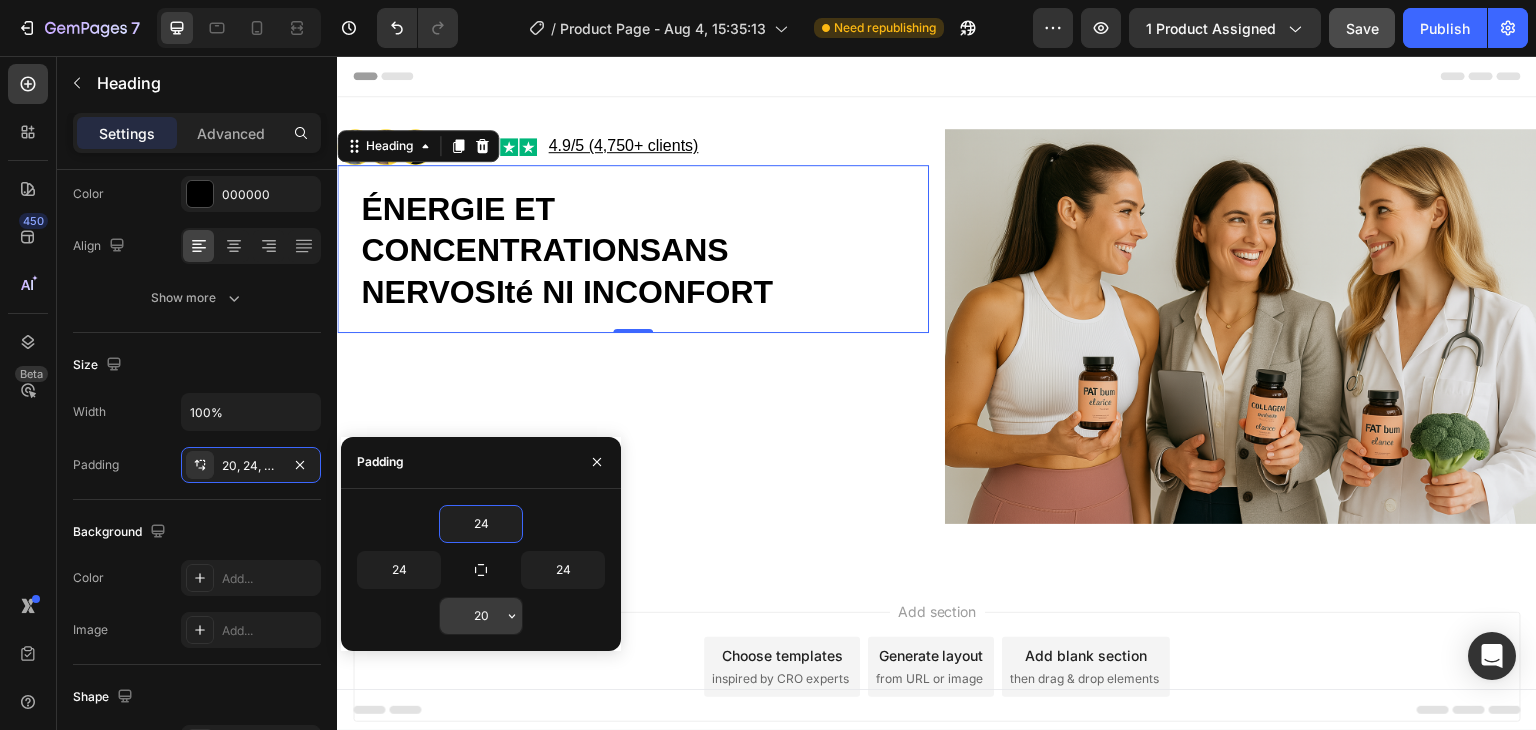 type on "24" 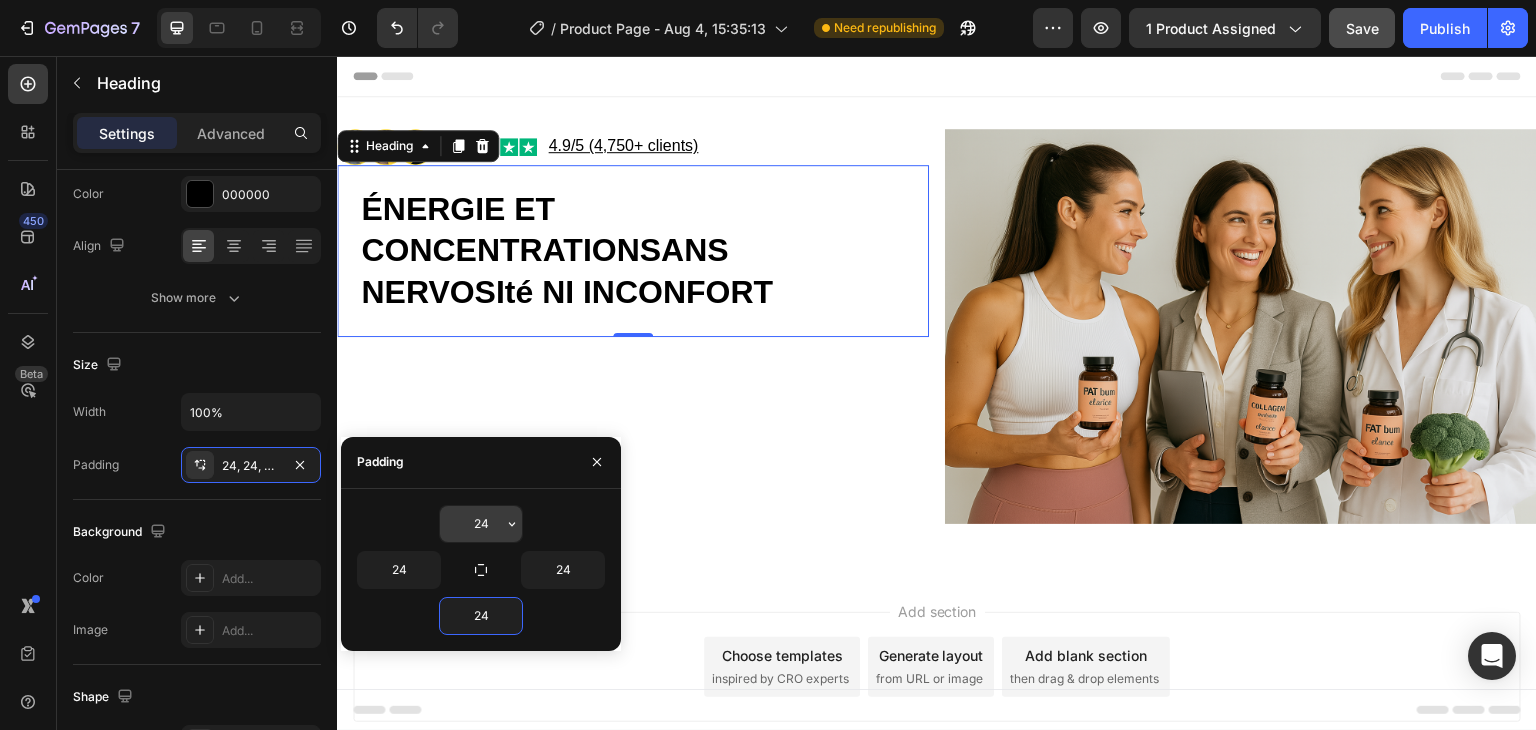 type on "24" 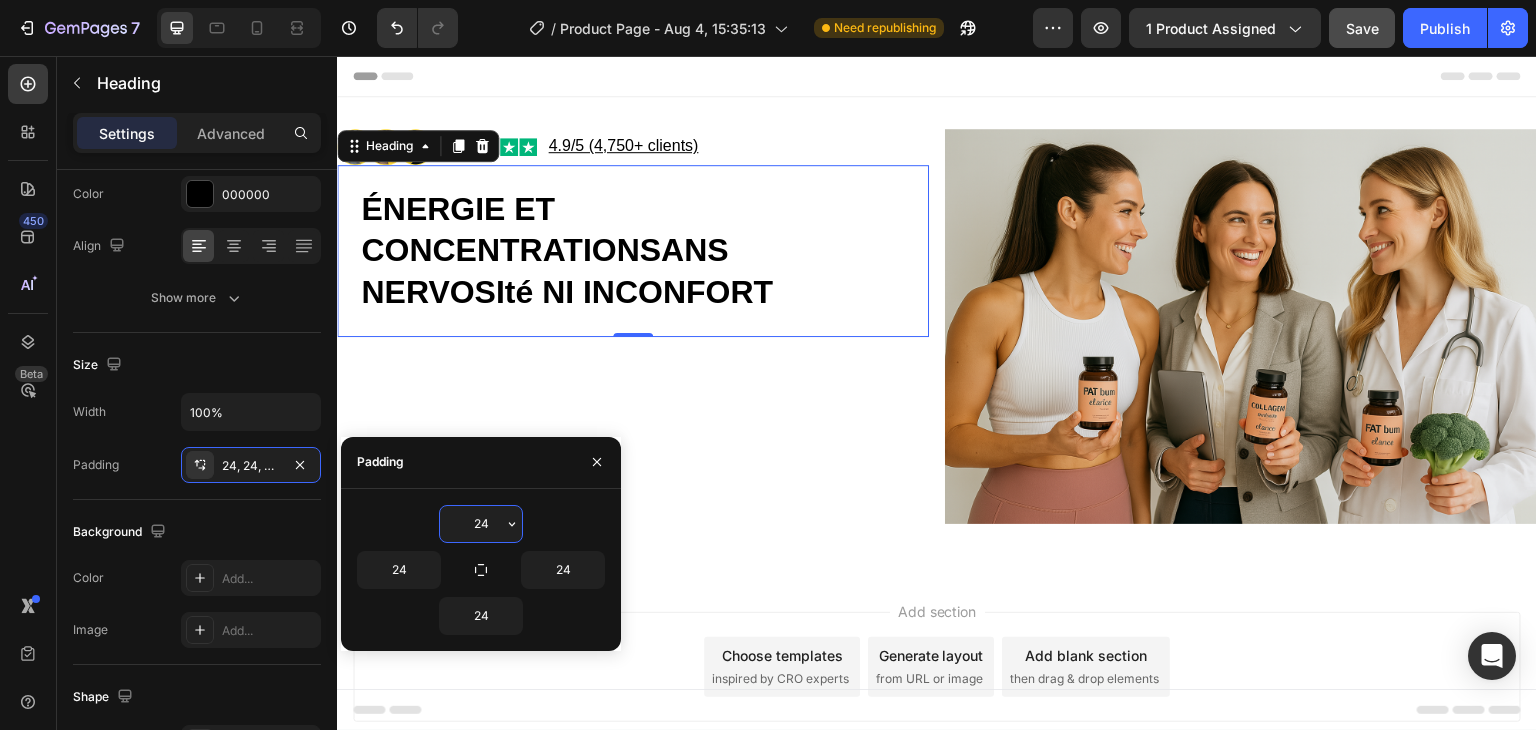 click on "24" at bounding box center [481, 524] 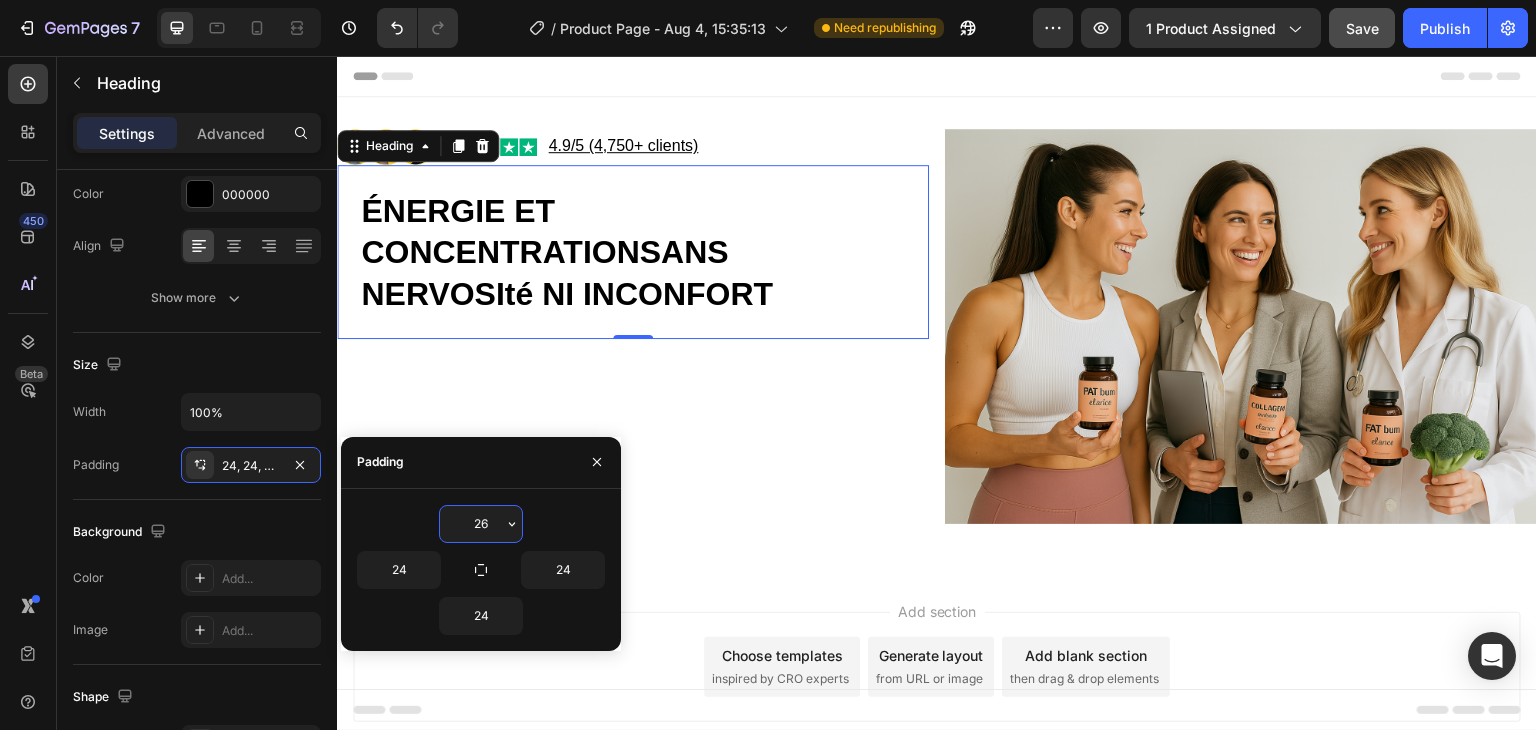 click on "26" at bounding box center [481, 524] 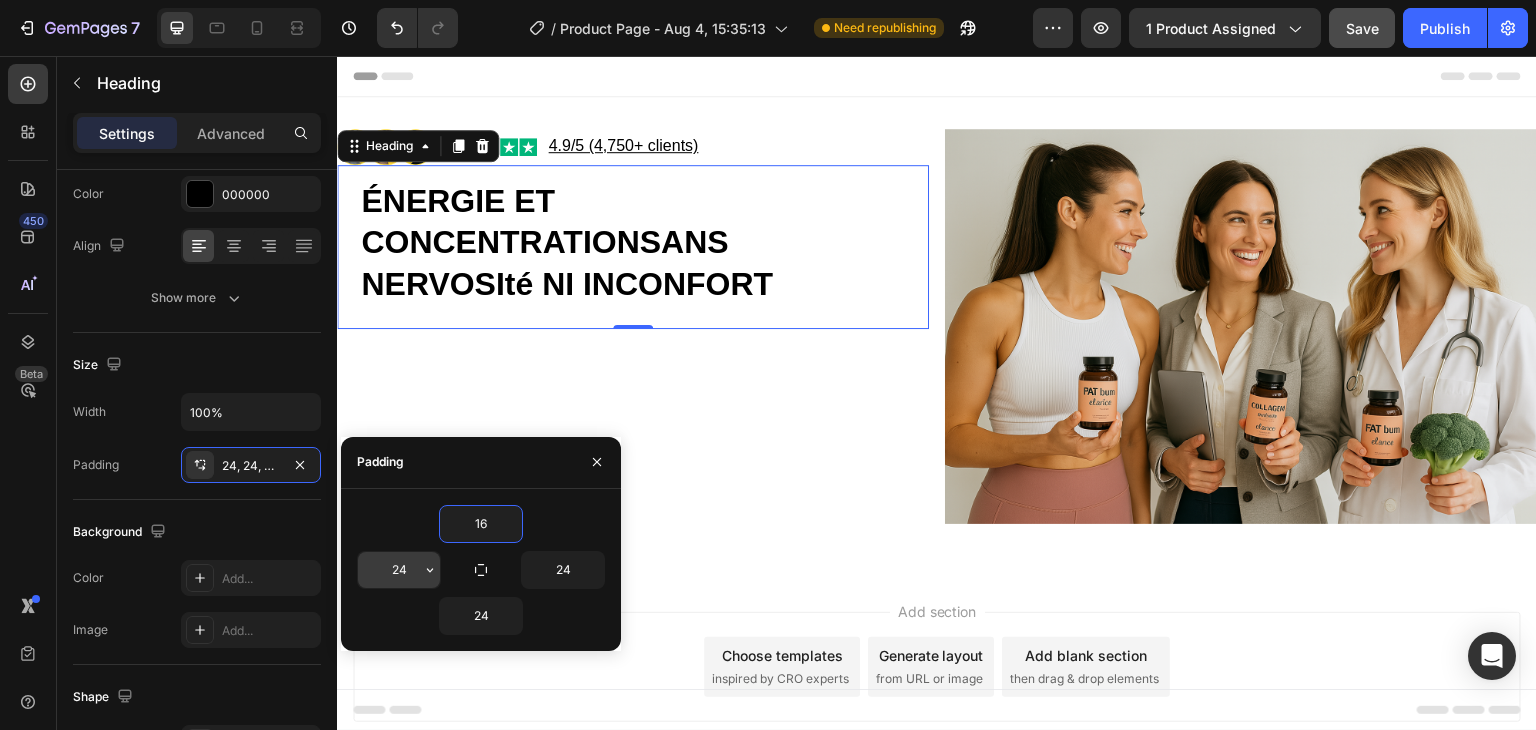 type on "16" 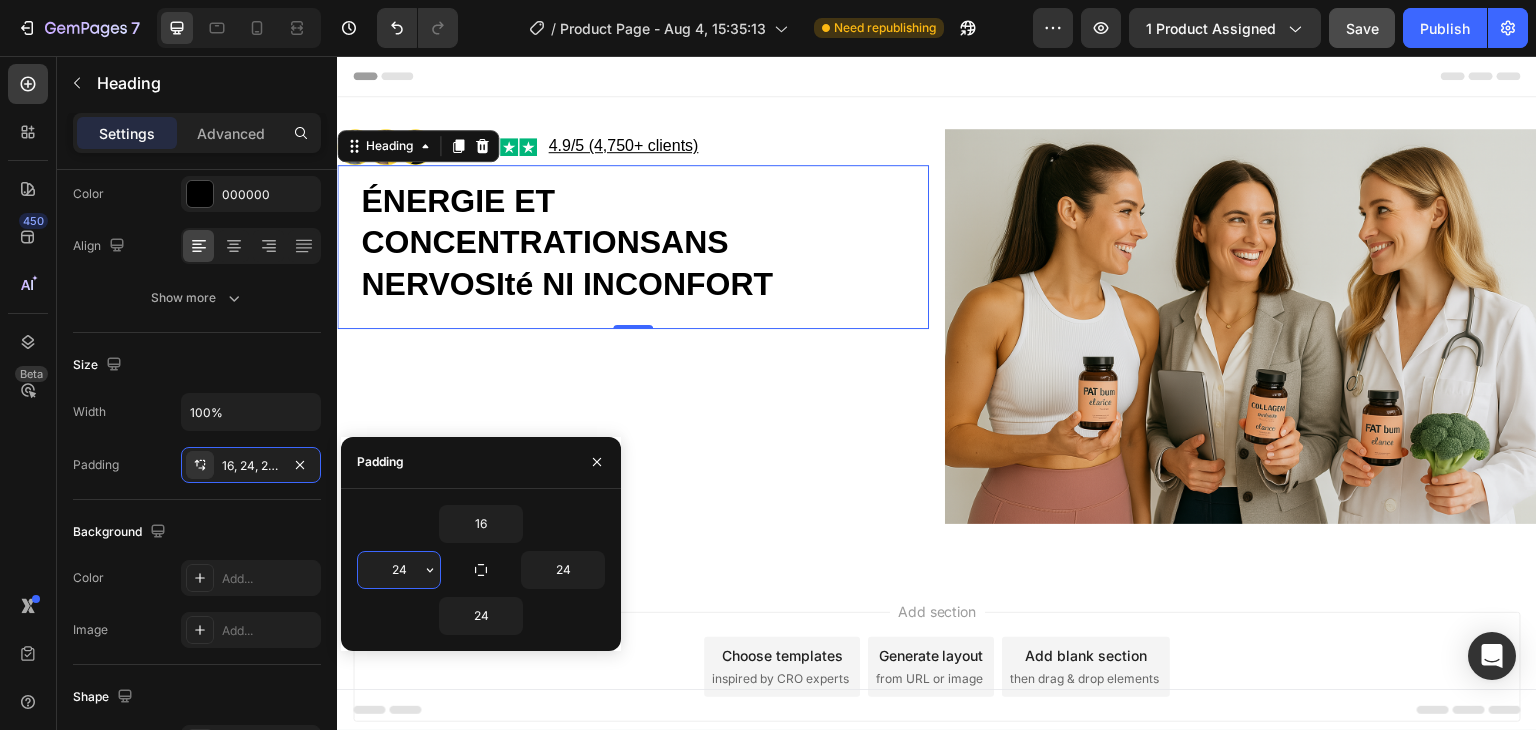 click on "24" at bounding box center (399, 570) 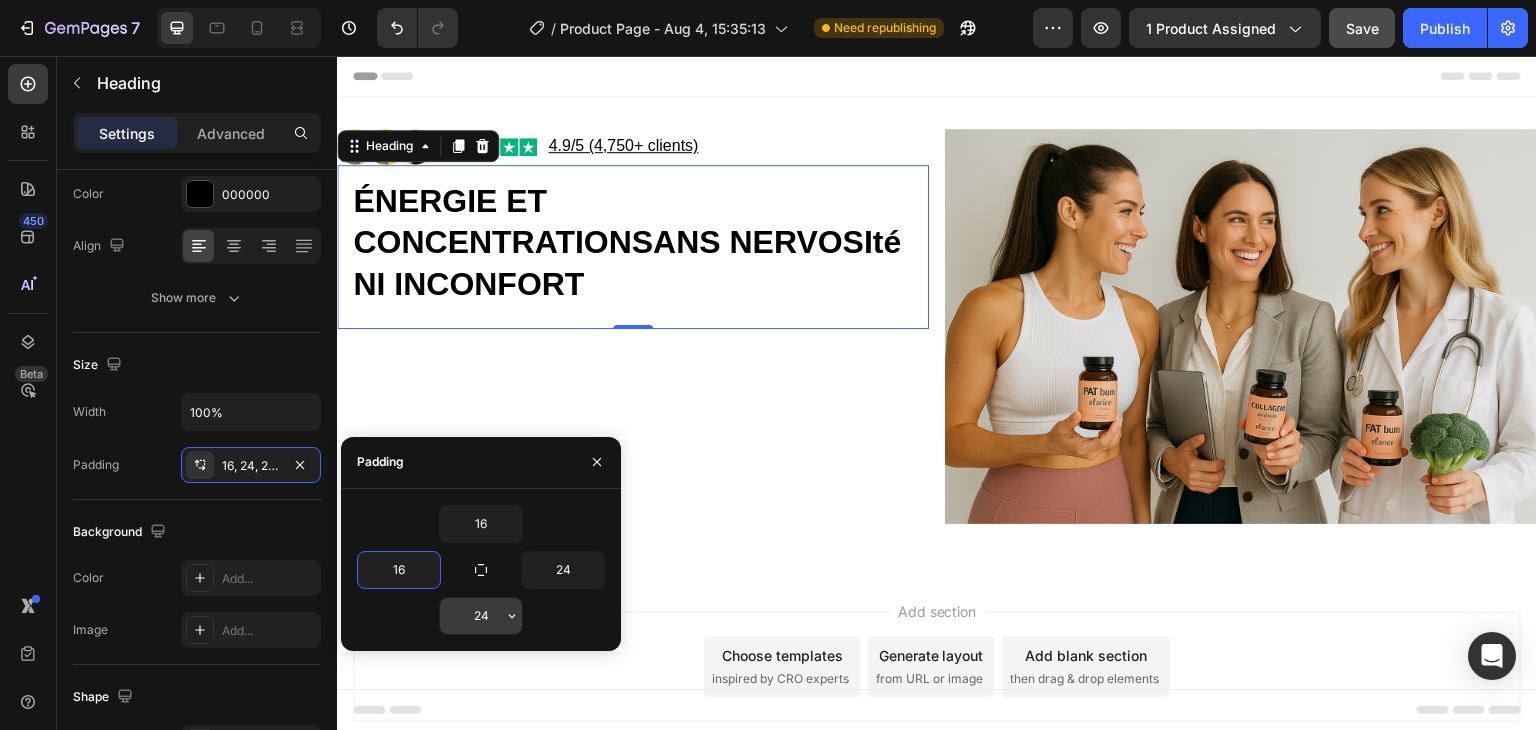 type on "16" 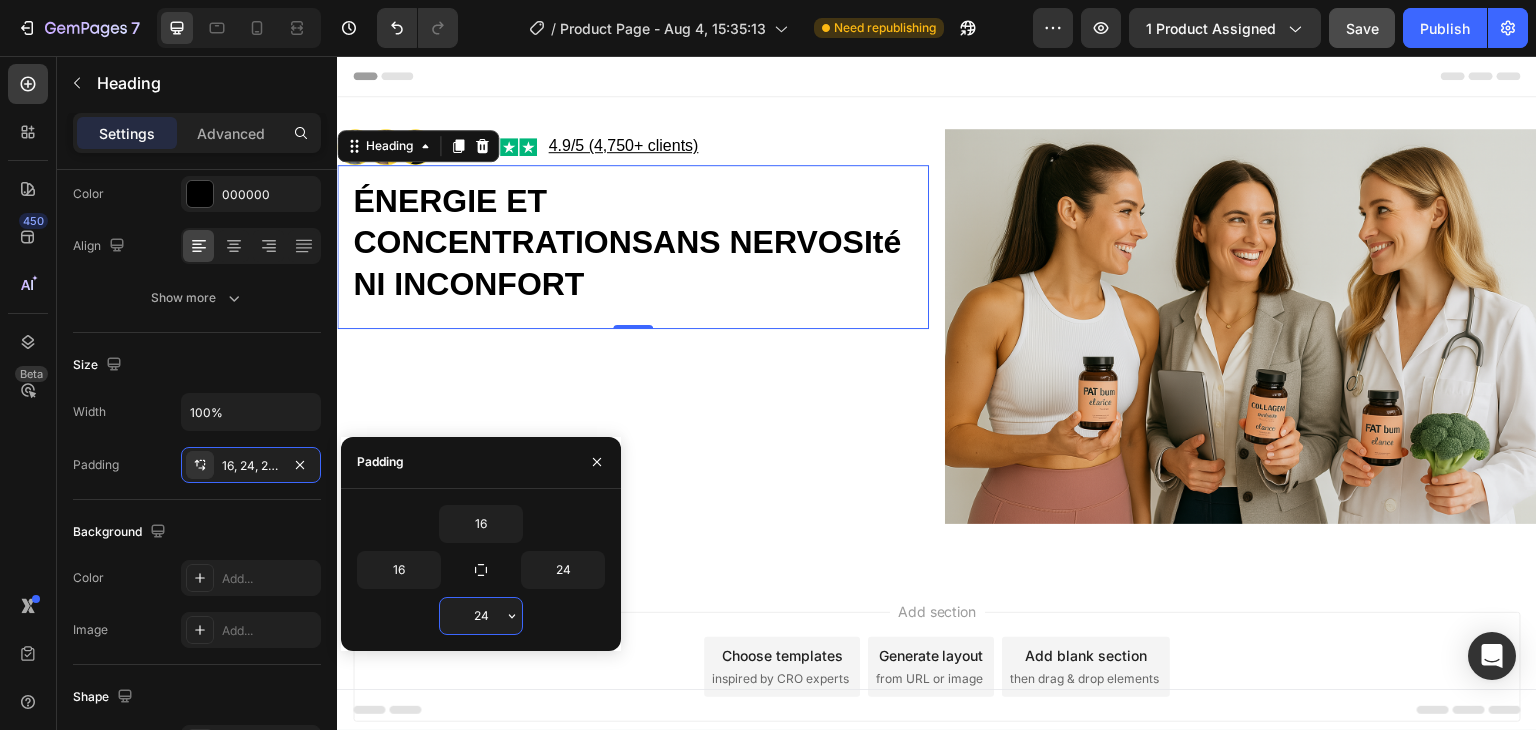 click on "24" at bounding box center (481, 616) 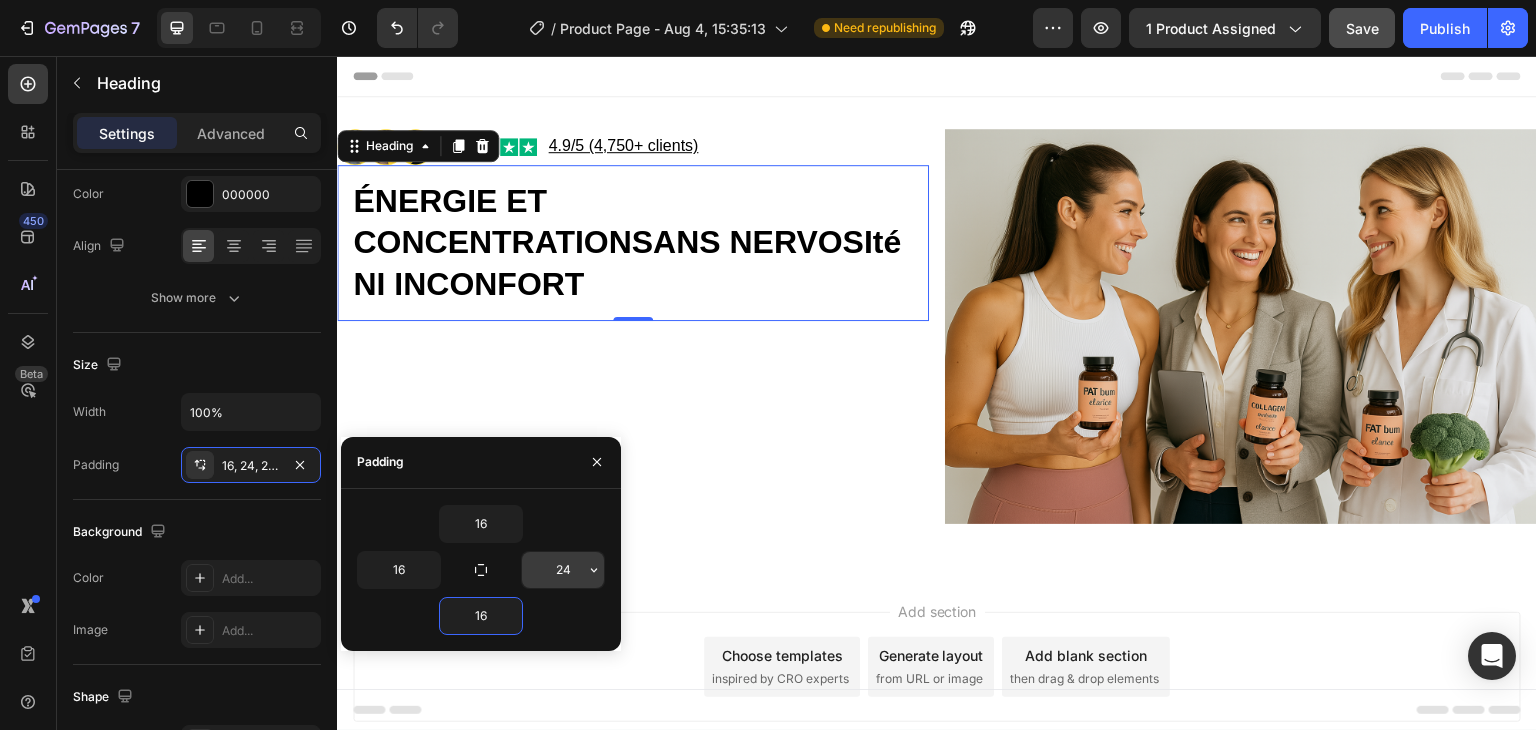 type on "16" 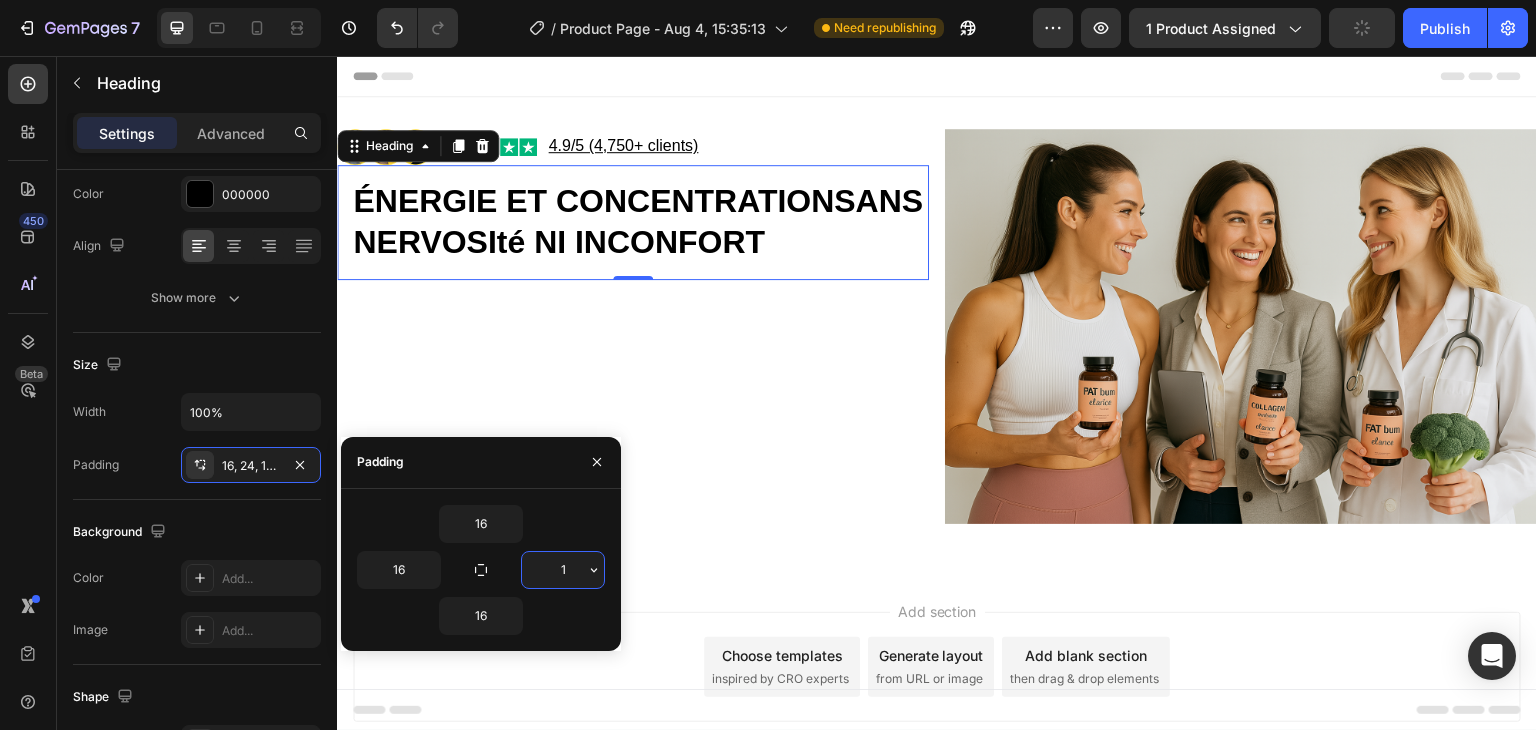 type on "16" 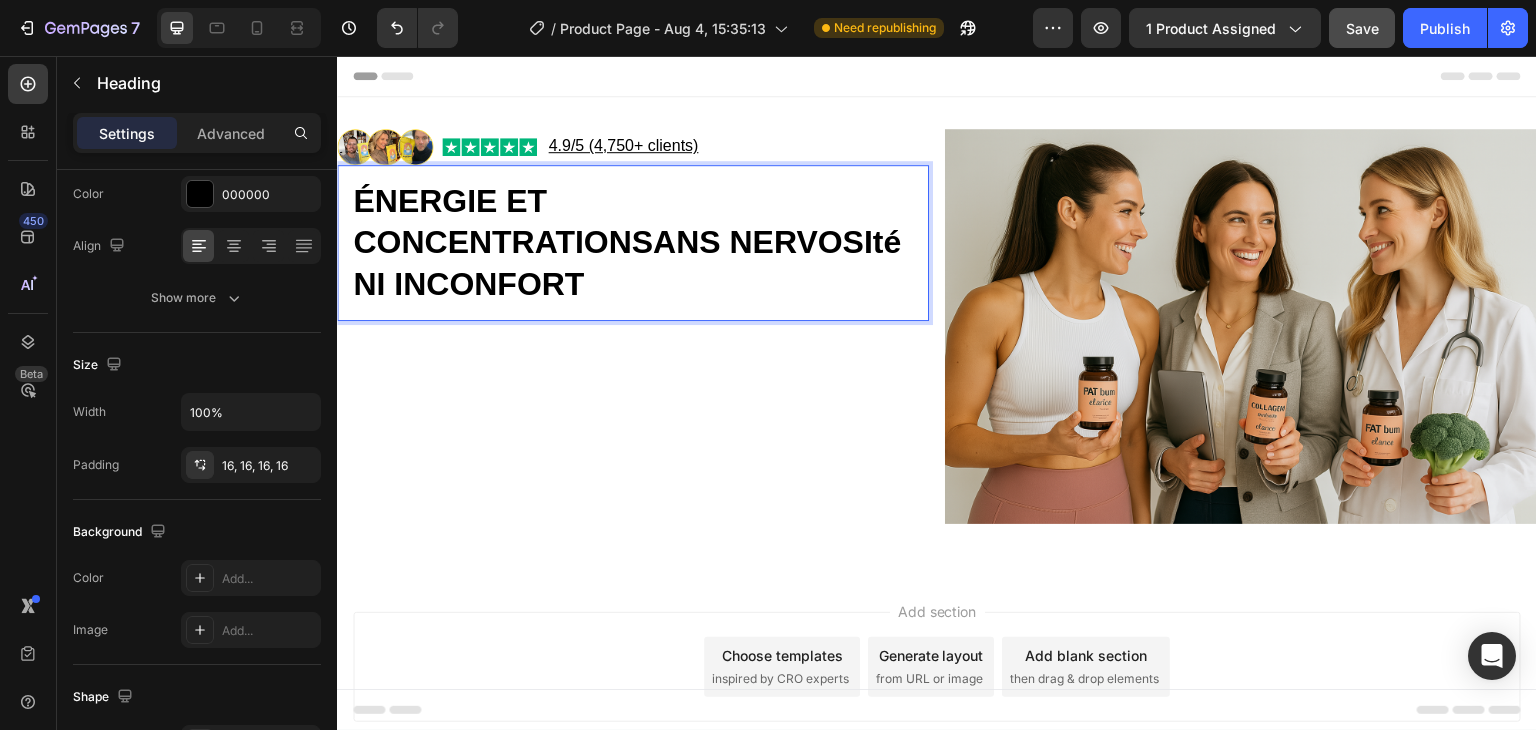 click on "ÉNERGIE ET CONCENTRATIONSANS NERVOSIté NI INCONFORT" at bounding box center [627, 242] 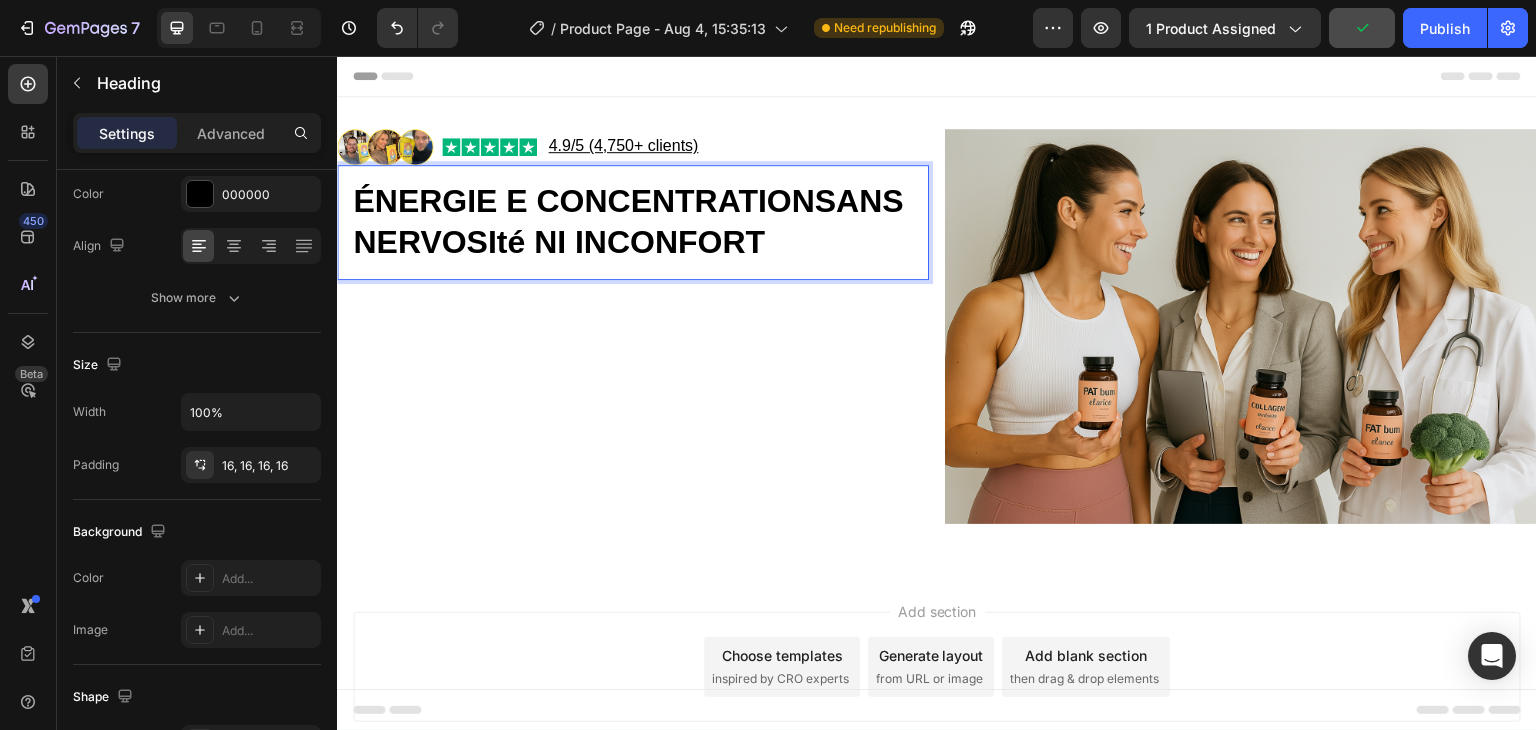 click on "ÉNERGIE E CONCENTRATIONSANS NERVOSIté NI INCONFORT" at bounding box center (628, 222) 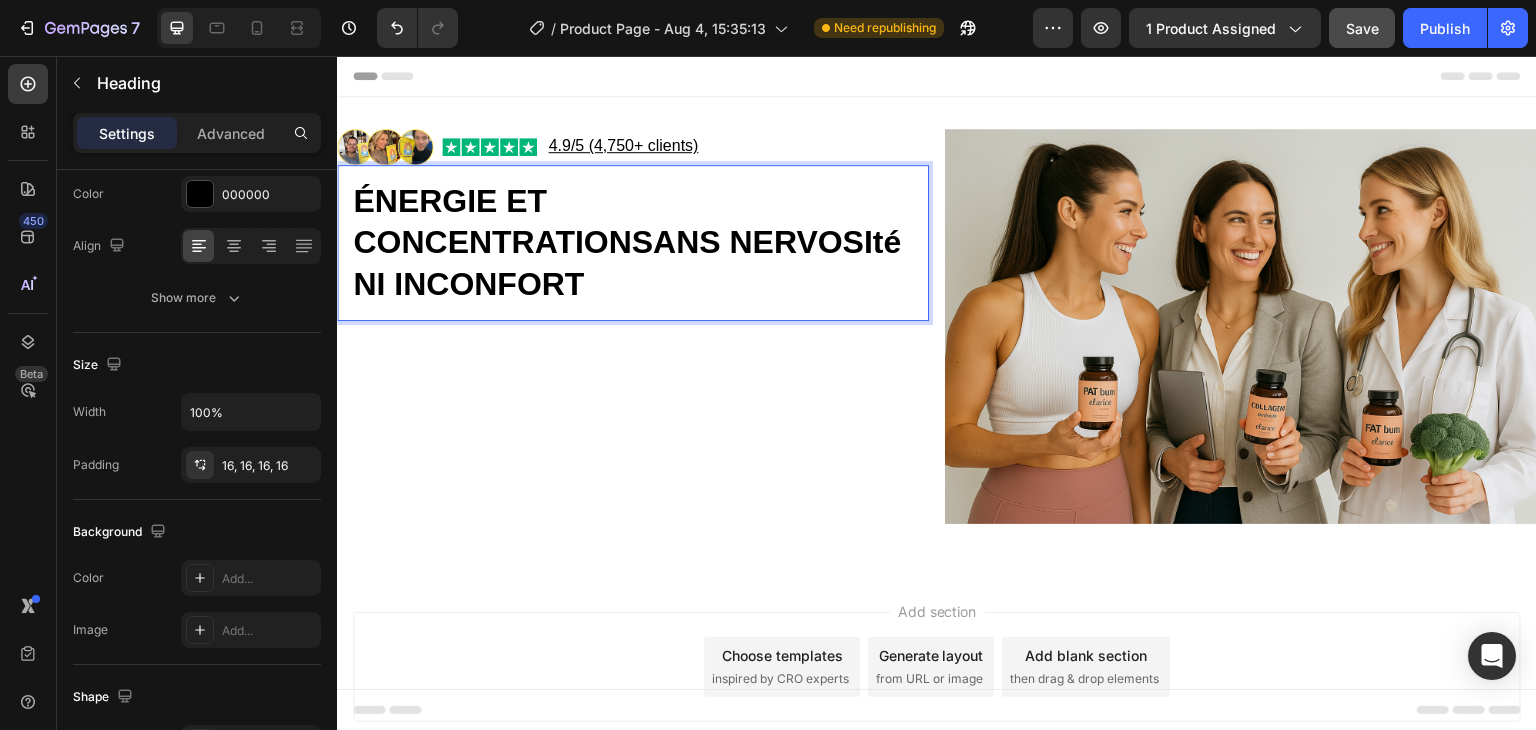 click on "ÉNERGIE ET CONCENTRATIONSANS NERVOSIté NI INCONFORT" at bounding box center [627, 242] 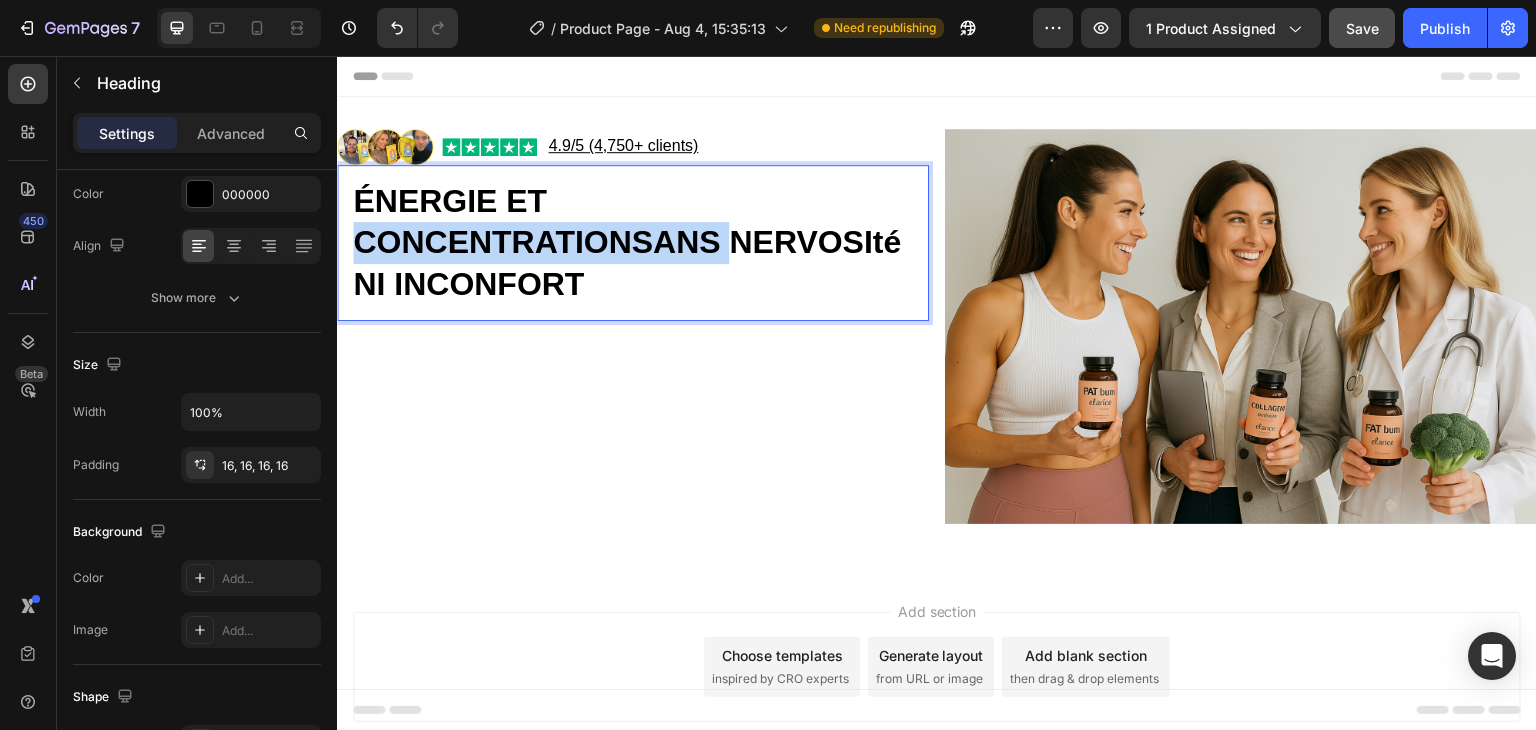 click on "ÉNERGIE ET CONCENTRATIONSANS NERVOSIté NI INCONFORT" at bounding box center (627, 242) 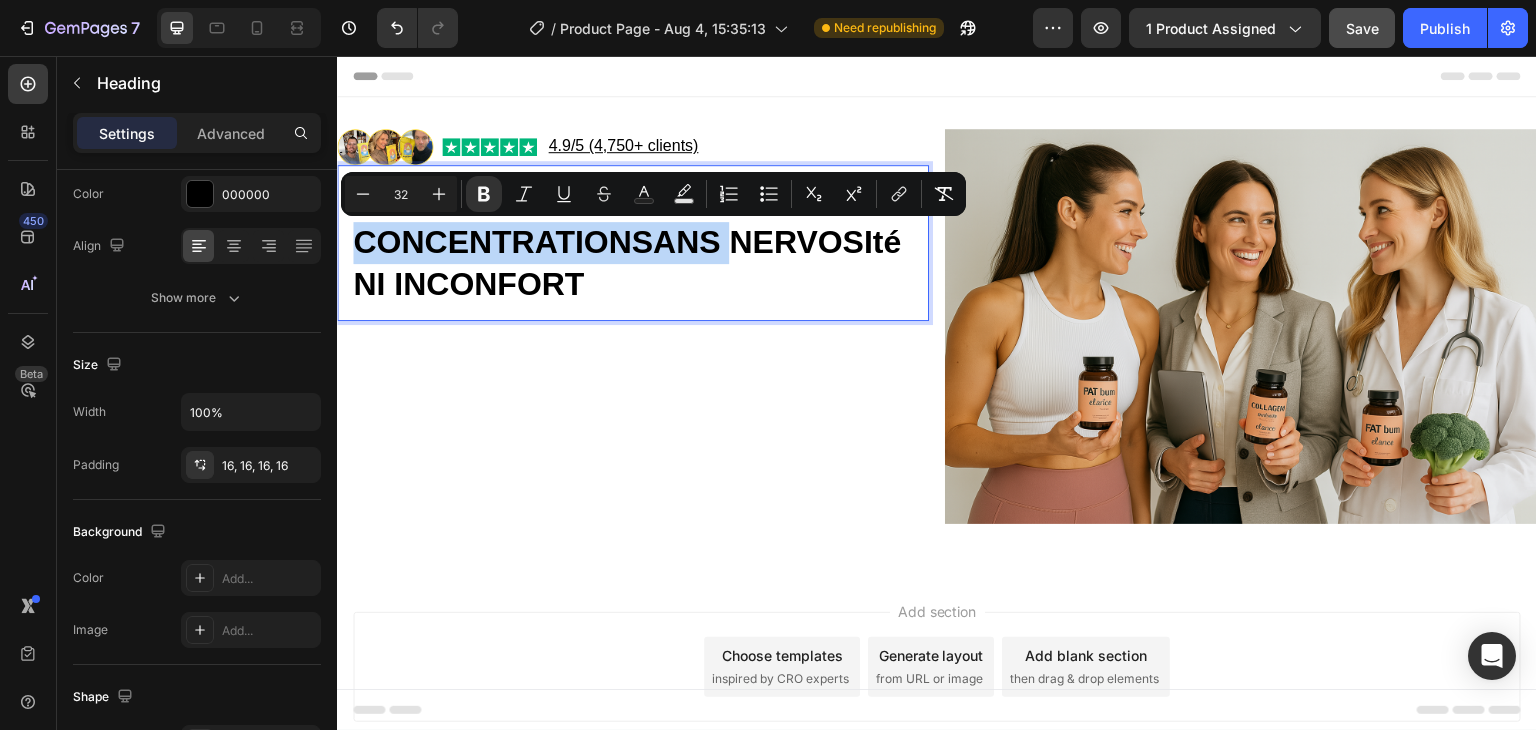click on "ÉNERGIE ET CONCENTRATIONSANS NERVOSIté NI INCONFORT" at bounding box center (627, 242) 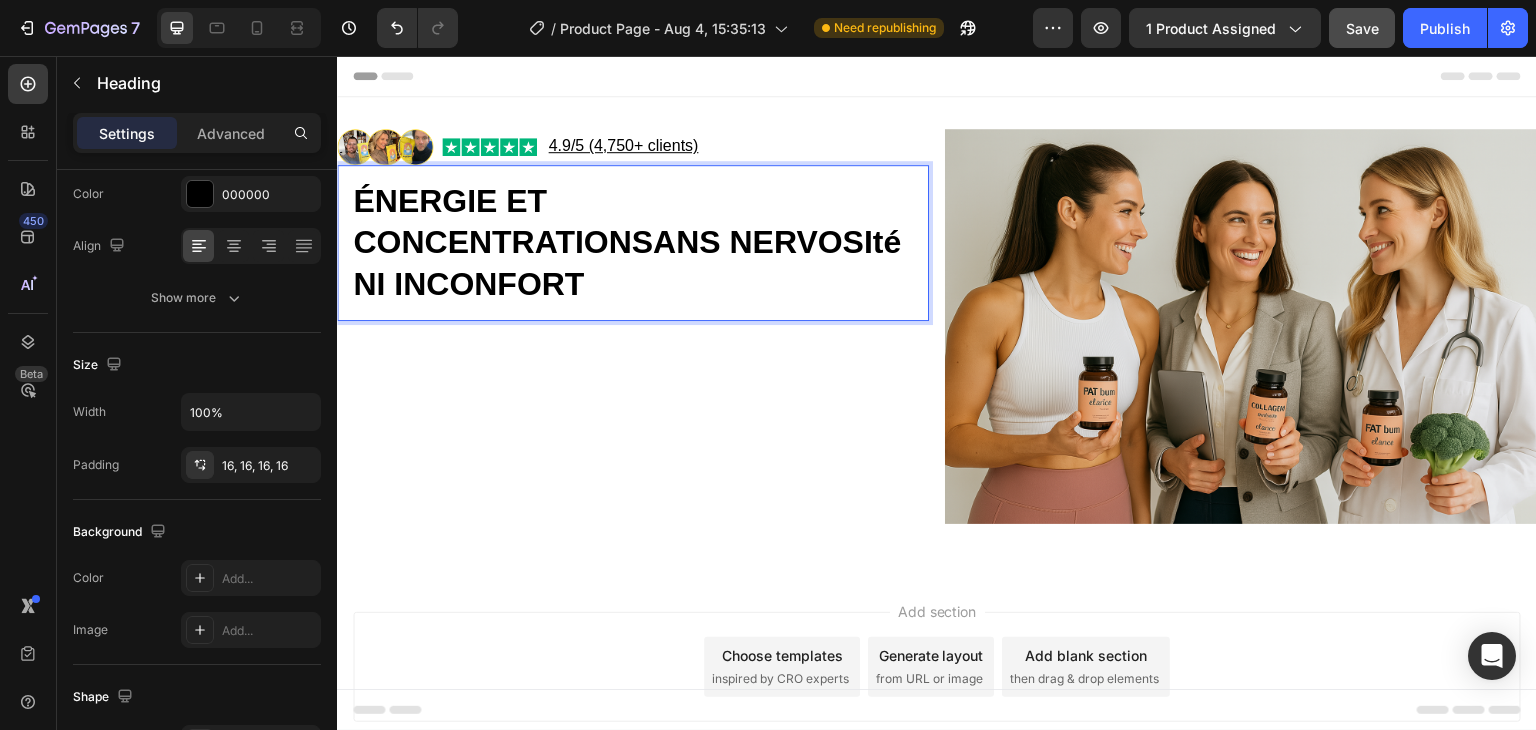 click on "ÉNERGIE ET CONCENTRATIONSANS NERVOSIté NI INCONFORT" at bounding box center [627, 242] 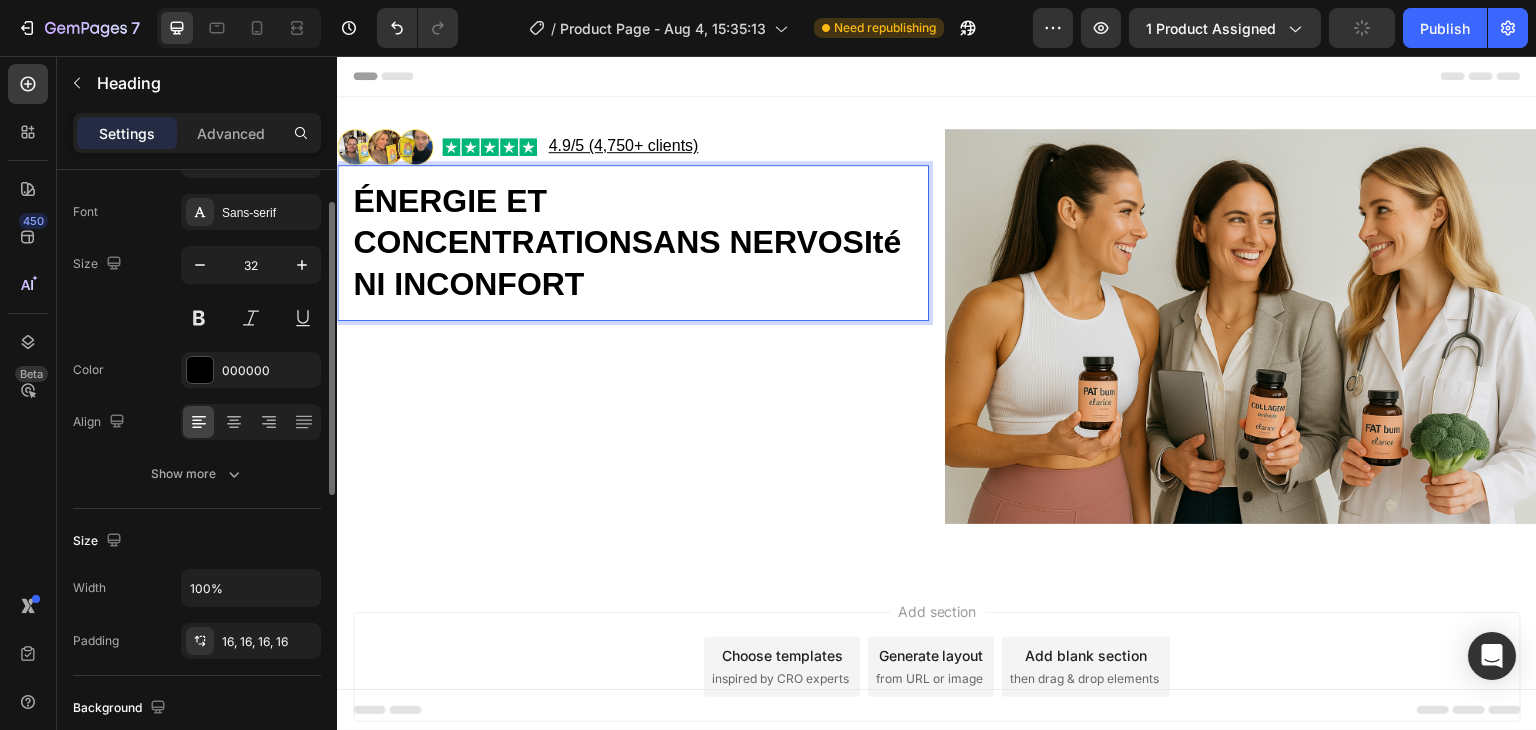 scroll, scrollTop: 84, scrollLeft: 0, axis: vertical 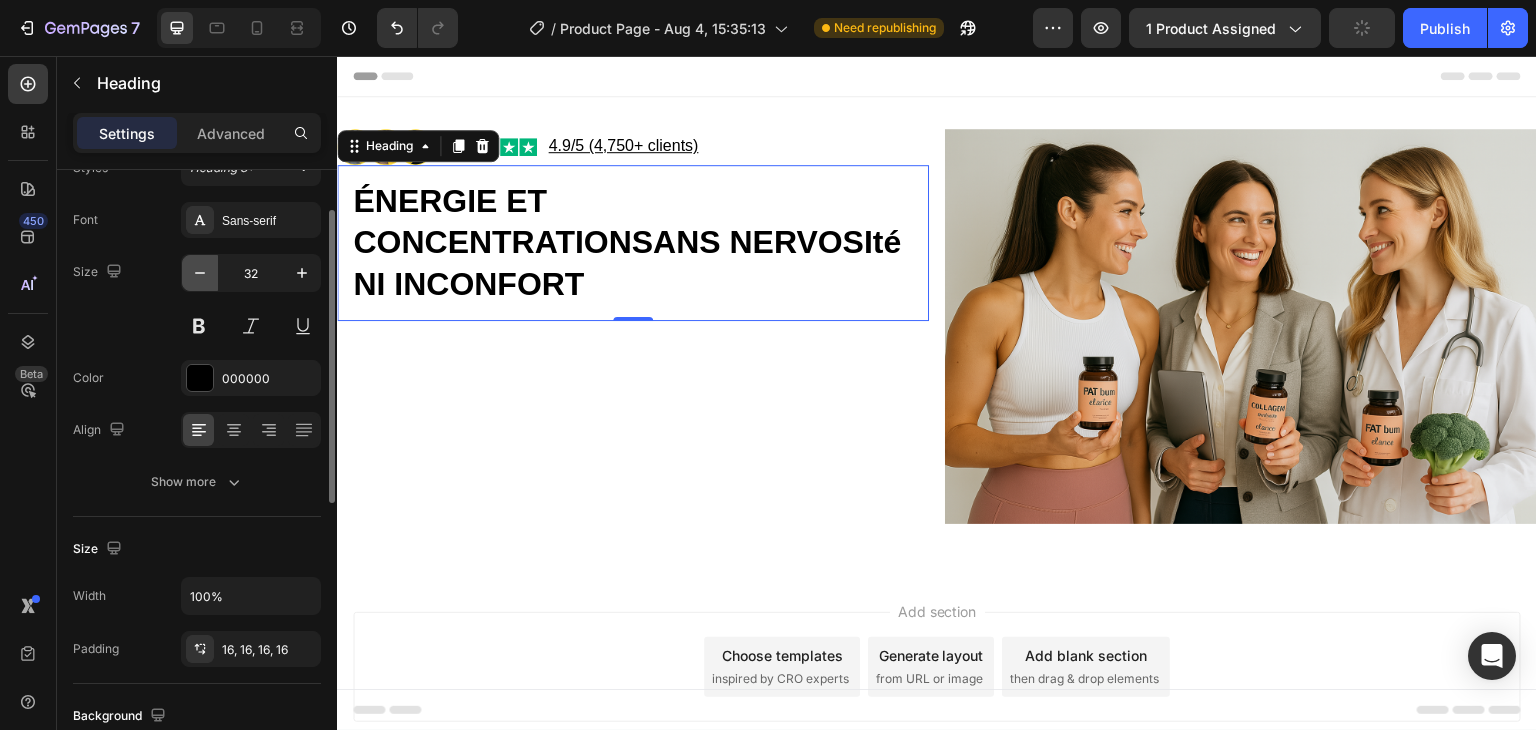 click 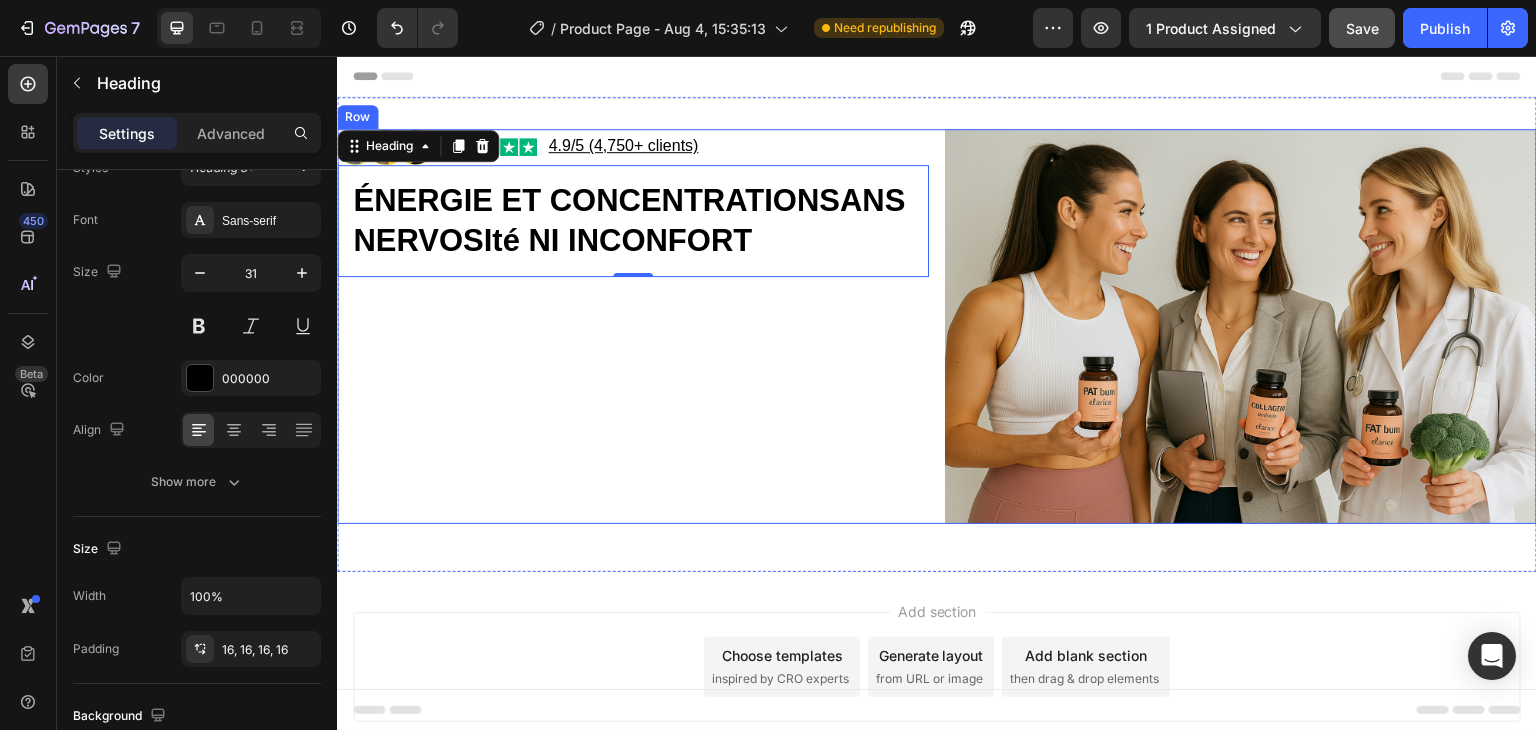 click on "Image Image 4.9/5 (4,750+ clients) Text Block Row ÉNERGIE ET CONCENTRATIONSANS NERVOSIté NI INCONFORT Heading 0" at bounding box center (633, 326) 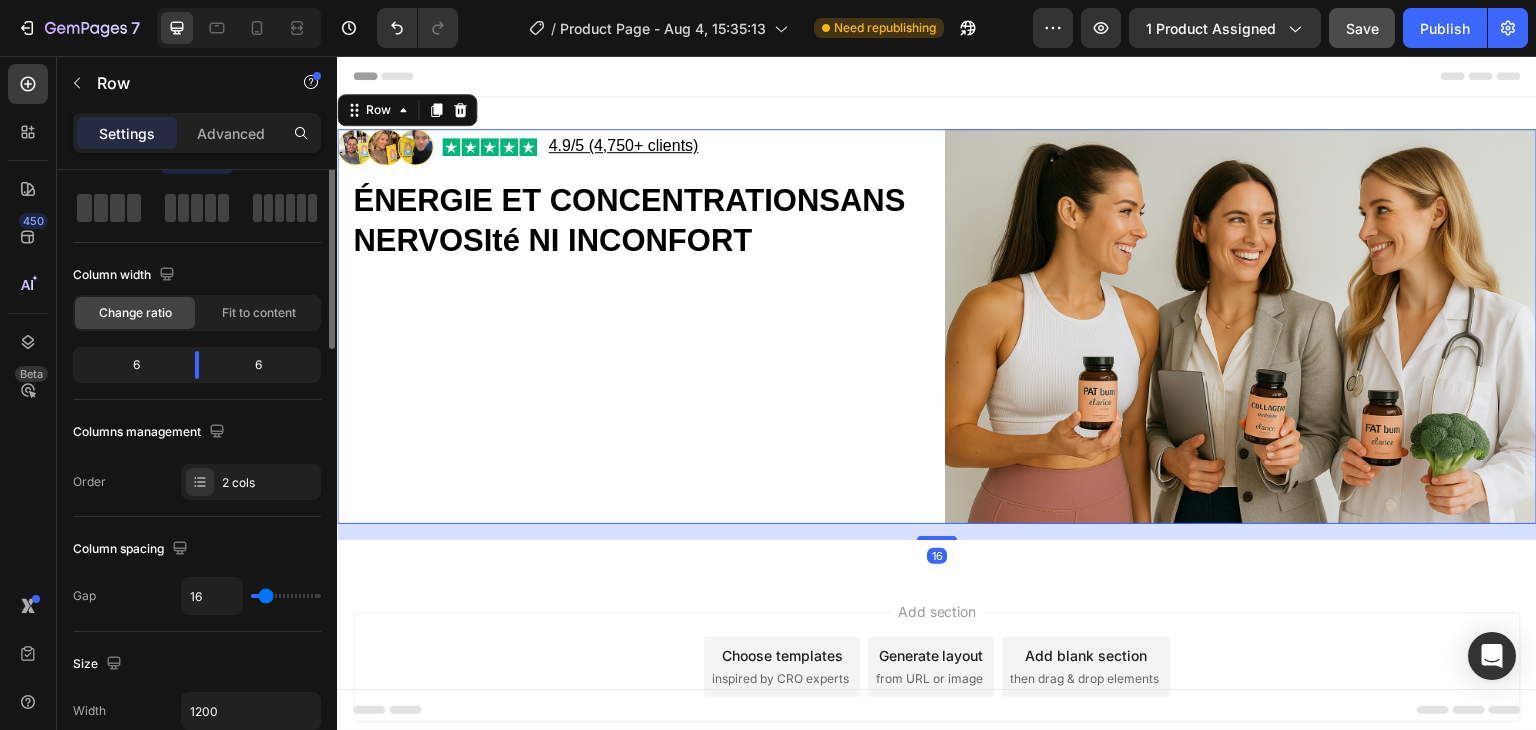 scroll, scrollTop: 0, scrollLeft: 0, axis: both 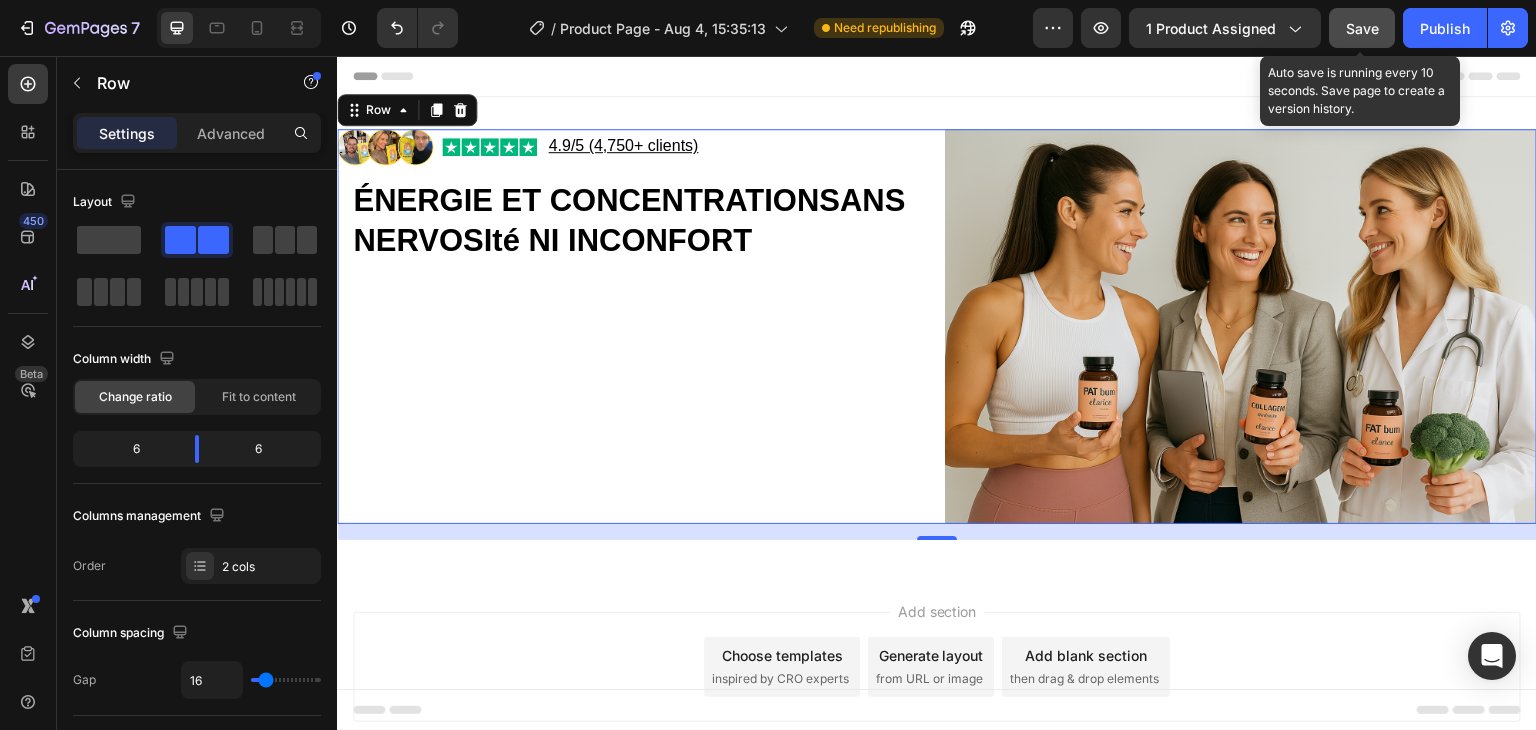 click on "Save" at bounding box center (1362, 28) 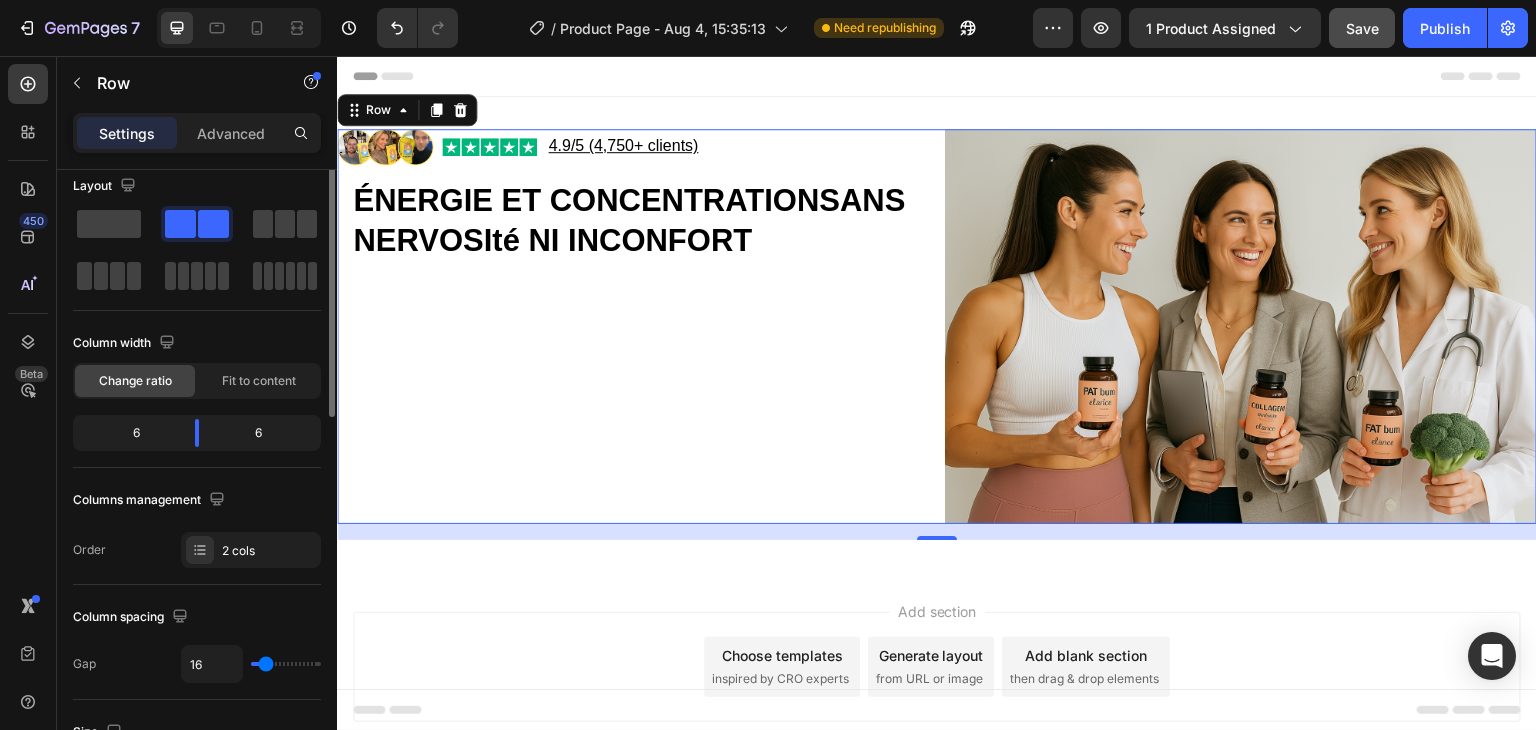 scroll, scrollTop: 0, scrollLeft: 0, axis: both 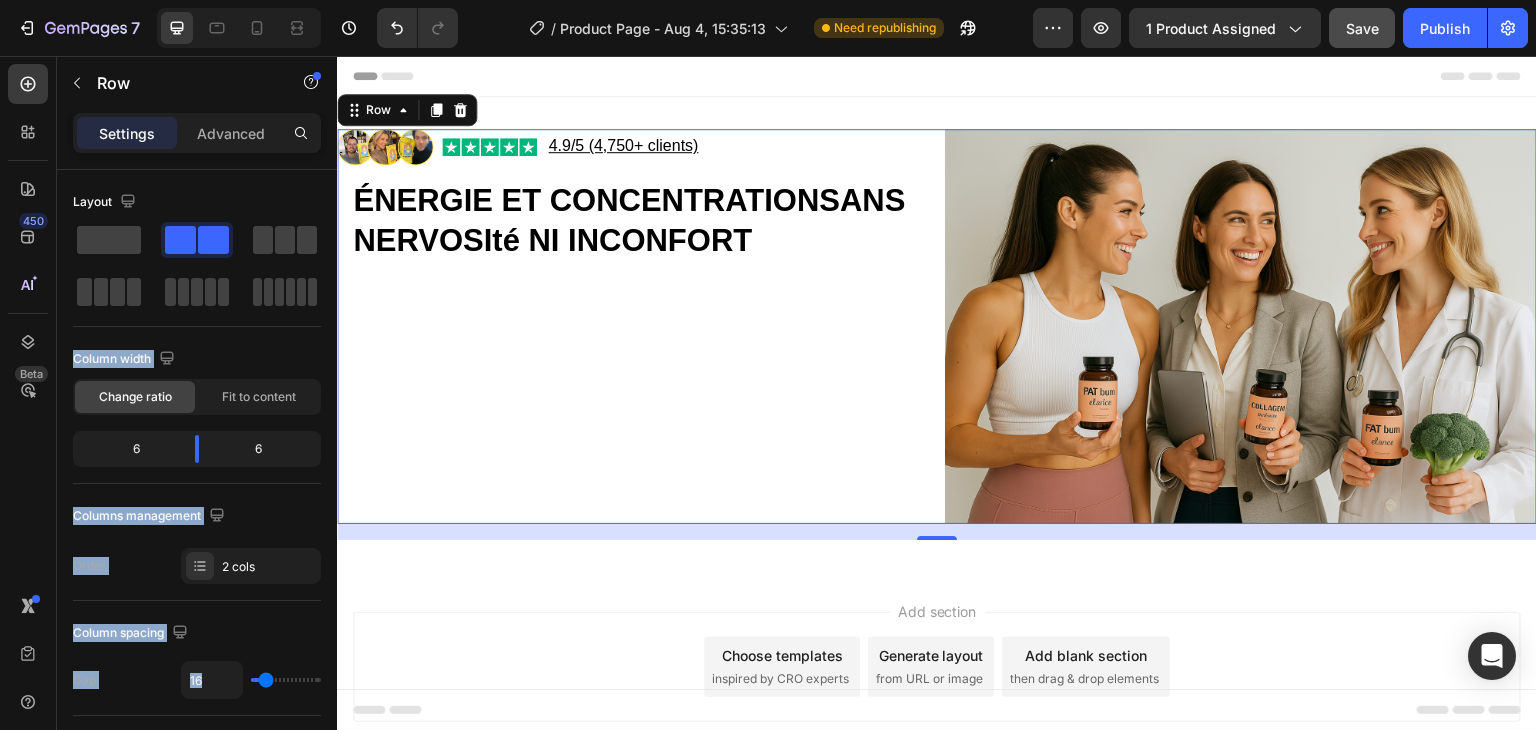drag, startPoint x: 624, startPoint y: 297, endPoint x: 500, endPoint y: 354, distance: 136.47343 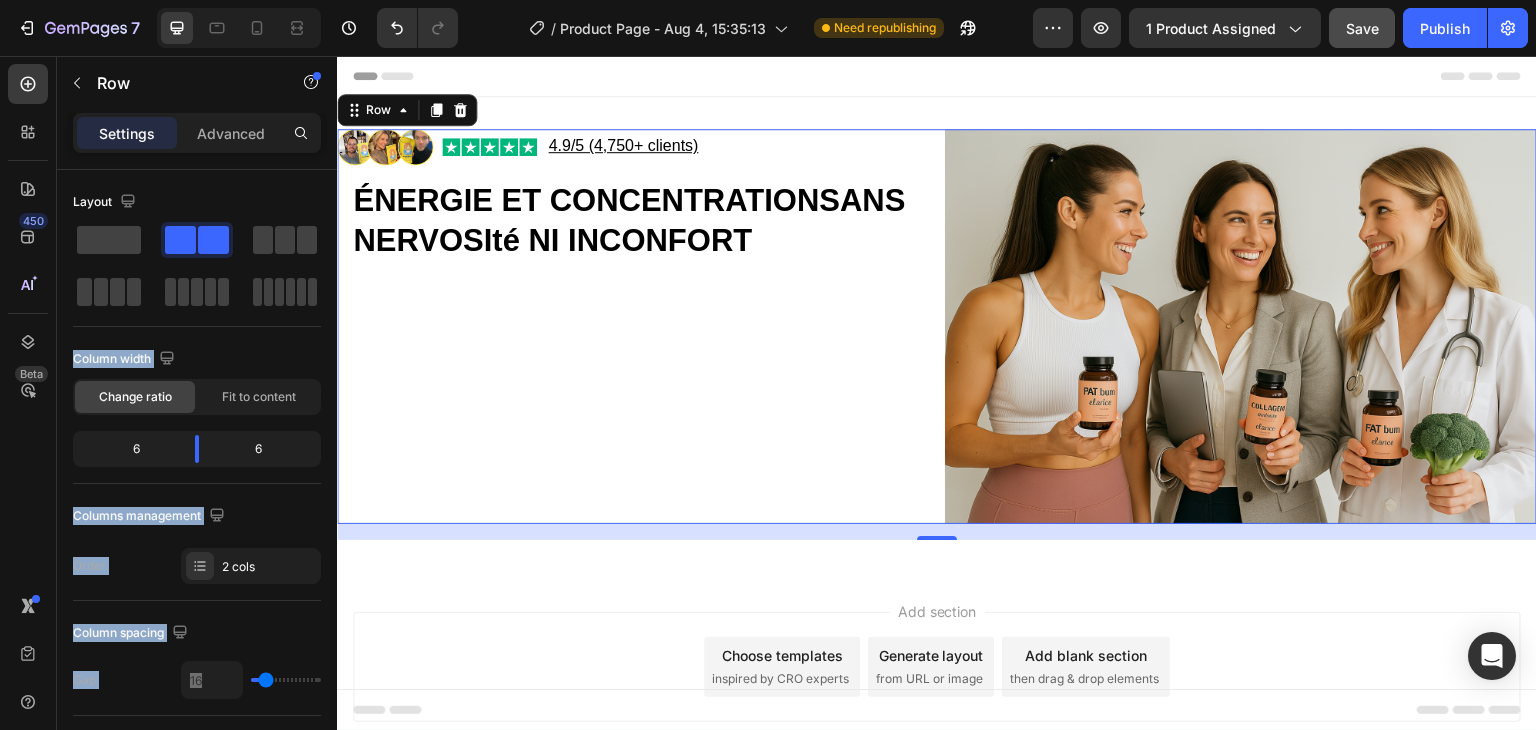 click on "Add section Choose templates inspired by CRO experts Generate layout from URL or image Add blank section then drag & drop elements" at bounding box center (937, 695) 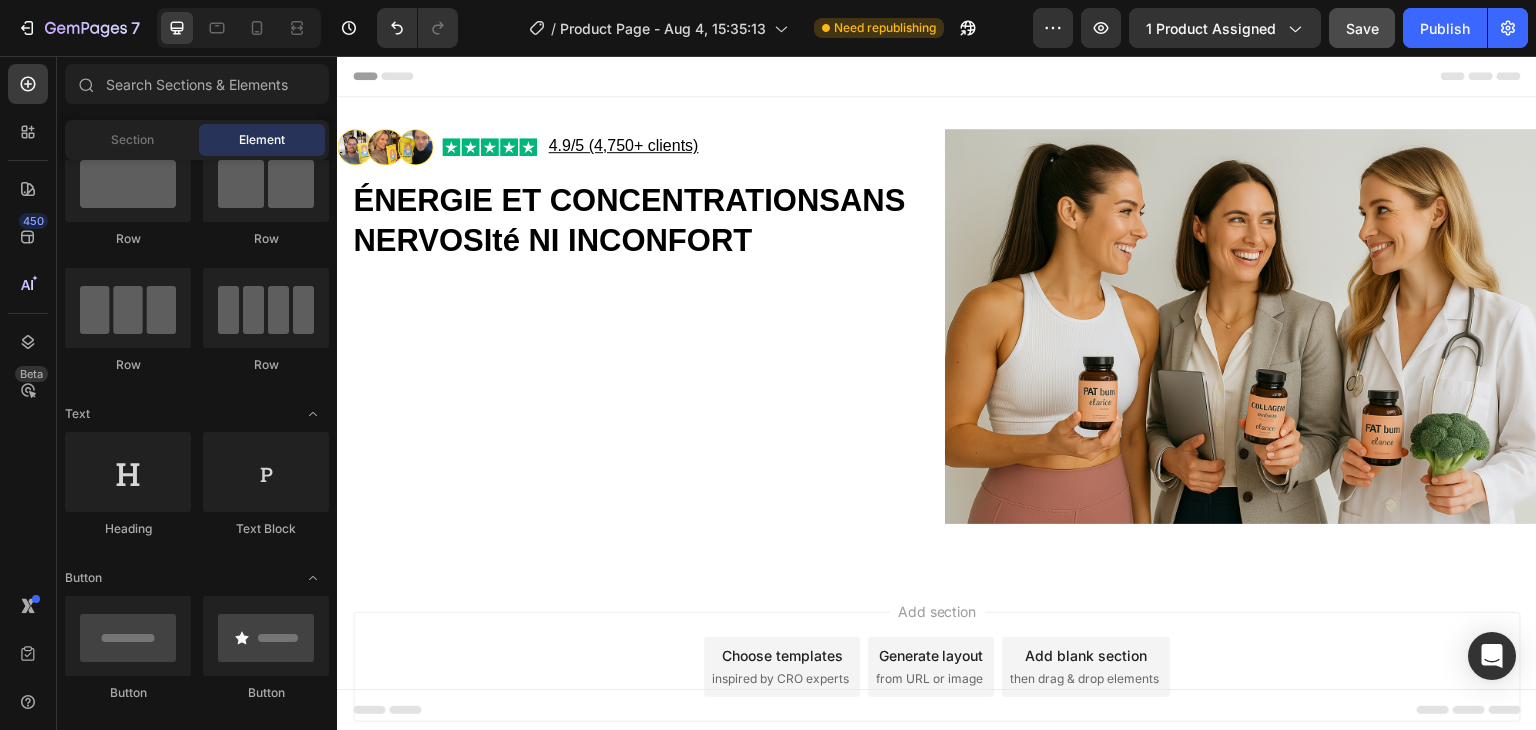 scroll, scrollTop: 0, scrollLeft: 0, axis: both 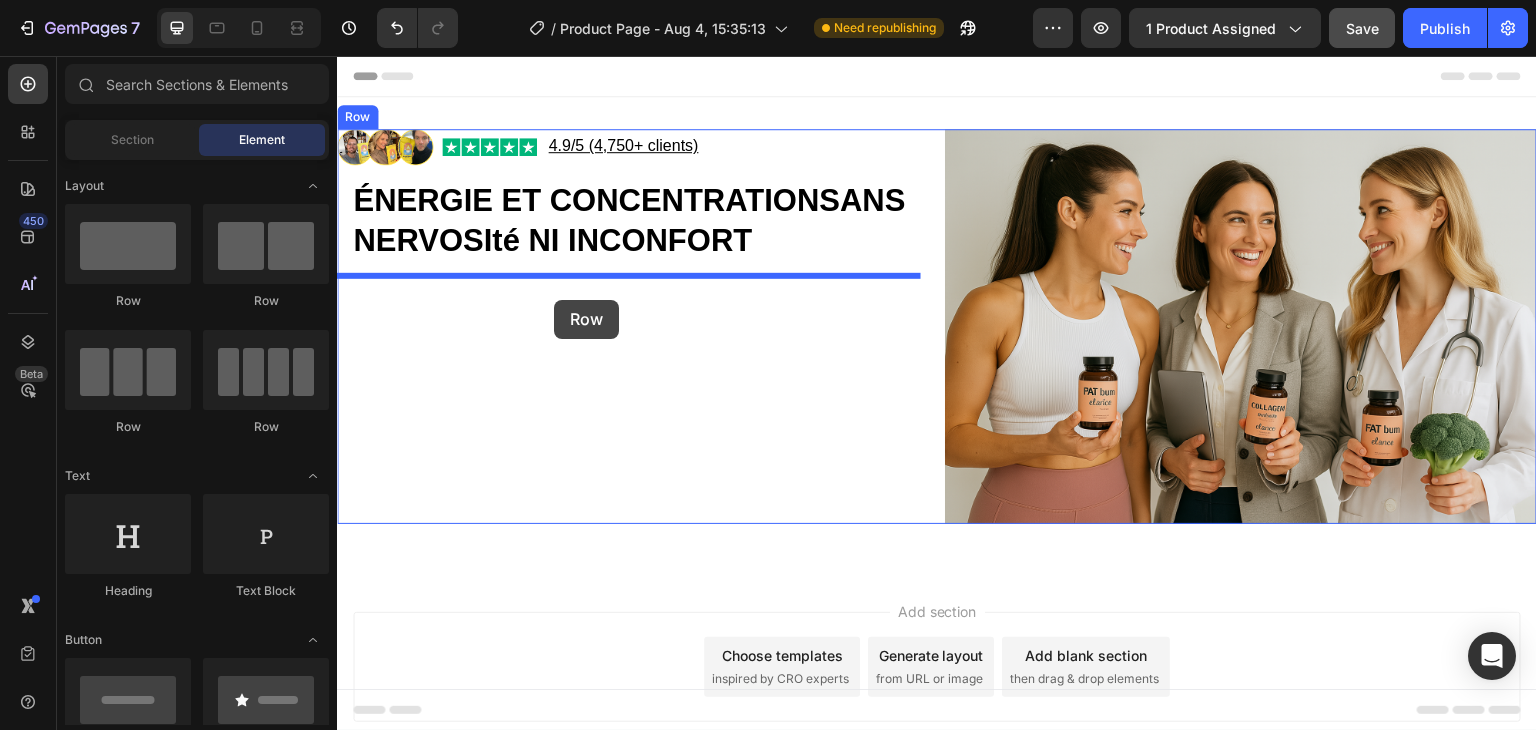 drag, startPoint x: 461, startPoint y: 448, endPoint x: 554, endPoint y: 300, distance: 174.79416 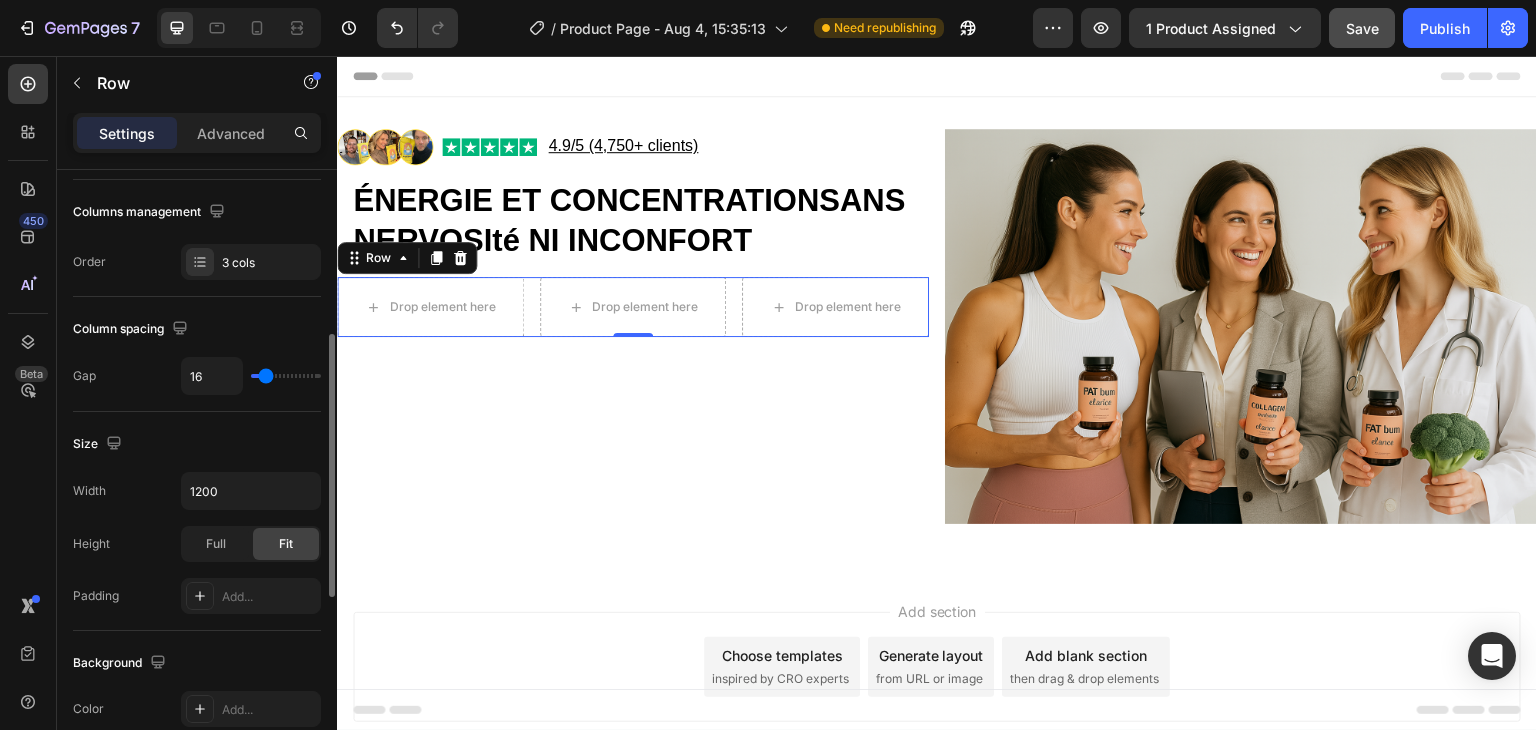 scroll, scrollTop: 279, scrollLeft: 0, axis: vertical 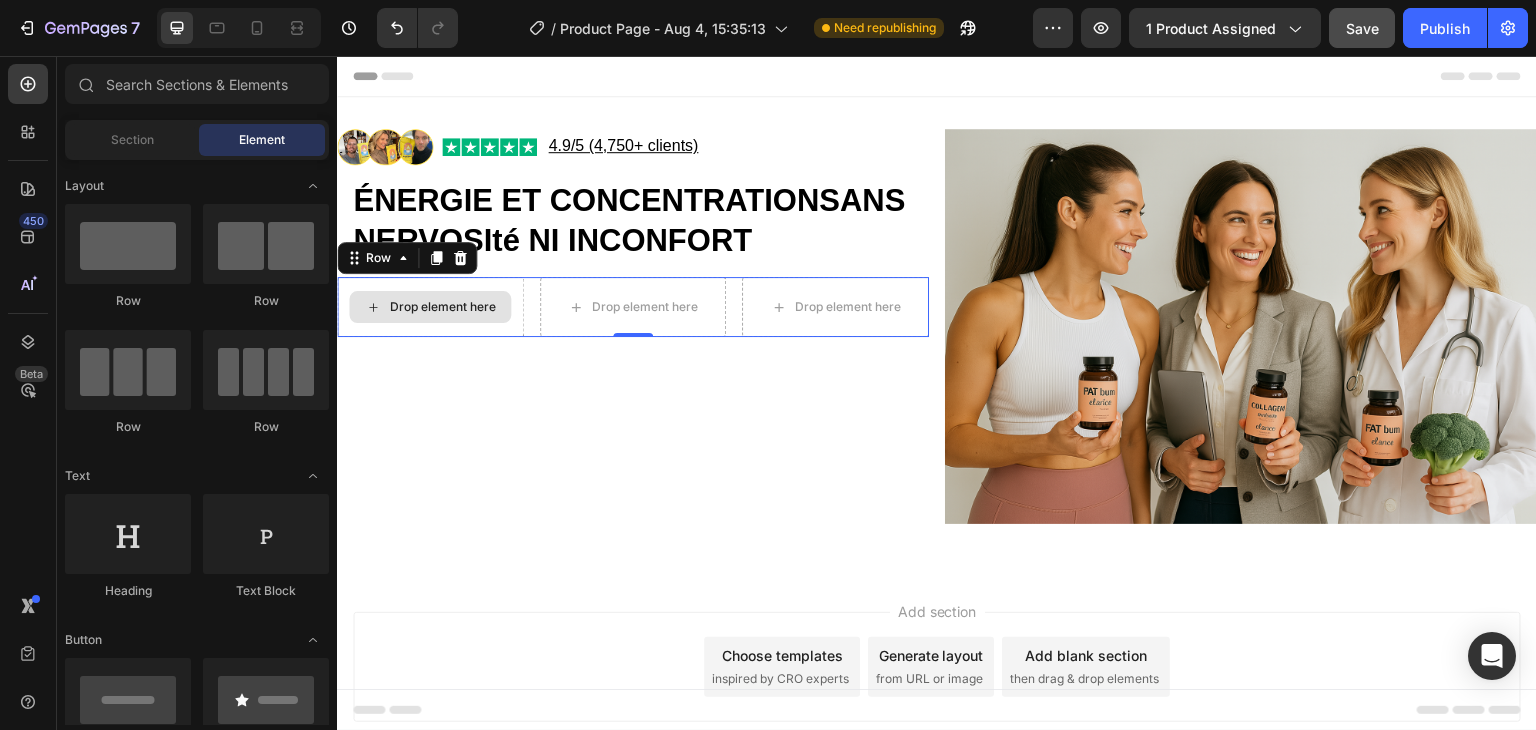 click 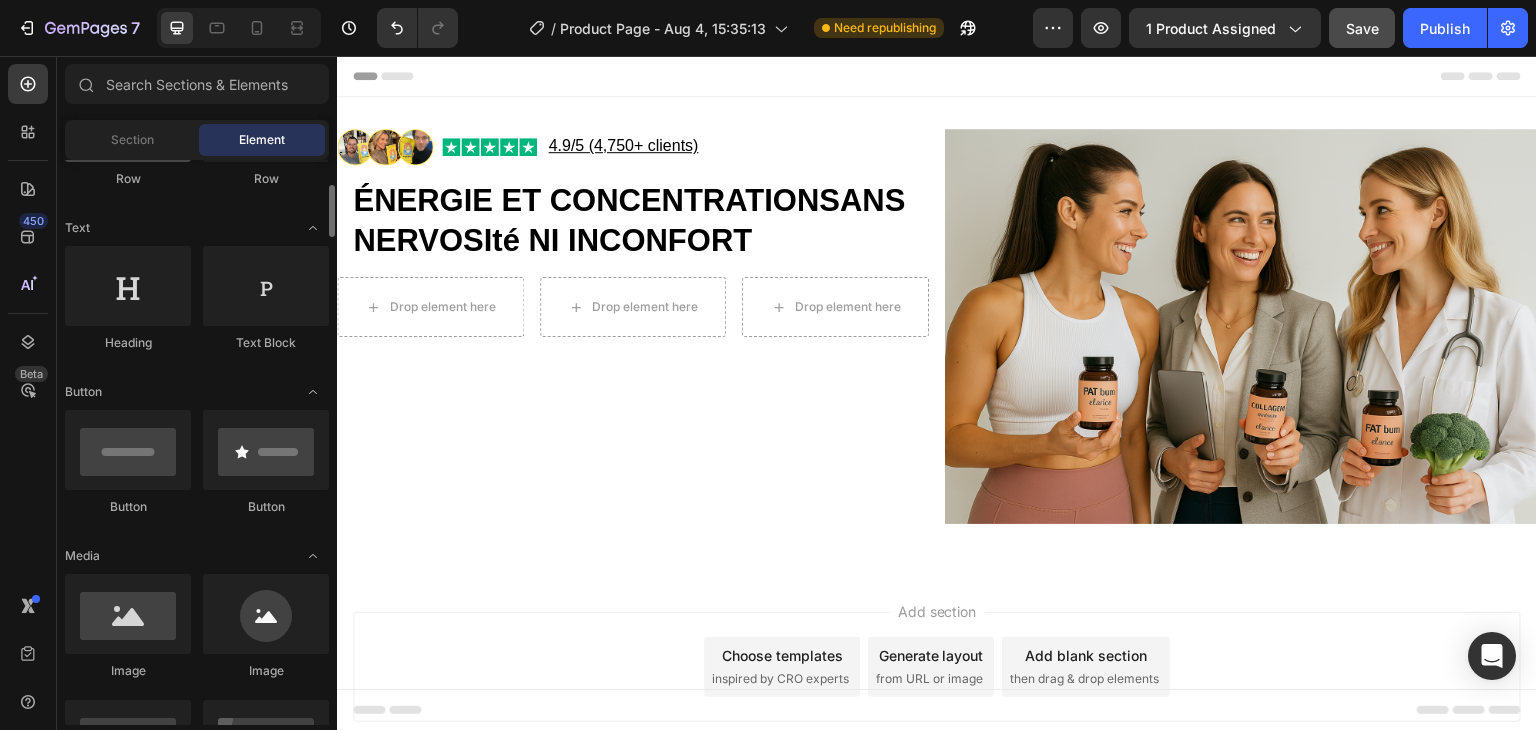 scroll, scrollTop: 250, scrollLeft: 0, axis: vertical 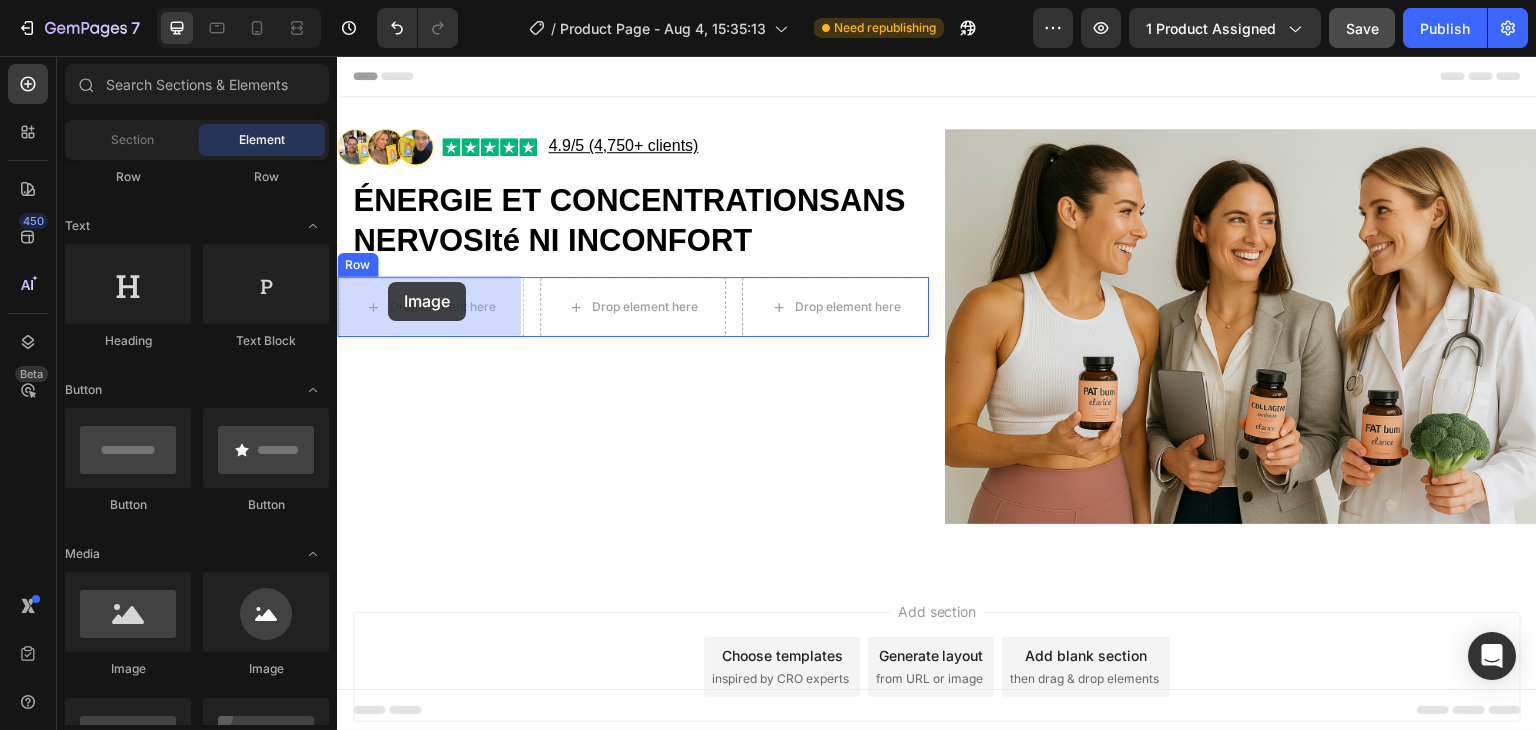 drag, startPoint x: 461, startPoint y: 677, endPoint x: 387, endPoint y: 282, distance: 401.87186 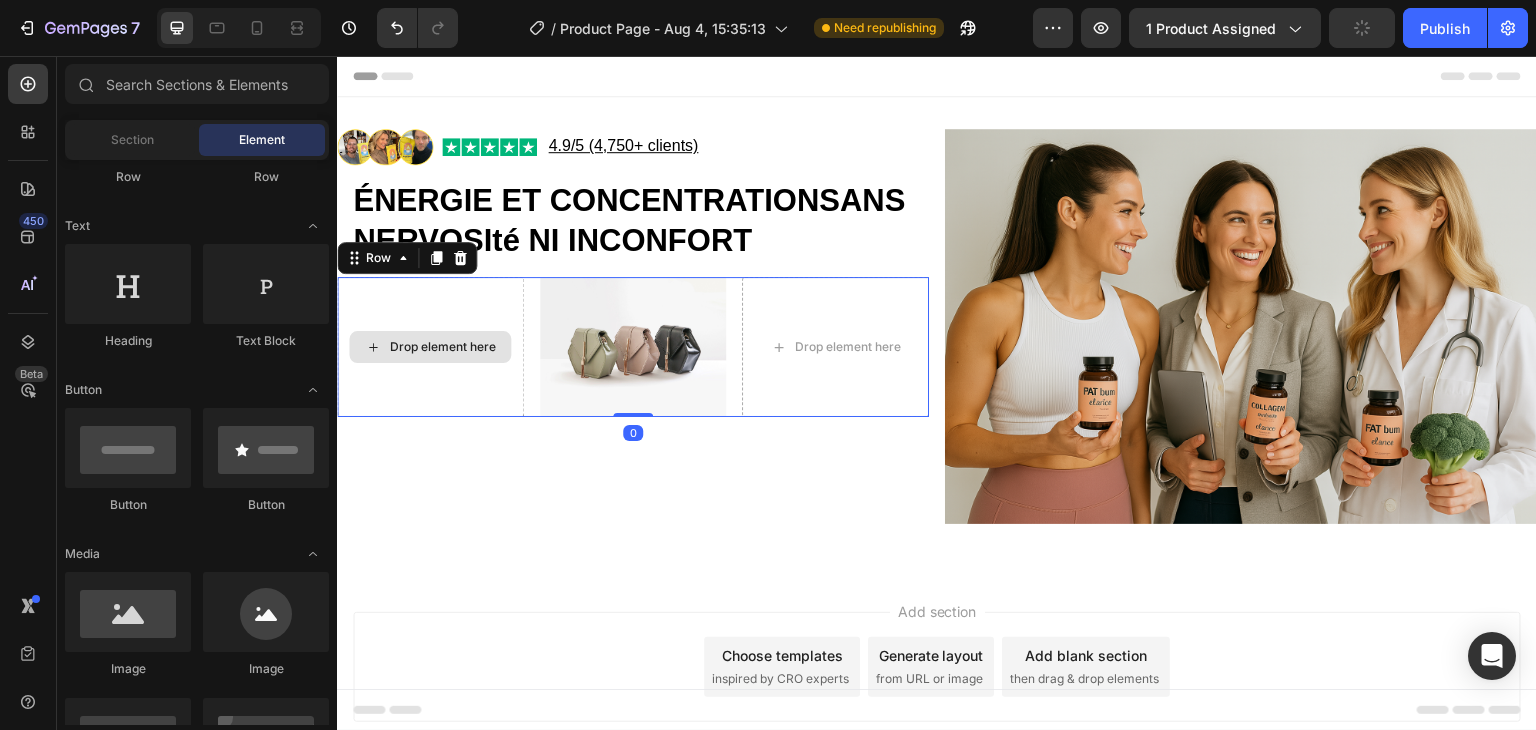 click on "Drop element here" at bounding box center (442, 347) 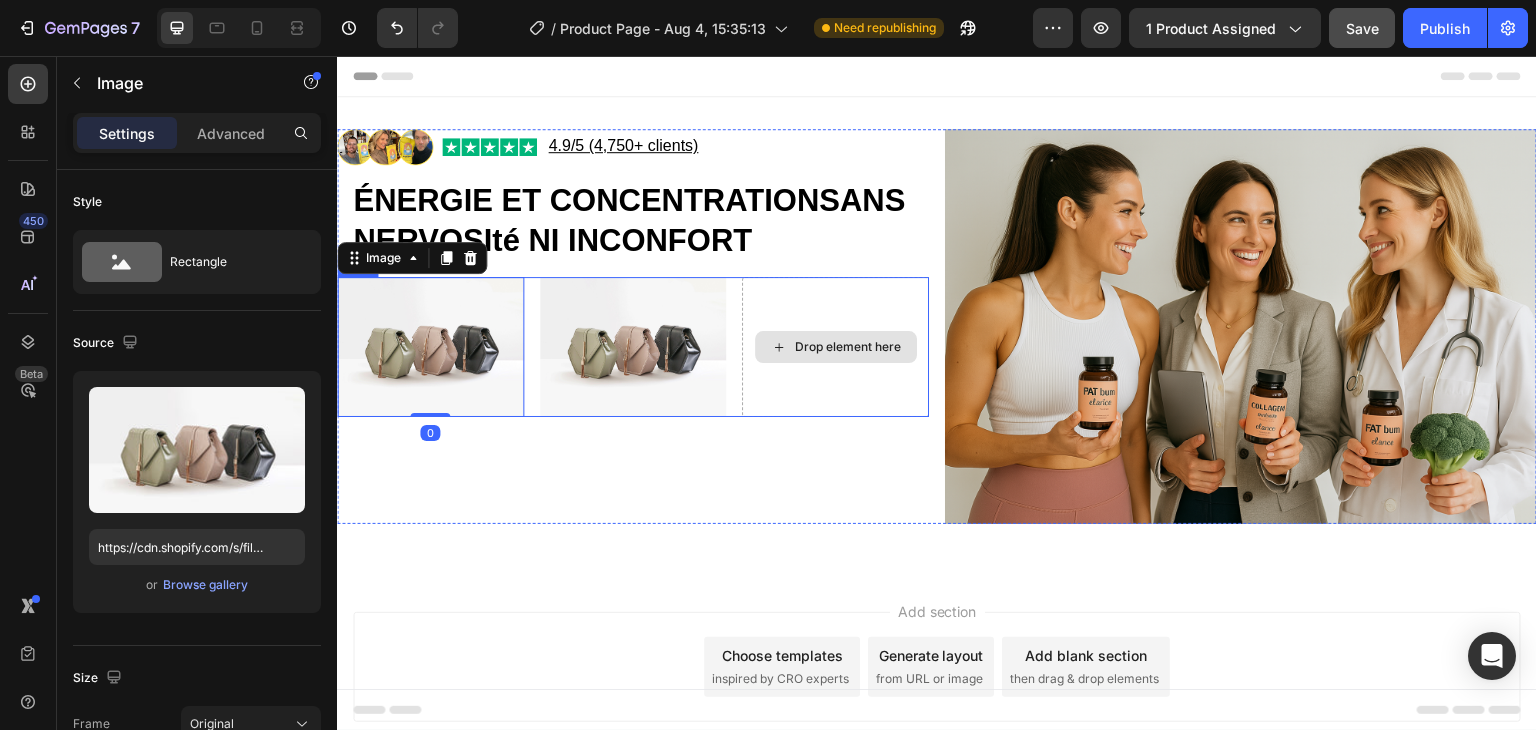 click on "Drop element here" at bounding box center (835, 347) 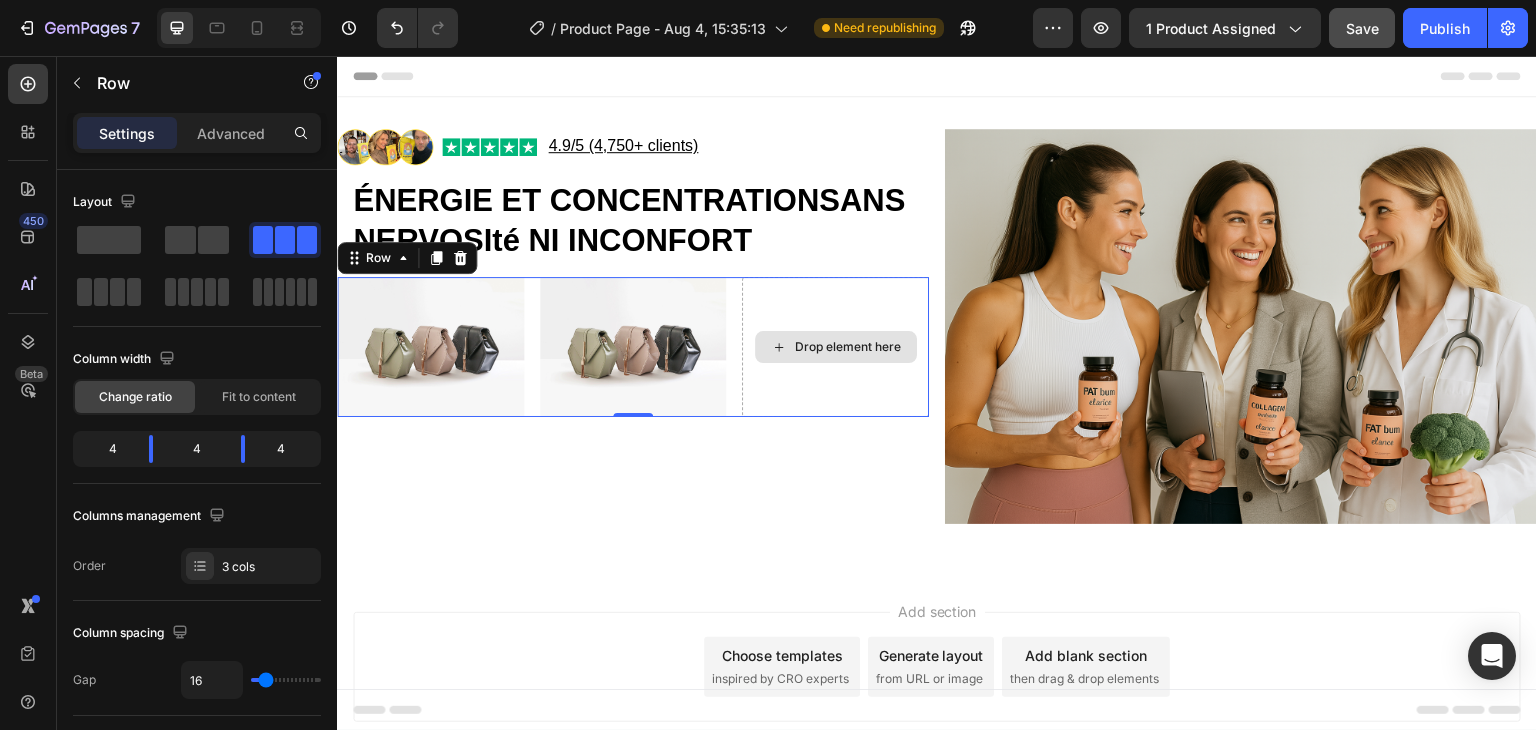 click on "Drop element here" at bounding box center [848, 347] 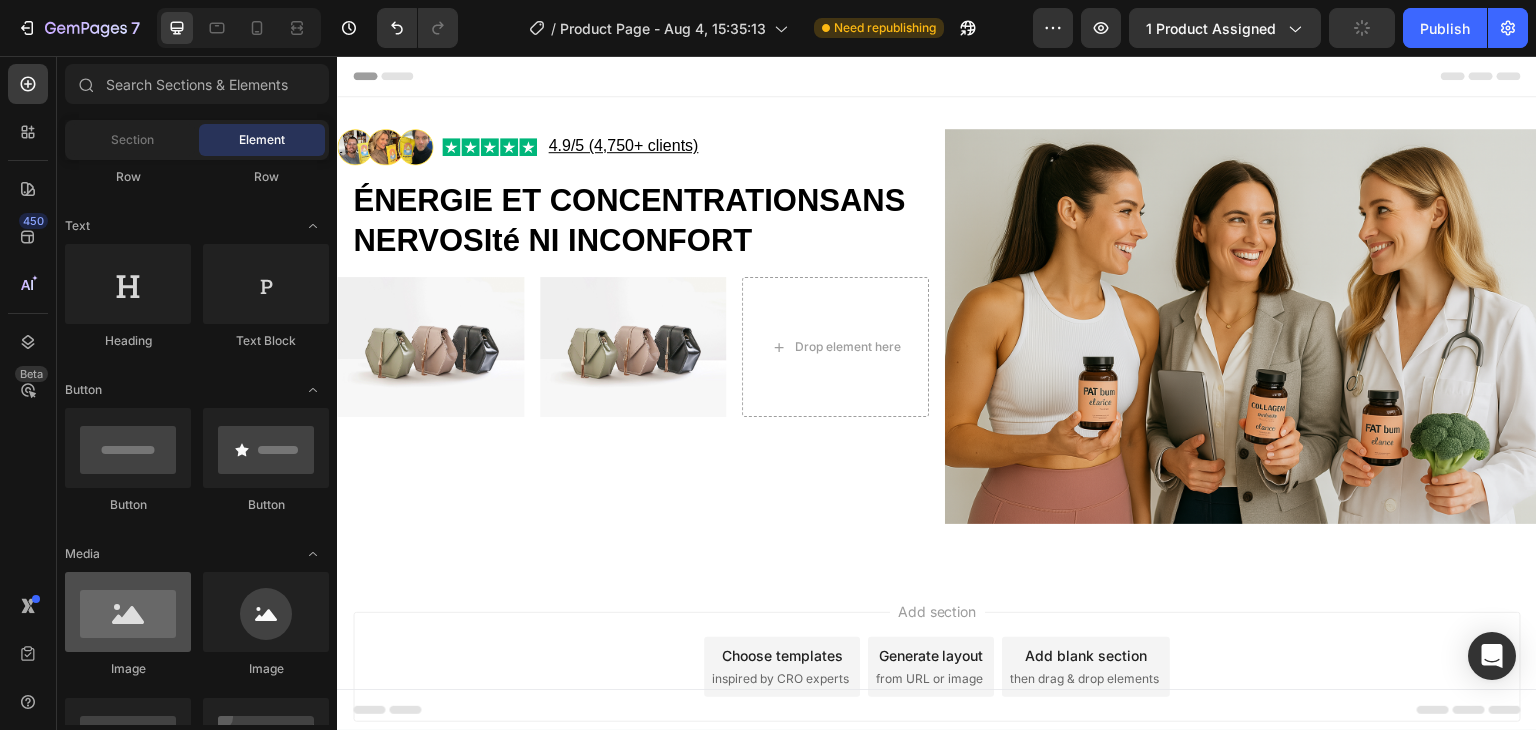 click at bounding box center (128, 612) 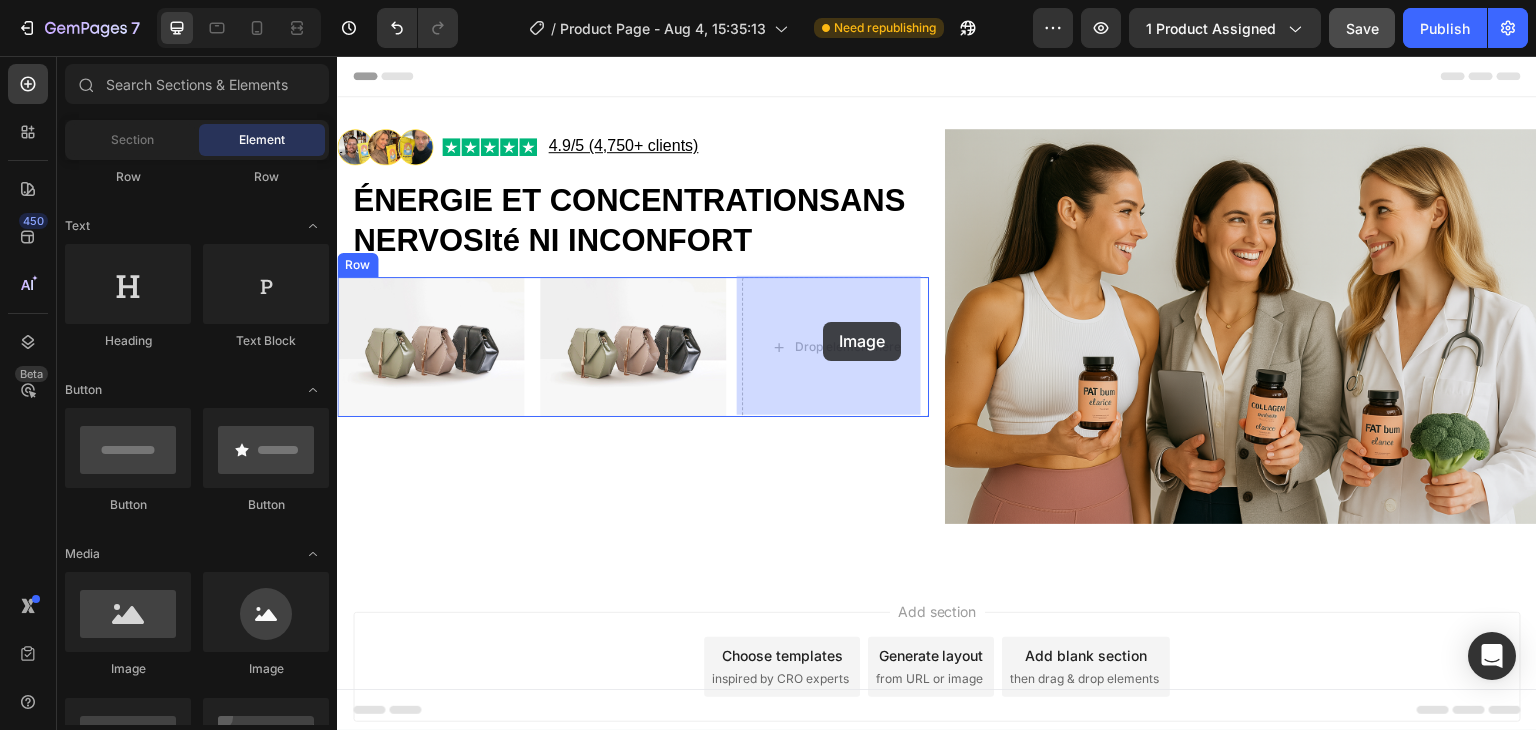 drag, startPoint x: 489, startPoint y: 689, endPoint x: 823, endPoint y: 322, distance: 496.2308 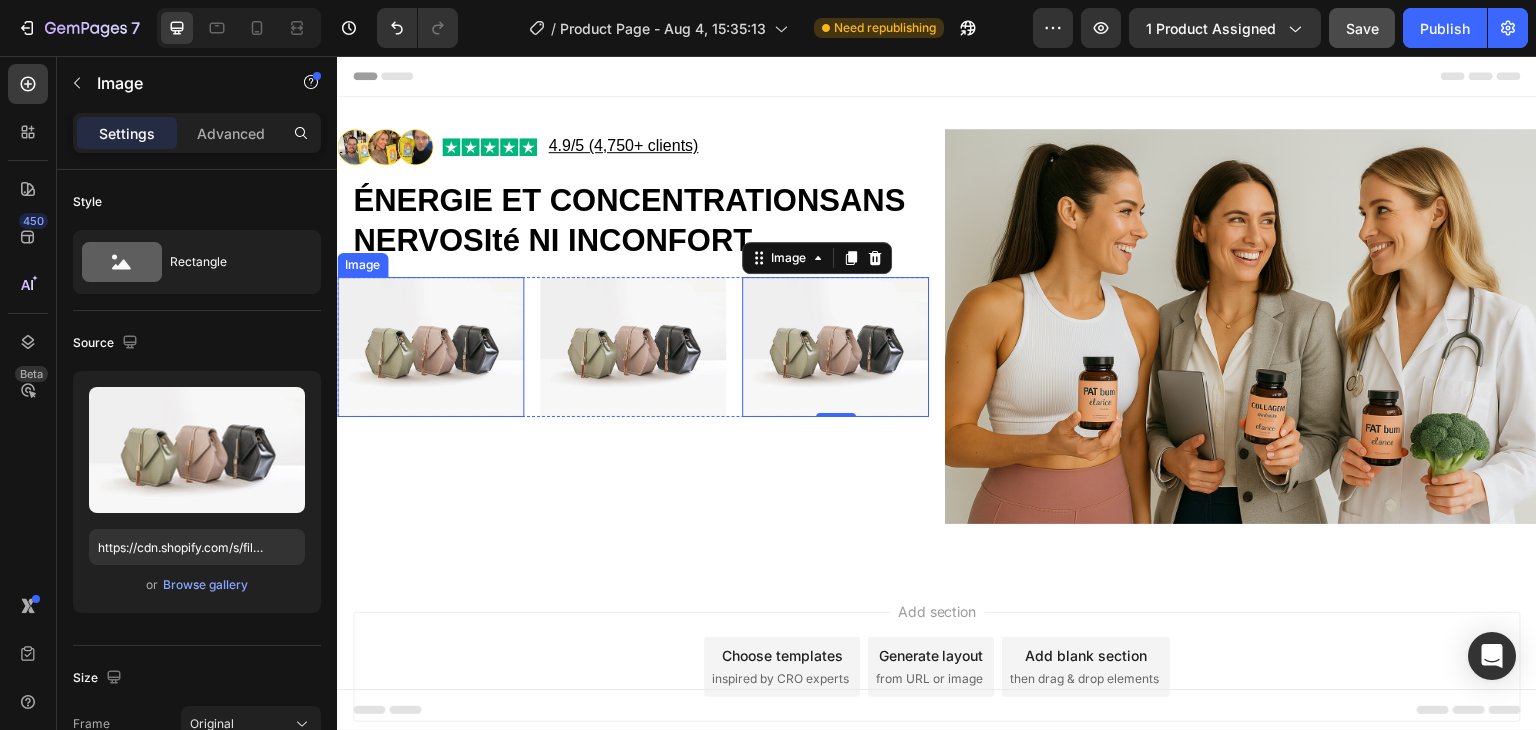 click at bounding box center [430, 347] 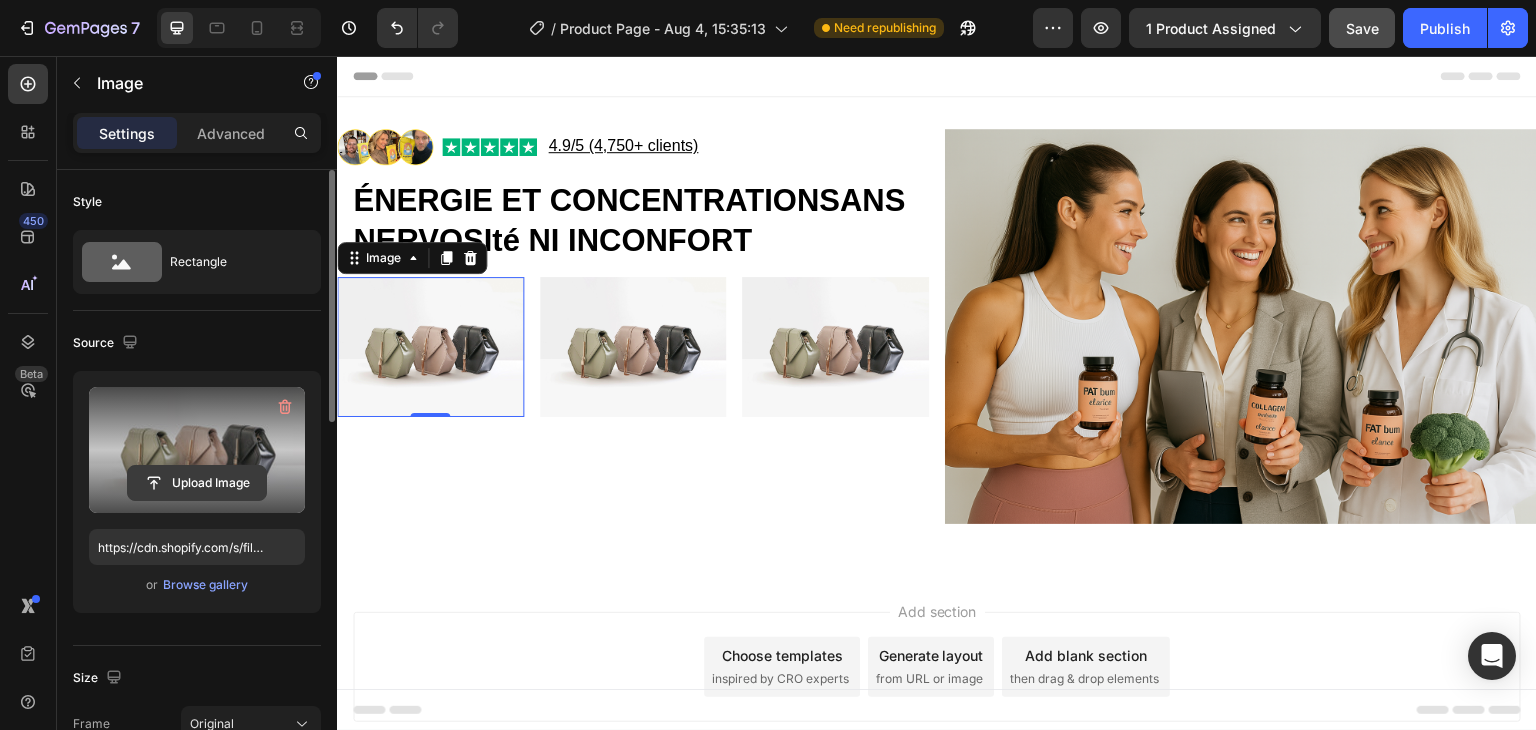 click 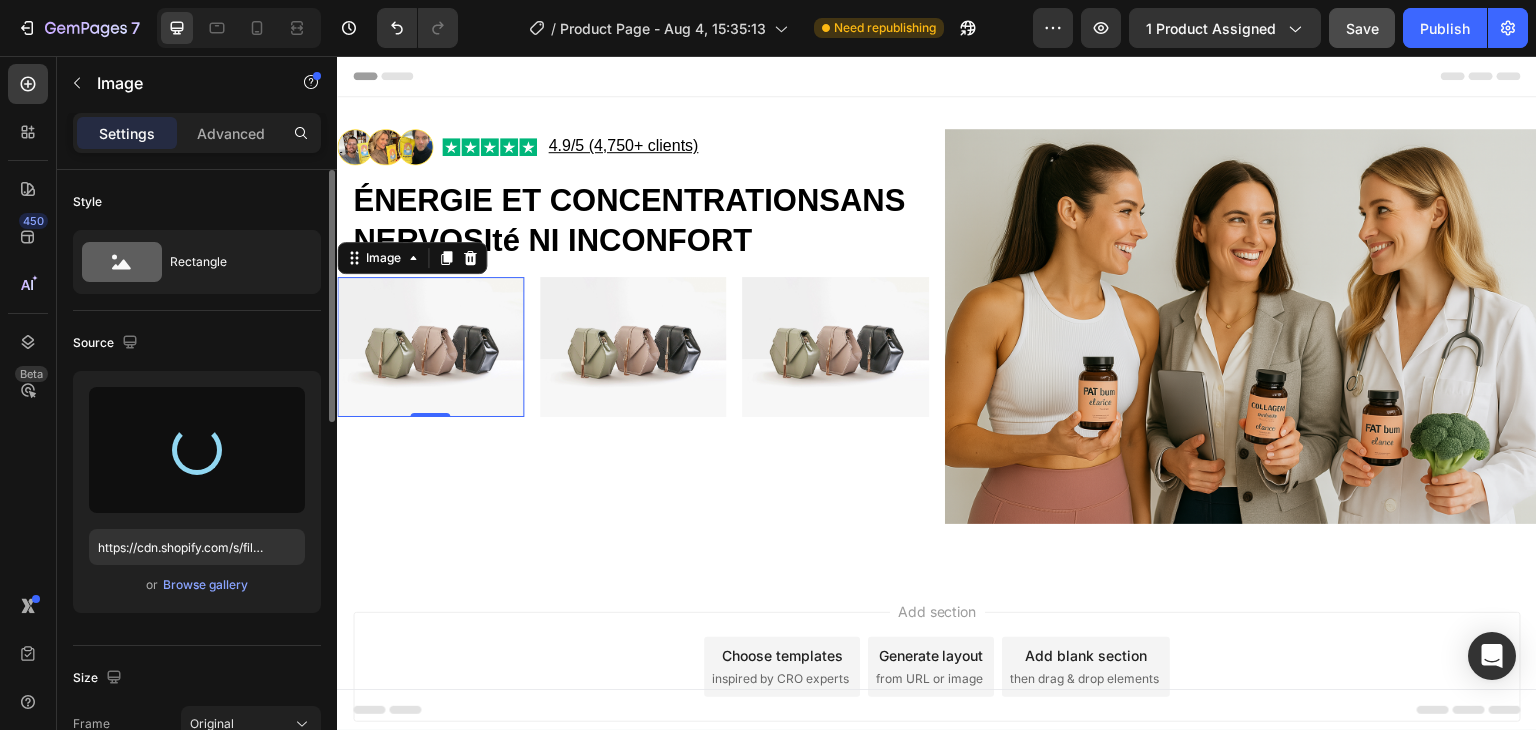 type on "https://cdn.shopify.com/s/files/1/0311/9434/9706/files/gempages_578018787442295312-a75bbb1f-81ce-4f08-a5b8-7202c9839853.svg" 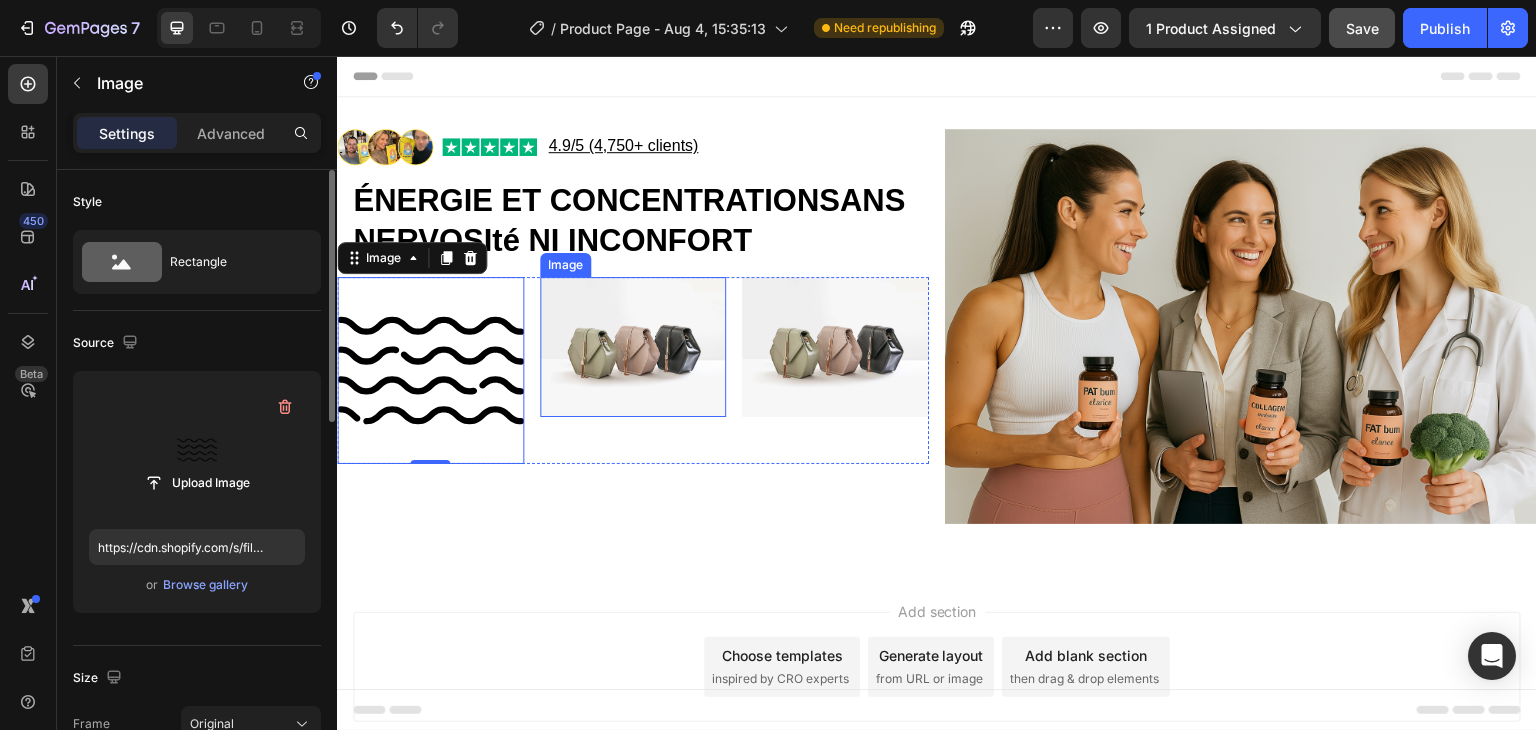 click at bounding box center [633, 347] 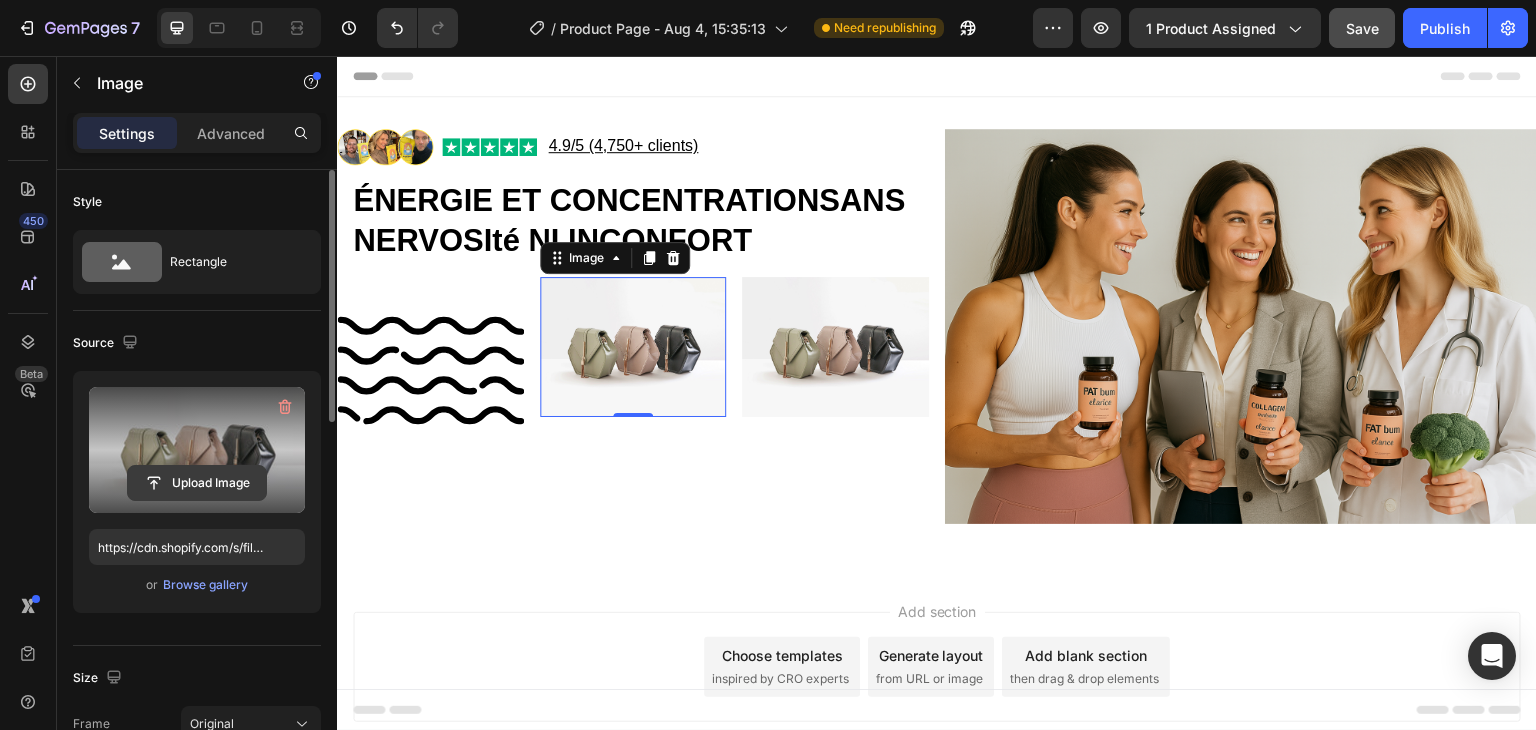 click 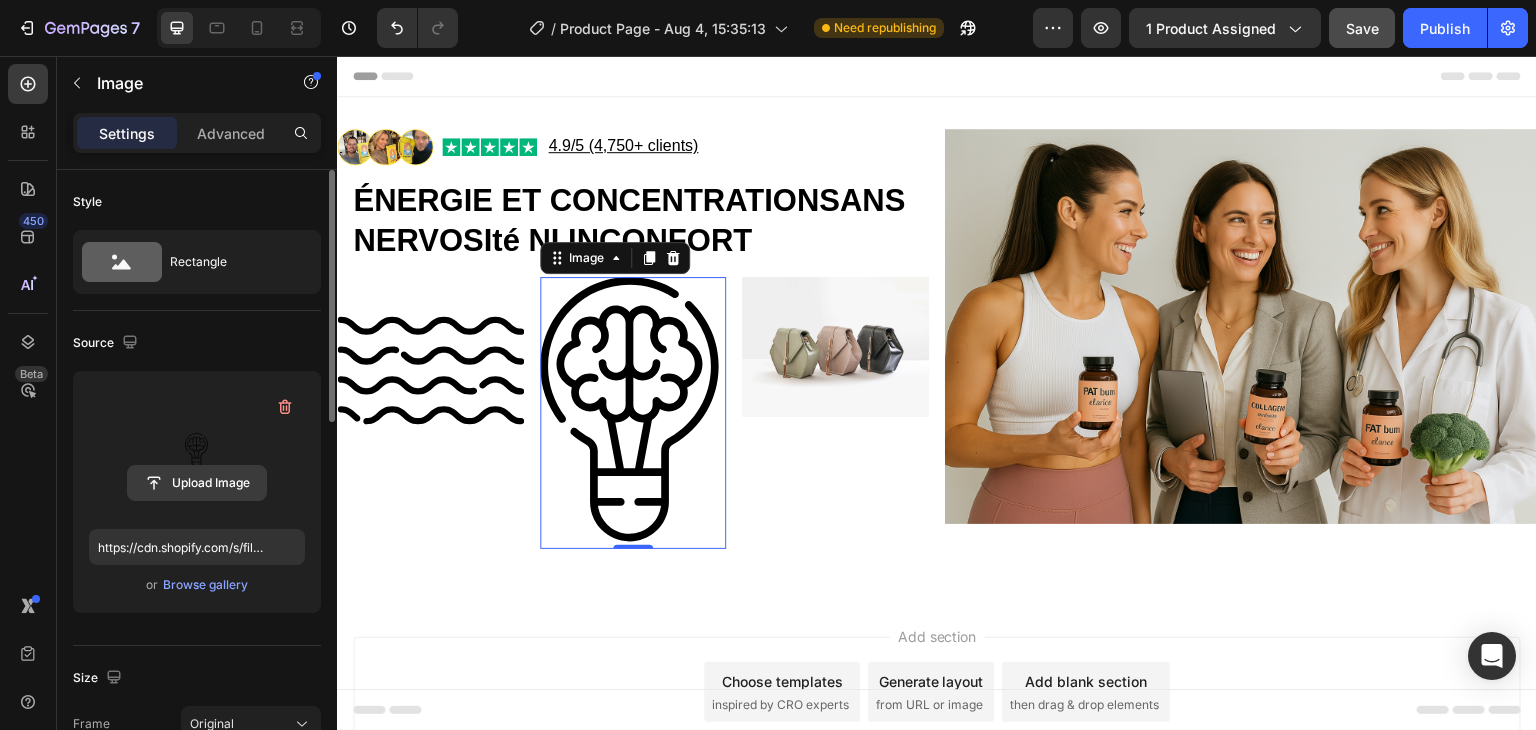 click 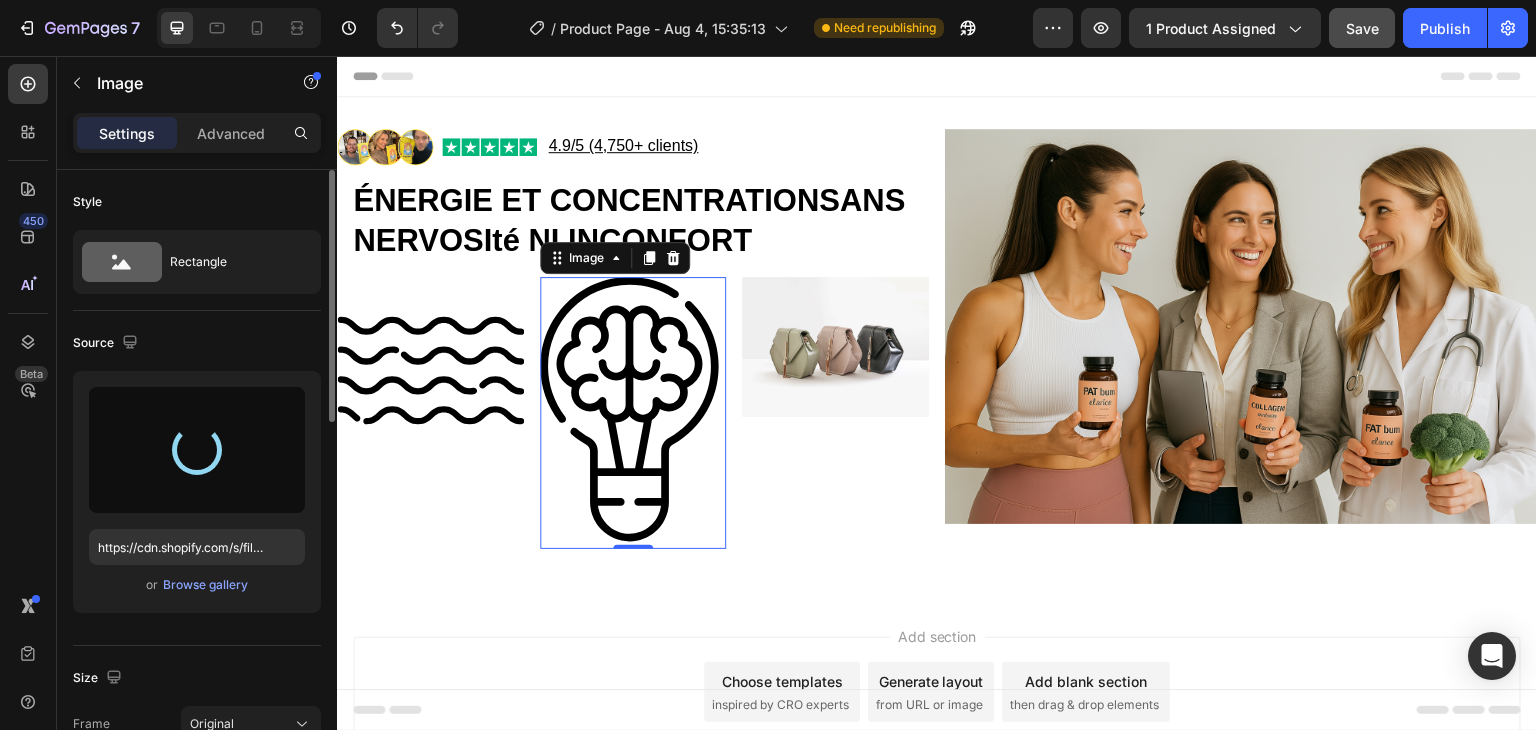 type on "https://cdn.shopify.com/s/files/1/0311/9434/9706/files/gempages_578018787442295312-8405c347-5c30-4fb4-815e-32e75bf599d6.svg" 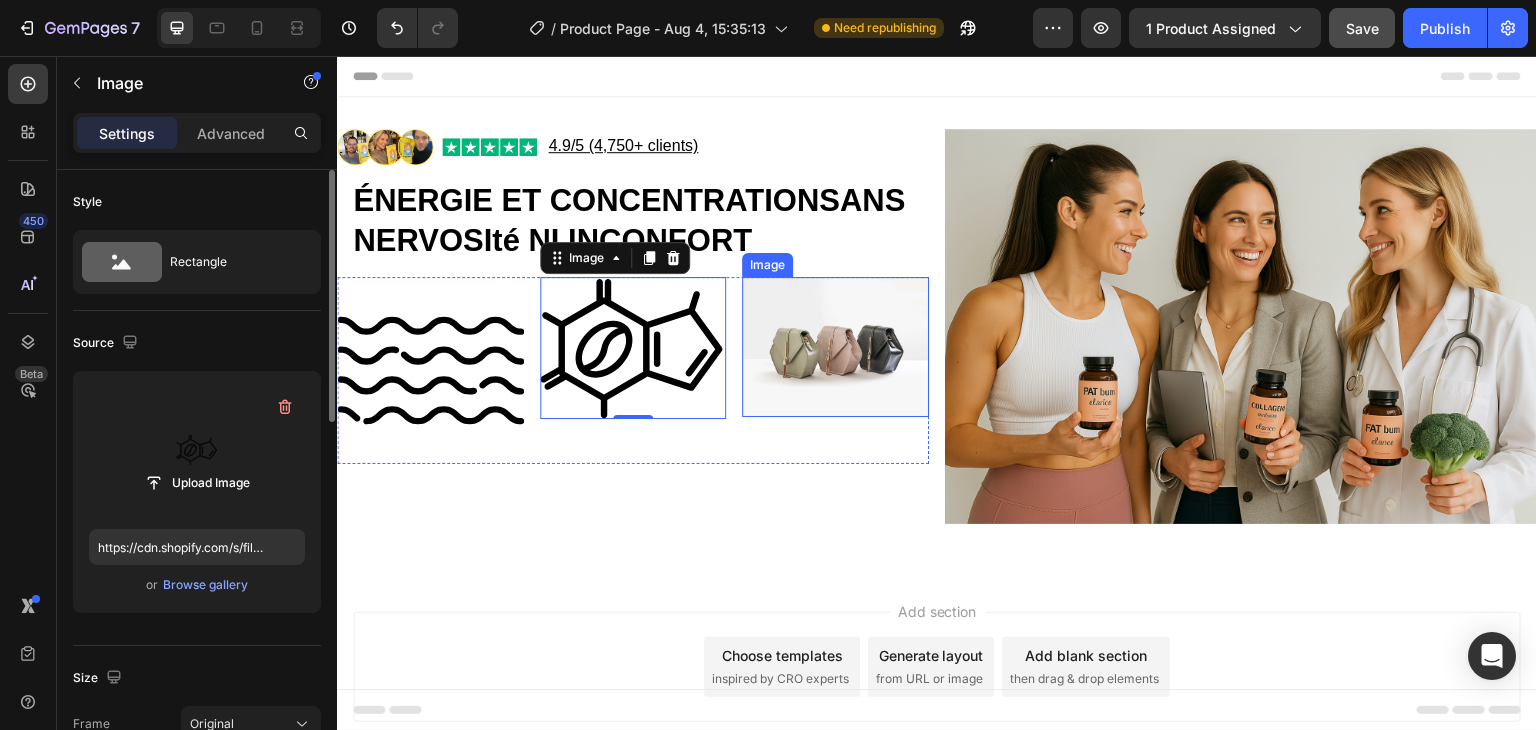 click at bounding box center [835, 347] 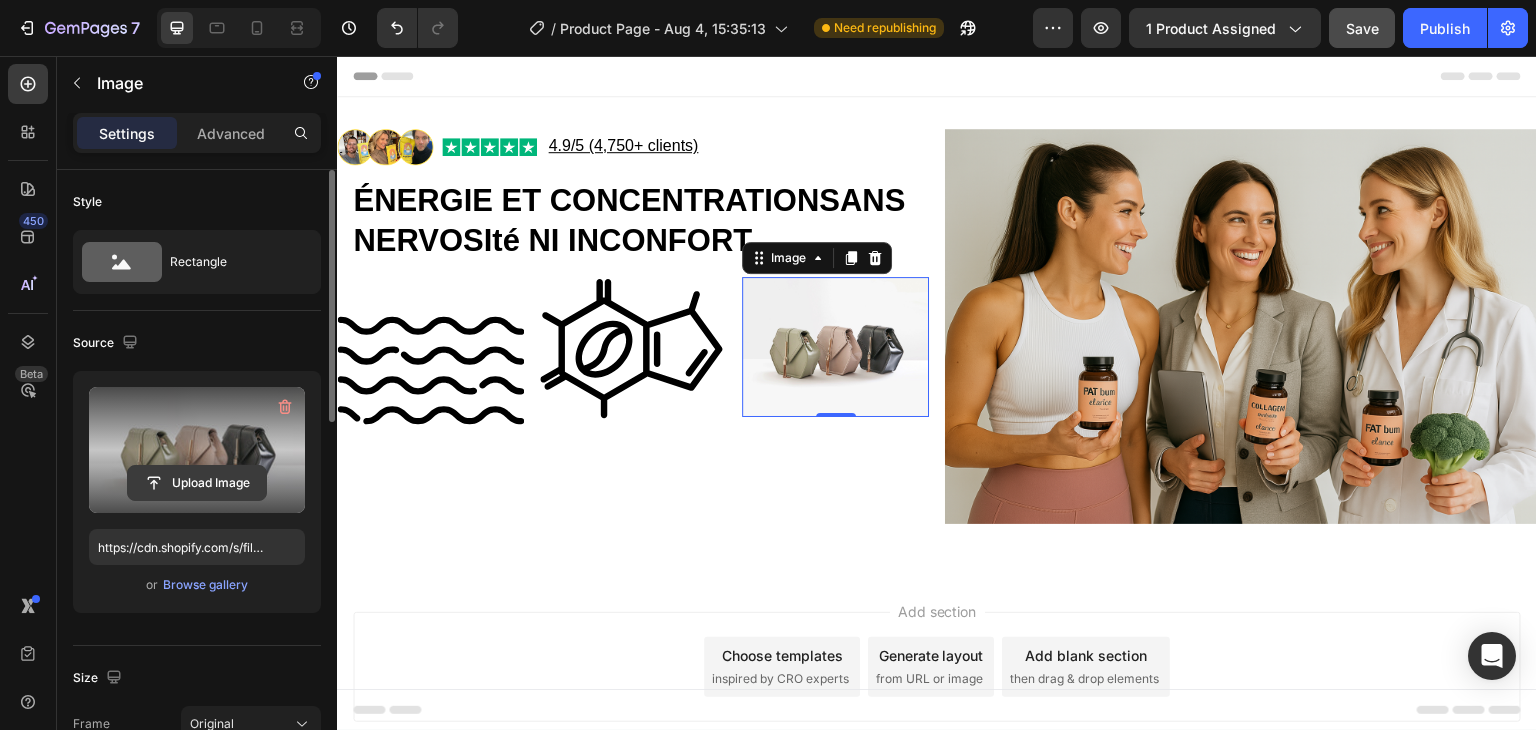 click 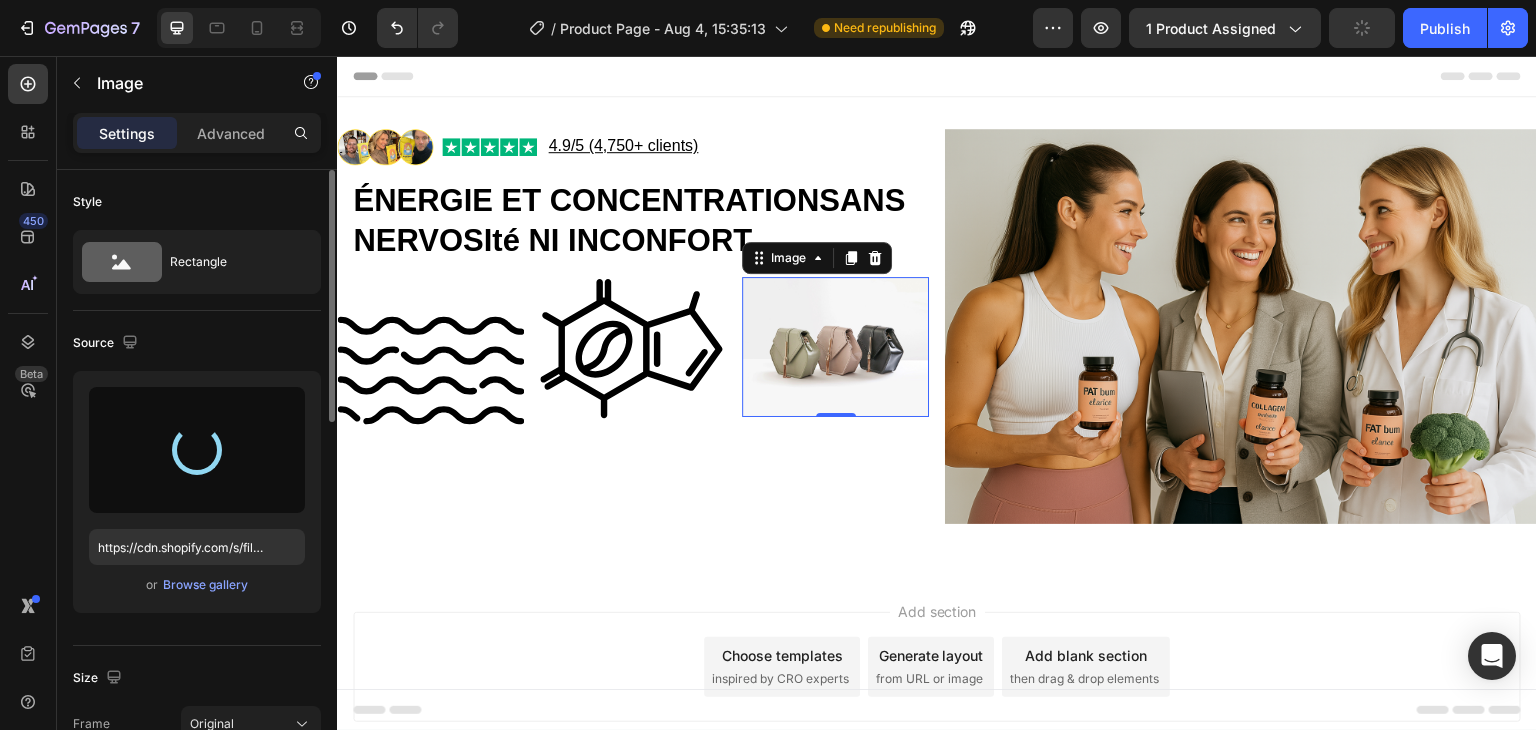 type on "https://cdn.shopify.com/s/files/1/0311/9434/9706/files/gempages_578018787442295312-8cf8ad94-24b0-4332-8ca5-f29da5a52ea7.svg" 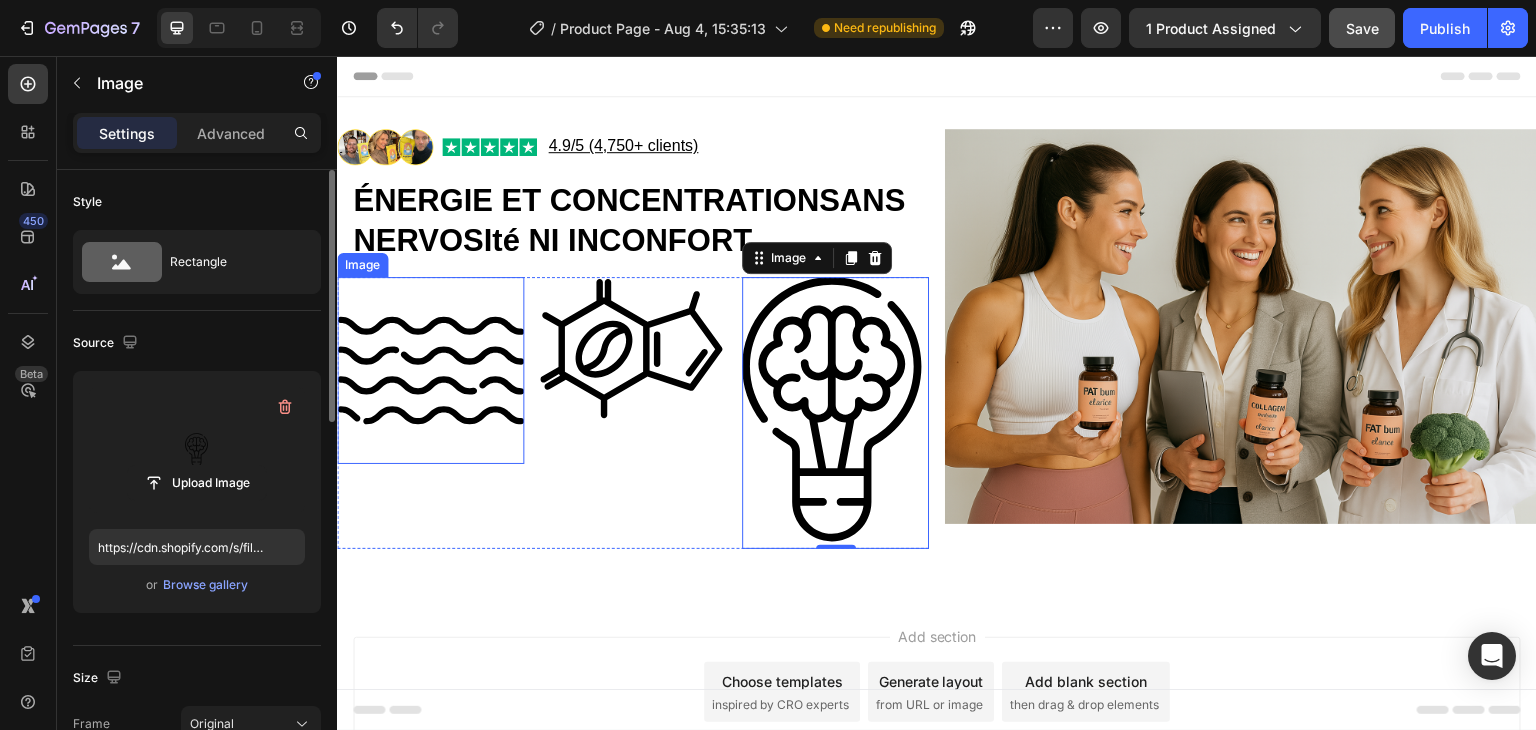 click at bounding box center (430, 370) 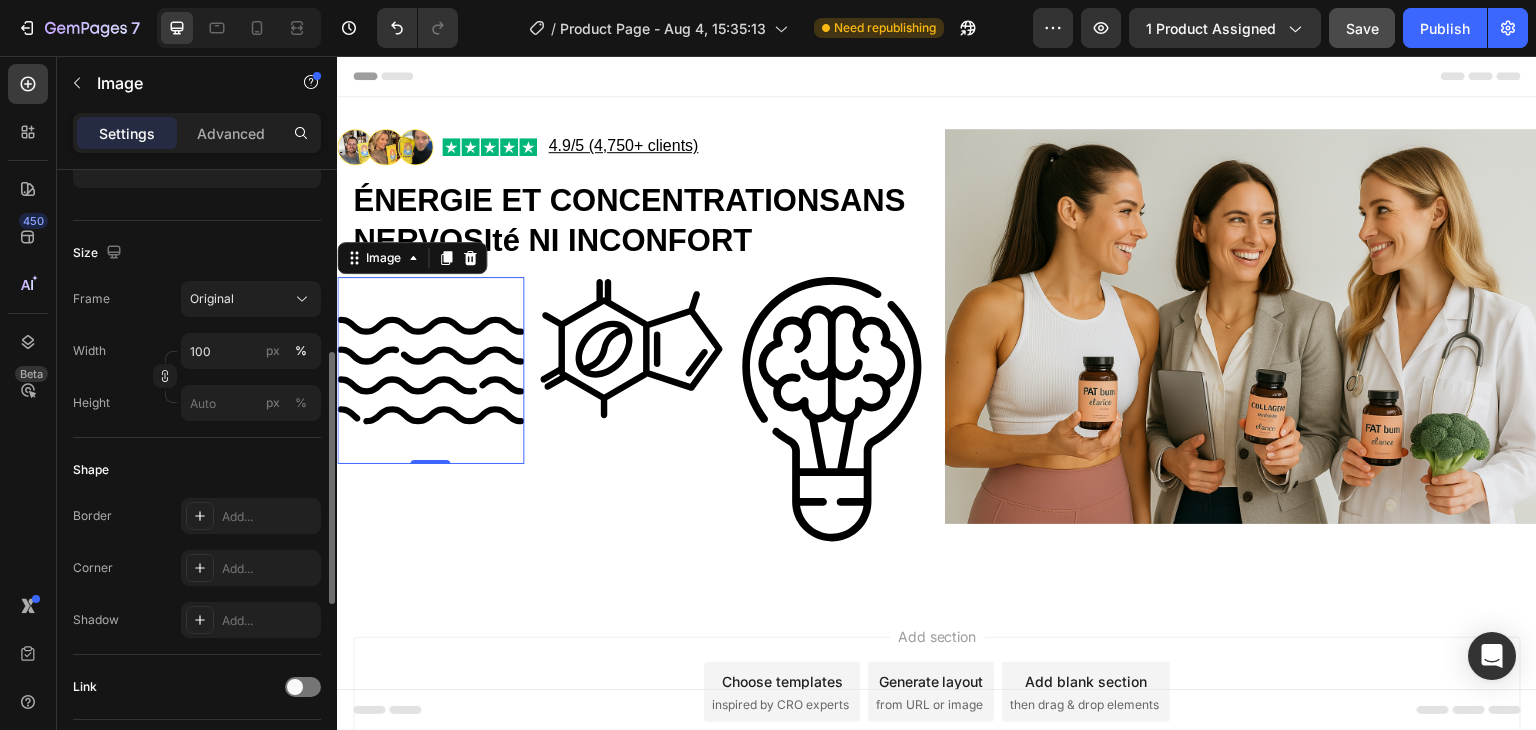 scroll, scrollTop: 431, scrollLeft: 0, axis: vertical 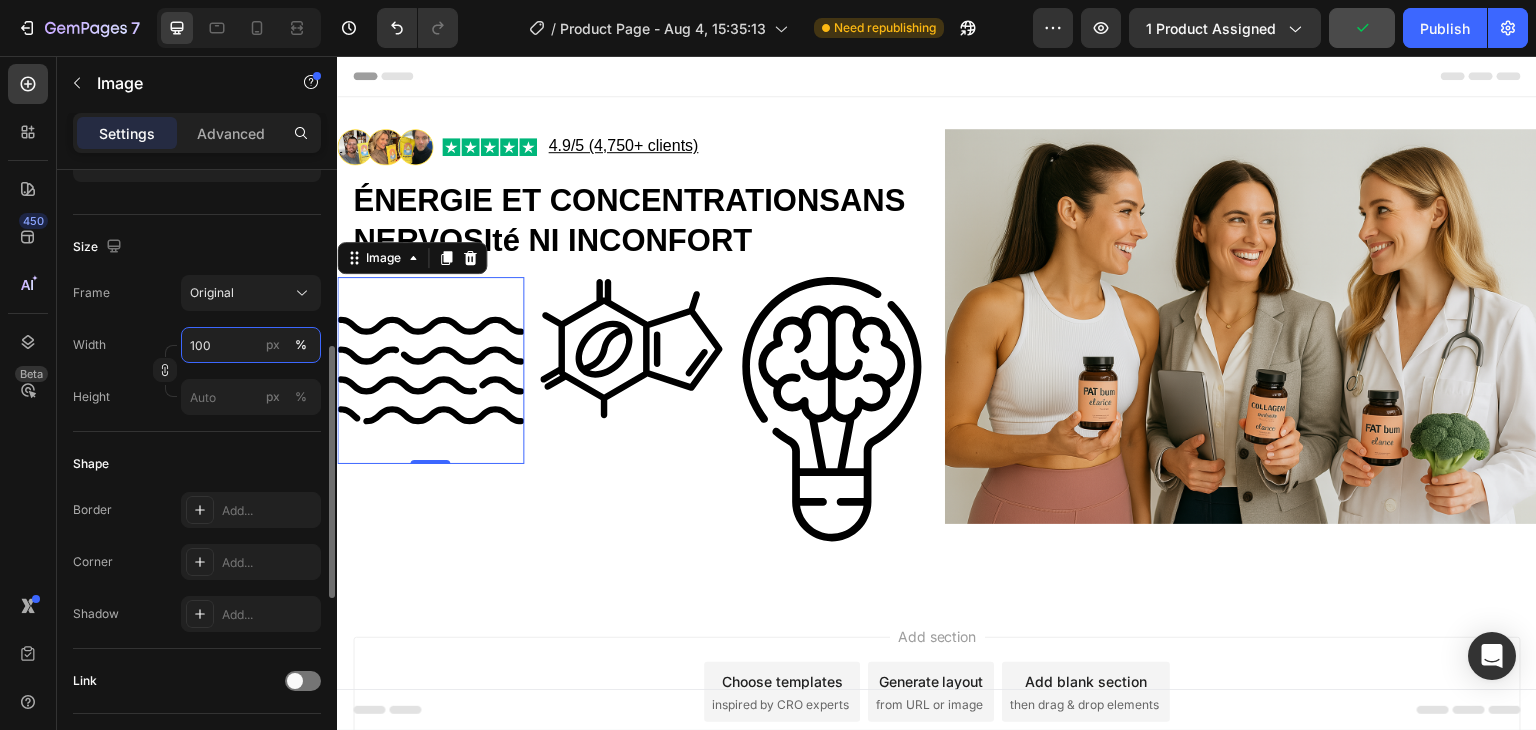 click on "100" at bounding box center (251, 345) 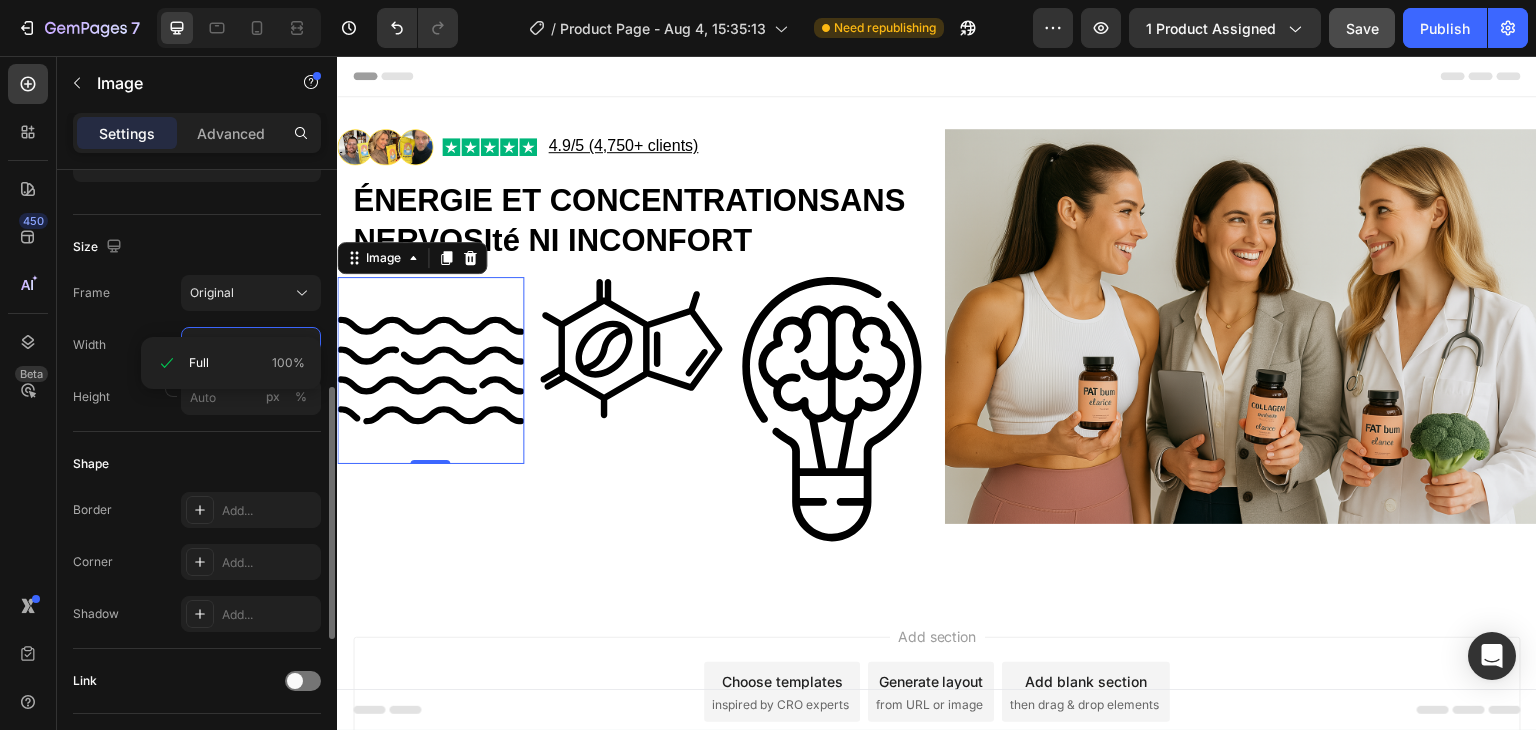 scroll, scrollTop: 460, scrollLeft: 0, axis: vertical 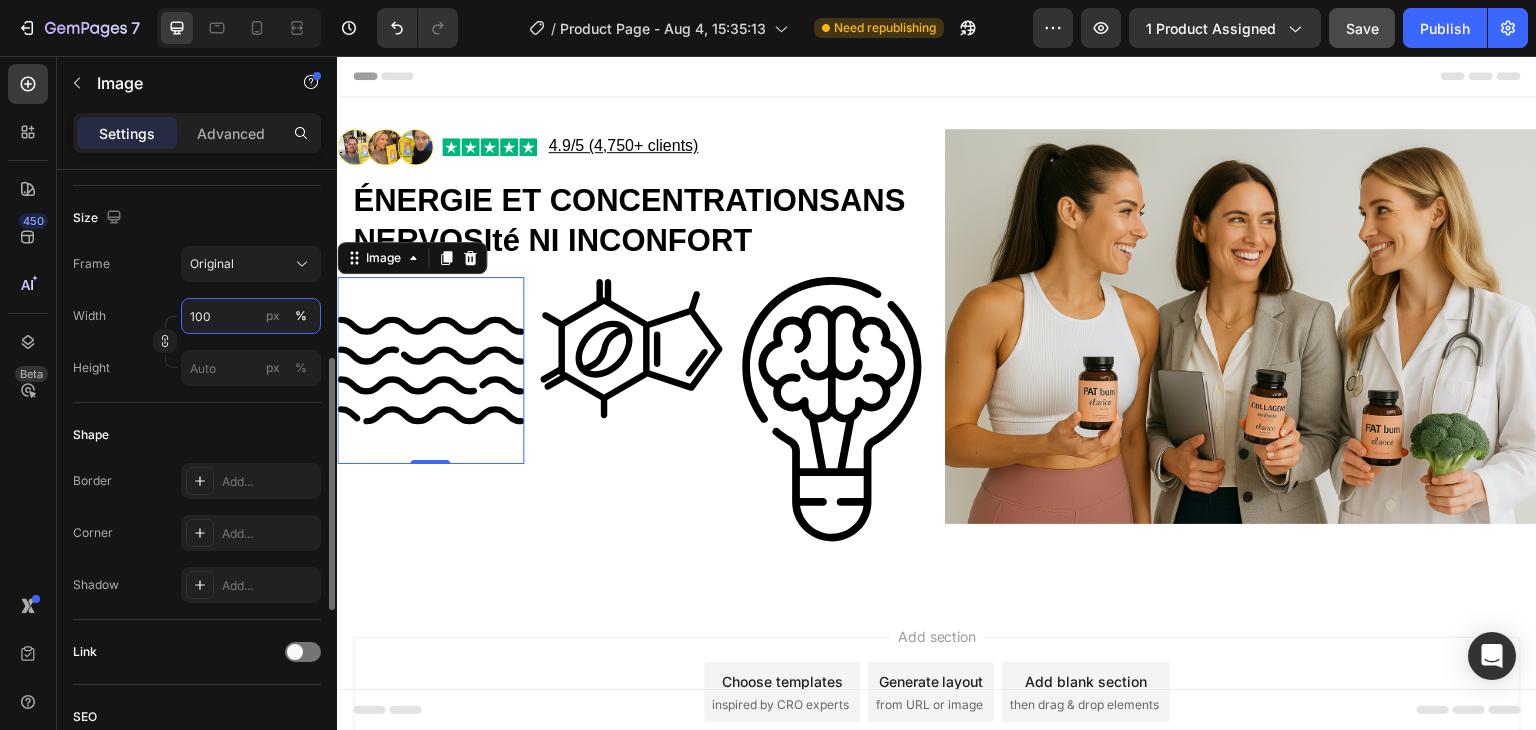 click on "100" at bounding box center (251, 316) 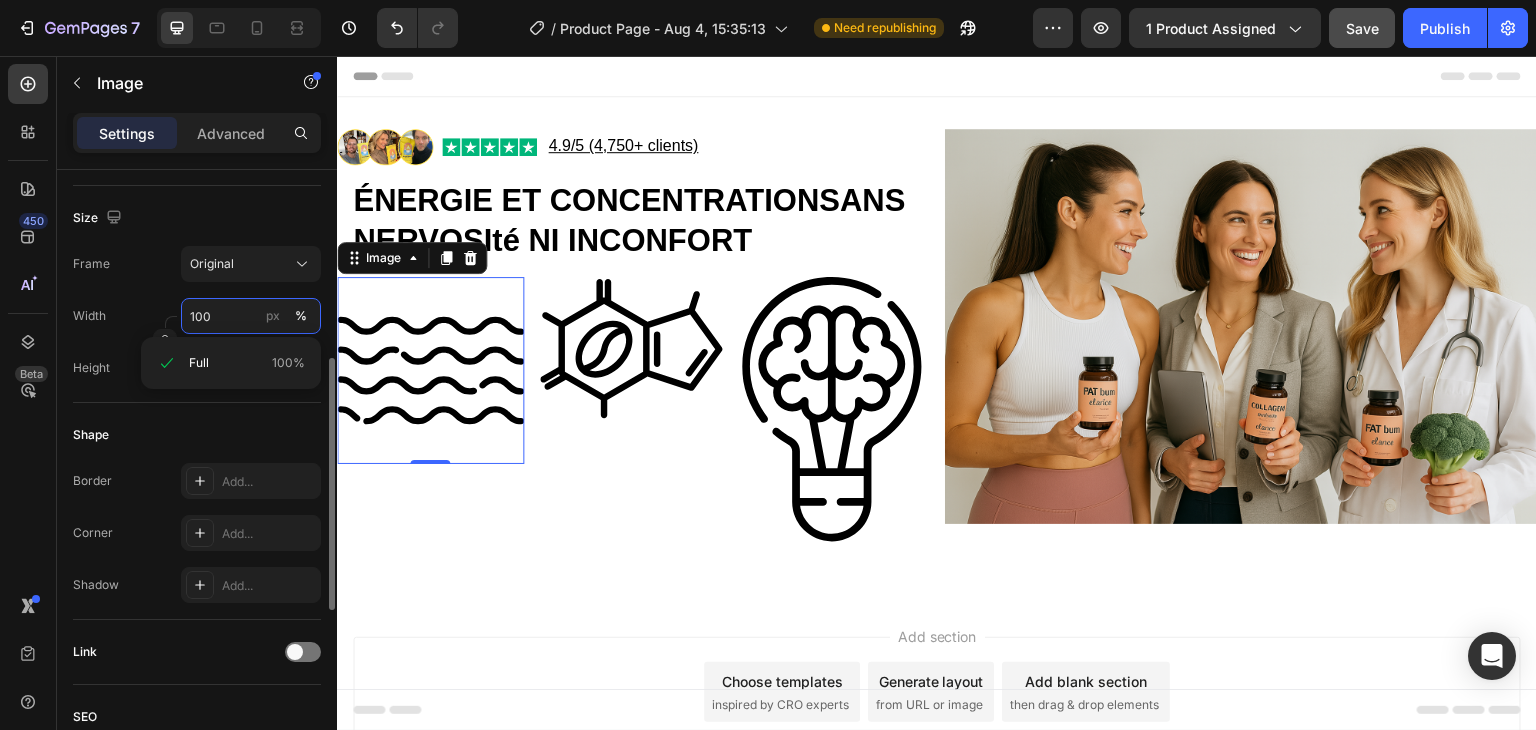 click on "100" at bounding box center [251, 316] 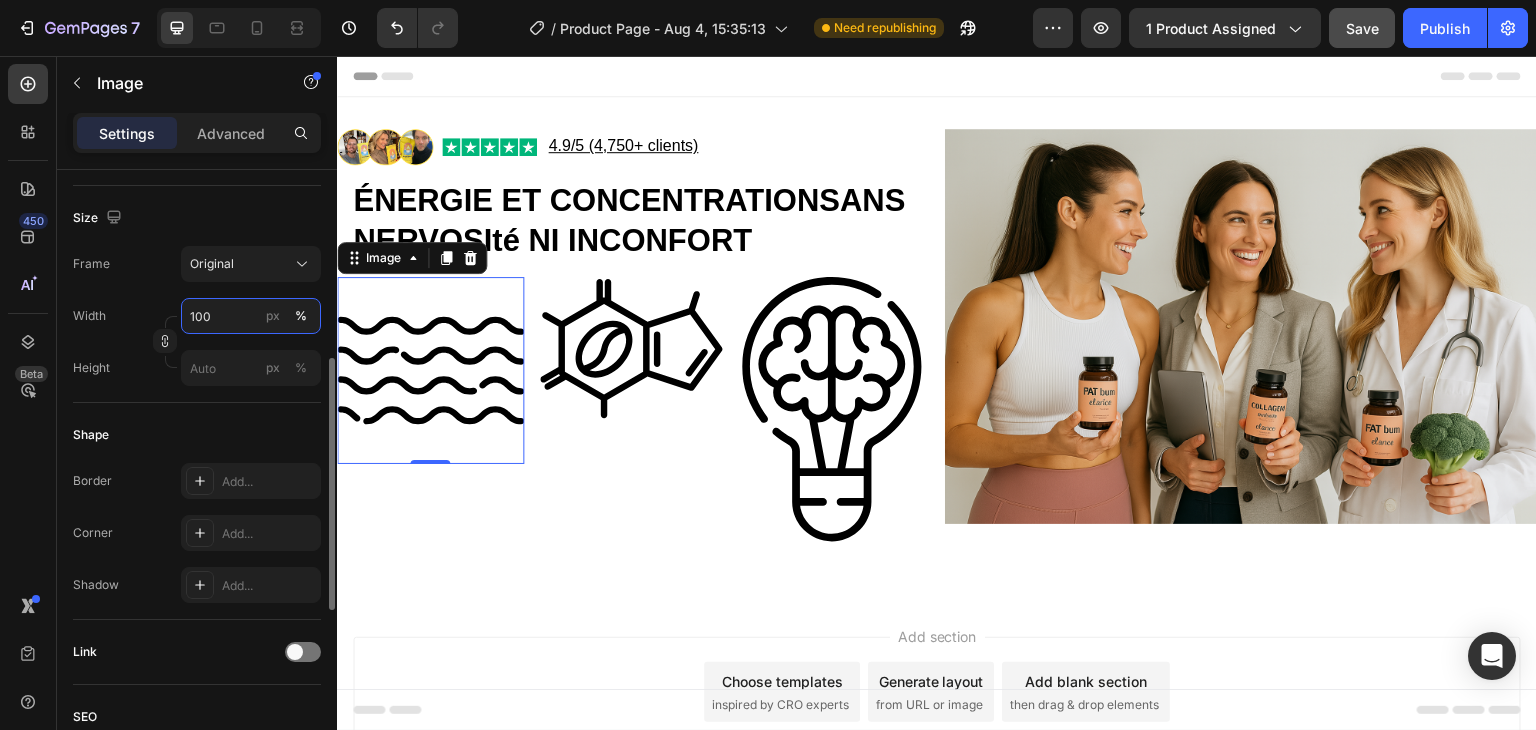 click on "100" at bounding box center [251, 316] 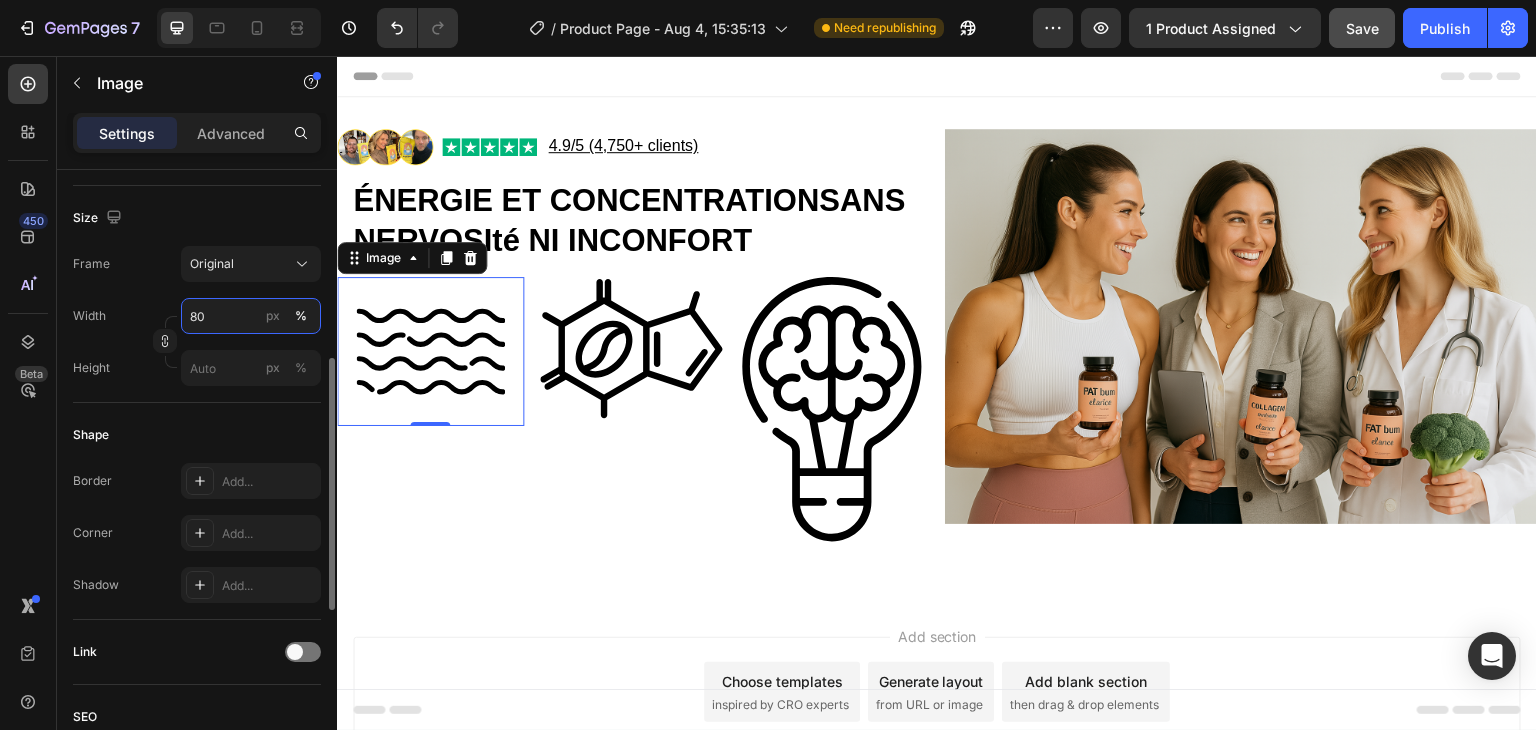 type on "8" 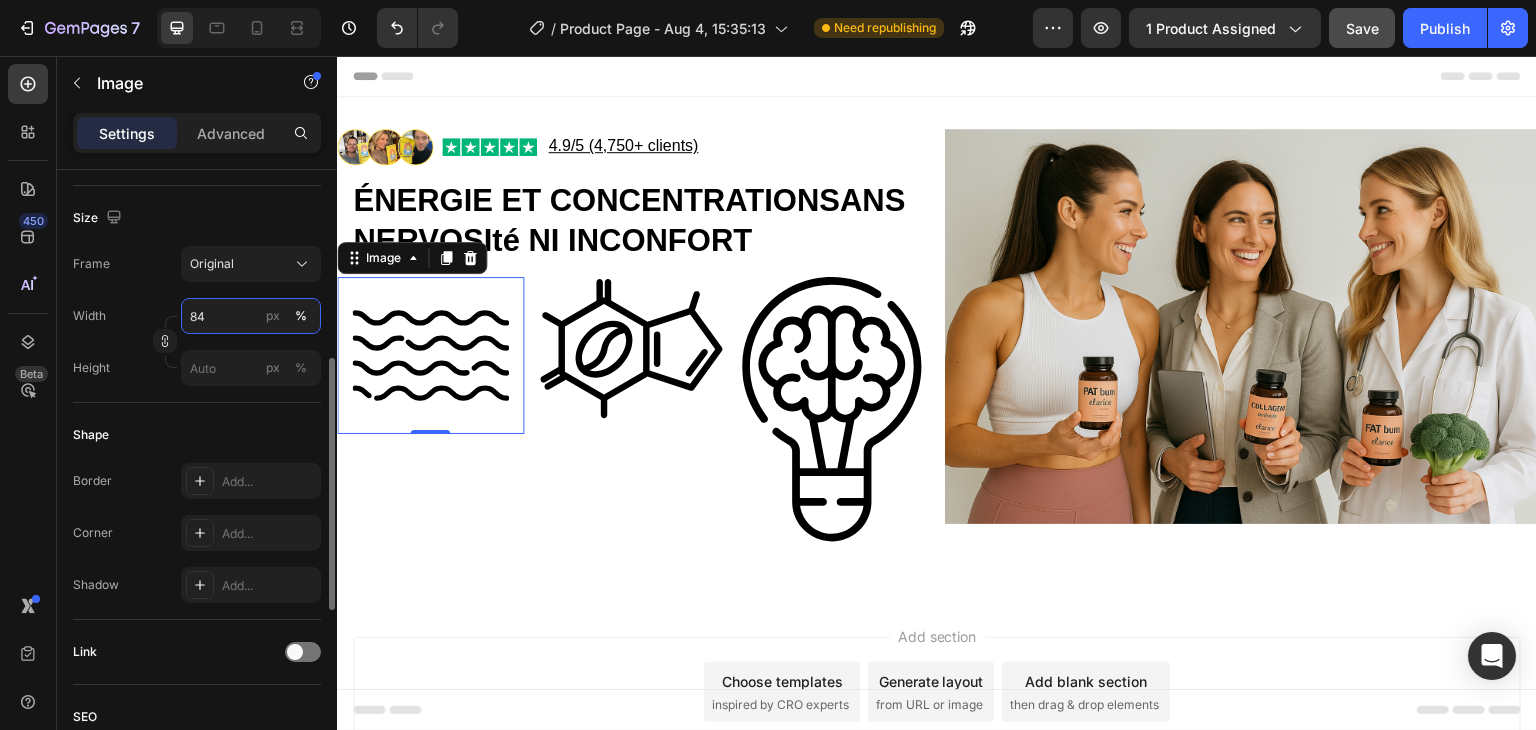 type on "8" 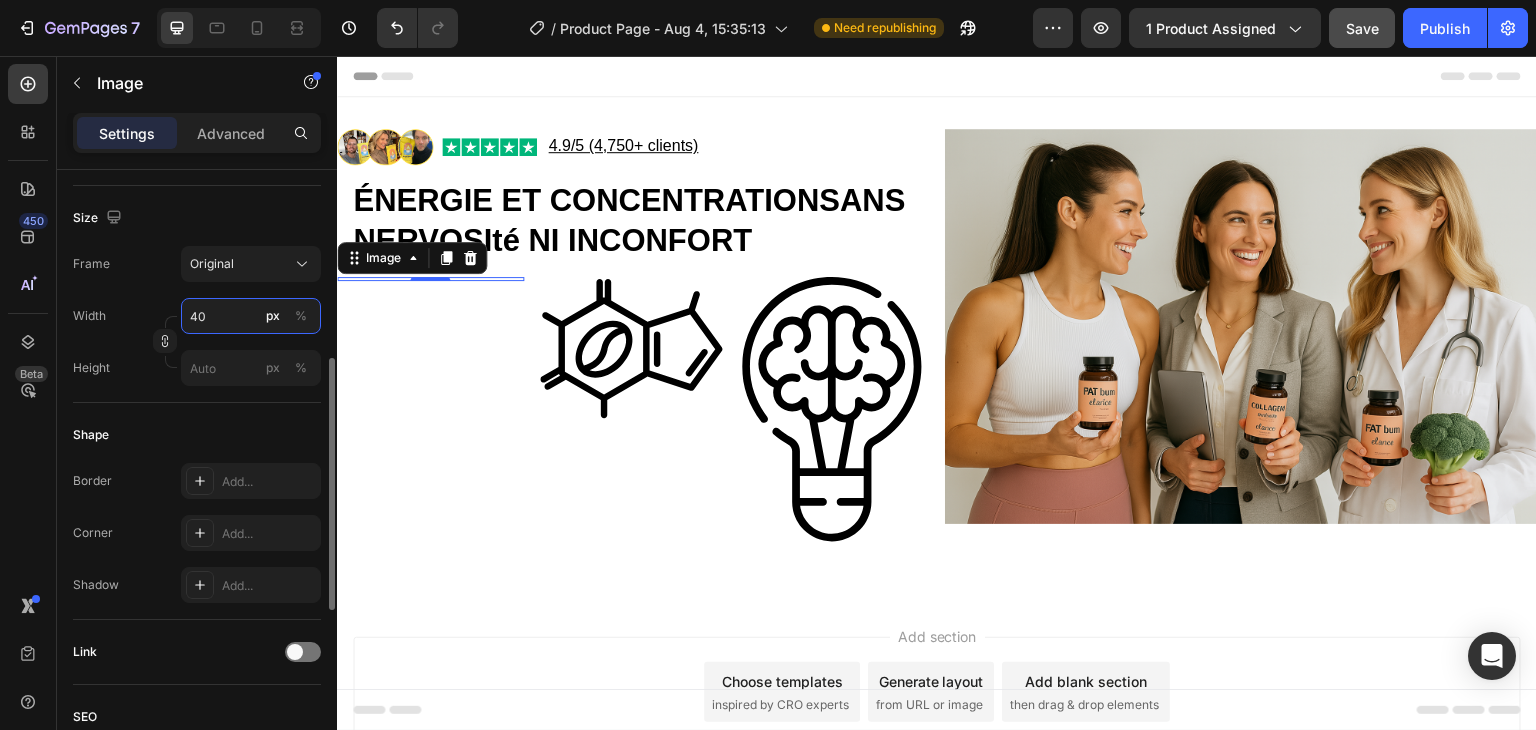 type on "4" 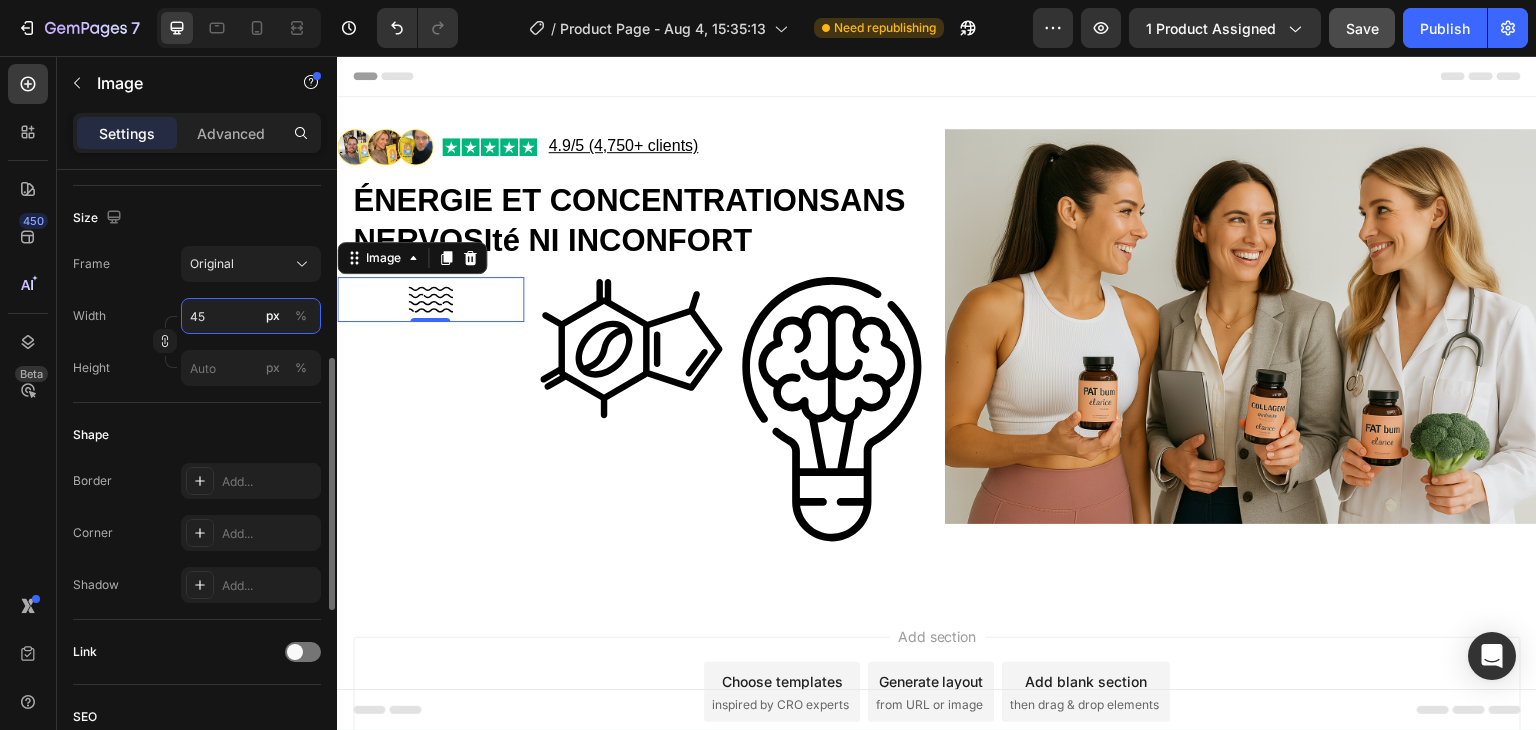 type on "4" 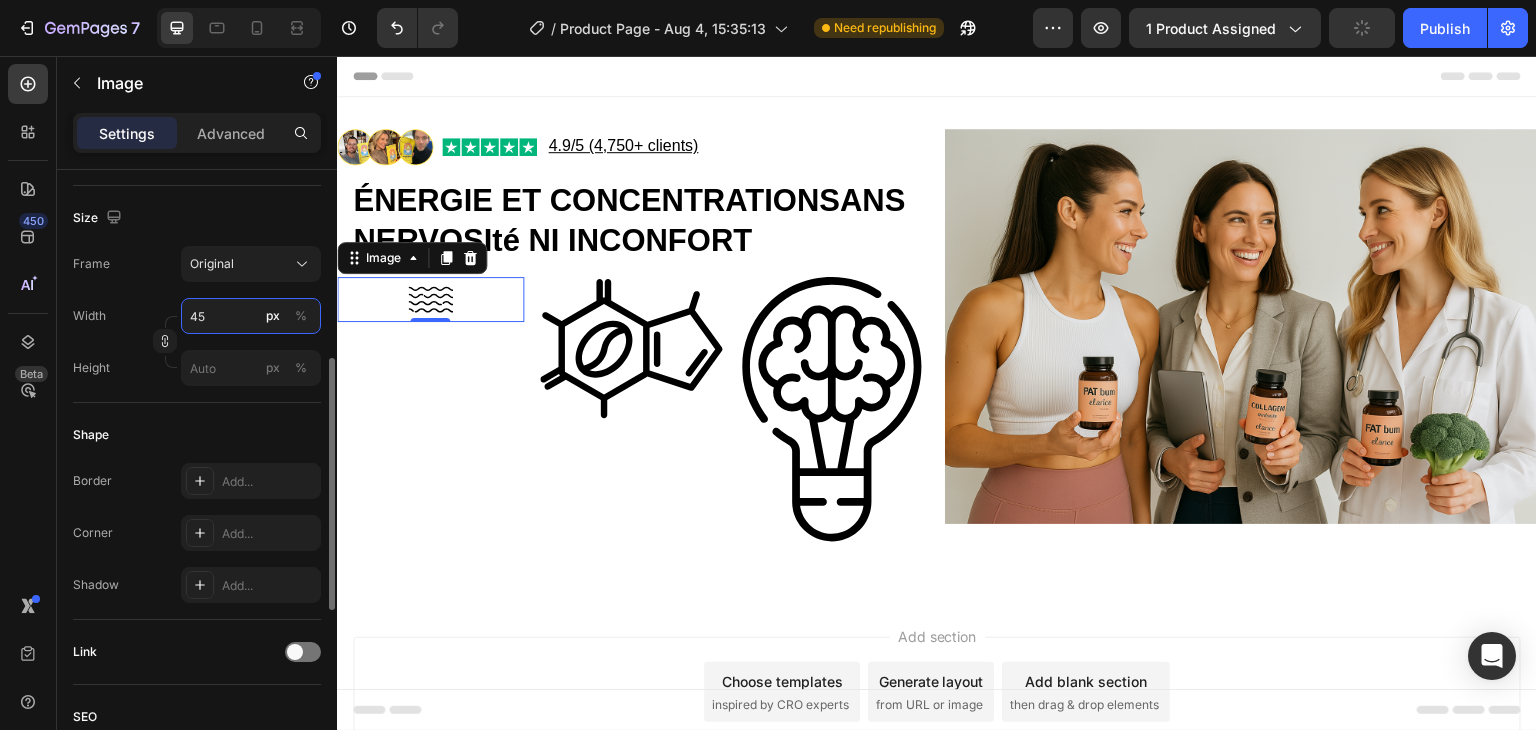 type on "4" 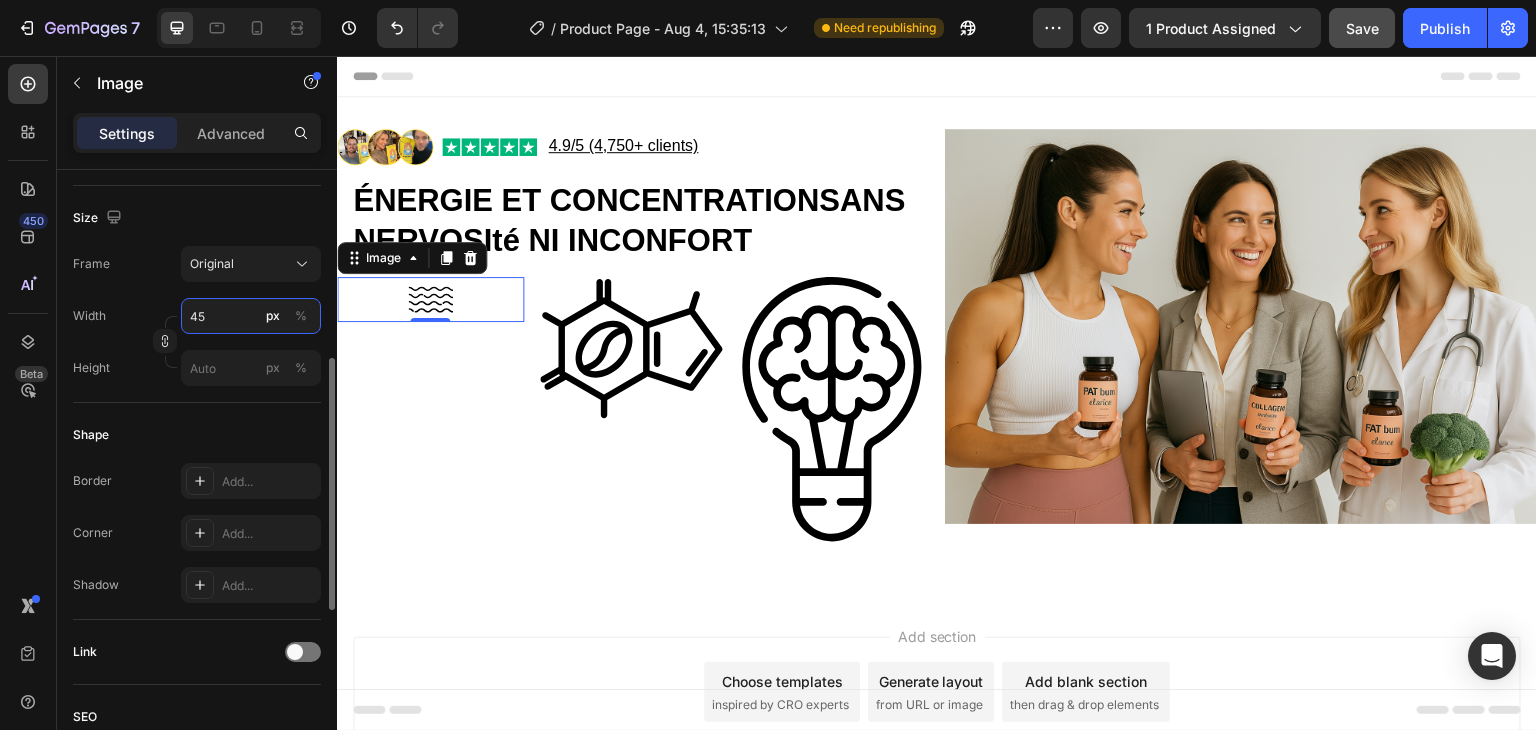 type on "4" 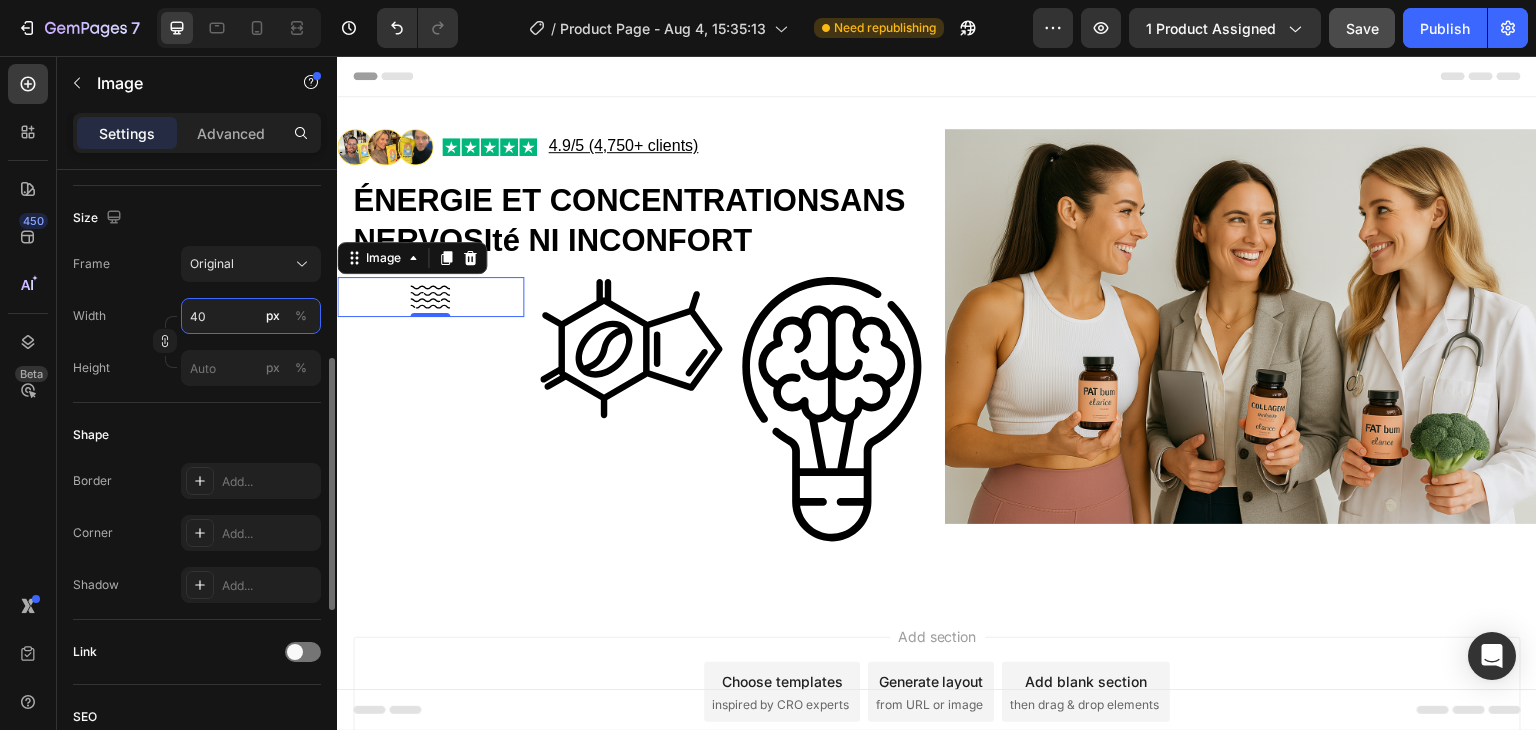 click on "40" at bounding box center [251, 316] 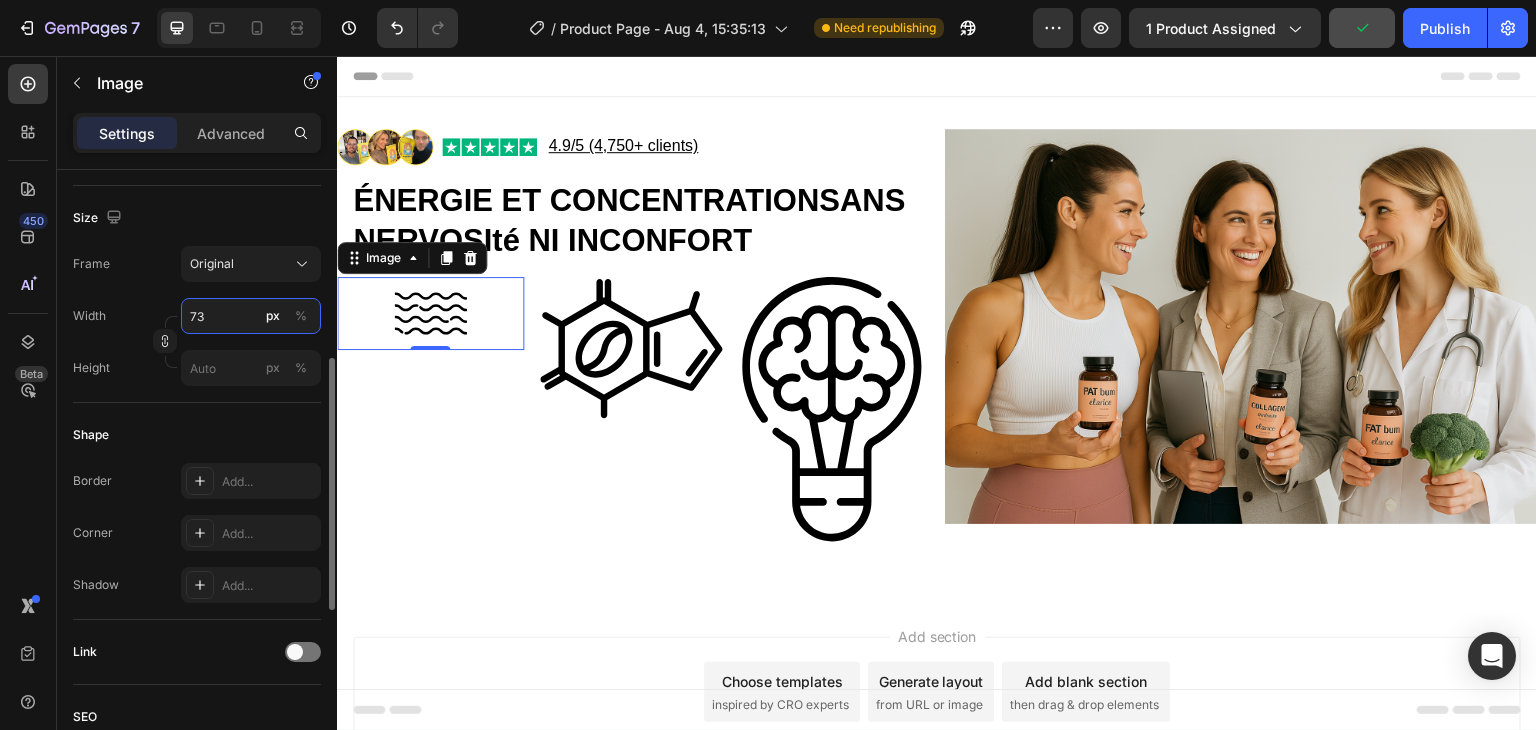 type on "72" 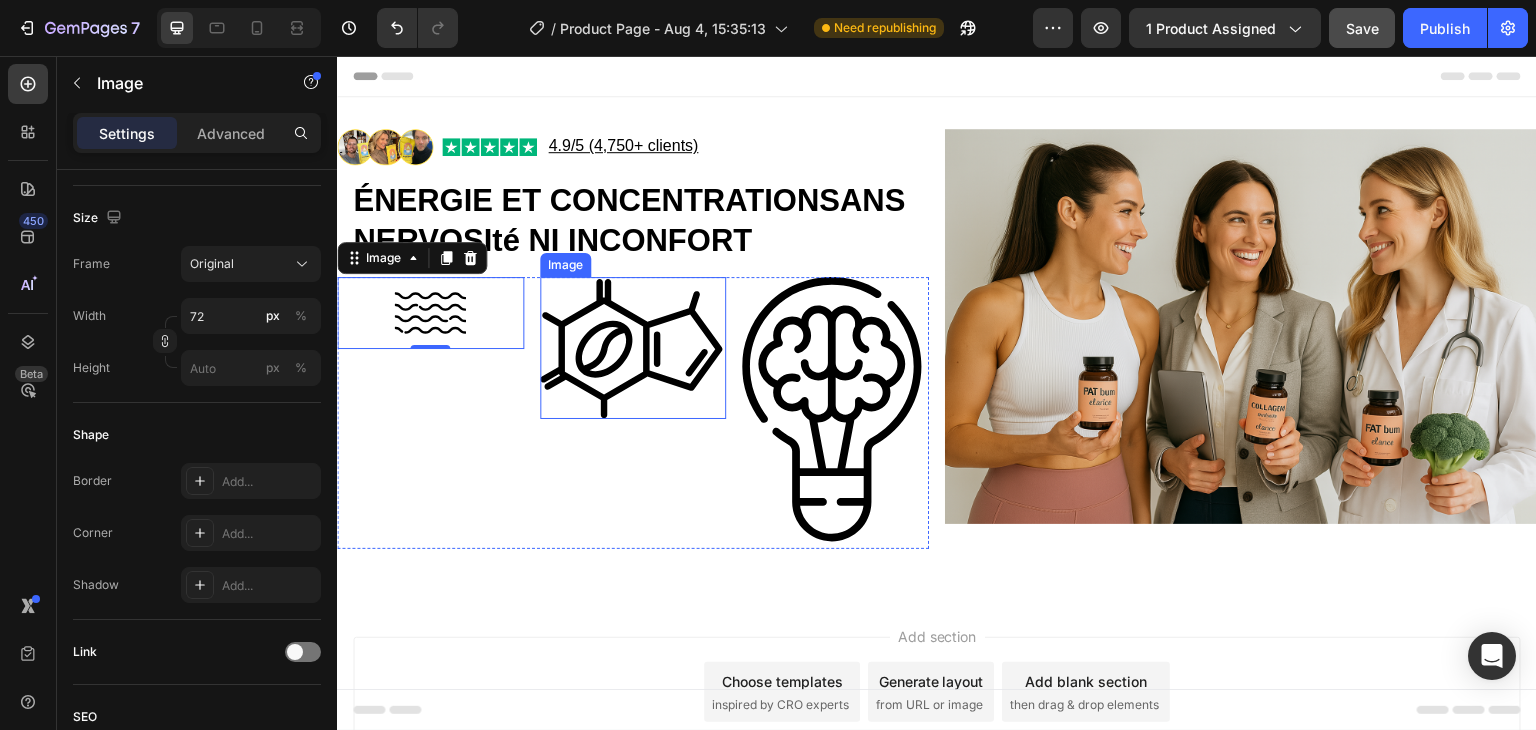 click at bounding box center [633, 348] 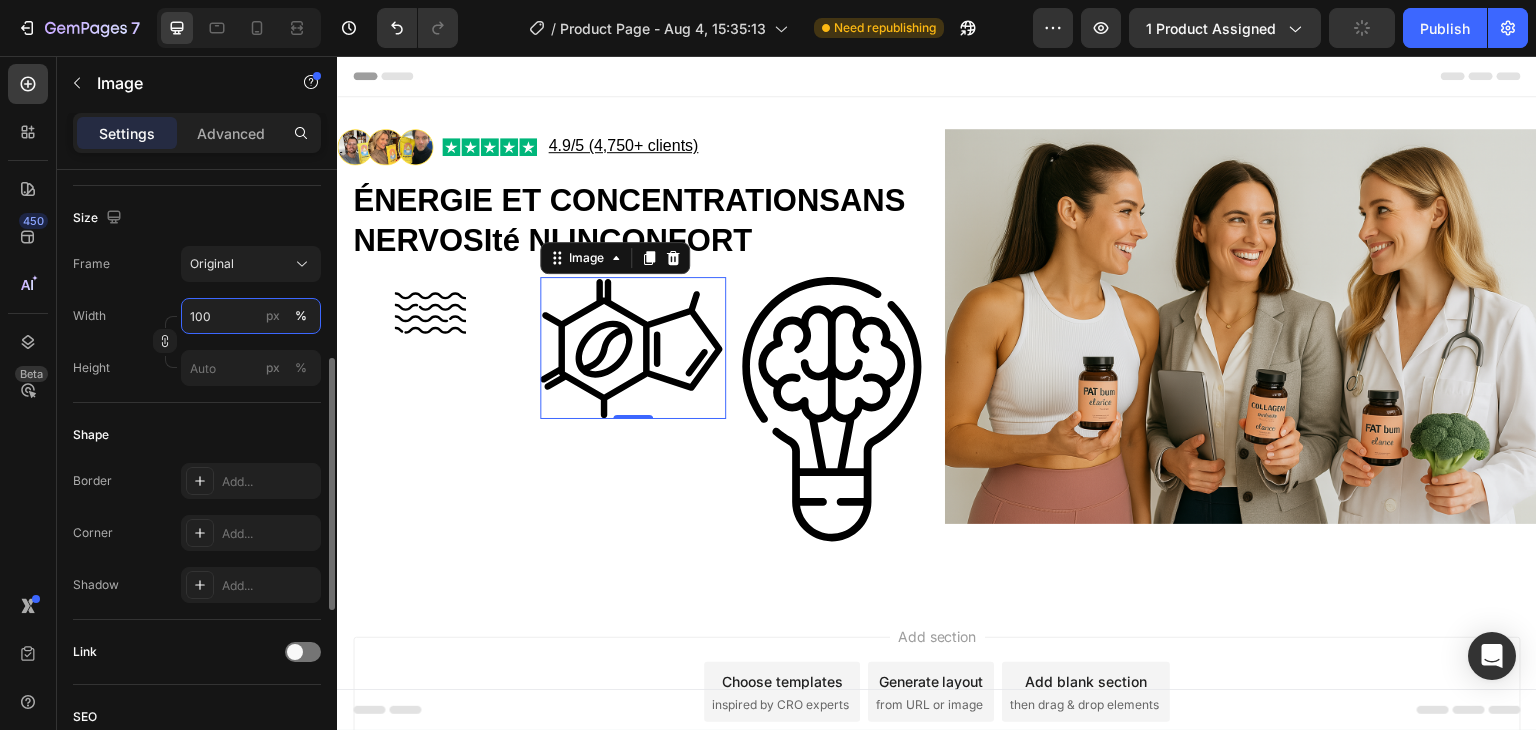 click on "100" at bounding box center [251, 316] 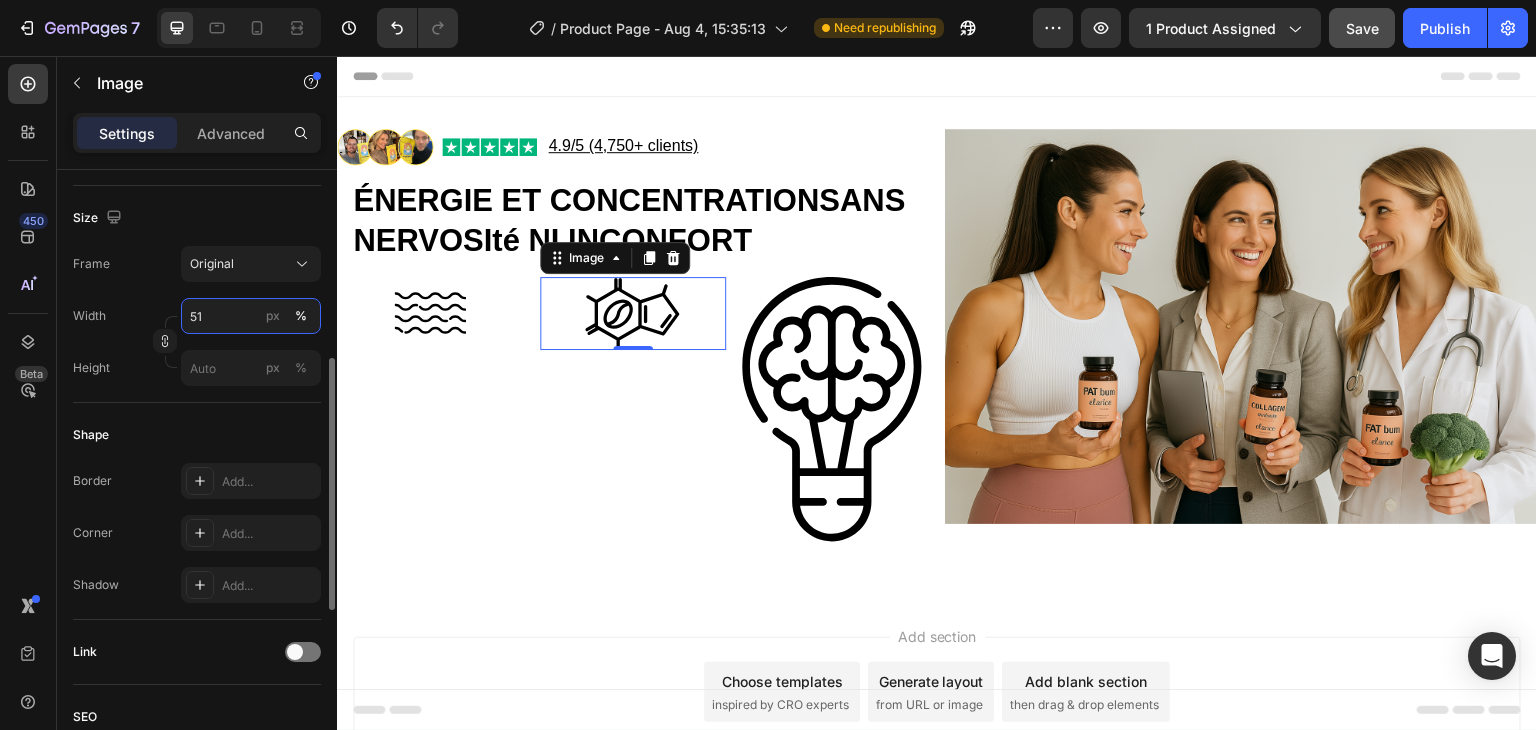 type on "52" 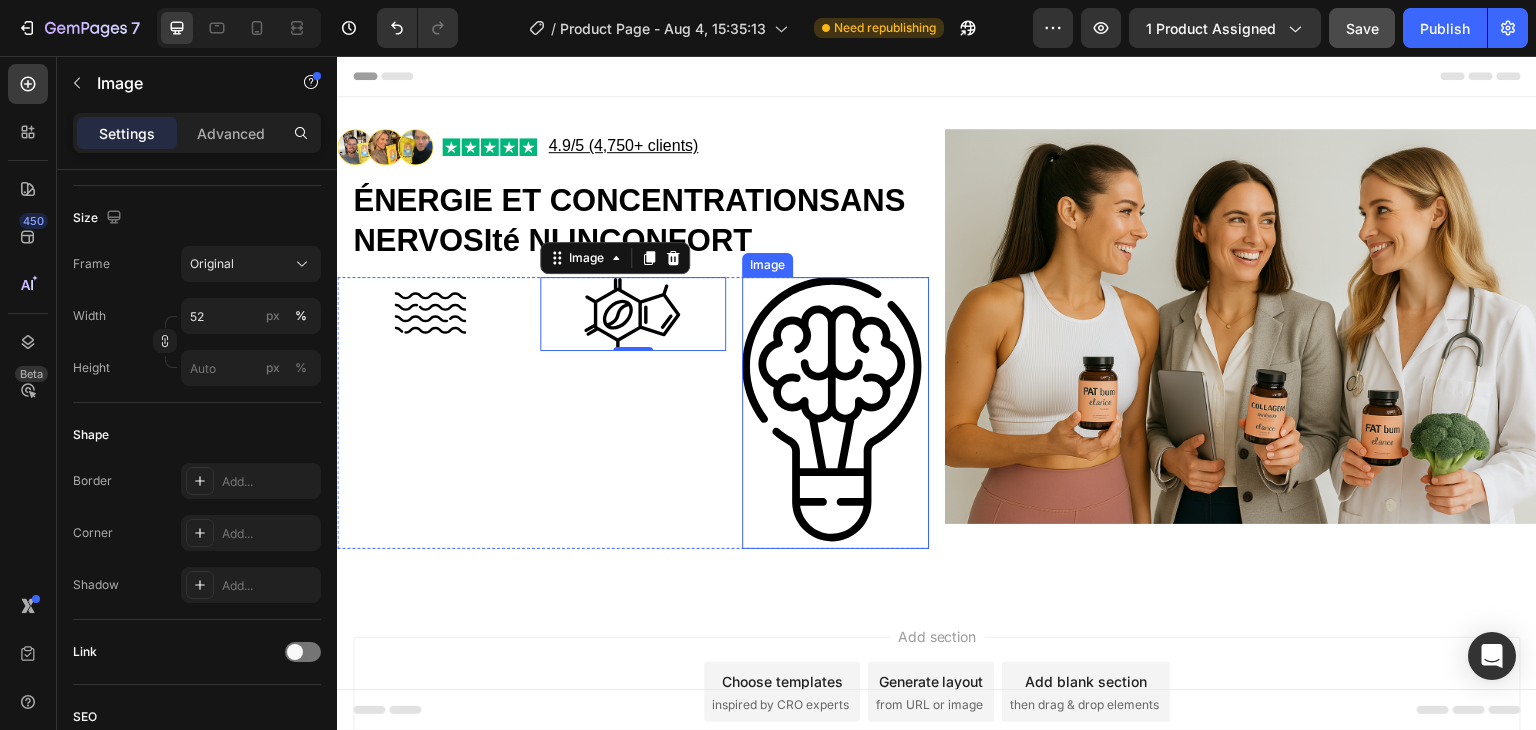 click at bounding box center [835, 413] 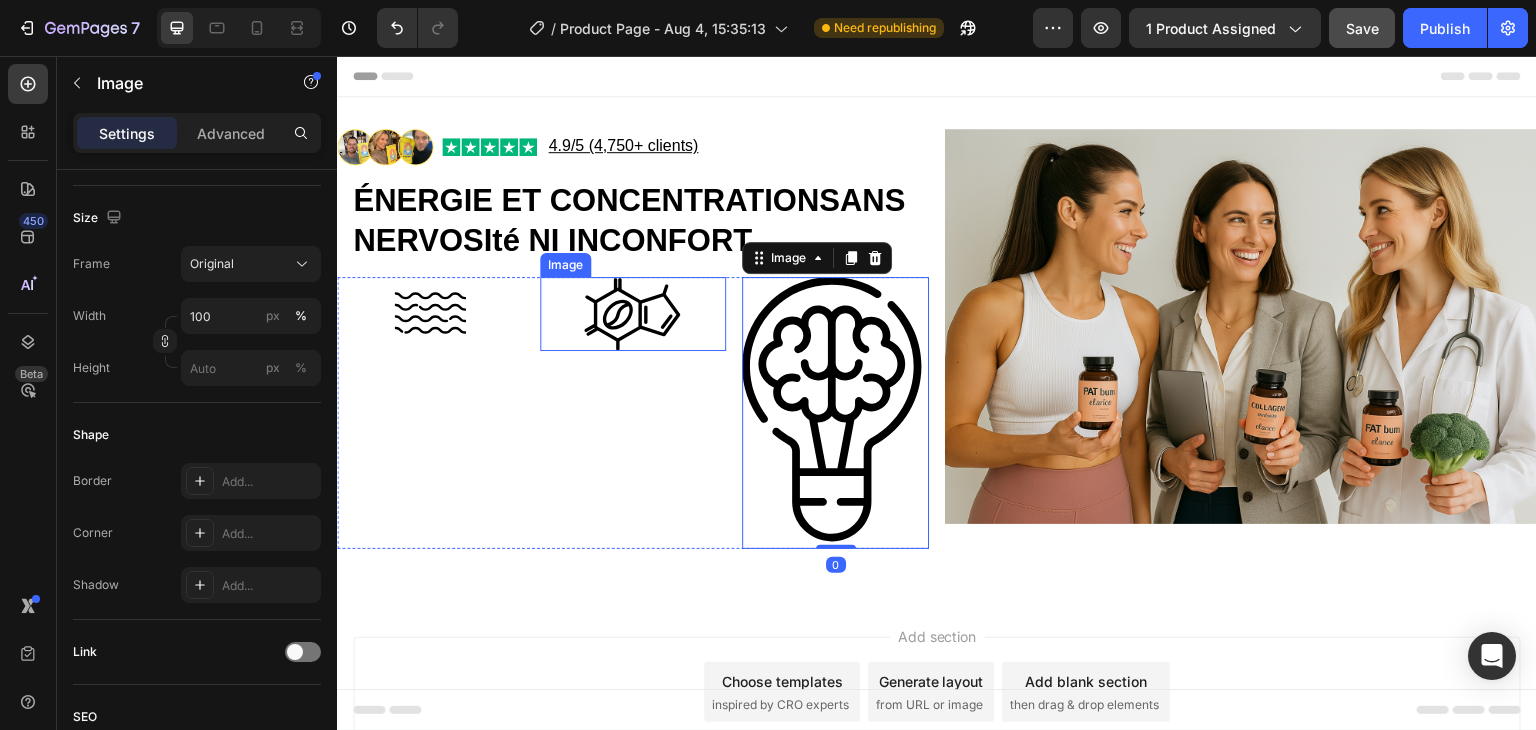 click at bounding box center (632, 314) 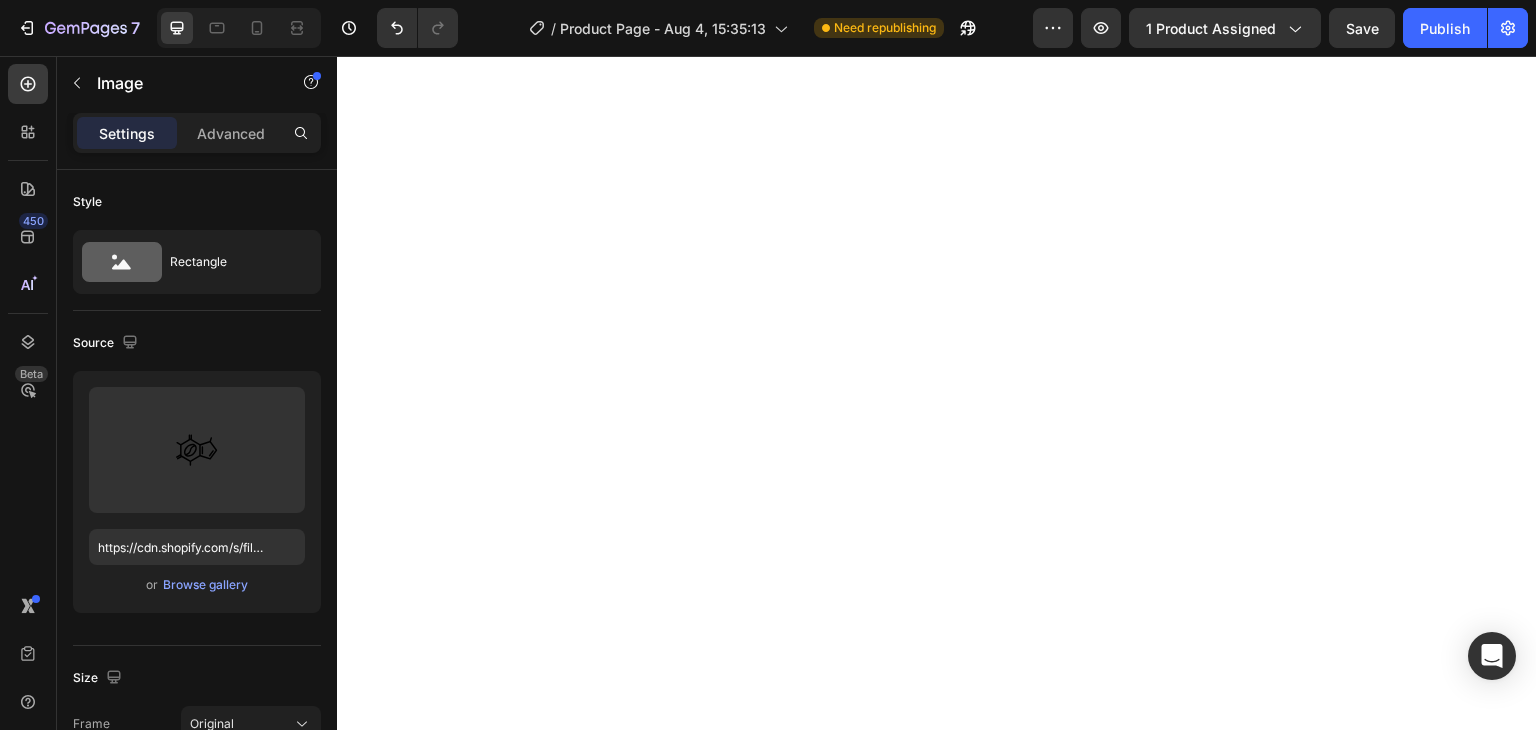 scroll, scrollTop: 0, scrollLeft: 0, axis: both 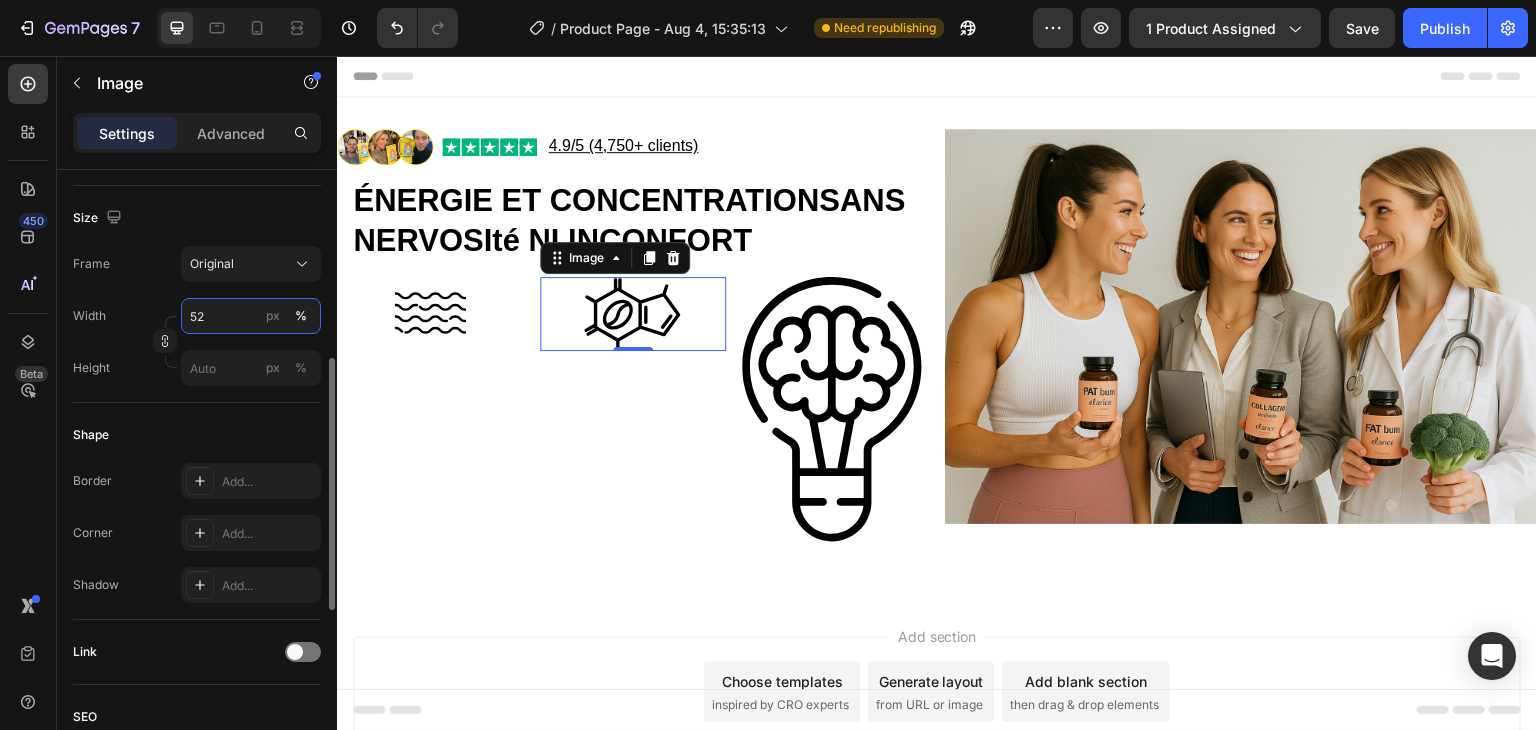 click on "52" at bounding box center [251, 316] 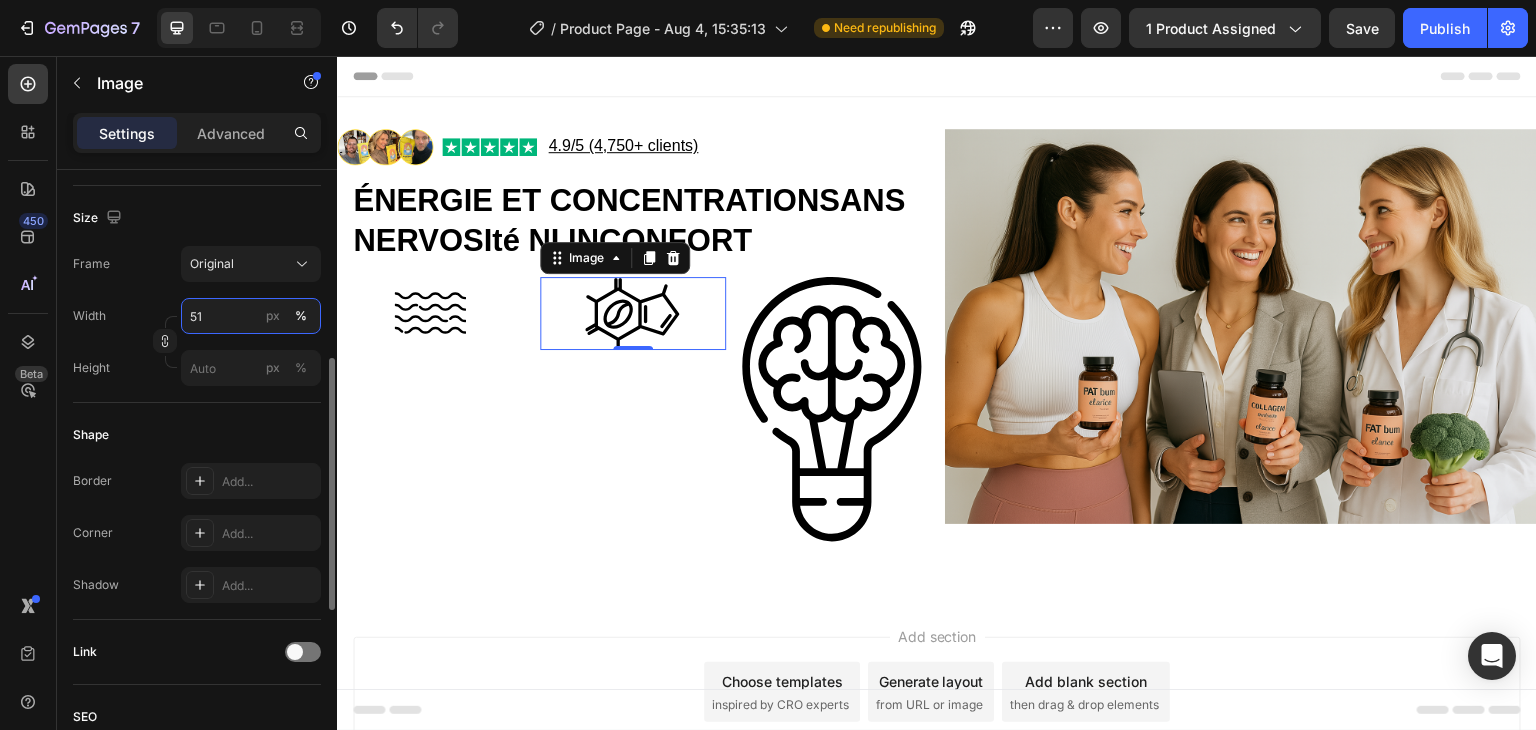 type on "50" 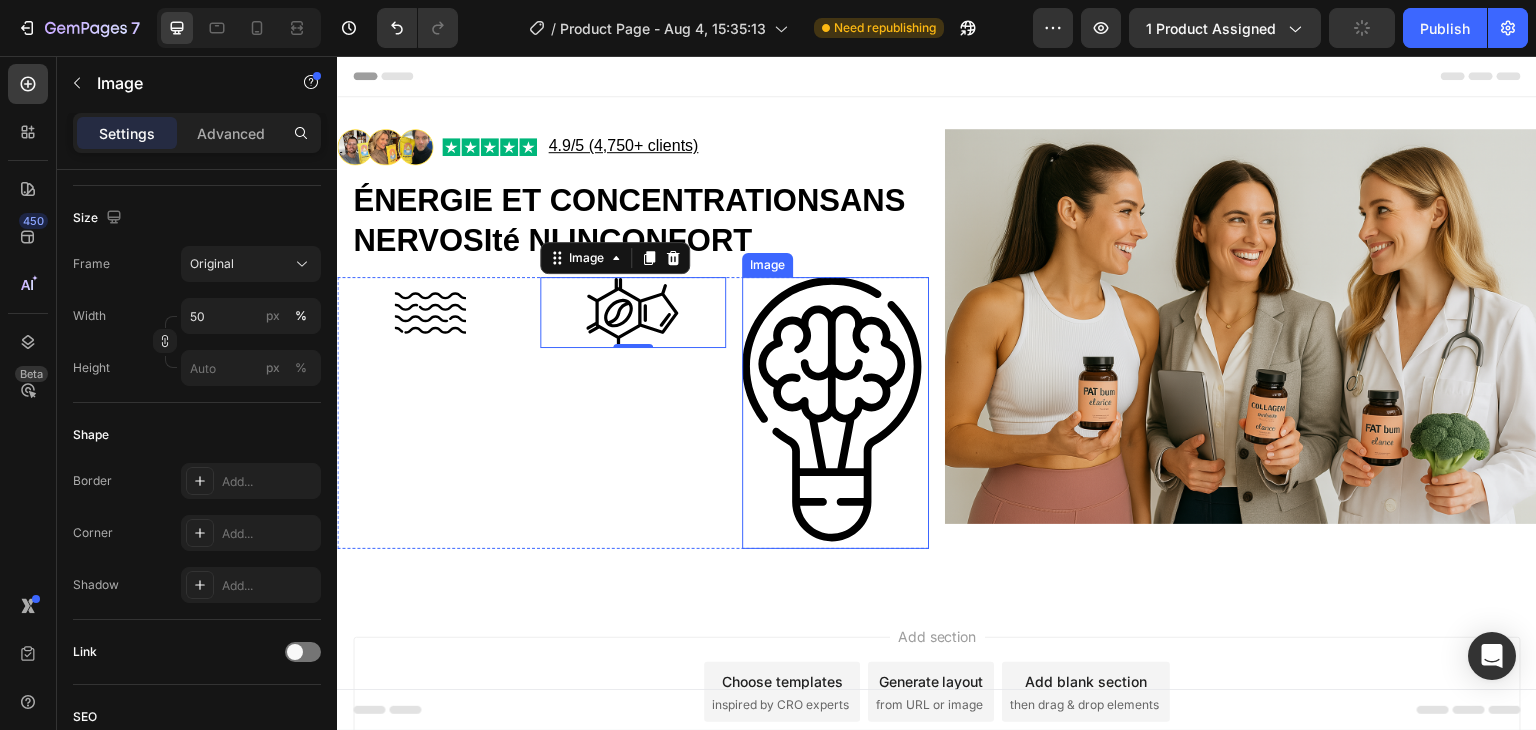 click at bounding box center [835, 413] 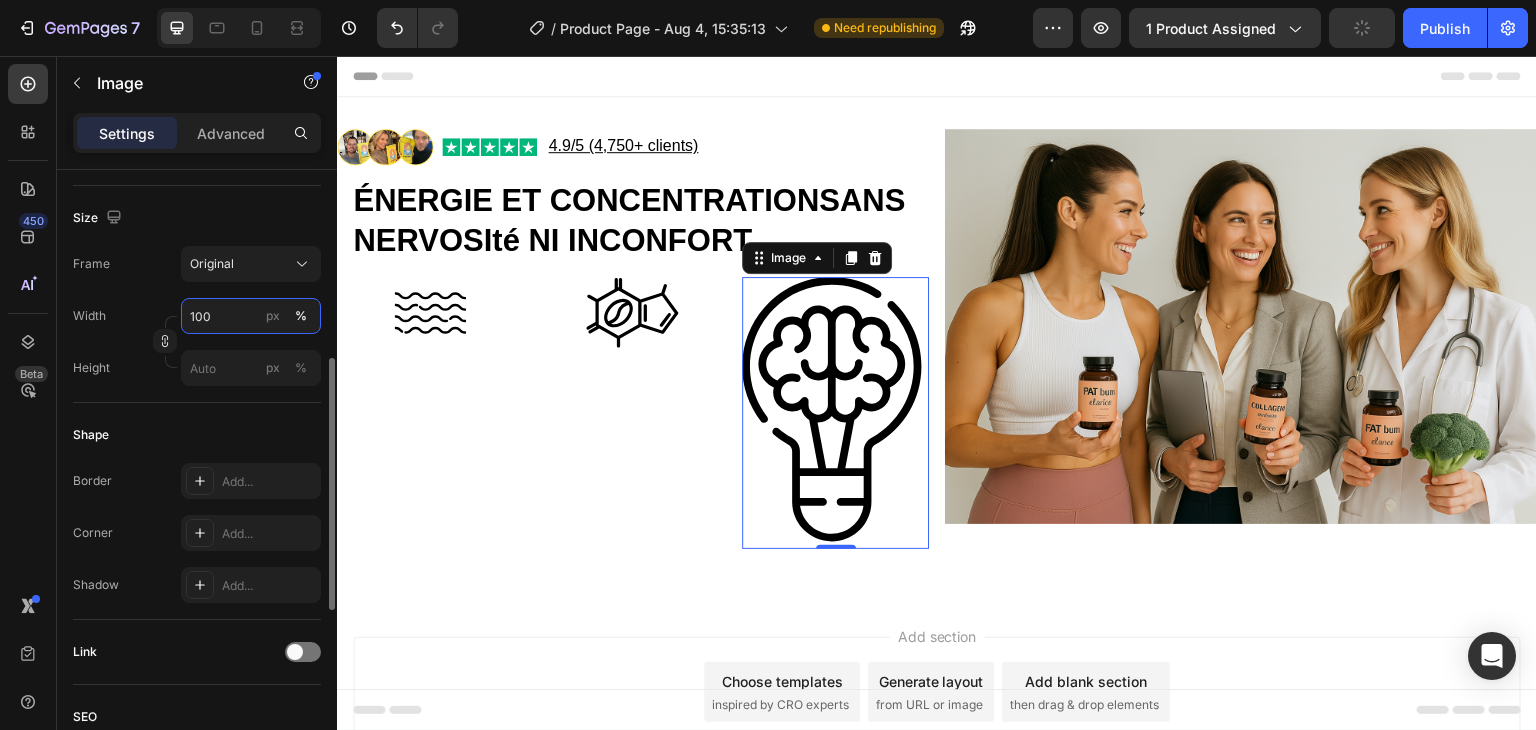 click on "100" at bounding box center (251, 316) 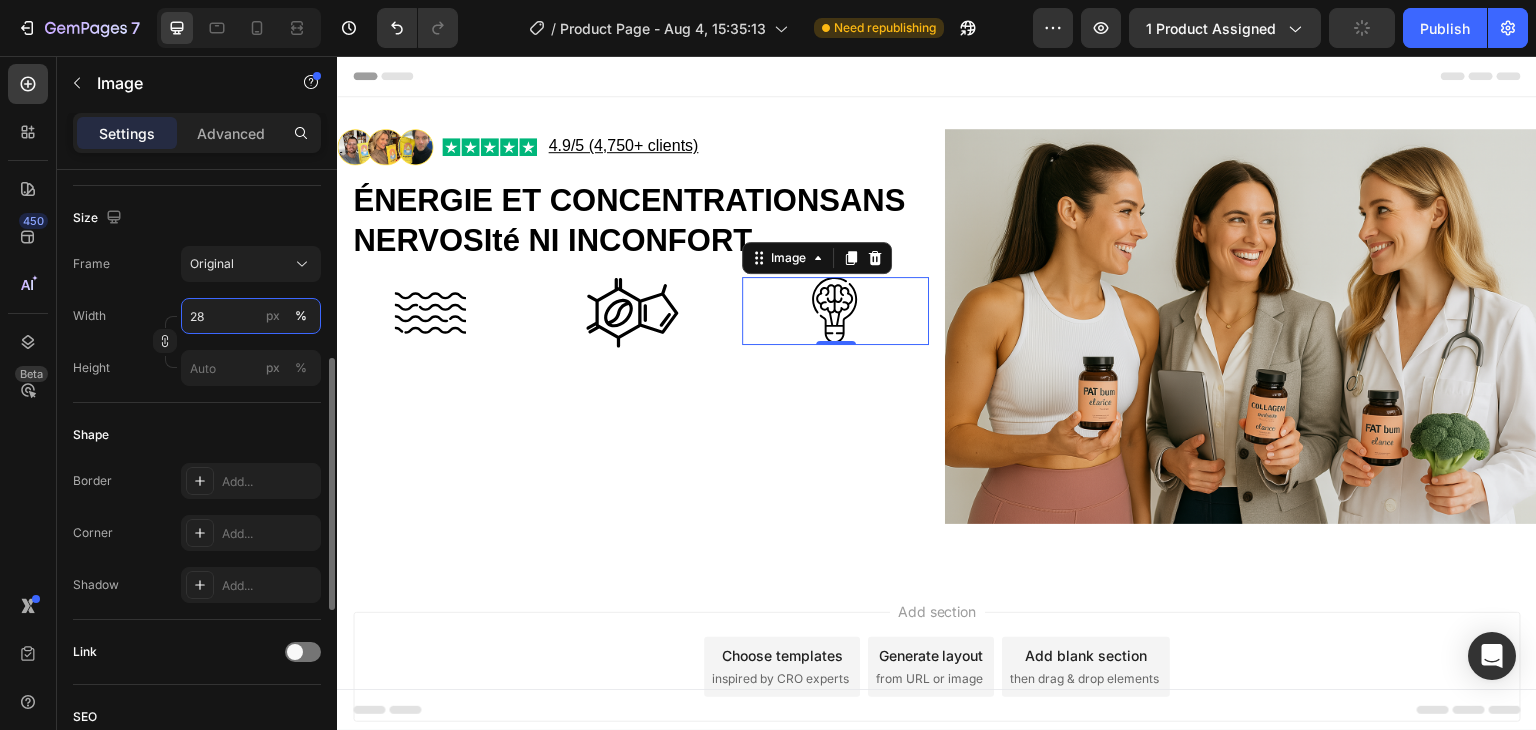 type on "29" 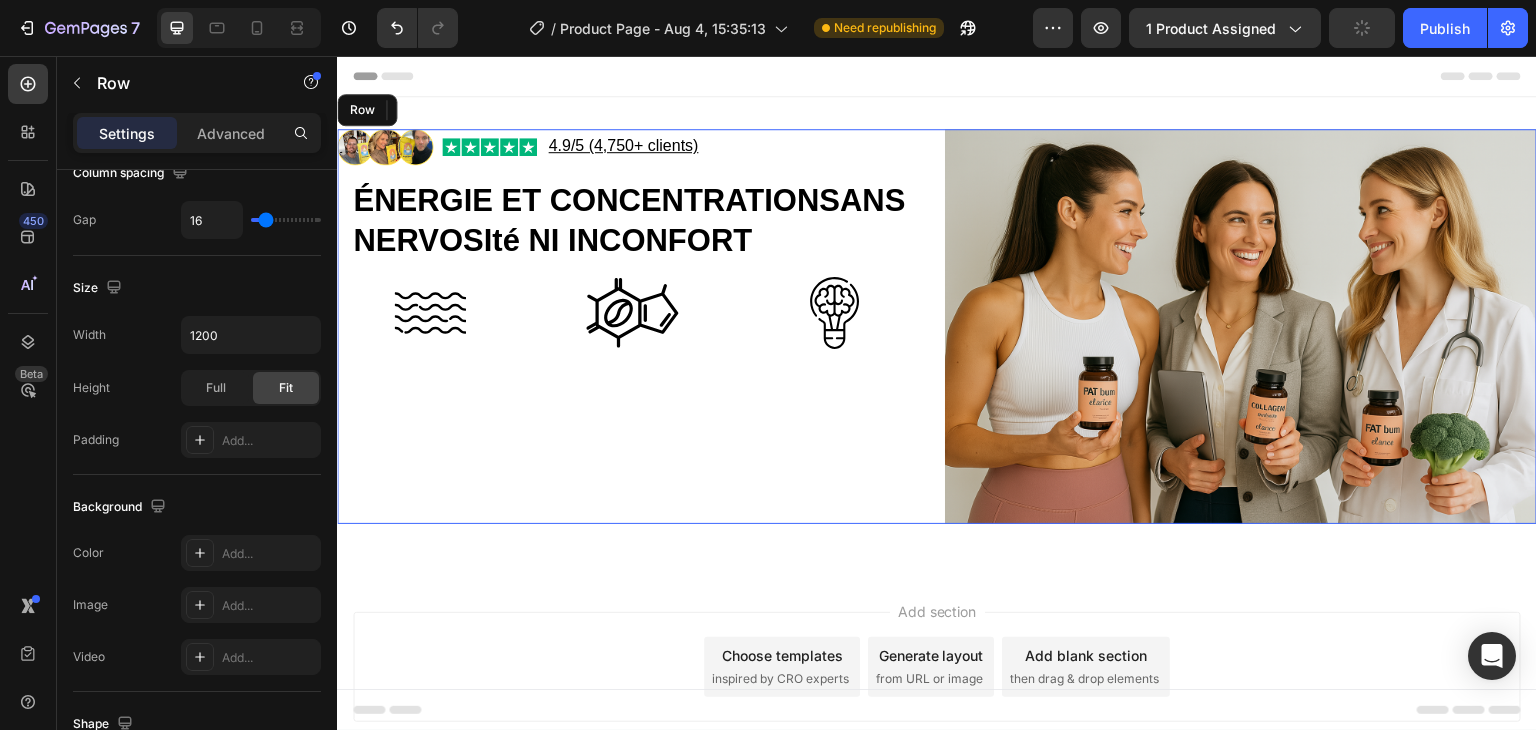 click on "Image Image 4.9/5 (4,750+ clients) Text Block Row ⁠⁠⁠⁠⁠⁠⁠ ÉNERGIE ET CONCENTRATIONSANS NERVOSIté NI INCONFORT Heading Image Image Image   0 Row" at bounding box center [633, 326] 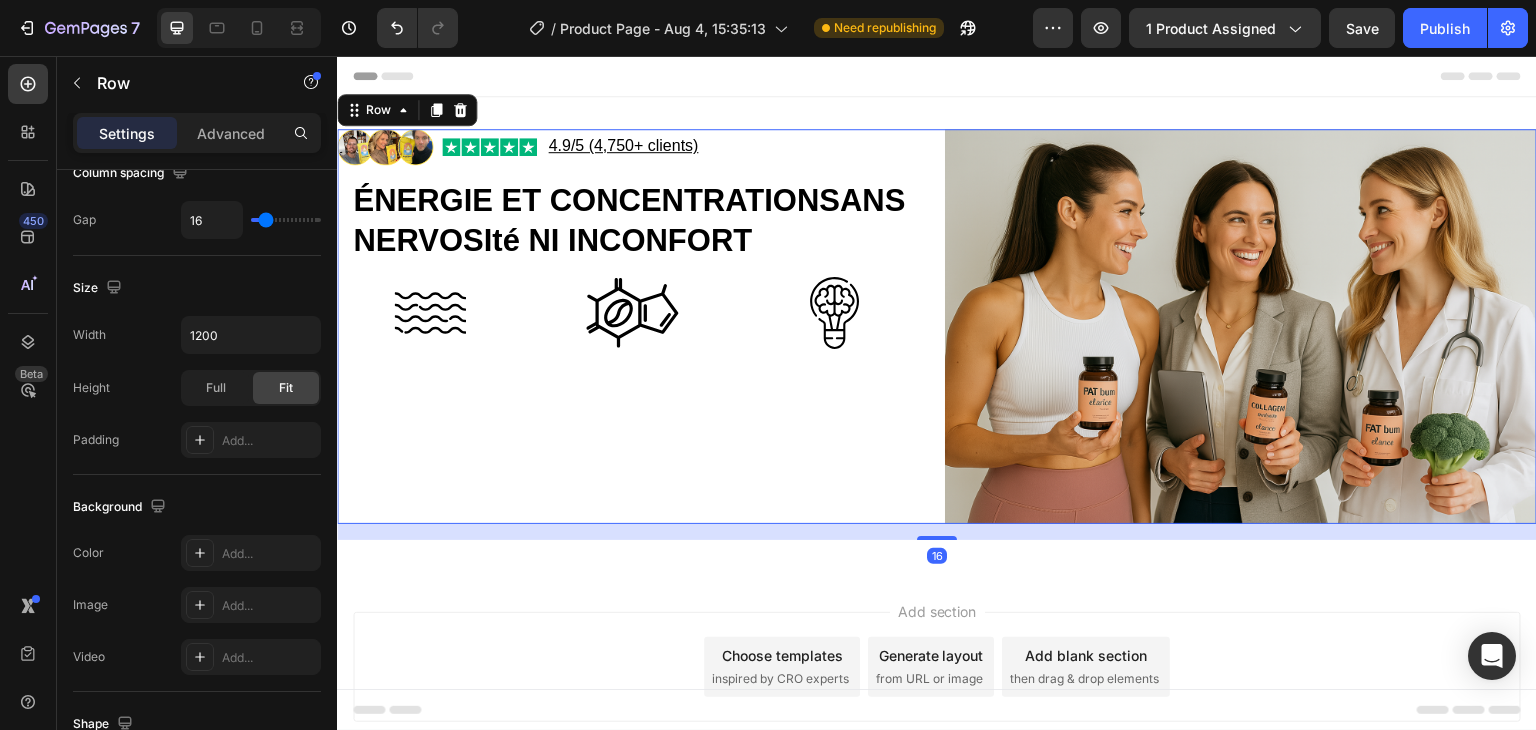 scroll, scrollTop: 0, scrollLeft: 0, axis: both 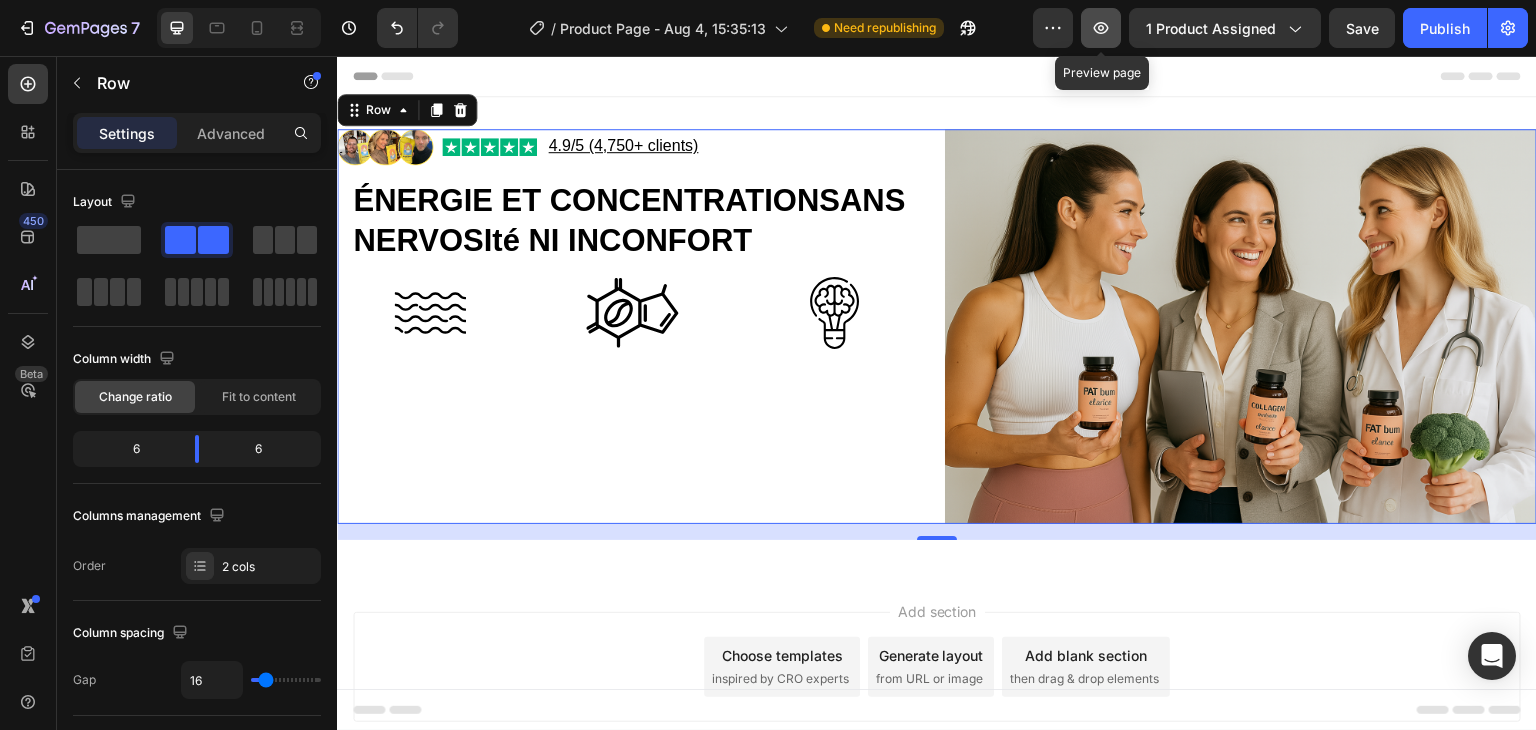 click 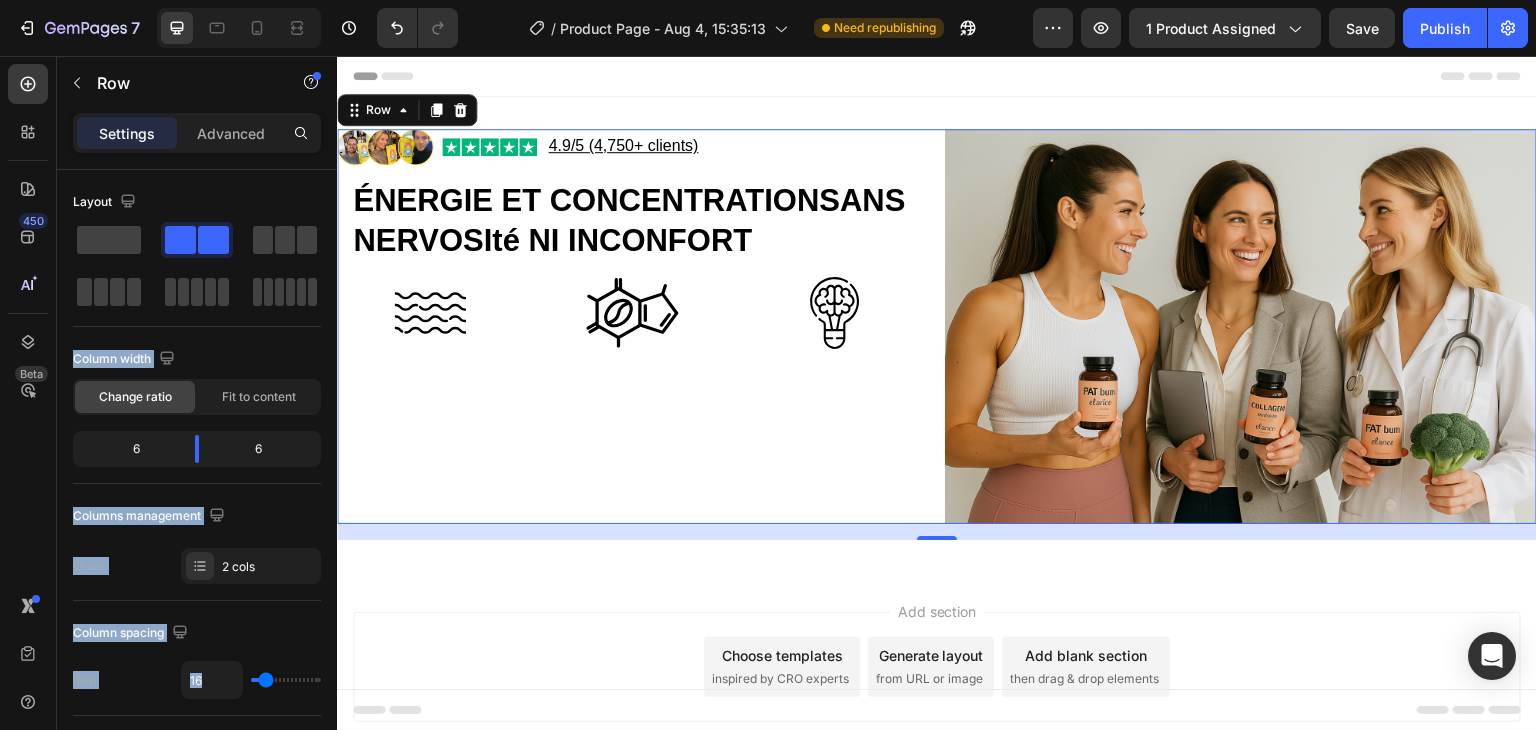 drag, startPoint x: 617, startPoint y: 305, endPoint x: 526, endPoint y: 397, distance: 129.40247 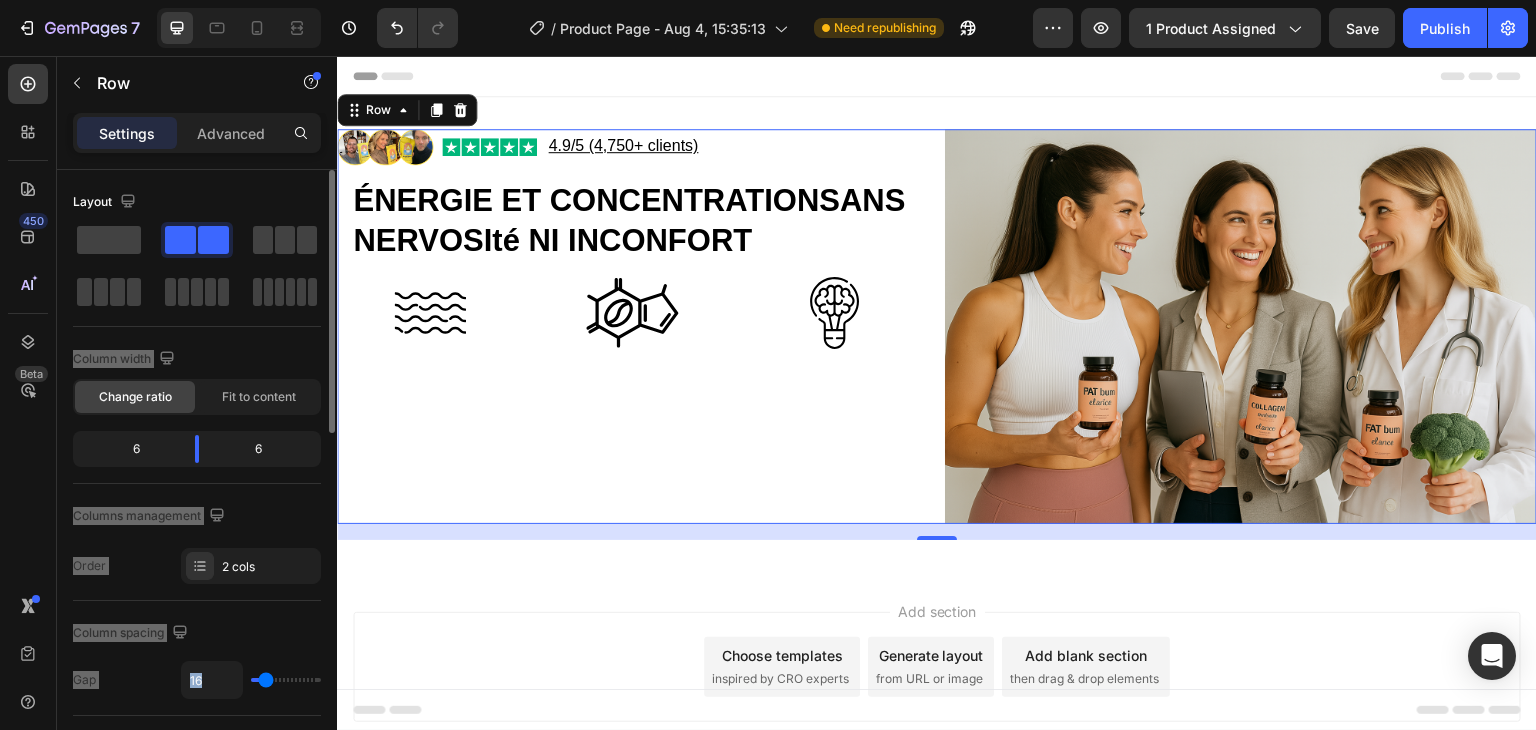 click on "Column width" at bounding box center [197, 359] 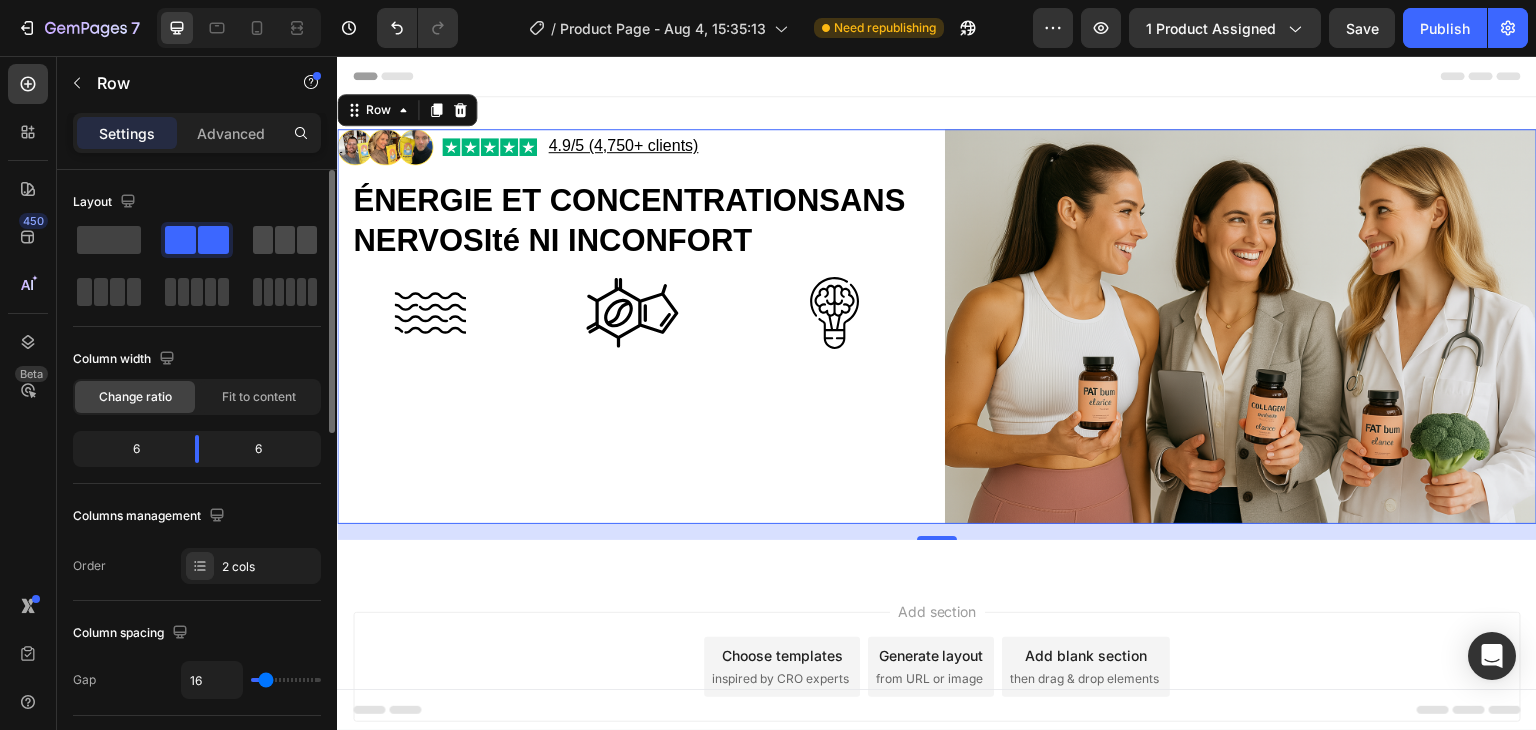 click 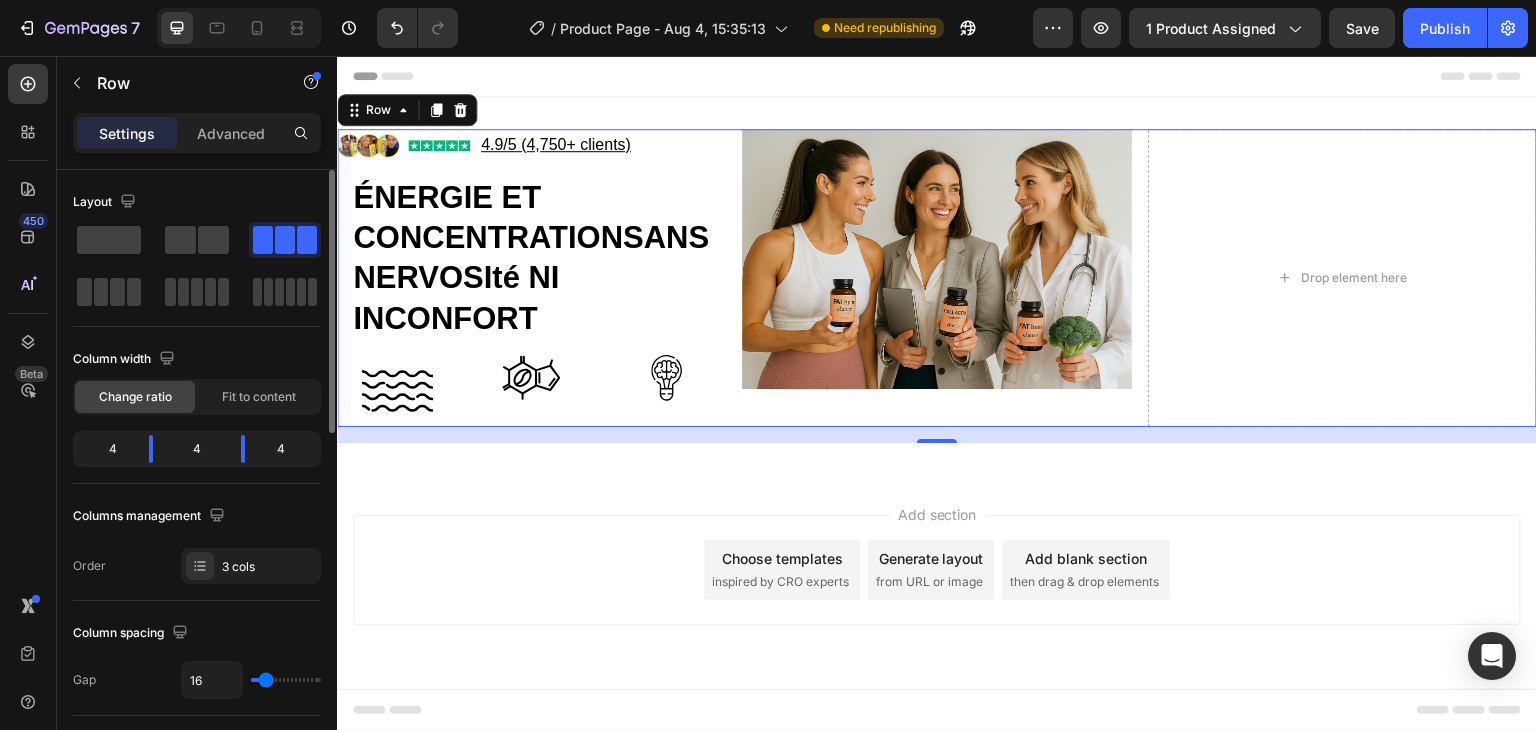 click 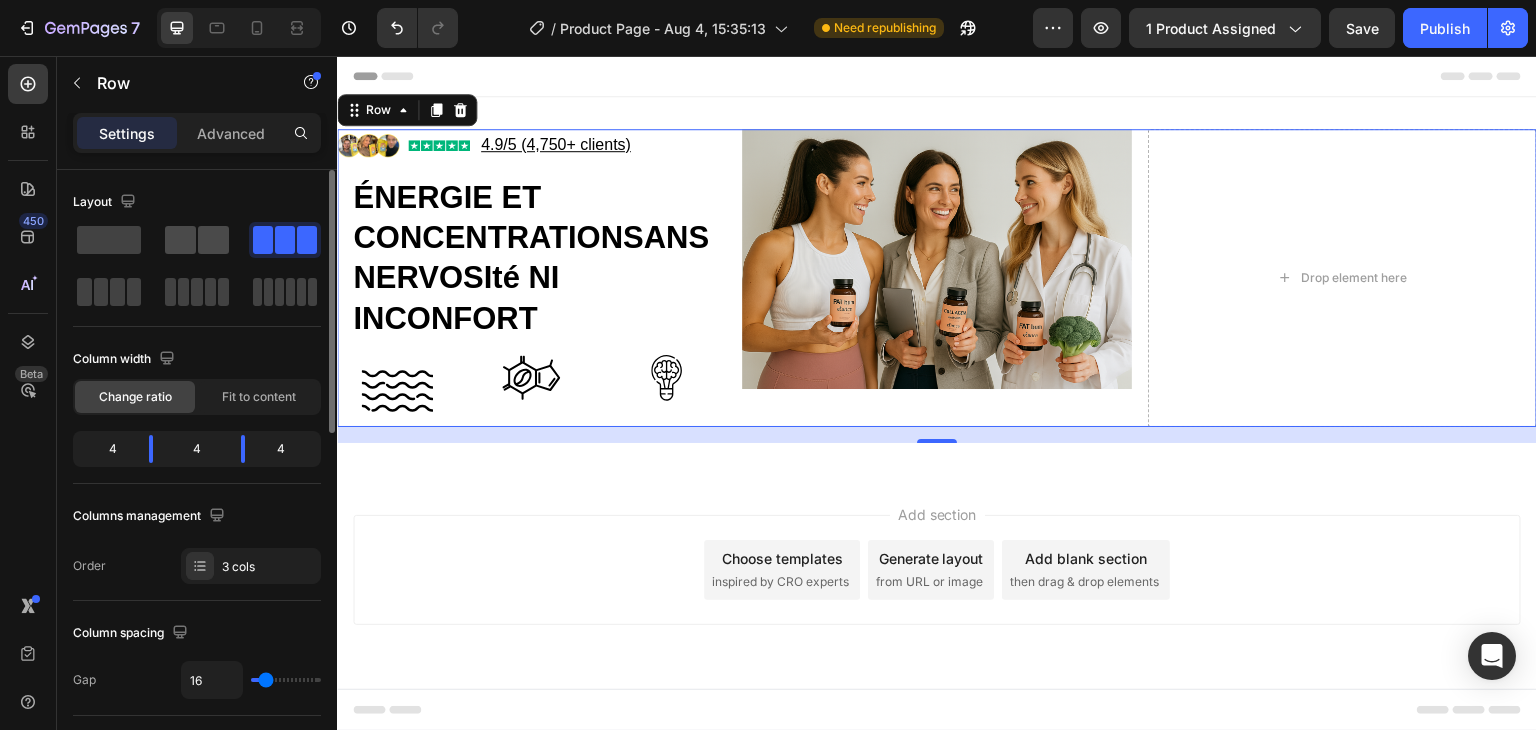 click 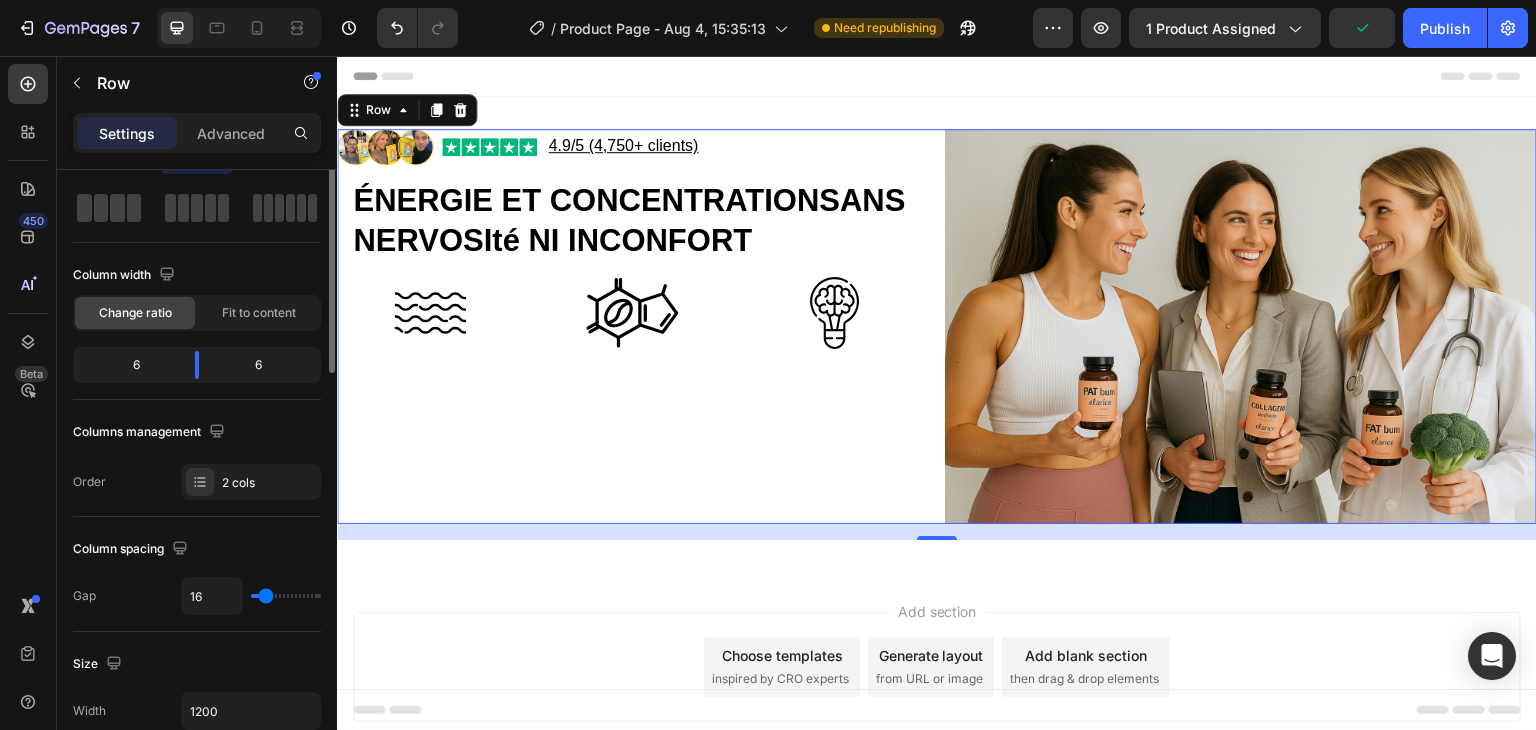 scroll, scrollTop: 0, scrollLeft: 0, axis: both 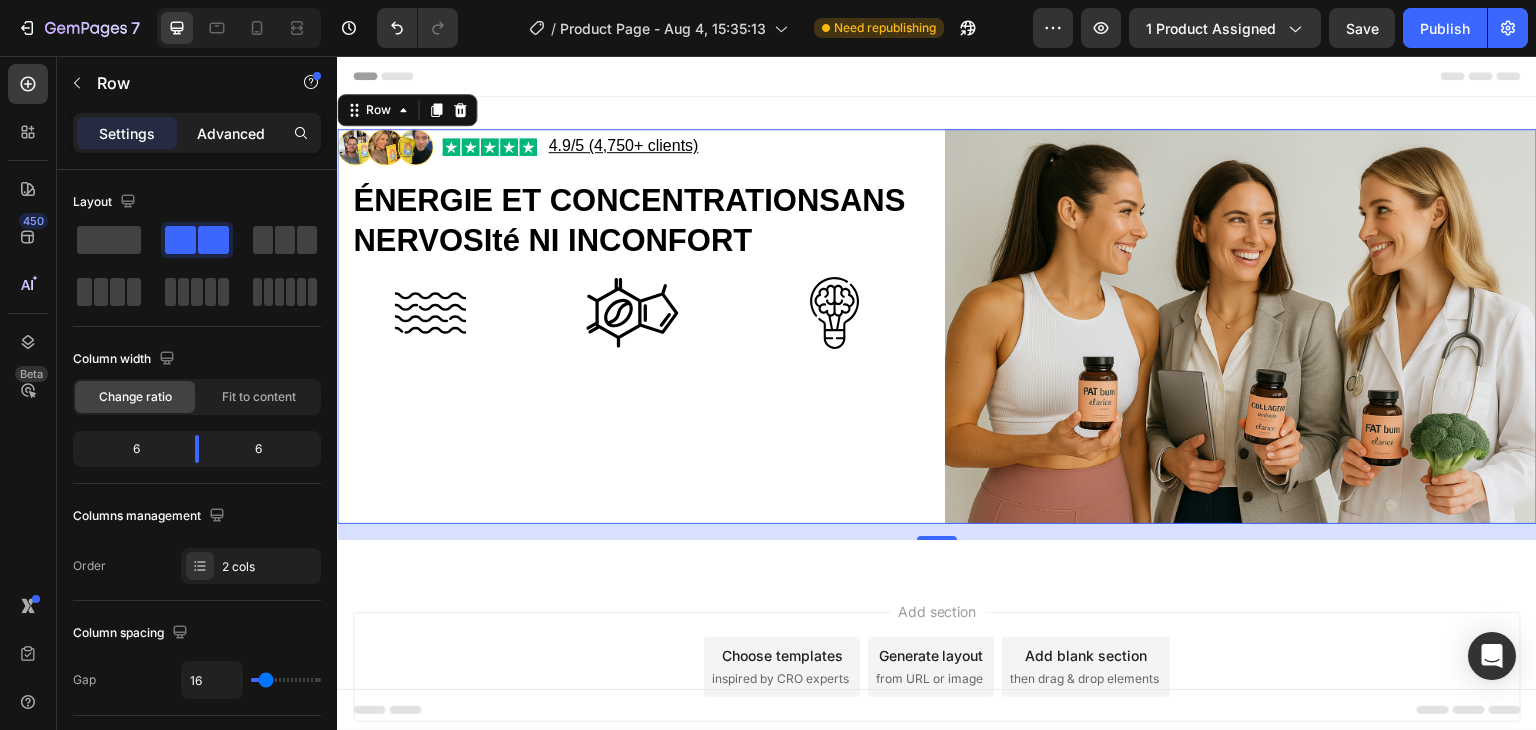 click on "Advanced" at bounding box center [231, 133] 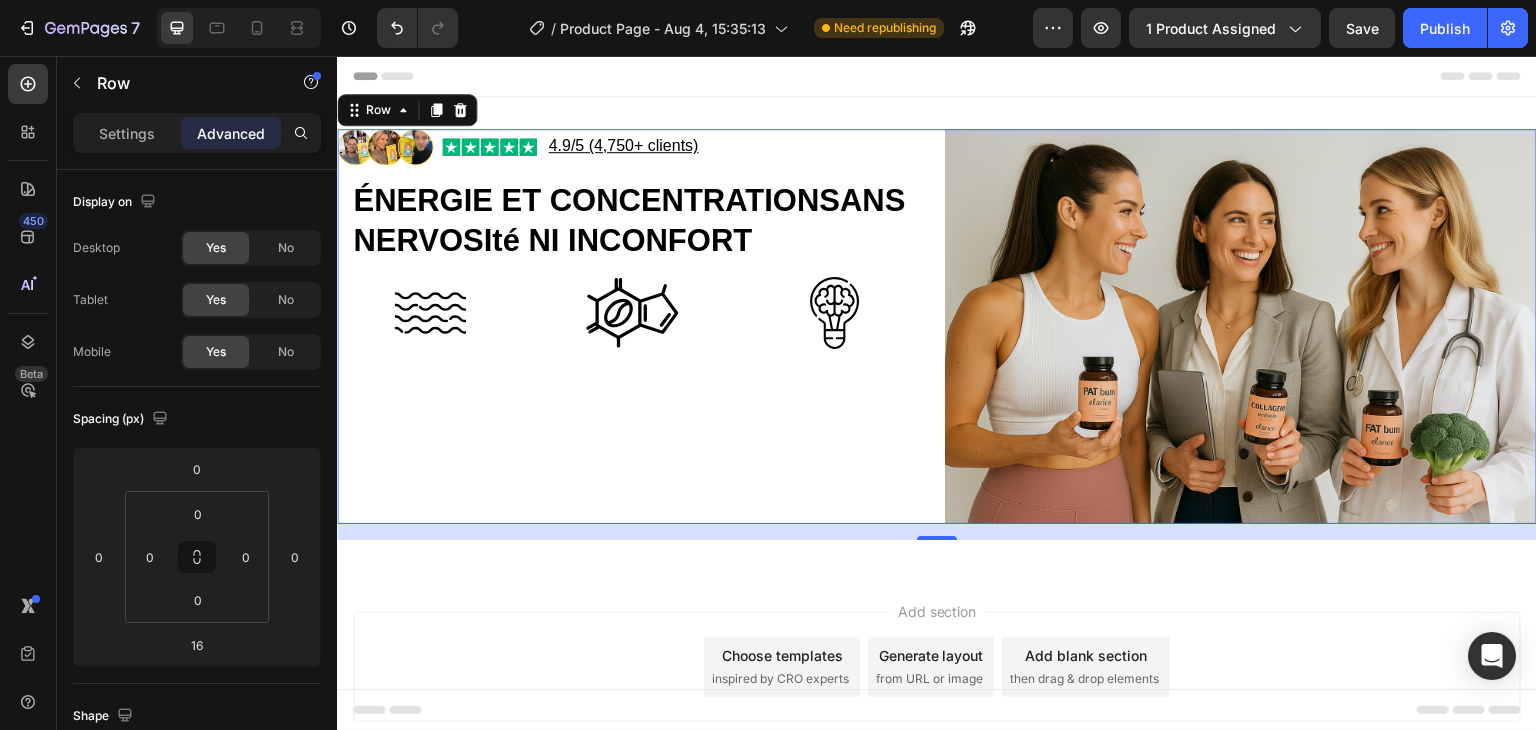 click on "Image Image 4.9/5 (4,750+ clients) Text Block Row ⁠⁠⁠⁠⁠⁠⁠ ÉNERGIE ET CONCENTRATIONSANS NERVOSIté NI INCONFORT Heading Image Image Image Row" at bounding box center (633, 326) 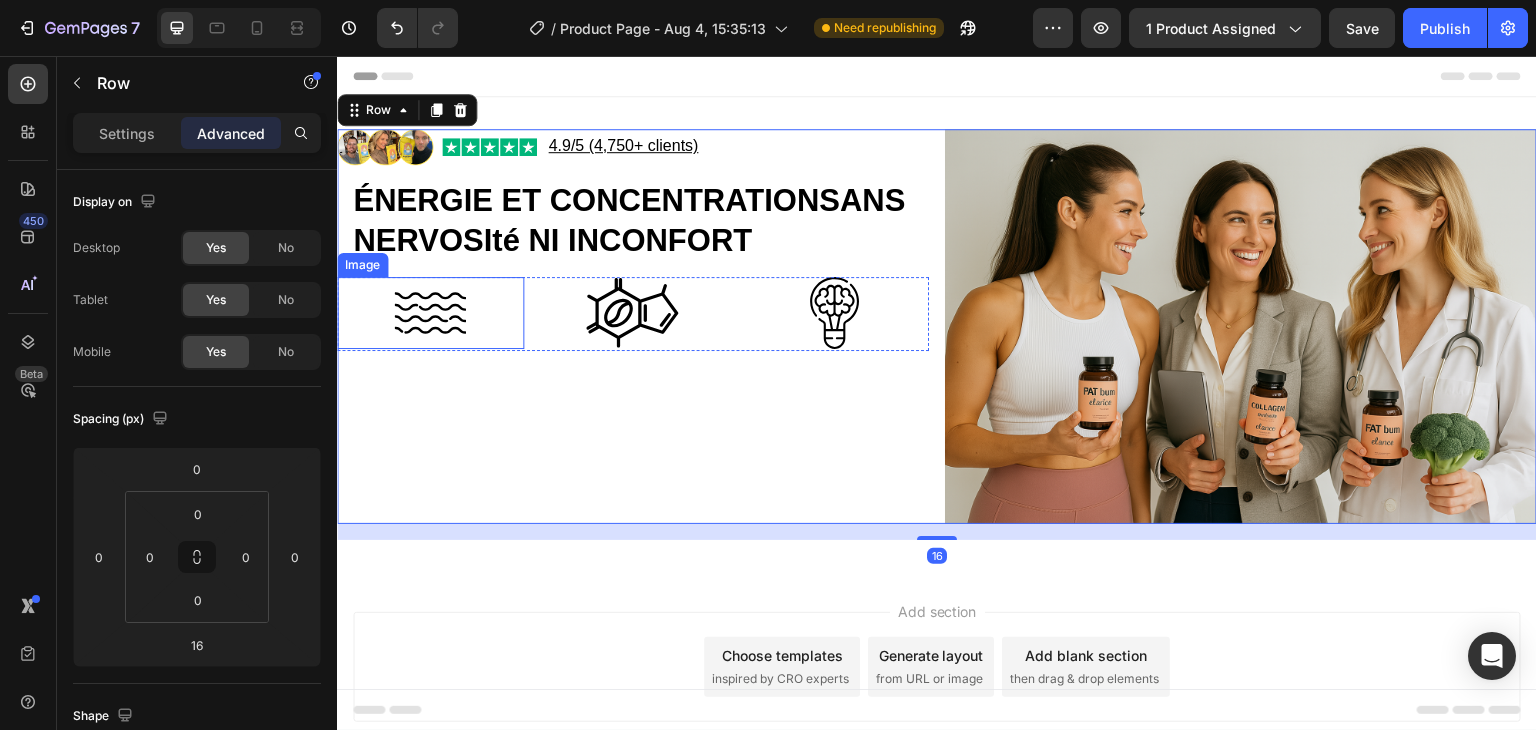 click at bounding box center [430, 313] 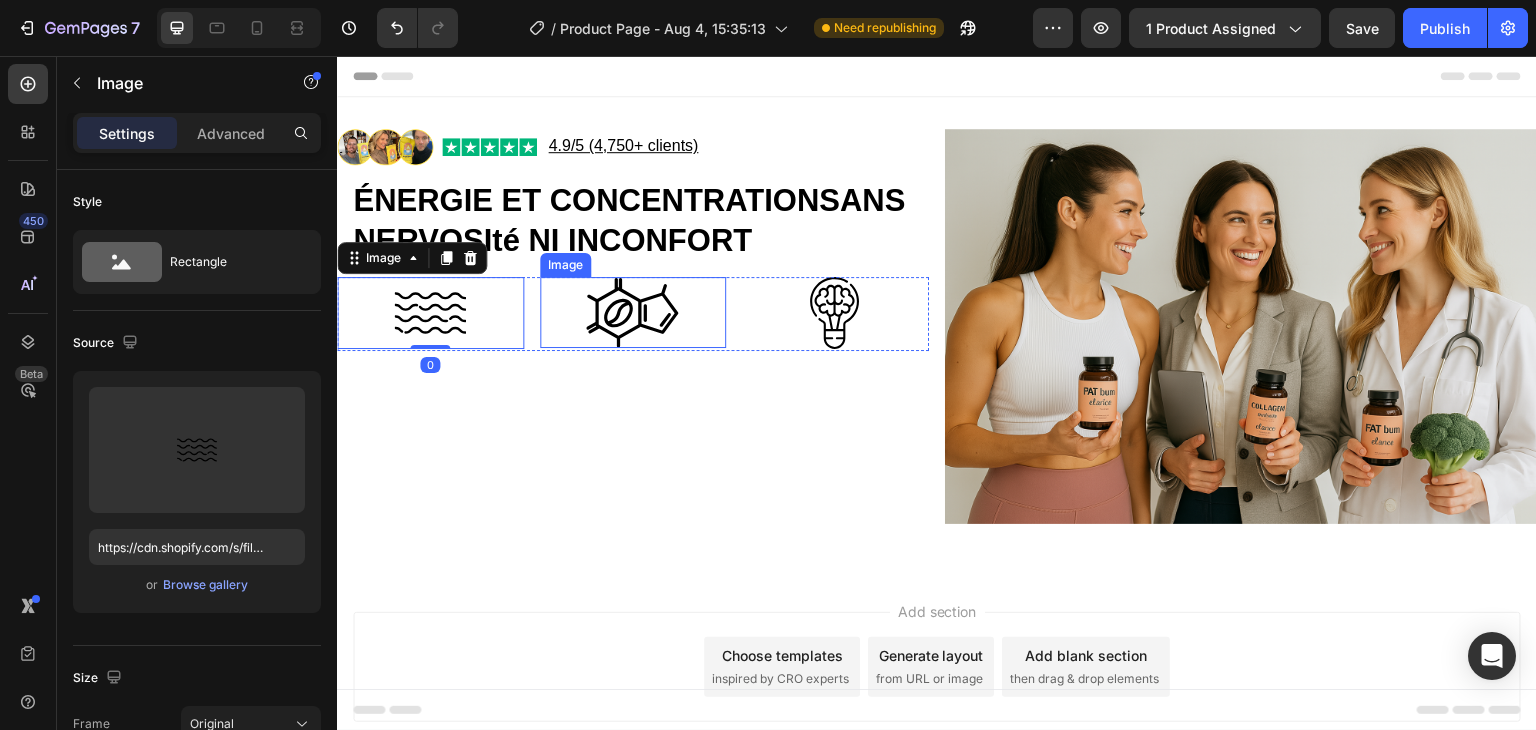 click at bounding box center [632, 312] 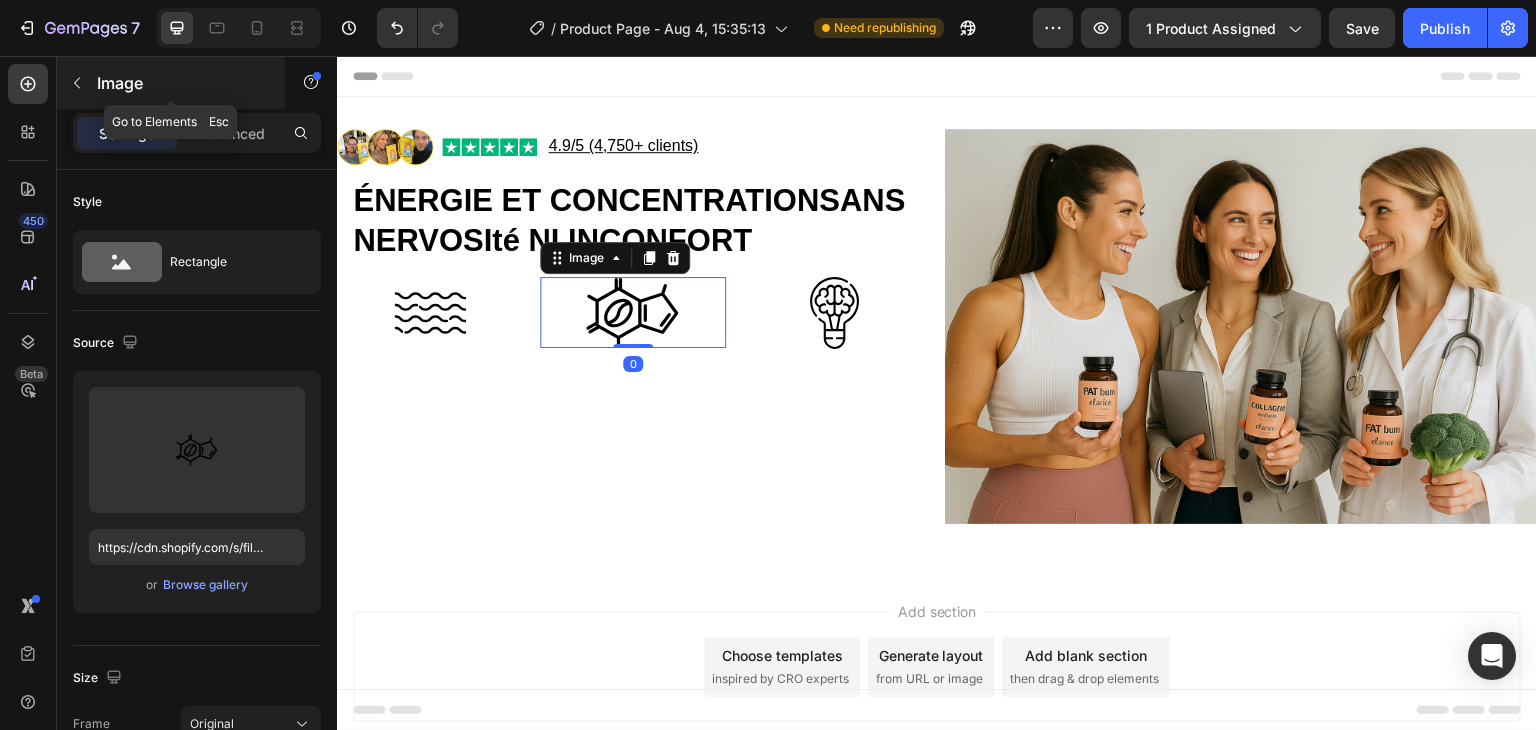click at bounding box center (77, 83) 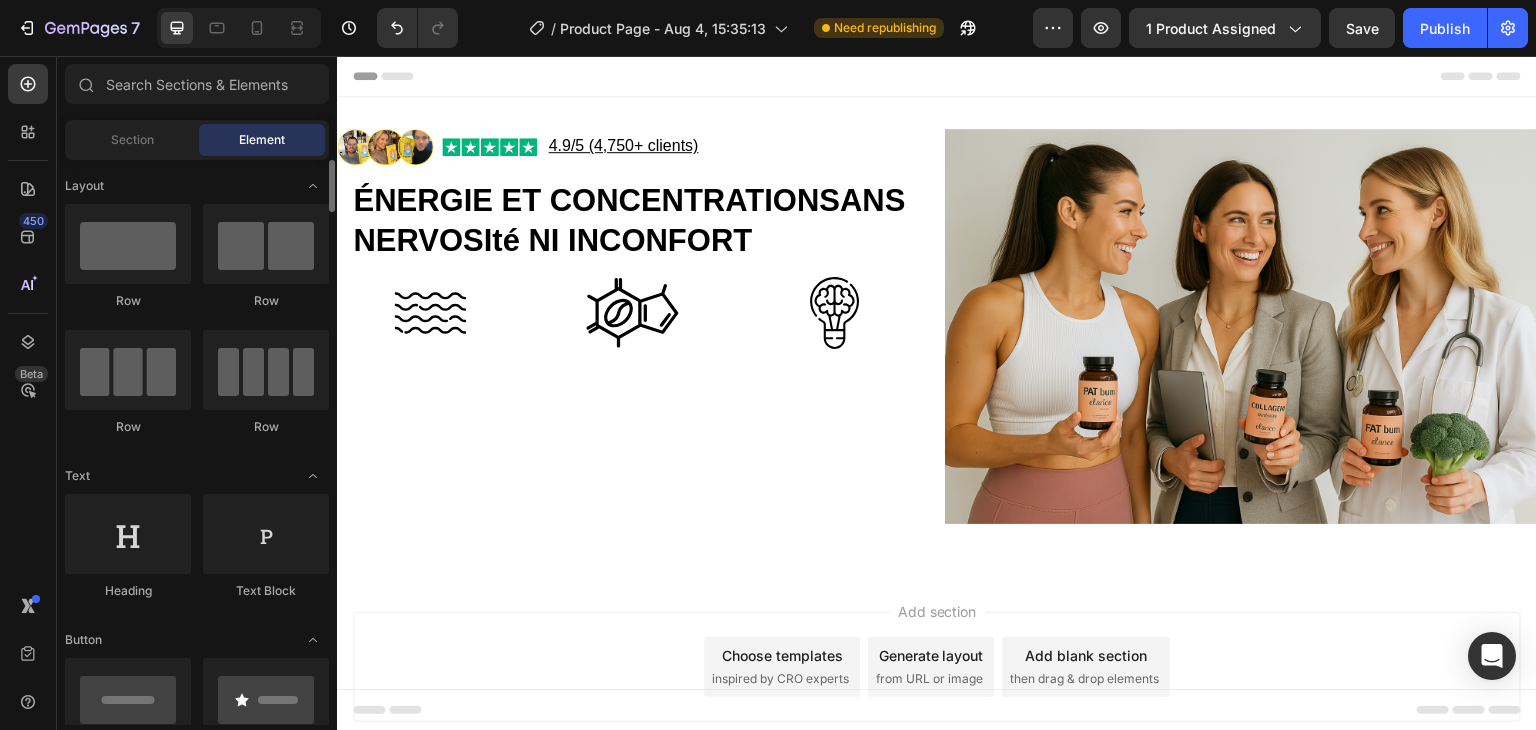 scroll, scrollTop: 0, scrollLeft: 0, axis: both 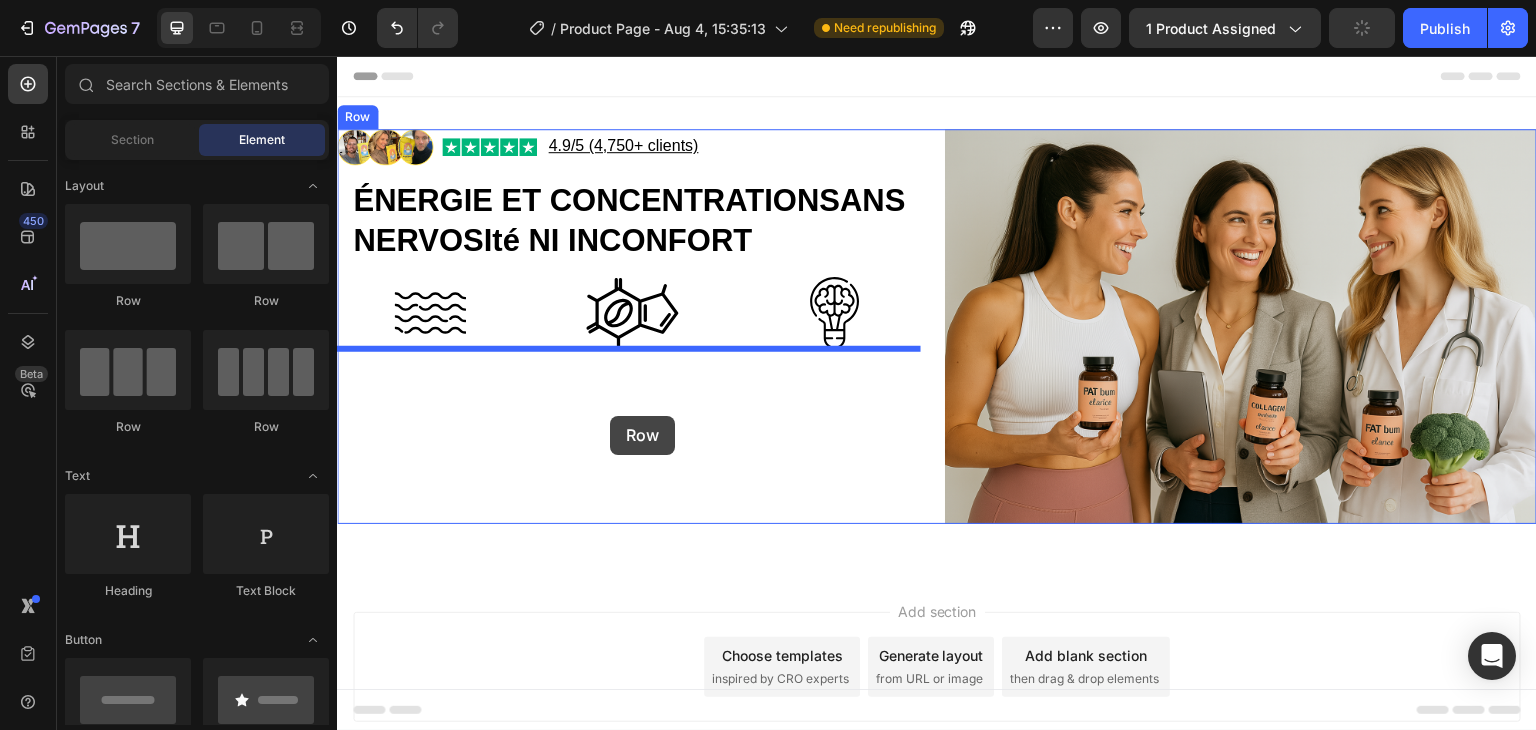 drag, startPoint x: 465, startPoint y: 446, endPoint x: 610, endPoint y: 416, distance: 148.07092 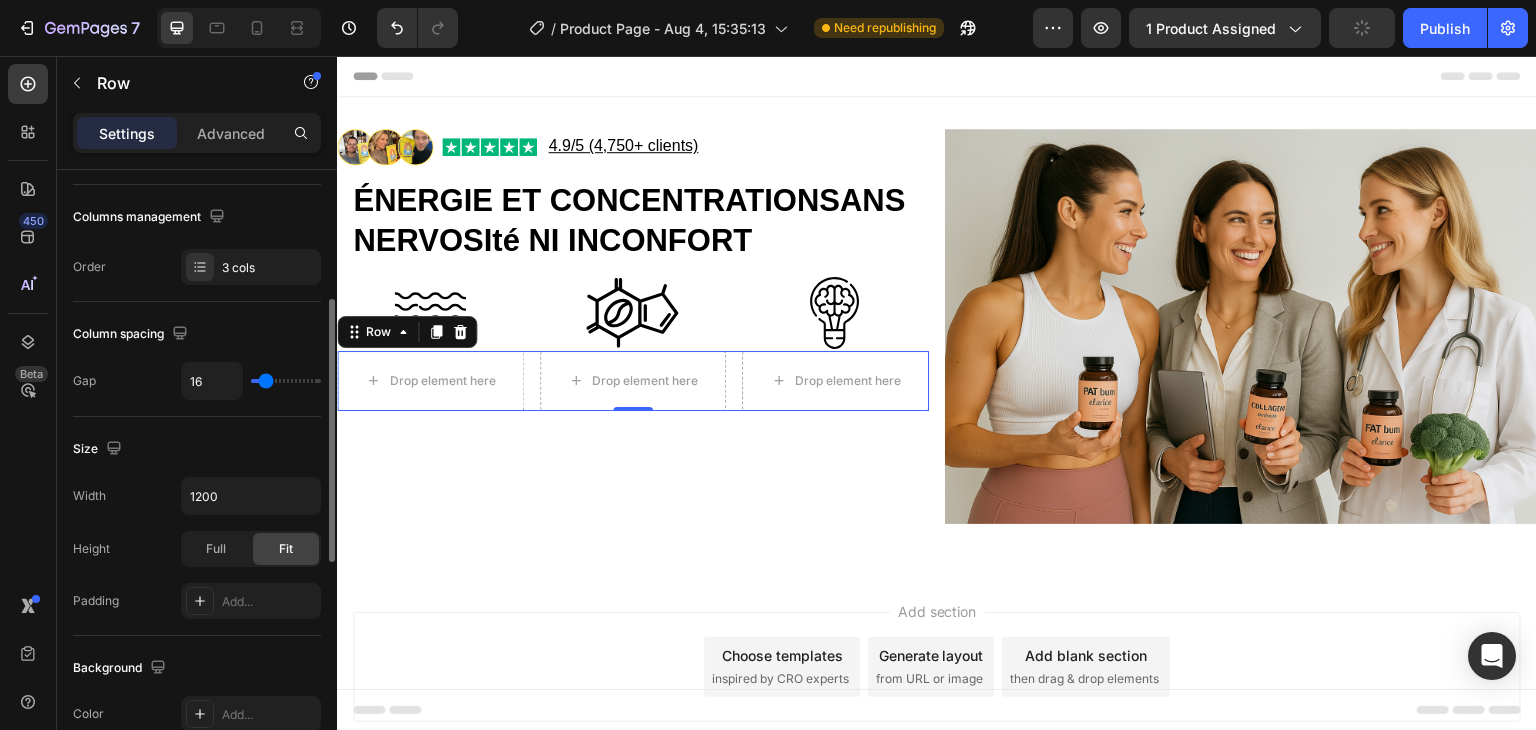 scroll, scrollTop: 301, scrollLeft: 0, axis: vertical 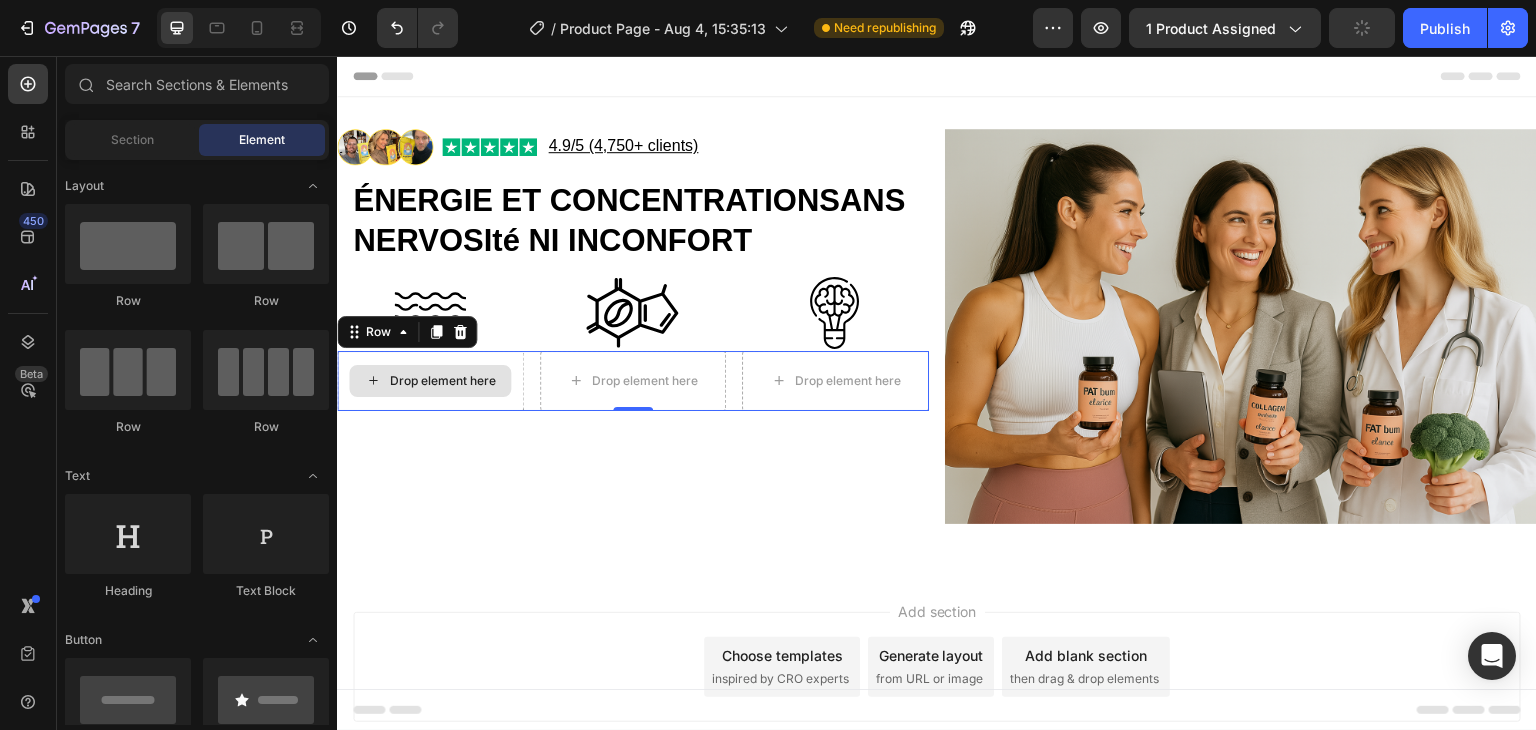 click on "Drop element here" at bounding box center [442, 381] 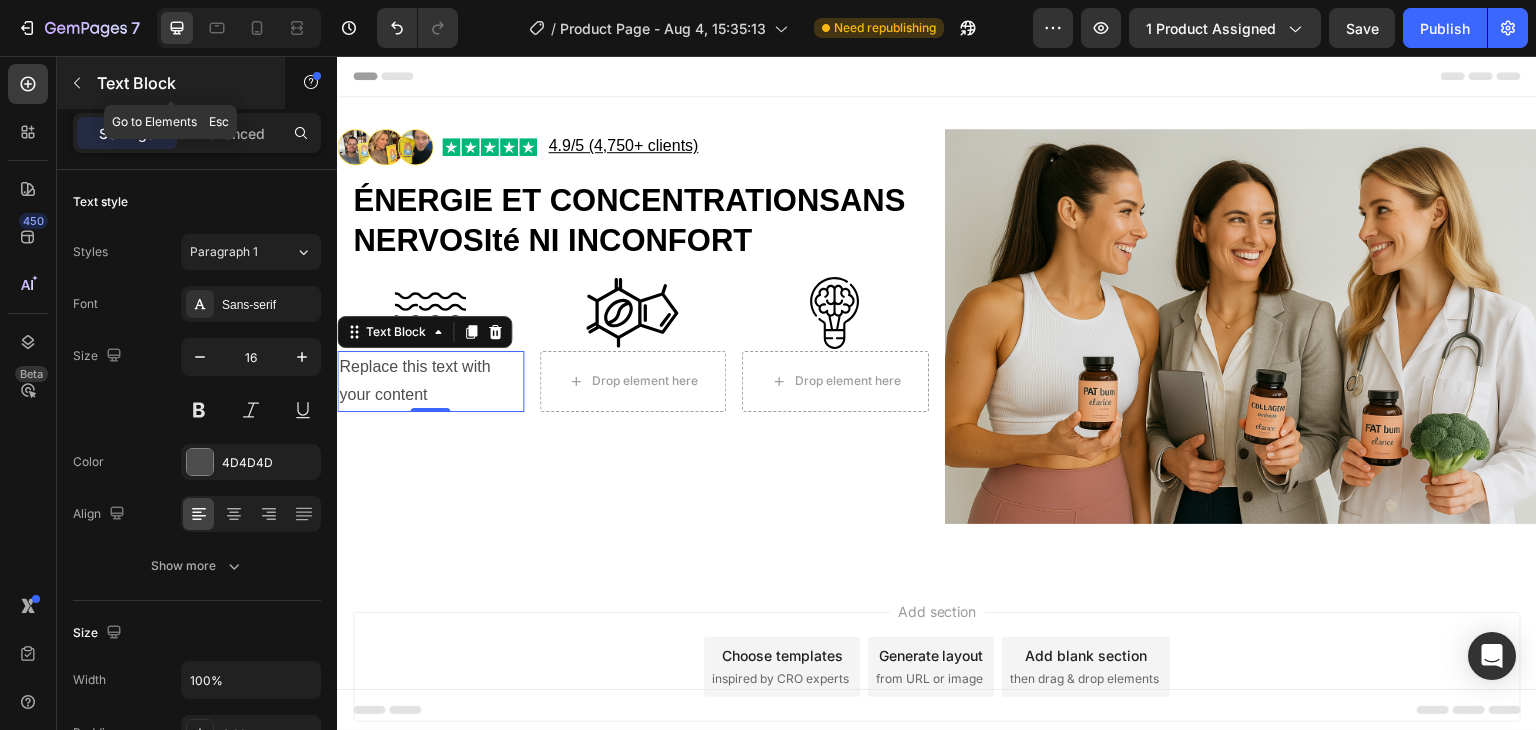 click 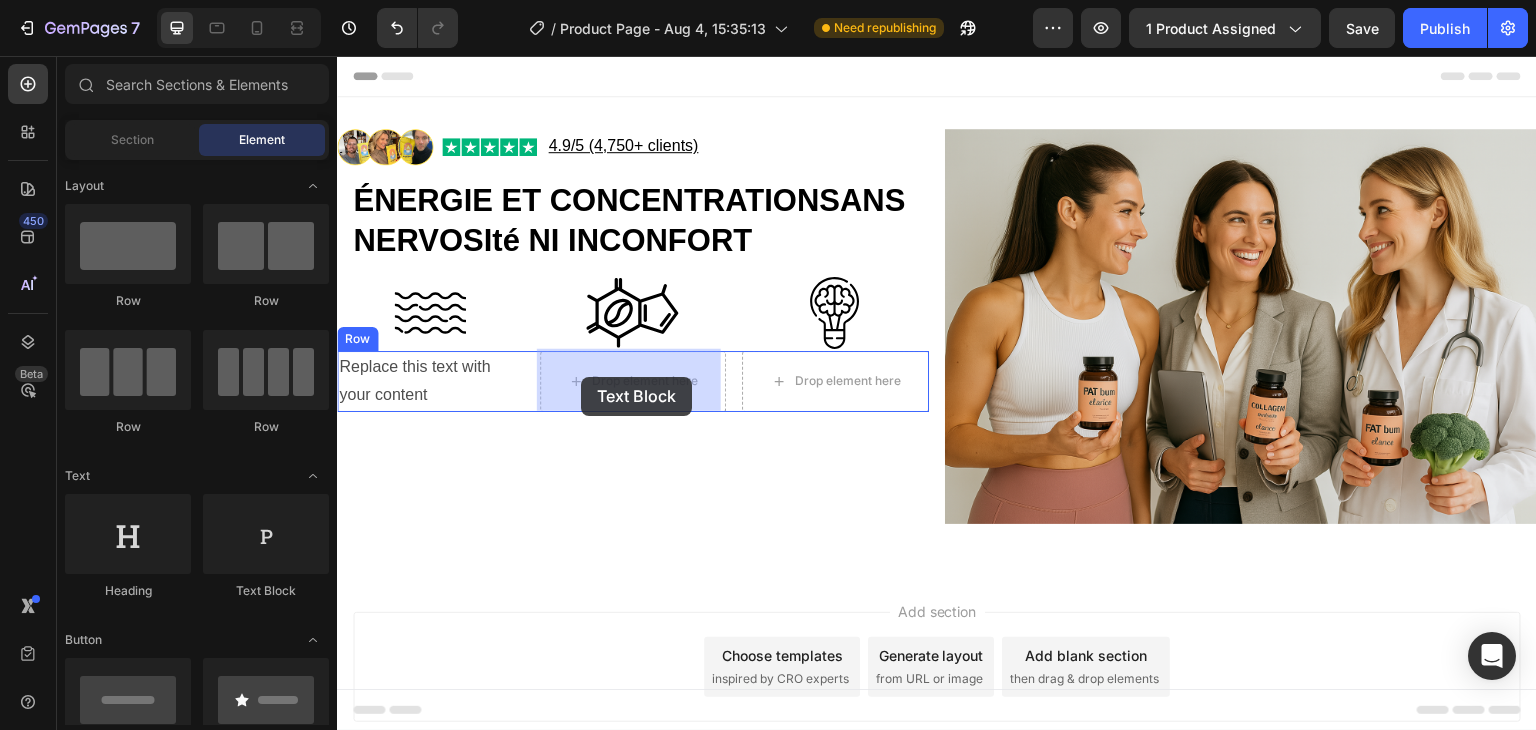 drag, startPoint x: 593, startPoint y: 622, endPoint x: 581, endPoint y: 377, distance: 245.2937 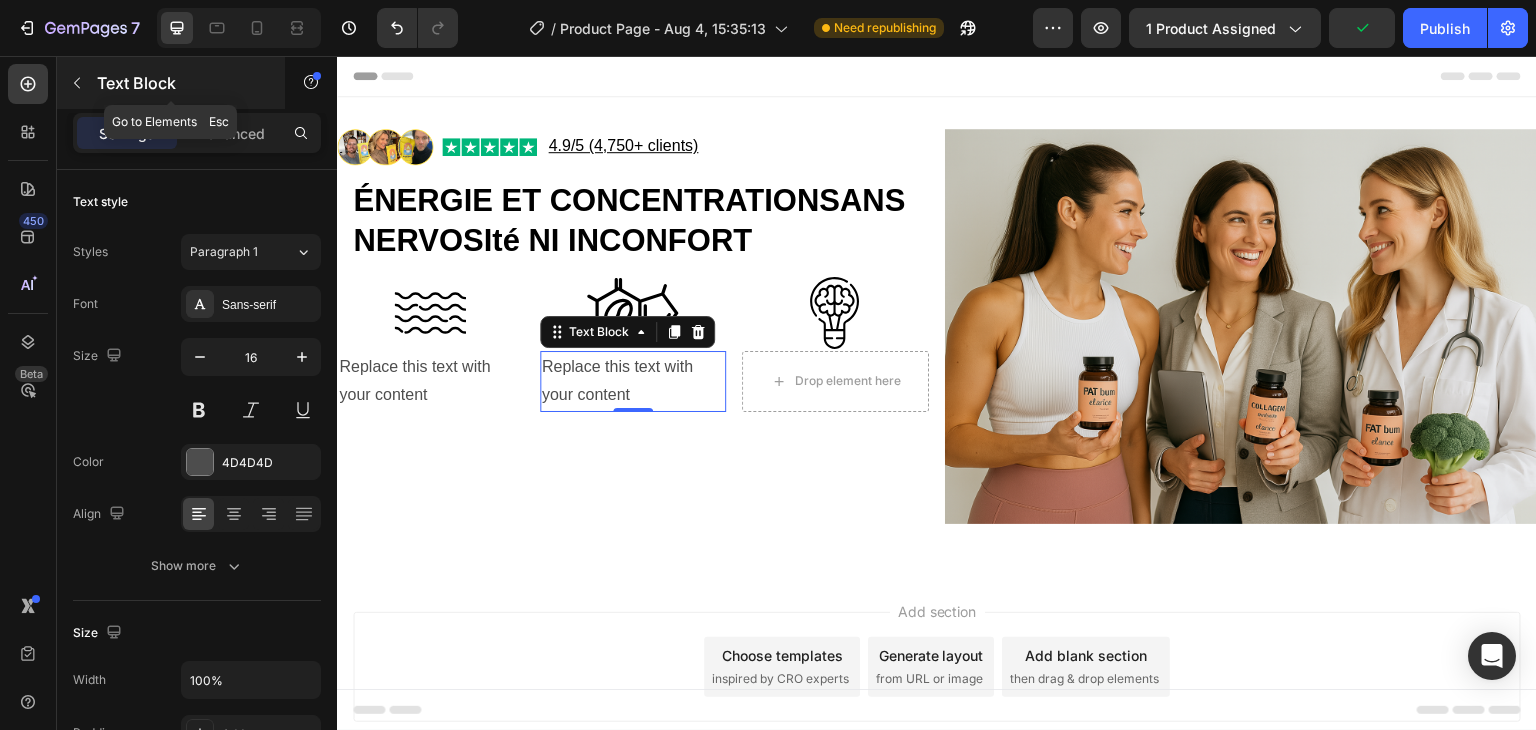 click at bounding box center (77, 83) 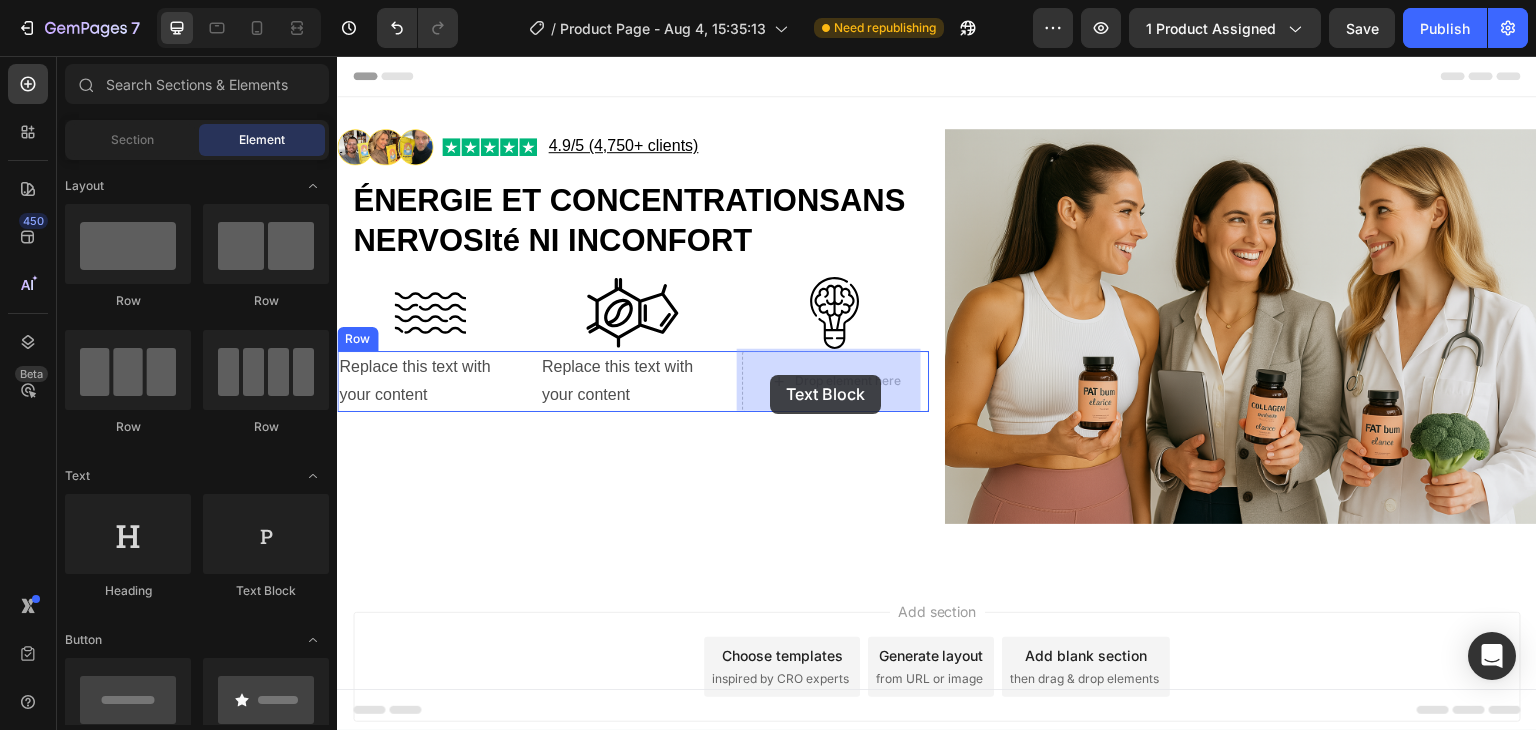 drag, startPoint x: 604, startPoint y: 595, endPoint x: 770, endPoint y: 375, distance: 275.60117 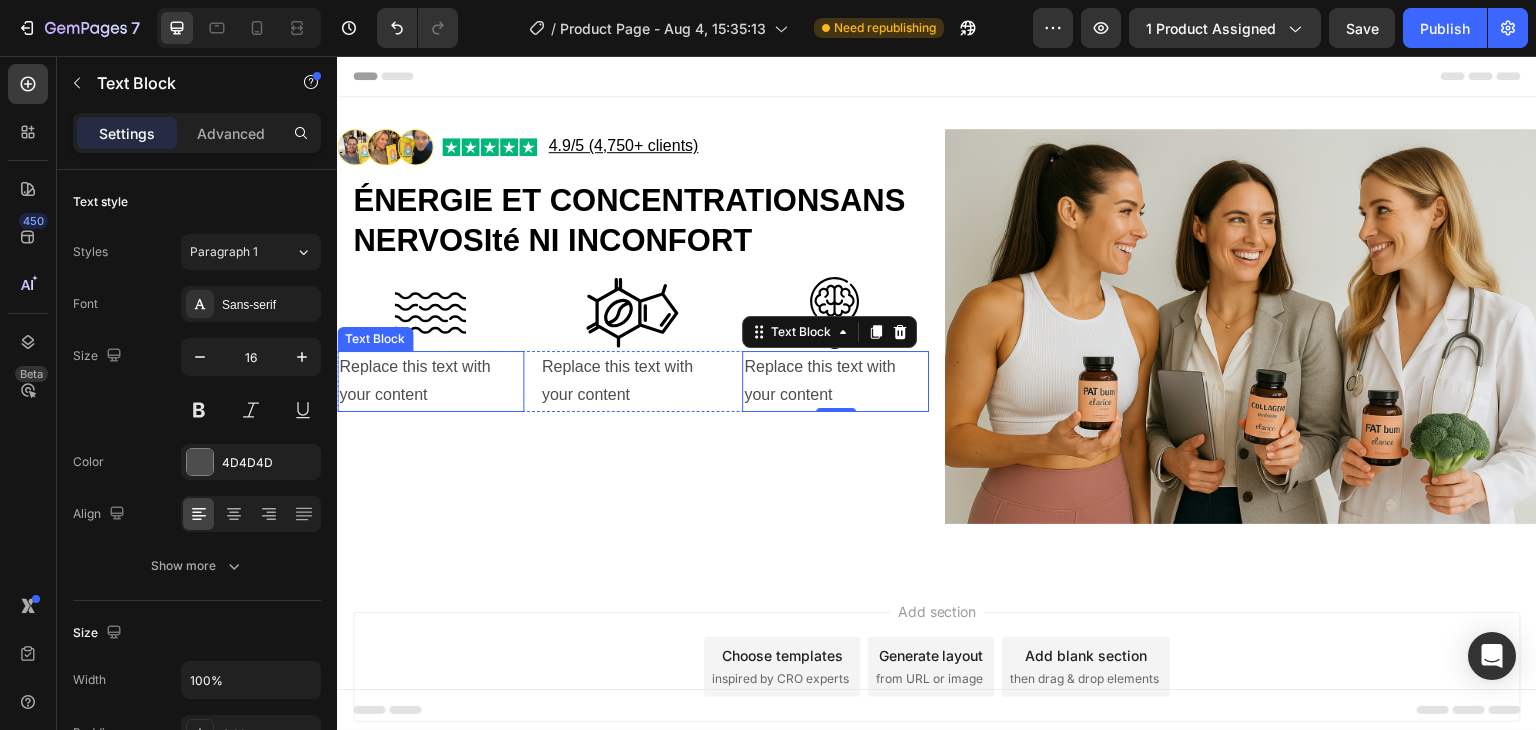 click on "Replace this text with your content" at bounding box center [430, 382] 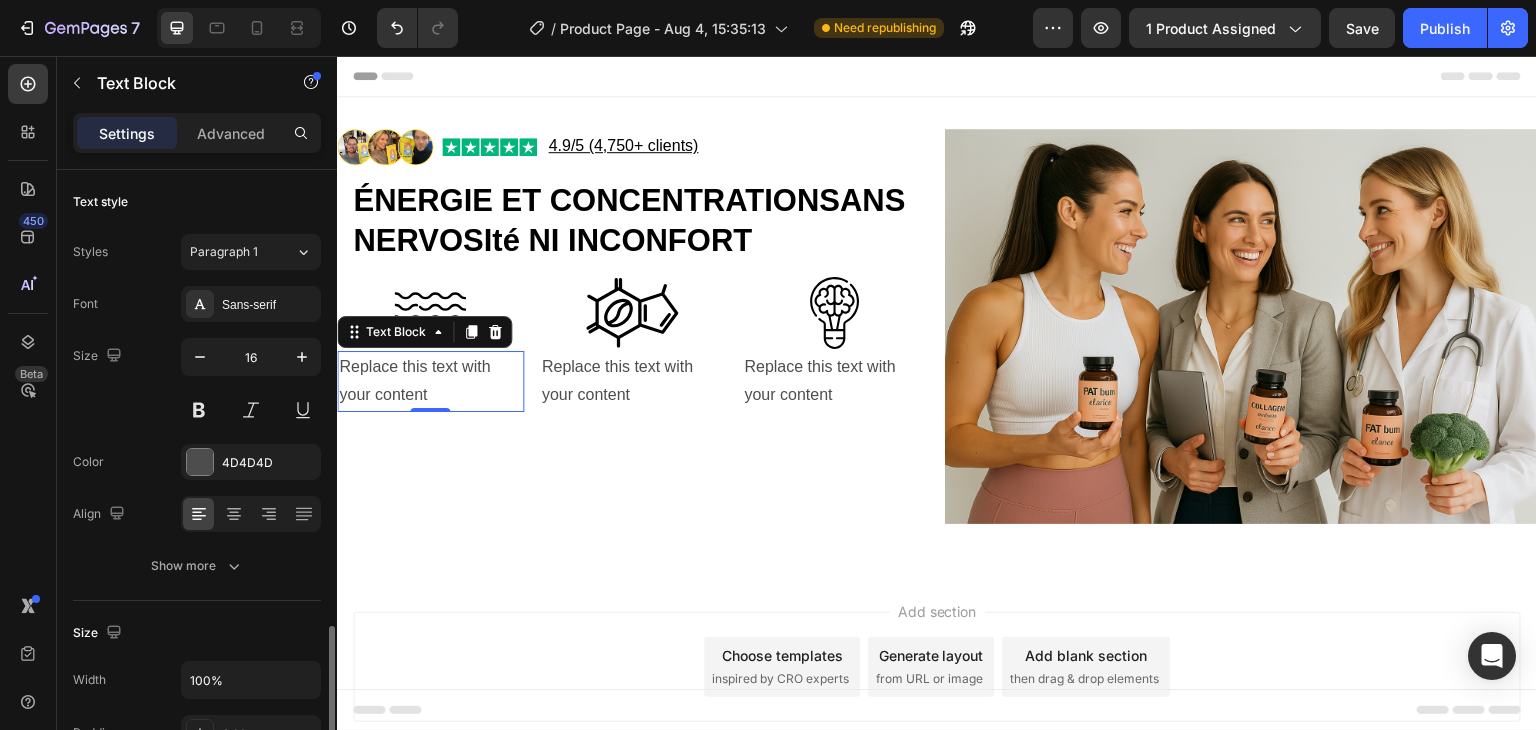 scroll, scrollTop: 300, scrollLeft: 0, axis: vertical 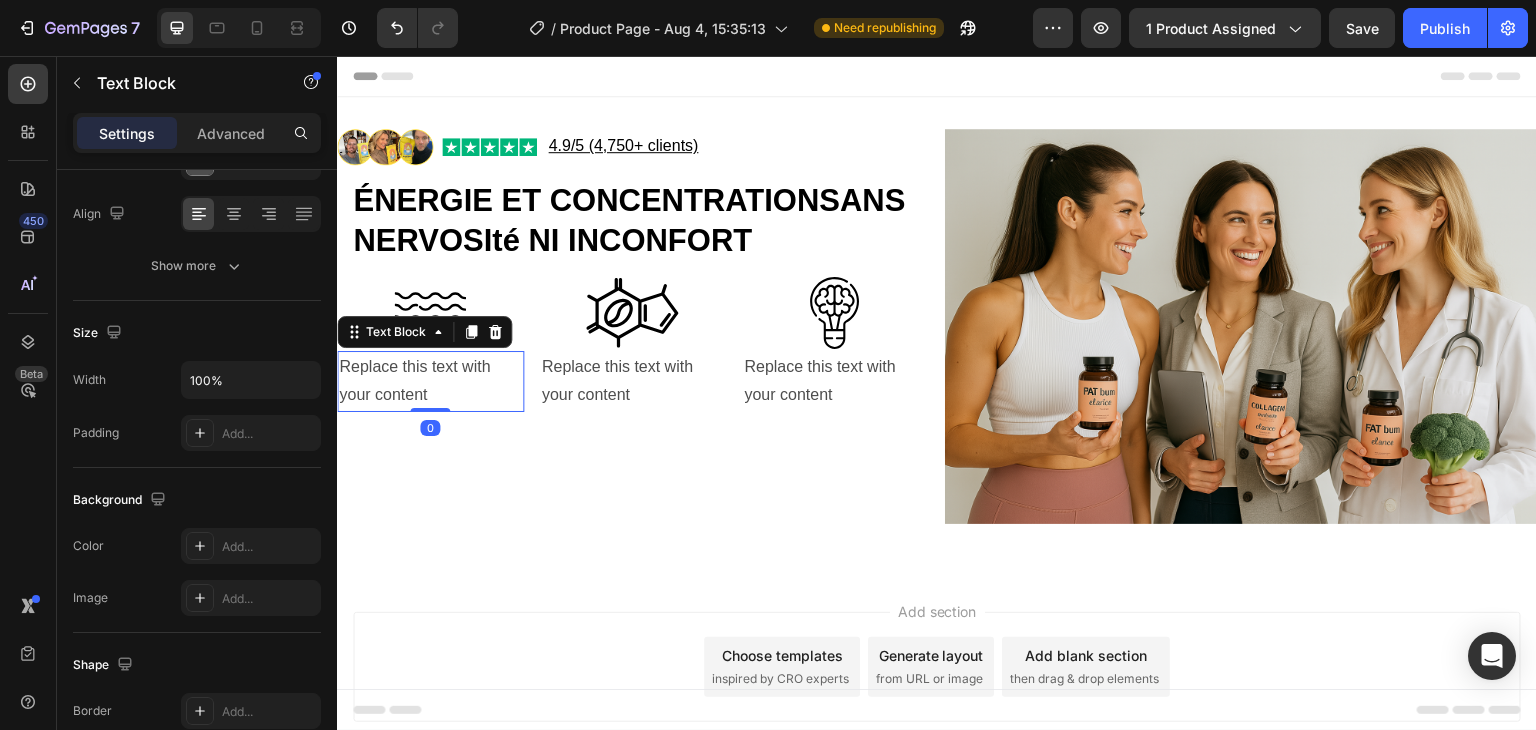 click on "Replace this text with your content" at bounding box center [430, 382] 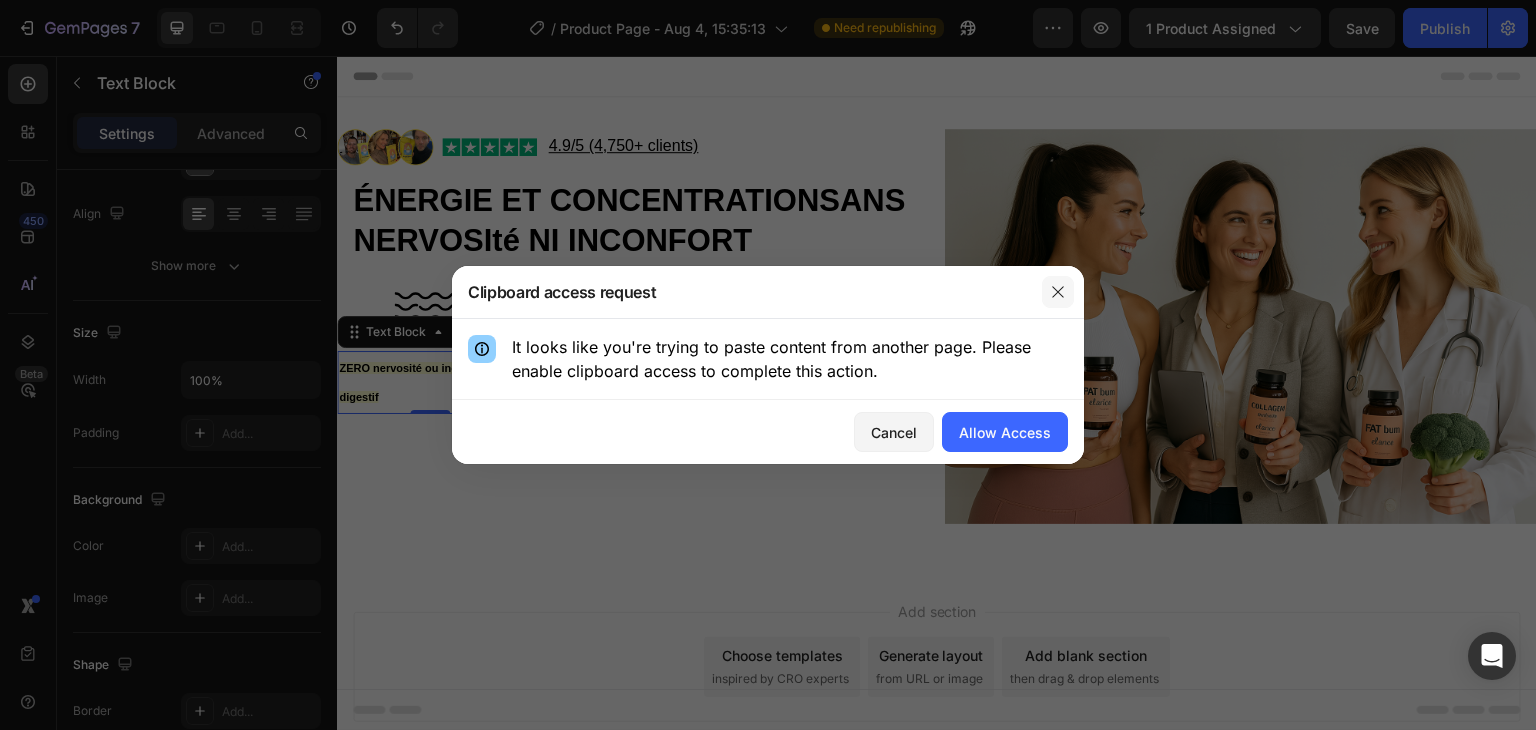 click 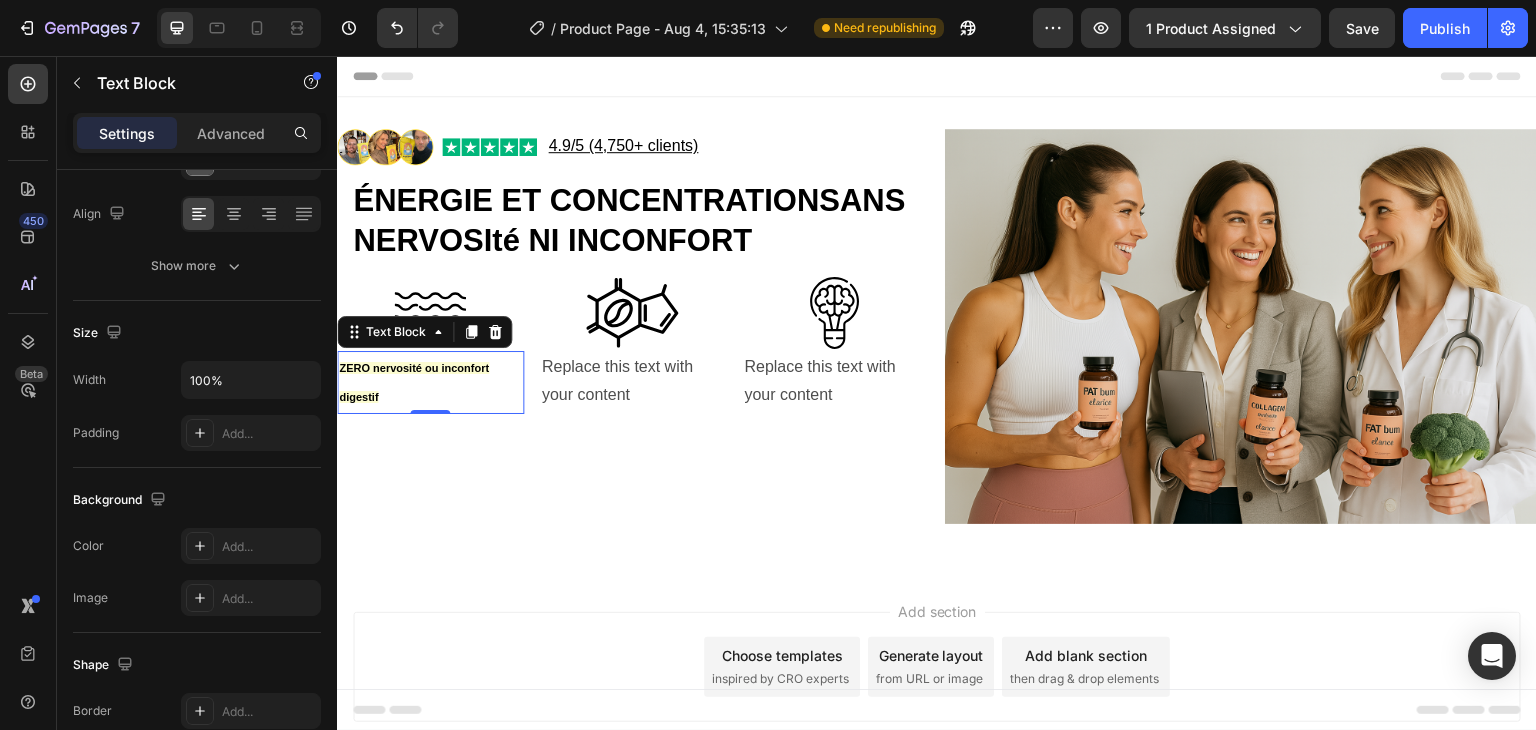 click on "ZERO nervosité ou inconfort digestif" at bounding box center [430, 383] 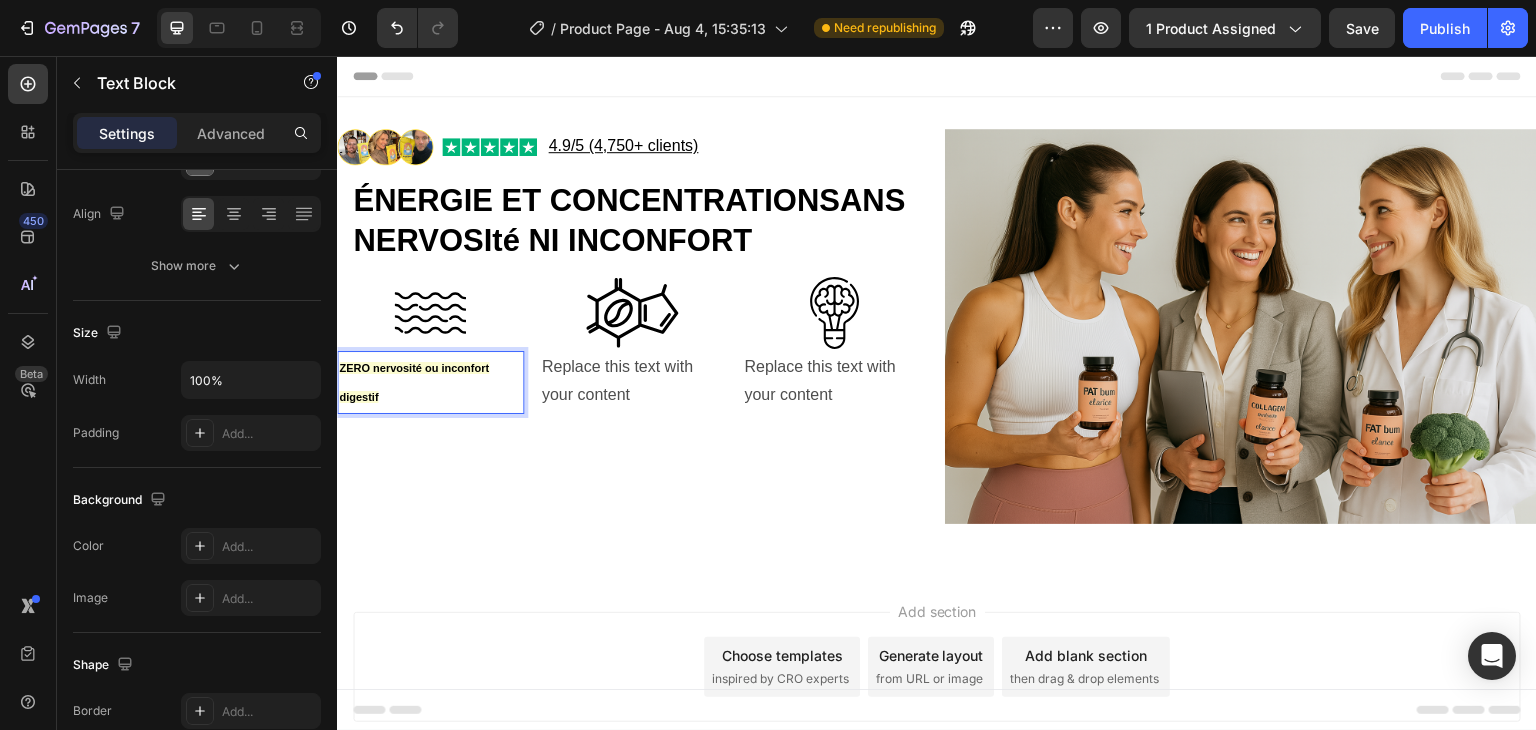 click on "ZERO nervosité ou inconfort digestif" at bounding box center (430, 383) 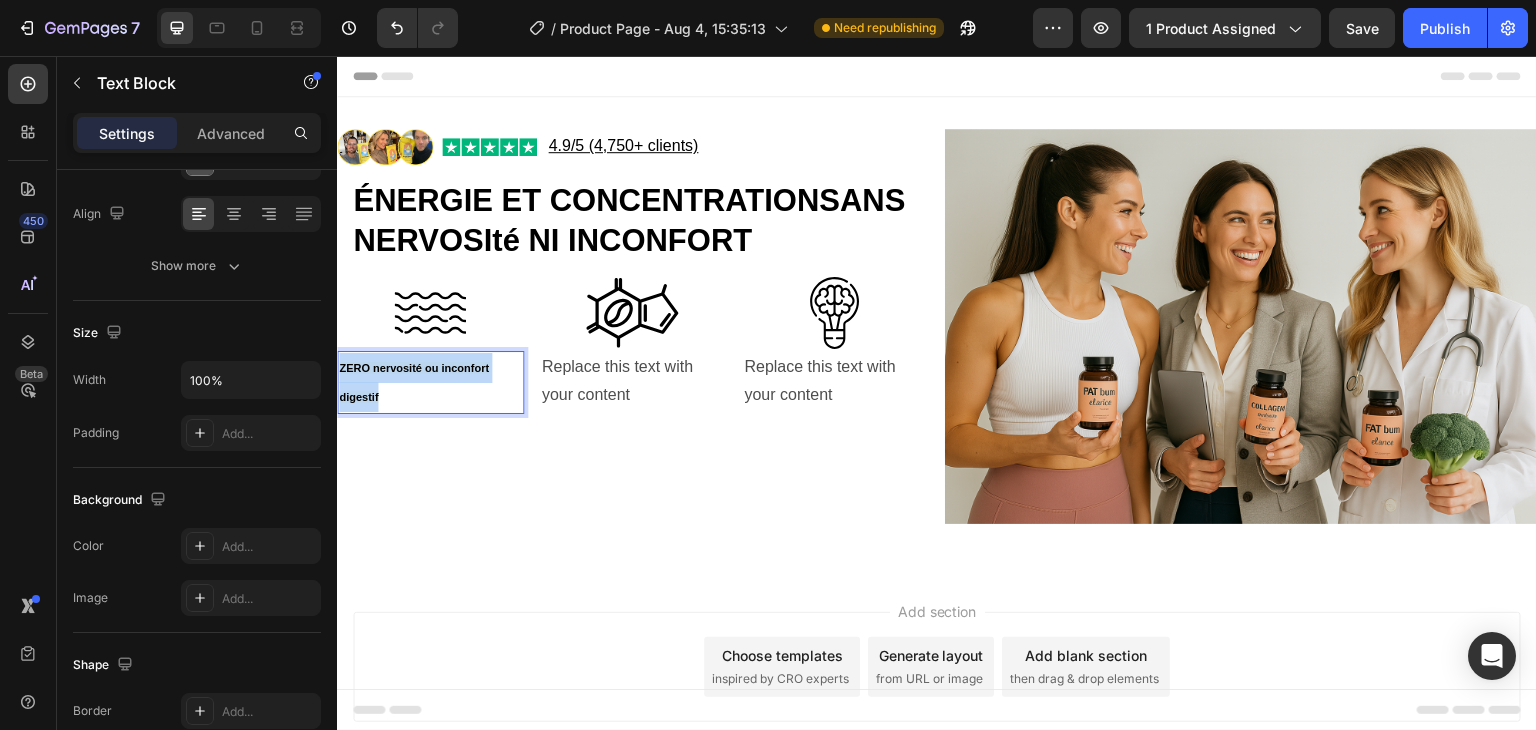 click on "ZERO nervosité ou inconfort digestif" at bounding box center [430, 383] 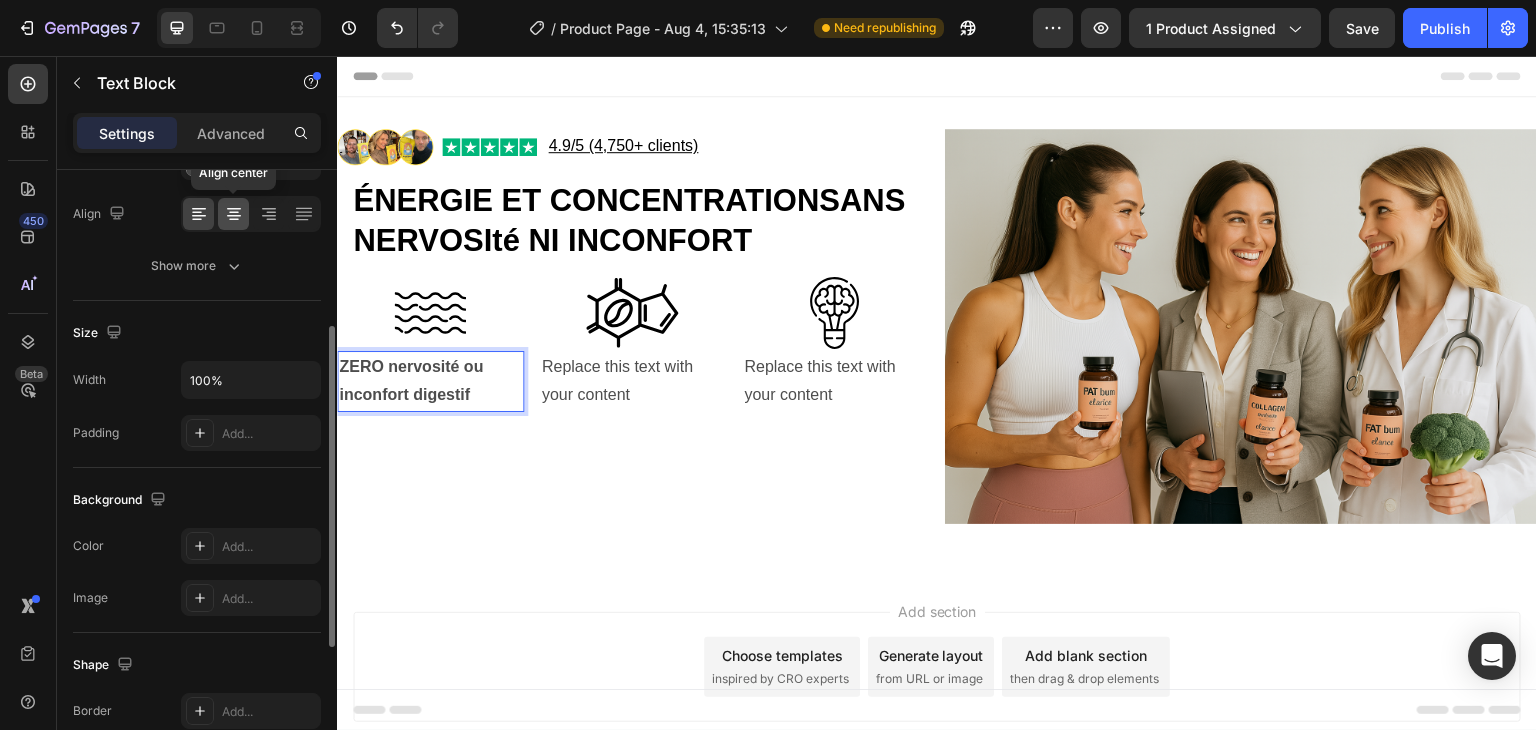 click 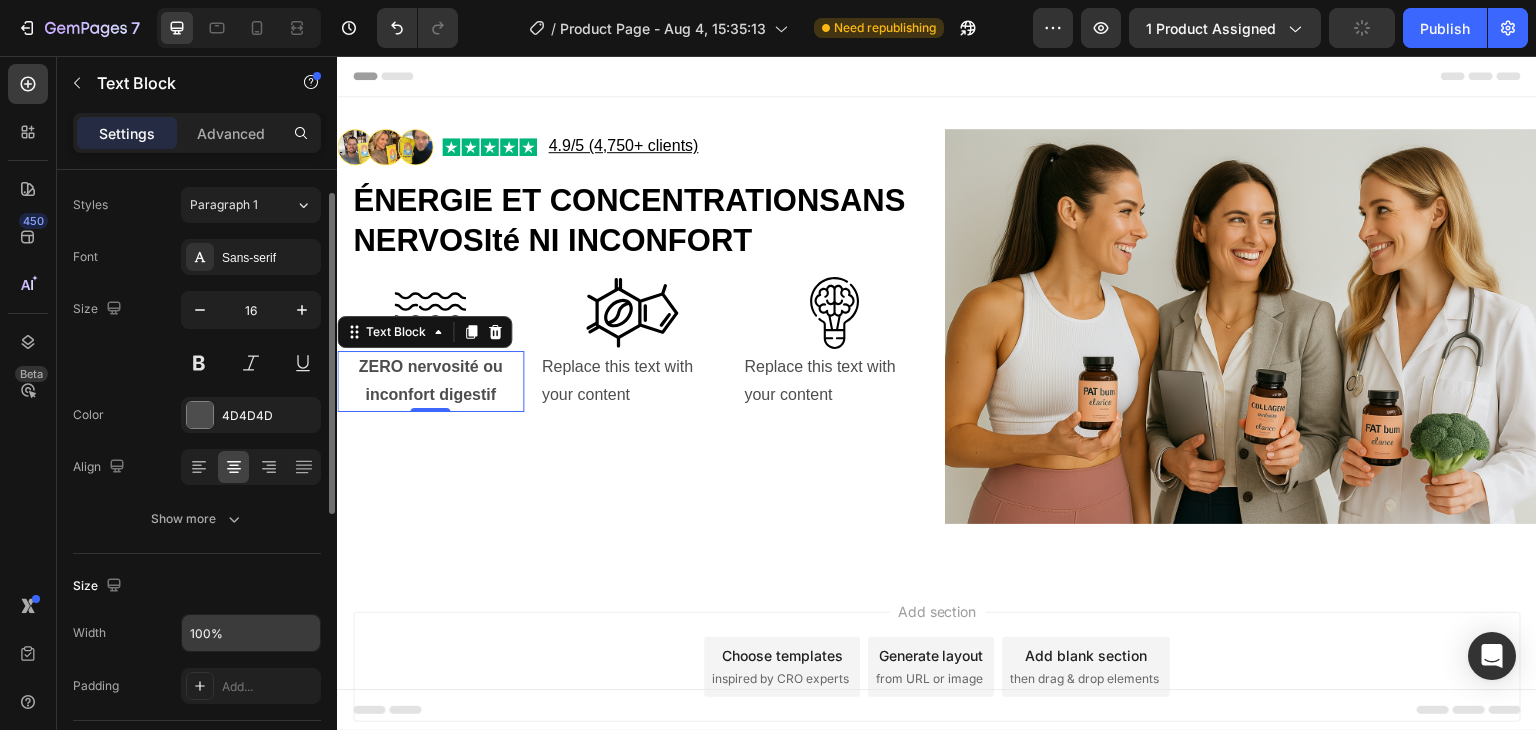 scroll, scrollTop: 45, scrollLeft: 0, axis: vertical 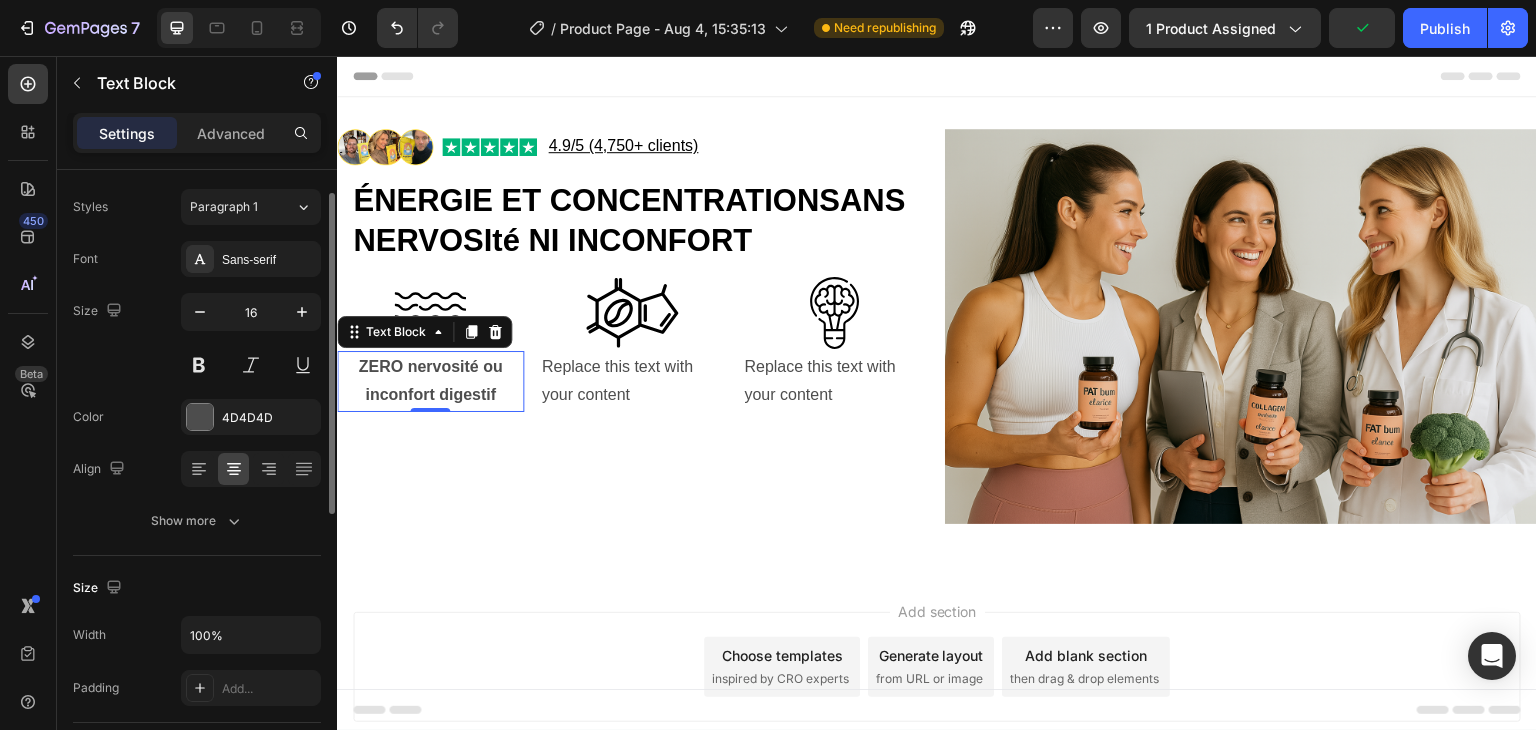 click on "ZERO nervosité ou inconfort digestif" at bounding box center (430, 382) 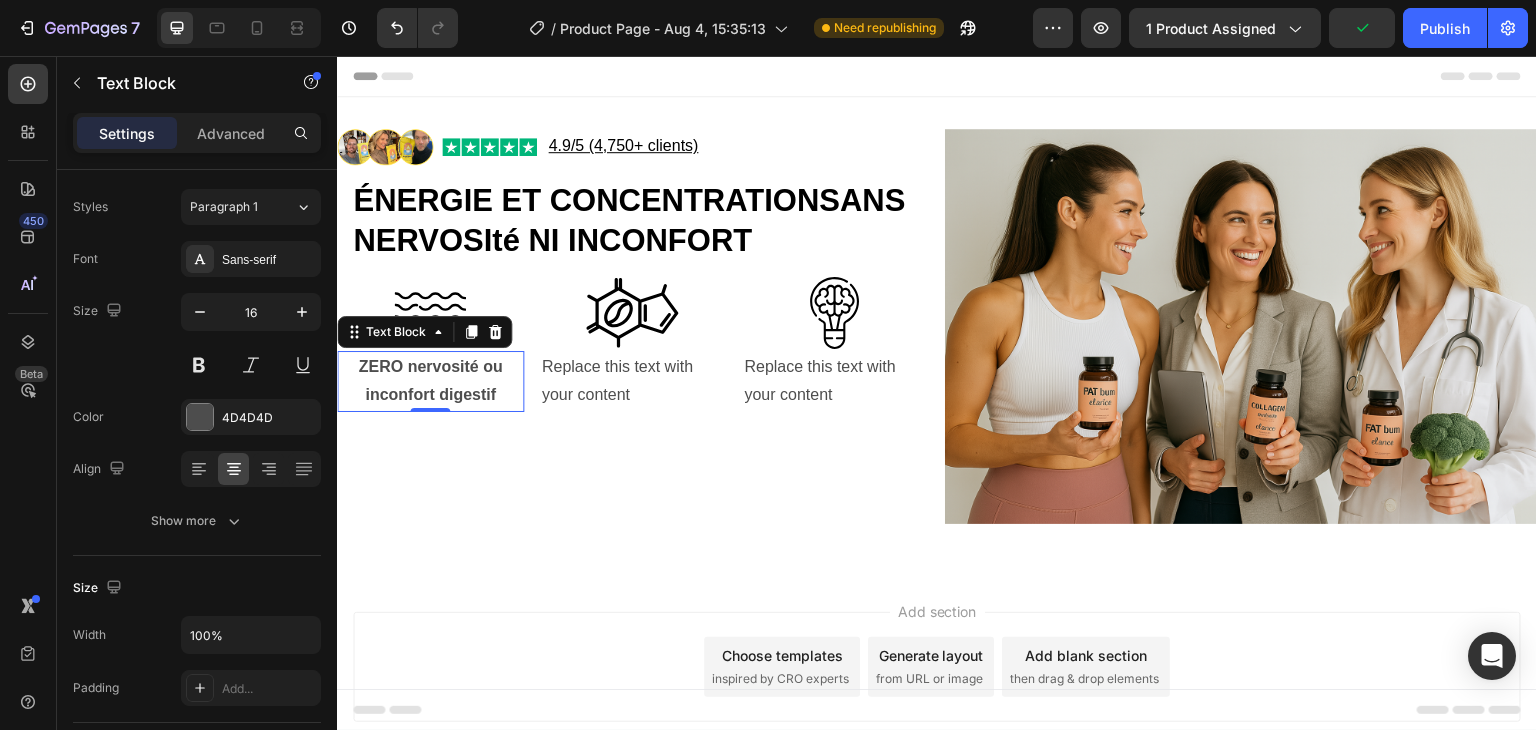drag, startPoint x: 396, startPoint y: 378, endPoint x: 603, endPoint y: 317, distance: 215.80083 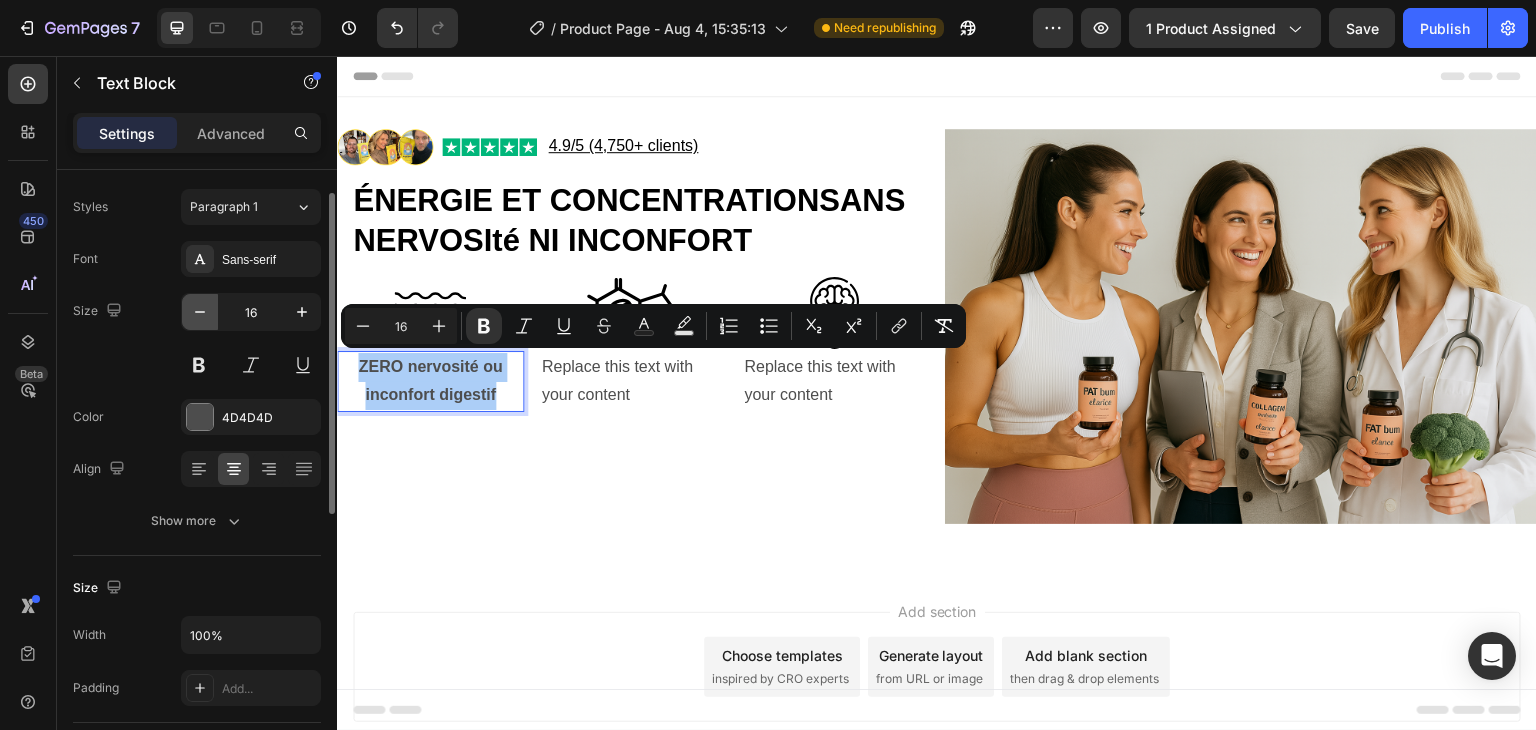 click 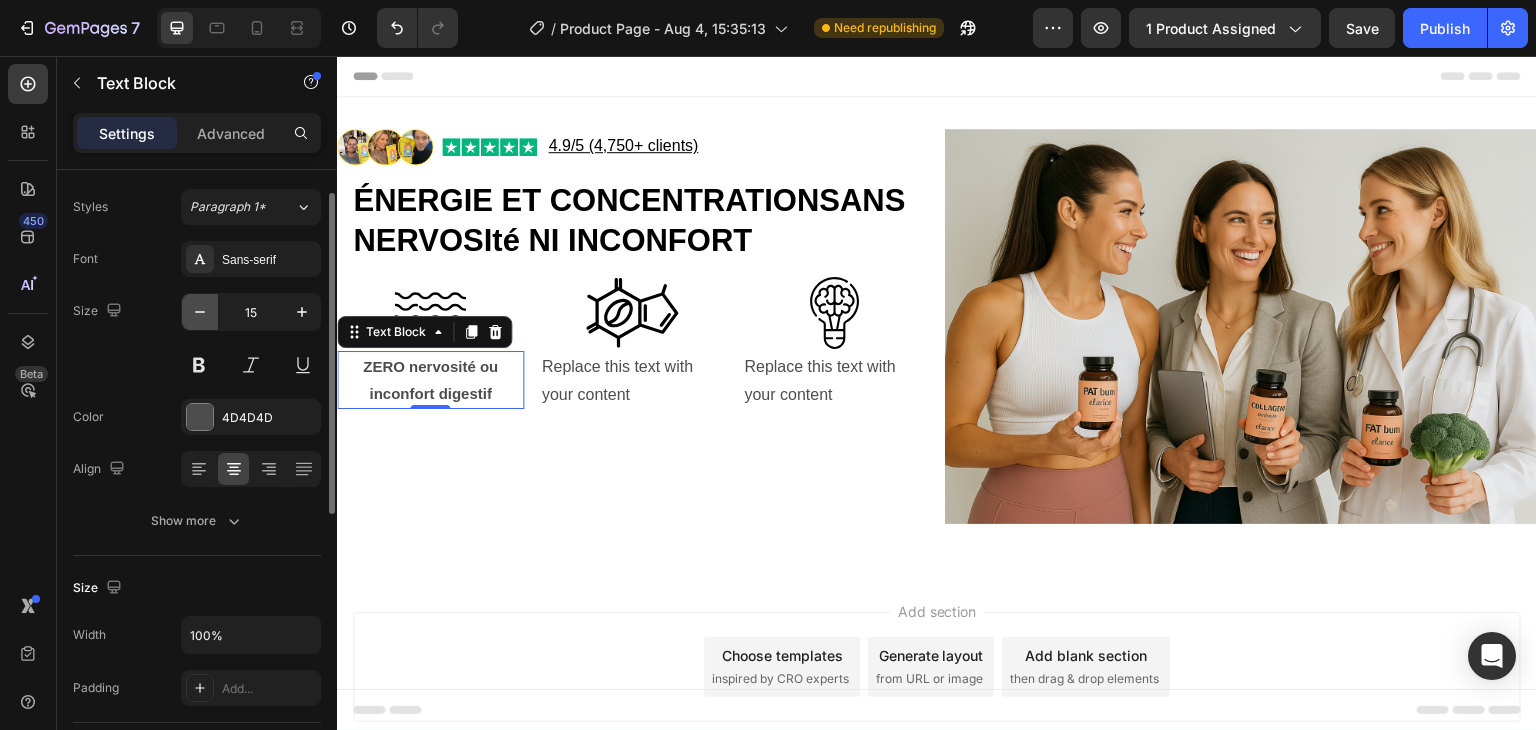click 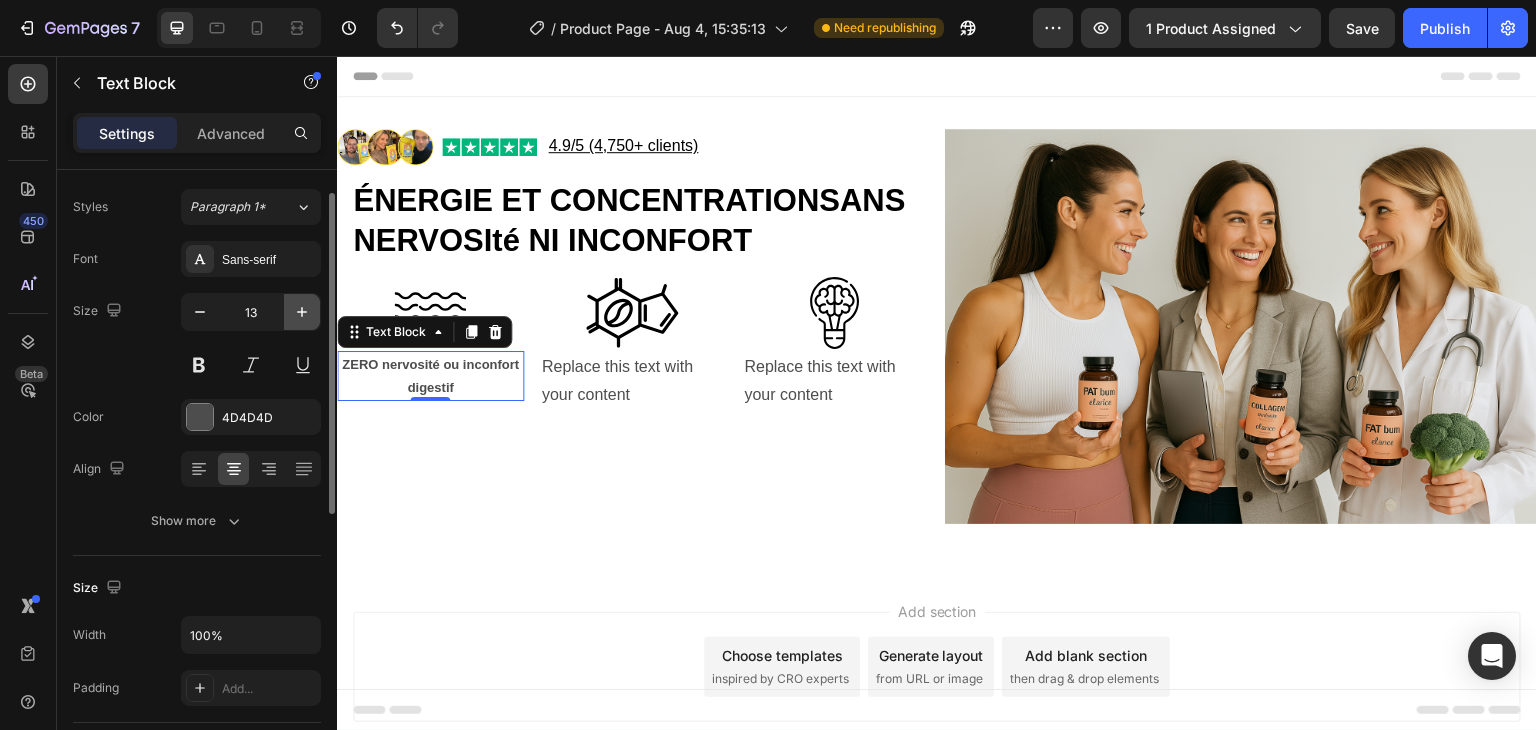 click 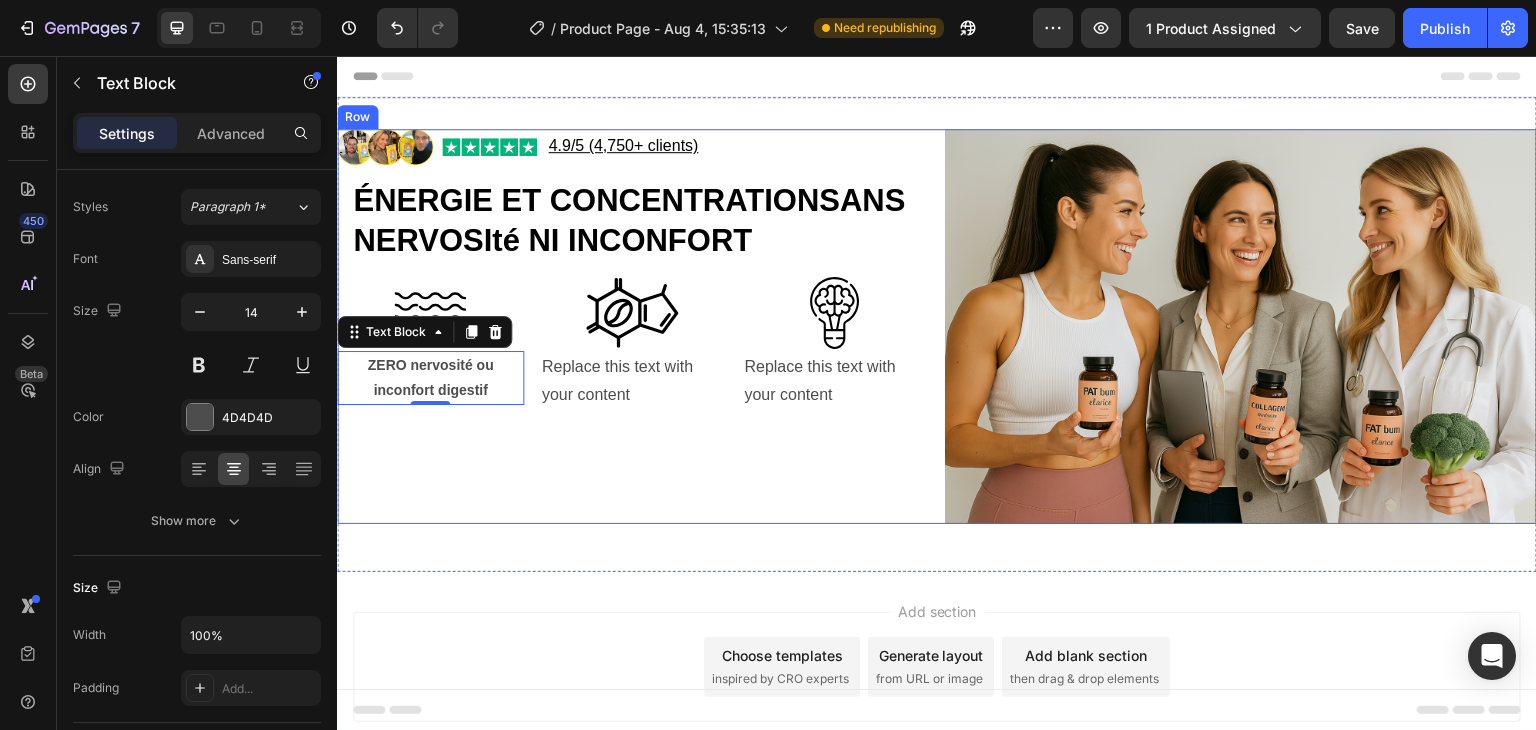 click on "Image Image 4.9/5 (4,750+ clients) Text Block Row ⁠⁠⁠⁠⁠⁠⁠ ÉNERGIE ET CONCENTRATIONSANS NERVOSIté NI INCONFORT Heading Image Image Image Row ZERO nervosité ou inconfort digestif Text Block   0 Replace this text with your content Text Block Replace this text with your content Text Block Row" at bounding box center (633, 326) 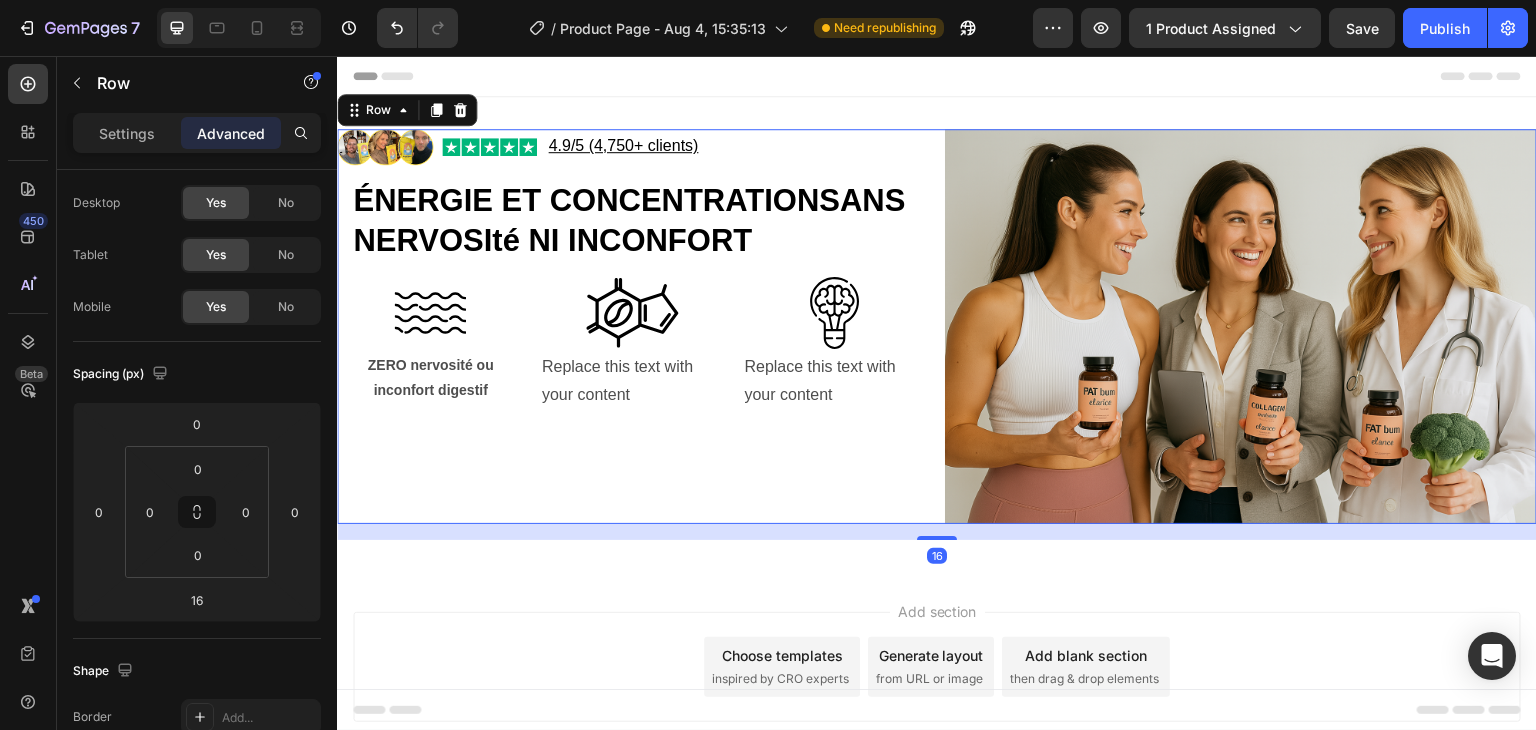 scroll, scrollTop: 0, scrollLeft: 0, axis: both 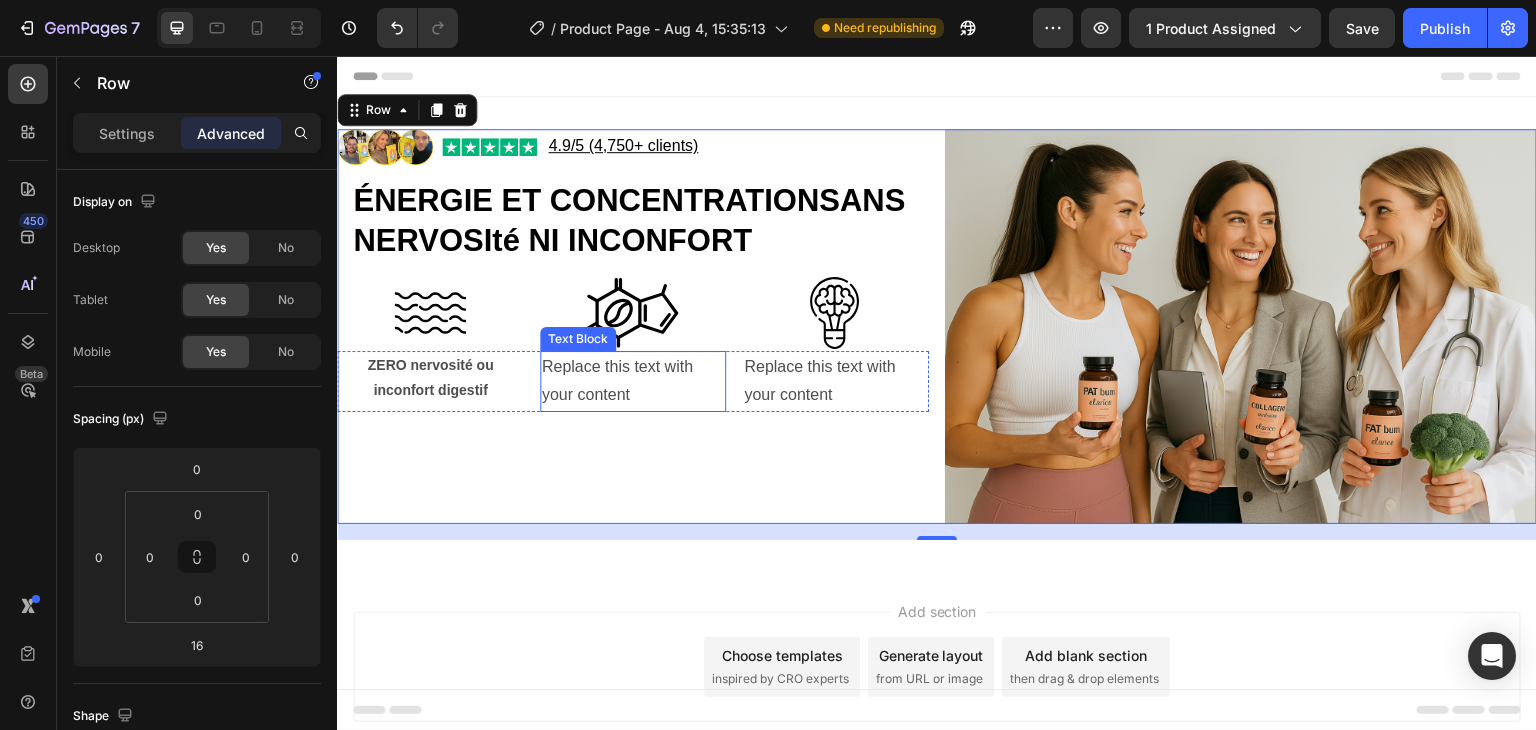 click on "Replace this text with your content" at bounding box center (633, 382) 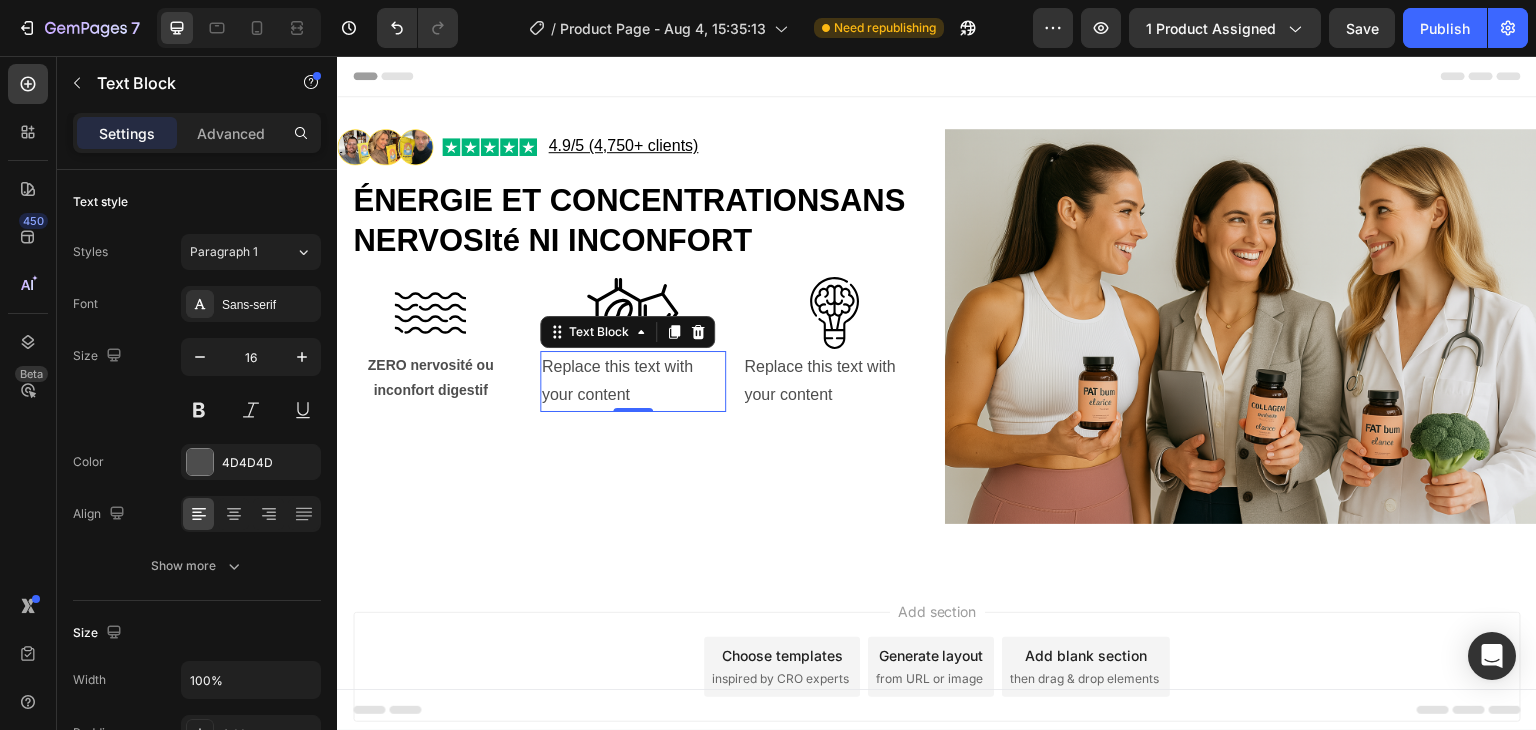 click on "Replace this text with your content" at bounding box center [633, 382] 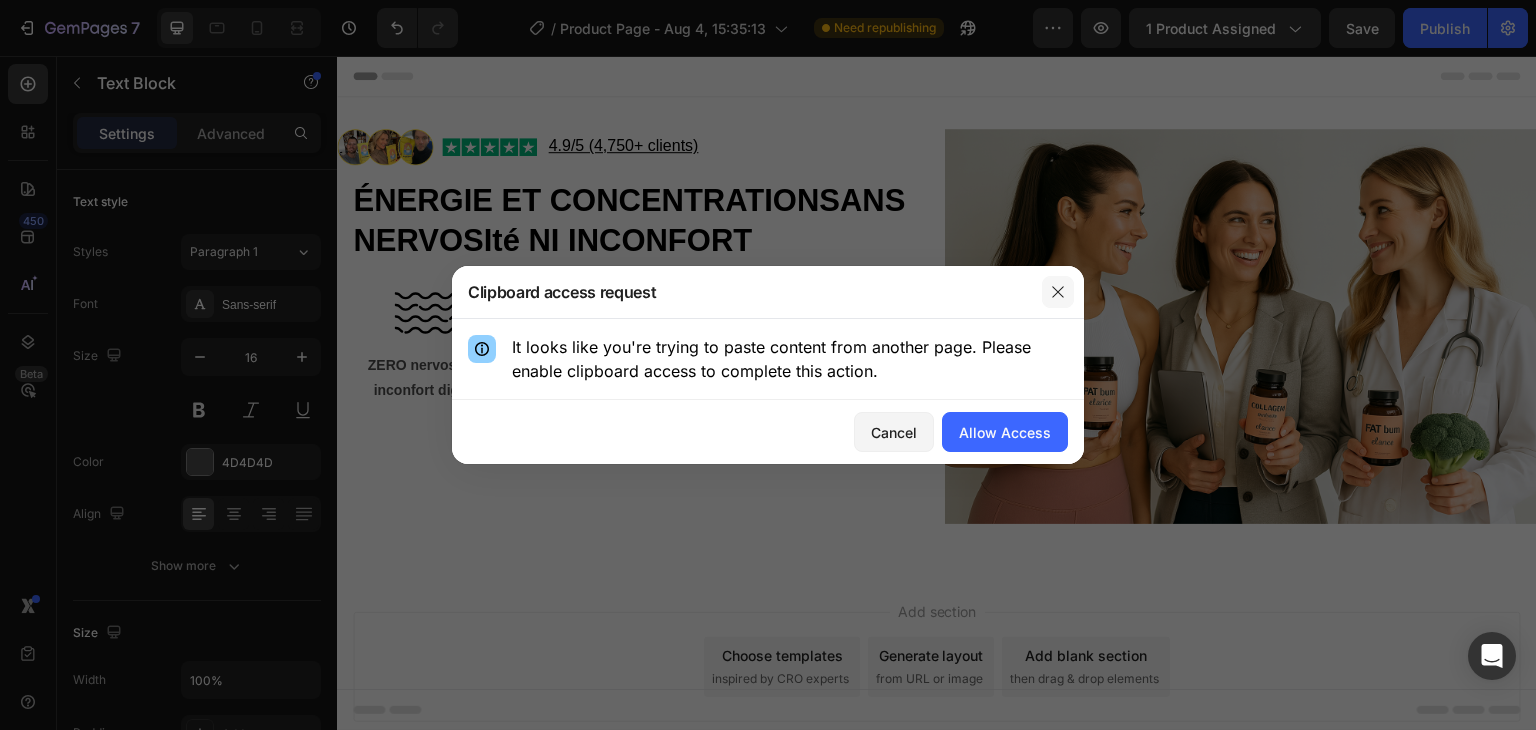 click at bounding box center [1058, 292] 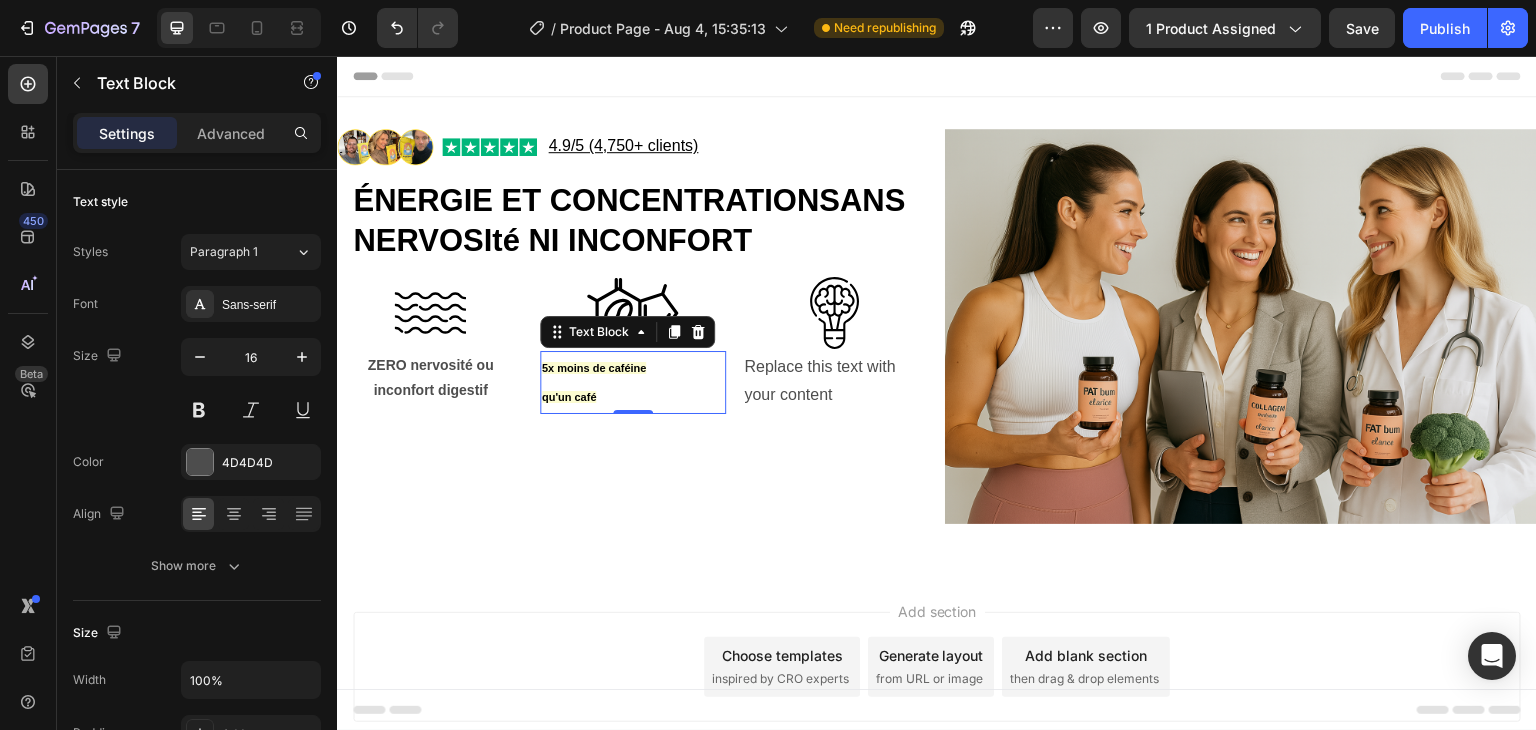 click on "5x moins de caféine qu'un café" at bounding box center (633, 383) 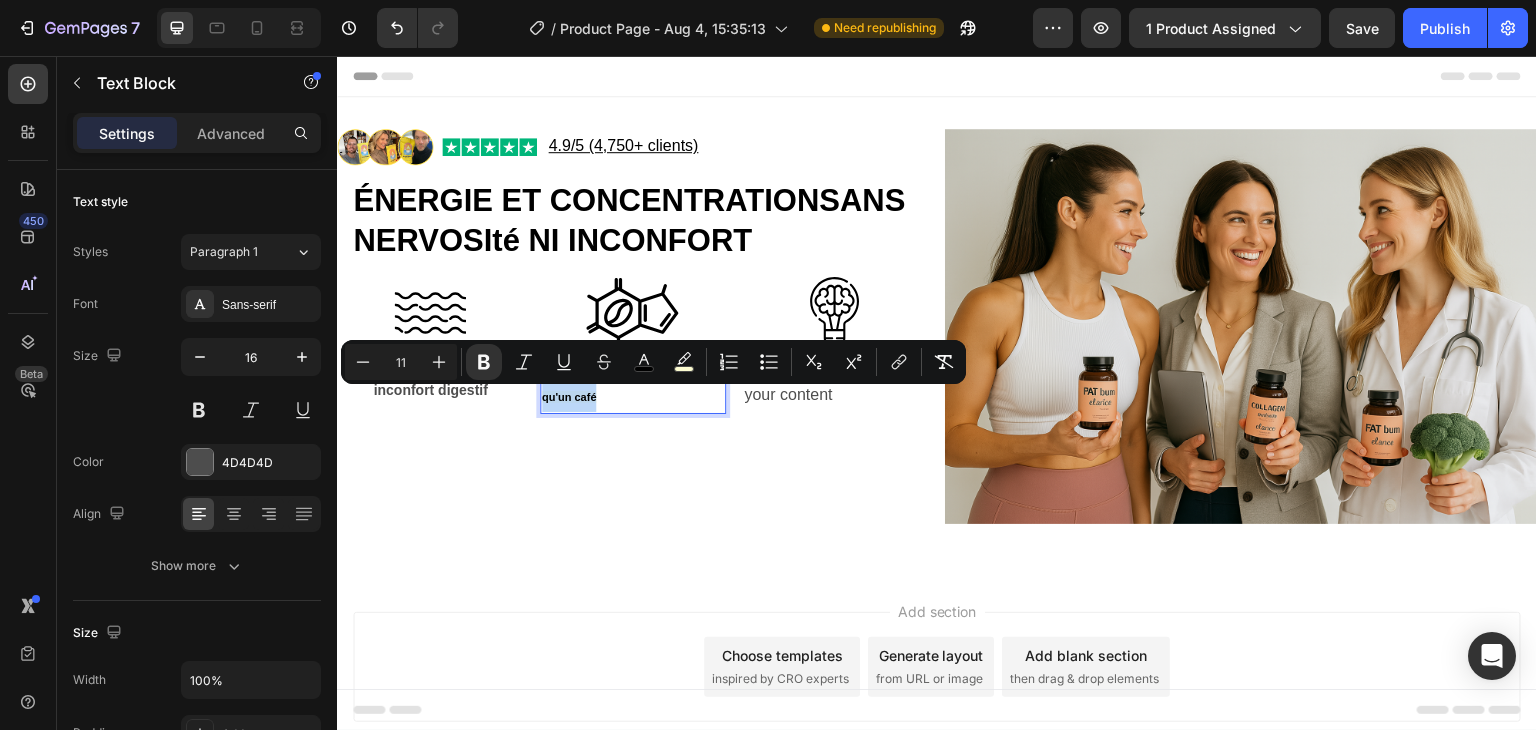 click on "Minus 11 Plus Bold Italic Underline       Strikethrough
color
color Numbered List Bulleted List Subscript Superscript       link Remove Format" at bounding box center (653, 362) 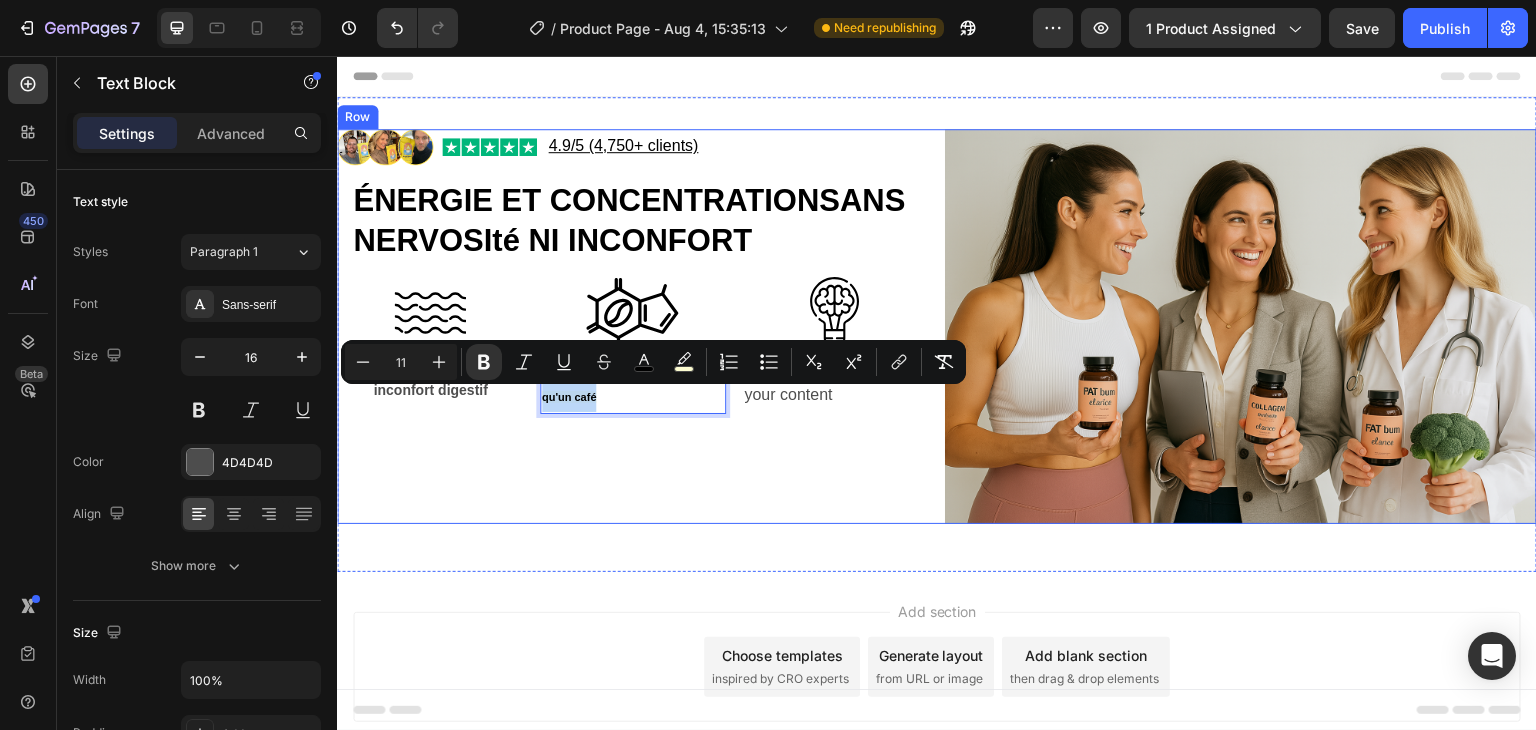 click on "Image Image 4.9/5 (4,750+ clients) Text Block Row ⁠⁠⁠⁠⁠⁠⁠ ÉNERGIE ET CONCENTRATIONSANS NERVOSIté NI INCONFORT Heading Image Image Image Row ZERO nervosité ou inconfort digestif Text Block 5x moins de caféine qu'un café Text Block   0 Replace this text with your content Text Block Row" at bounding box center (633, 326) 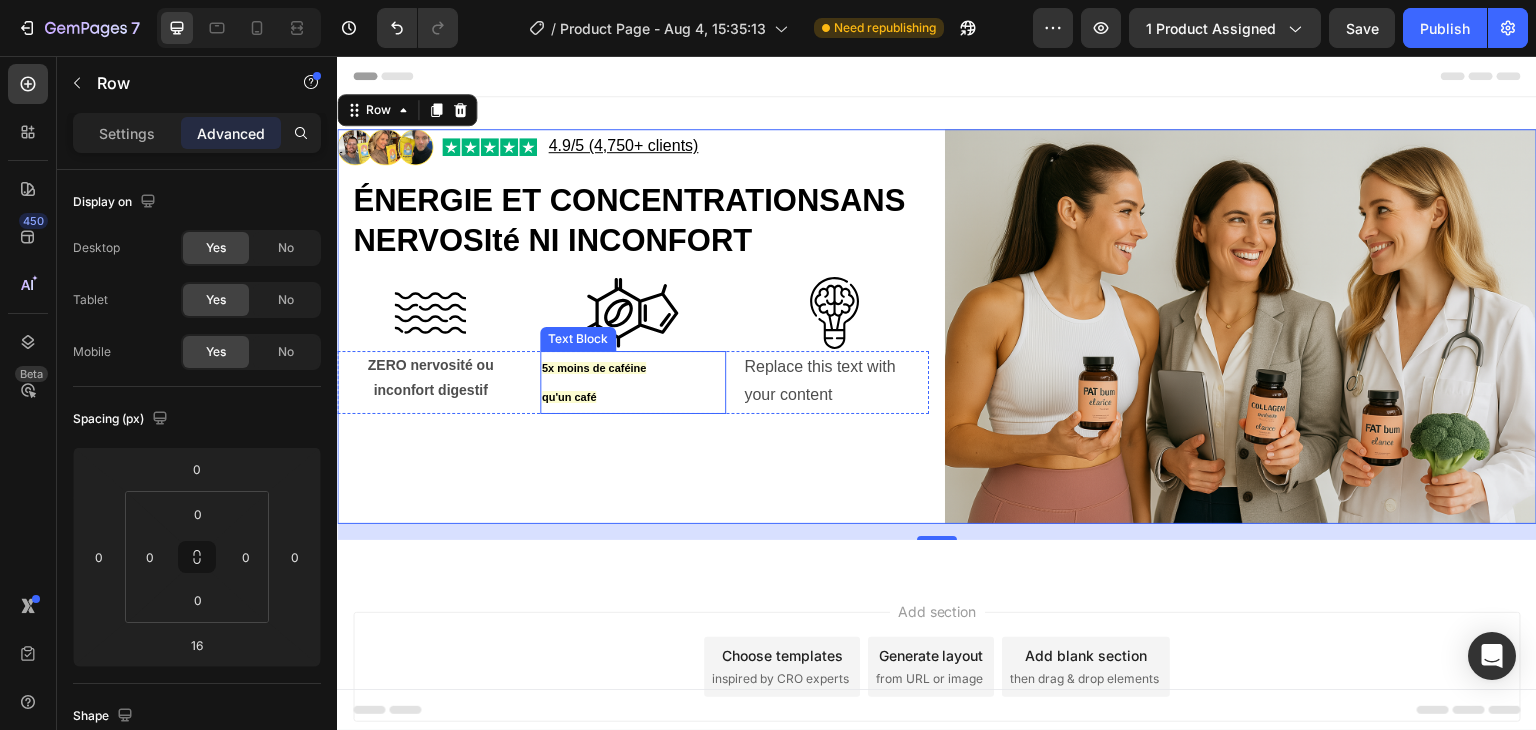 click on "5x moins de caféine qu'un café" at bounding box center [633, 383] 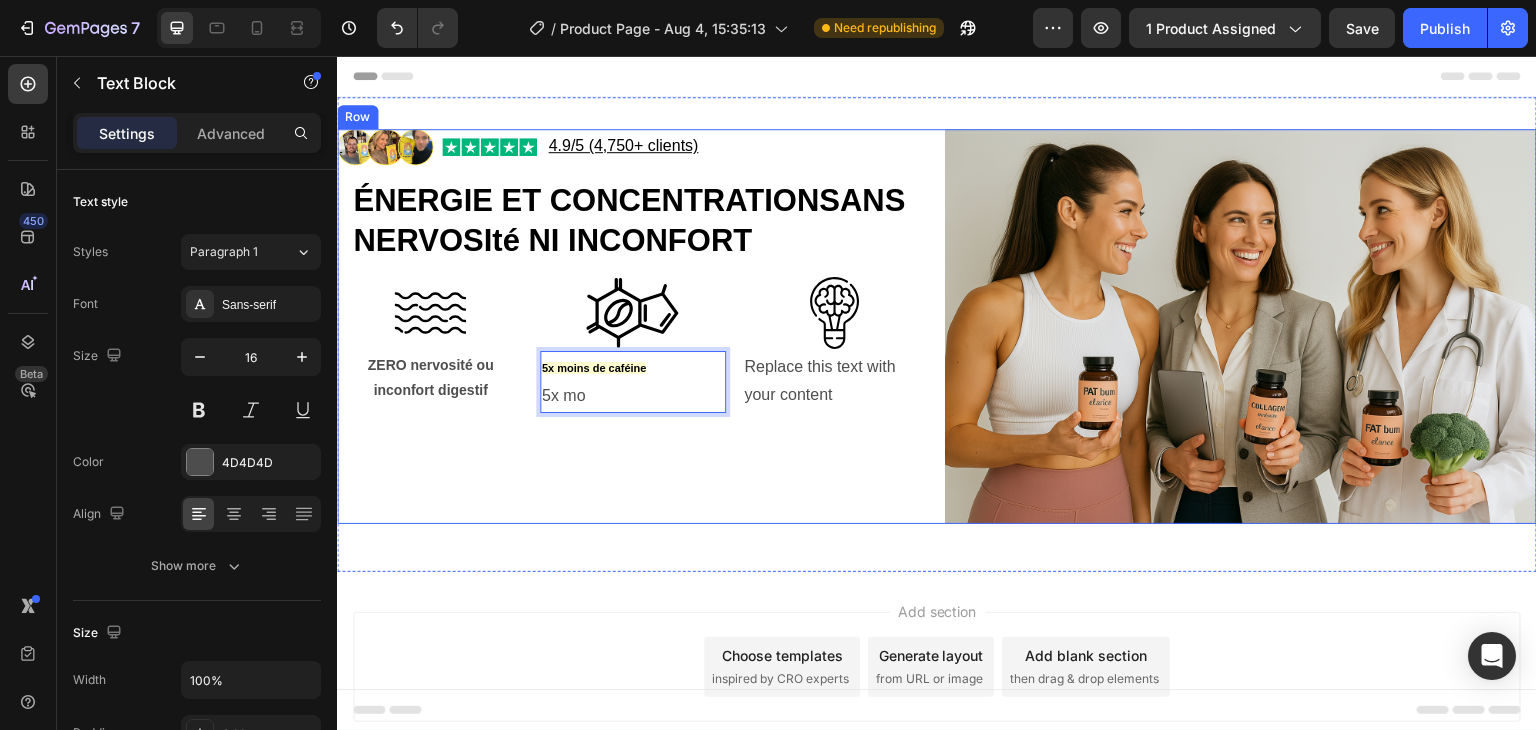 click on "Image Image 4.9/5 (4,750+ clients) Text Block Row ⁠⁠⁠⁠⁠⁠⁠ ÉNERGIE ET CONCENTRATIONSANS NERVOSIté NI INCONFORT Heading Image Image Image Row ZERO nervosité ou inconfort digestif Text Block 5x moins de caféine 5x mo Text Block   0 Replace this text with your content Text Block Row" at bounding box center (633, 326) 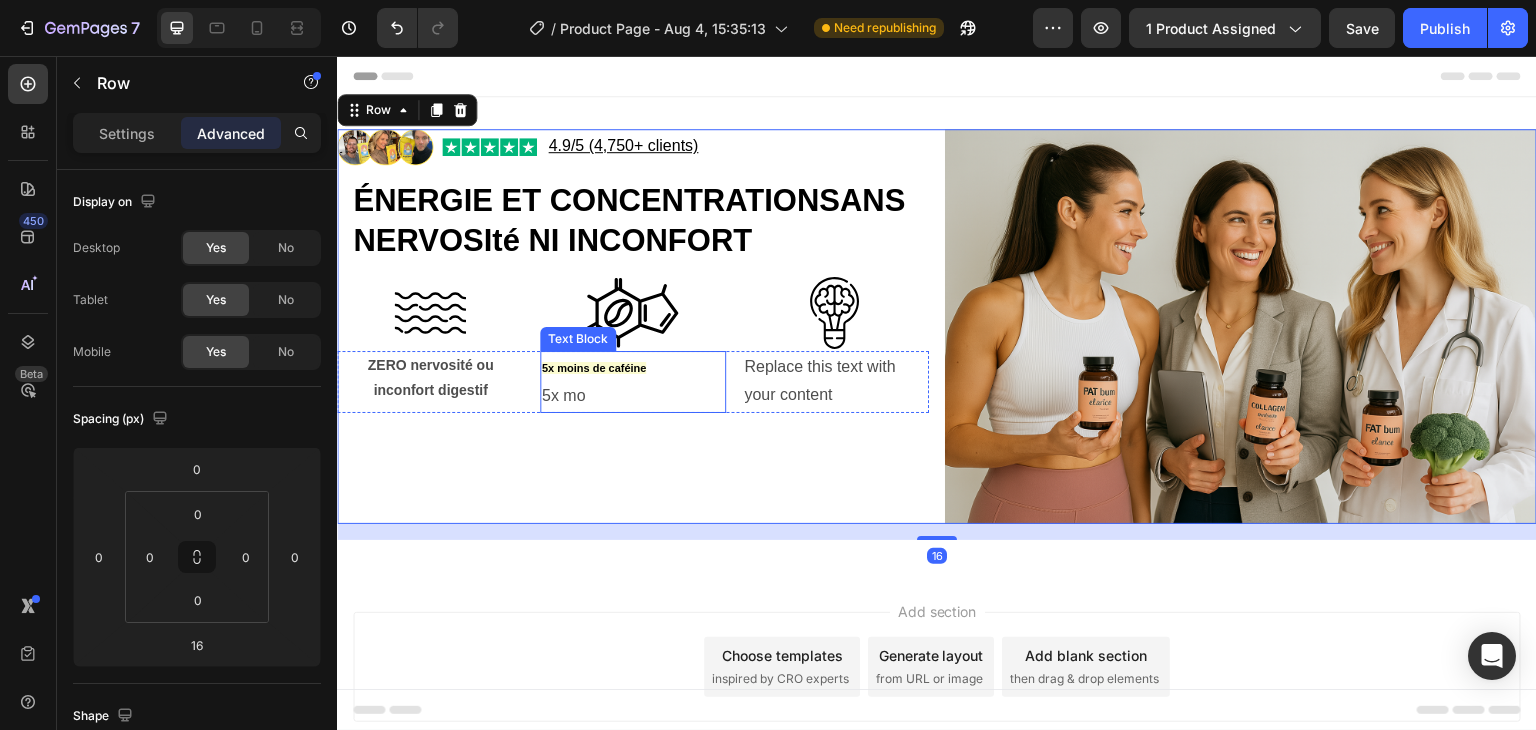 click on "5x moins de caféine 5x mo" at bounding box center [633, 382] 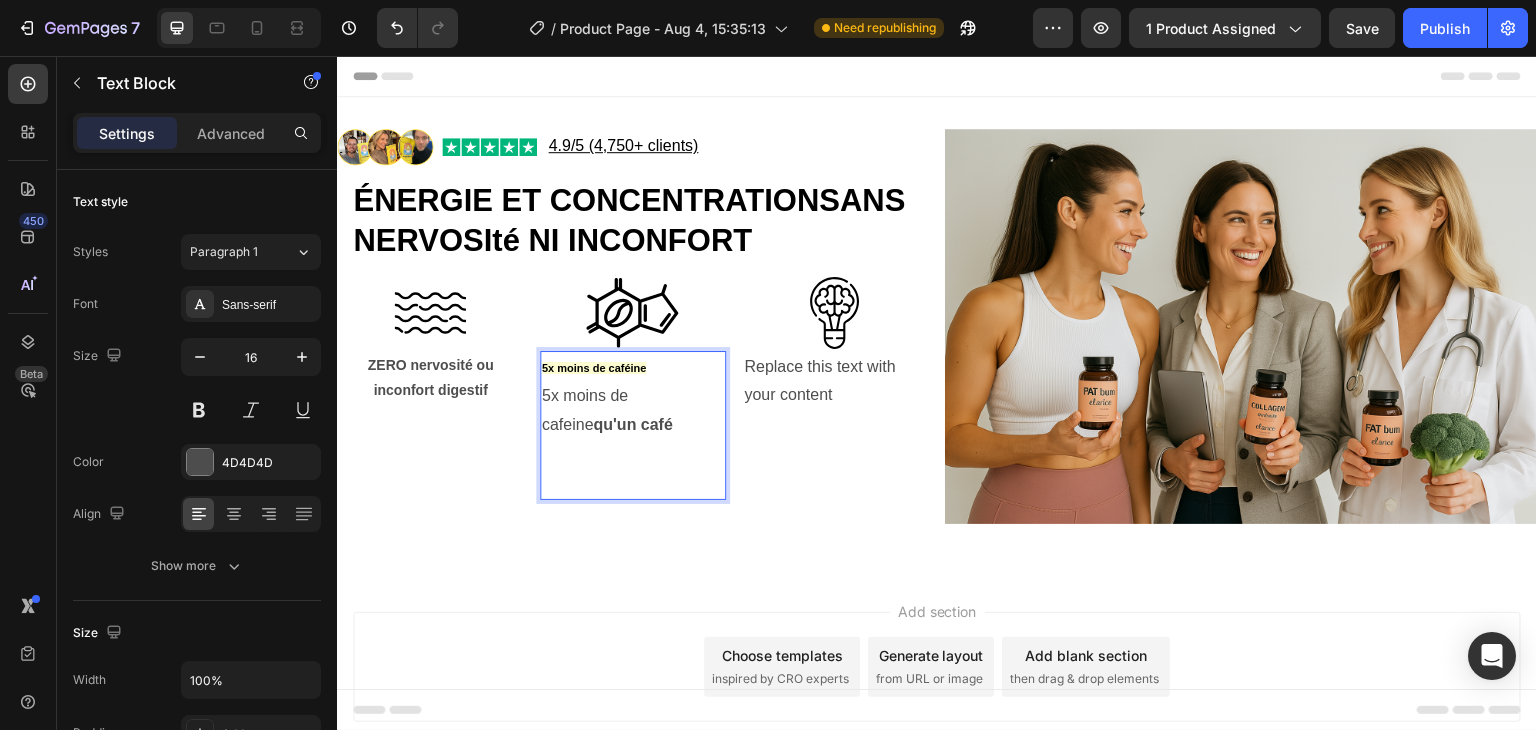 click on "5x moins de caféine" at bounding box center (594, 368) 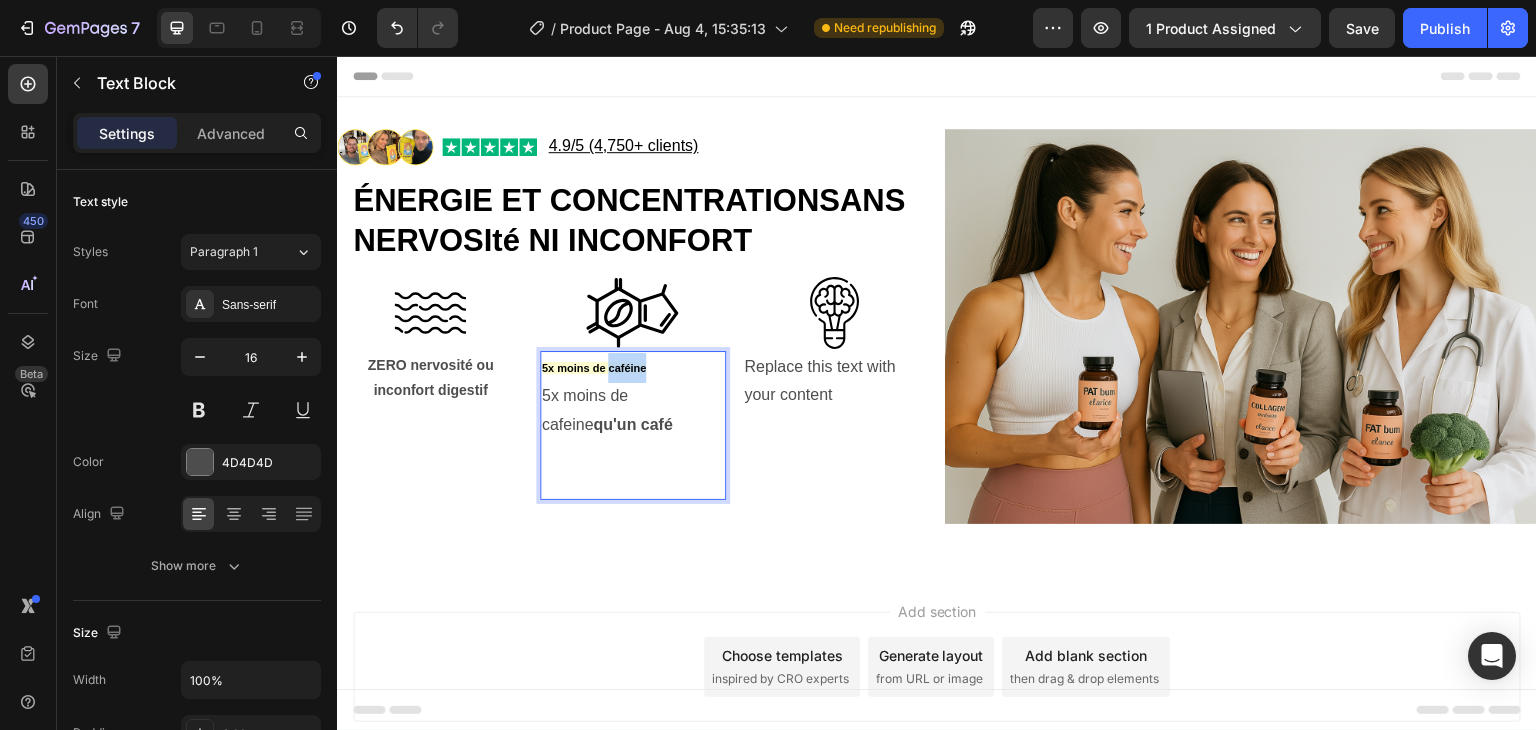 click on "5x moins de caféine" at bounding box center [594, 368] 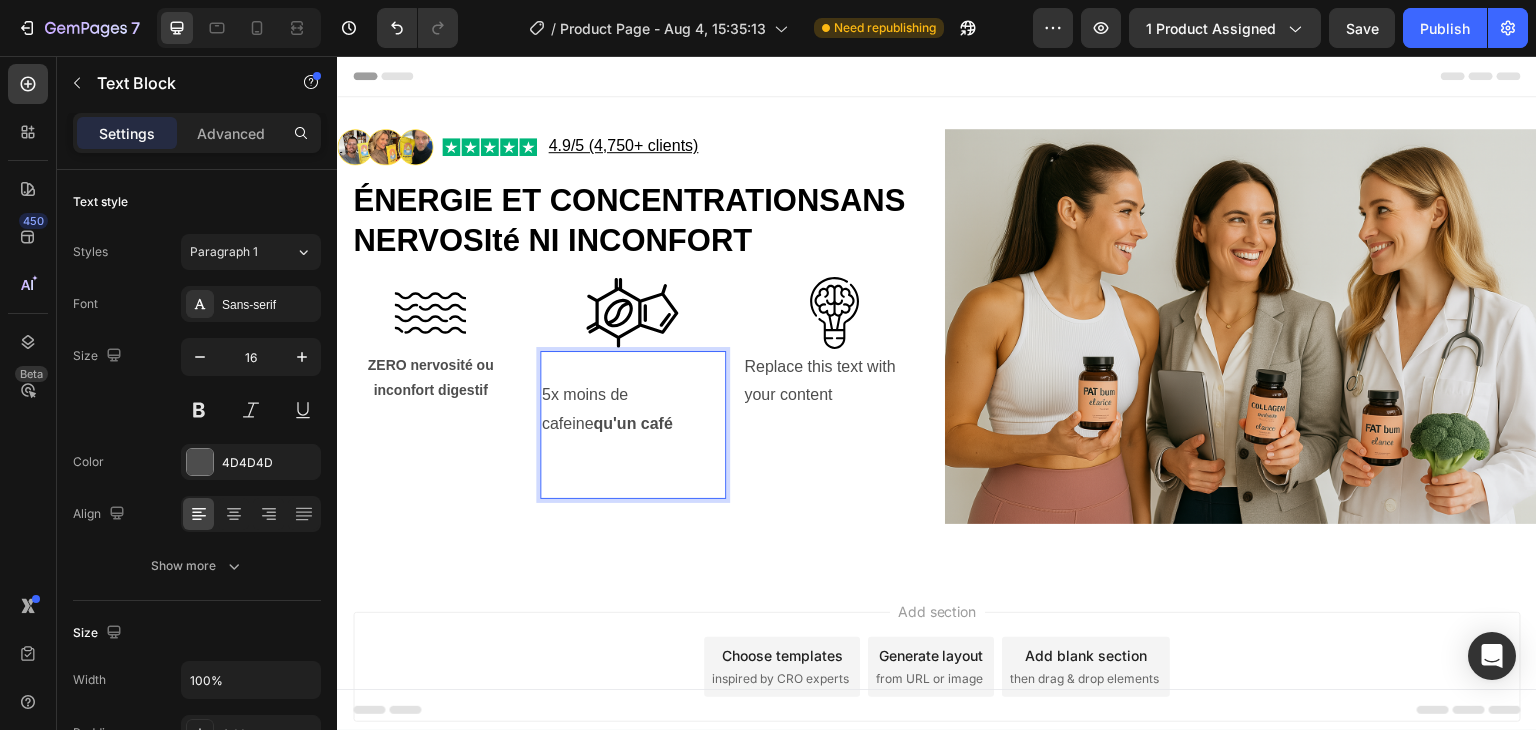 click at bounding box center [633, 367] 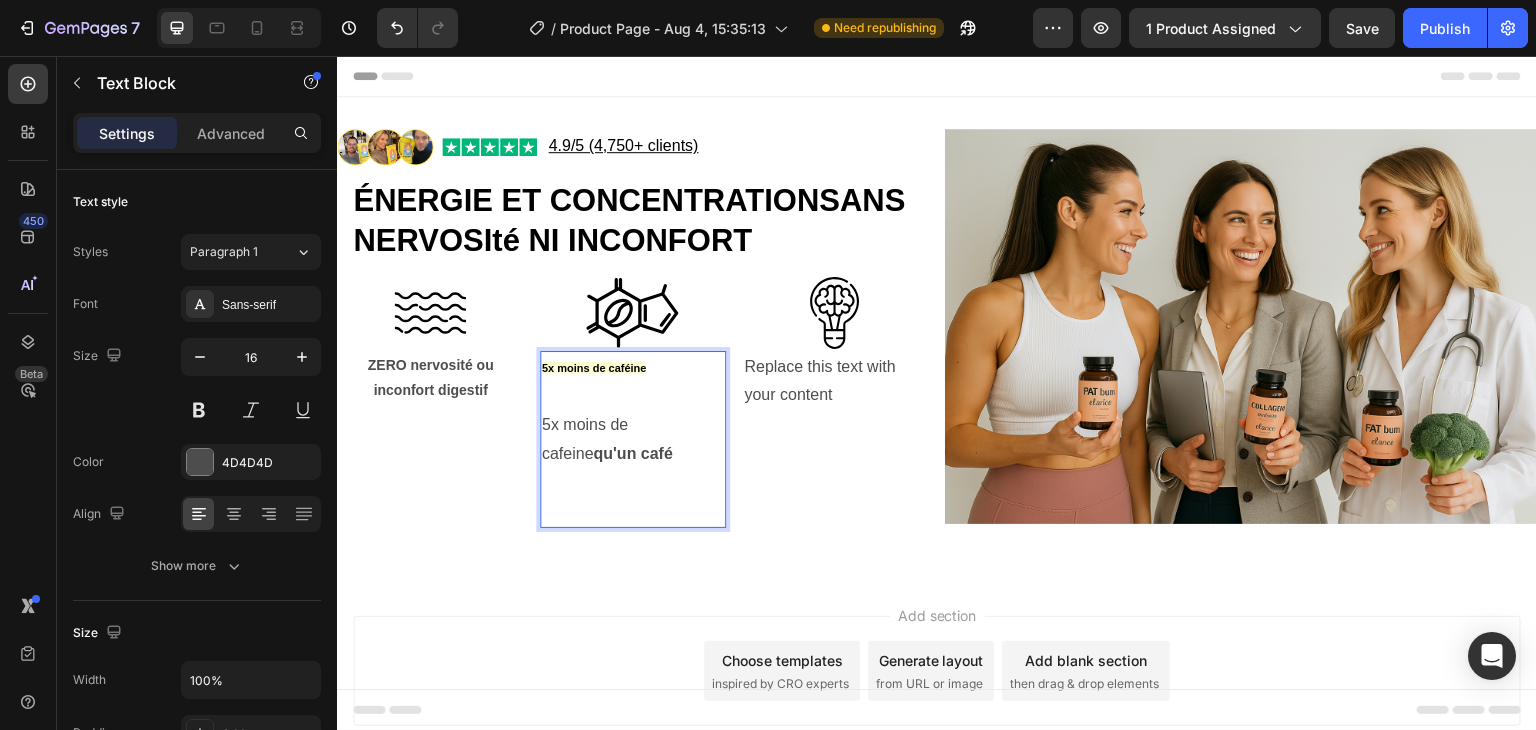 click on "5x moins de caféine" at bounding box center (594, 368) 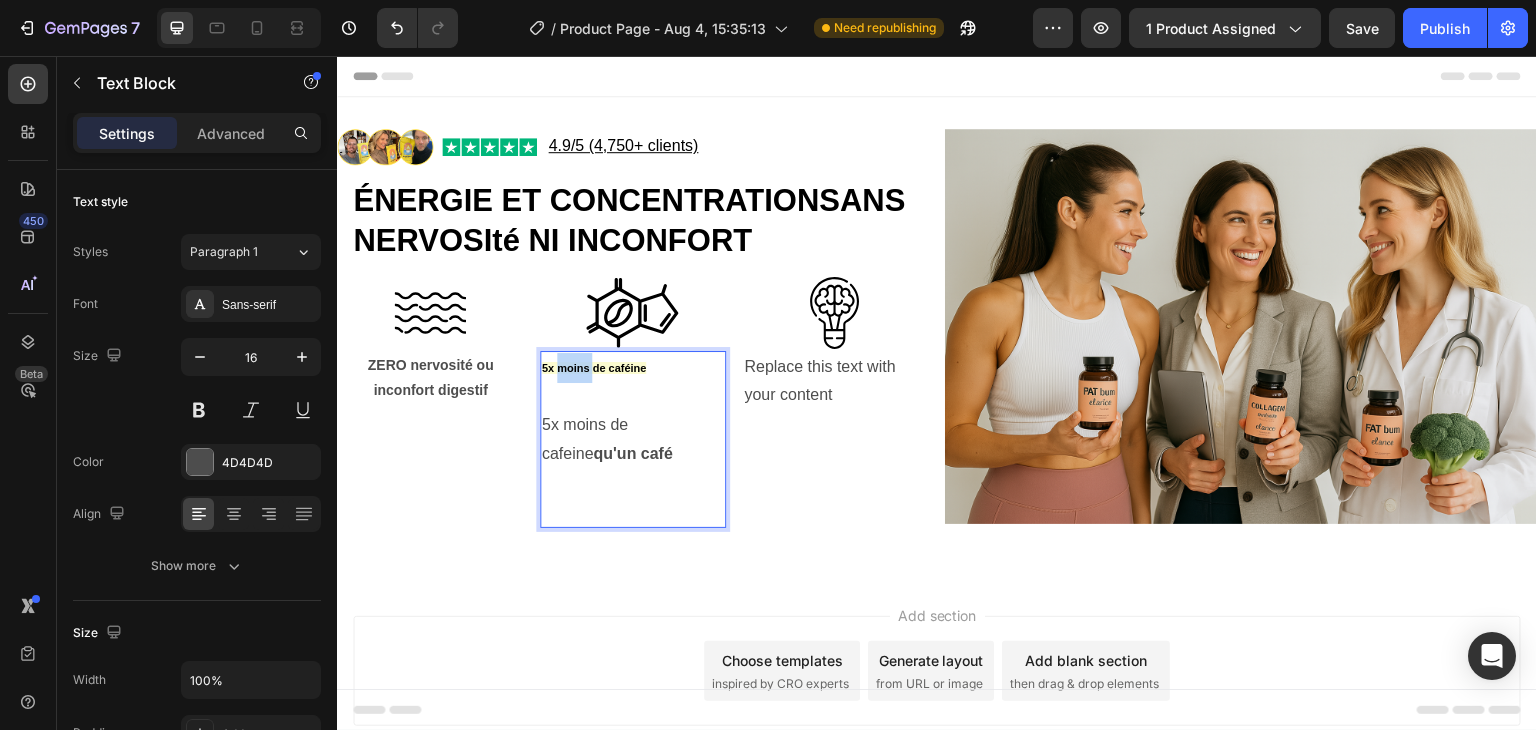 click on "5x moins de caféine" at bounding box center (594, 368) 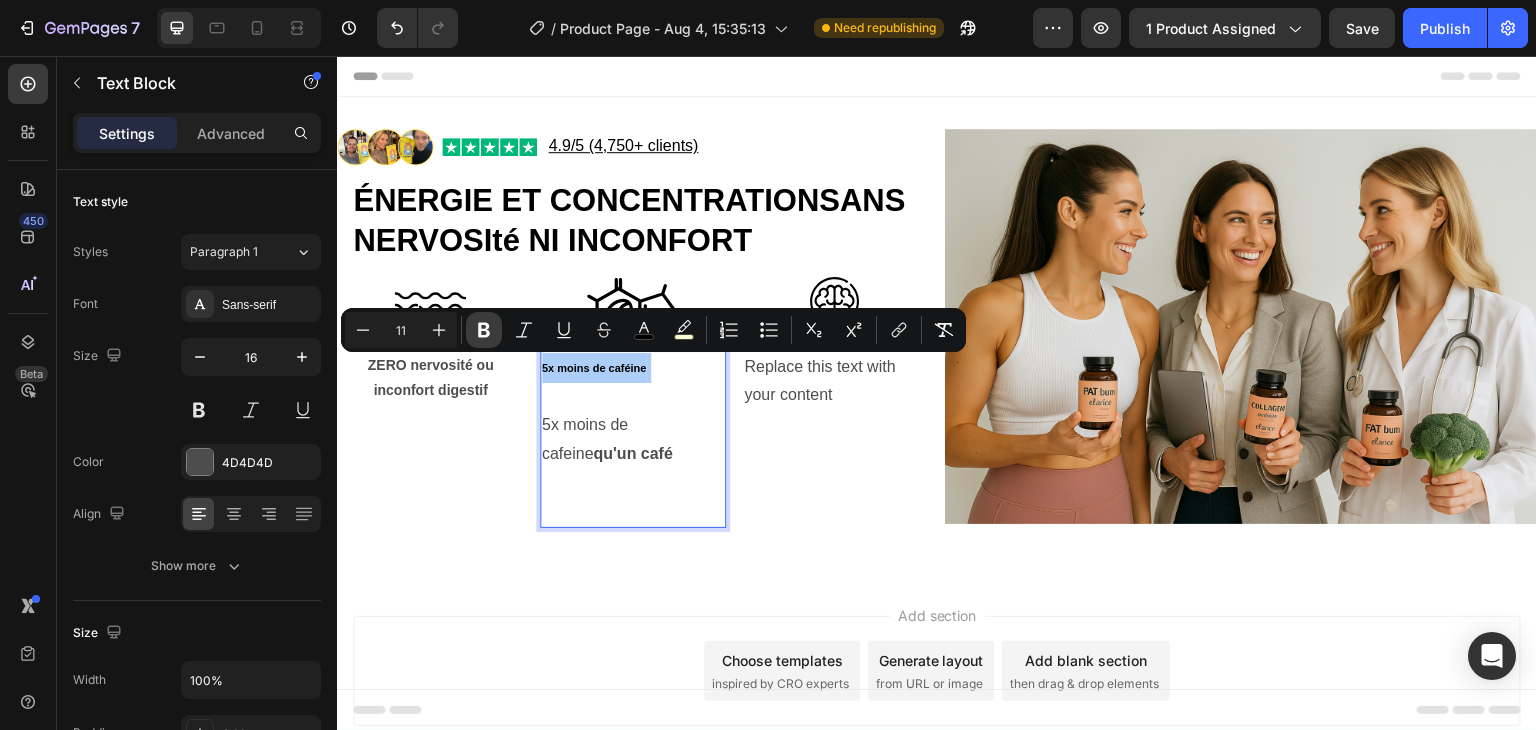 click 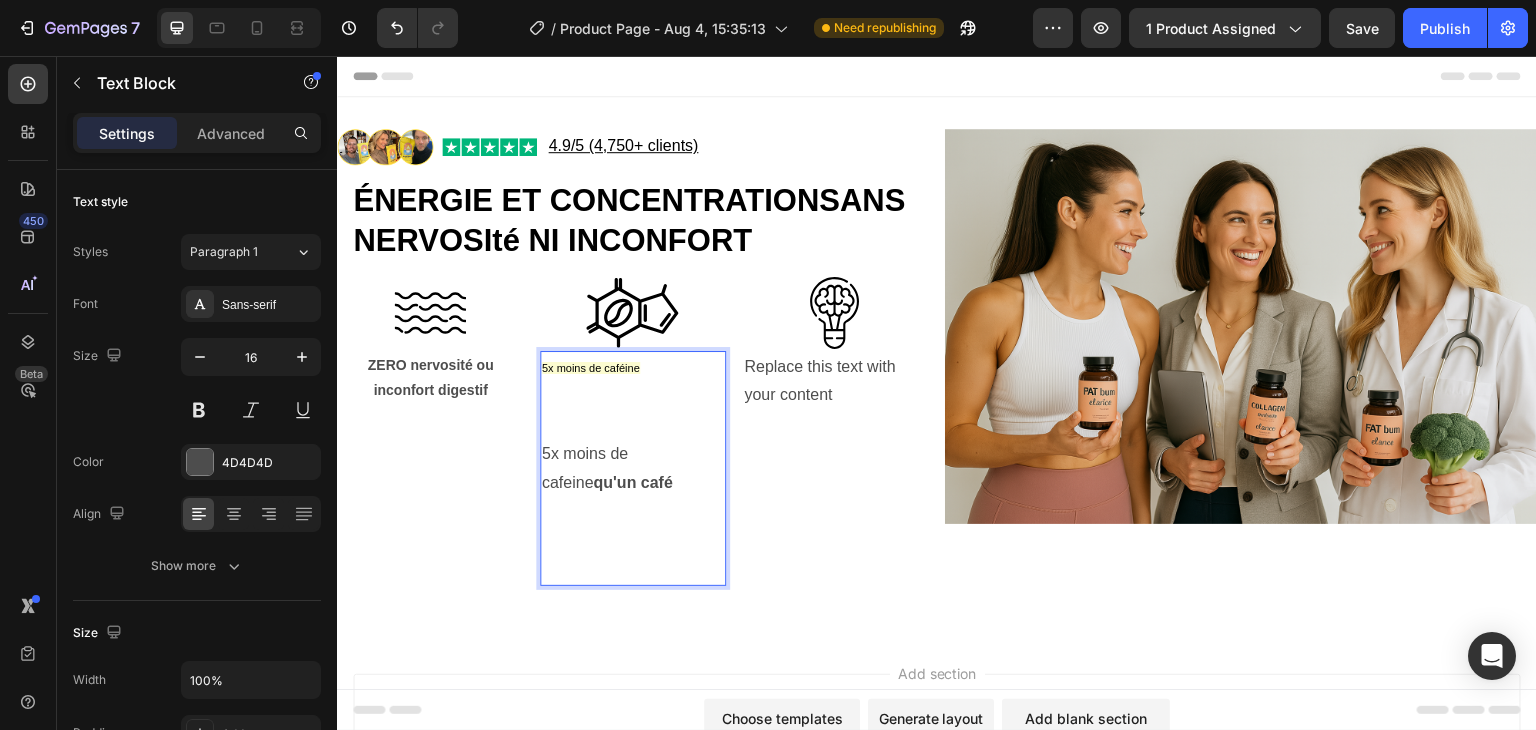 click on "5x moins de caféine" at bounding box center (591, 368) 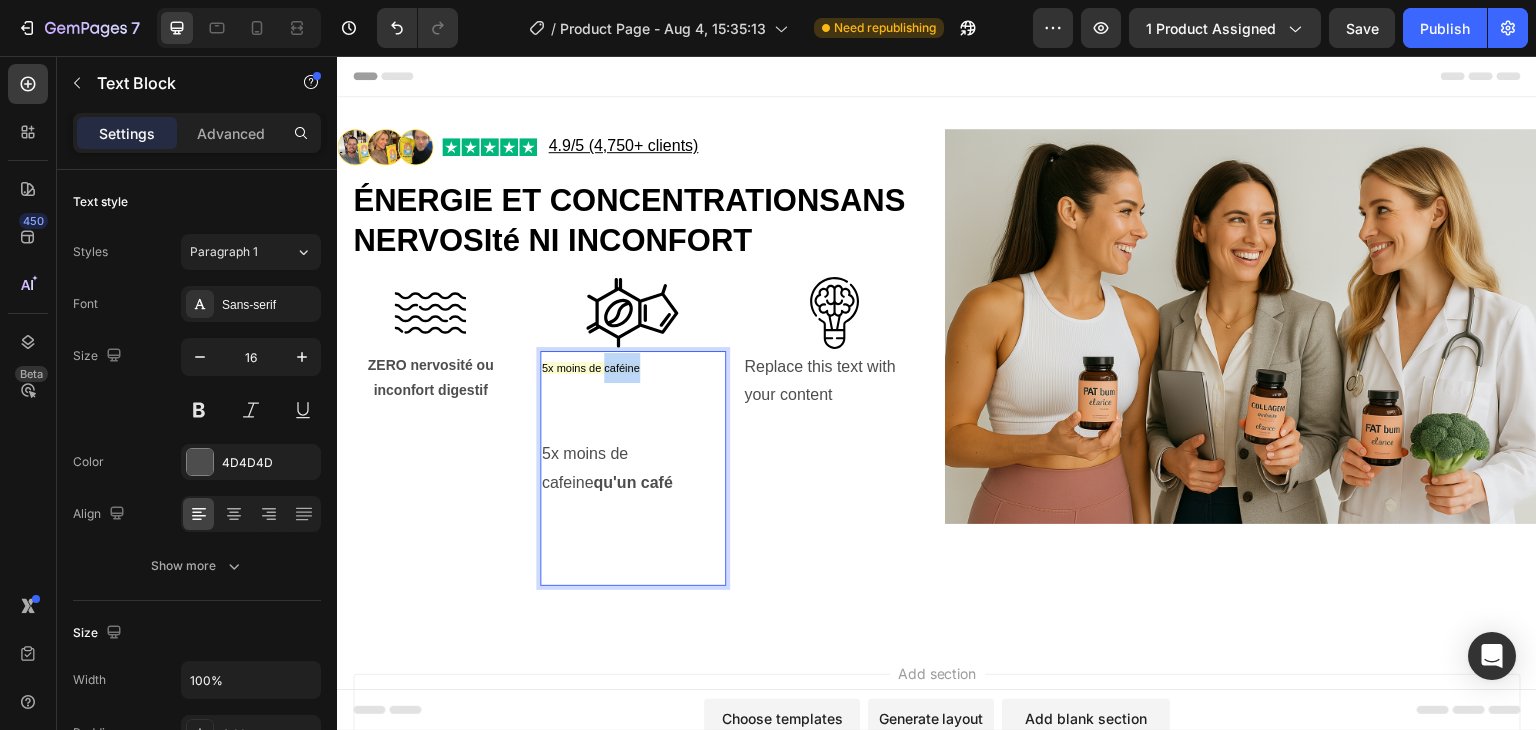 click on "5x moins de caféine" at bounding box center [591, 368] 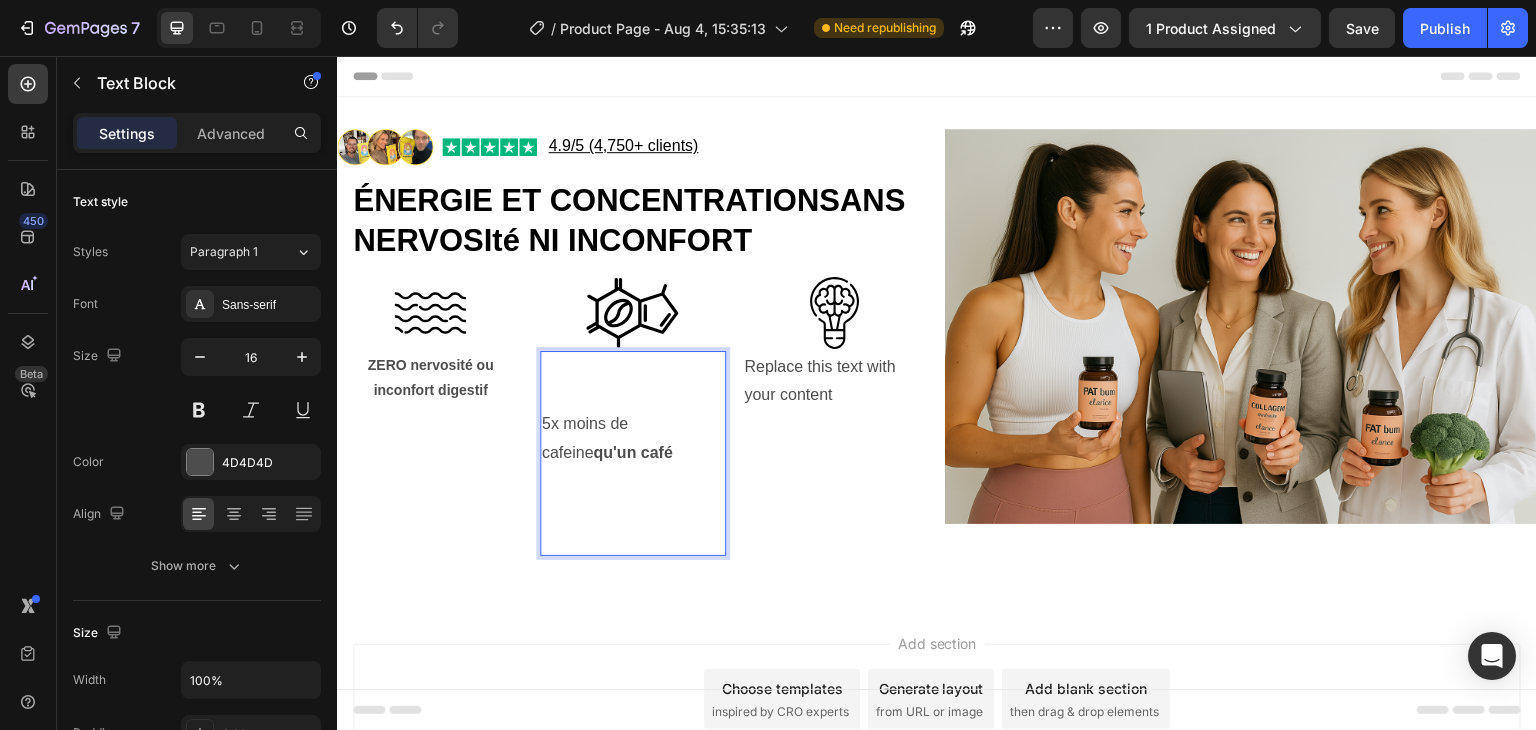 click on "5x moins de cafeine  qu'un café" at bounding box center (633, 439) 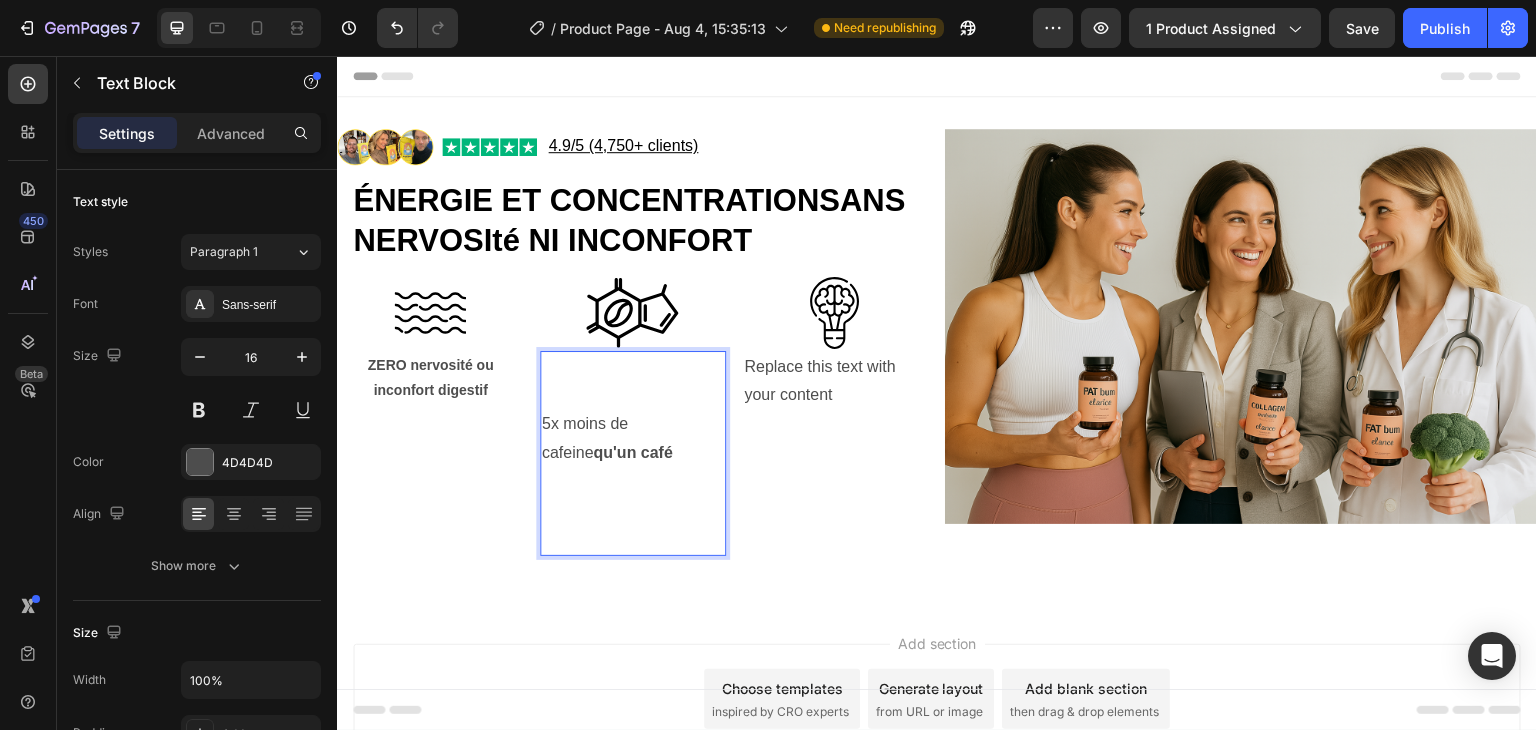 click on "5x moins de cafeine  qu'un café" at bounding box center [633, 439] 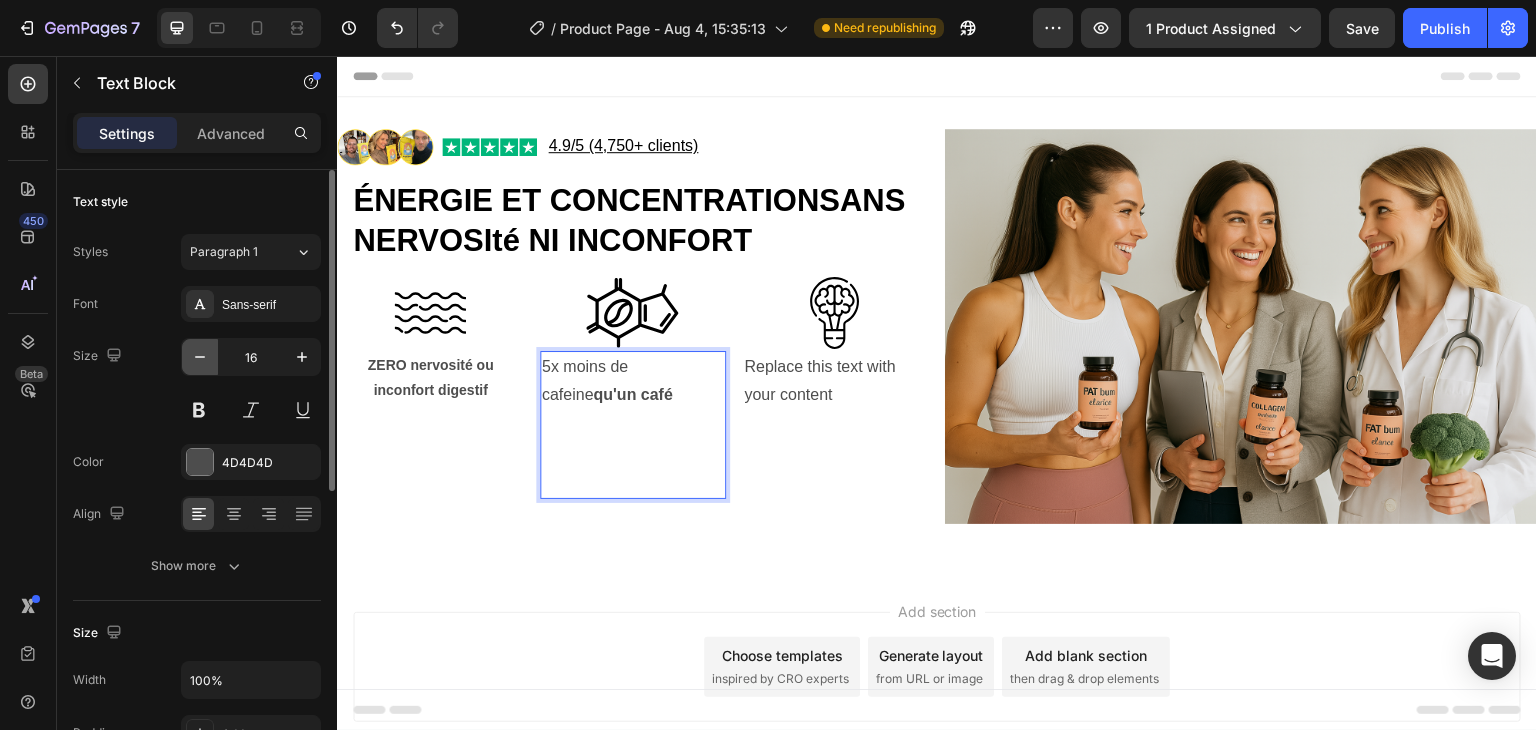 click 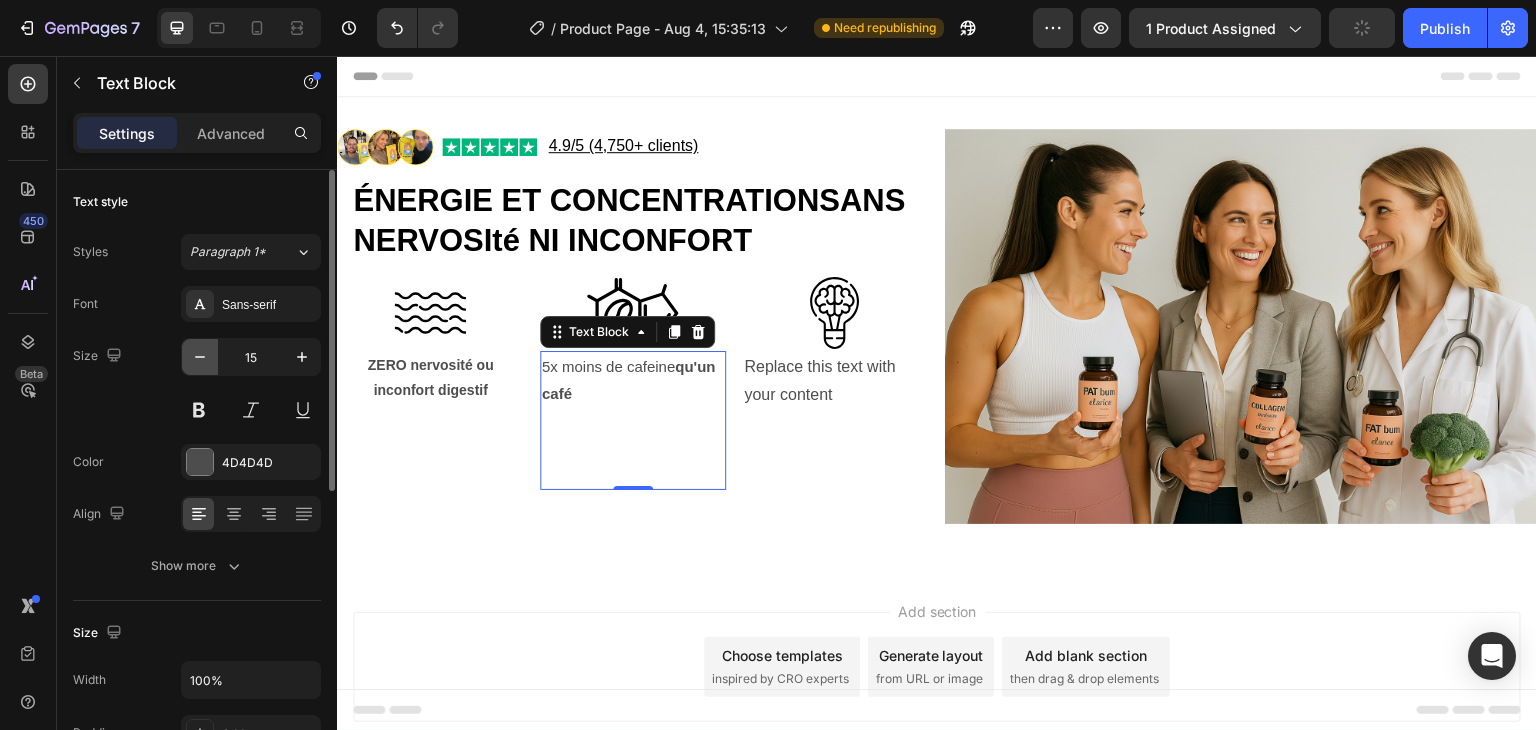 click 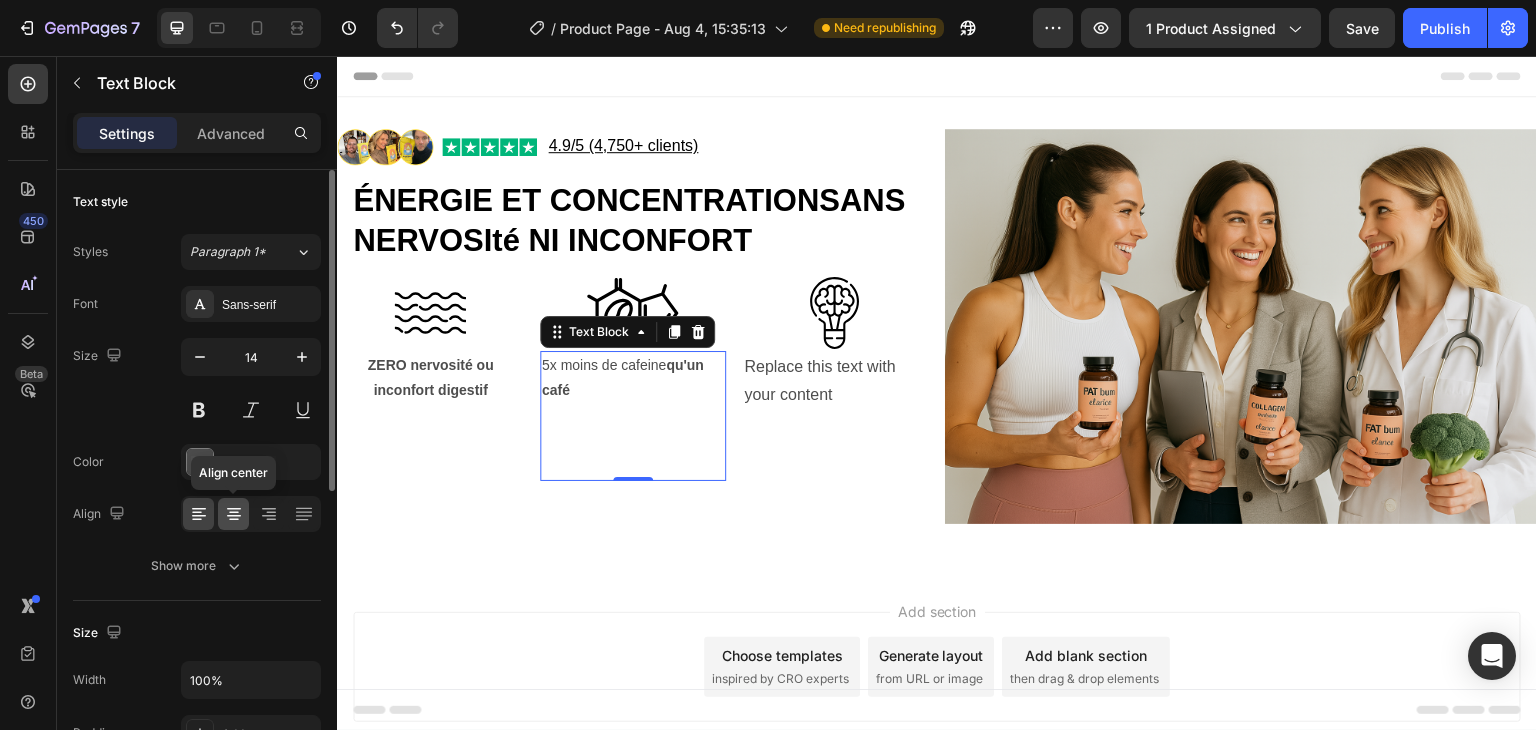 click 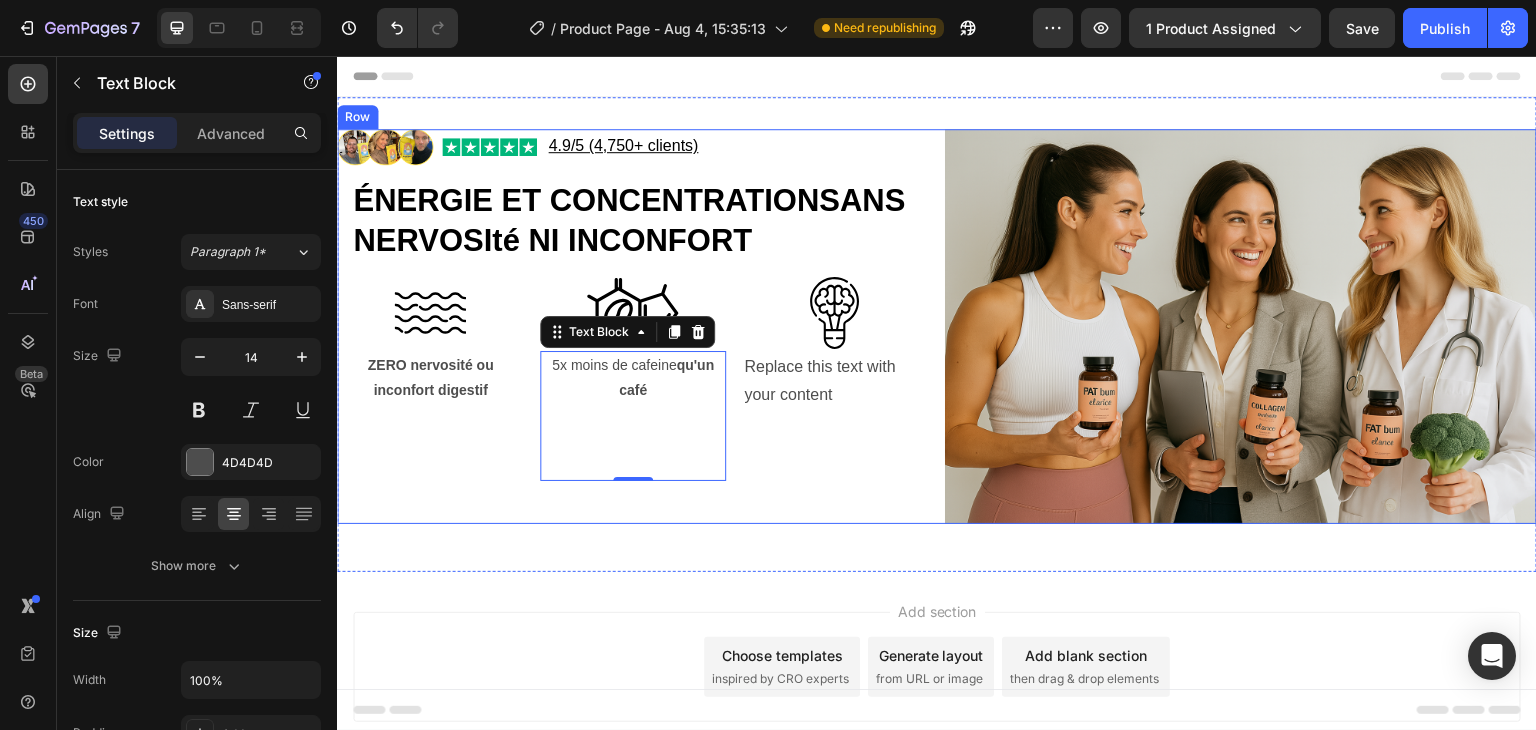 click on "Image Image 4.9/5 (4,750+ clients) Text Block Row ⁠⁠⁠⁠⁠⁠⁠ ÉNERGIE ET CONCENTRATIONSANS NERVOSIté NI INCONFORT Heading Image Image Image Row ZERO nervosité ou inconfort digestif Text Block 5x moins de cafeine  qu'un café Text Block   0 Replace this text with your content Text Block Row" at bounding box center [633, 326] 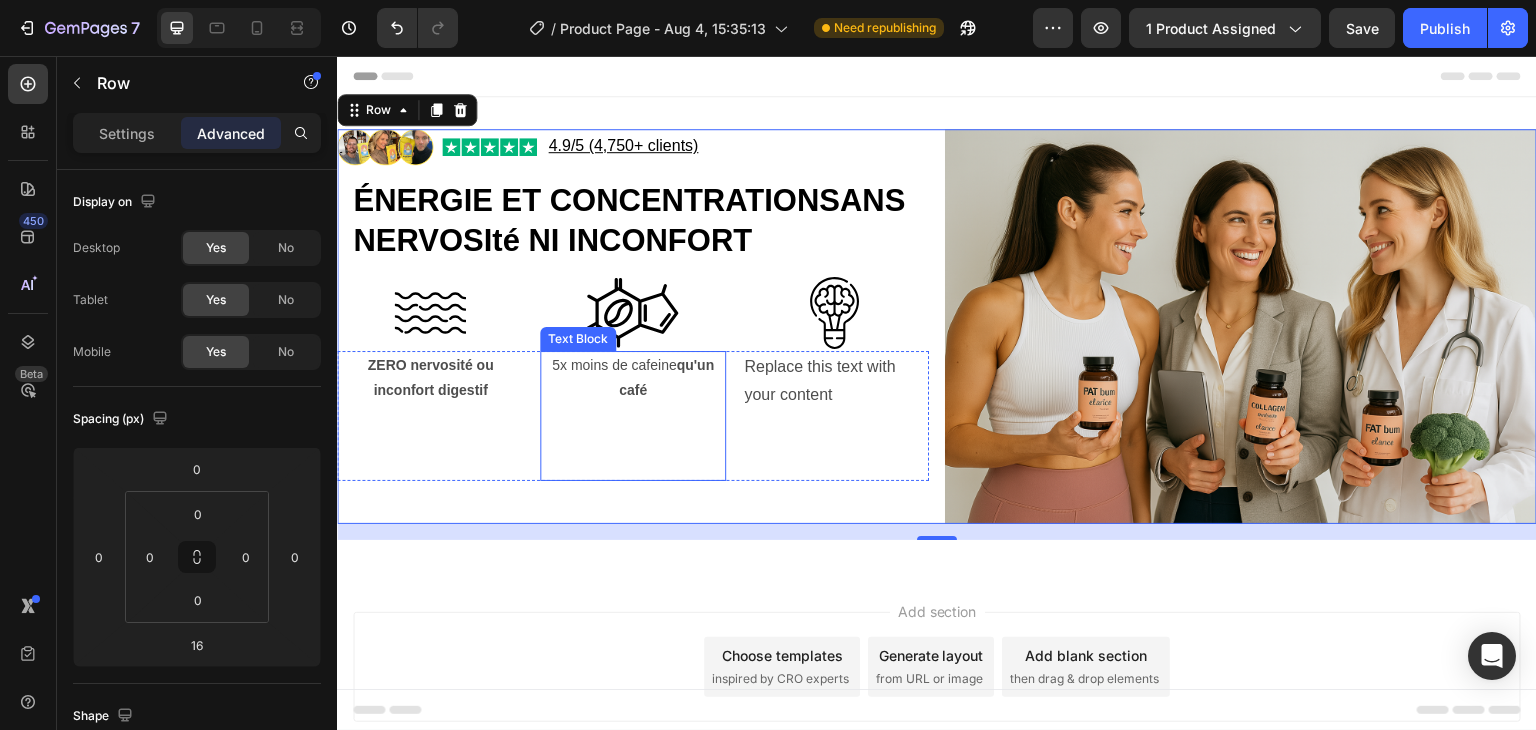 click on "qu'un café" at bounding box center (666, 377) 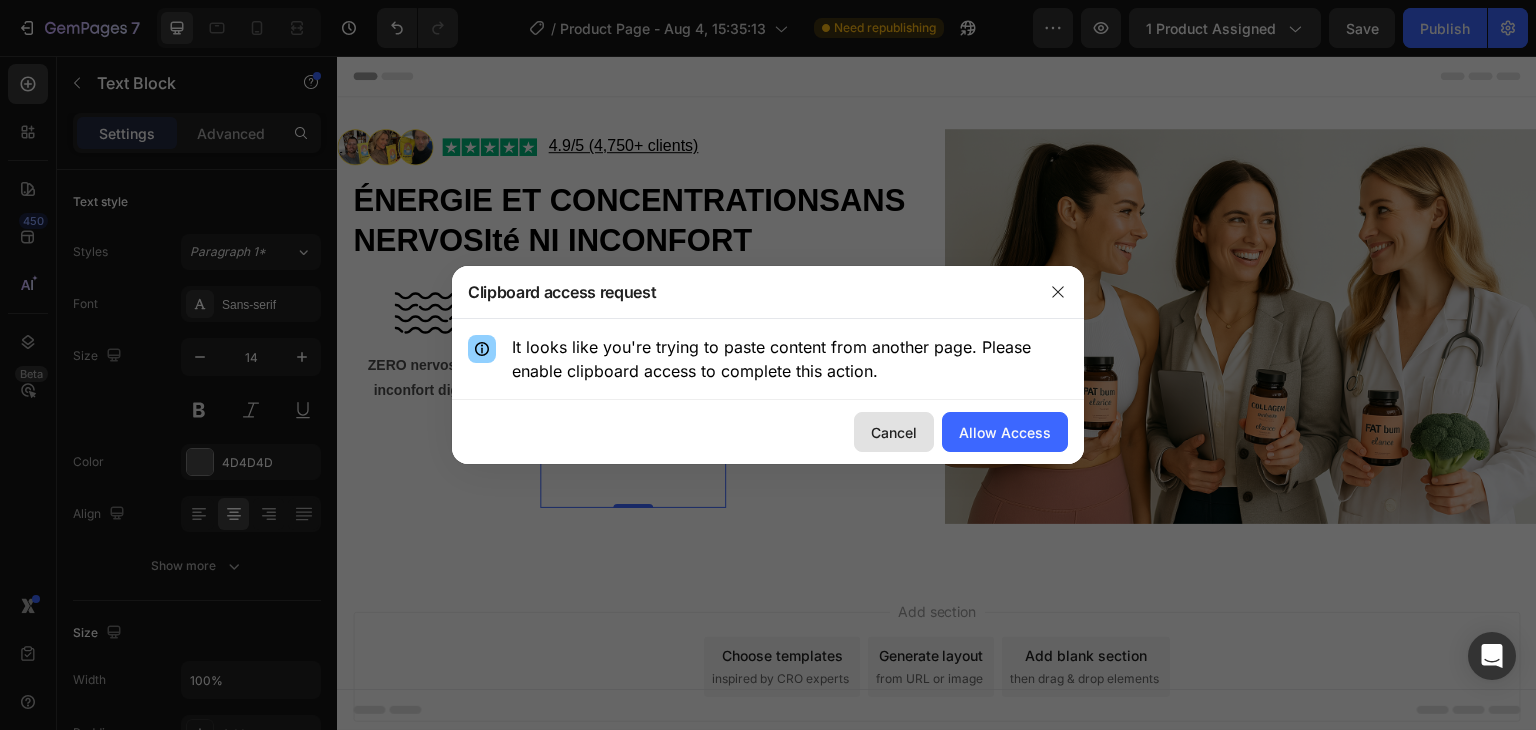 click on "Cancel" at bounding box center (894, 432) 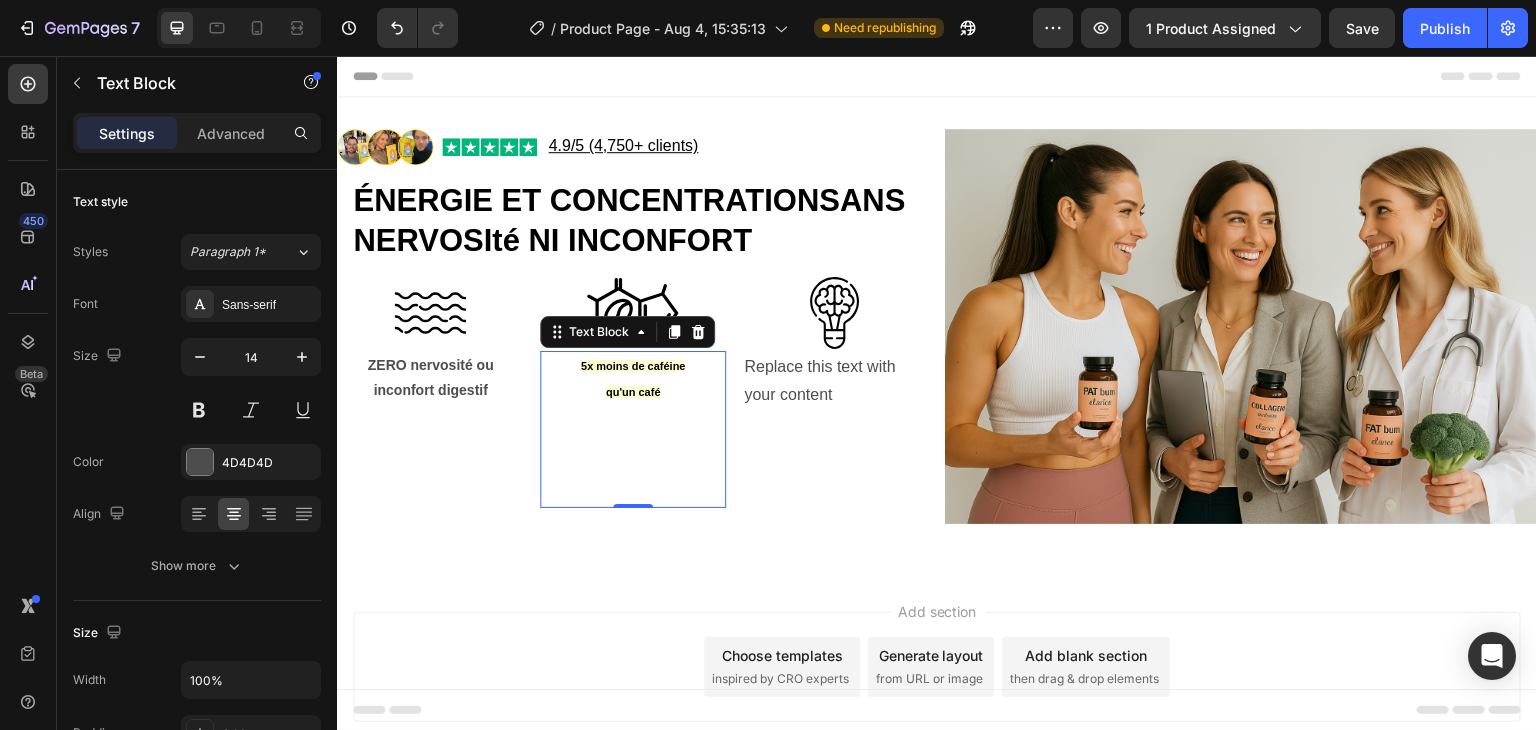 click on "qu'un café" at bounding box center [633, 392] 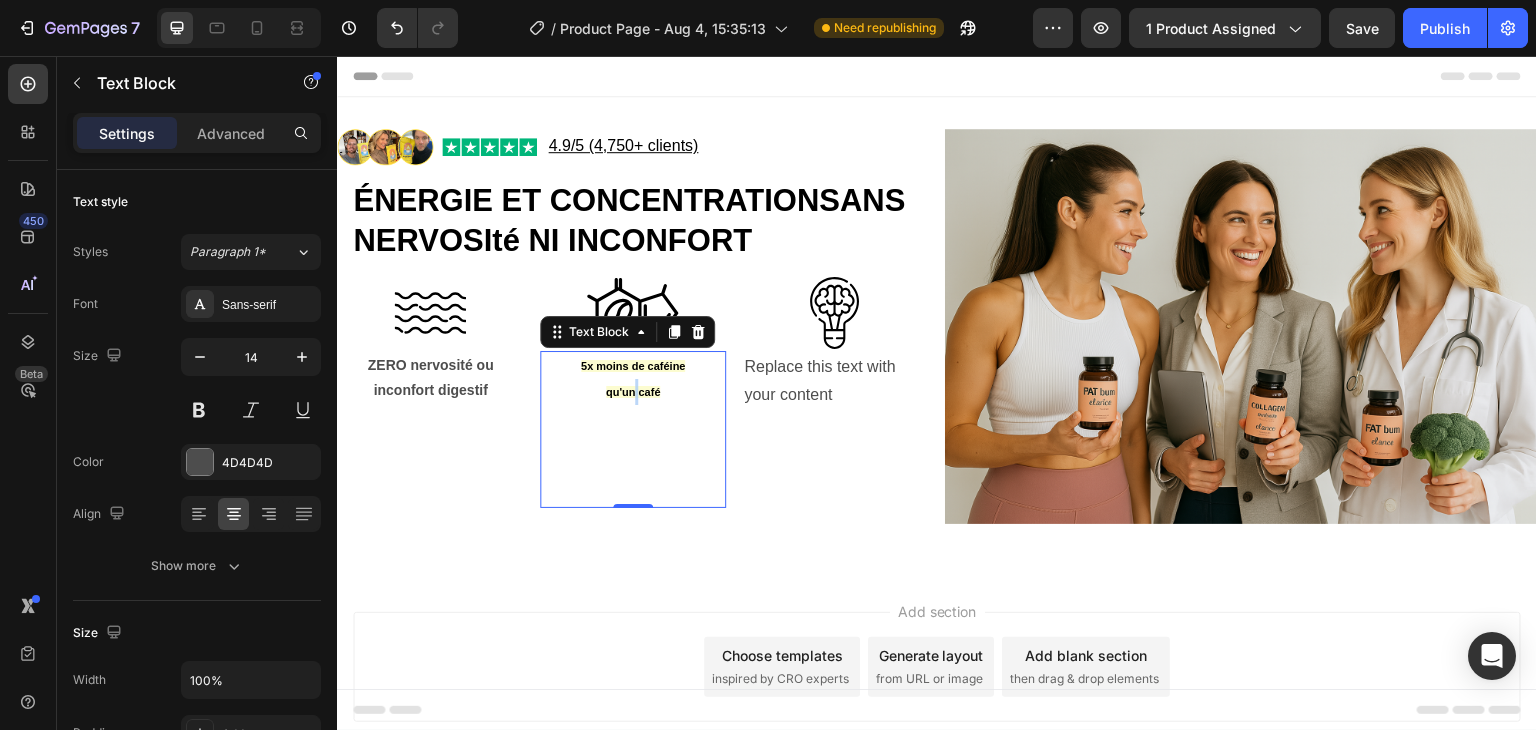 click on "qu'un café" at bounding box center [633, 392] 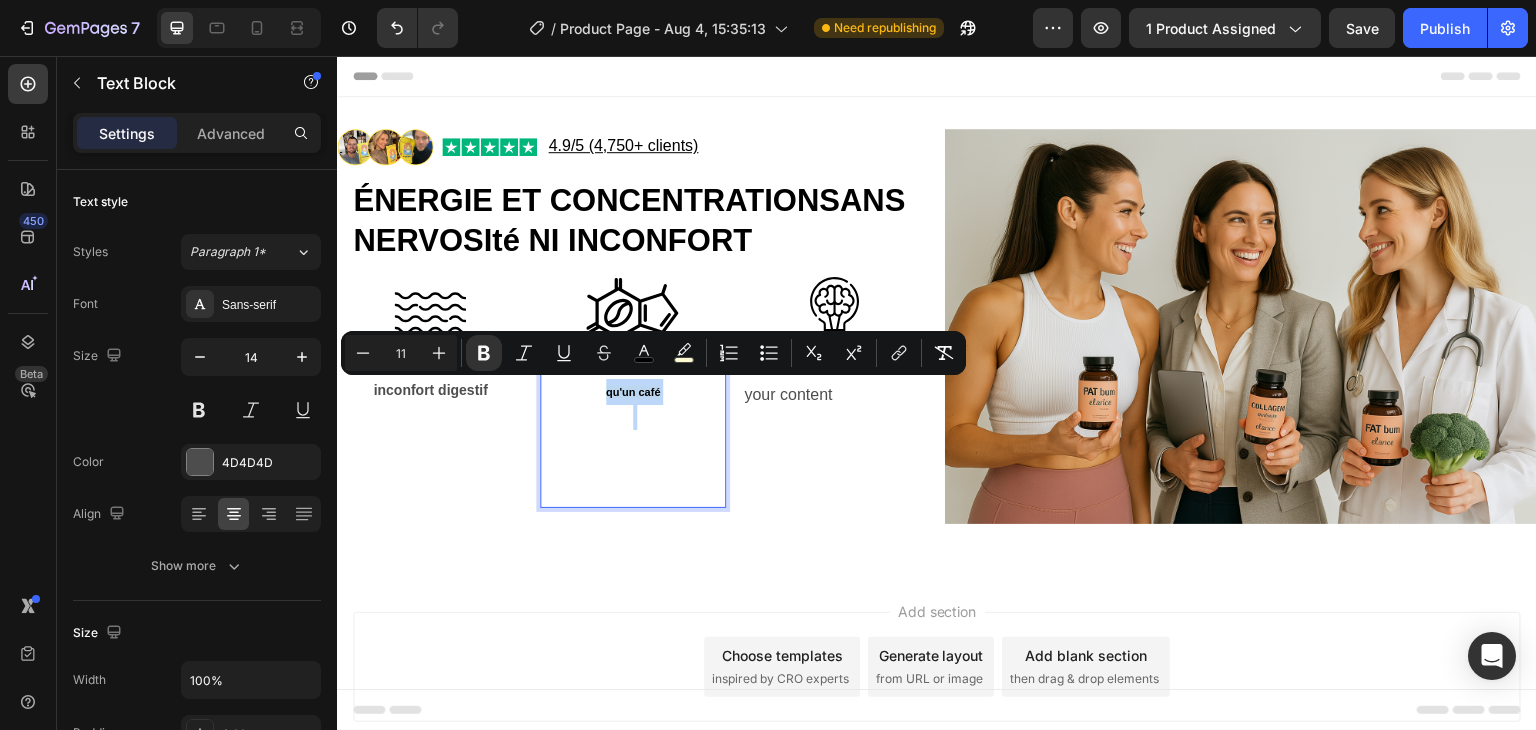 click on "5x moins de caféine qu'un café" at bounding box center (633, 379) 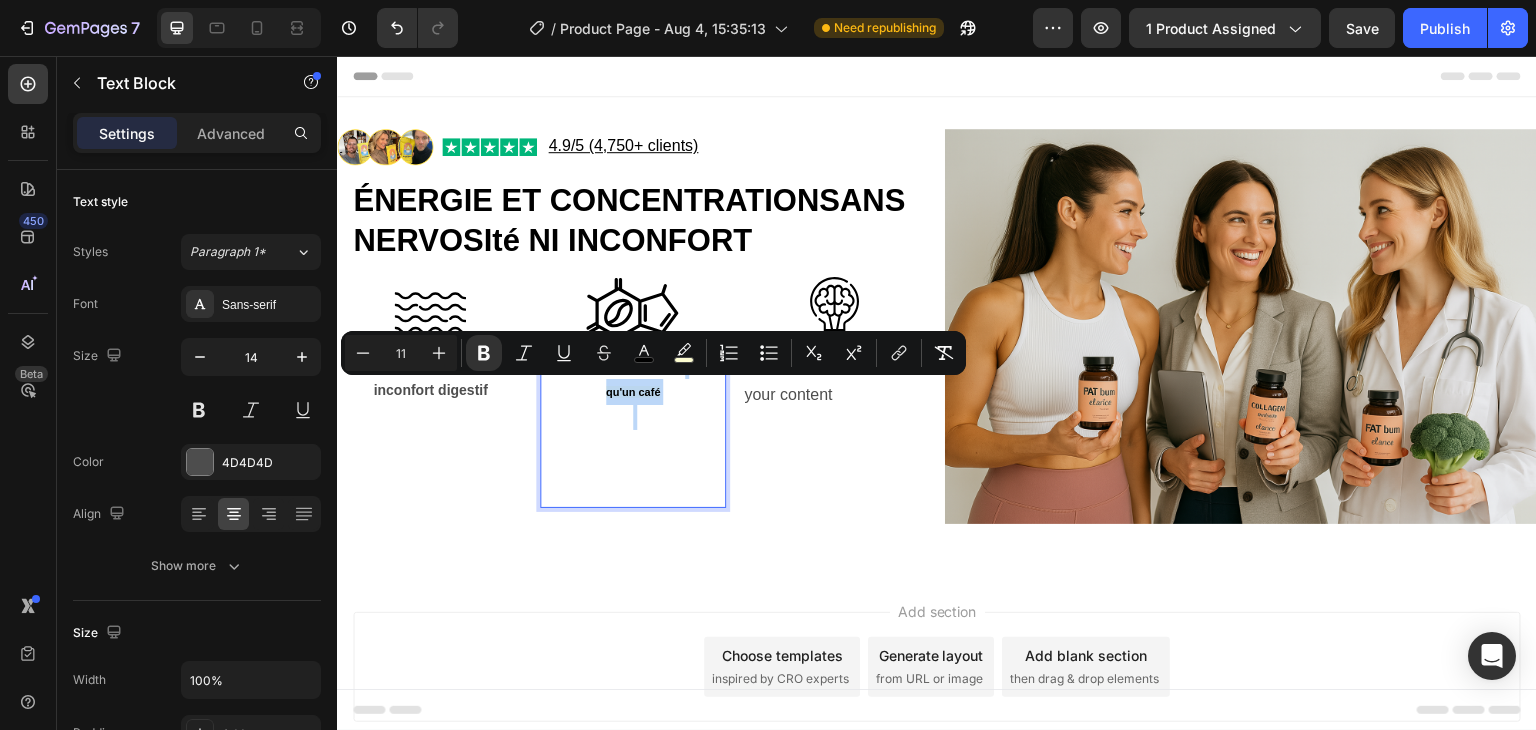 click on "5x moins de caféine qu'un café" at bounding box center [633, 379] 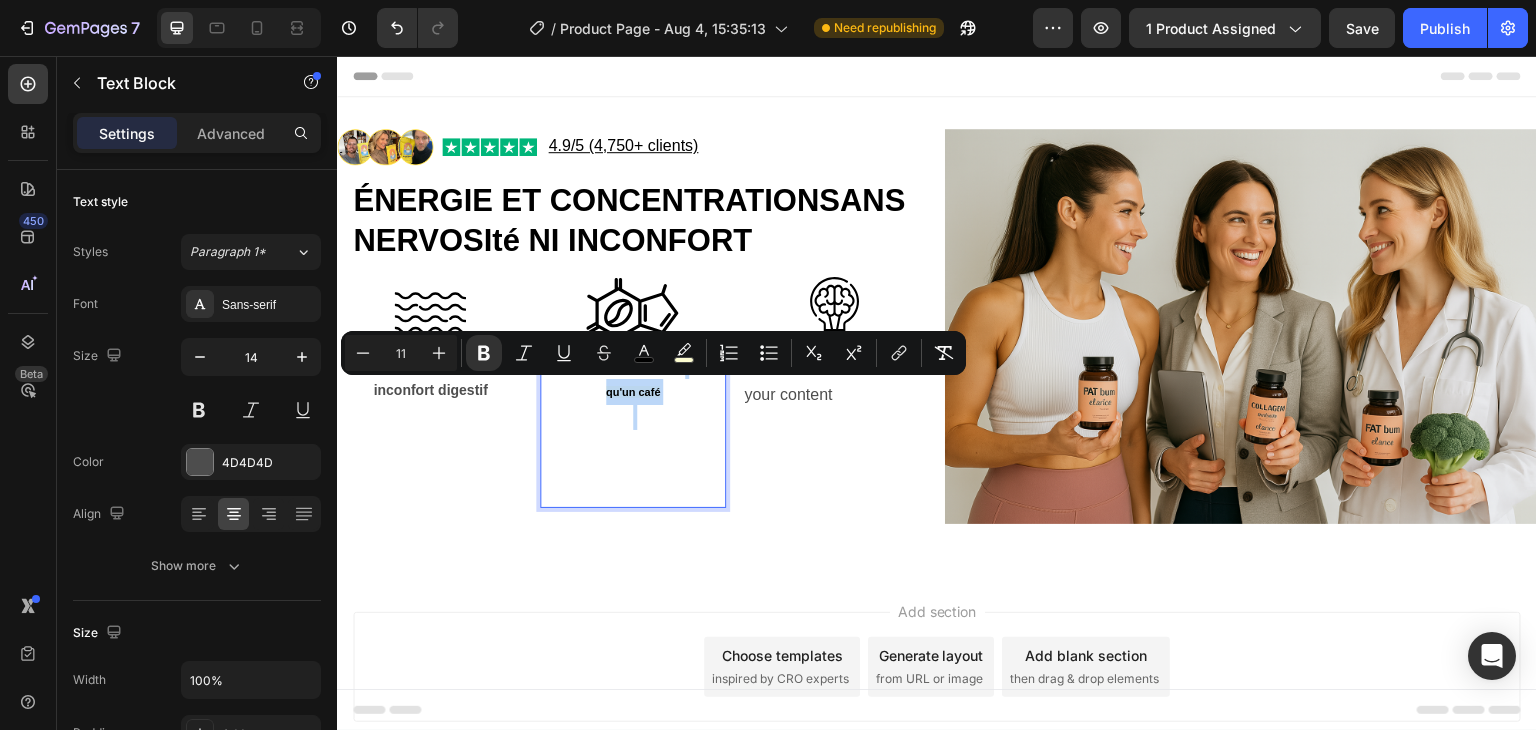 click on "5x moins de caféine qu'un café" at bounding box center (633, 379) 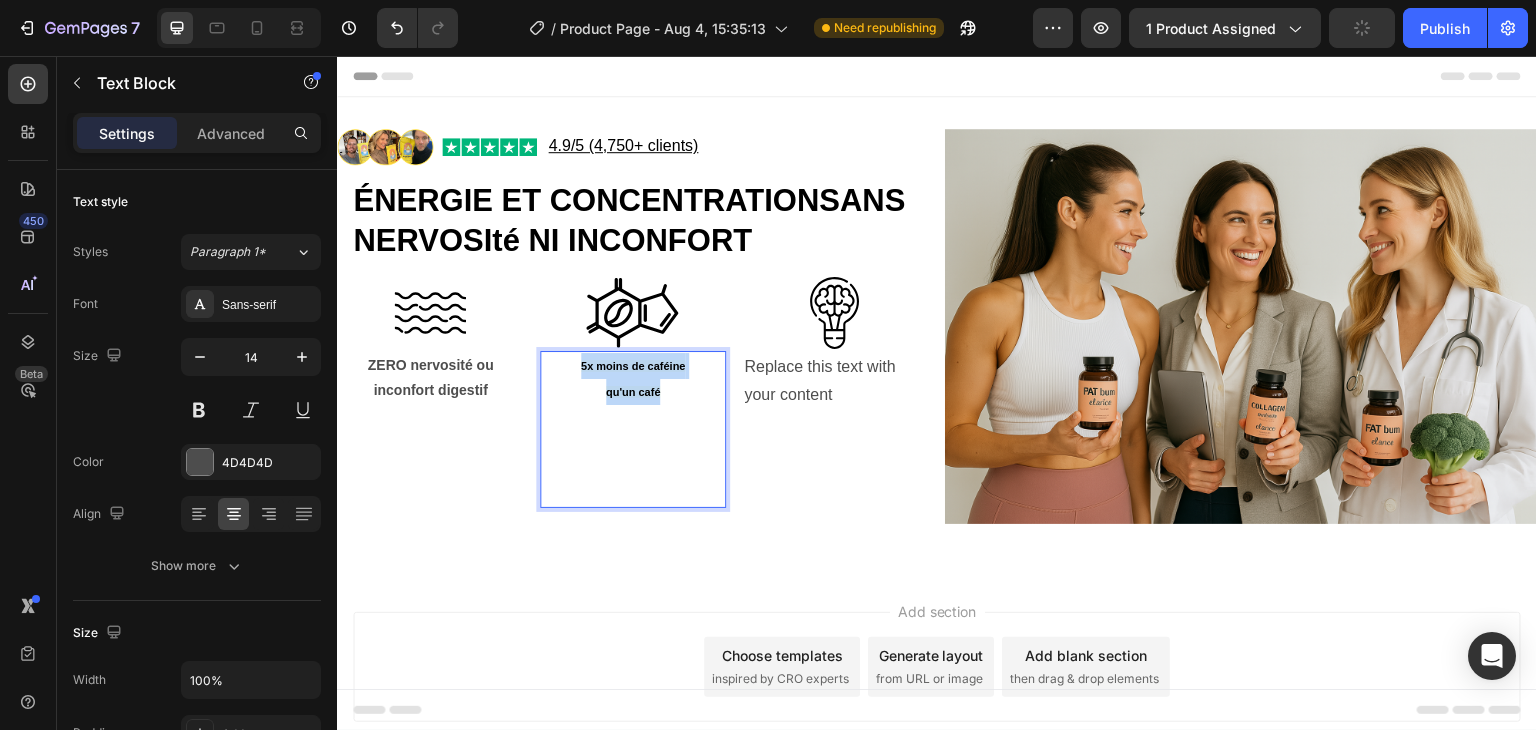 drag, startPoint x: 669, startPoint y: 390, endPoint x: 574, endPoint y: 366, distance: 97.984695 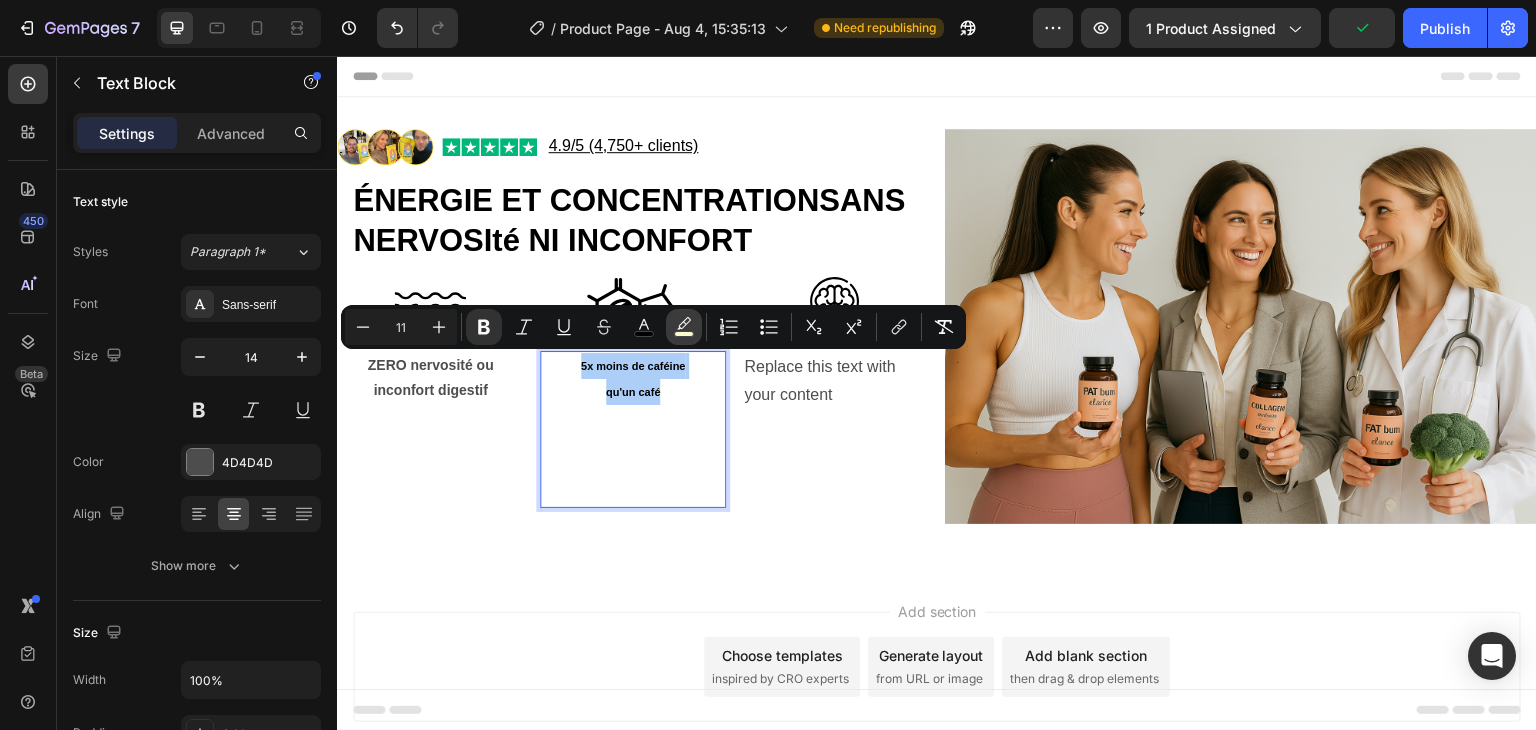 click 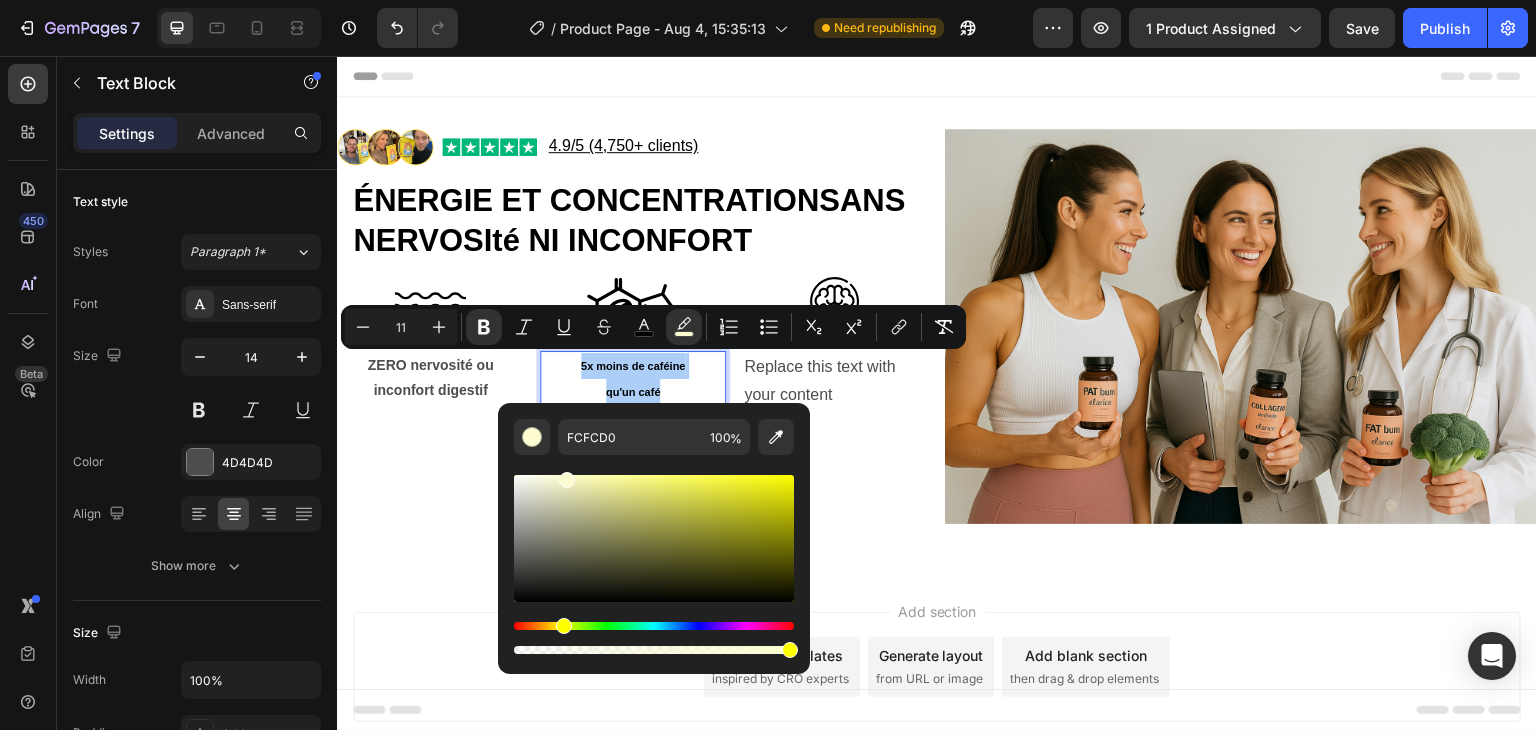scroll, scrollTop: 81, scrollLeft: 0, axis: vertical 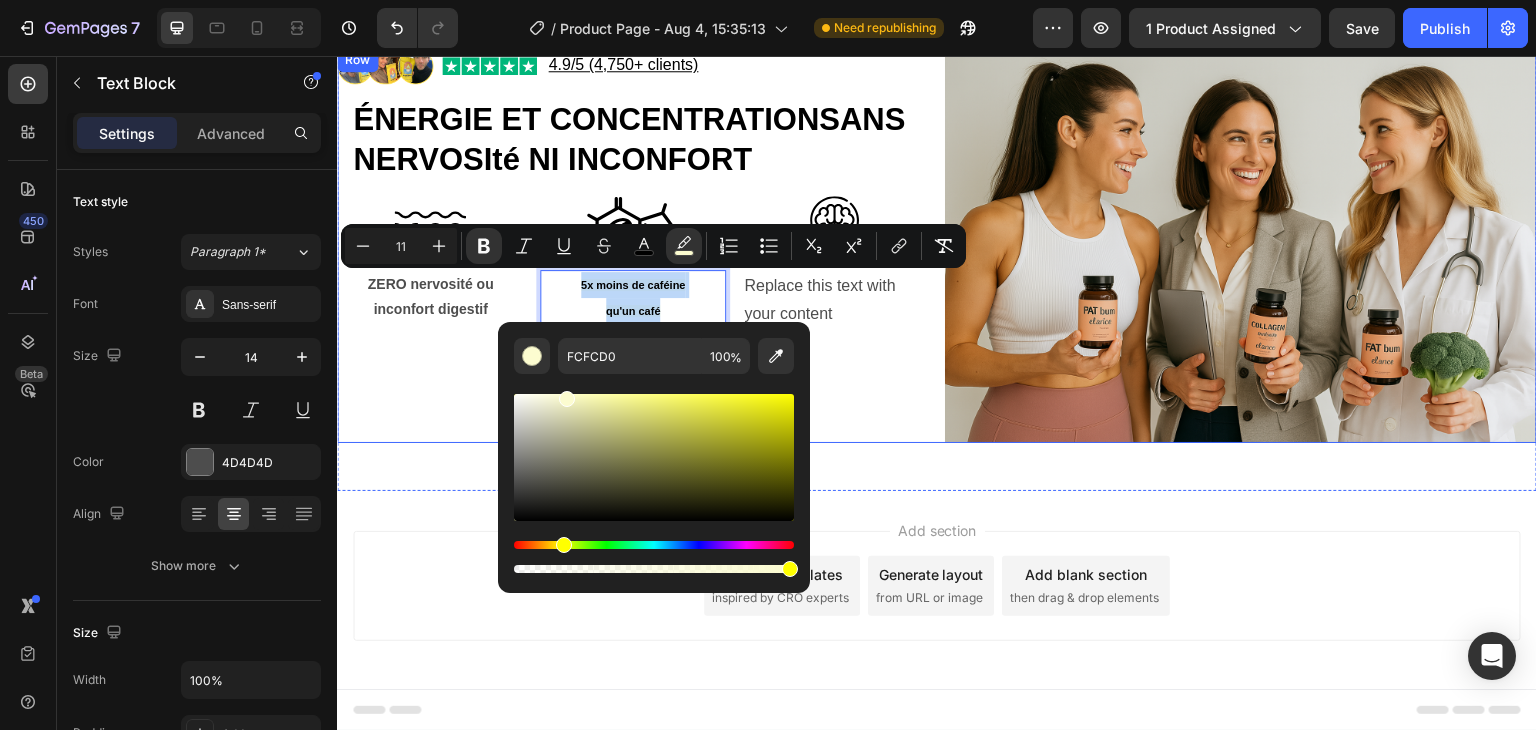 click on "Image Image 4.9/5 (4,750+ clients) Text Block Row ⁠⁠⁠⁠⁠⁠⁠ ÉNERGIE ET CONCENTRATIONSANS NERVOSIté NI INCONFORT Heading Image Image Image Row ZERO nervosité ou inconfort digestif Text Block 5x moins de caféine qu'un café Text Block   0 Replace this text with your content Text Block Row" at bounding box center [633, 245] 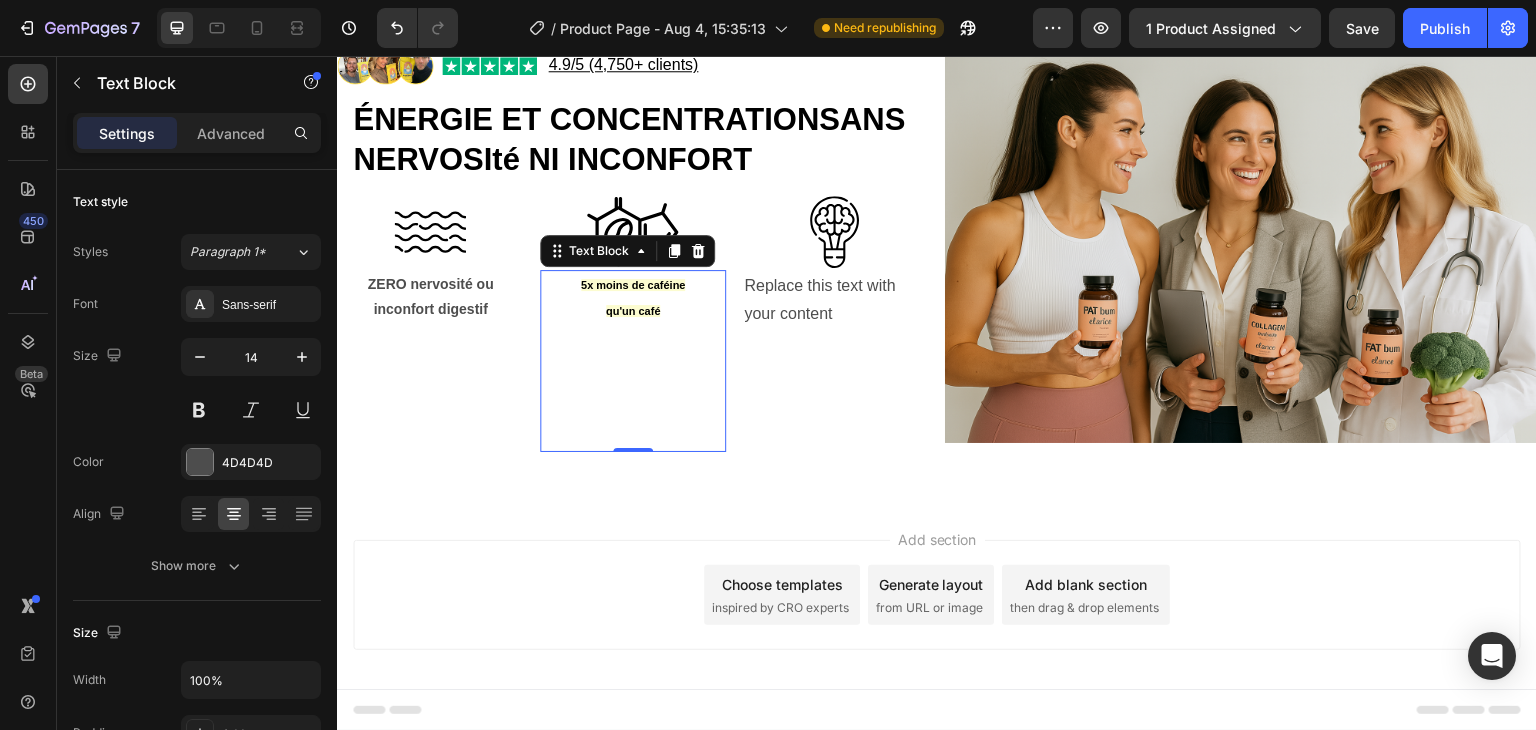 click on "5x moins de caféine qu'un café" at bounding box center (633, 298) 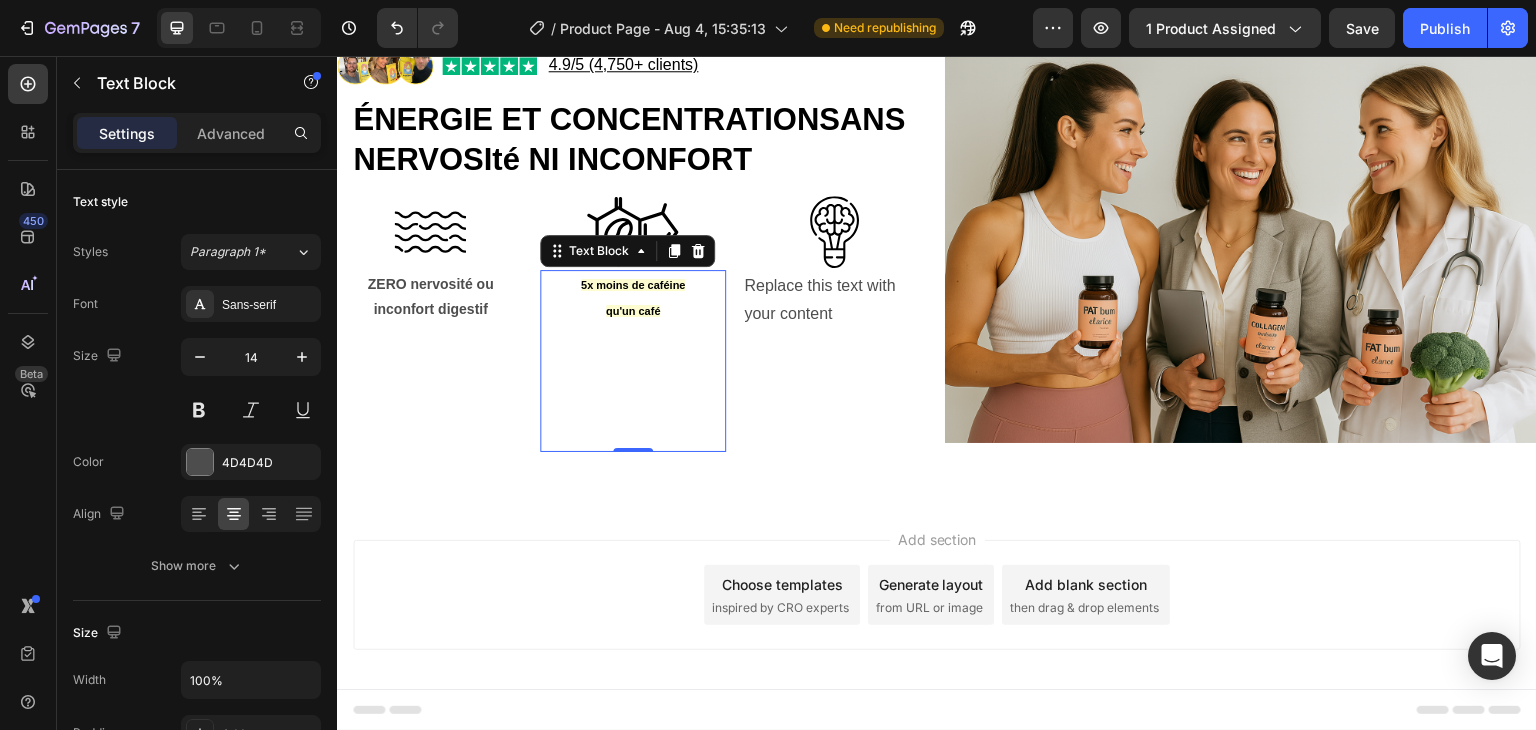 click on "5x moins de caféine qu'un café" at bounding box center (633, 298) 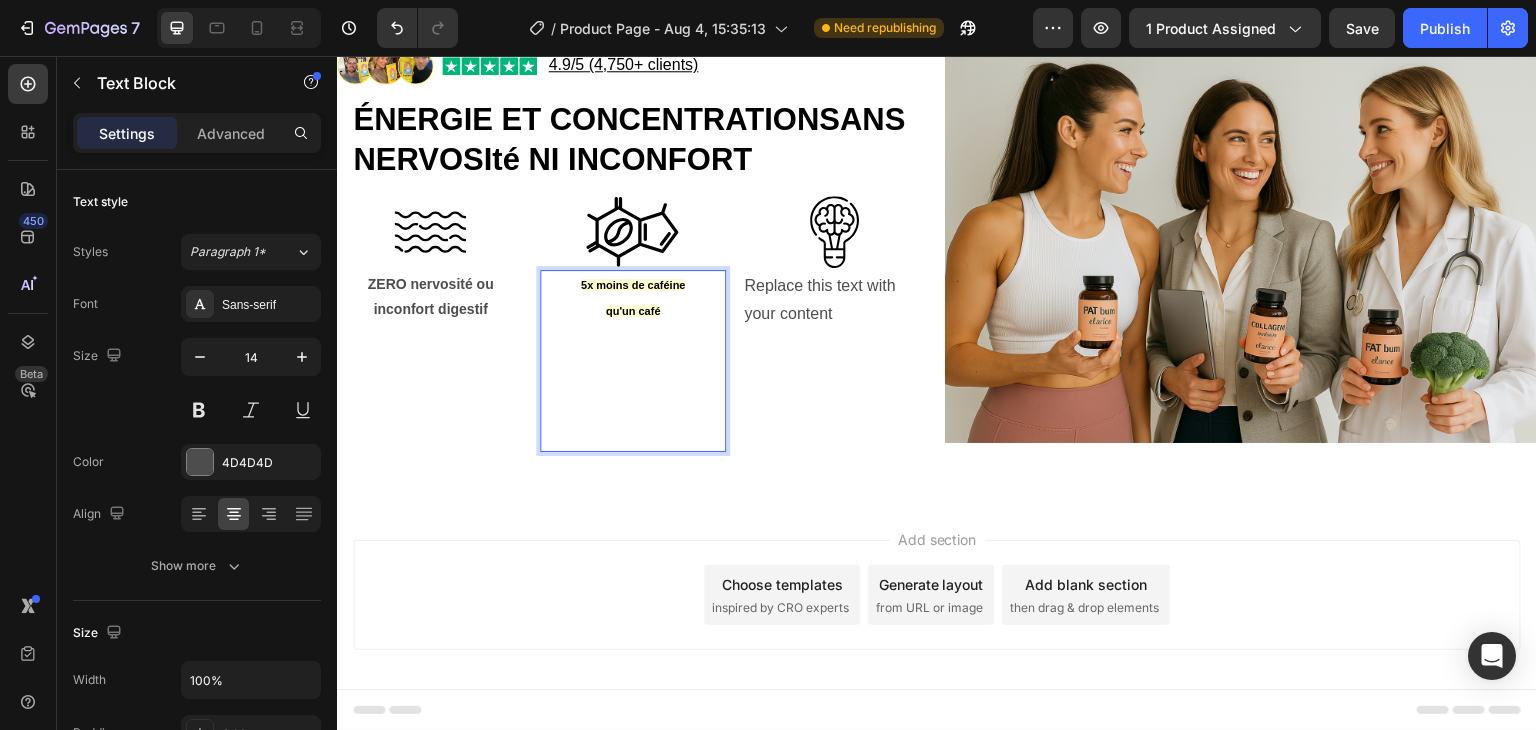 click on "5x moins de caféine qu'un café" at bounding box center [633, 298] 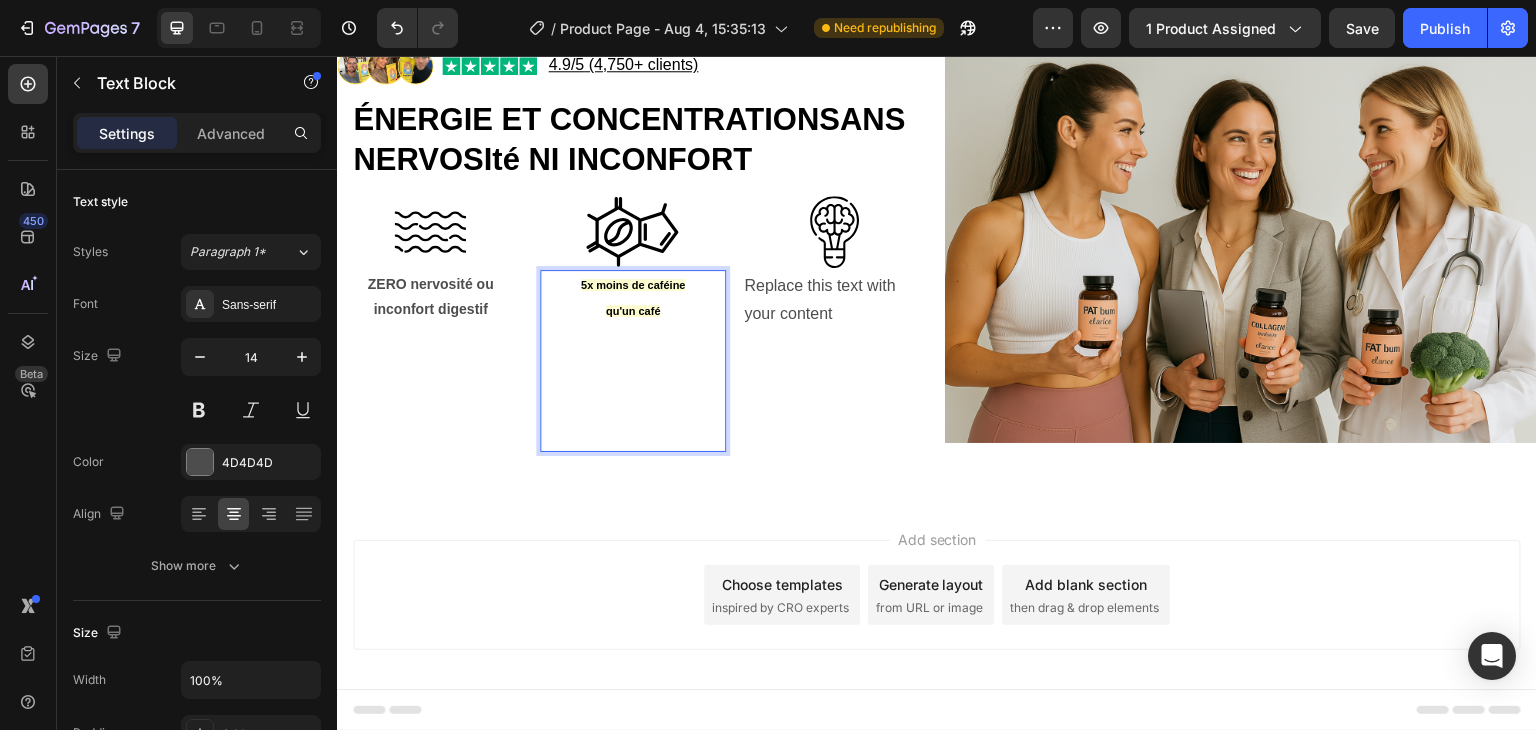 drag, startPoint x: 673, startPoint y: 307, endPoint x: 595, endPoint y: 295, distance: 78.91768 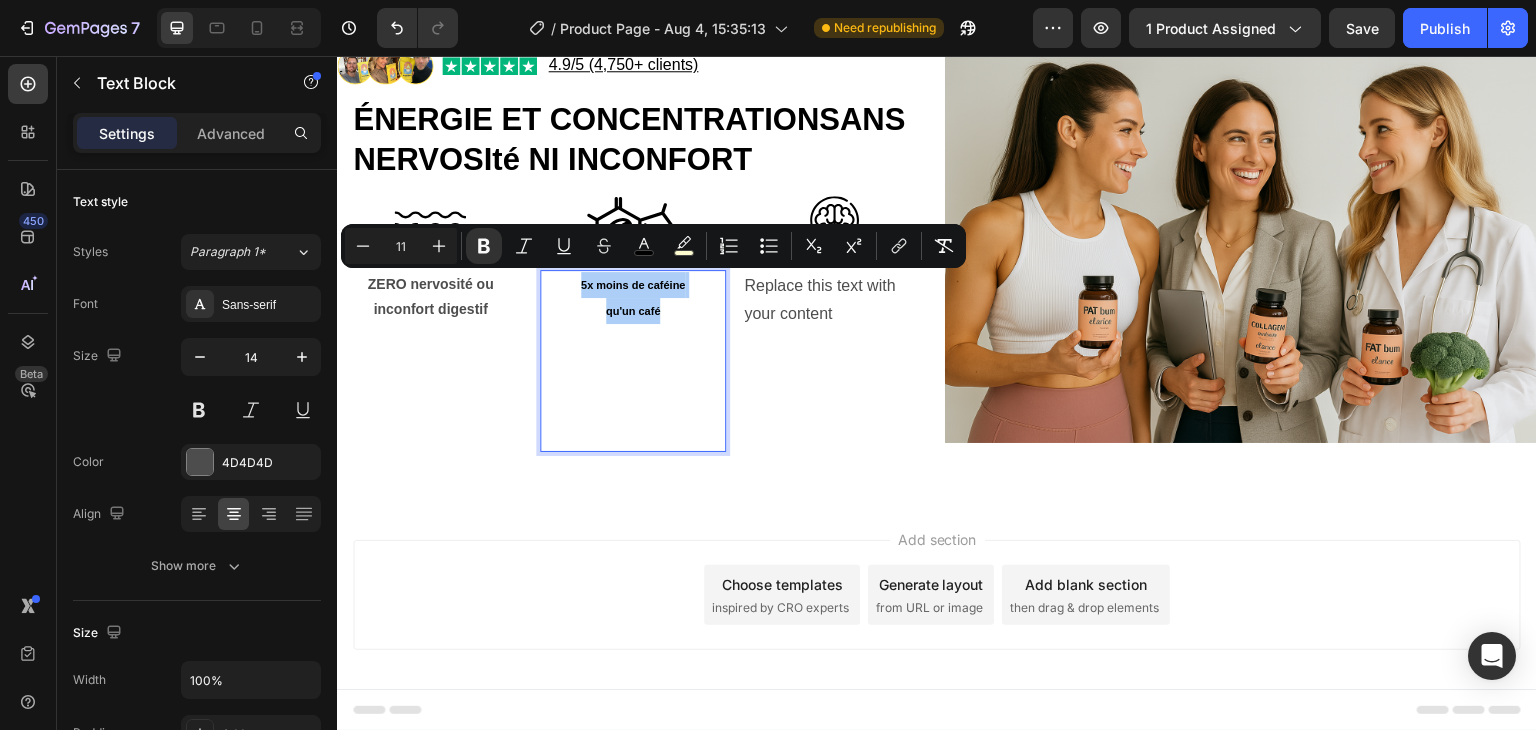 click 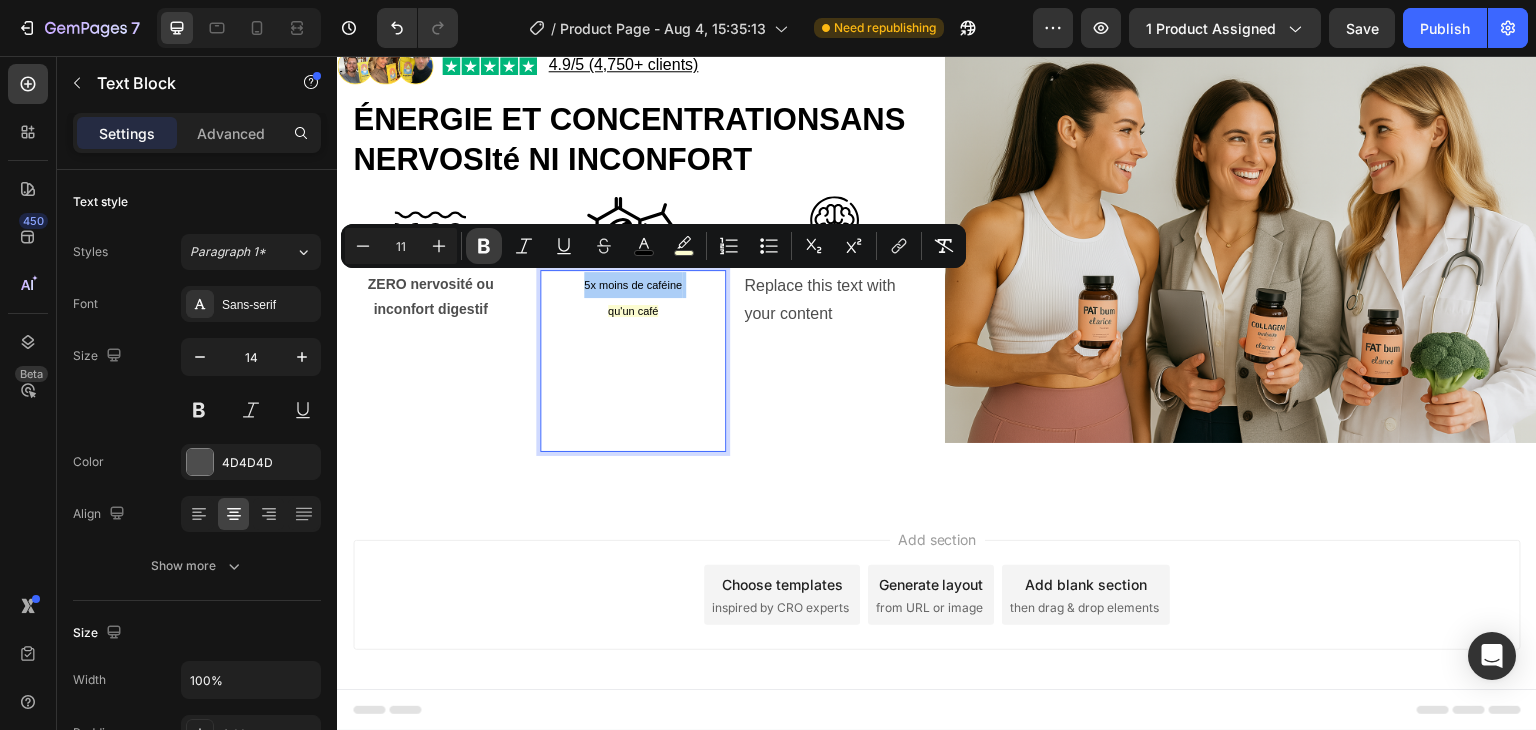 click 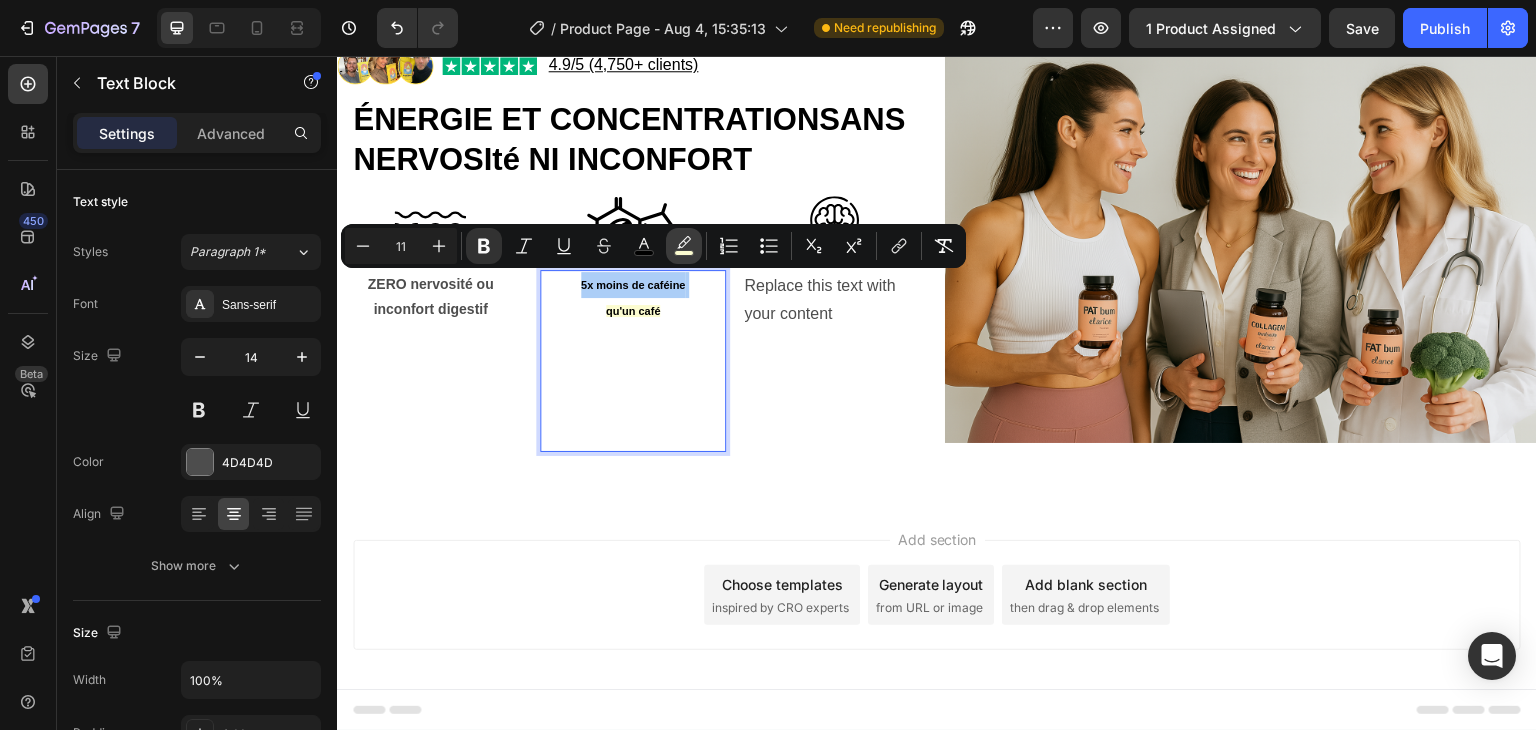 click 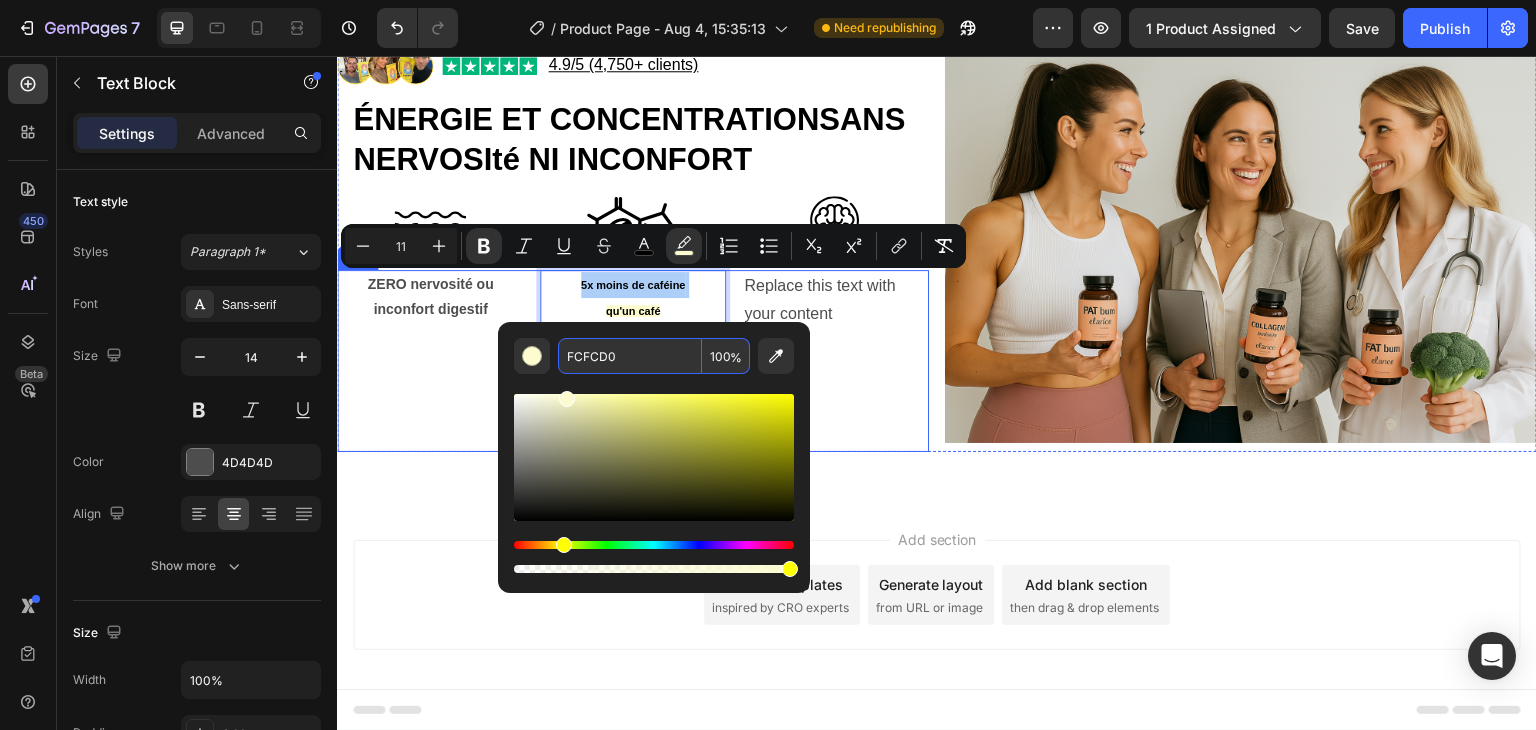 click on "%" at bounding box center (736, 358) 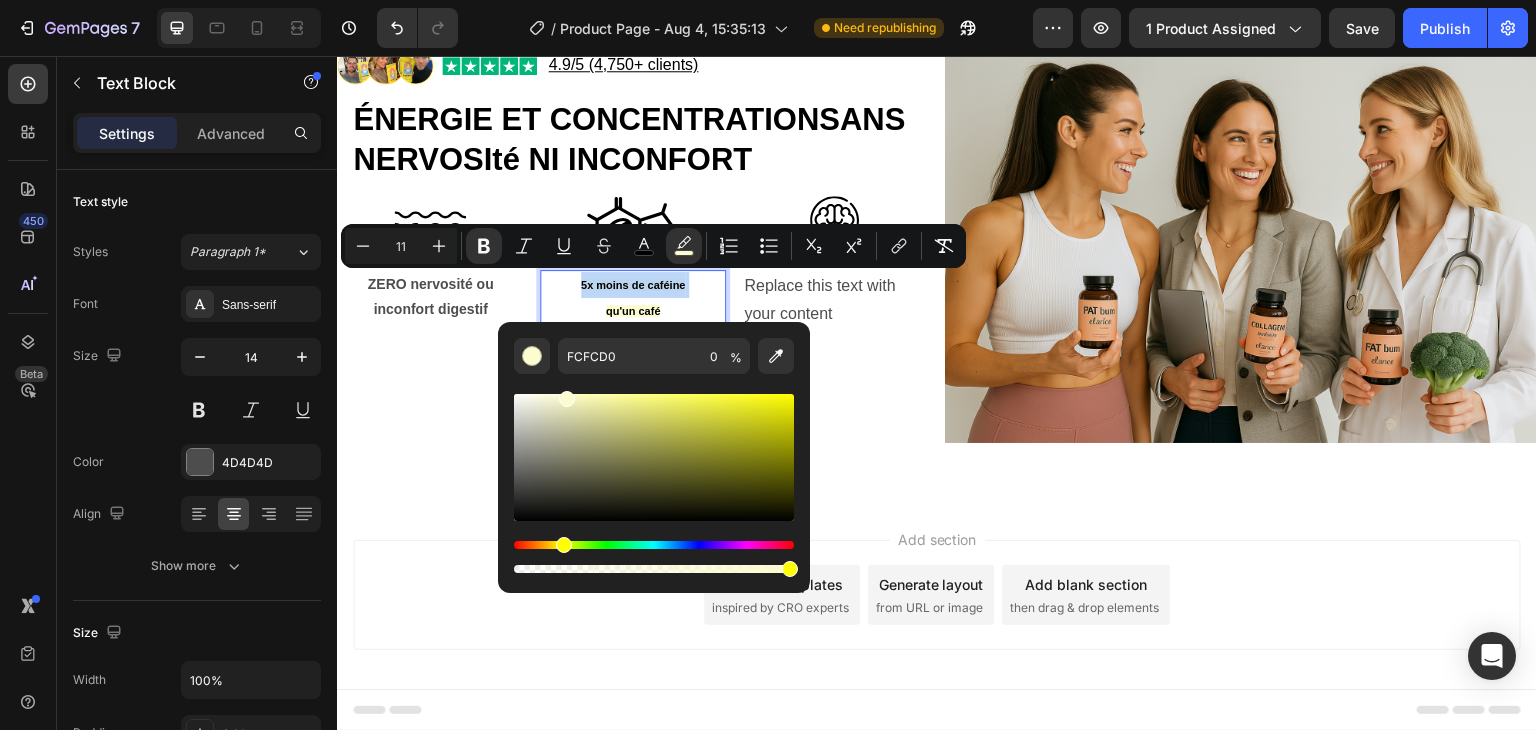 click on "Add section Choose templates inspired by CRO experts Generate layout from URL or image Add blank section then drag & drop elements" at bounding box center (937, 623) 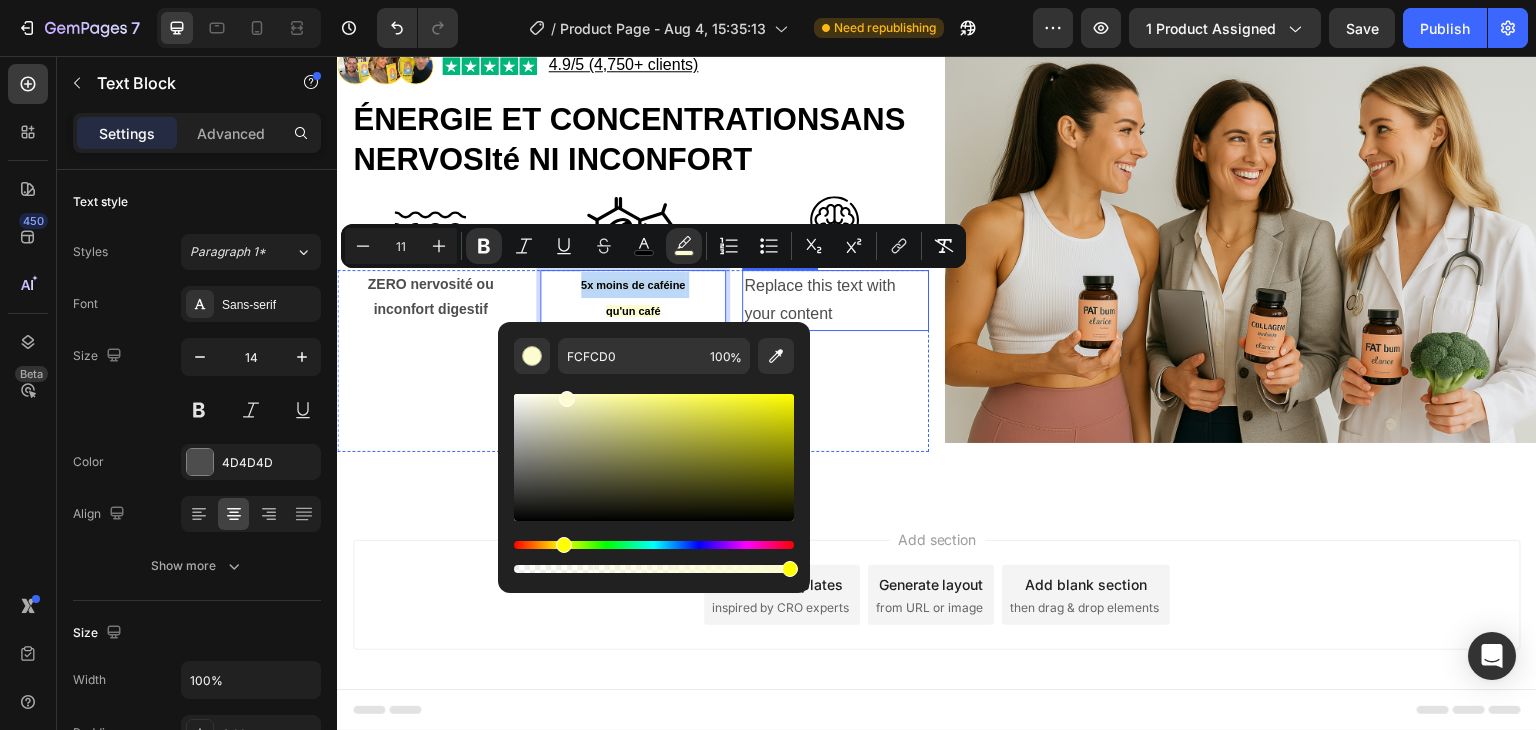 click on "Replace this text with your content" at bounding box center [835, 301] 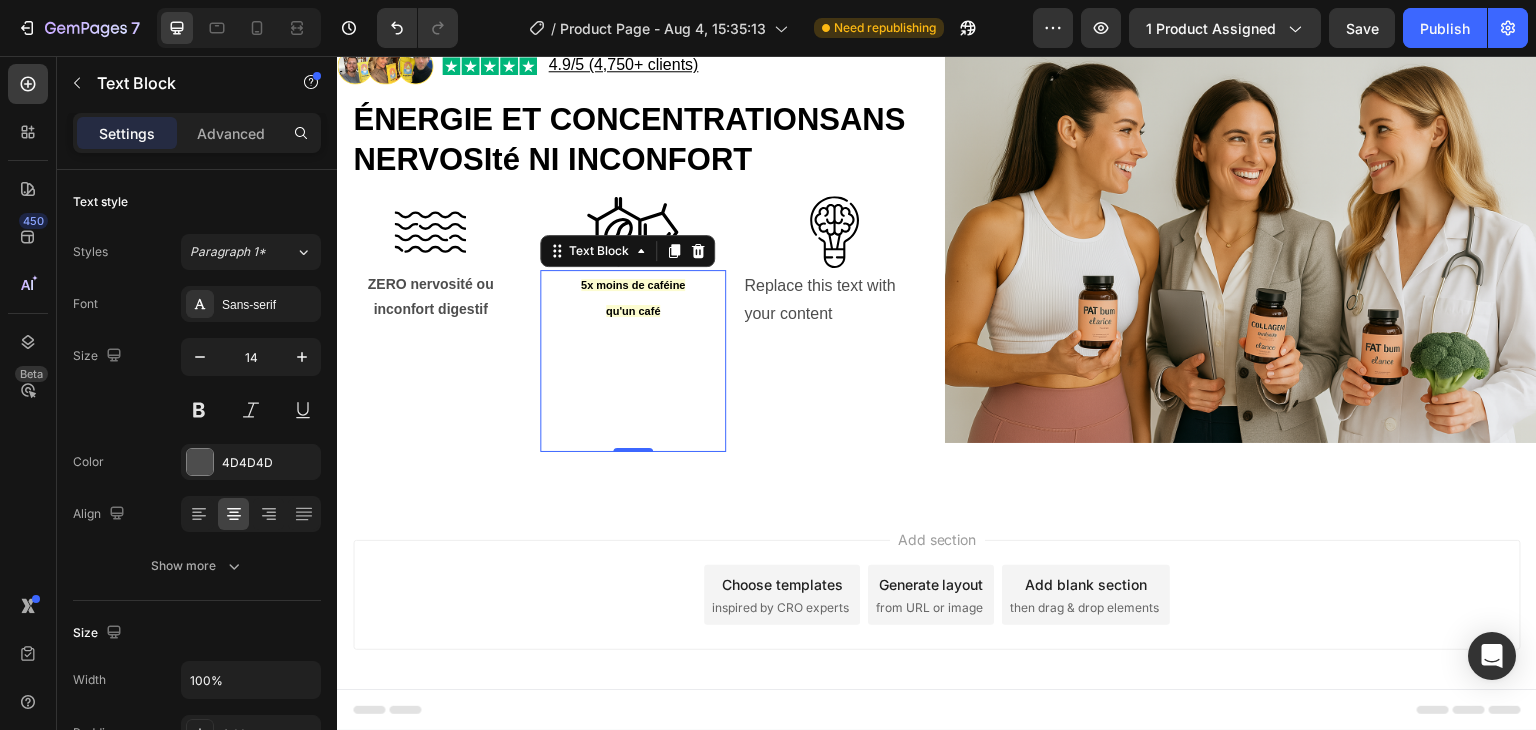 click on "qu'un café" at bounding box center (633, 311) 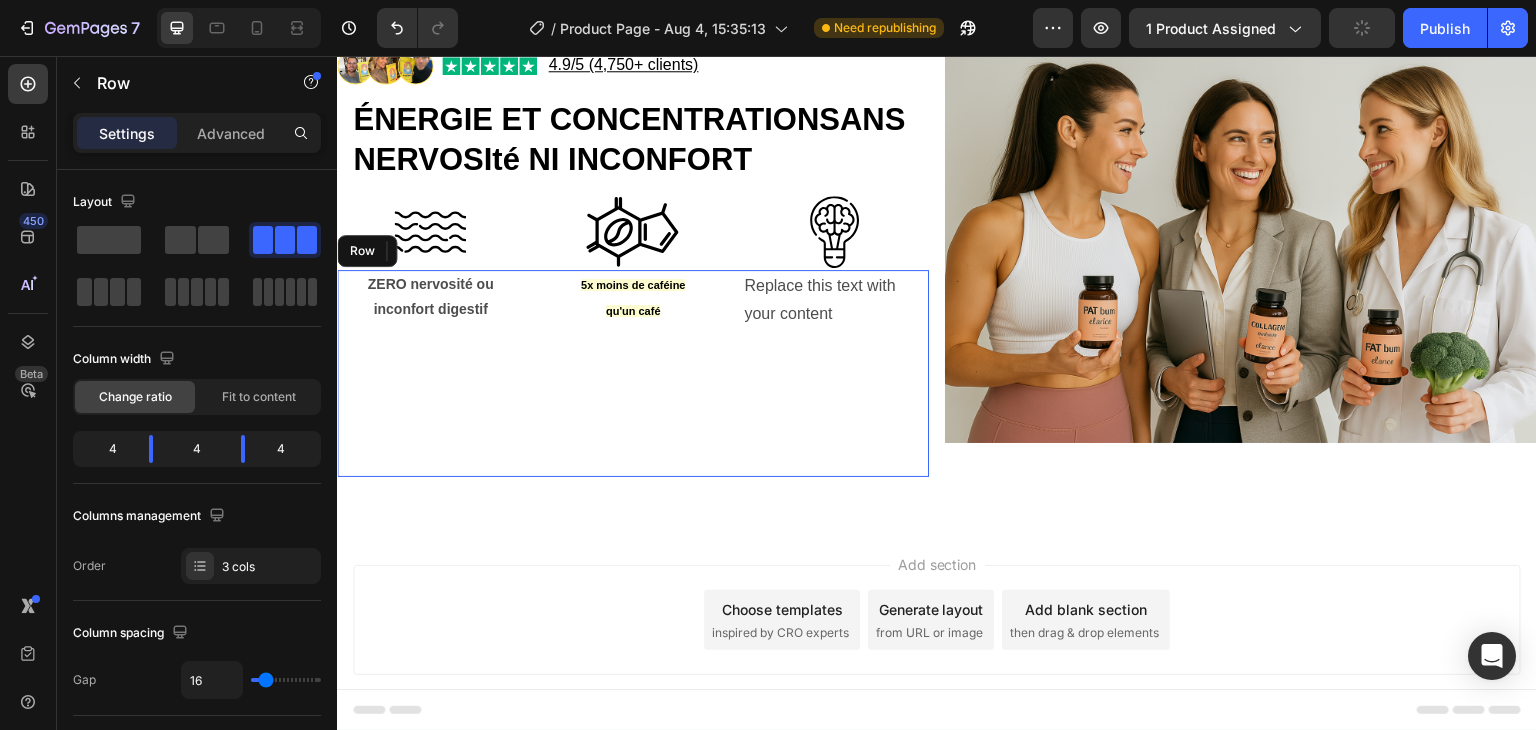 drag, startPoint x: 625, startPoint y: 285, endPoint x: 589, endPoint y: 318, distance: 48.83646 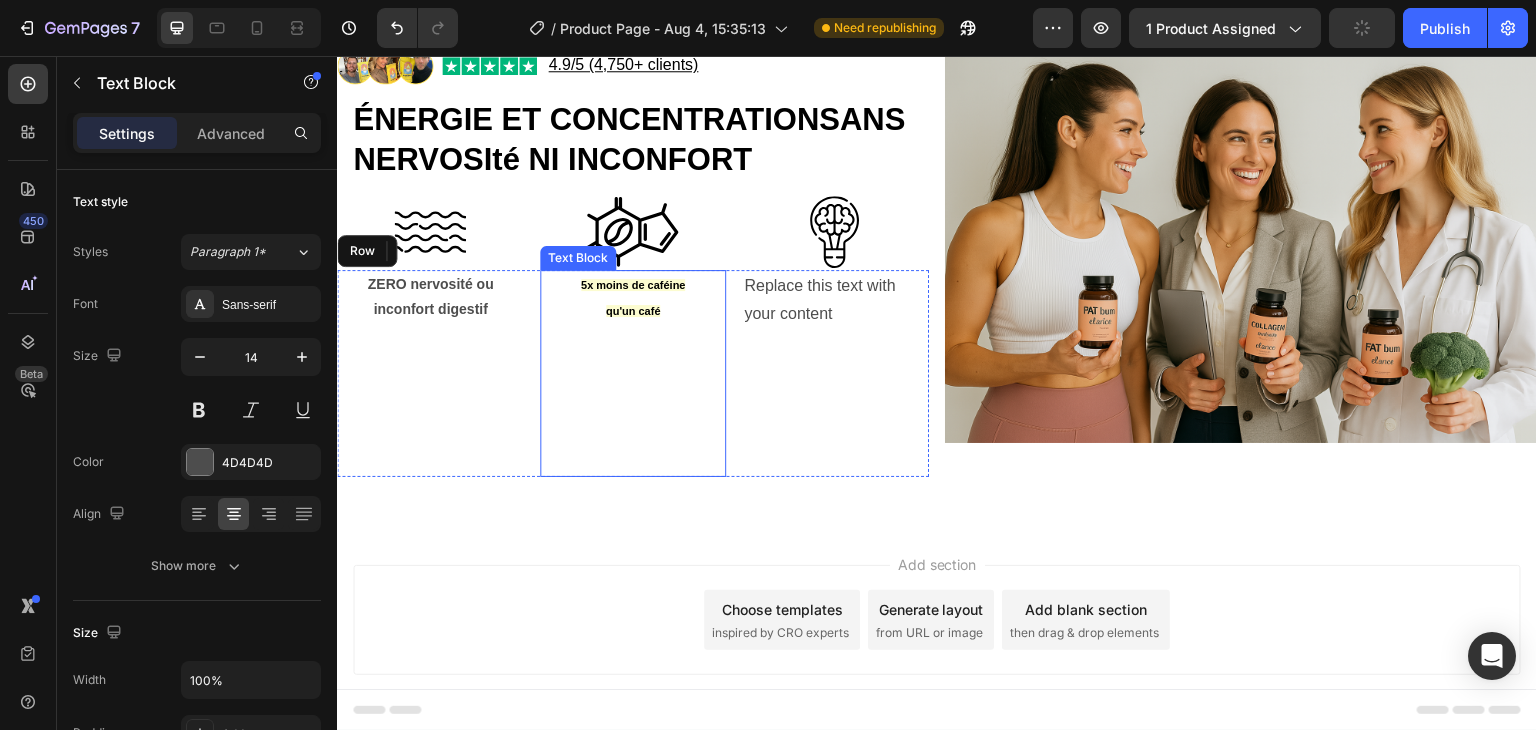 click on "qu'un café" at bounding box center [633, 311] 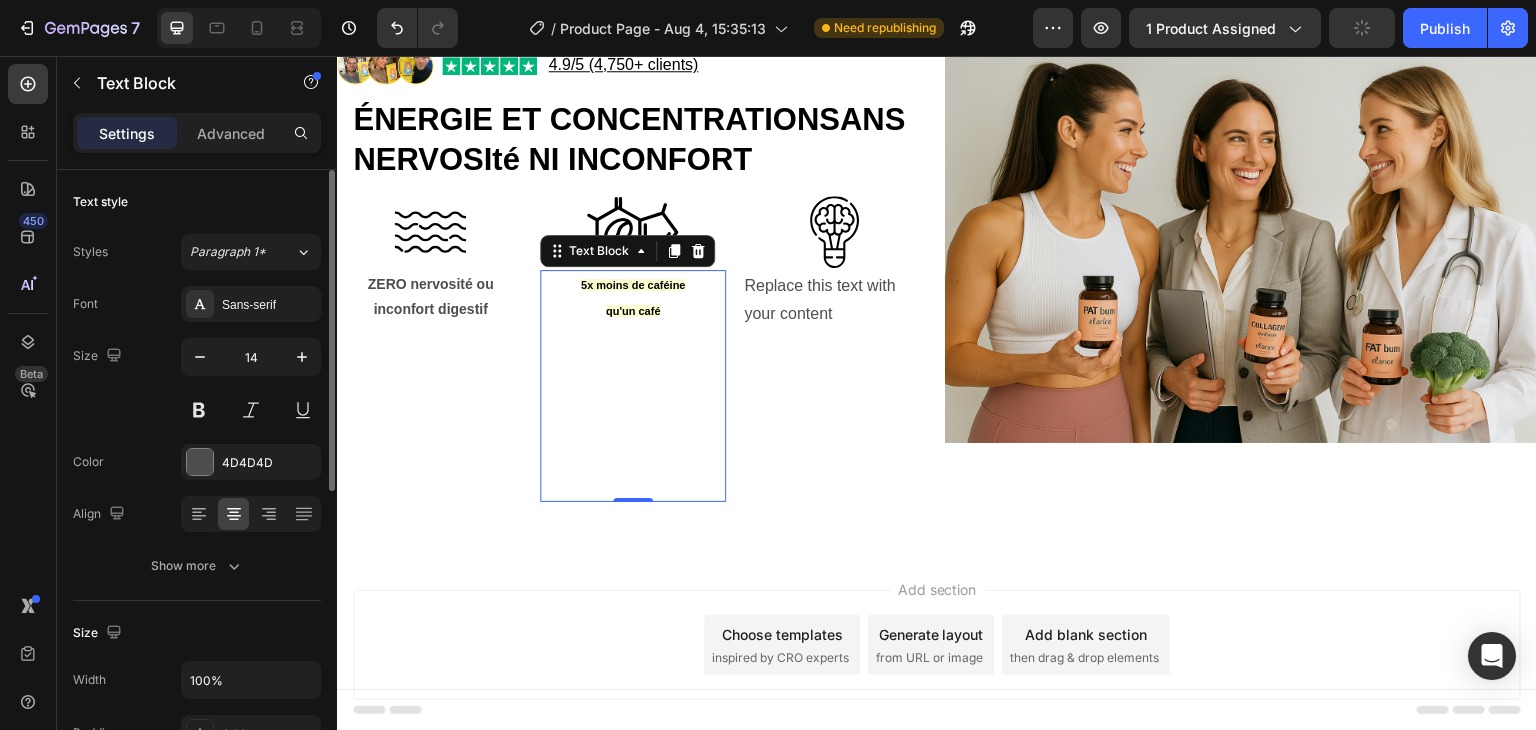 drag, startPoint x: 665, startPoint y: 324, endPoint x: 622, endPoint y: 291, distance: 54.20332 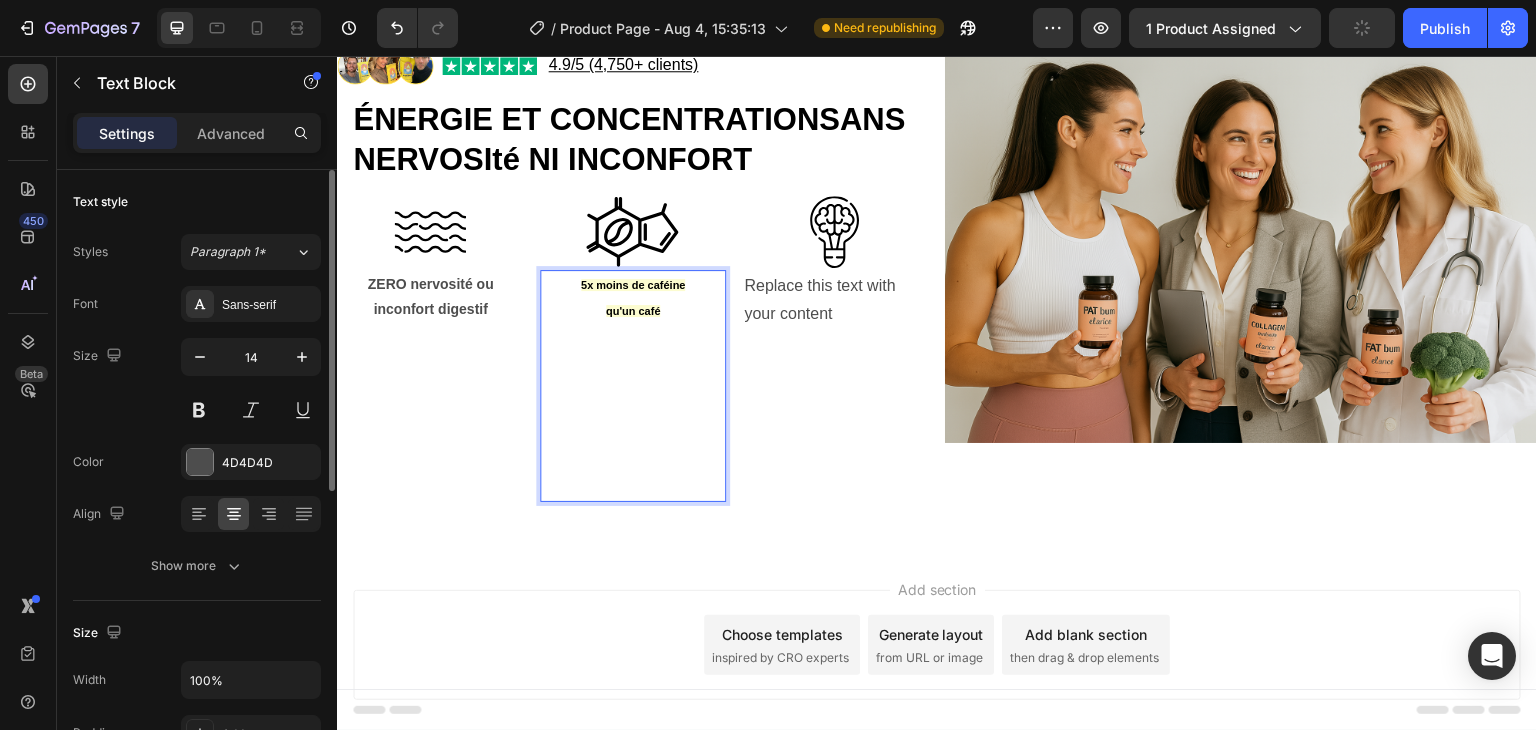 drag, startPoint x: 679, startPoint y: 322, endPoint x: 571, endPoint y: 281, distance: 115.52056 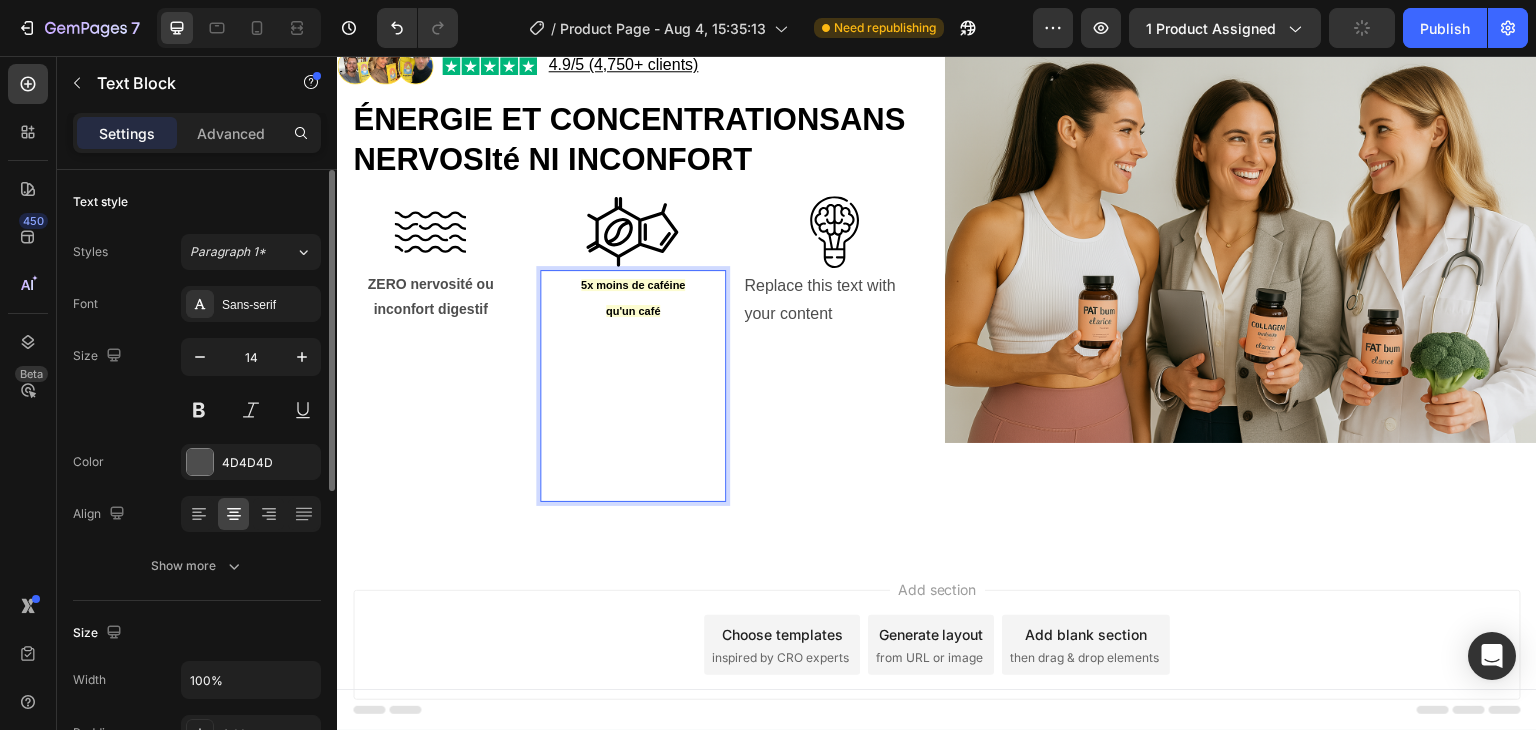 drag, startPoint x: 605, startPoint y: 283, endPoint x: 588, endPoint y: 281, distance: 17.117243 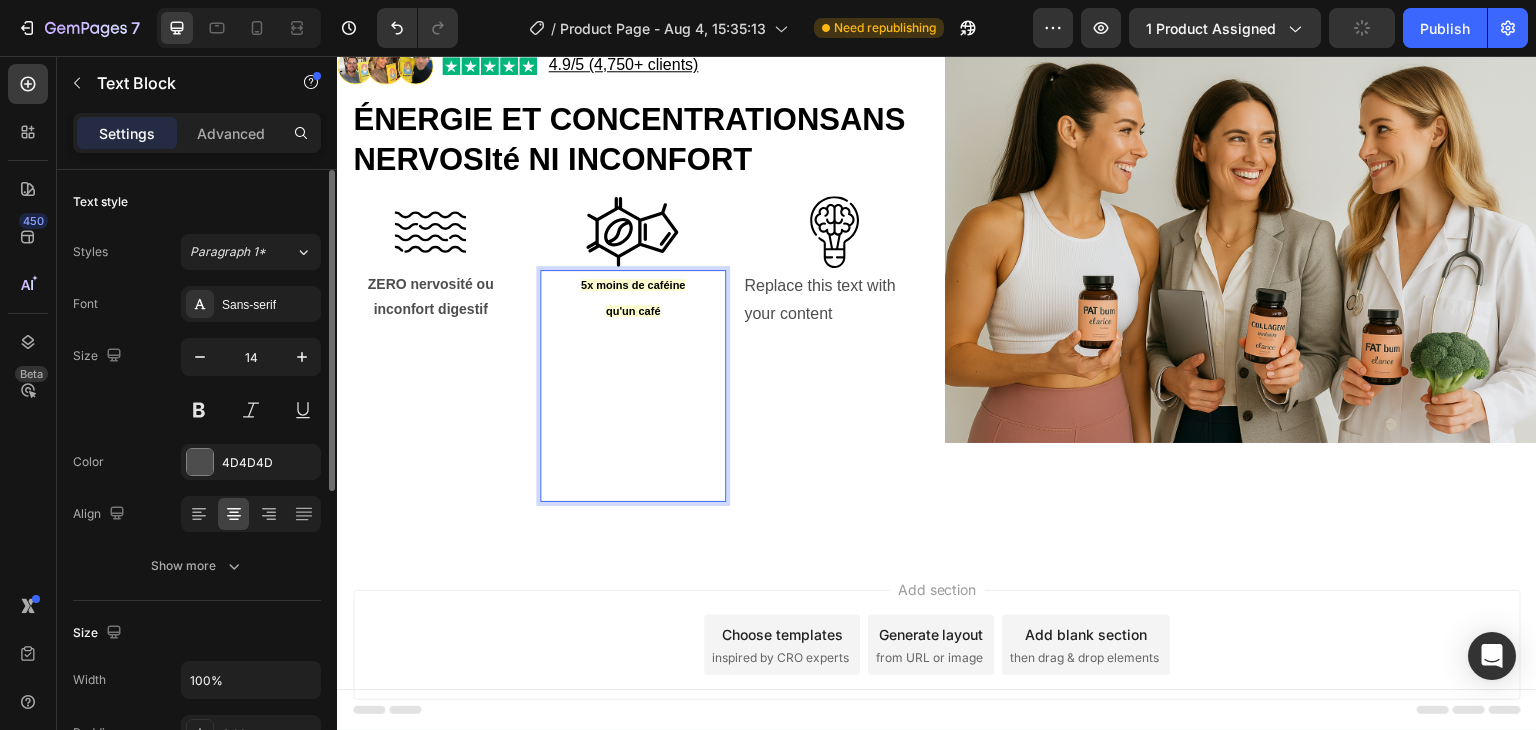 drag, startPoint x: 686, startPoint y: 318, endPoint x: 668, endPoint y: 439, distance: 122.33152 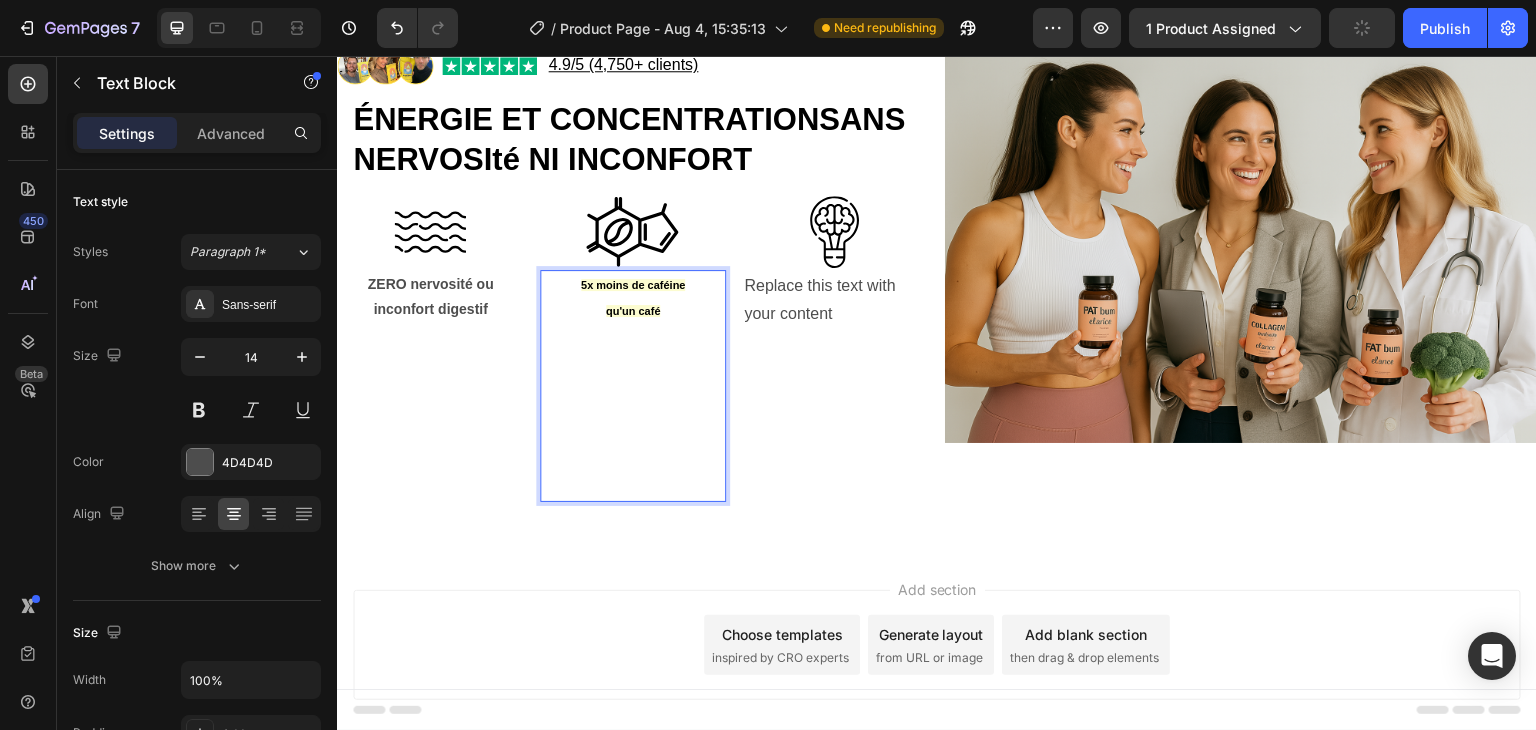 drag, startPoint x: 653, startPoint y: 302, endPoint x: 577, endPoint y: 275, distance: 80.65358 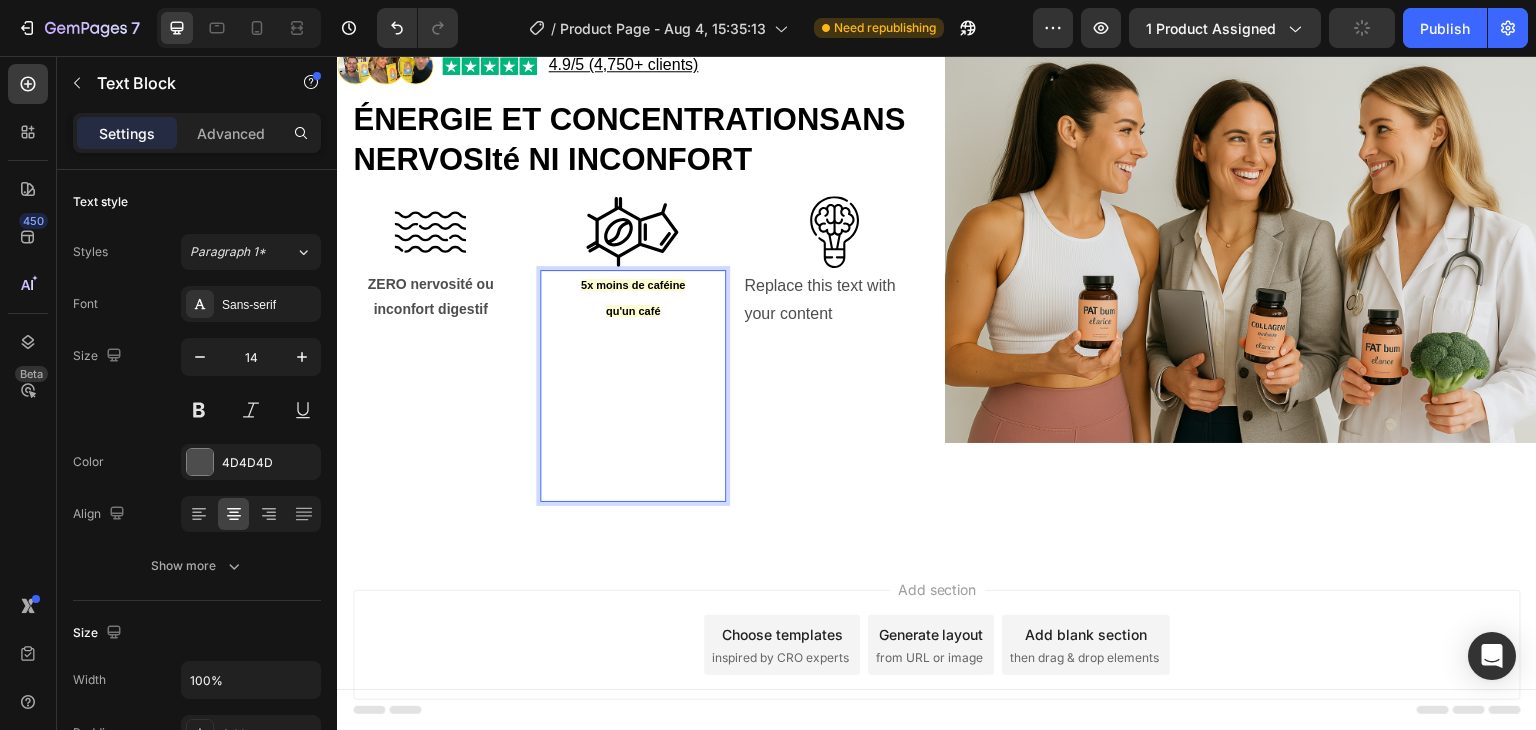 drag, startPoint x: 570, startPoint y: 285, endPoint x: 681, endPoint y: 308, distance: 113.35784 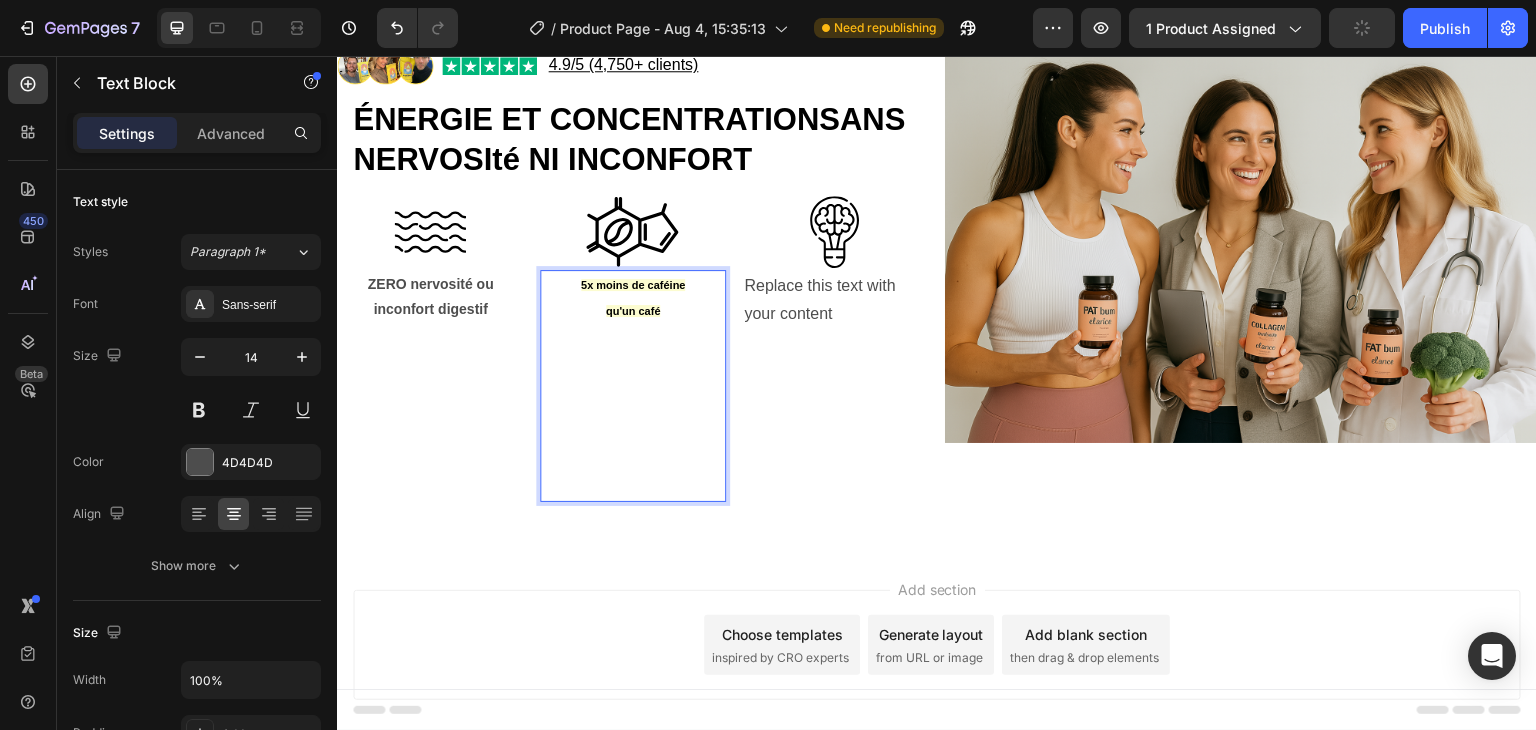 click on "5x moins de caféine qu'un café" at bounding box center [633, 298] 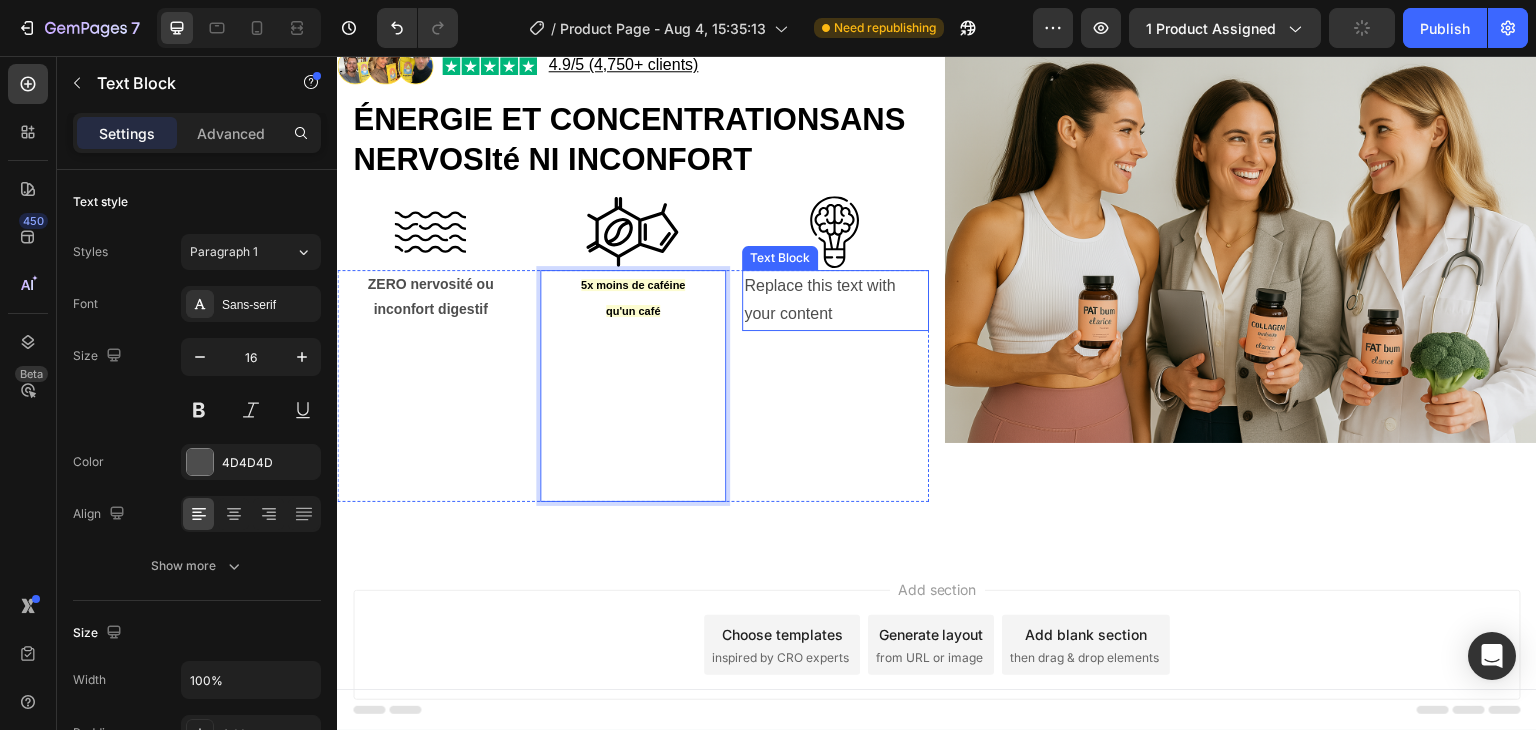 click on "Replace this text with your content" at bounding box center [835, 301] 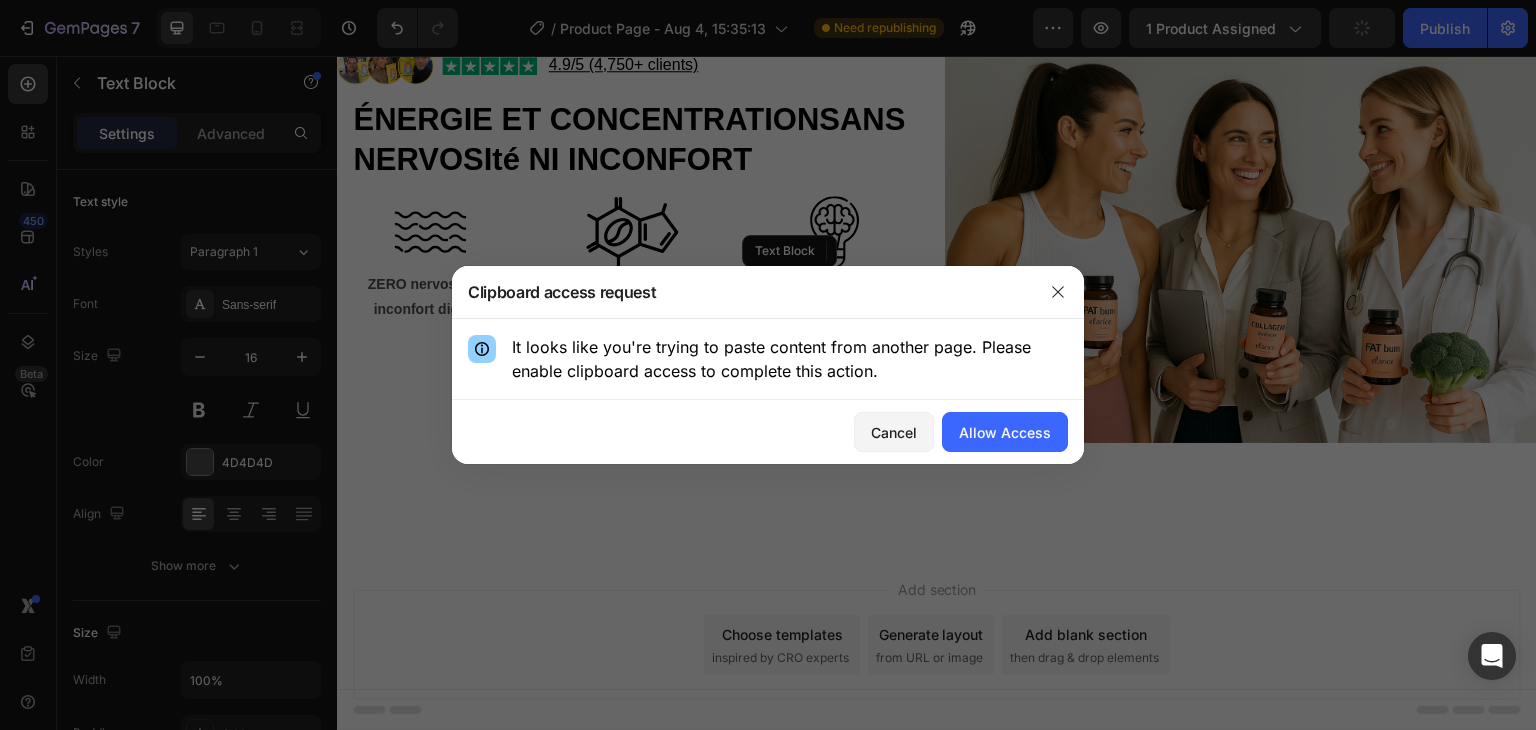 click at bounding box center [1058, 292] 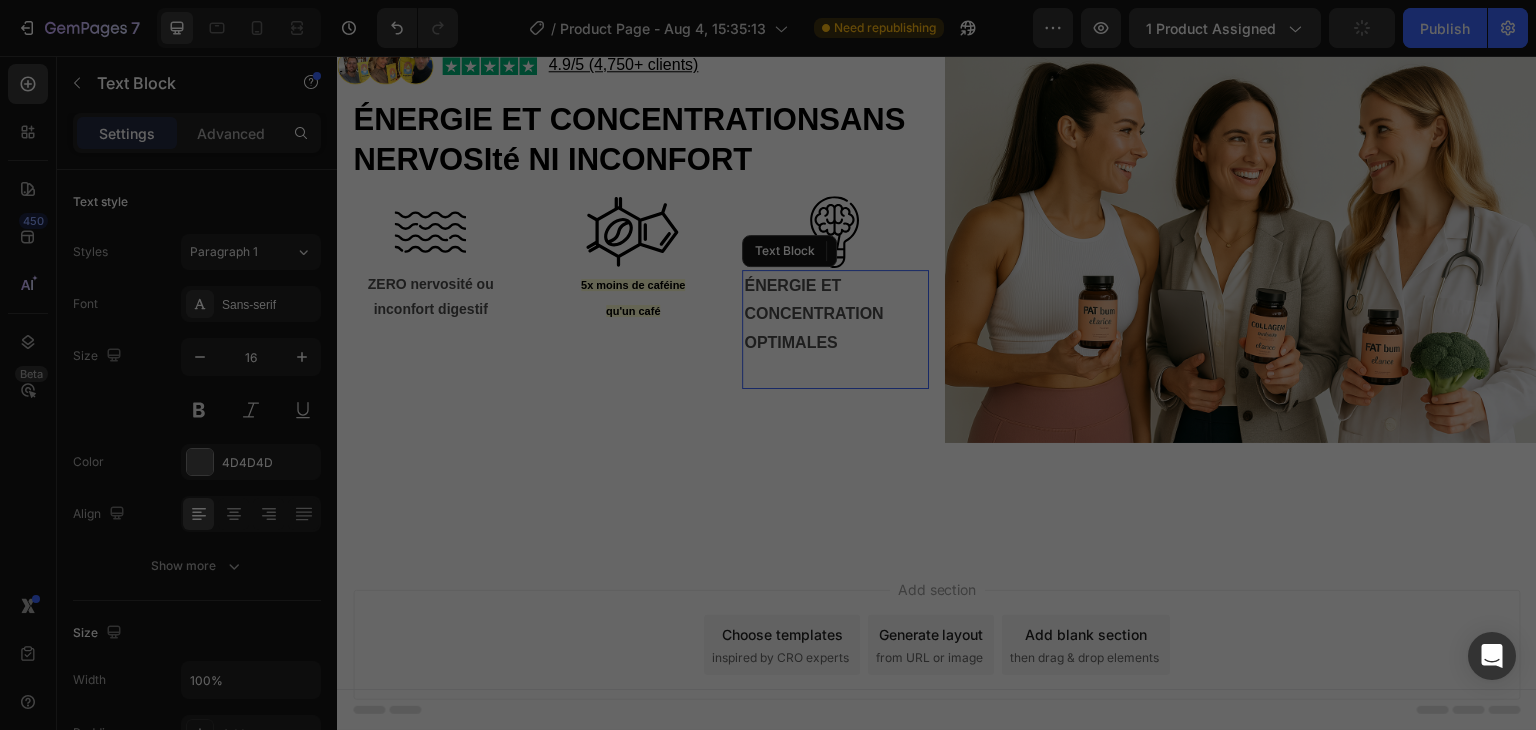 click on "Clipboard access request" at bounding box center (742, 292) 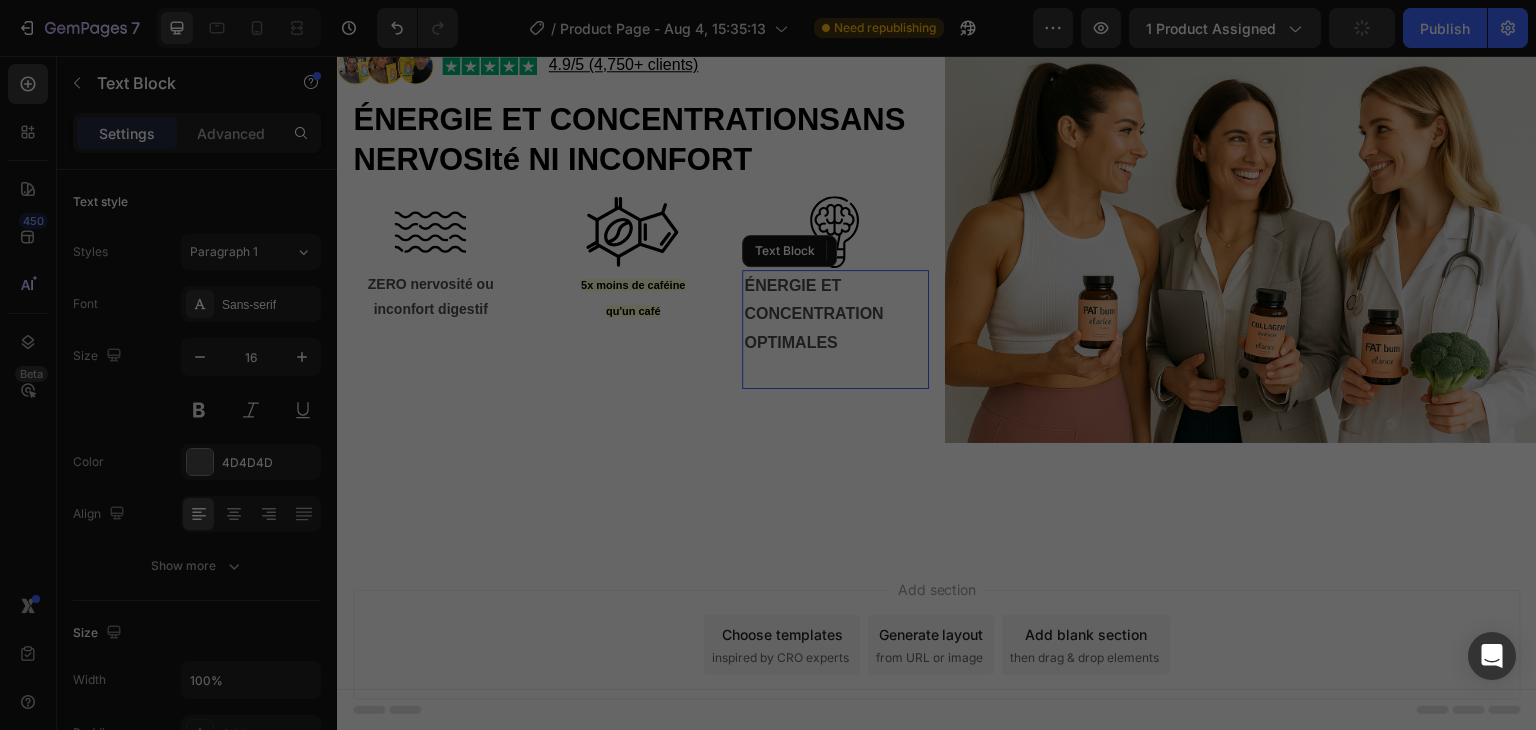click on "It looks like you're trying to paste content from another page. Please enable clipboard access to complete this action." at bounding box center [768, 359] 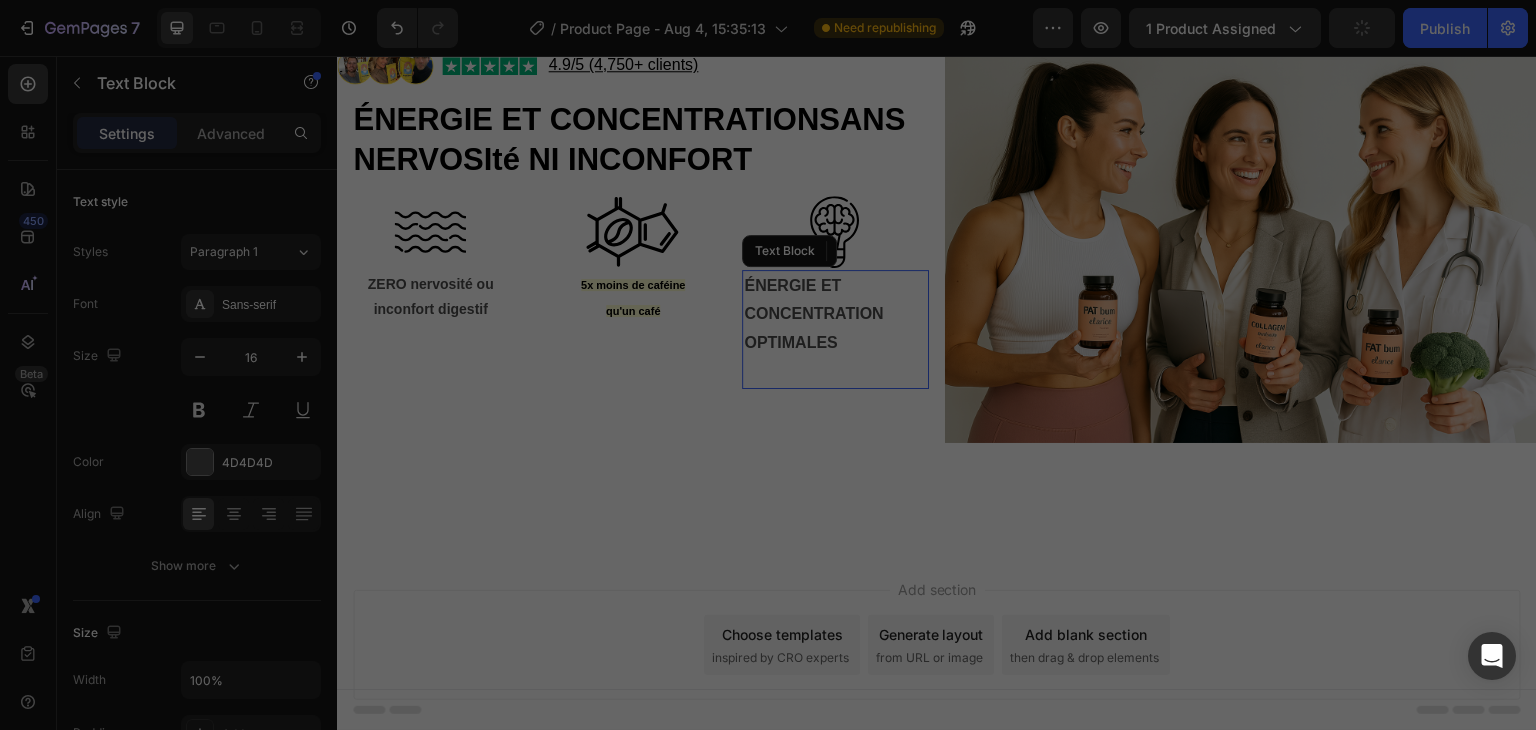 click at bounding box center [768, 365] 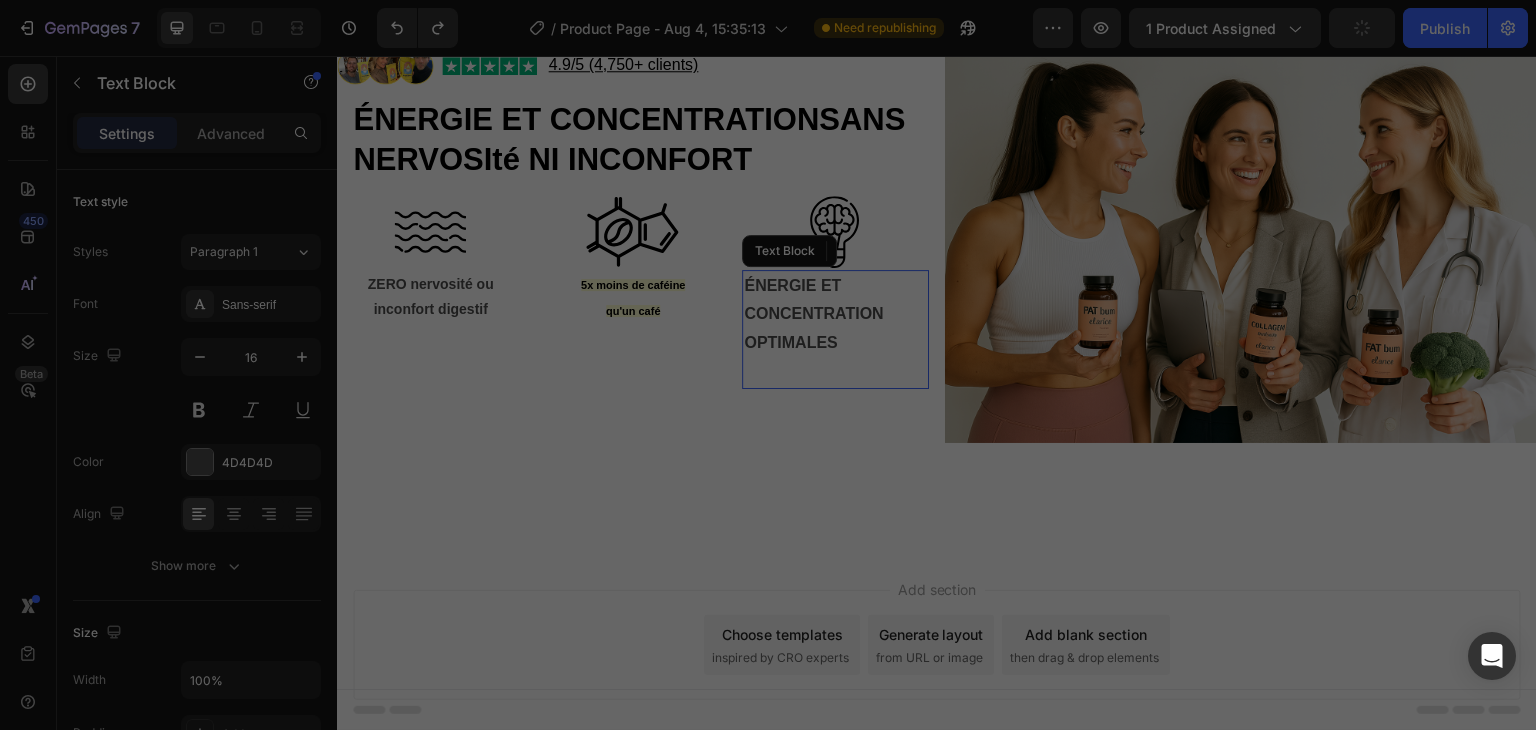 click on "It looks like you're trying to paste content from another page. Please enable clipboard access to complete this action." at bounding box center (790, 359) 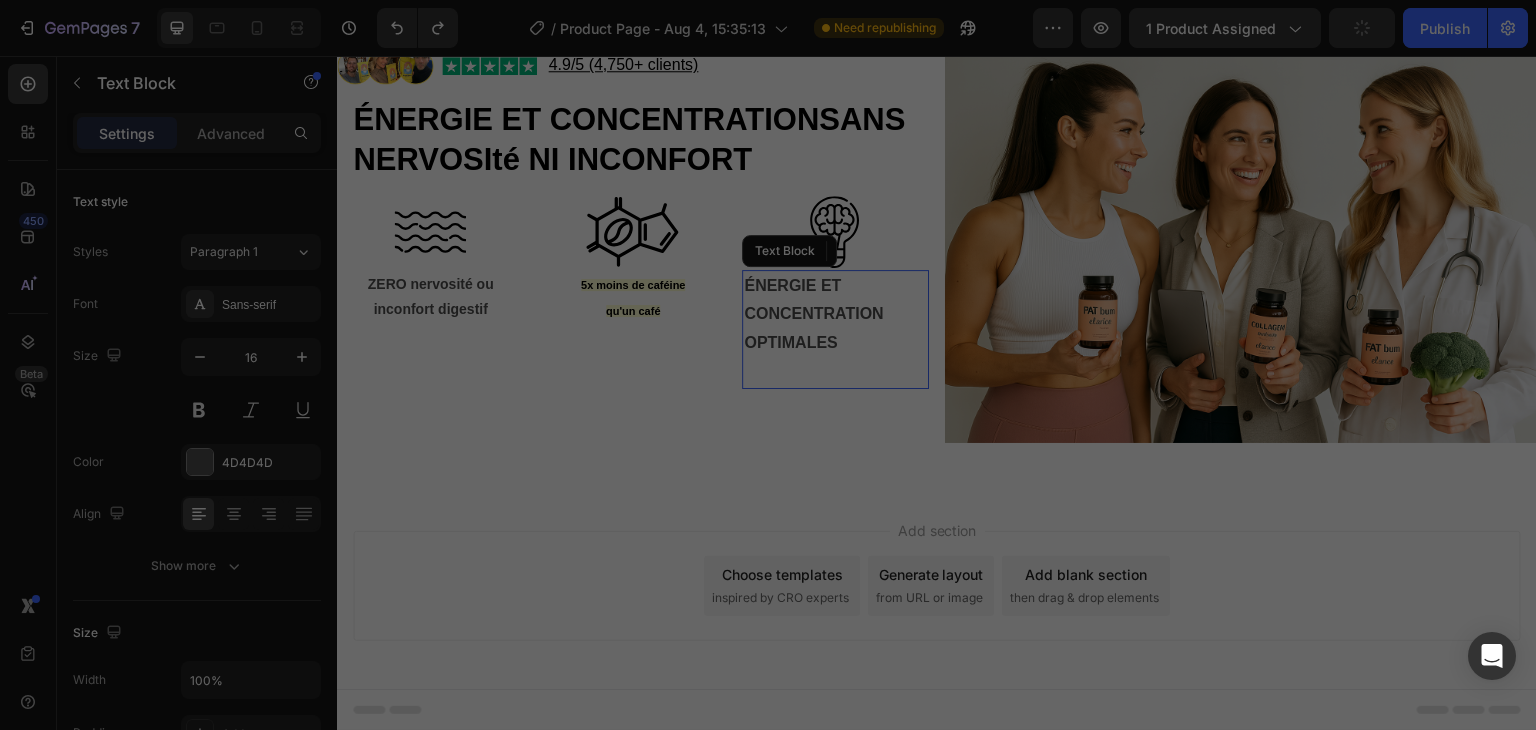 click at bounding box center [768, 365] 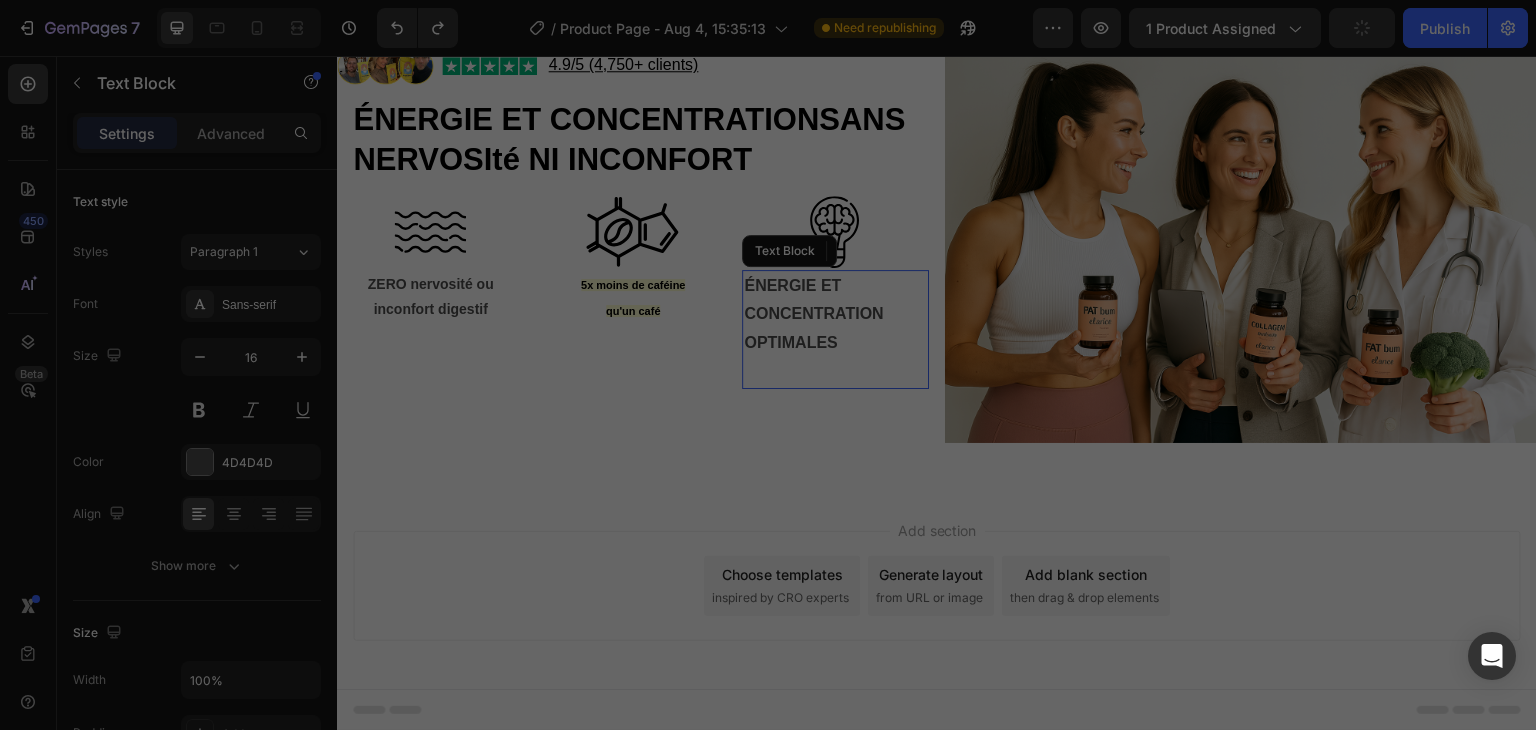 click on "Cancel Allow Access" at bounding box center [768, 432] 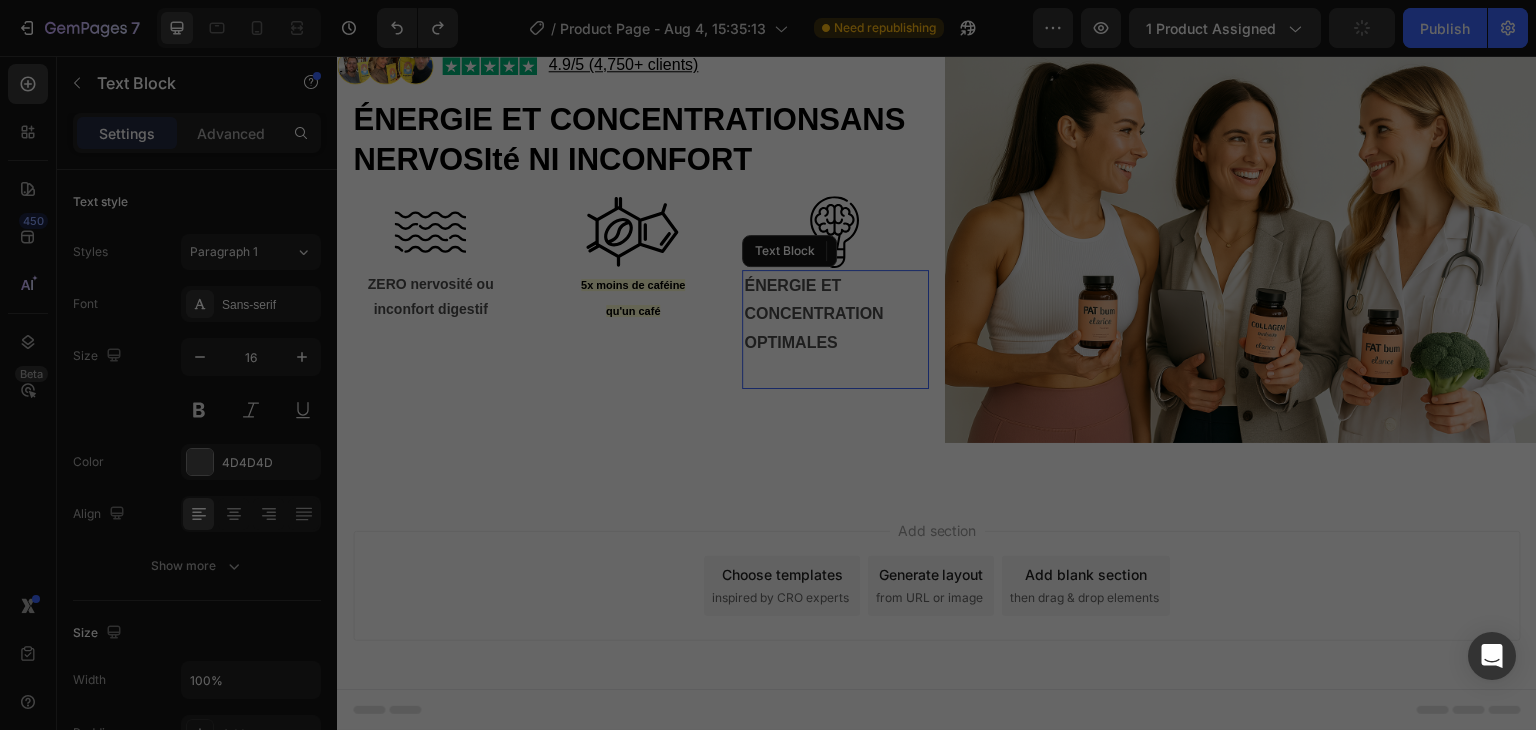 click on "Cancel Allow Access" at bounding box center [768, 432] 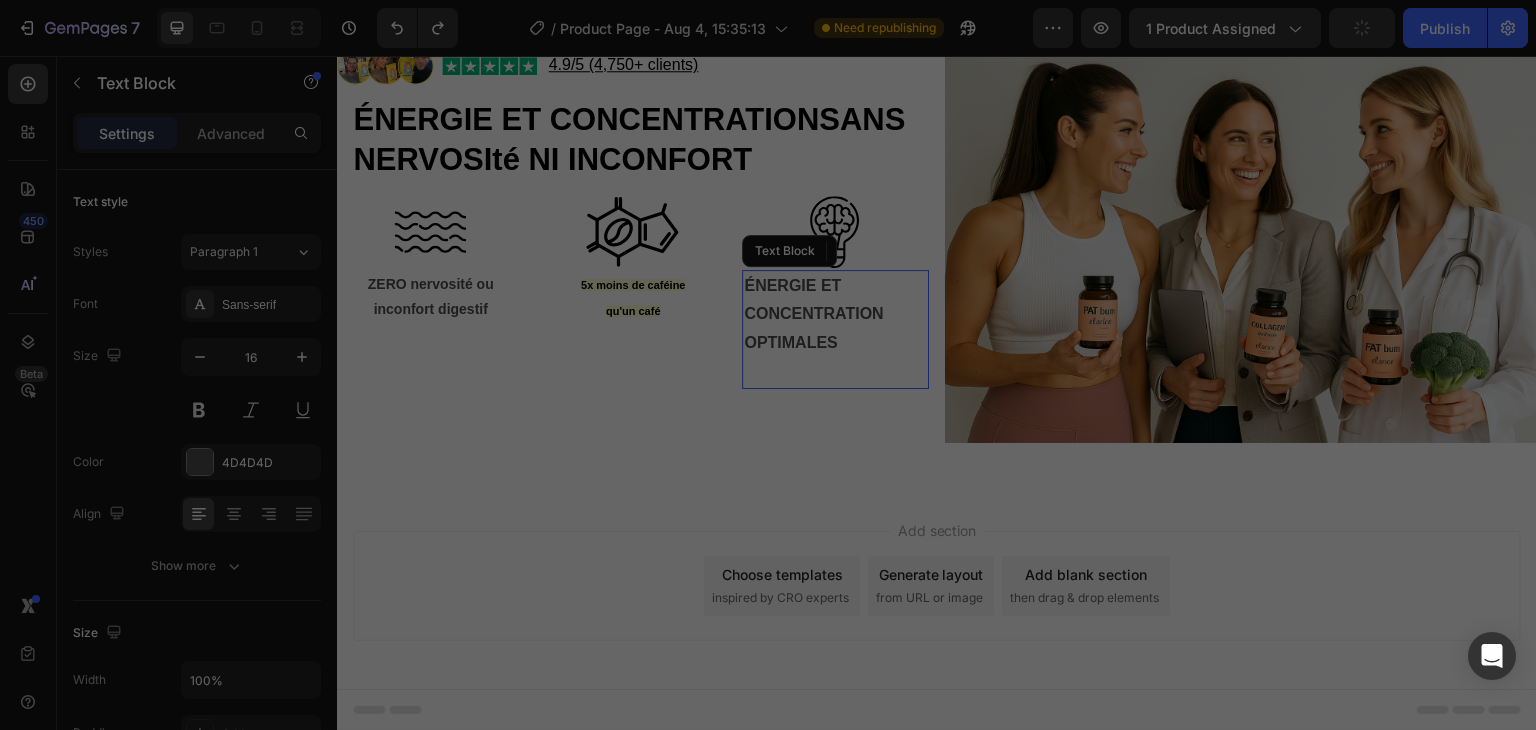 click on "It looks like you're trying to paste content from another page. Please enable clipboard access to complete this action." at bounding box center (790, 359) 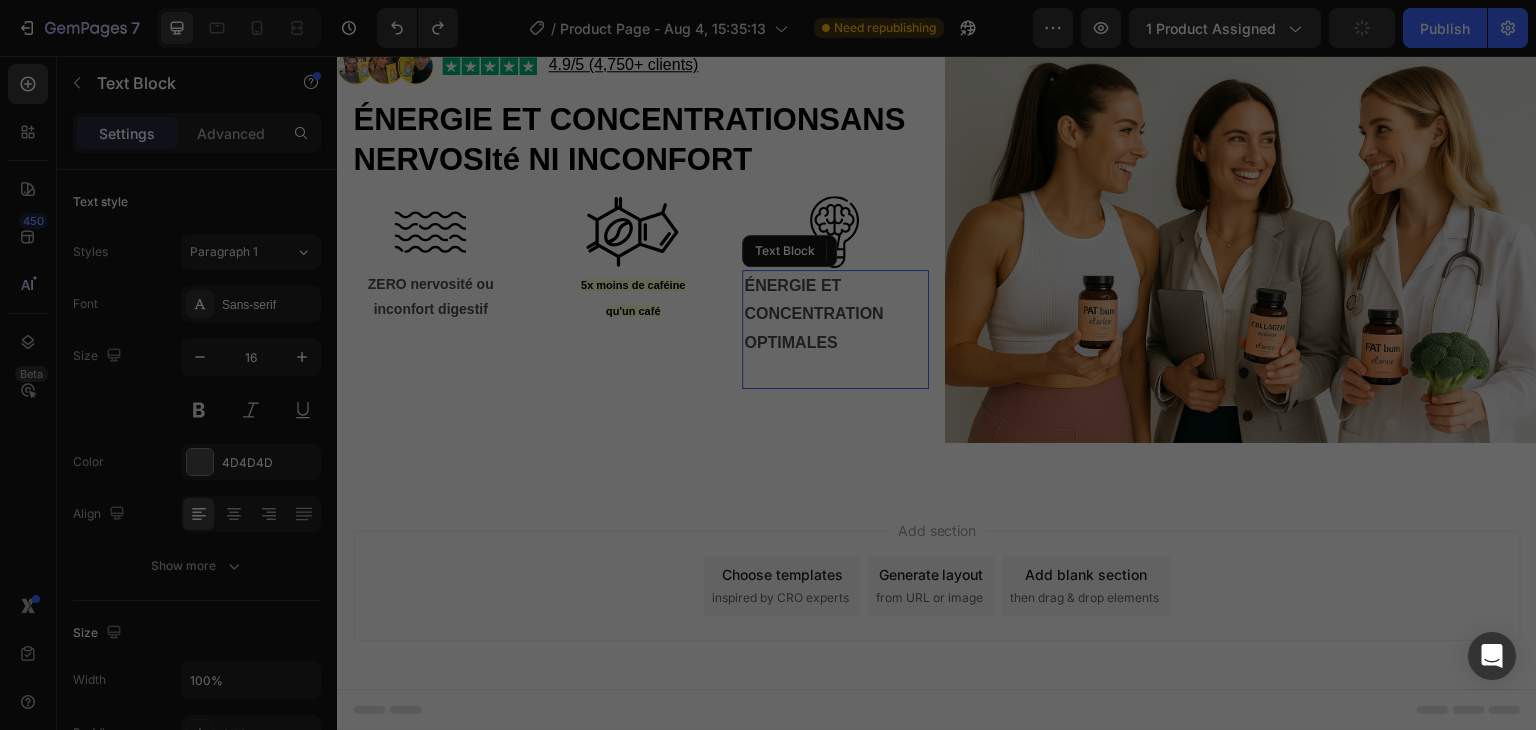 click at bounding box center (768, 365) 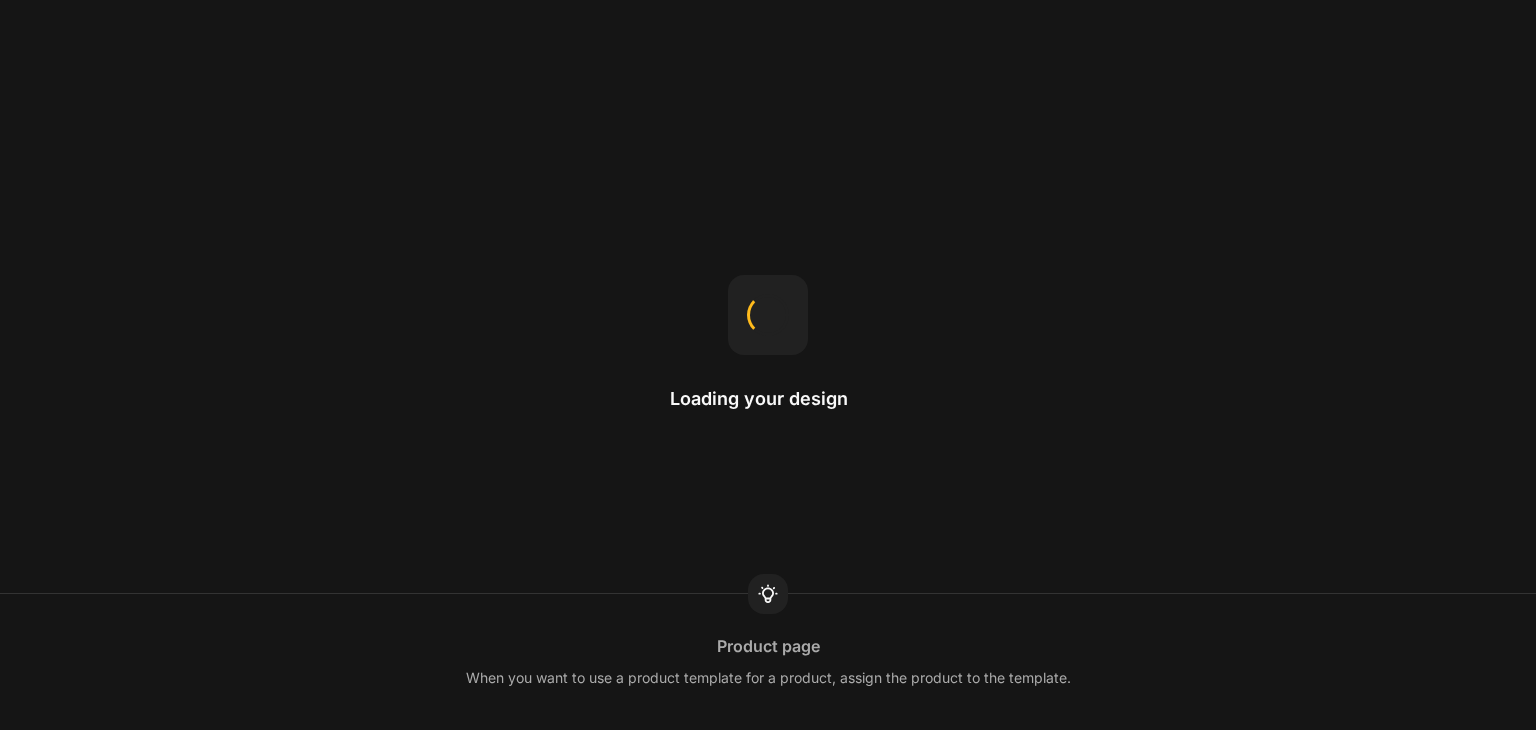 scroll, scrollTop: 0, scrollLeft: 0, axis: both 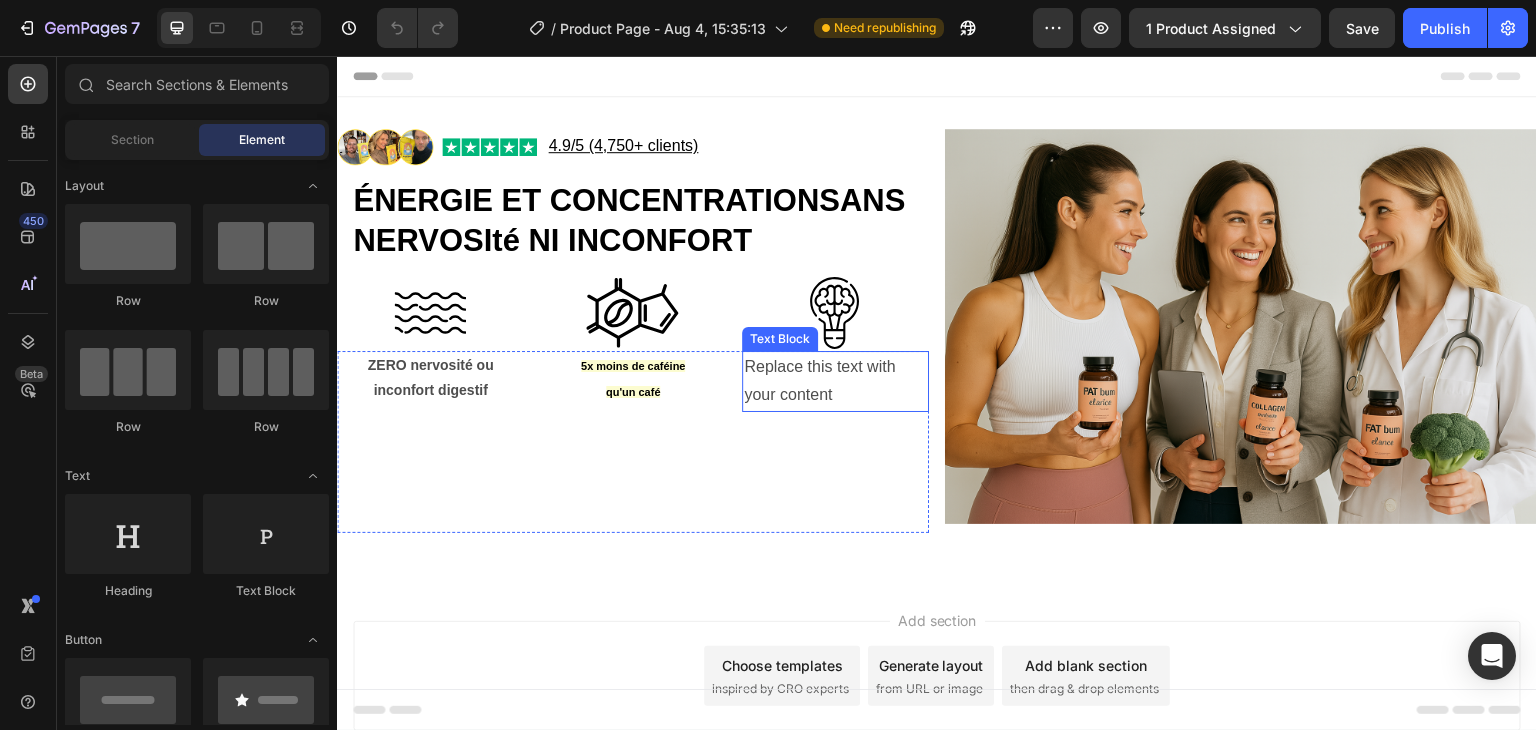 click on "Replace this text with your content" at bounding box center [835, 382] 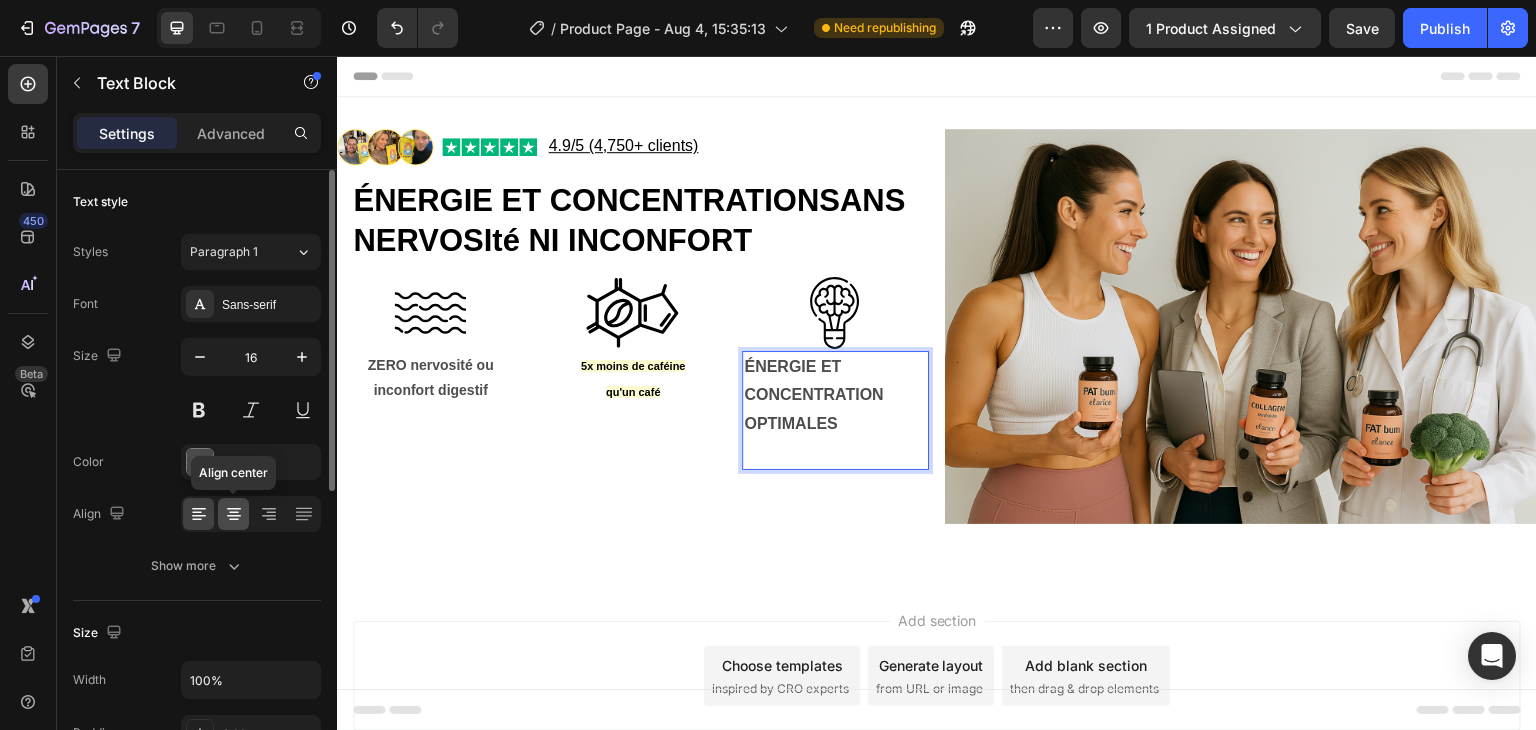 click 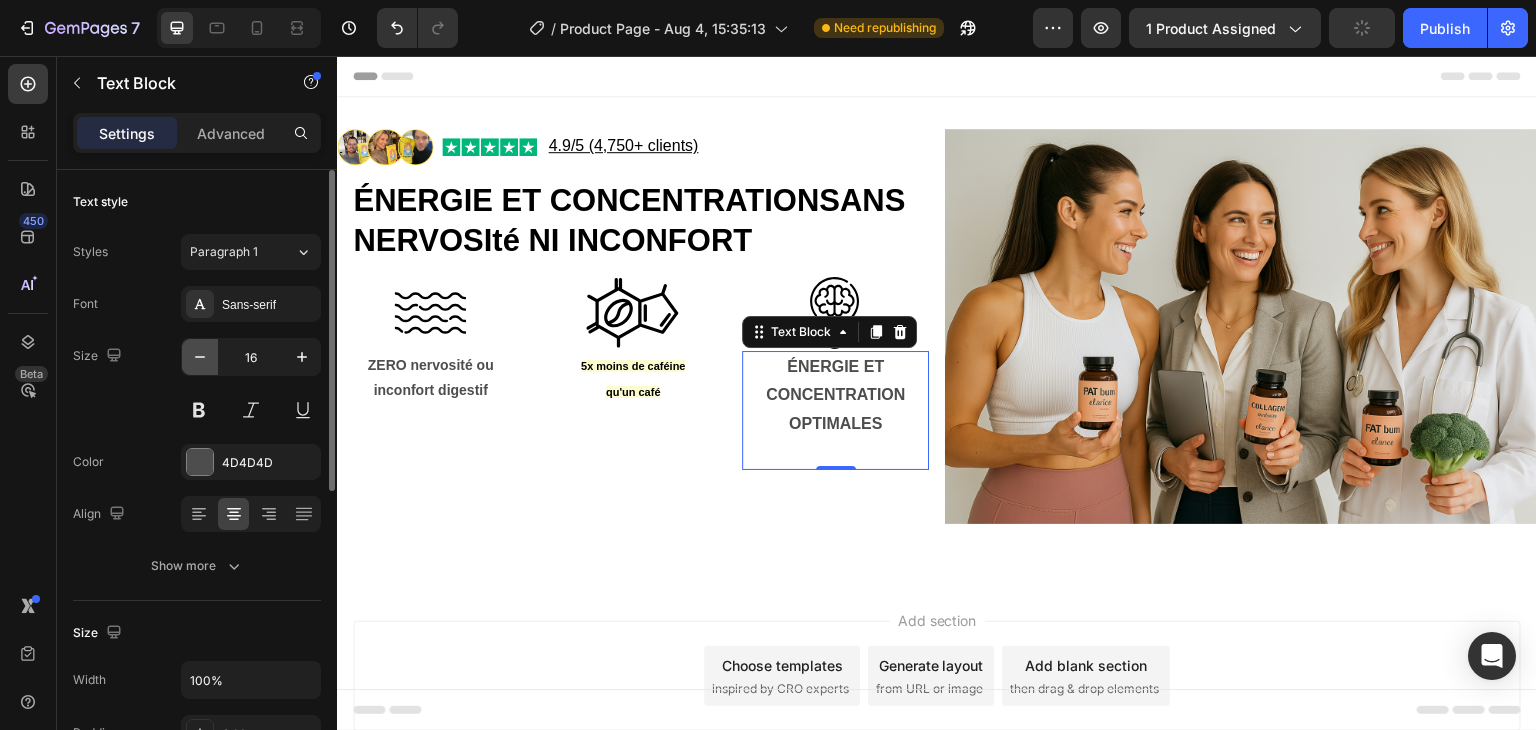 click at bounding box center [200, 357] 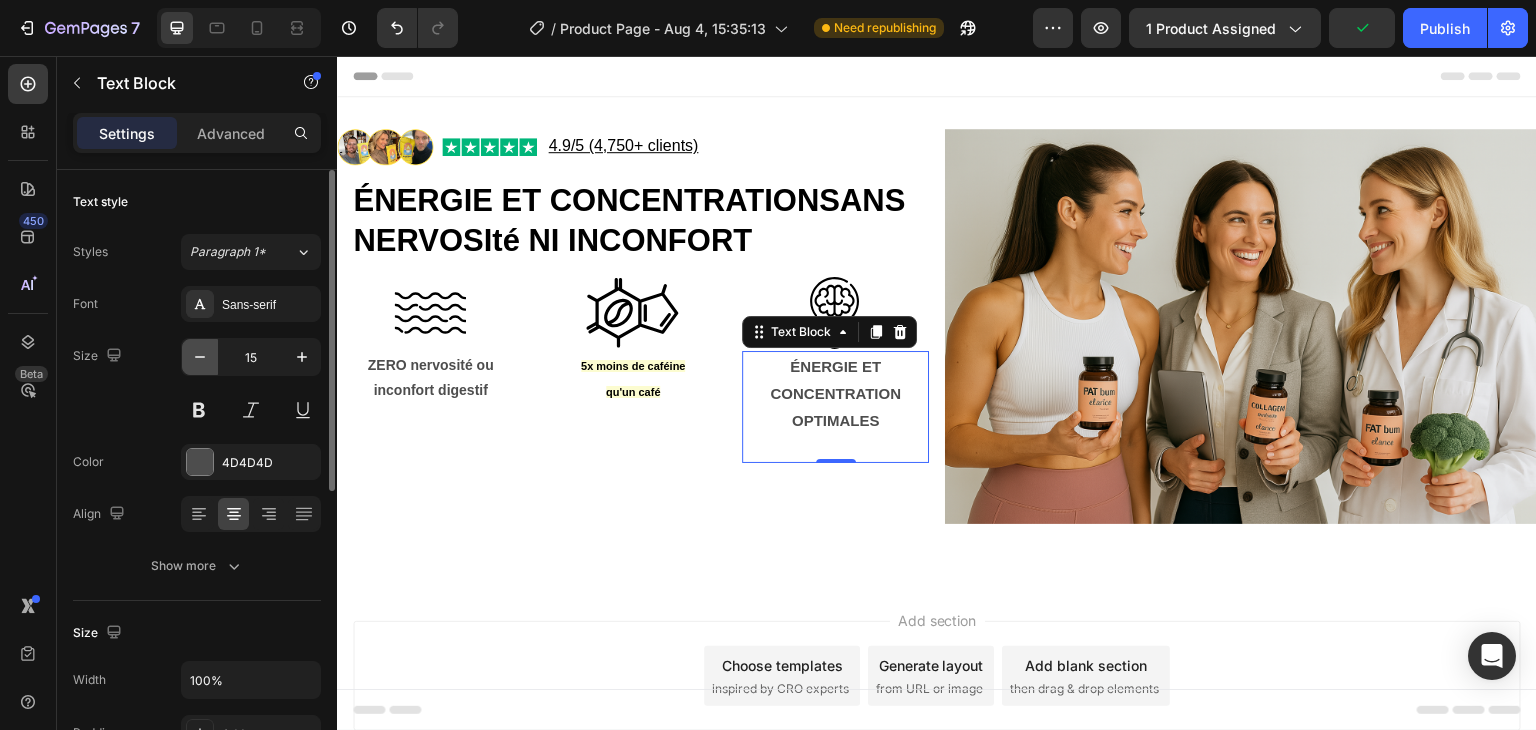 click at bounding box center (200, 357) 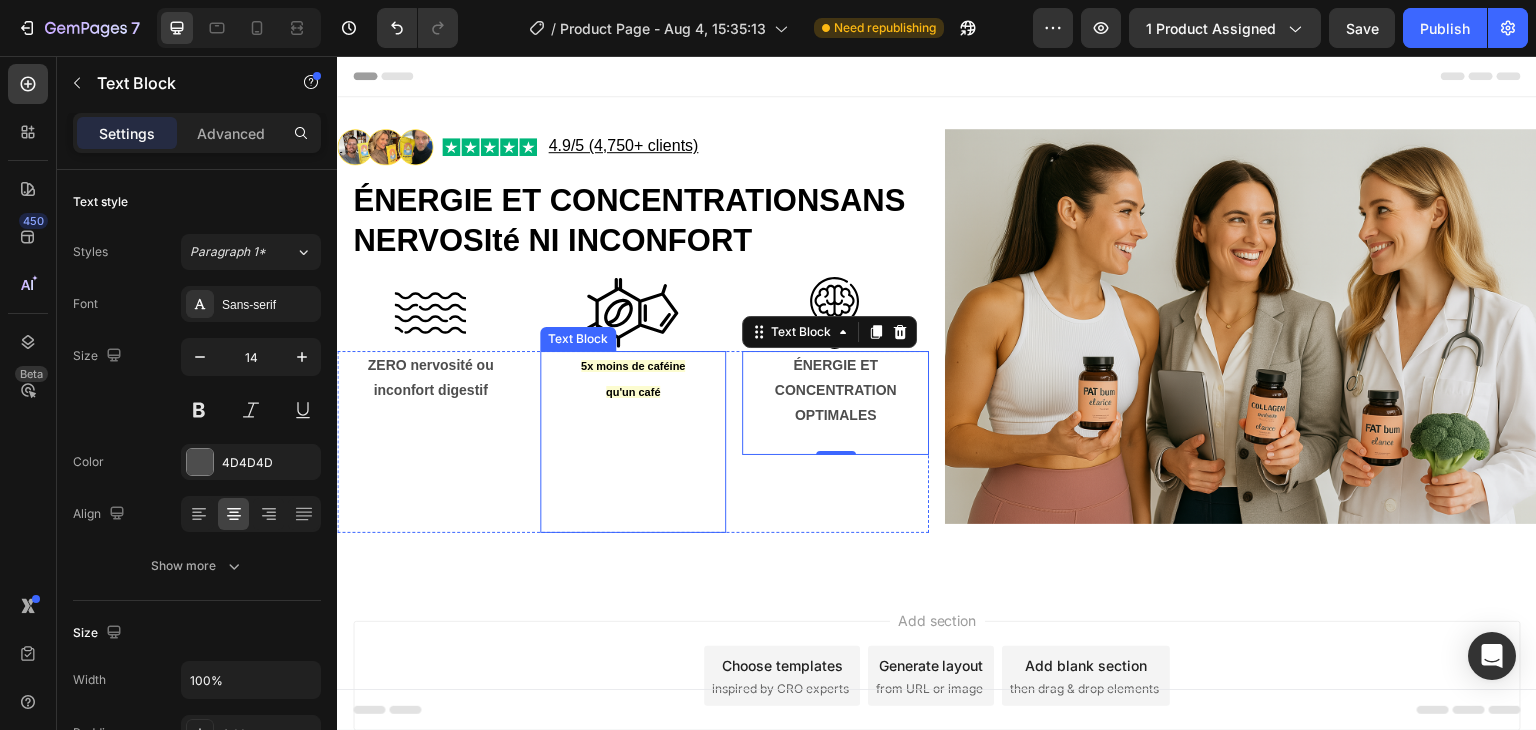click on "5x moins de caféine qu'un café" at bounding box center (633, 379) 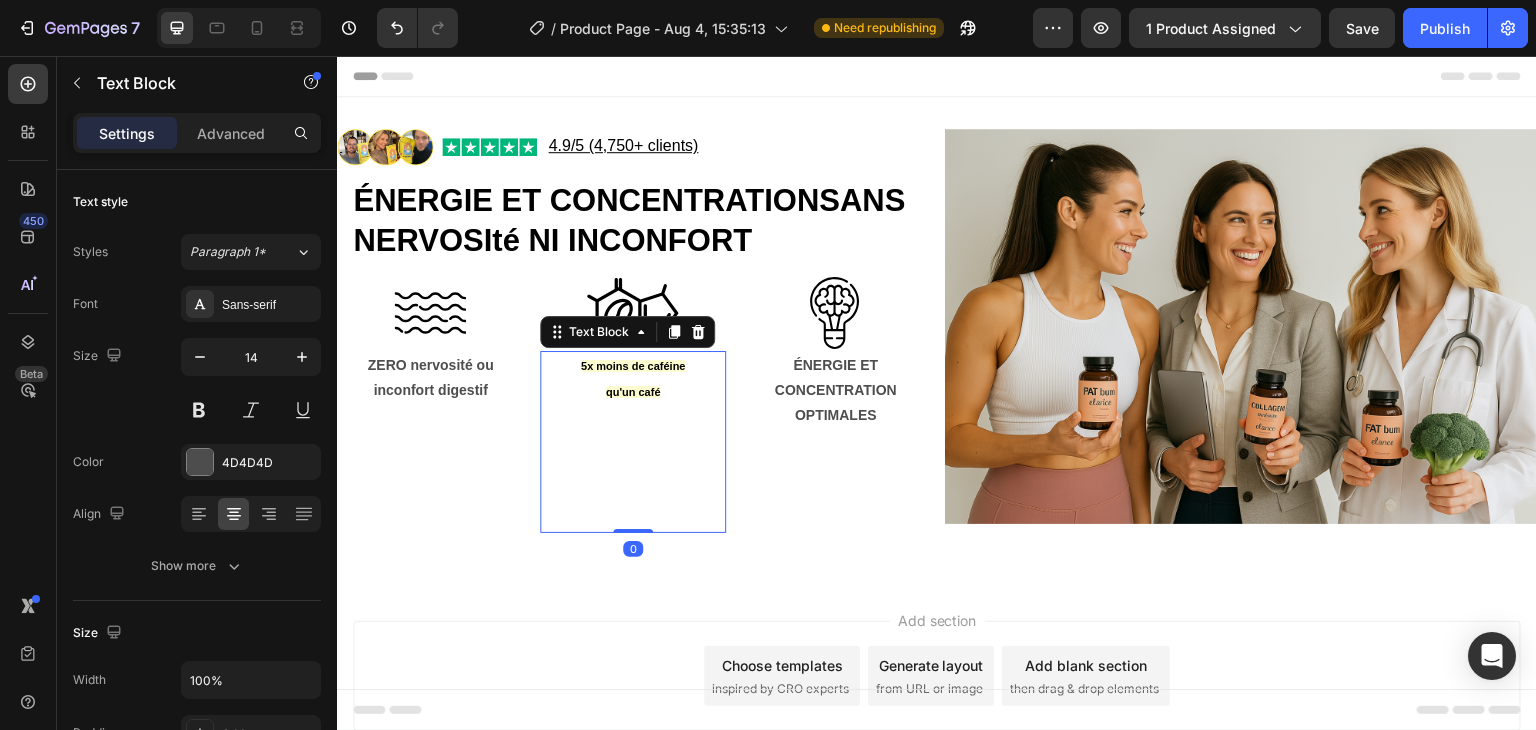 click on "5x moins de caféine qu'un café" at bounding box center [633, 379] 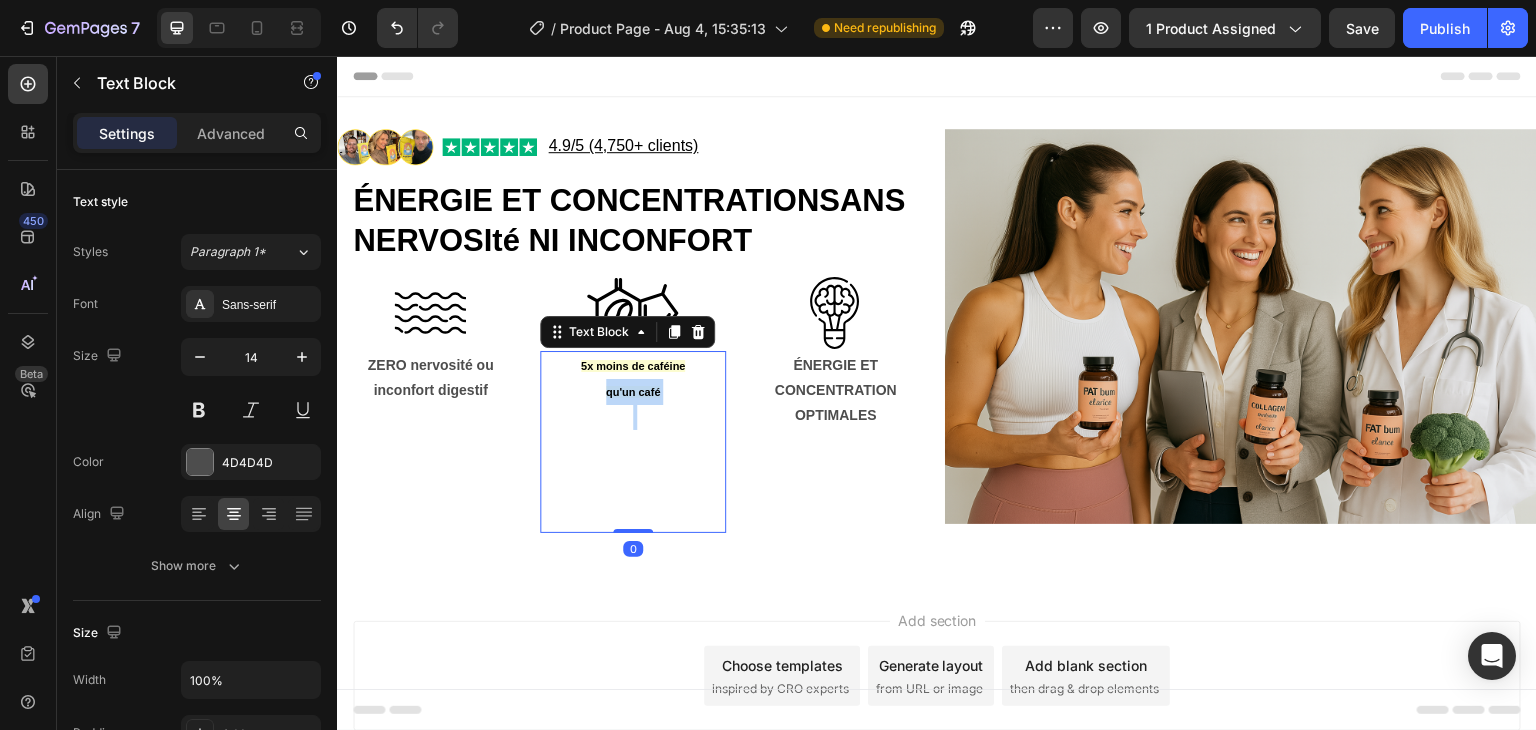 click on "5x moins de caféine qu'un café" at bounding box center [633, 379] 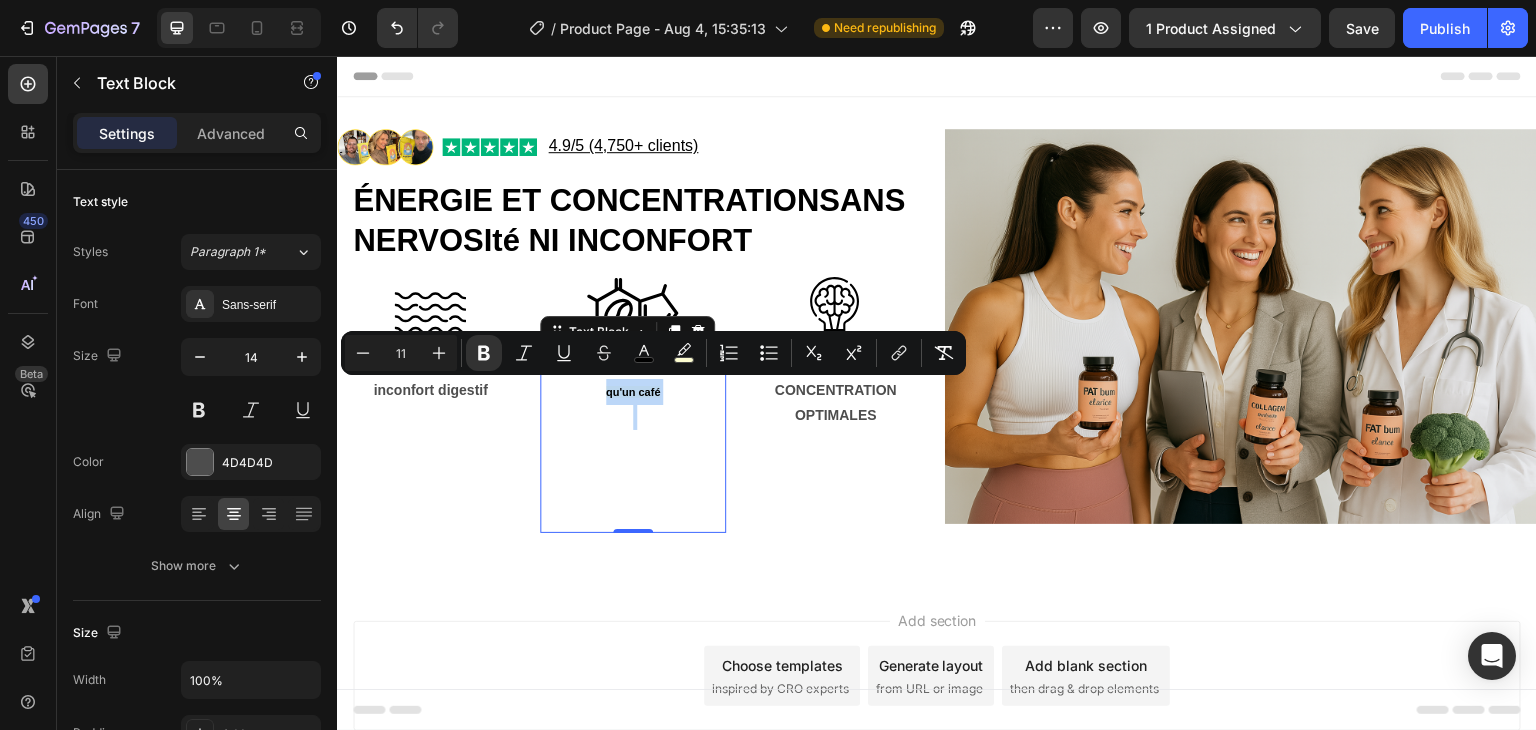 click on "5x moins de caféine qu'un café" at bounding box center [633, 379] 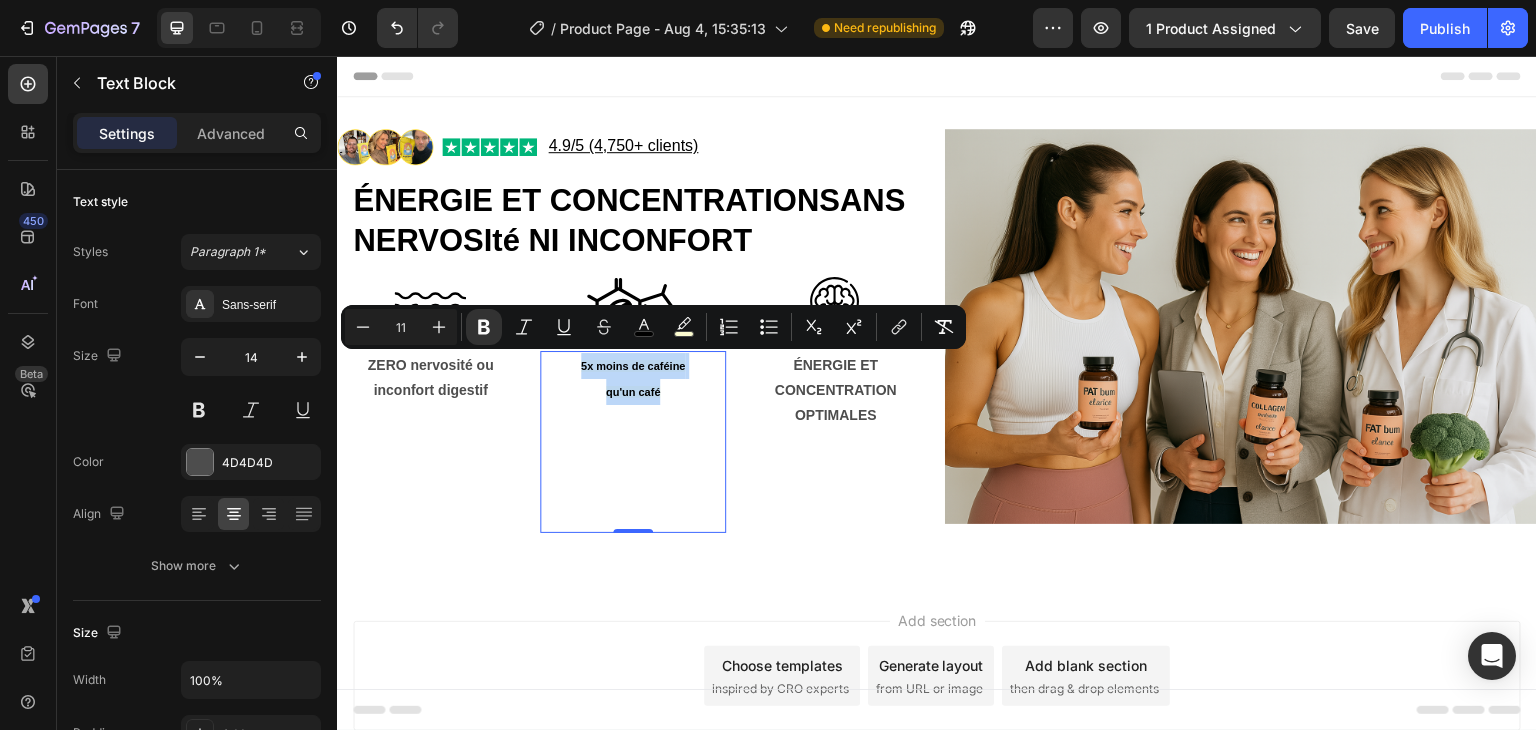 drag, startPoint x: 675, startPoint y: 391, endPoint x: 572, endPoint y: 366, distance: 105.99056 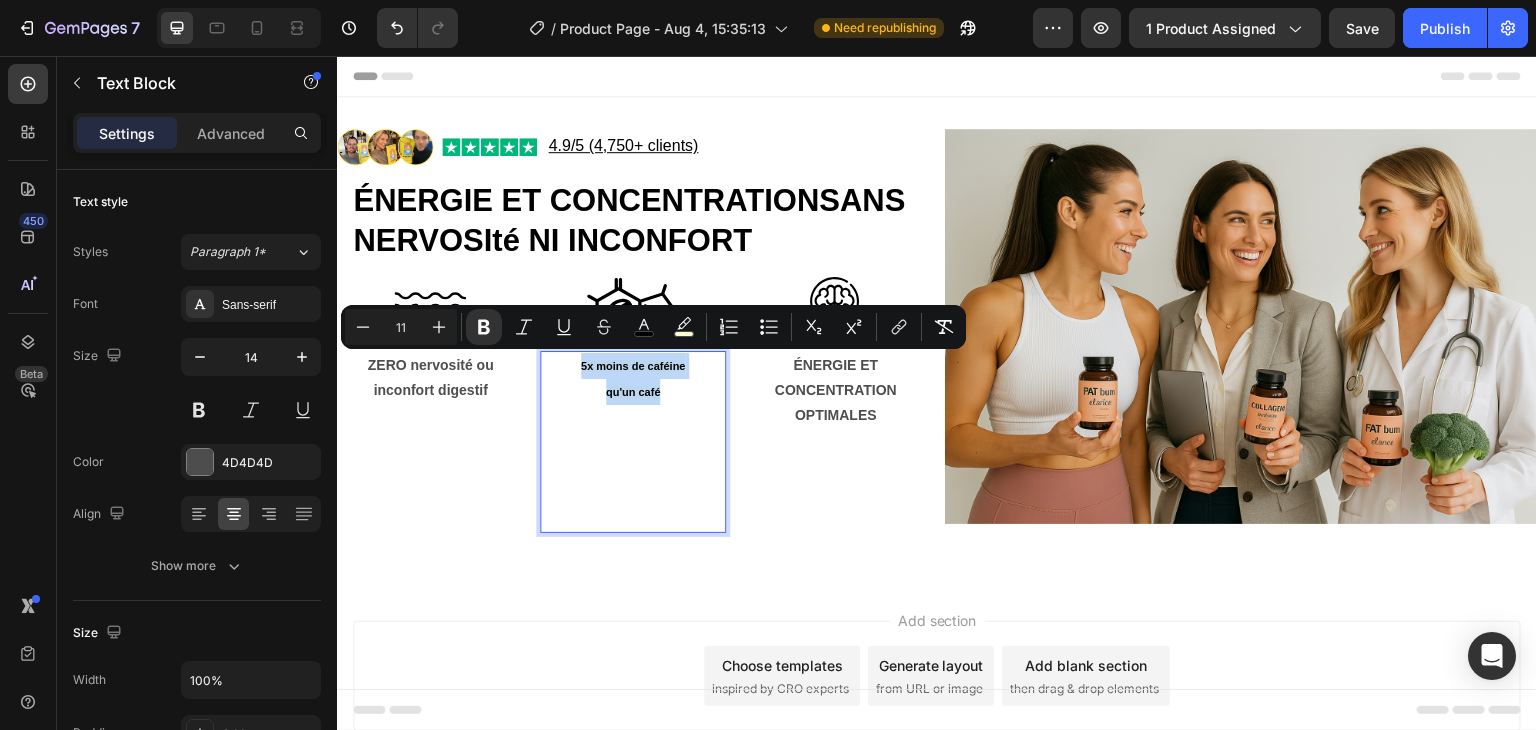 drag, startPoint x: 660, startPoint y: 390, endPoint x: 572, endPoint y: 370, distance: 90.24411 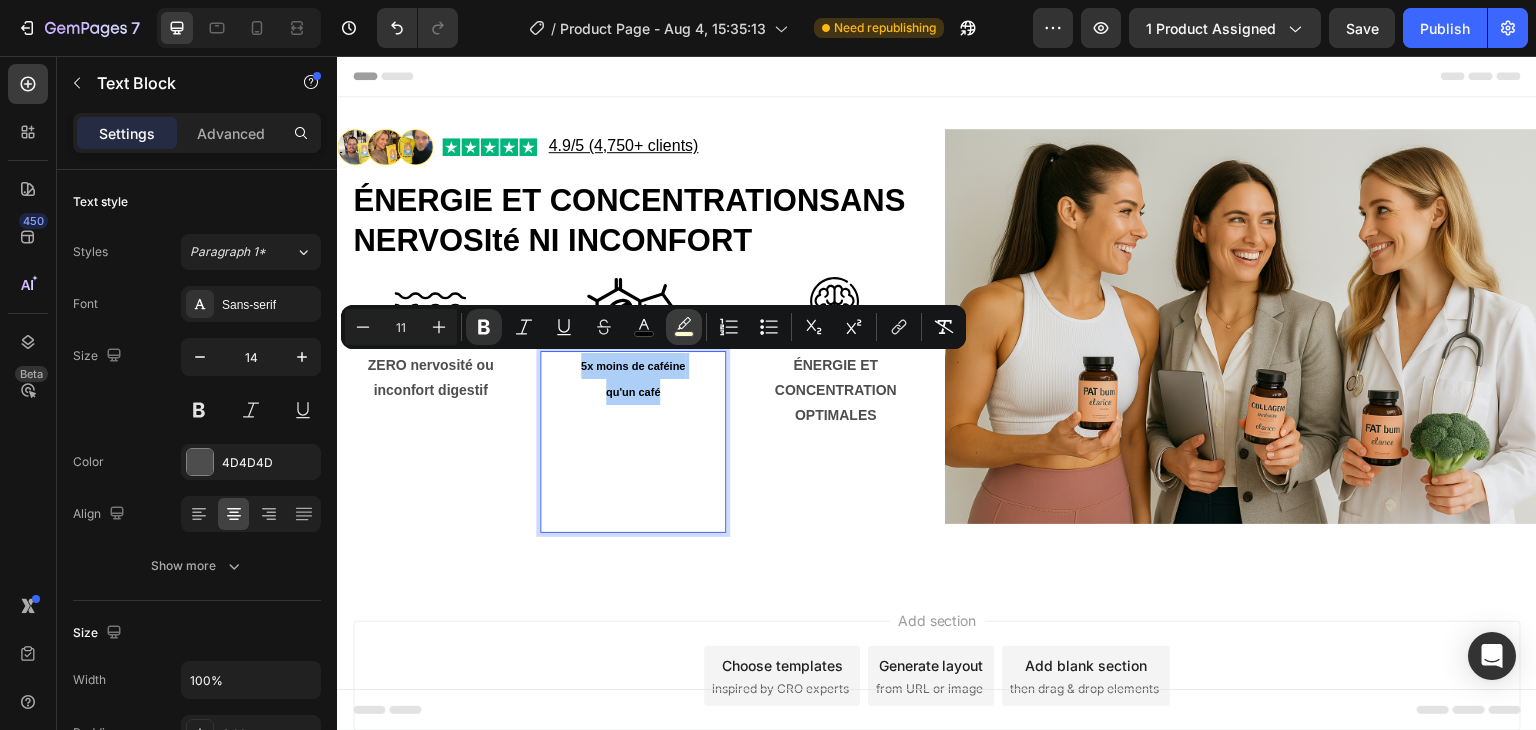 click 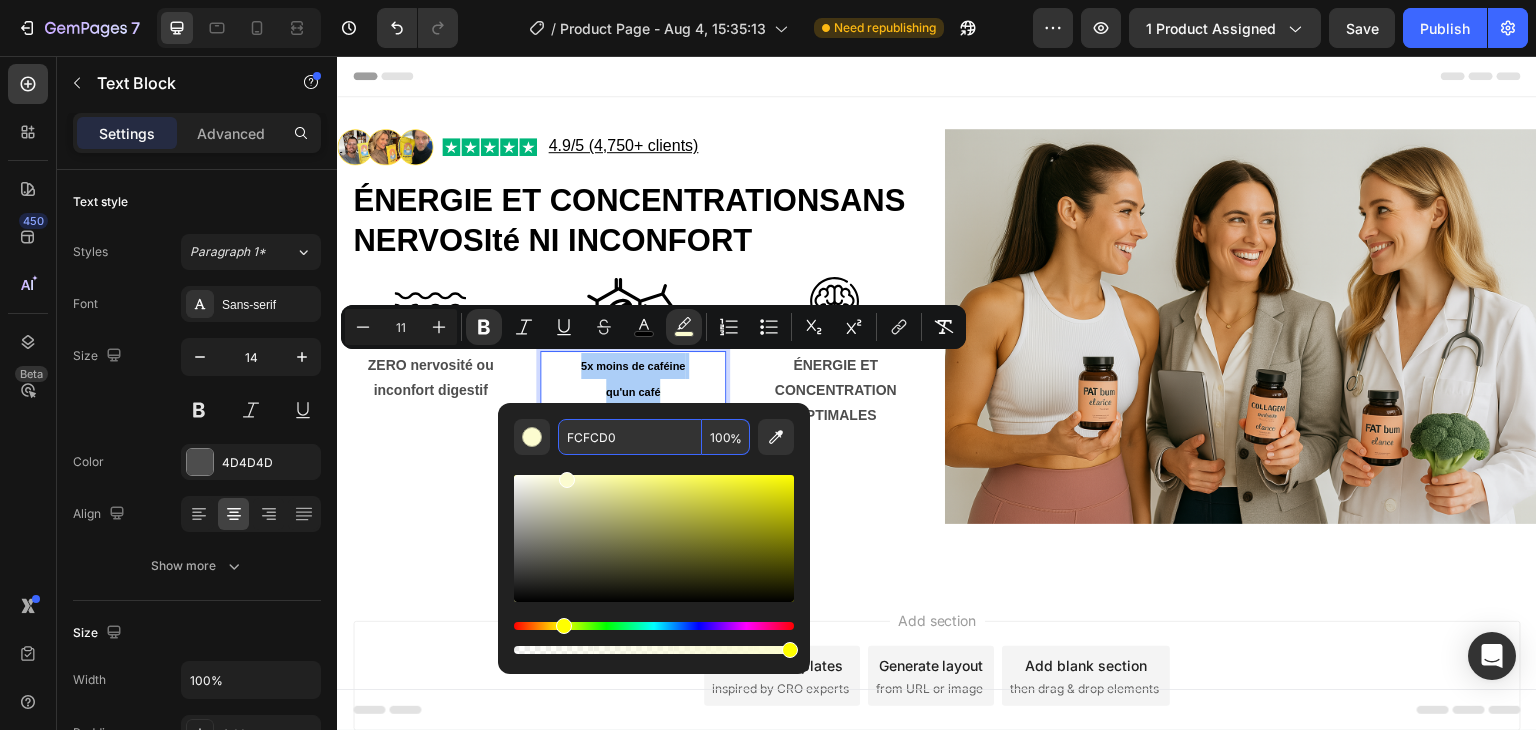 click on "FCFCD0" at bounding box center (630, 437) 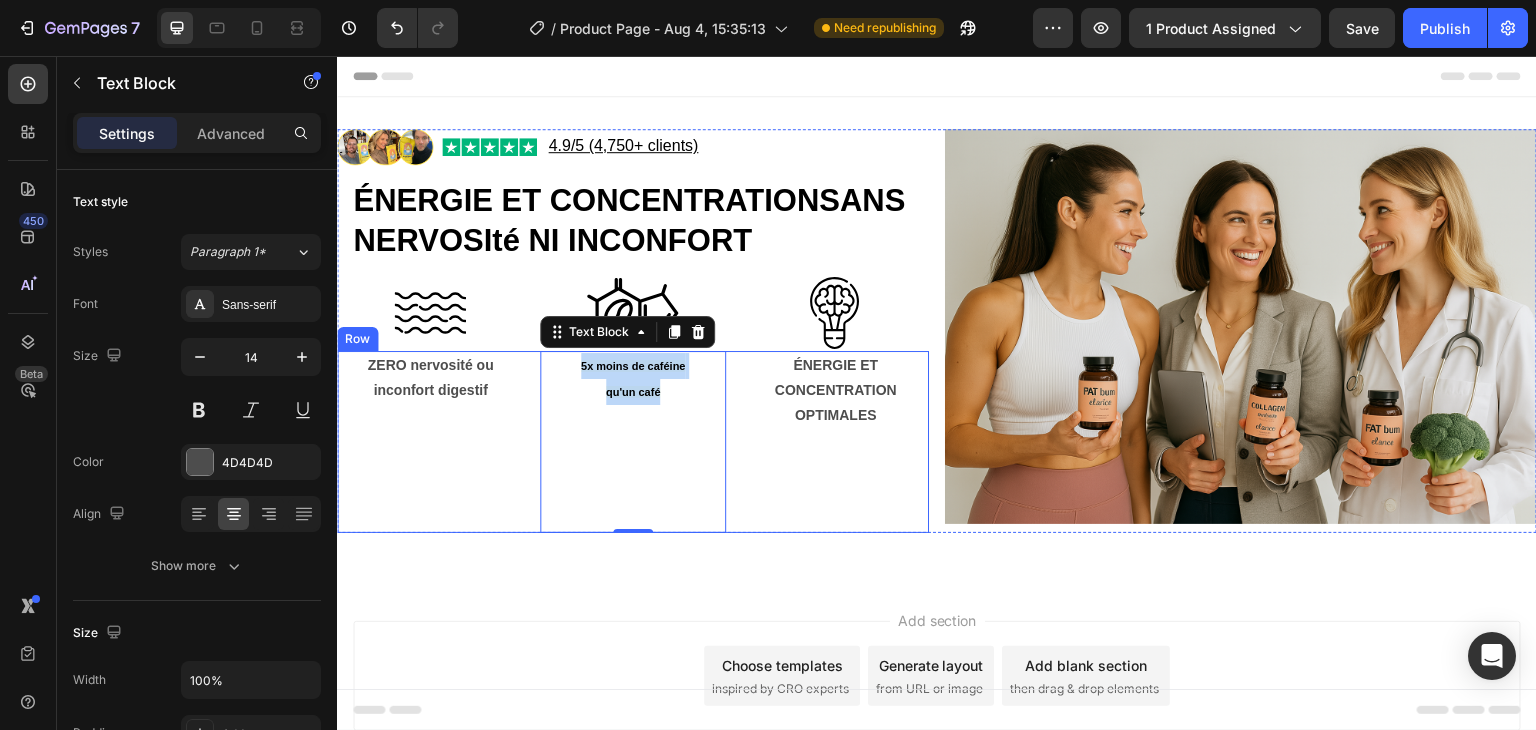 click on "ÉNERGIE ET CONCENTRATION OPTIMALES Text Block" at bounding box center (835, 442) 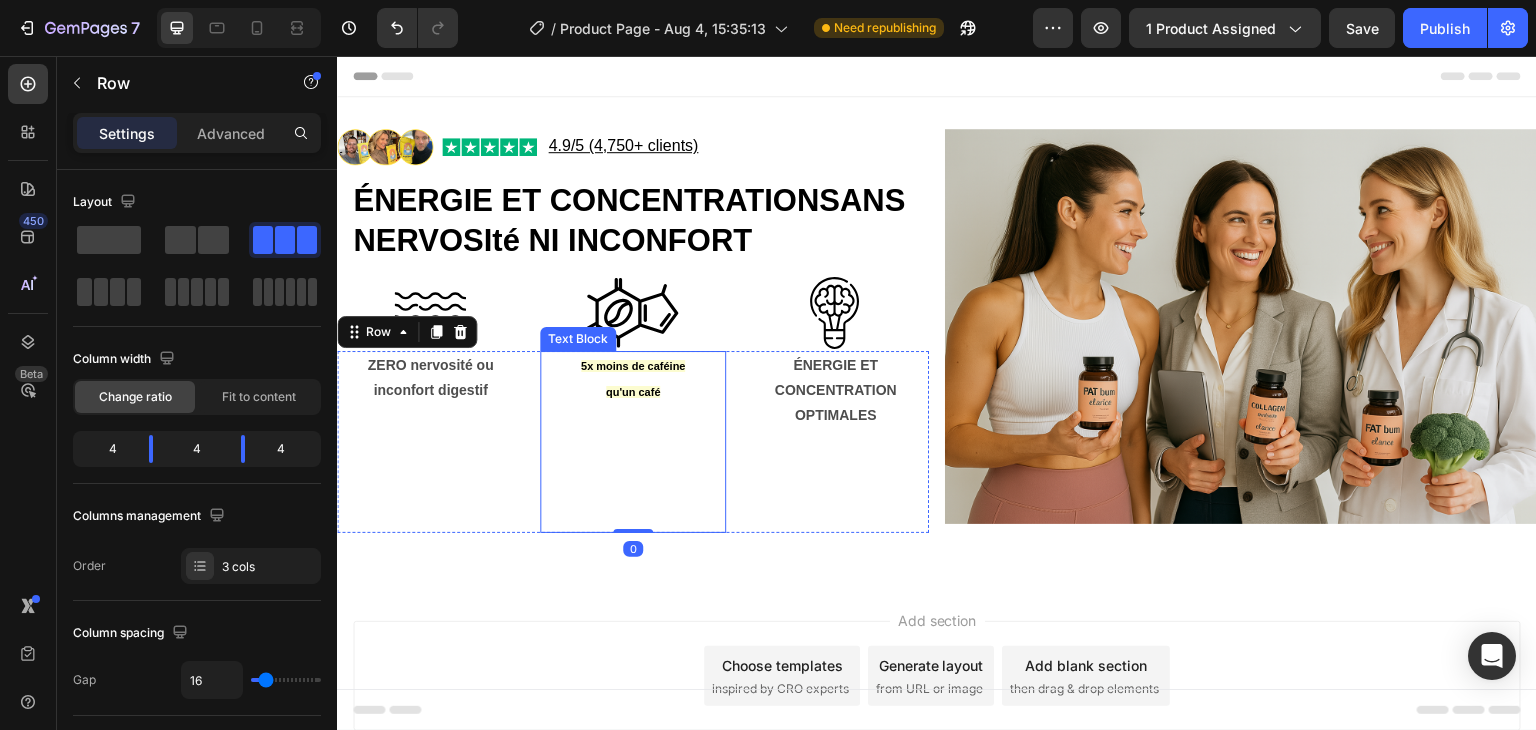 click on "qu'un café" at bounding box center (633, 392) 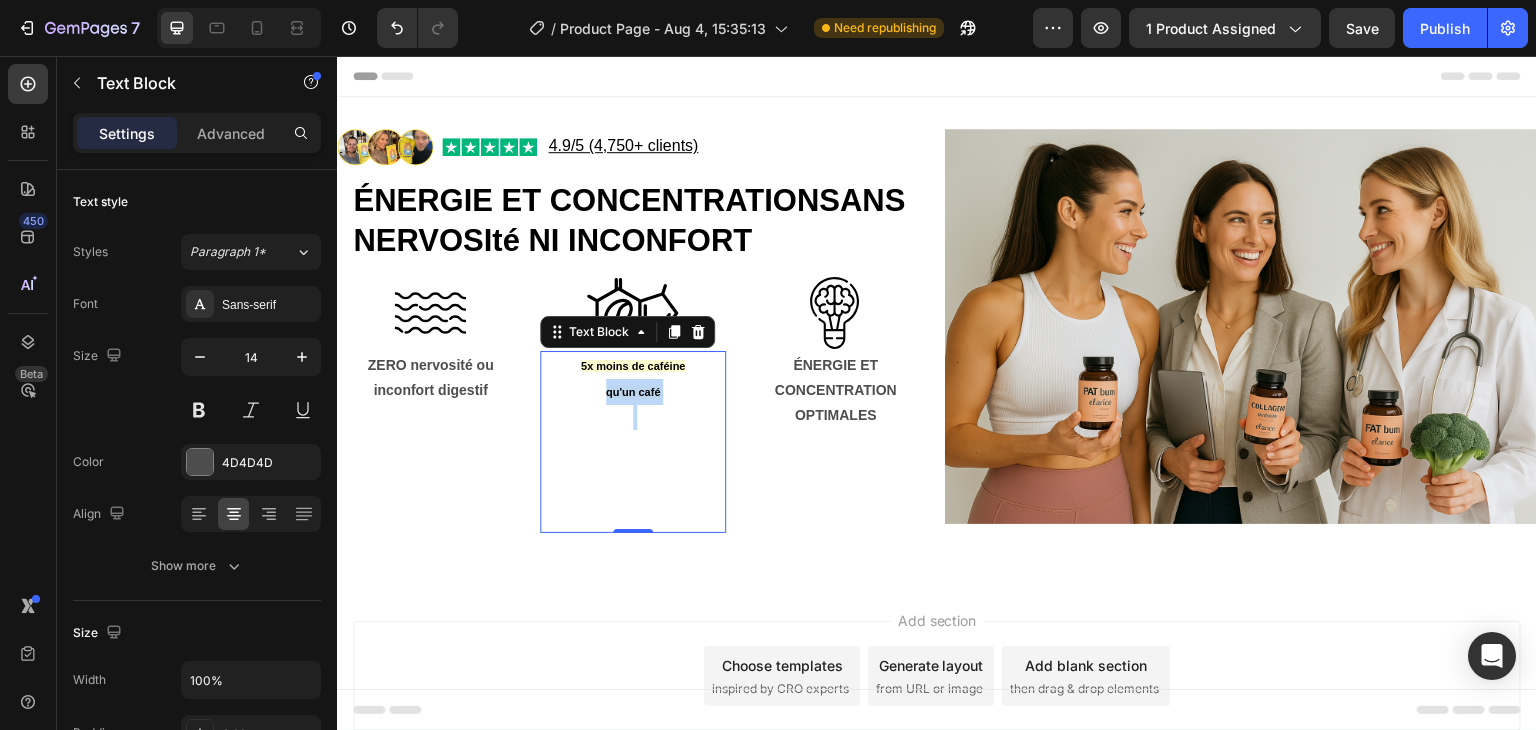 click on "qu'un café" at bounding box center [633, 392] 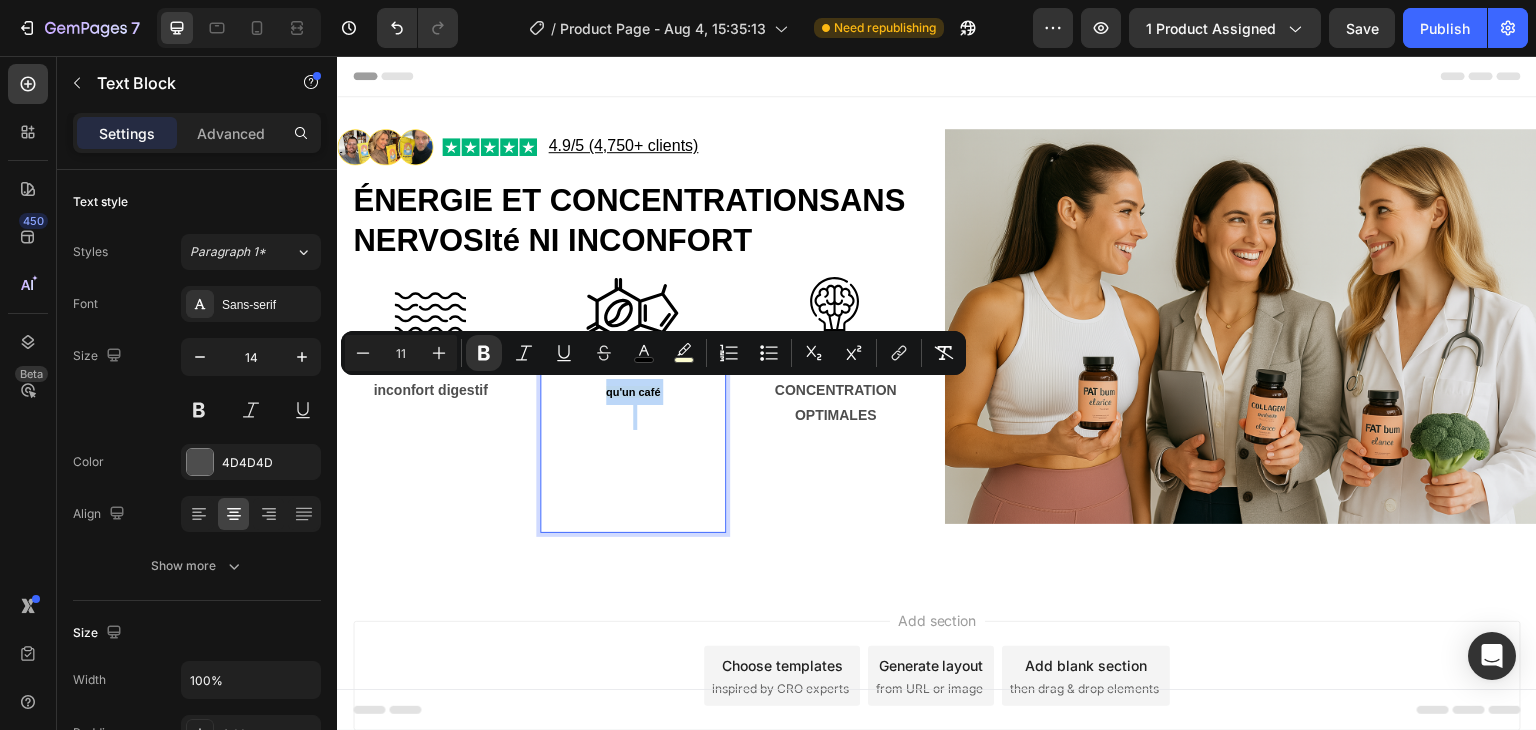 click on "5x moins de caféine qu'un café" at bounding box center [633, 379] 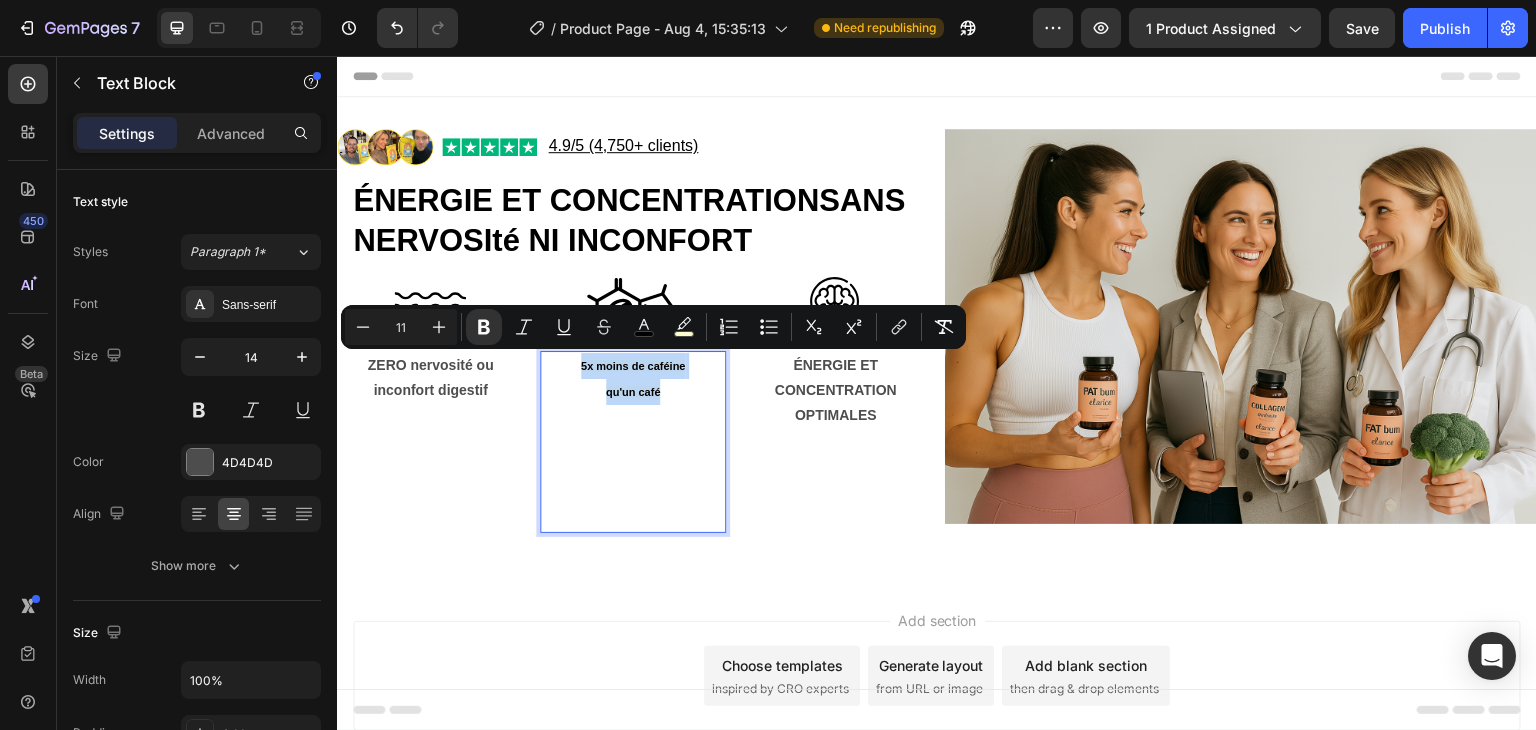 drag, startPoint x: 680, startPoint y: 386, endPoint x: 572, endPoint y: 368, distance: 109.48972 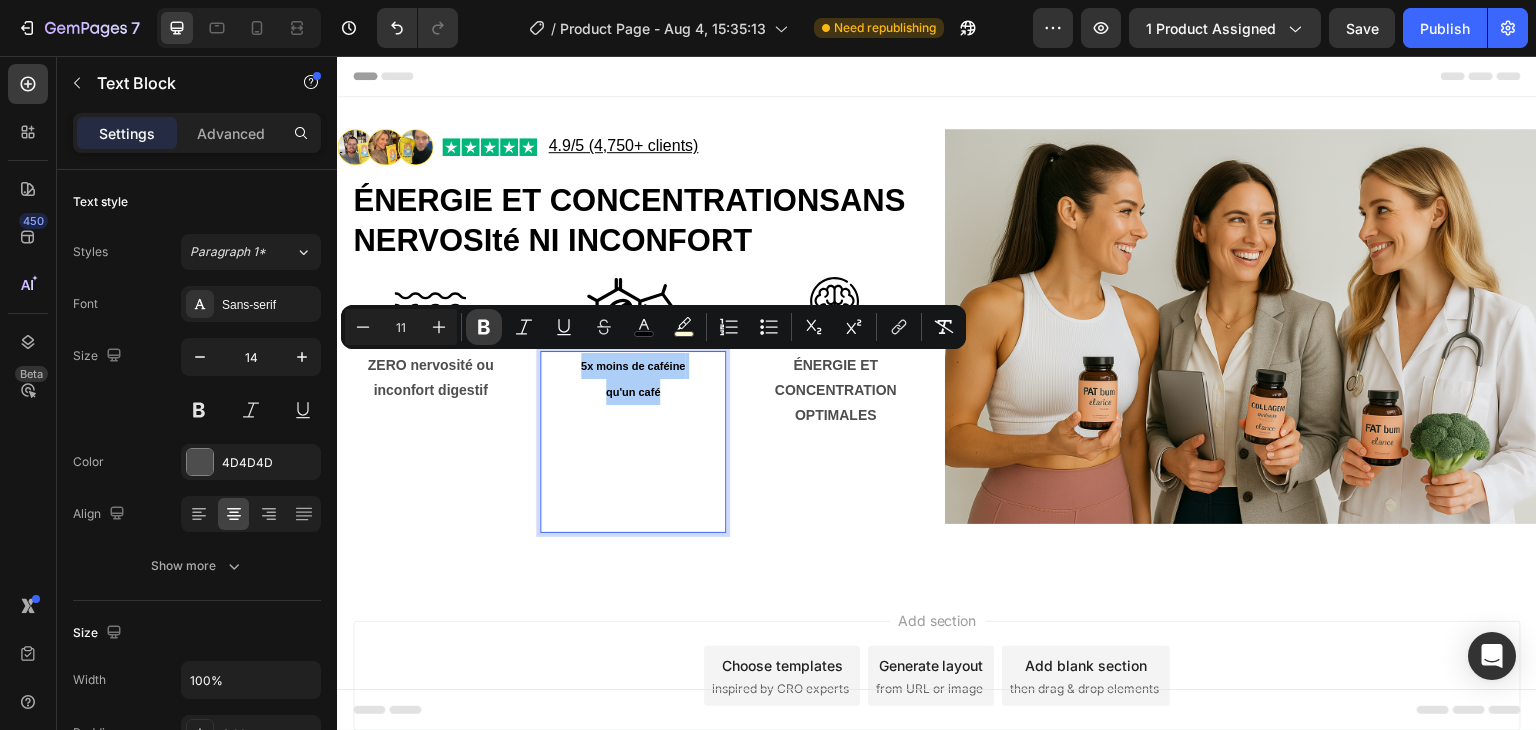click 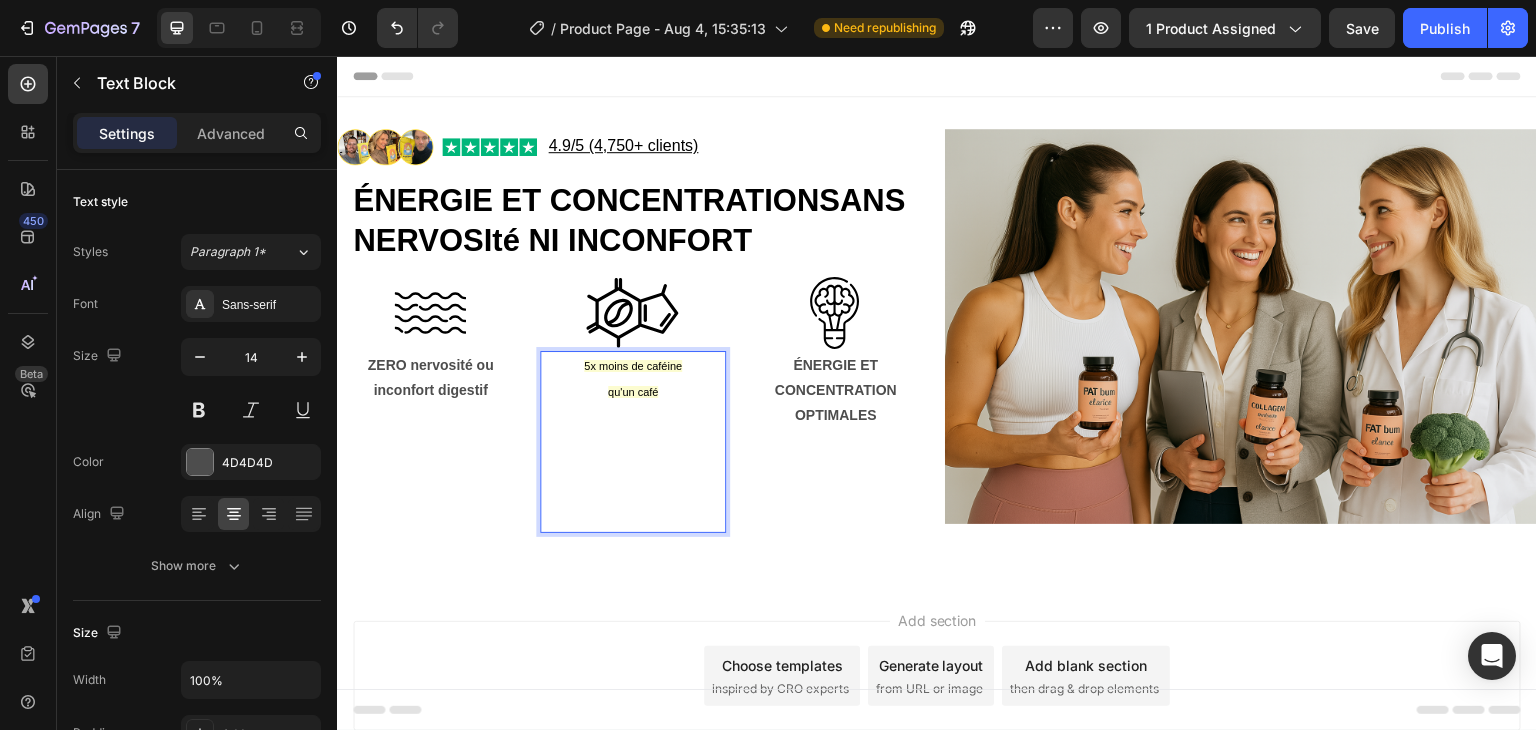 click at bounding box center (430, 313) 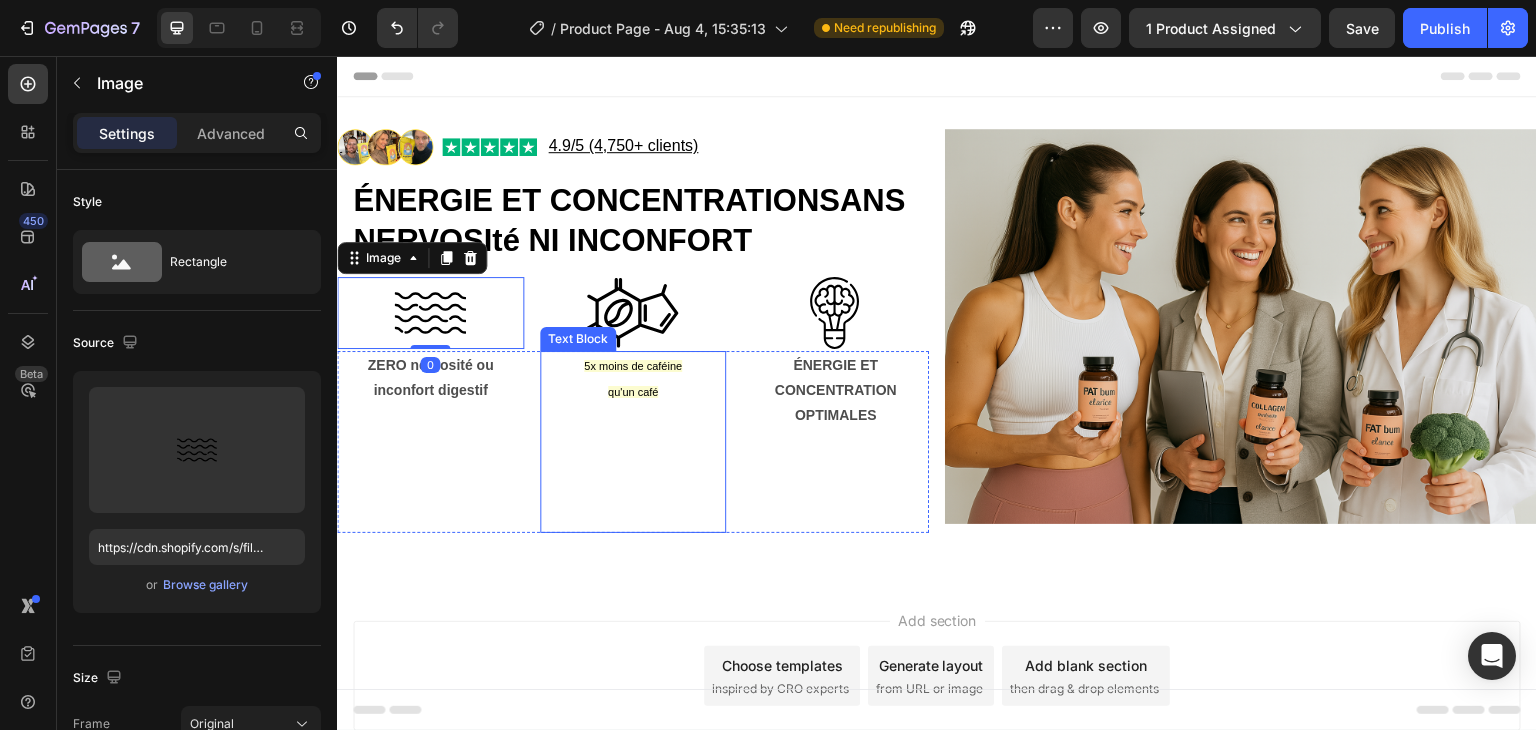 click on "5x moins de caféine qu'un café" at bounding box center (633, 379) 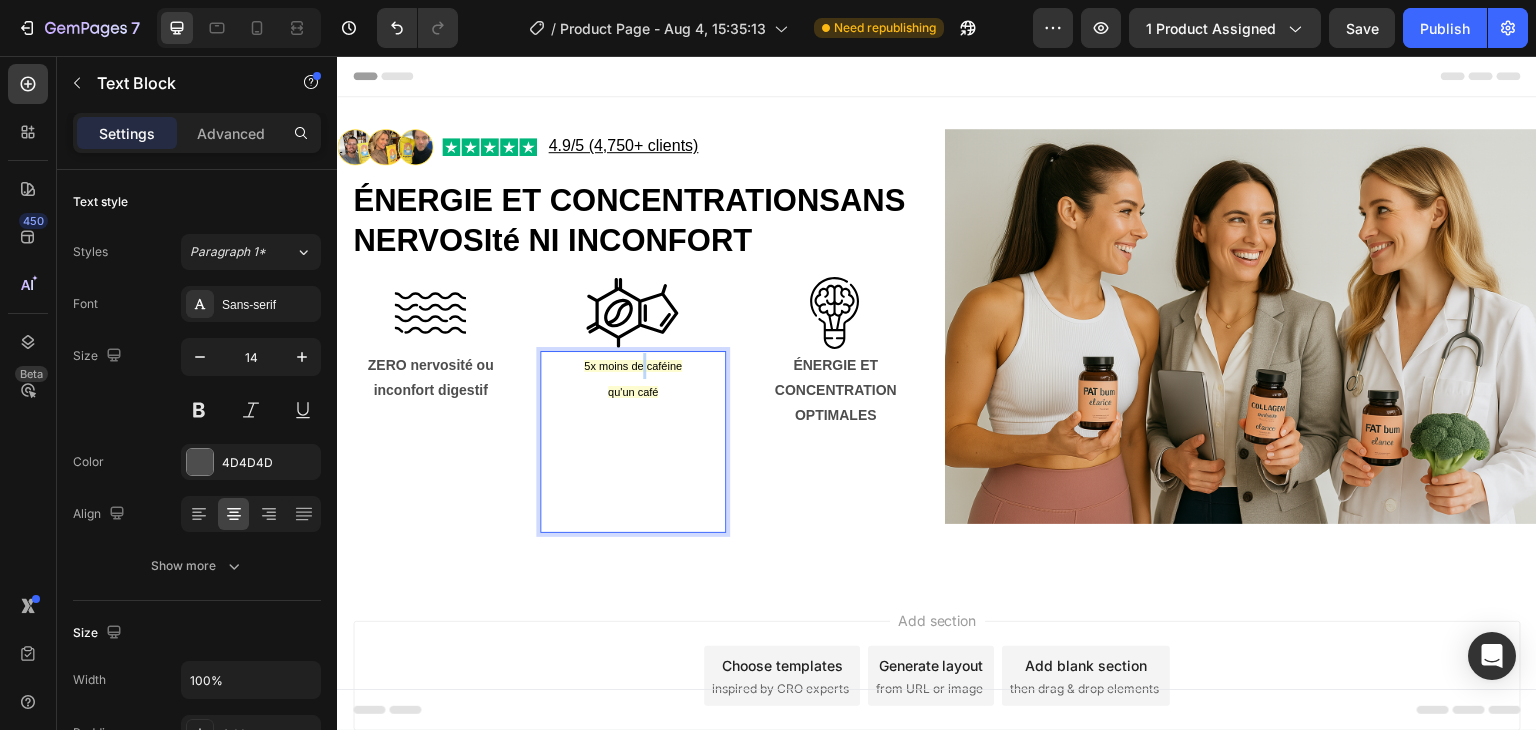 click on "5x moins de caféine qu'un café" at bounding box center [633, 379] 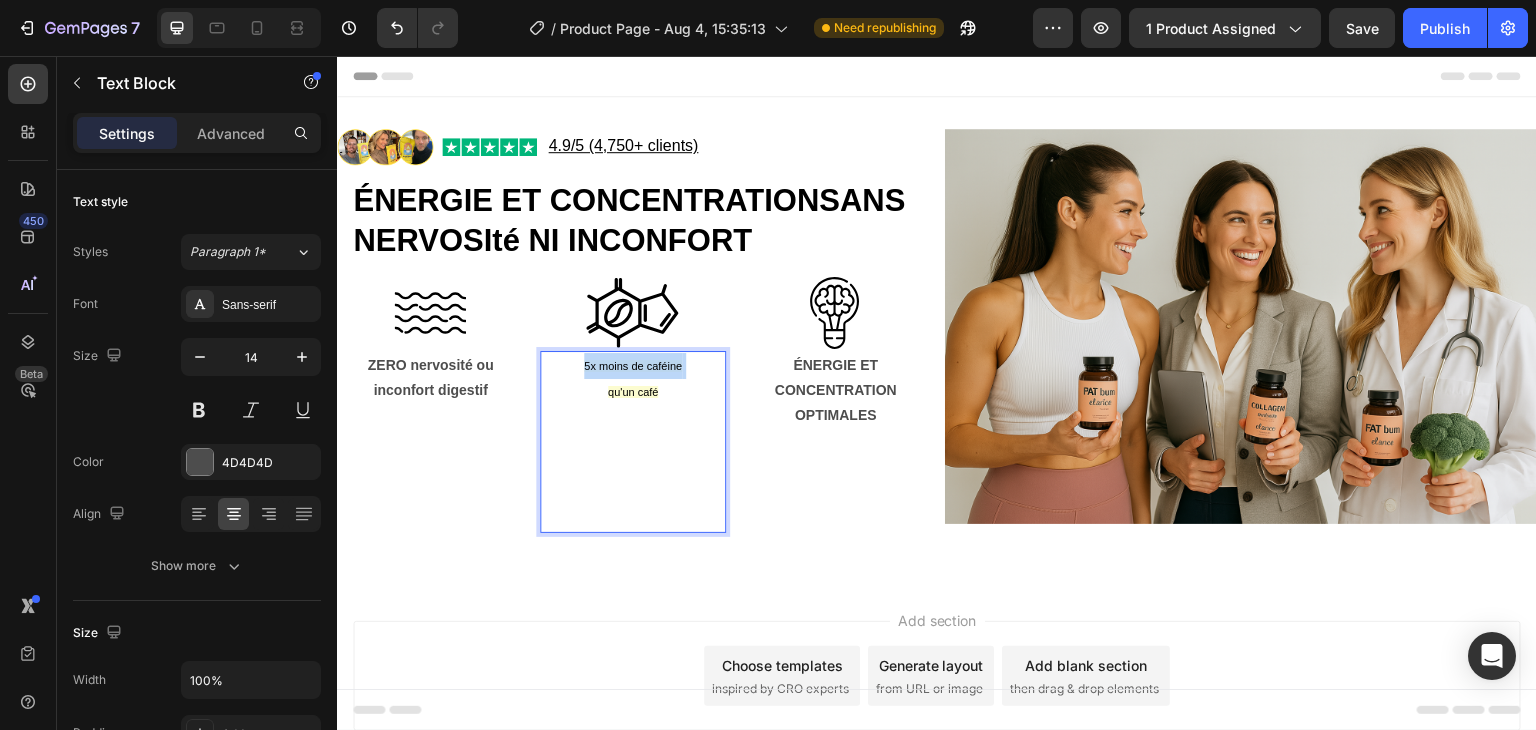 click on "5x moins de caféine qu'un café" at bounding box center [633, 379] 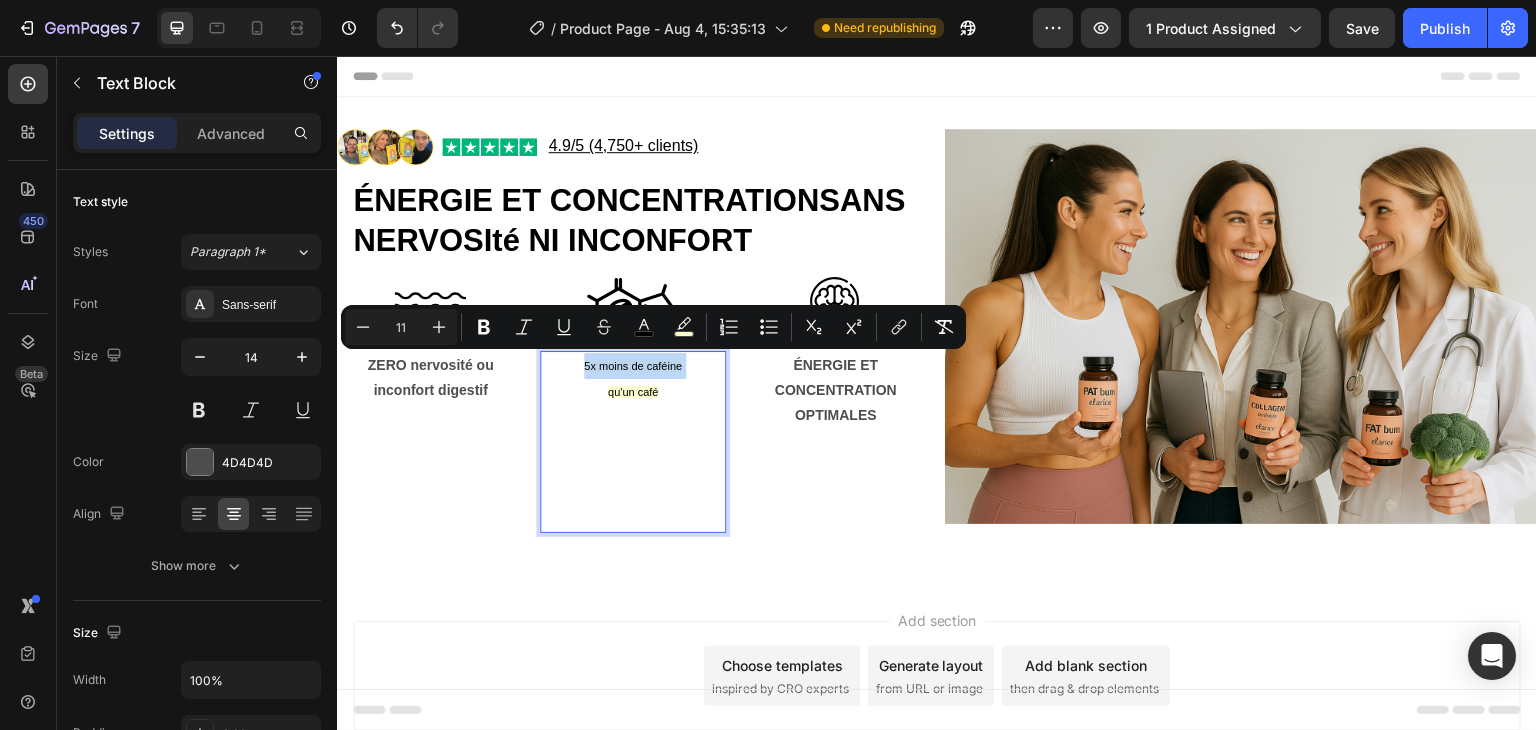 click on "5x moins de caféine qu'un café" at bounding box center [633, 379] 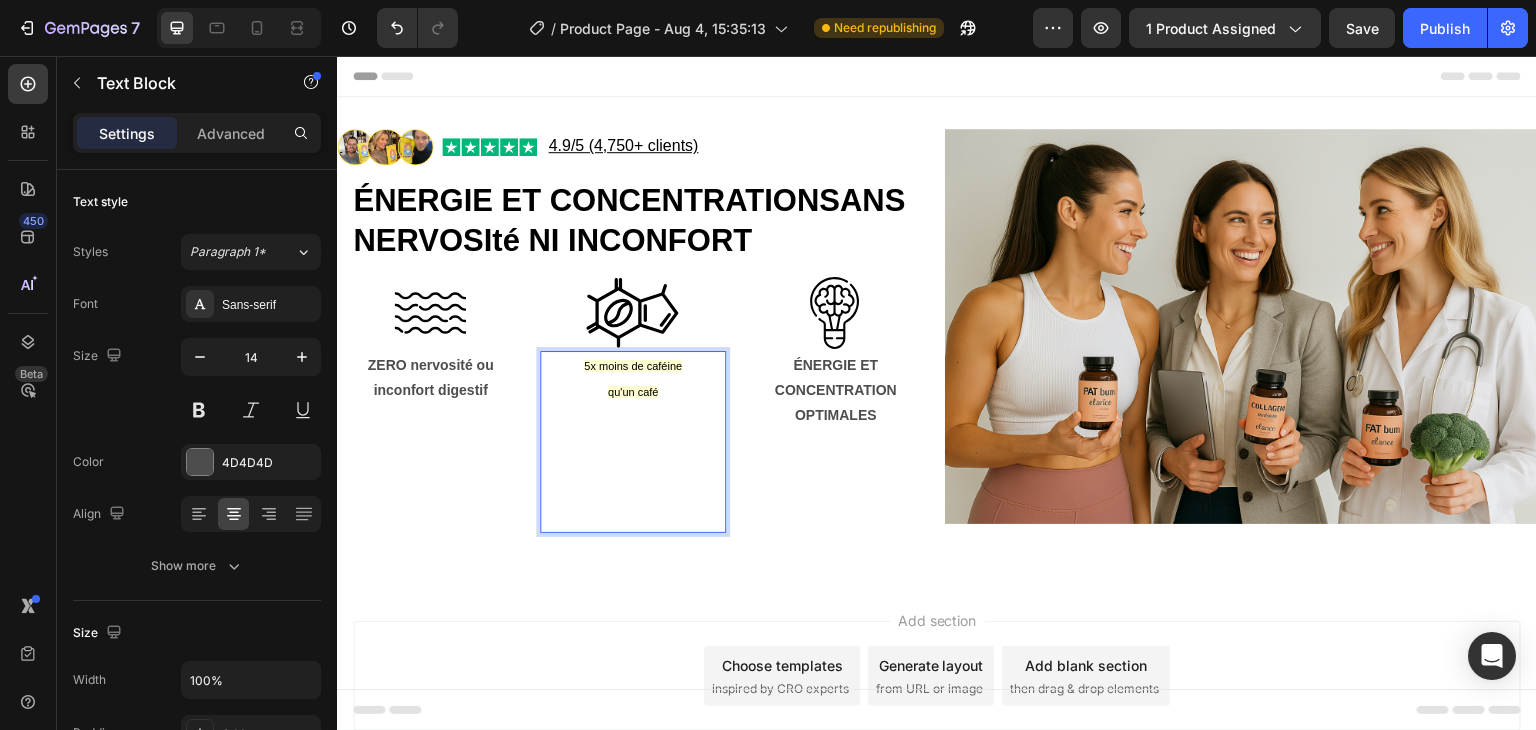click on "5x moins de caféine qu'un café" at bounding box center (633, 379) 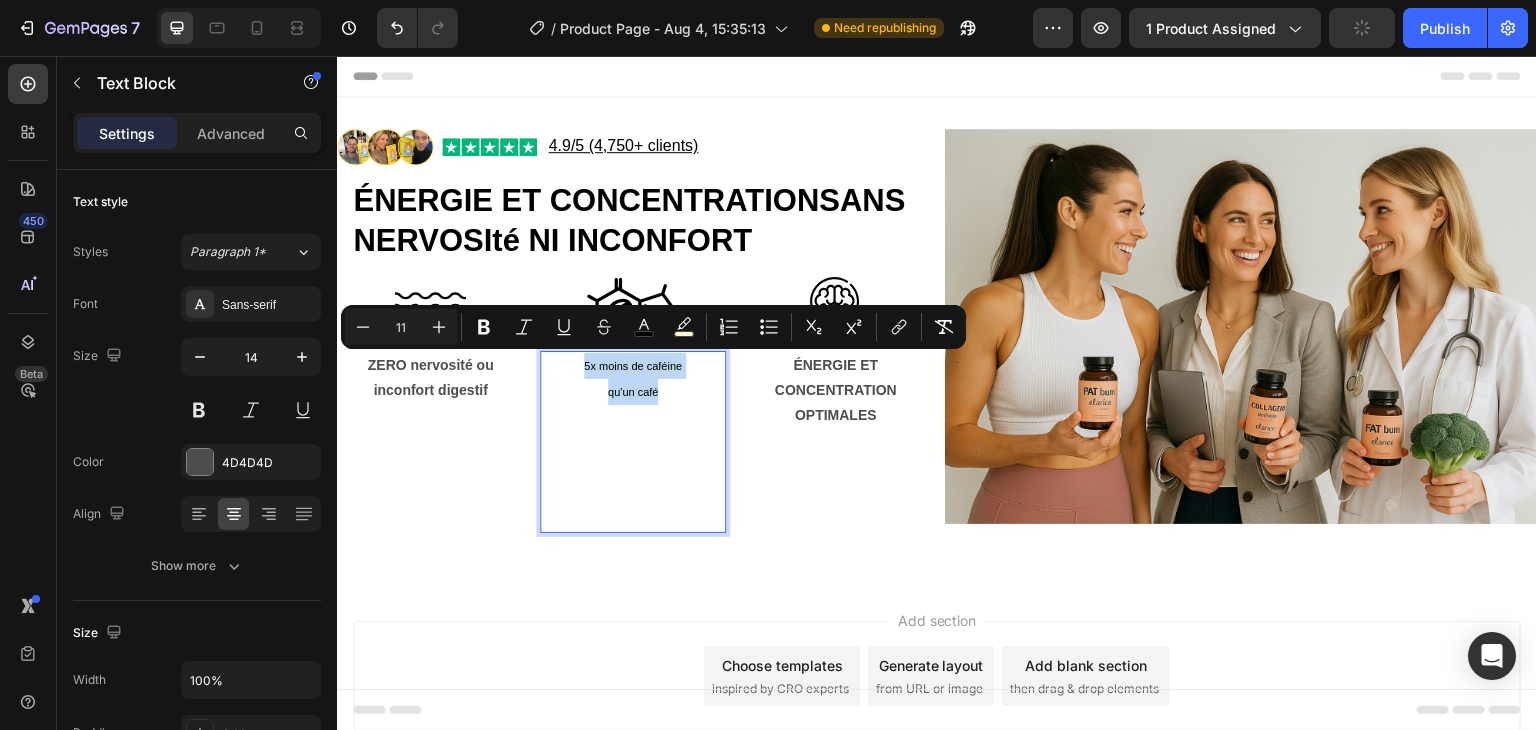 drag, startPoint x: 666, startPoint y: 391, endPoint x: 577, endPoint y: 366, distance: 92.44458 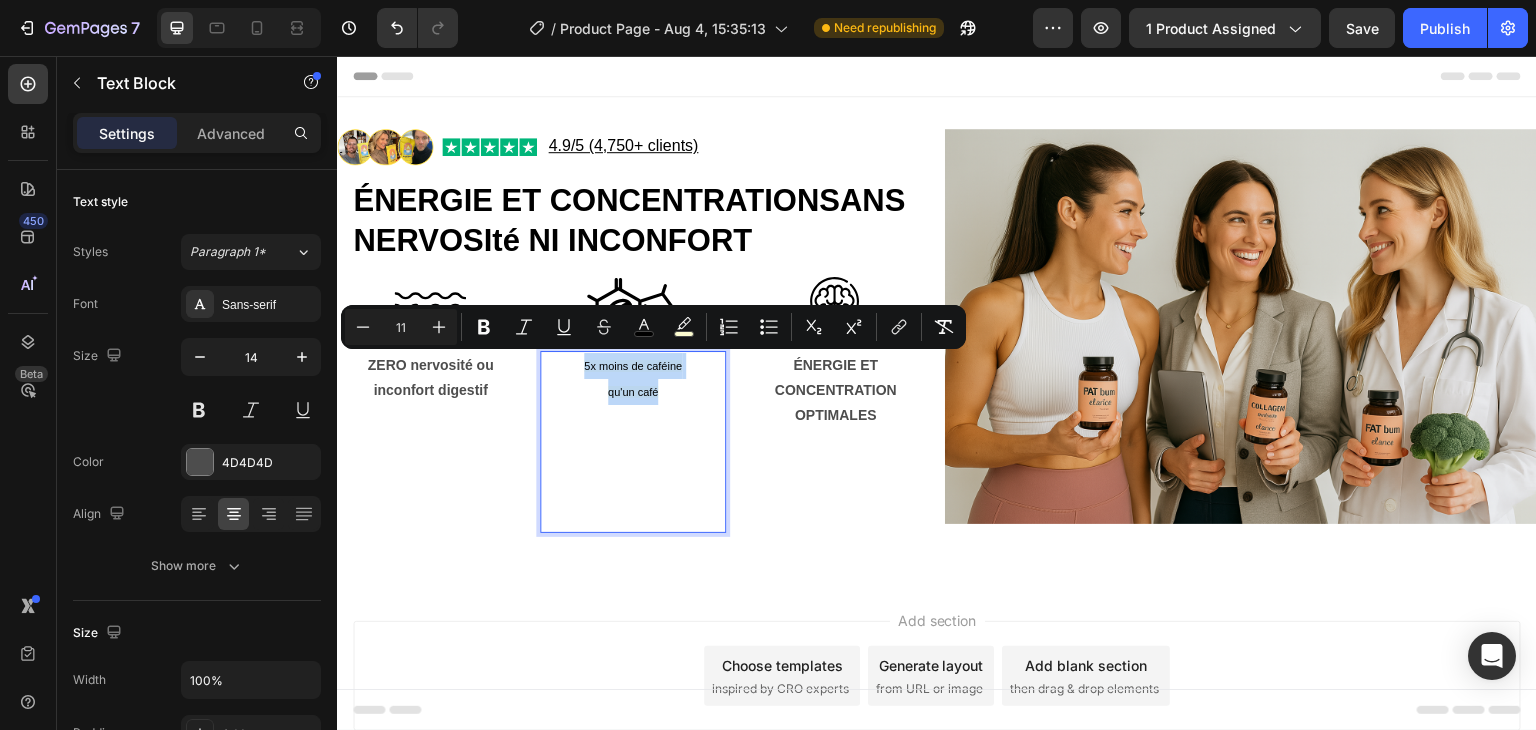 type on "14" 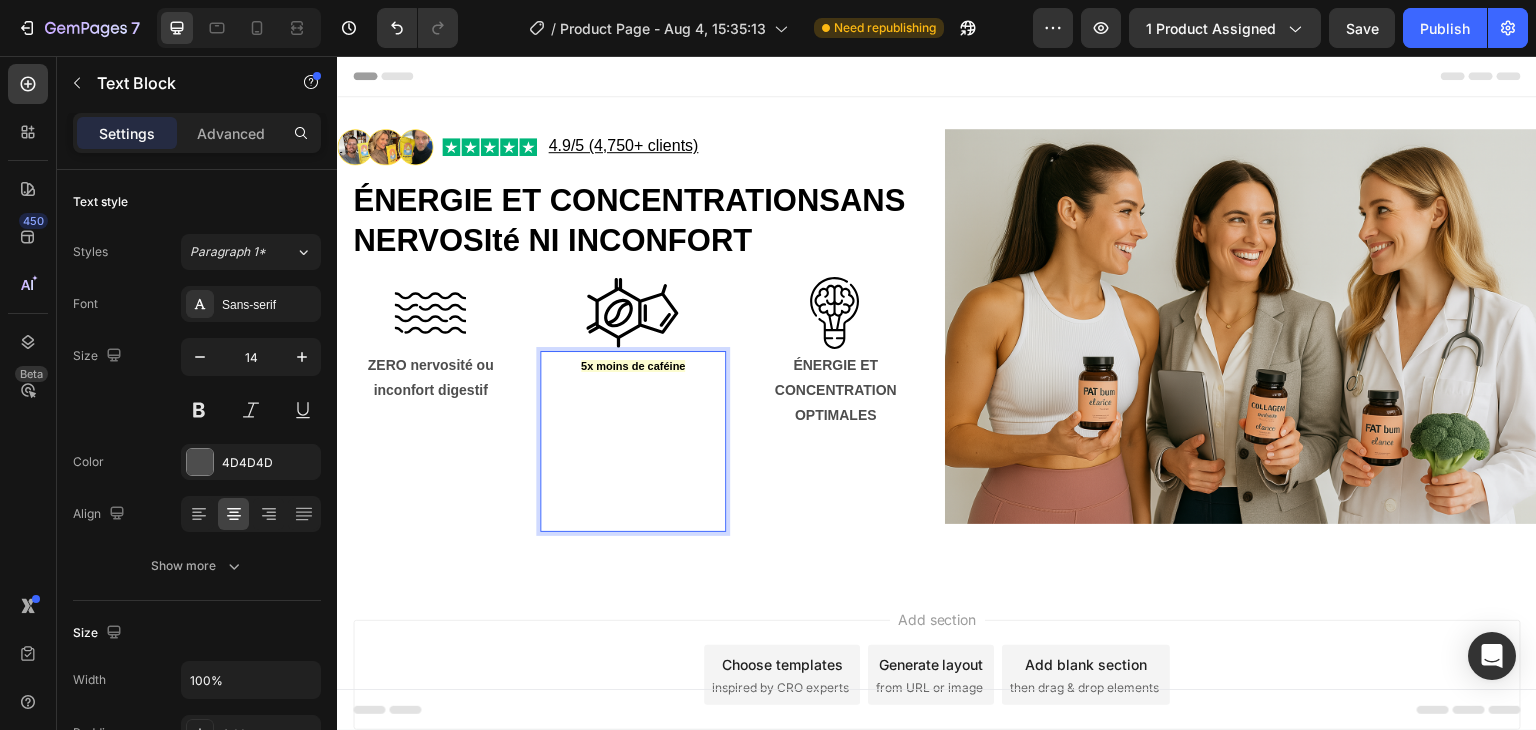 click on "5x moins de caféine" at bounding box center (633, 366) 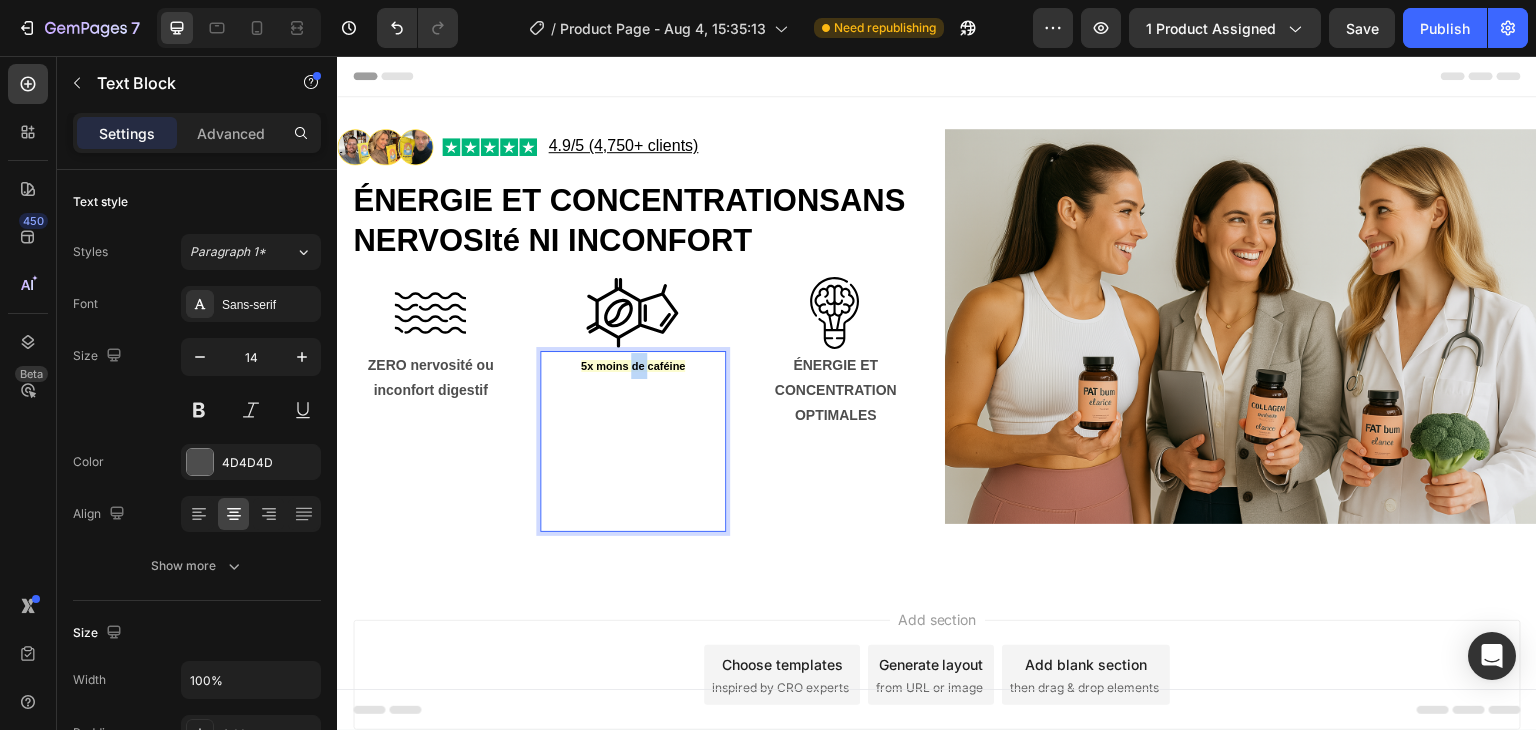 click on "5x moins de caféine" at bounding box center [633, 366] 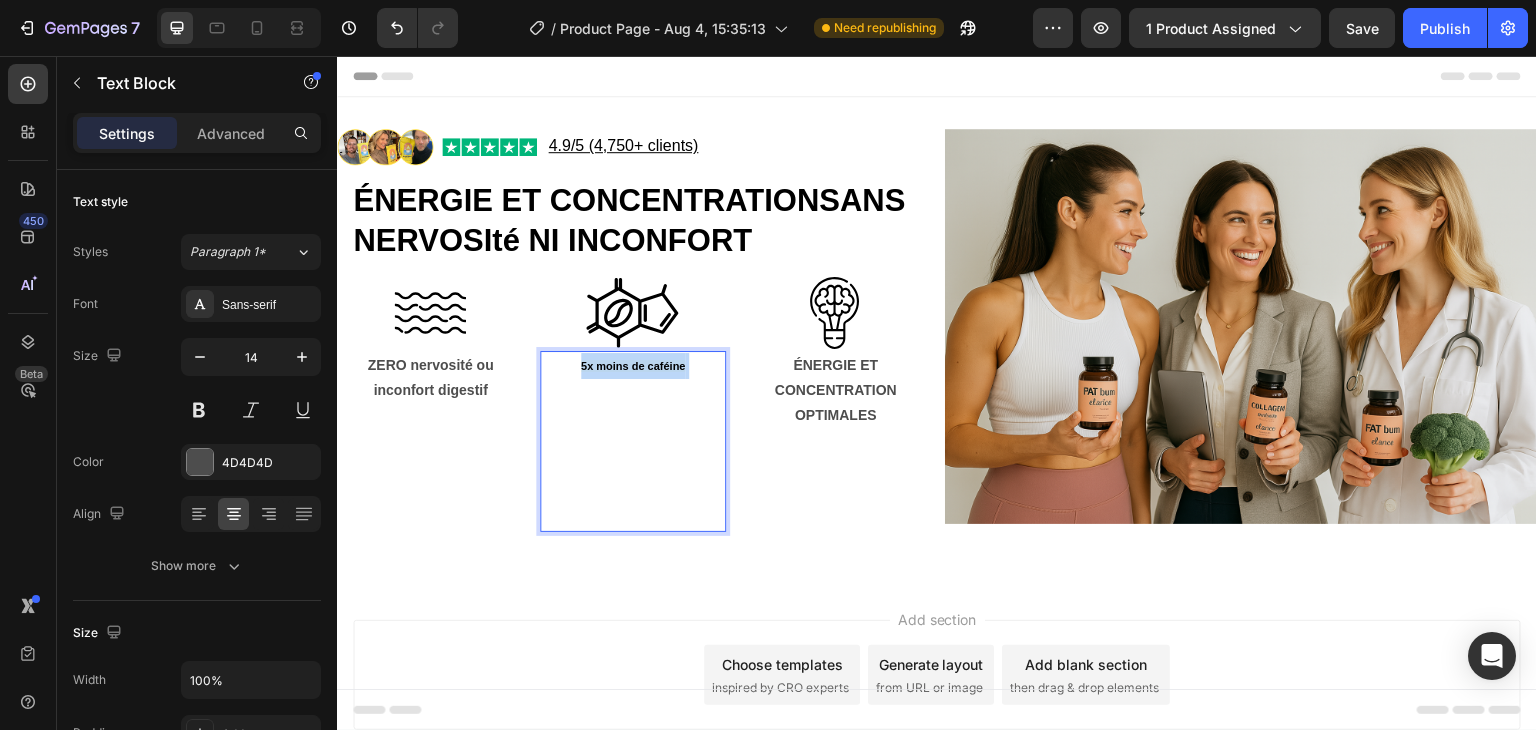 click on "5x moins de caféine" at bounding box center [633, 366] 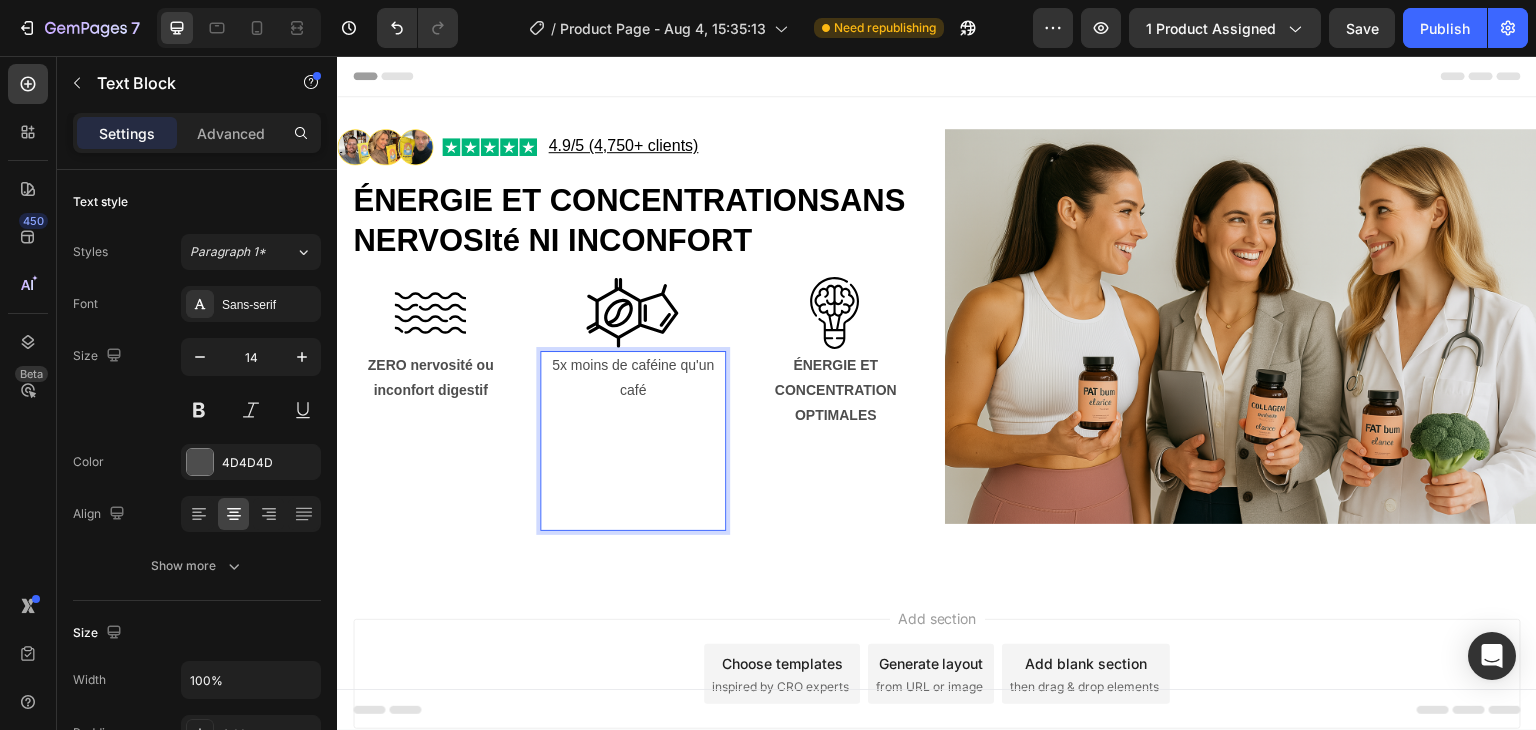 click on "5x moins de caféine qu'un café" at bounding box center (633, 378) 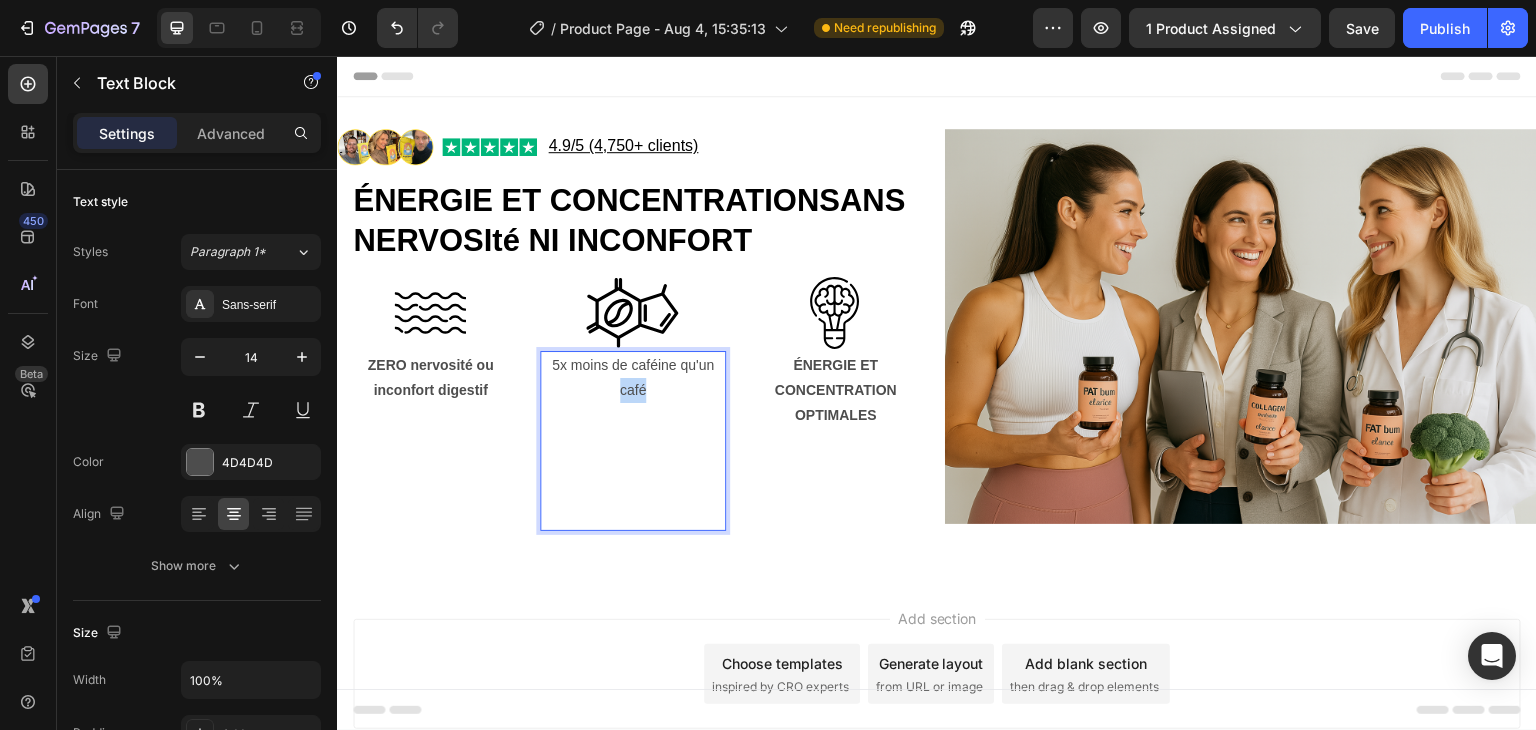 click on "5x moins de caféine qu'un café" at bounding box center [633, 378] 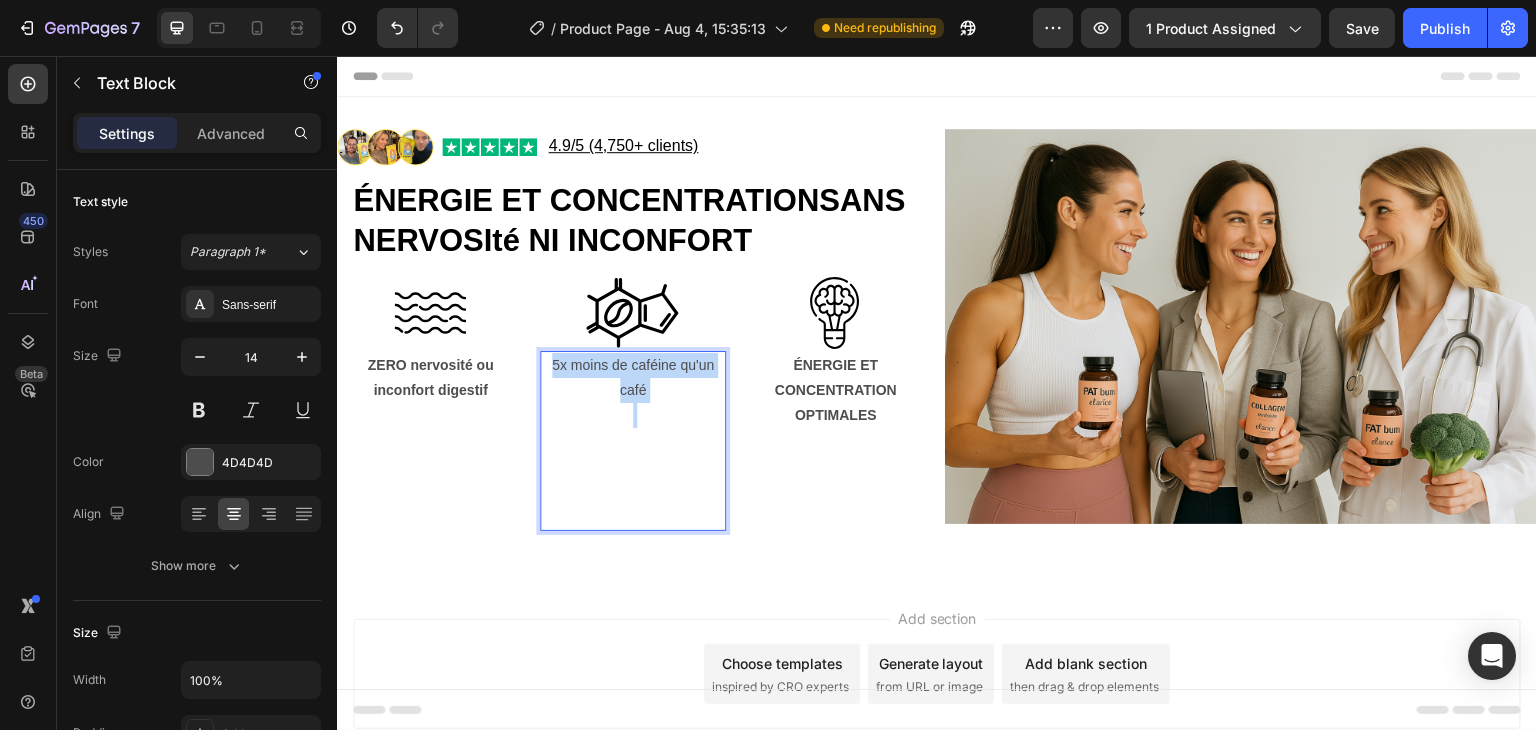 click on "5x moins de caféine qu'un café" at bounding box center (633, 378) 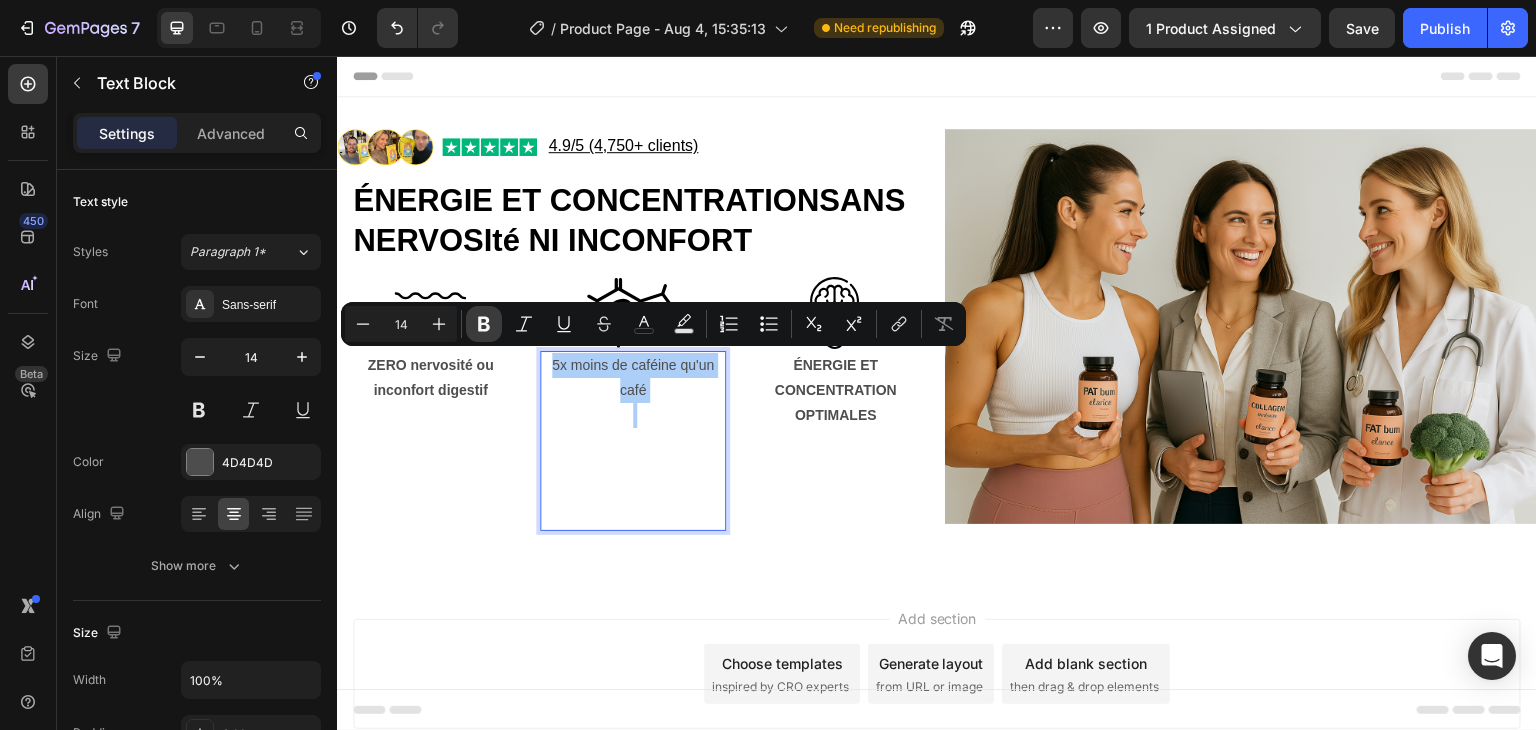 click 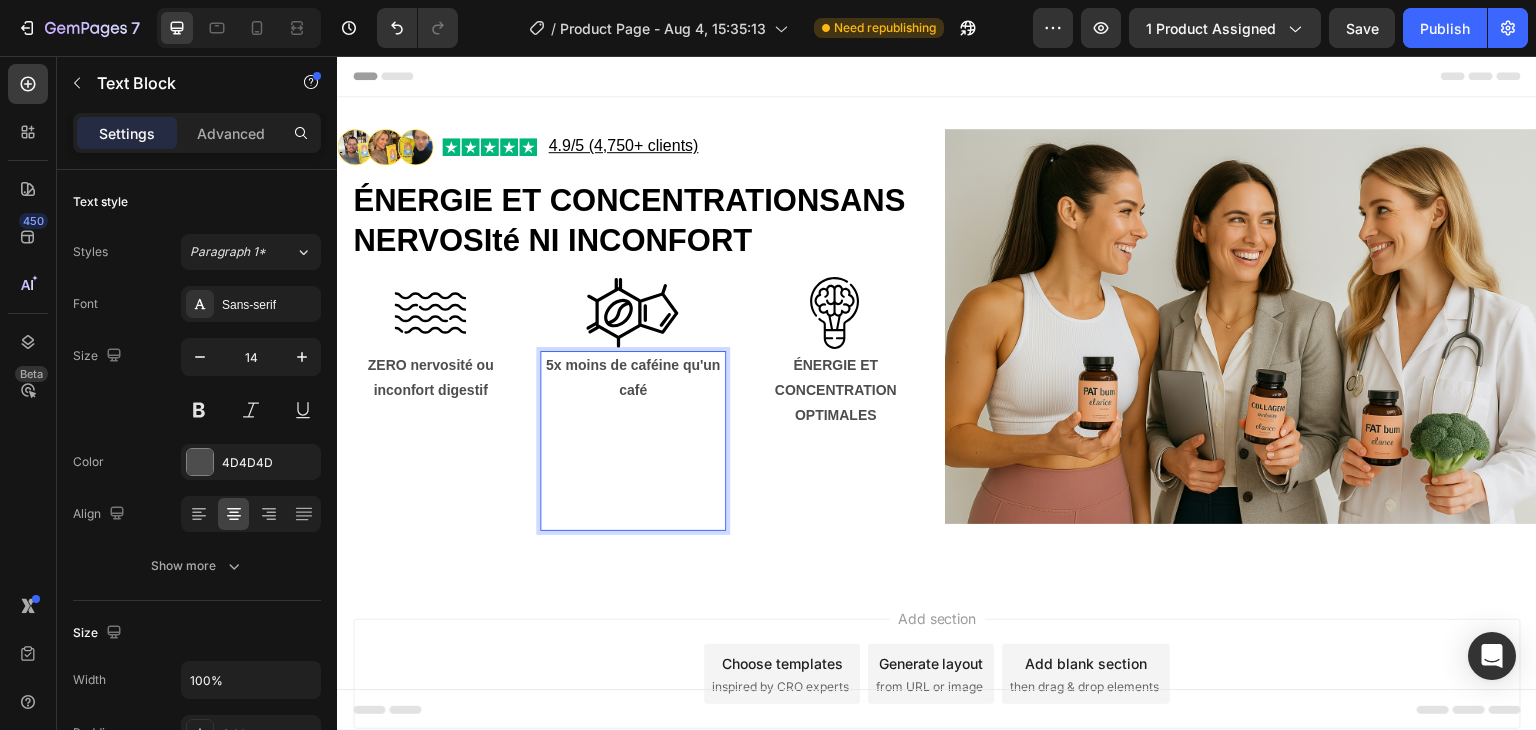 click on "5x moins de caféine qu'un café" at bounding box center (633, 377) 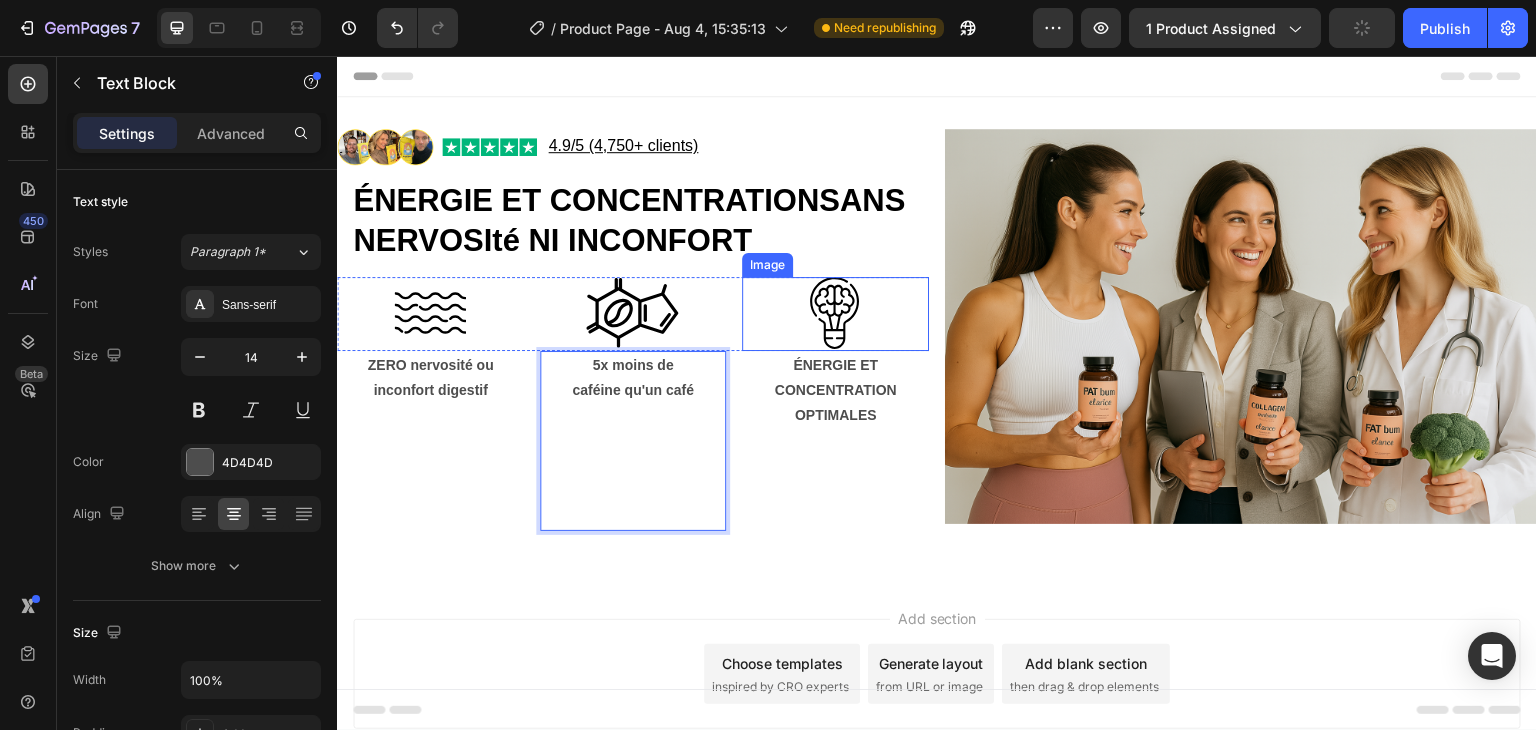 click at bounding box center (835, 313) 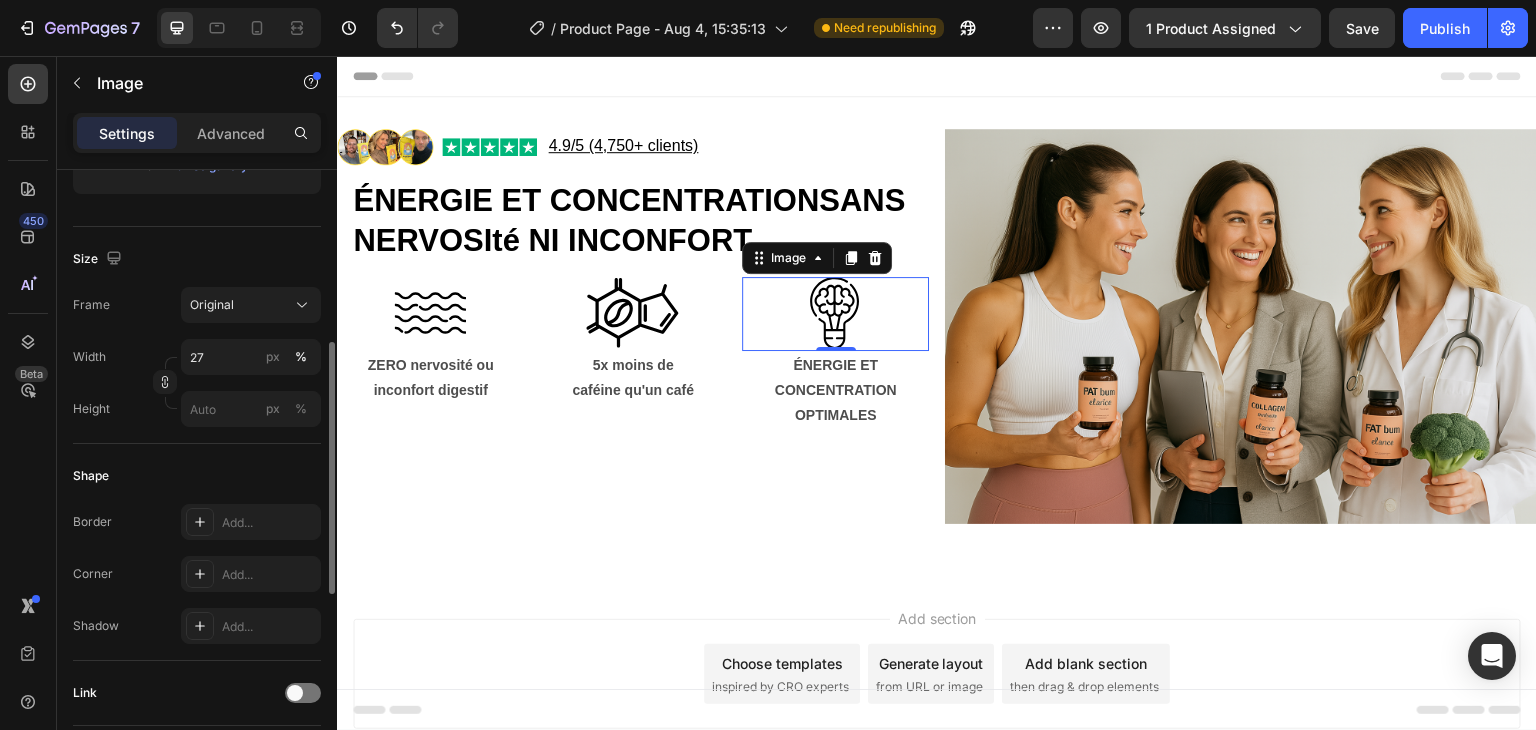 scroll, scrollTop: 420, scrollLeft: 0, axis: vertical 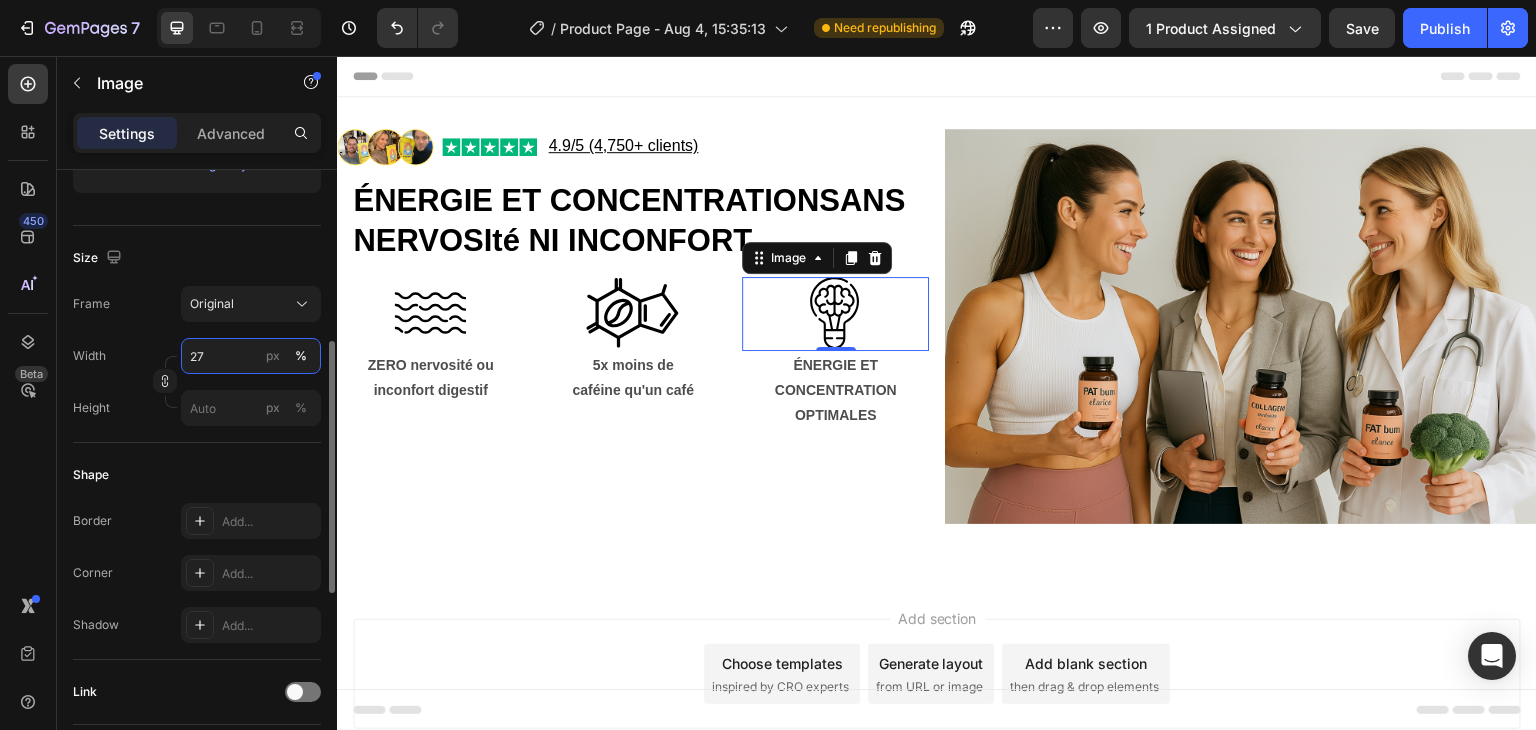 click on "27" at bounding box center [251, 356] 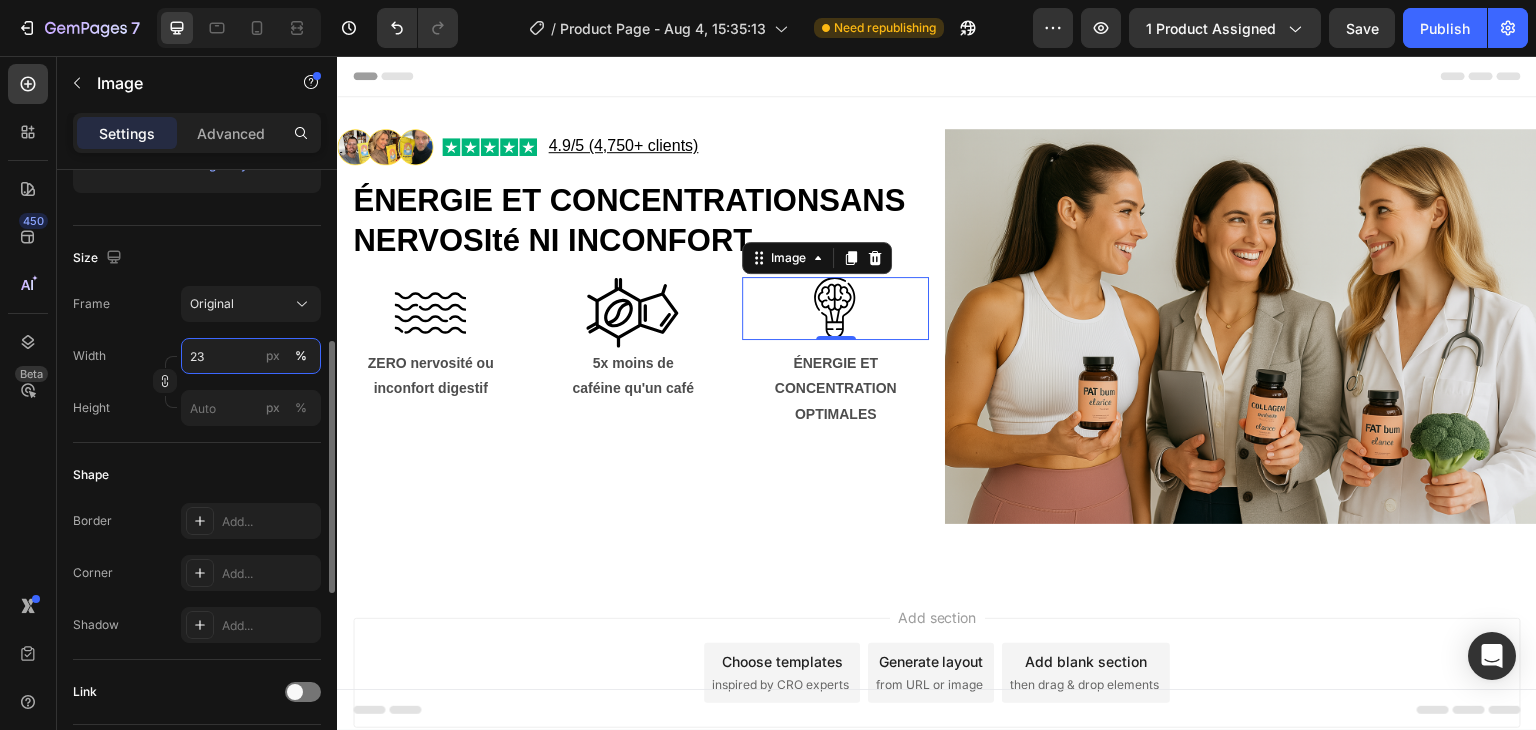 type on "22" 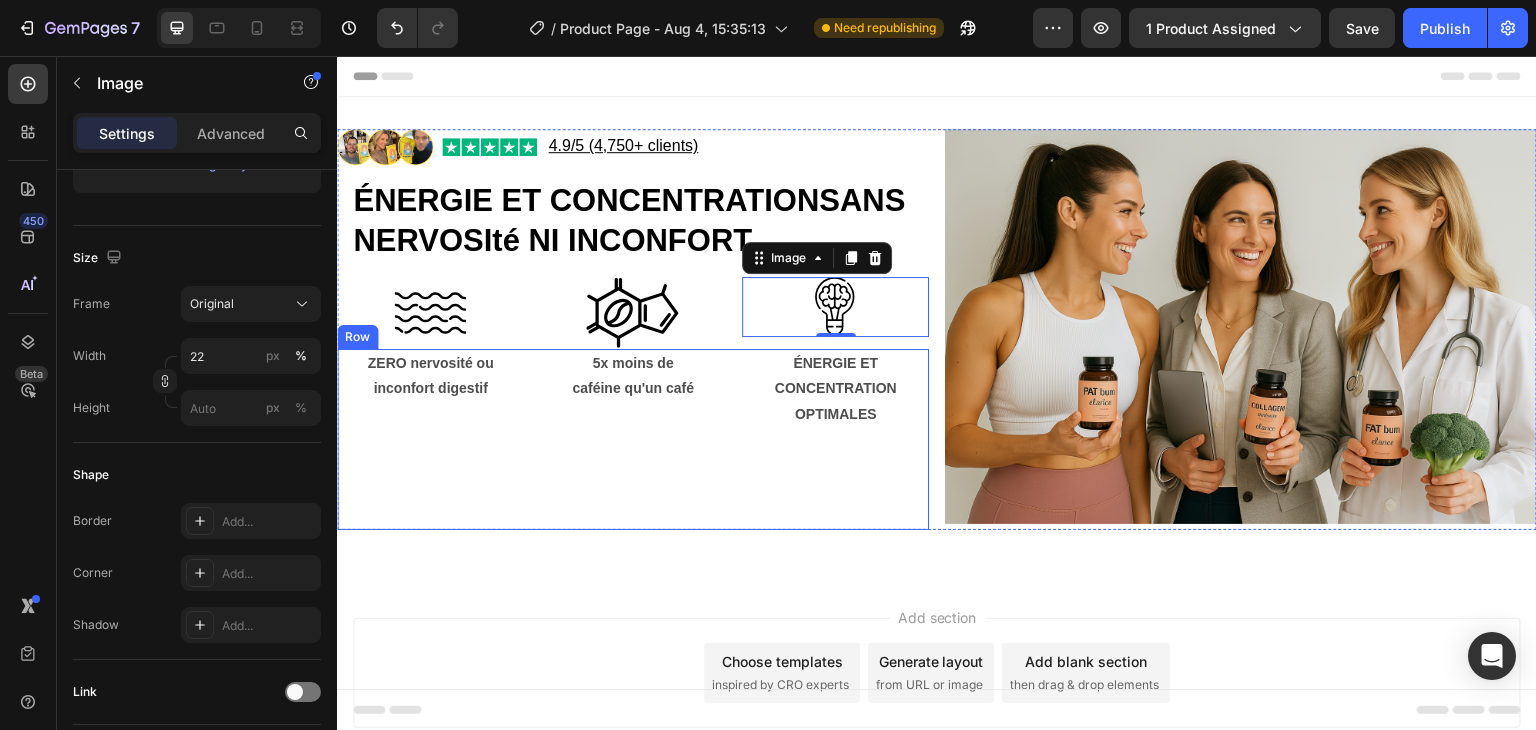 click on "ZERO nervosité ou inconfort digestif Text Block 5x moins de  caféine qu'un café   Text Block ÉNERGIE ET CONCENTRATION OPTIMALES Text Block Row" at bounding box center (633, 439) 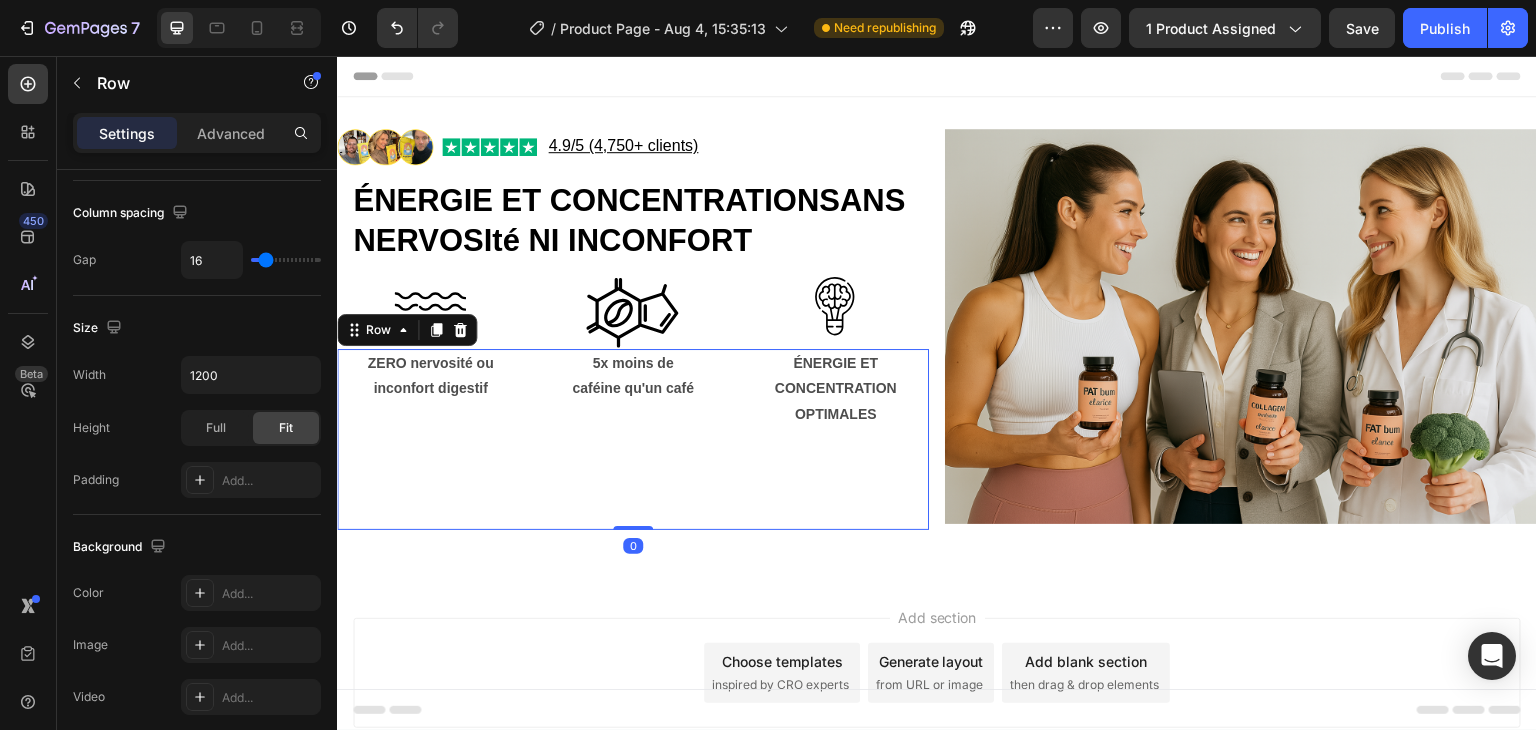 scroll, scrollTop: 0, scrollLeft: 0, axis: both 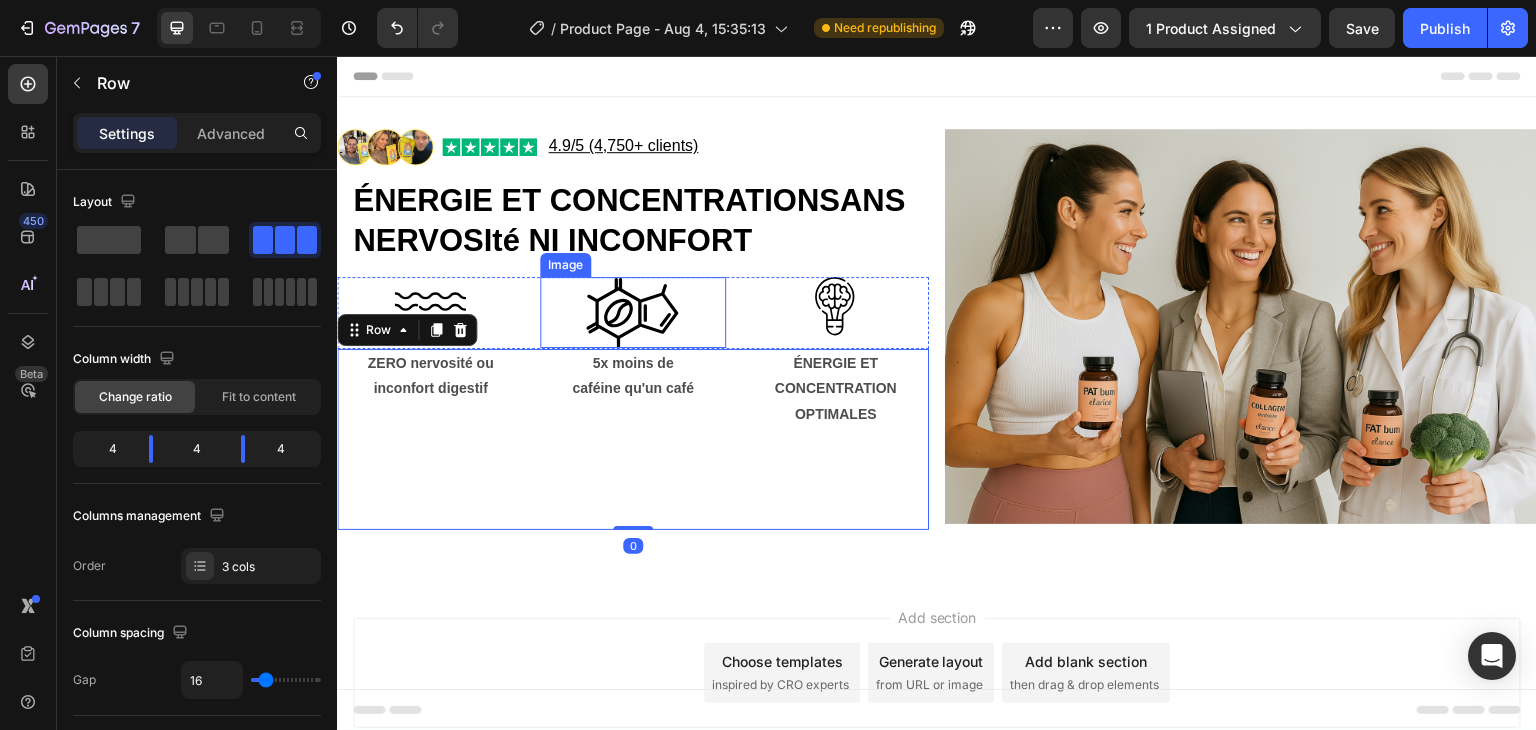 click at bounding box center [633, 312] 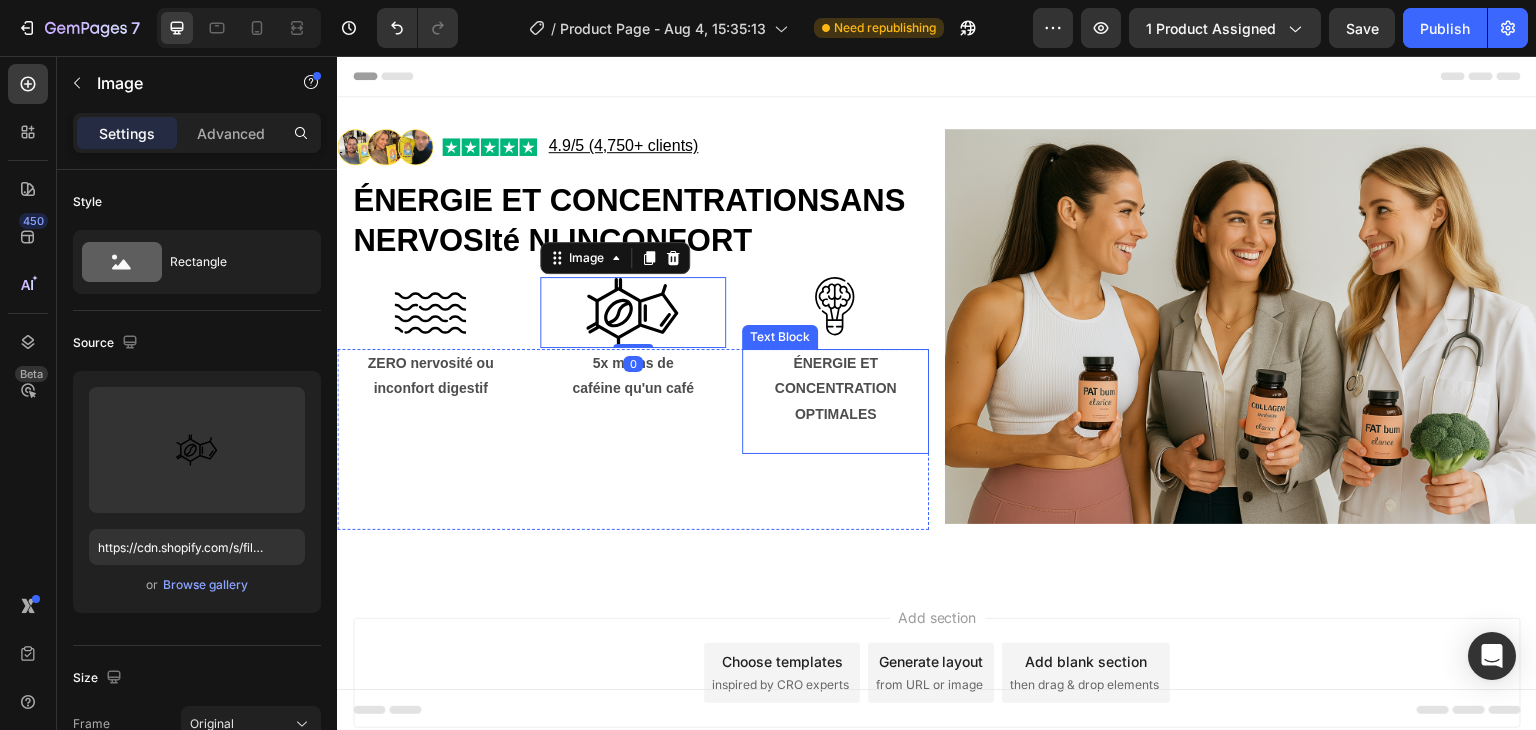 click on "CONCENTRATION OPTIMALES" at bounding box center [836, 400] 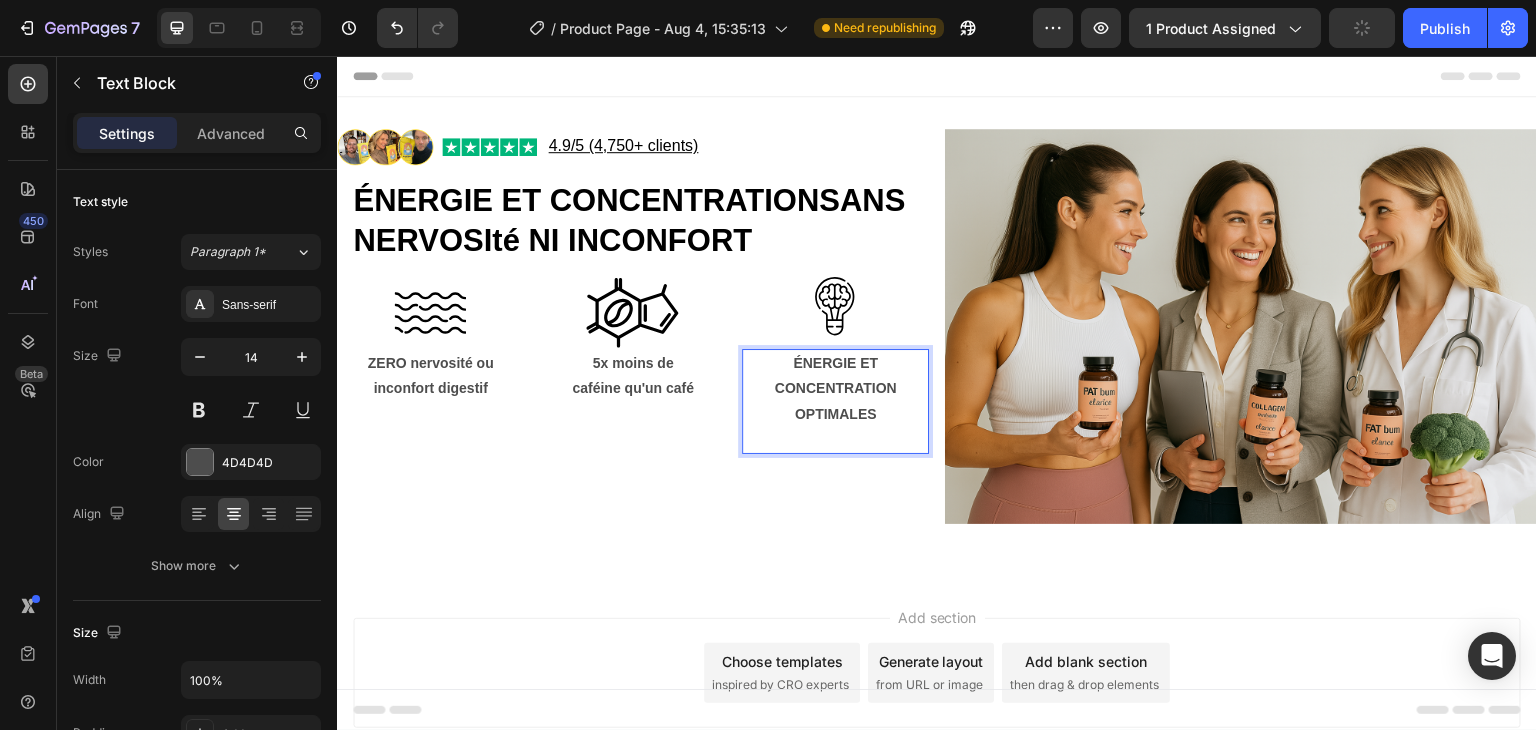 drag, startPoint x: 853, startPoint y: 386, endPoint x: 854, endPoint y: 358, distance: 28.01785 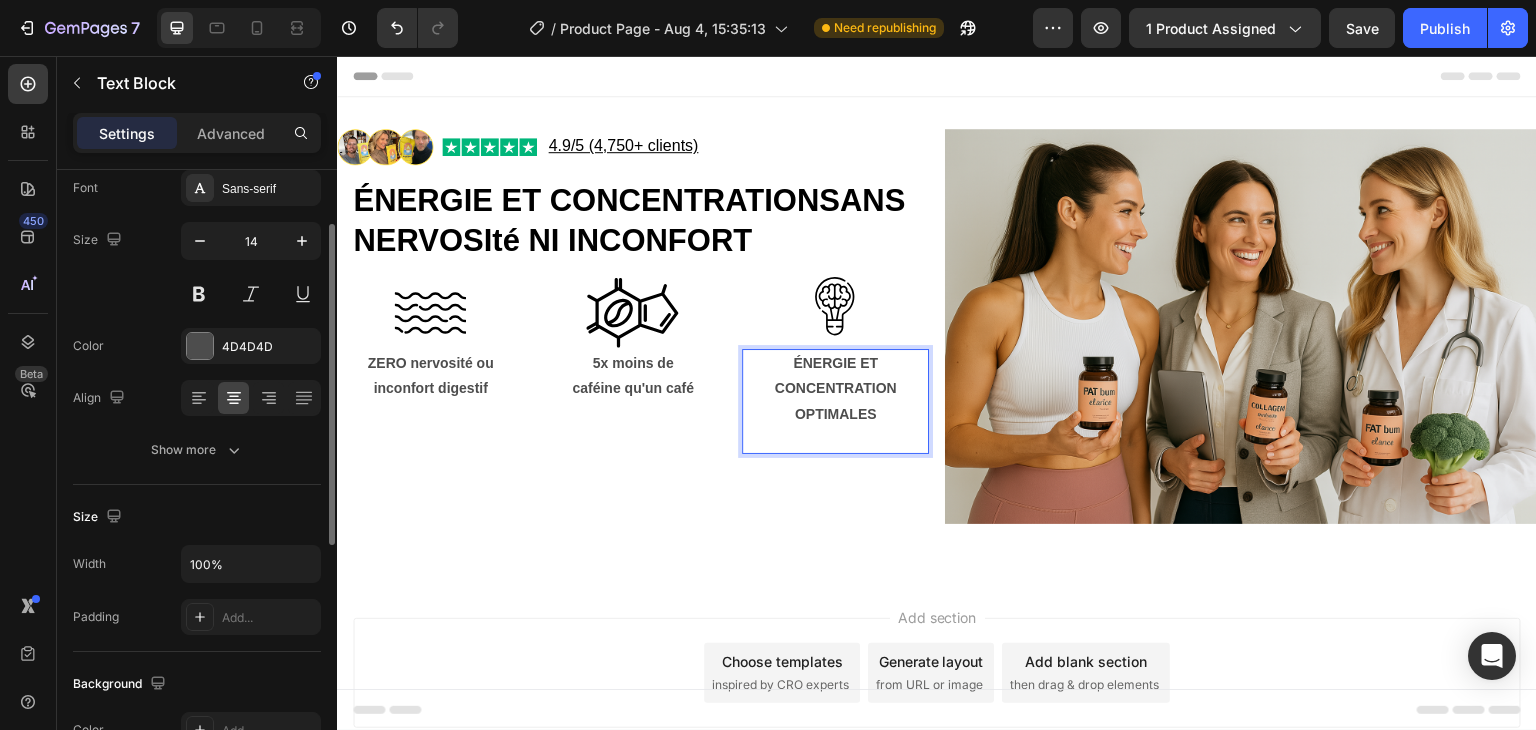 scroll, scrollTop: 112, scrollLeft: 0, axis: vertical 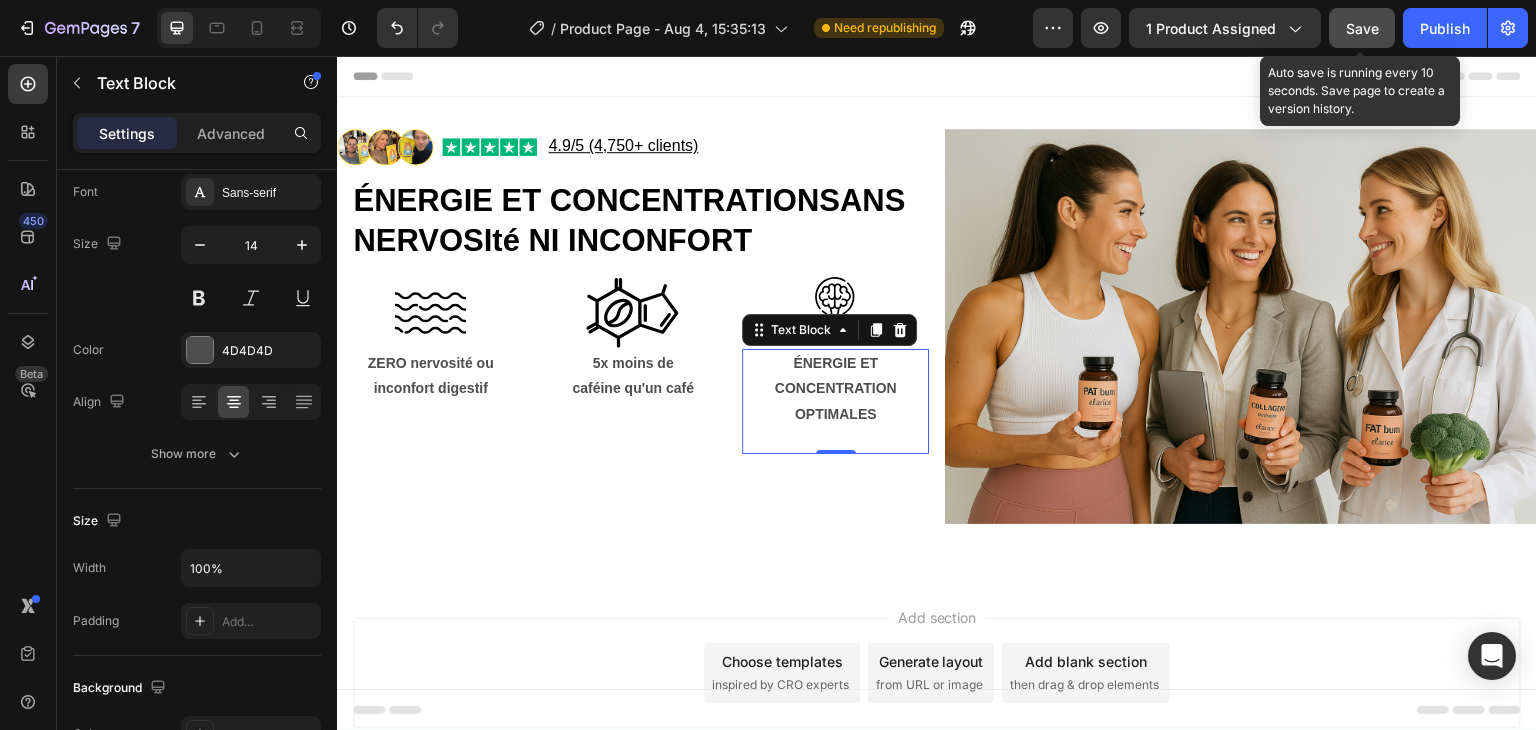 click on "Save" at bounding box center [1362, 28] 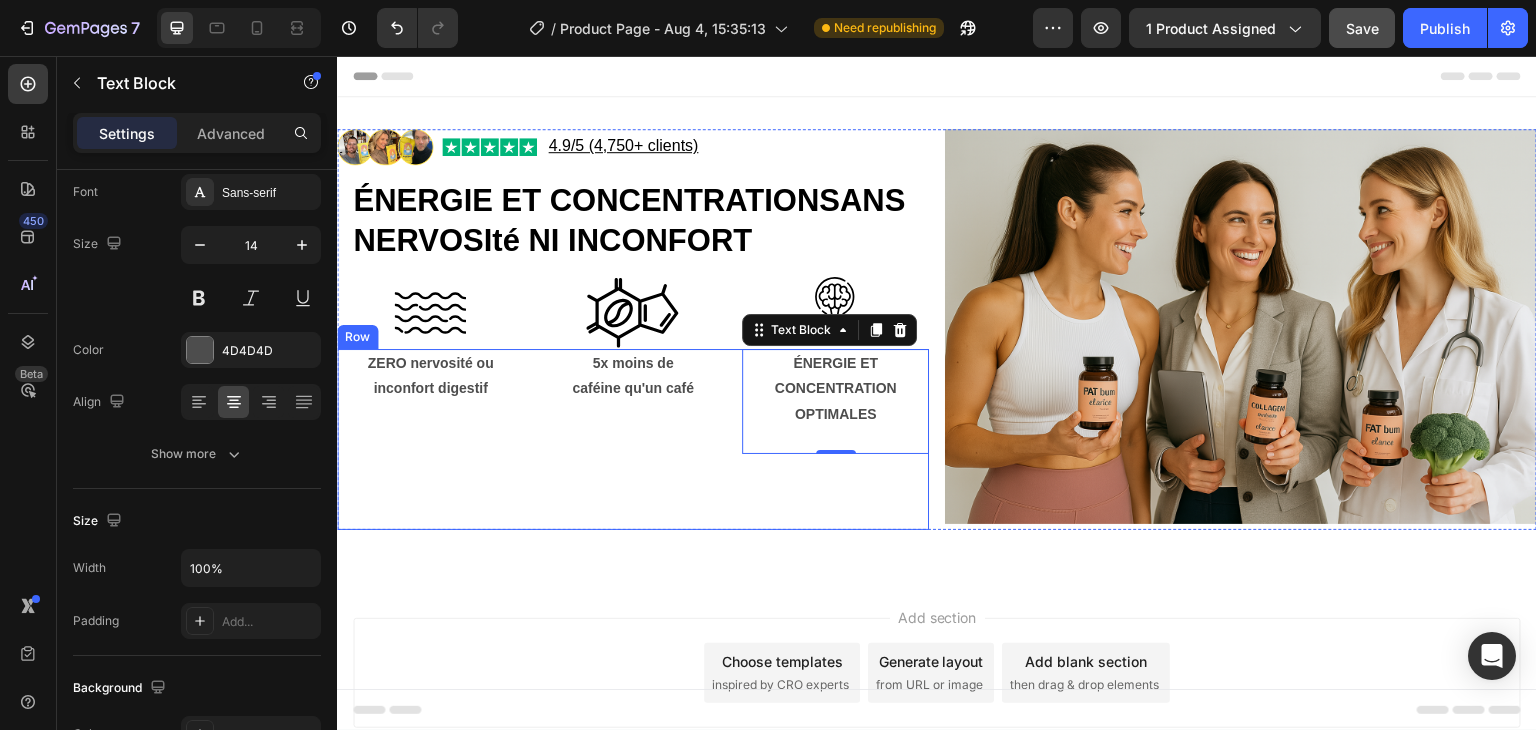 click on "ZERO nervosité ou inconfort digestif Text Block" at bounding box center (430, 439) 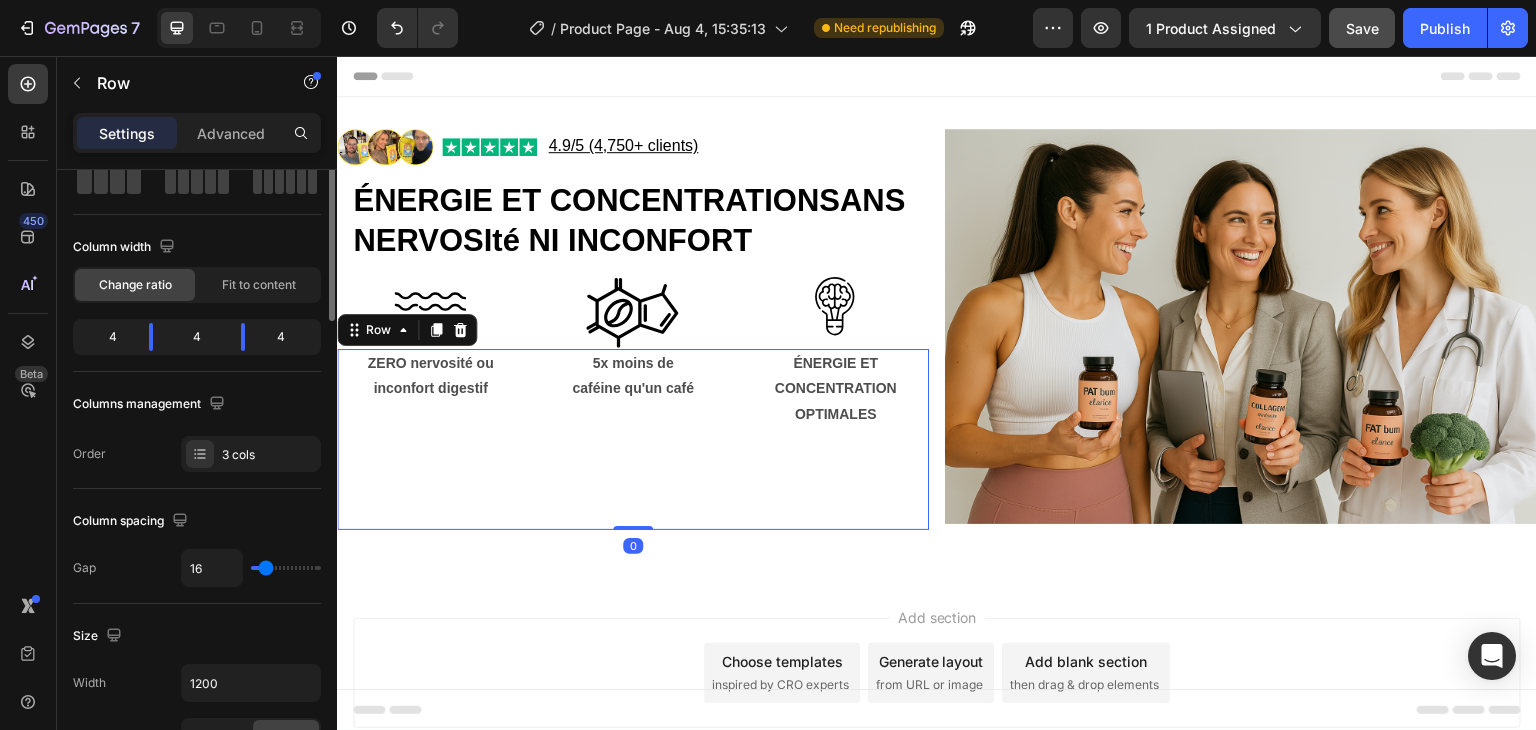 scroll, scrollTop: 0, scrollLeft: 0, axis: both 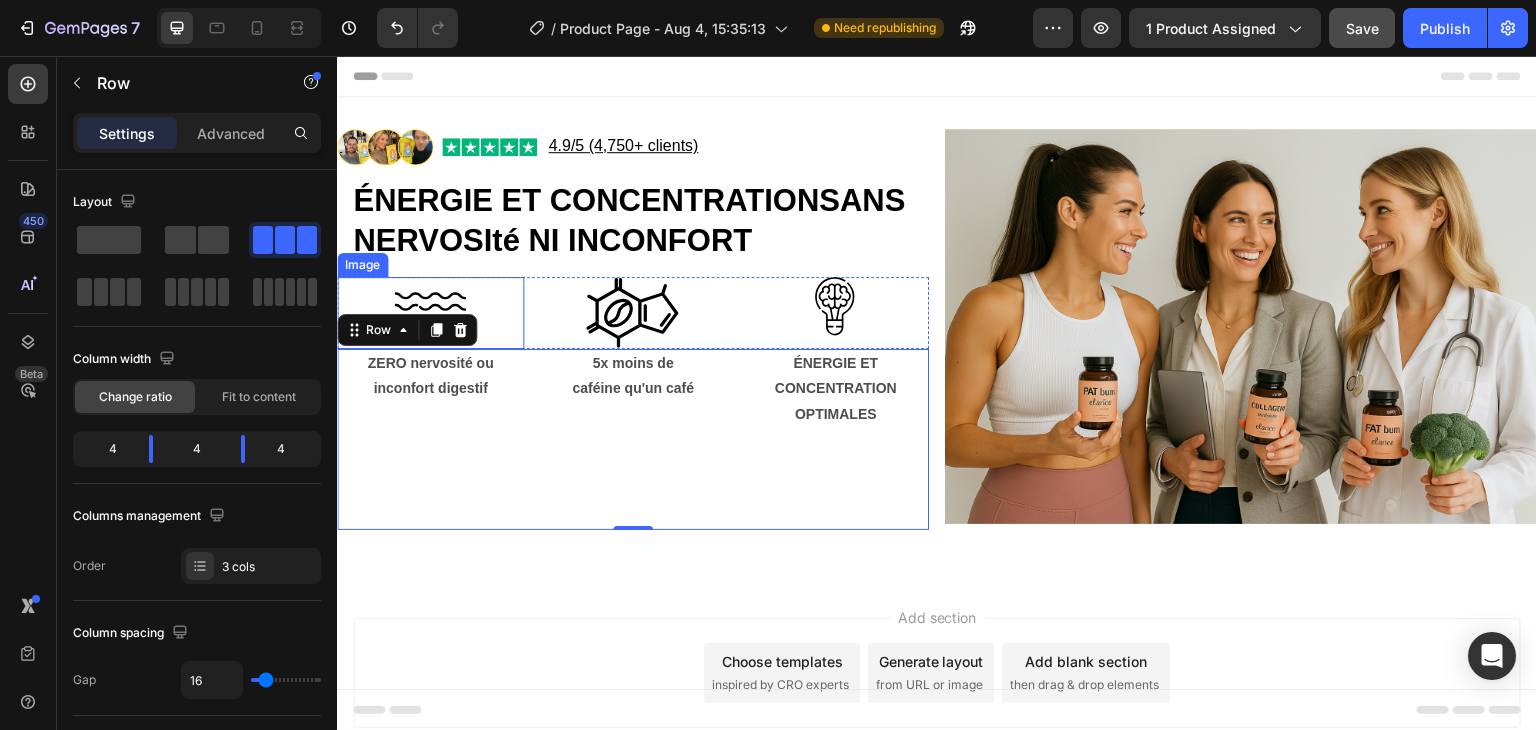 click at bounding box center [430, 313] 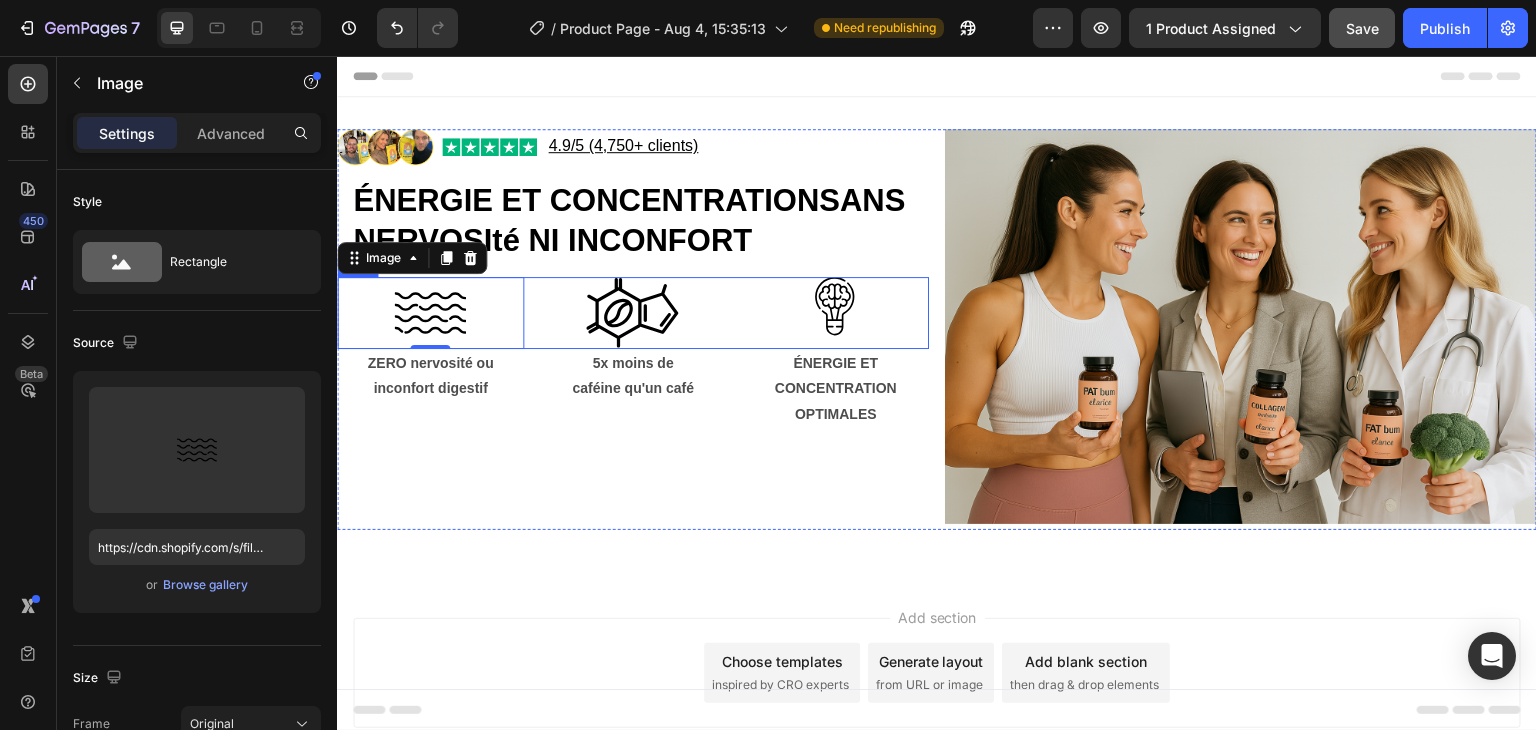 click on "Image" at bounding box center [633, 313] 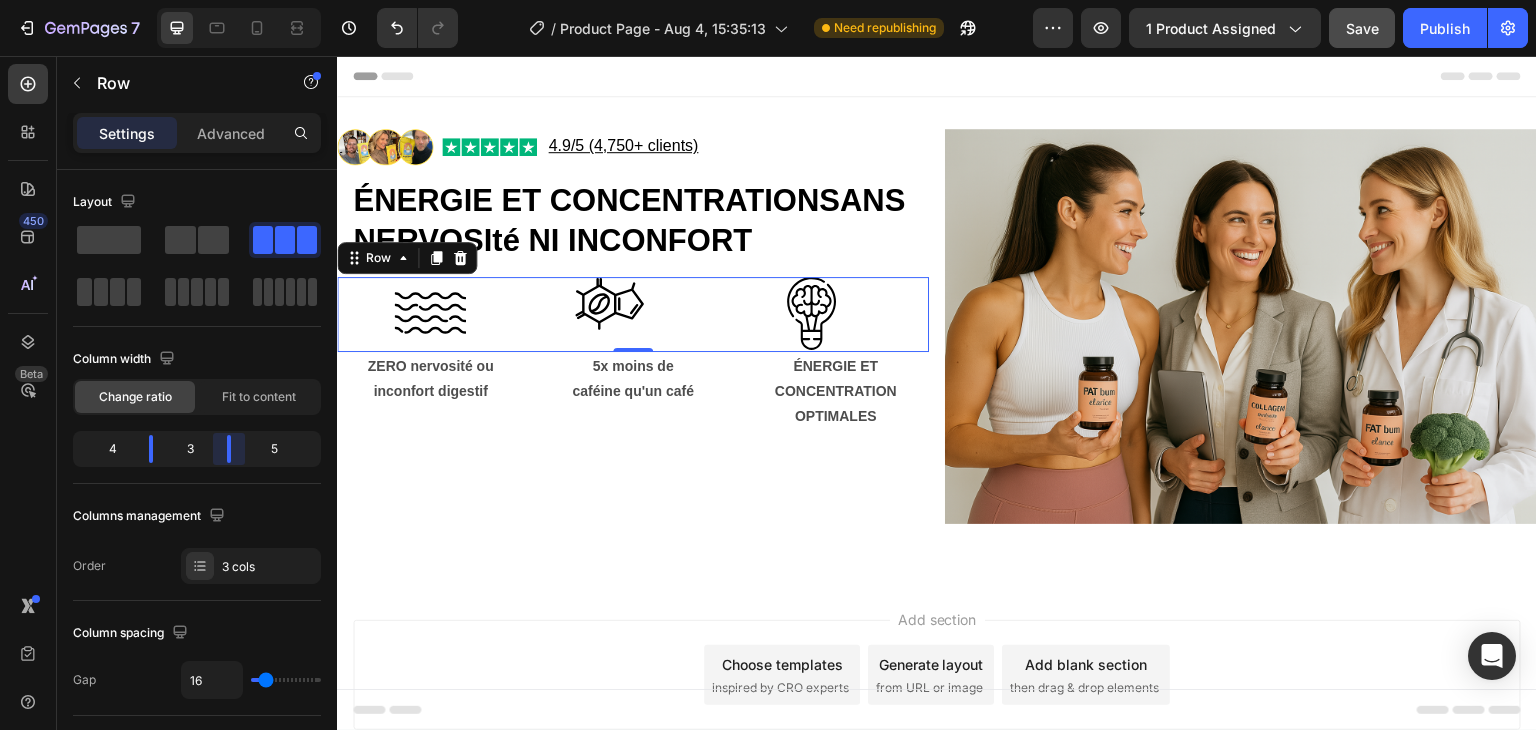 drag, startPoint x: 243, startPoint y: 445, endPoint x: 218, endPoint y: 447, distance: 25.079872 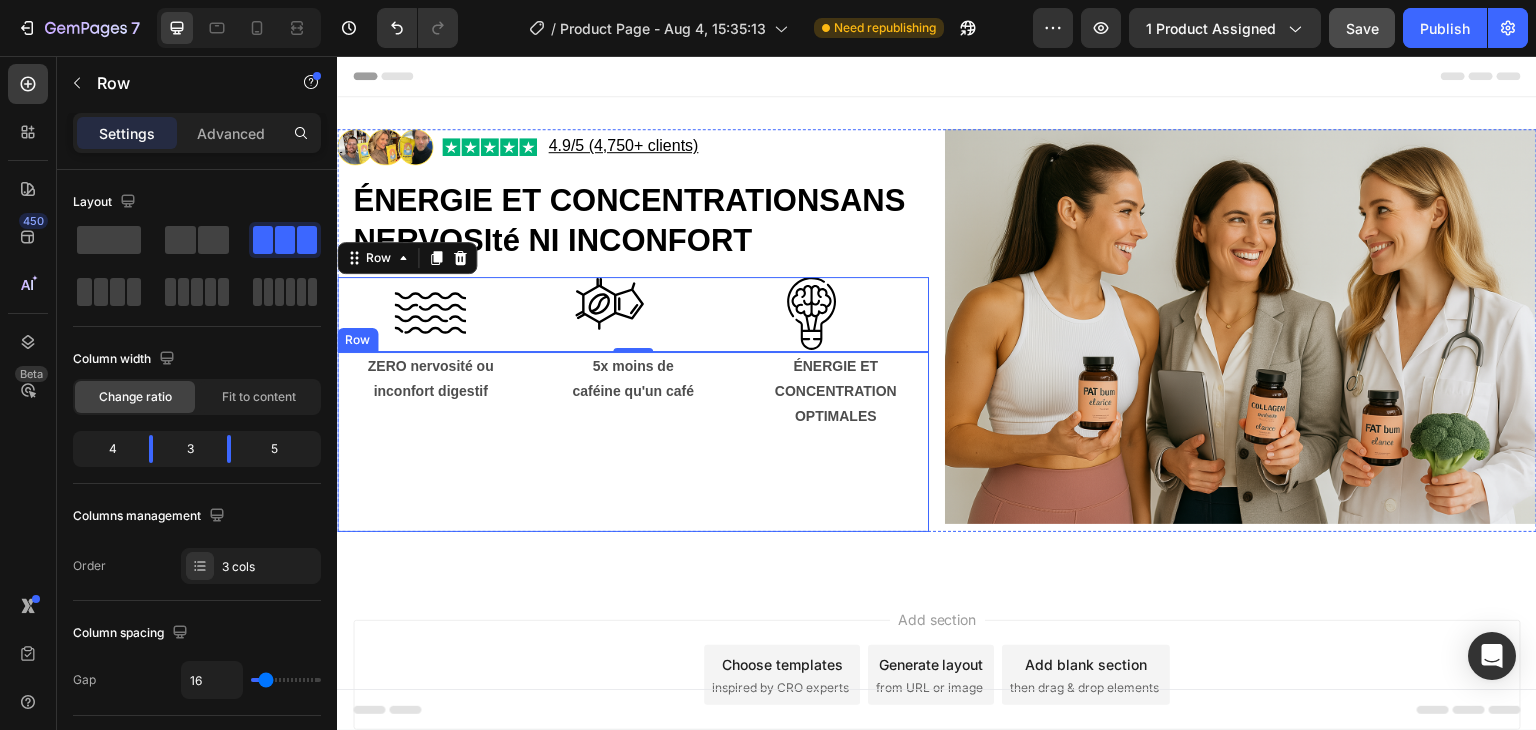 click on "ZERO nervosité ou inconfort digestif Text Block" at bounding box center [430, 442] 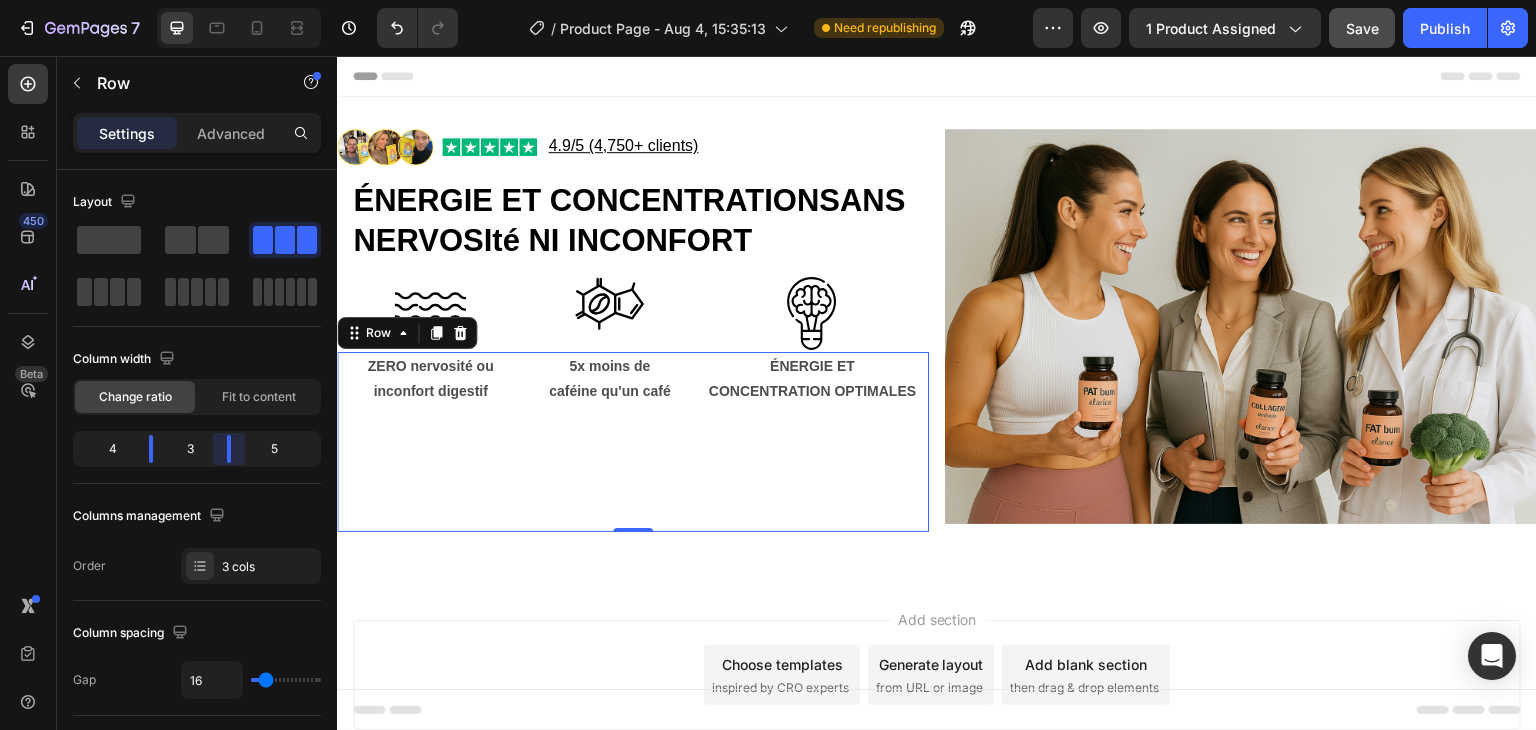 drag, startPoint x: 244, startPoint y: 452, endPoint x: 225, endPoint y: 452, distance: 19 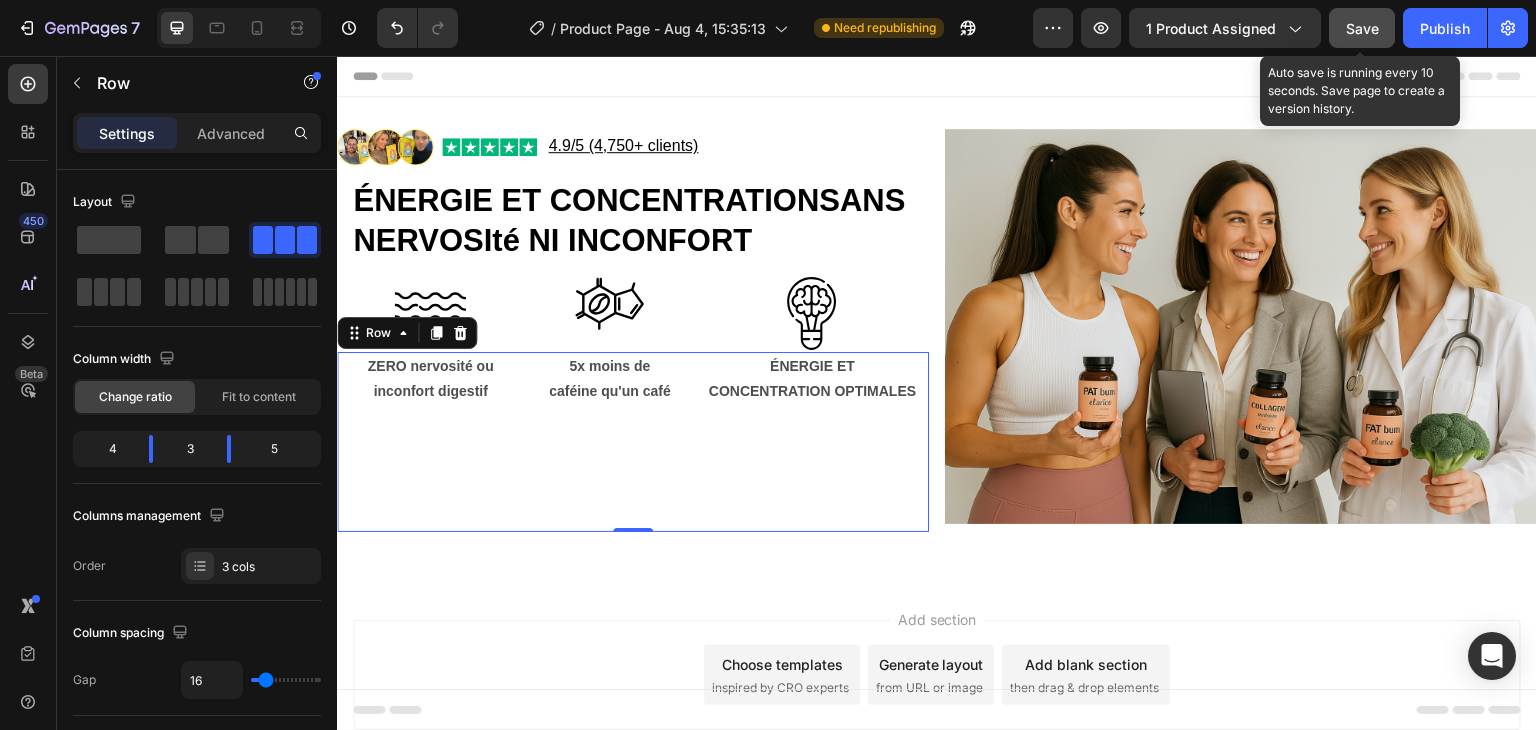 click on "Save" 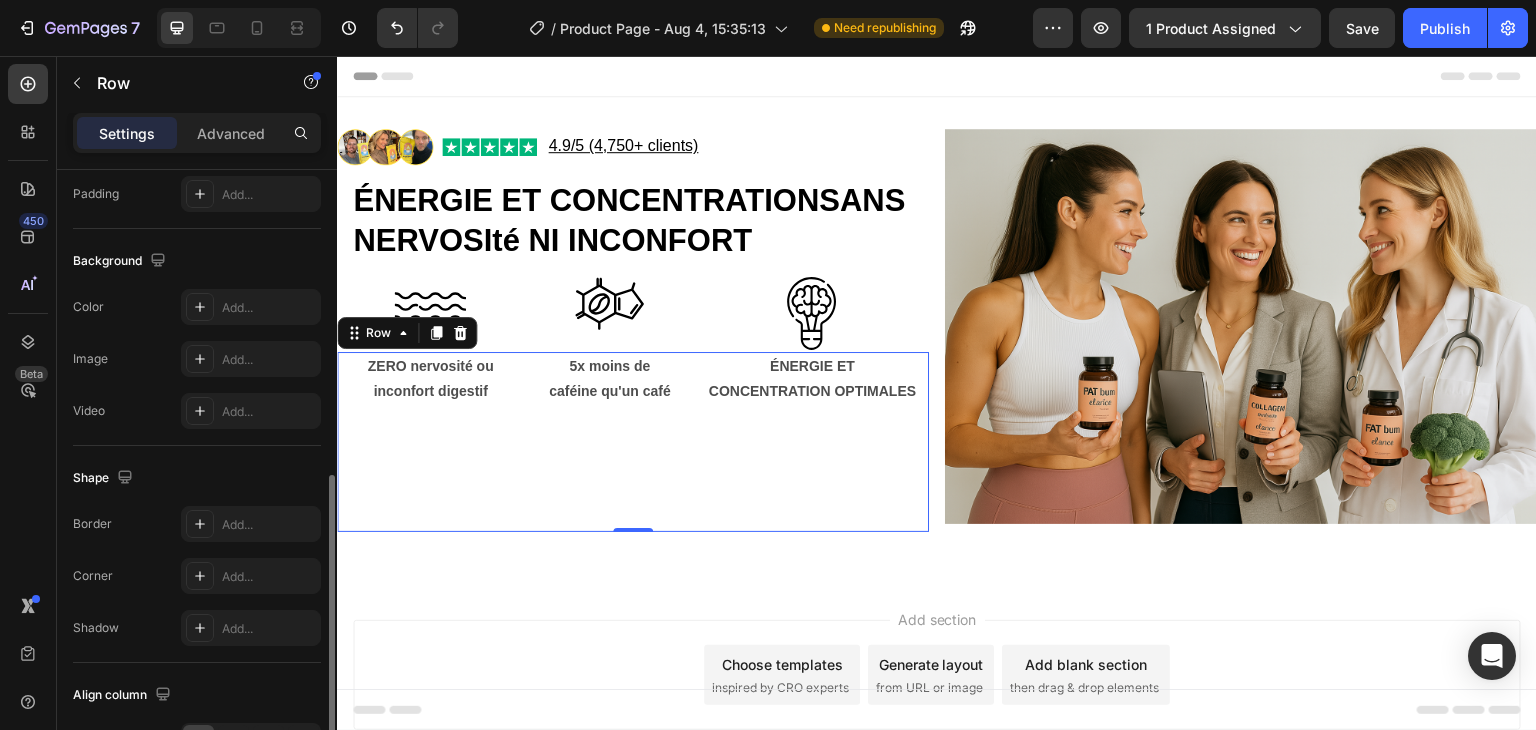 scroll, scrollTop: 709, scrollLeft: 0, axis: vertical 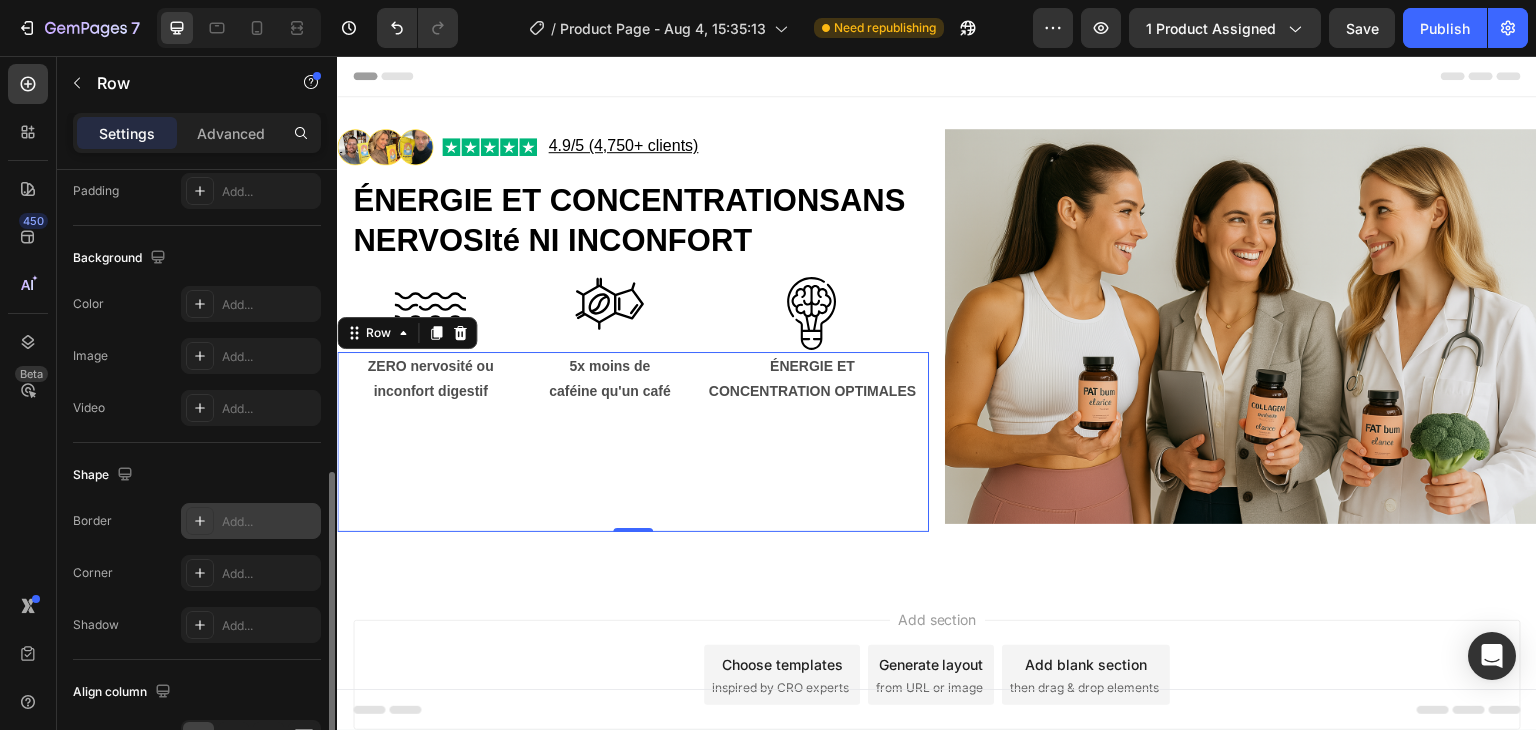 click 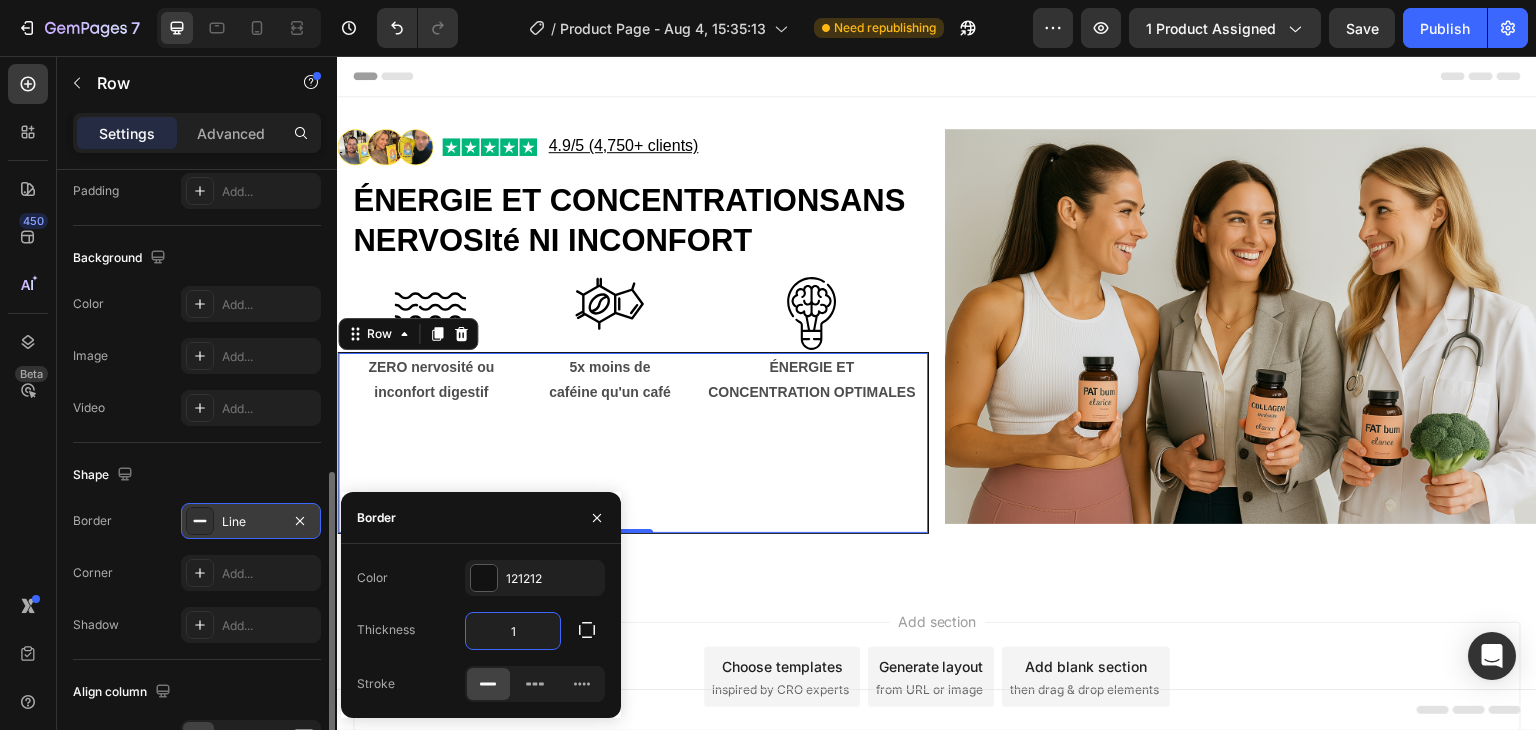 click on "1" at bounding box center [513, 631] 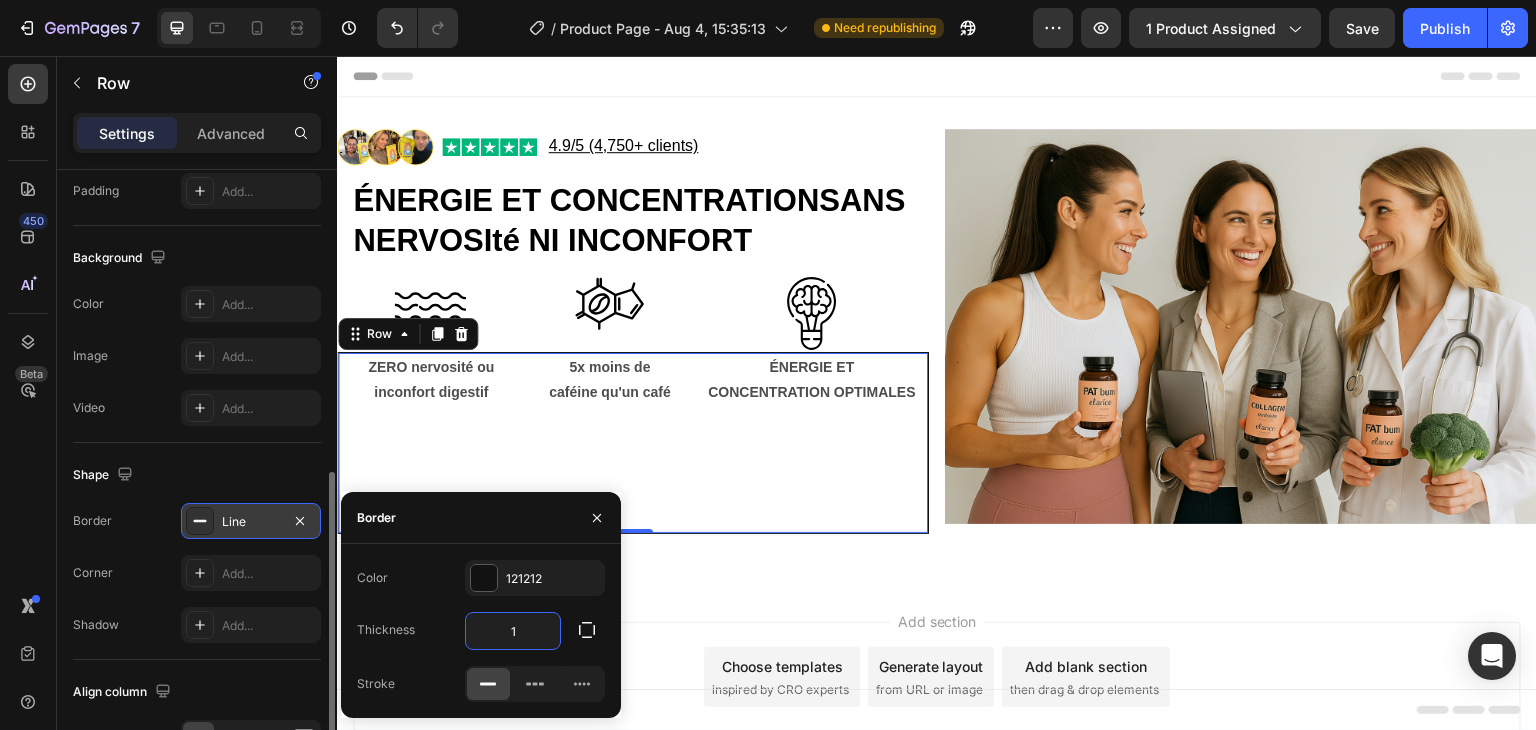 paste 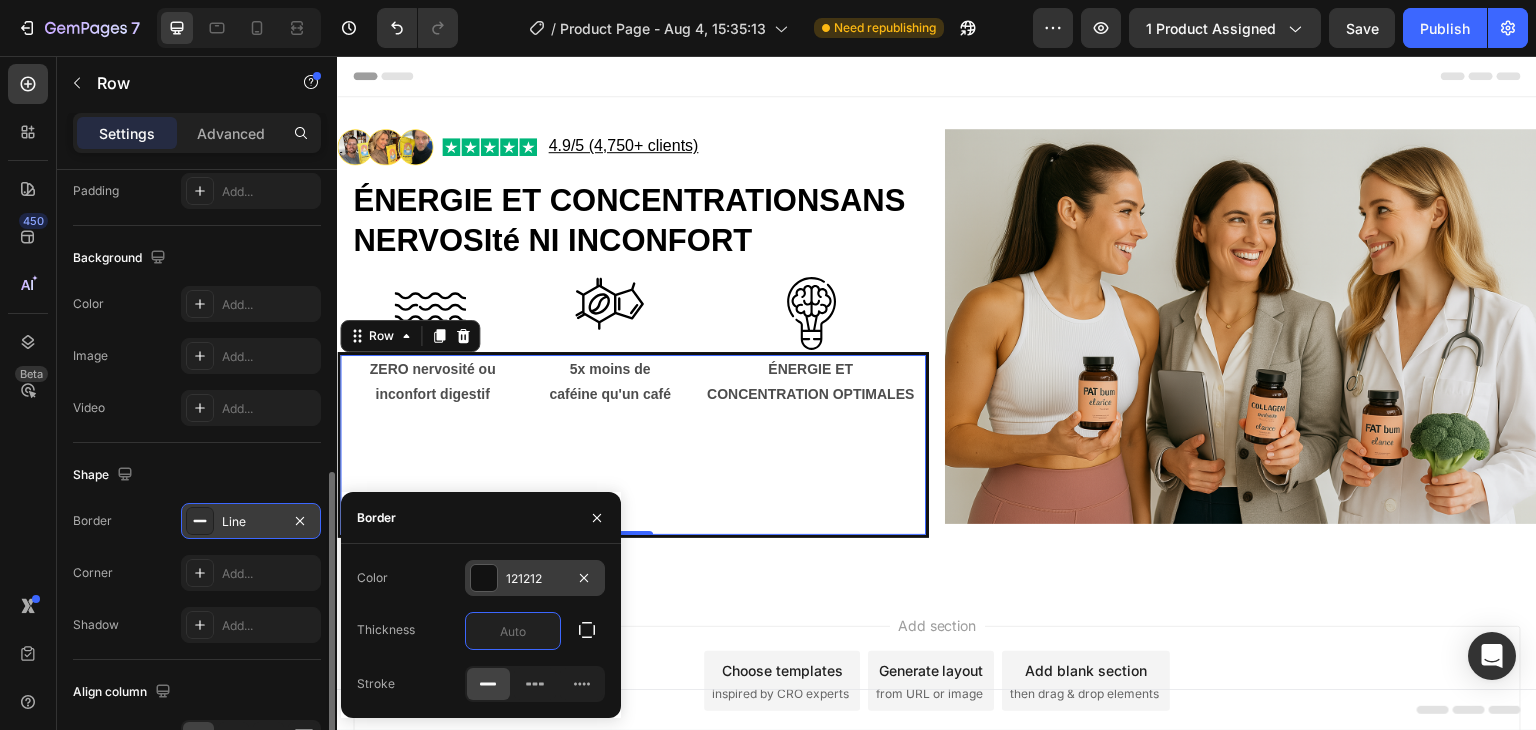 click on "121212" at bounding box center [535, 579] 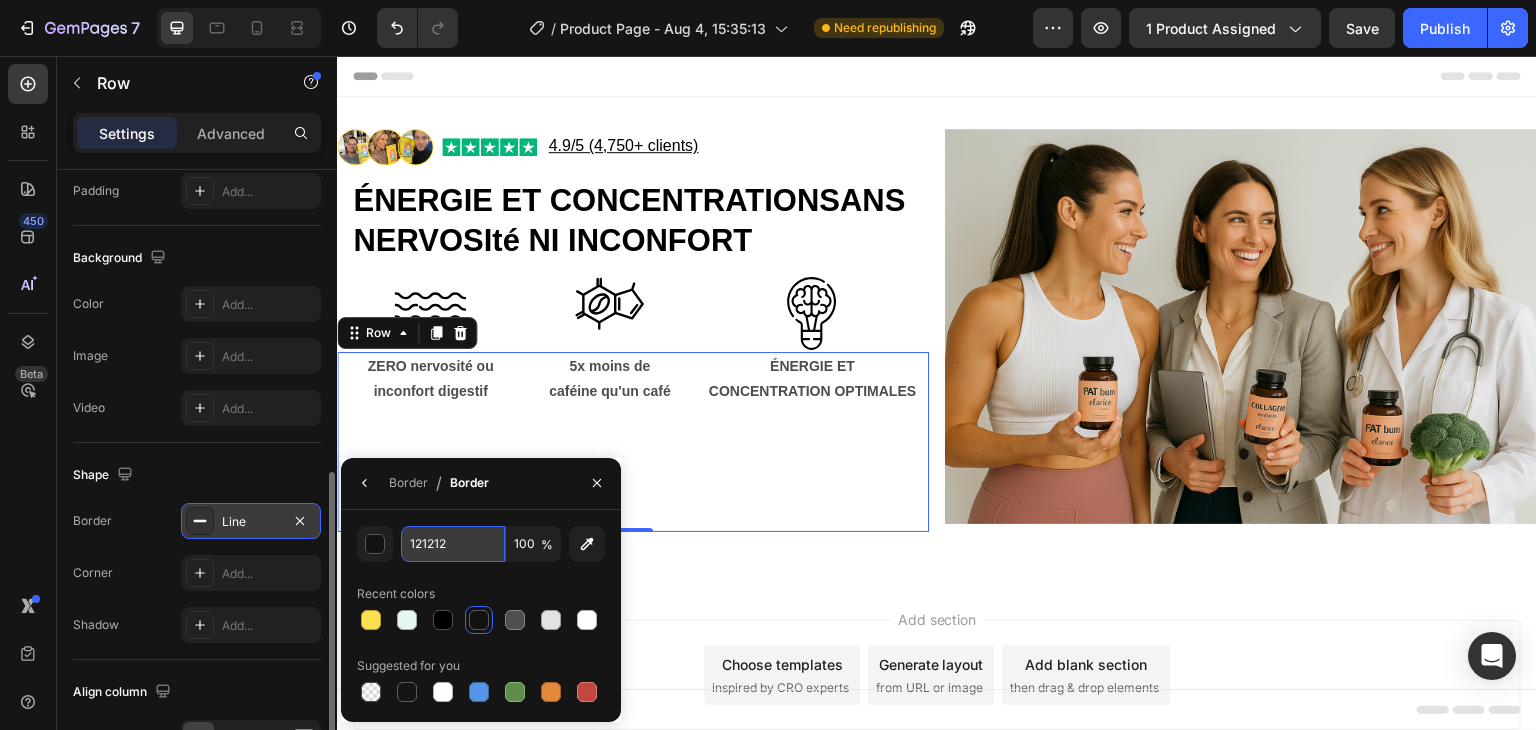 click on "121212" at bounding box center [453, 544] 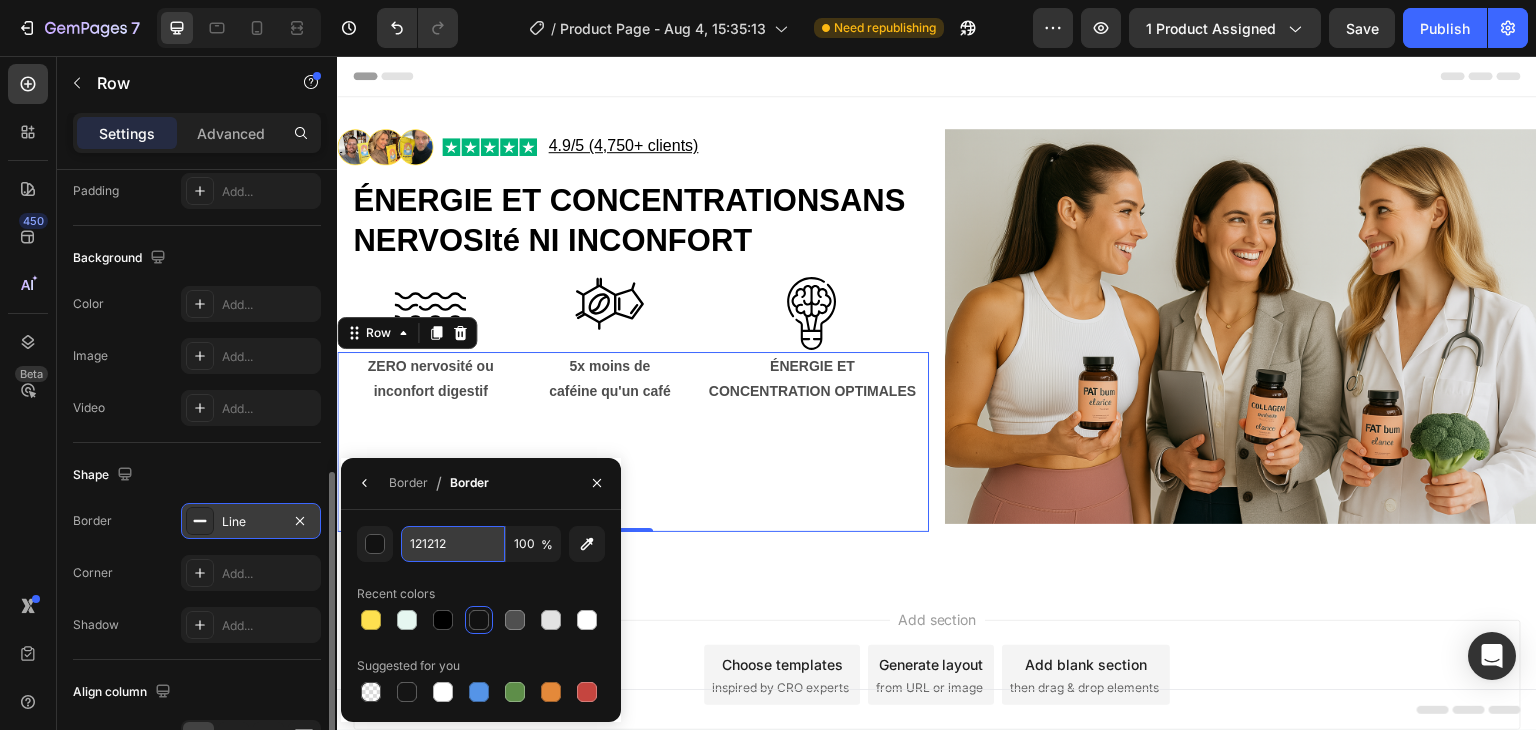 paste on "#FEE04F" 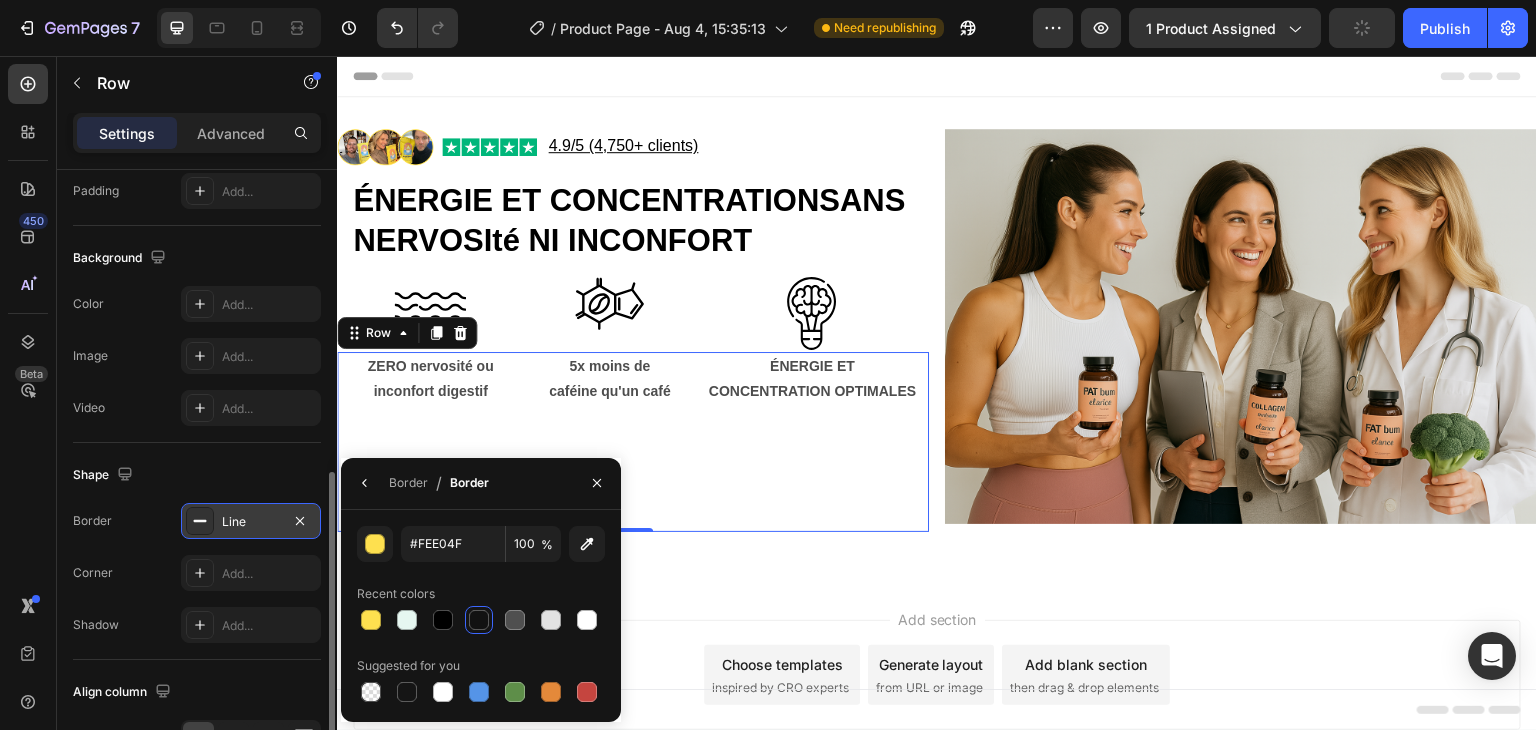 click on "Add section Choose templates inspired by CRO experts Generate layout from URL or image Add blank section then drag & drop elements" at bounding box center (937, 703) 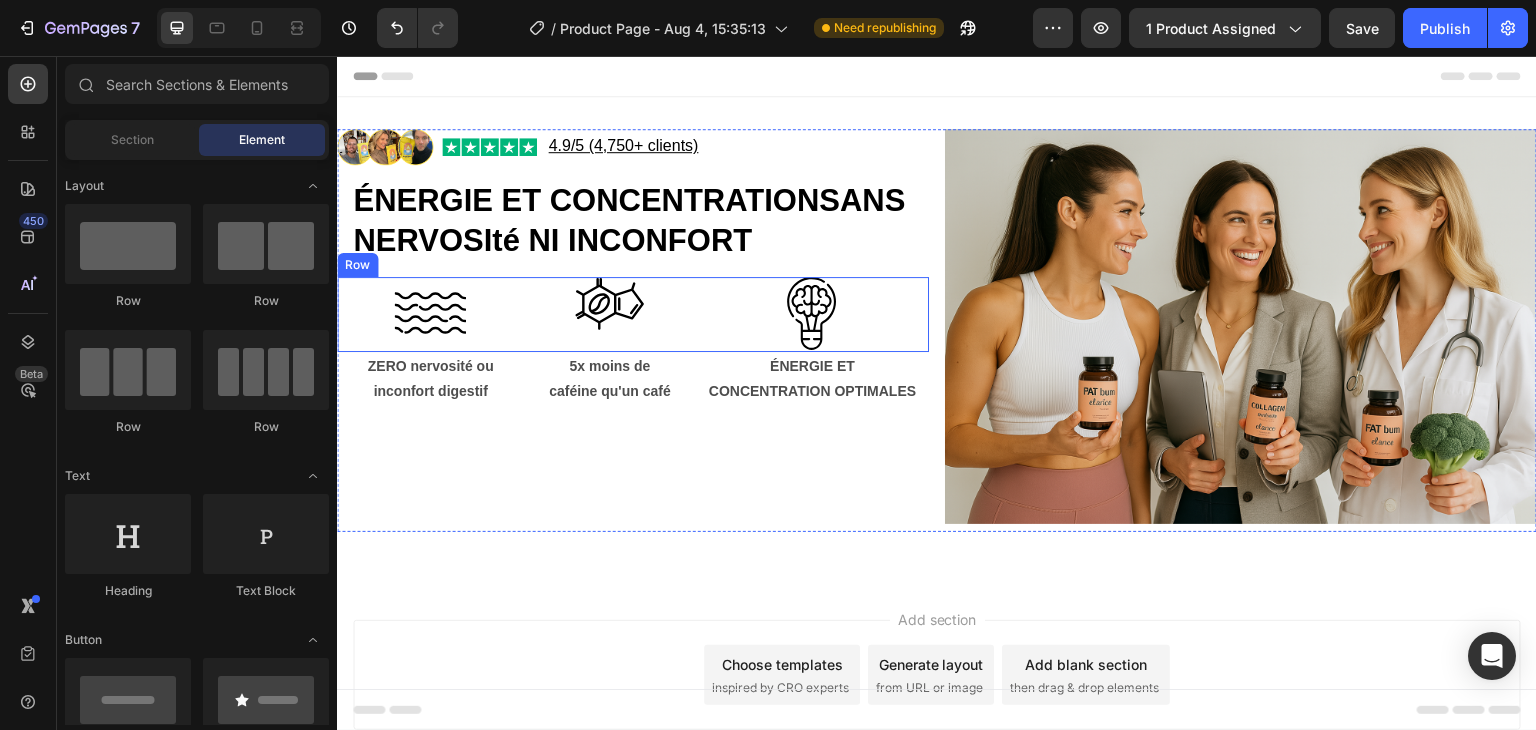 click on "Image Image Image Row" at bounding box center [633, 314] 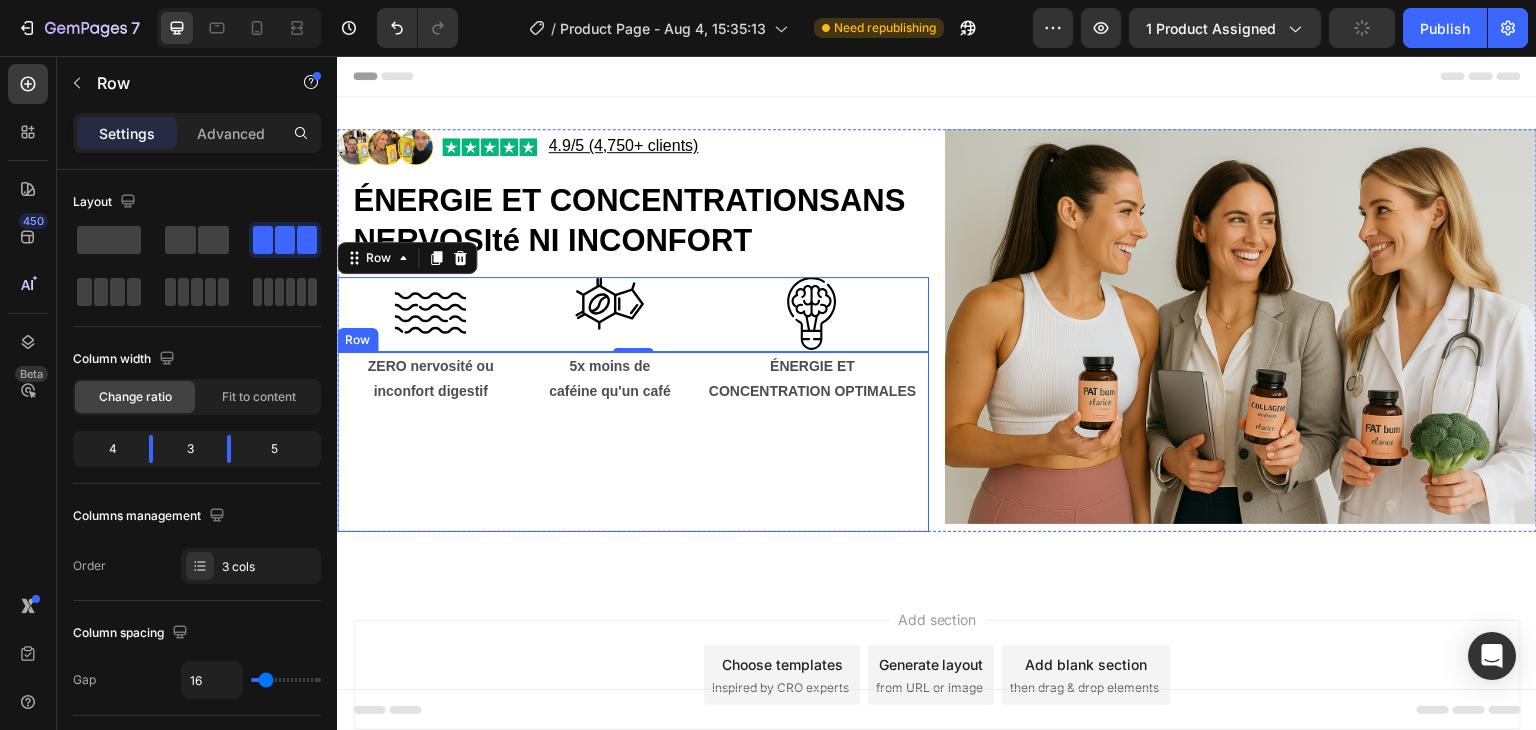 click on "ZERO nervosité ou inconfort digestif Text Block" at bounding box center (430, 442) 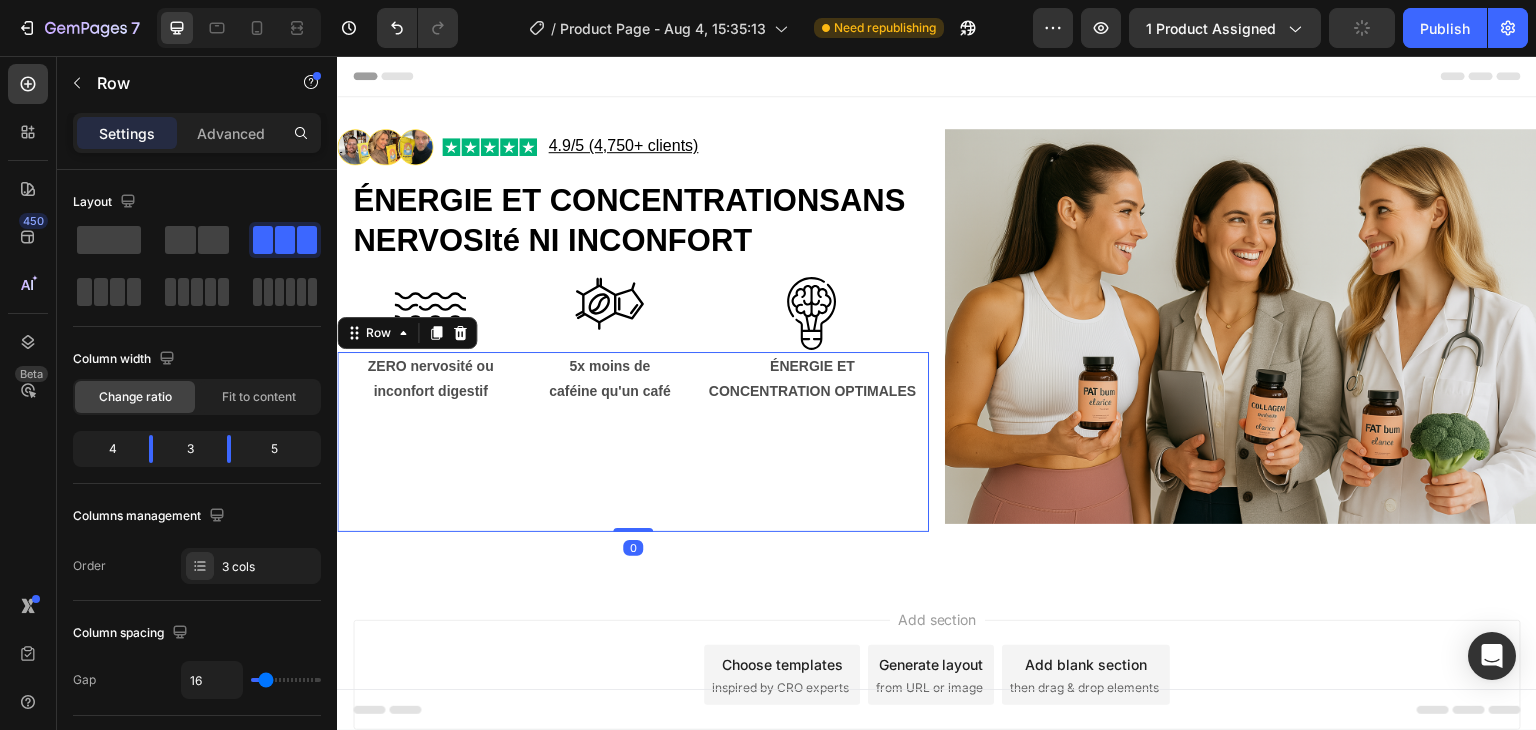 scroll, scrollTop: 708, scrollLeft: 0, axis: vertical 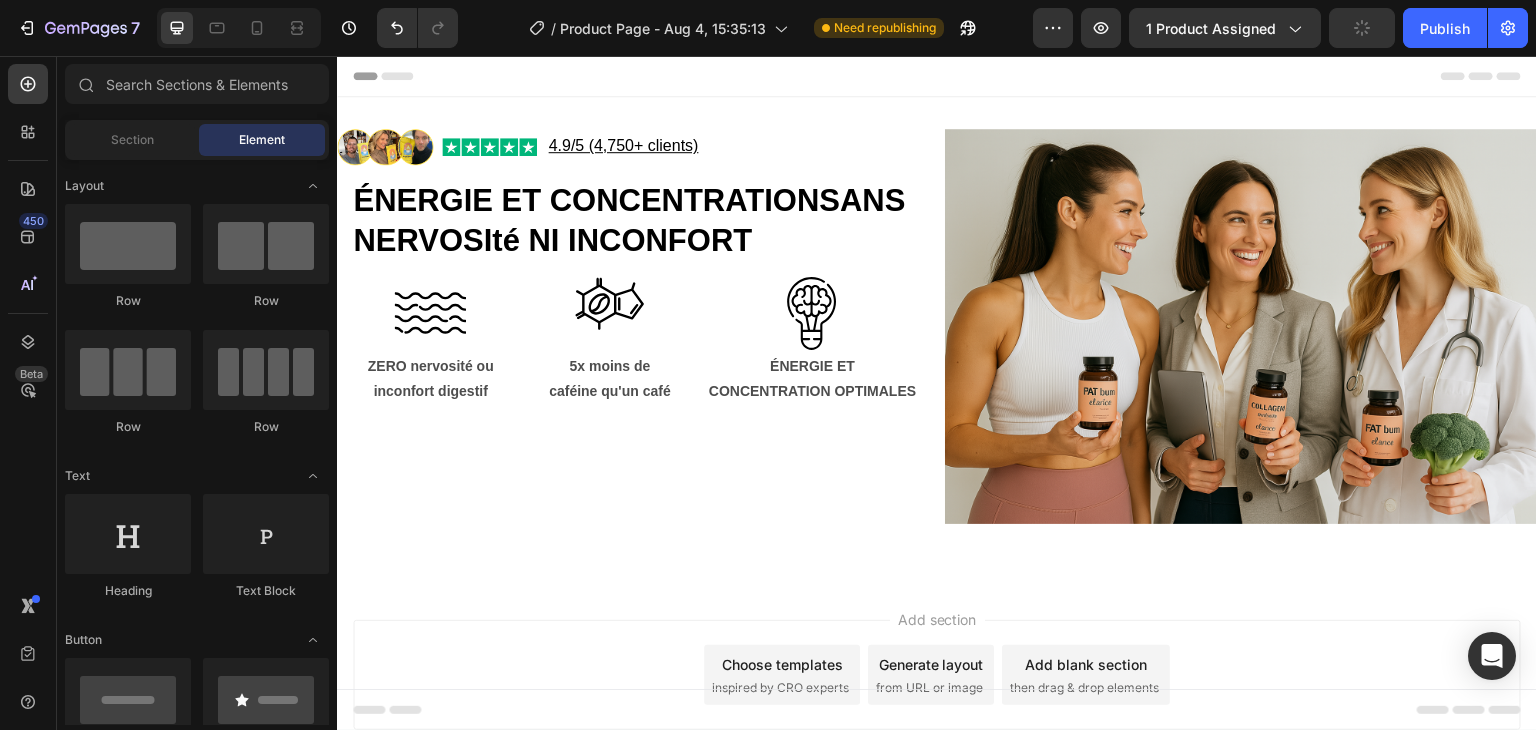 click on "Add section Choose templates inspired by CRO experts Generate layout from URL or image Add blank section then drag & drop elements" at bounding box center (937, 703) 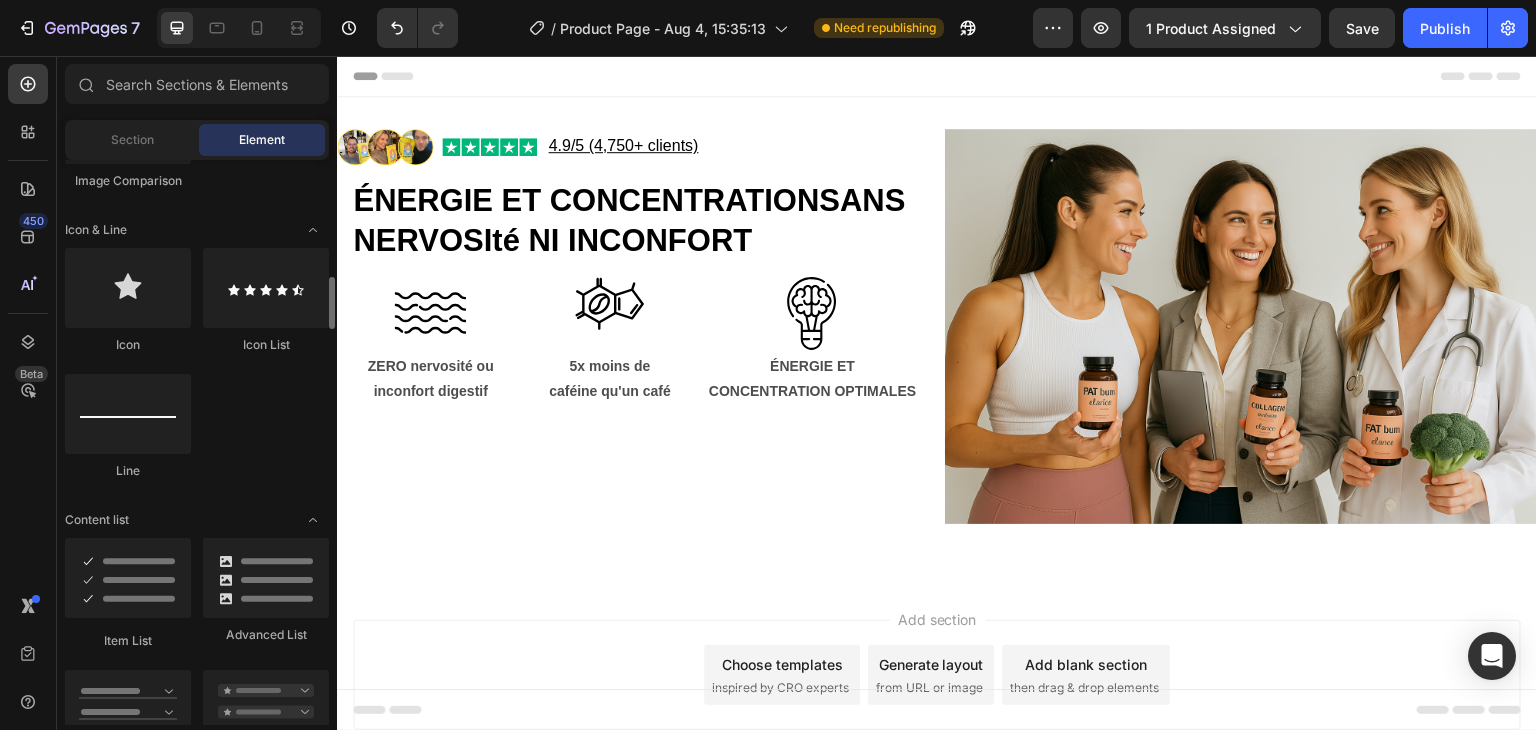 scroll, scrollTop: 1245, scrollLeft: 0, axis: vertical 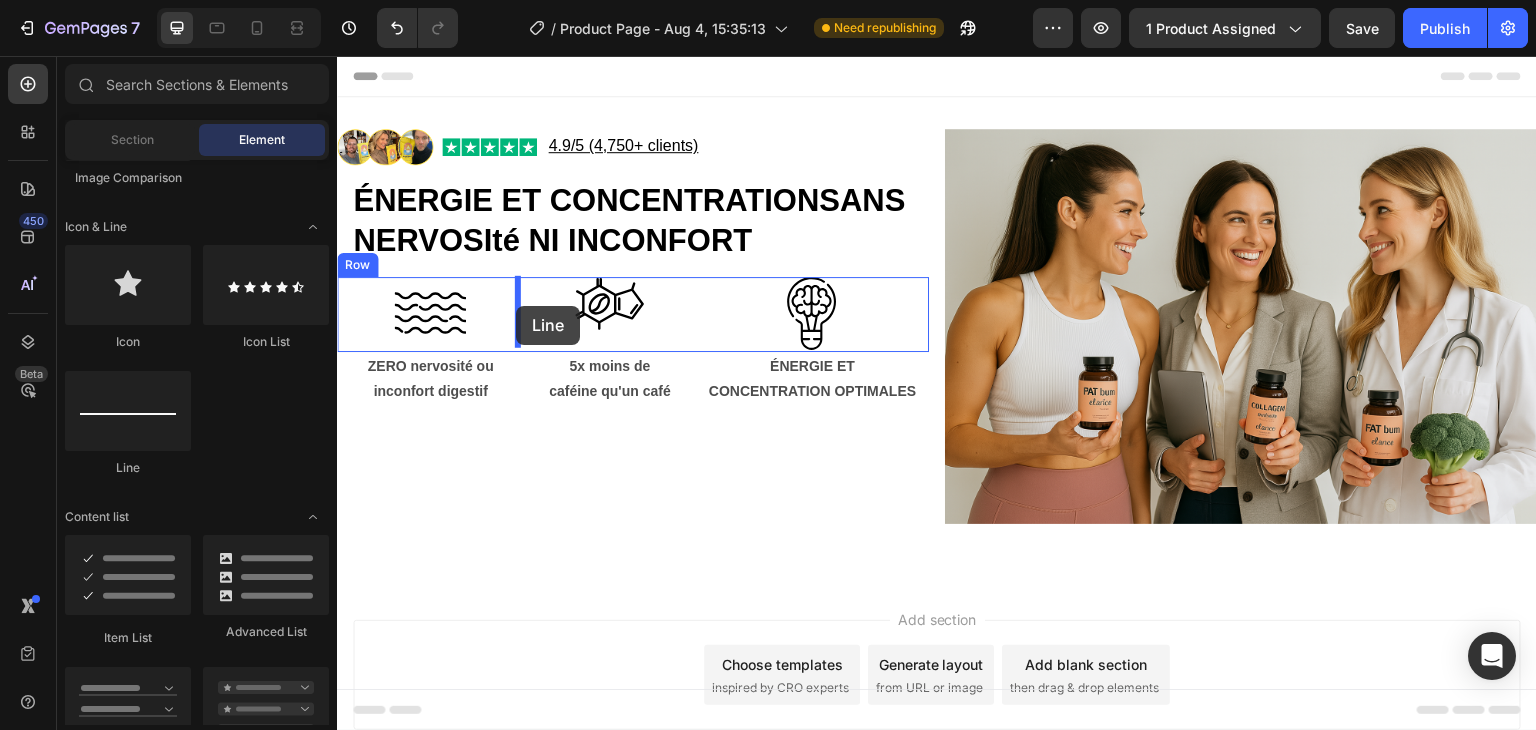 drag, startPoint x: 482, startPoint y: 468, endPoint x: 516, endPoint y: 306, distance: 165.52945 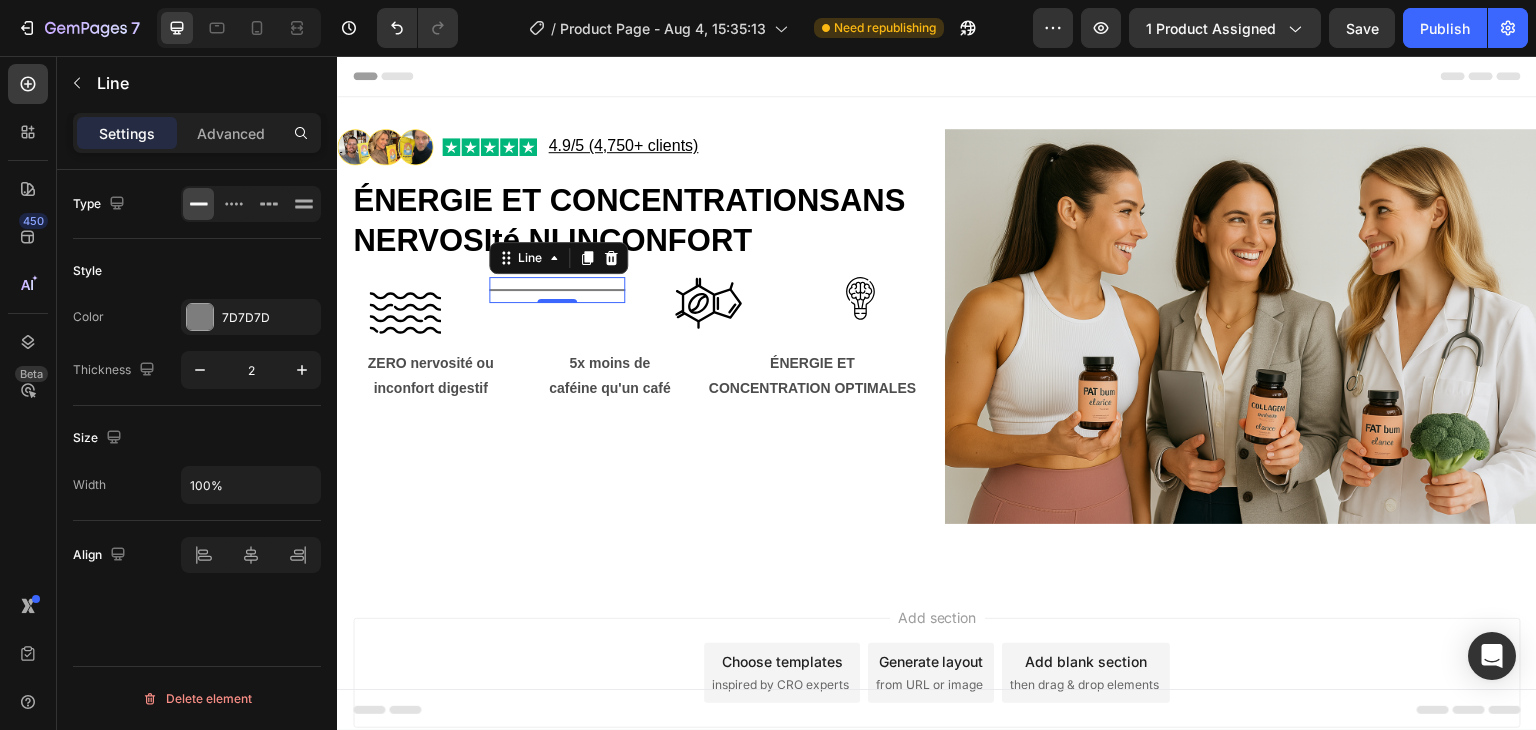 click at bounding box center (557, 301) 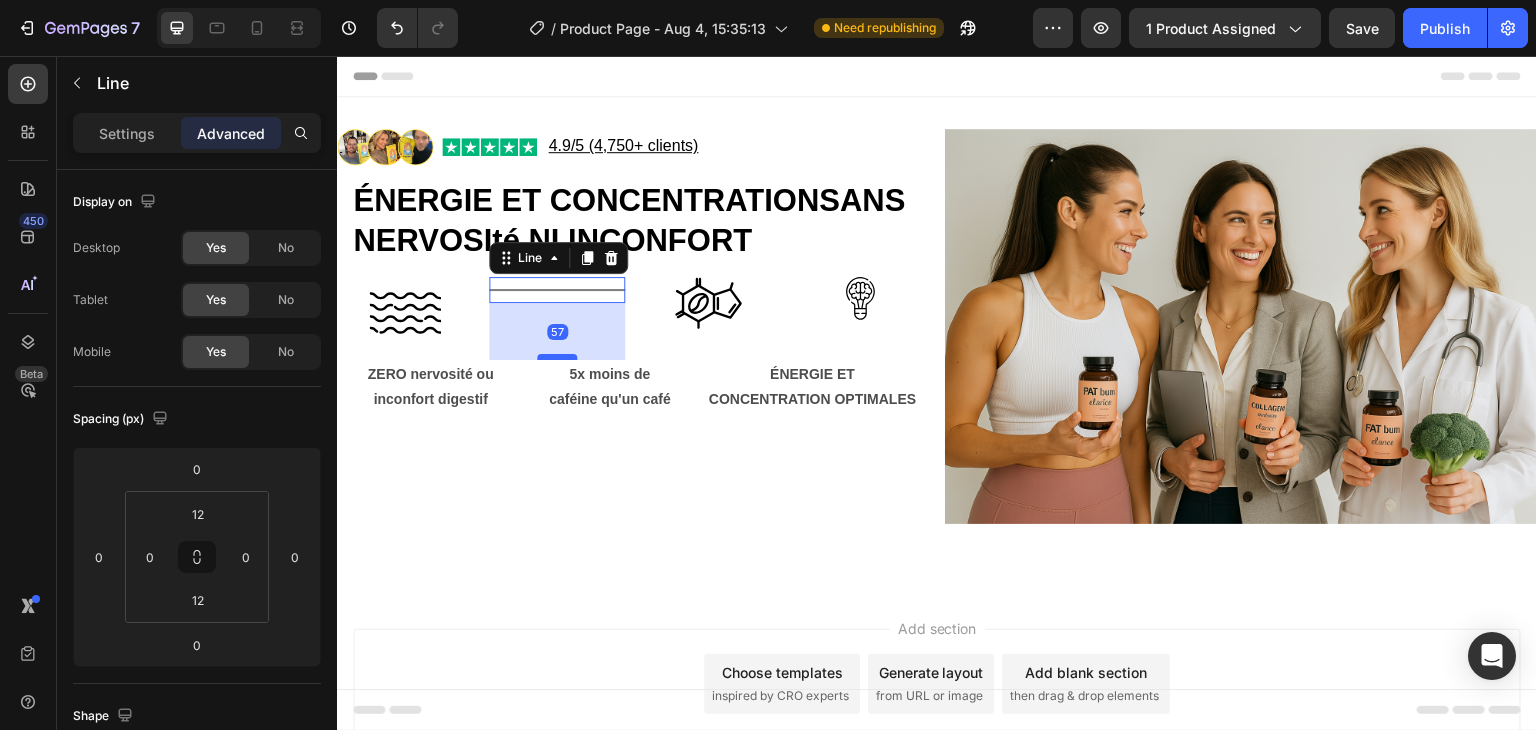 drag, startPoint x: 559, startPoint y: 301, endPoint x: 558, endPoint y: 358, distance: 57.00877 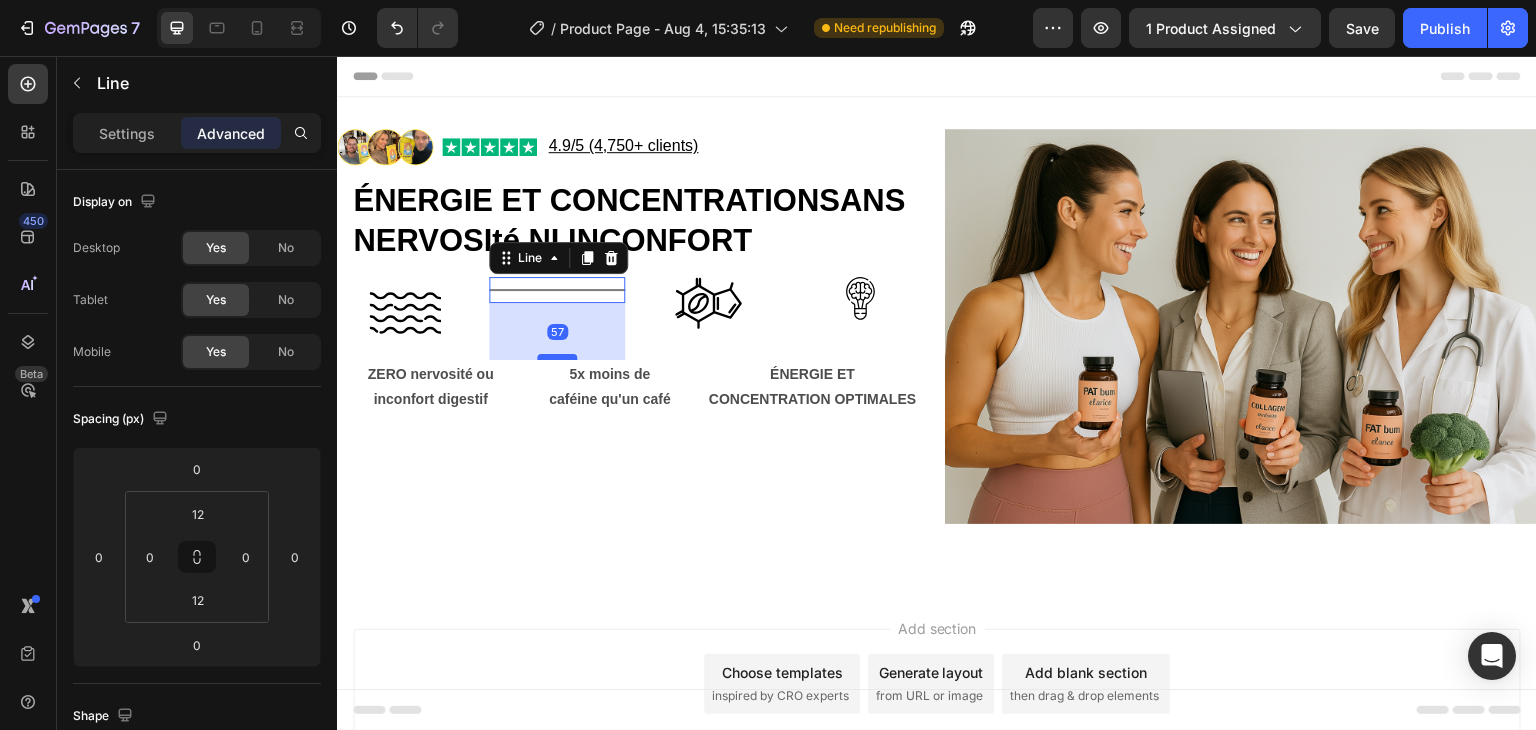 click at bounding box center (557, 357) 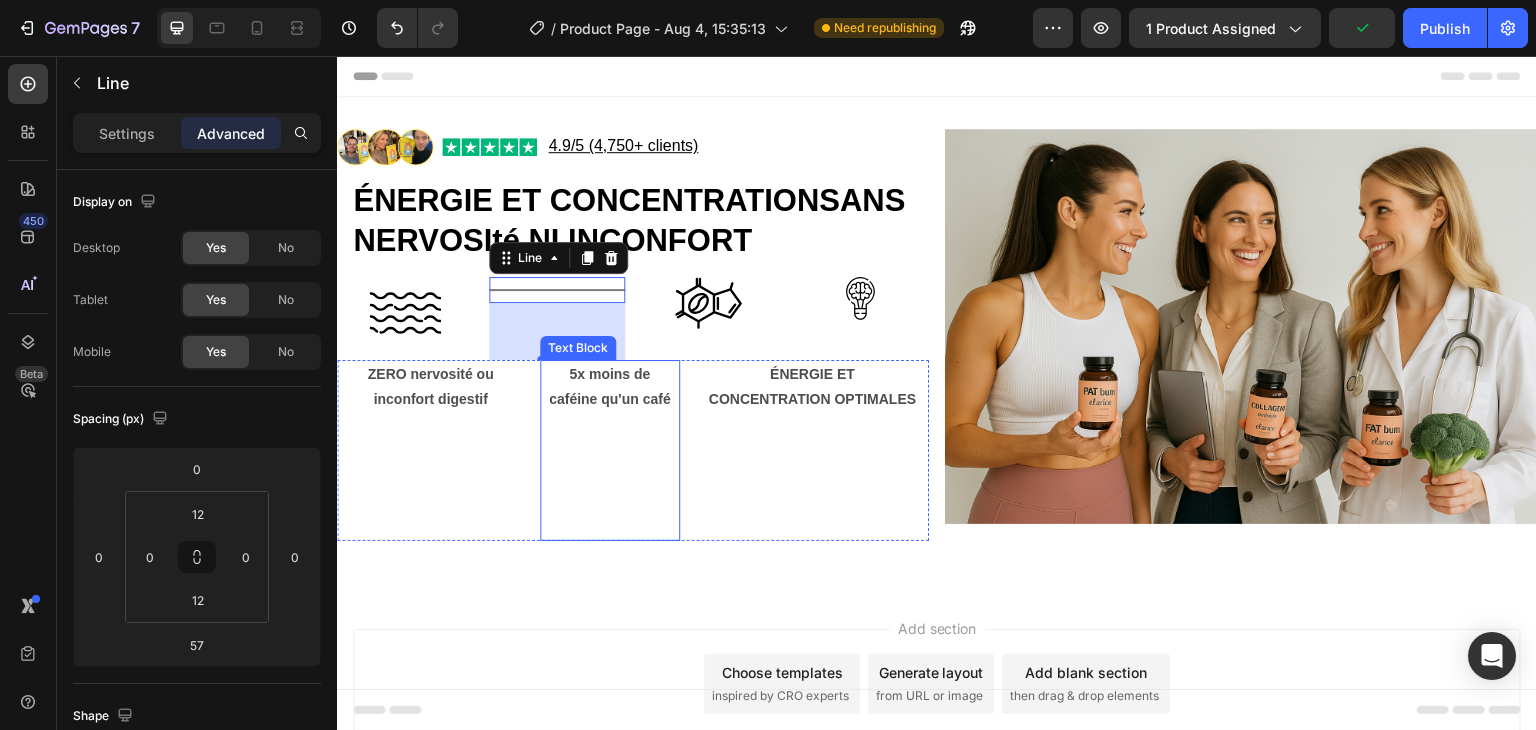 click at bounding box center (610, 476) 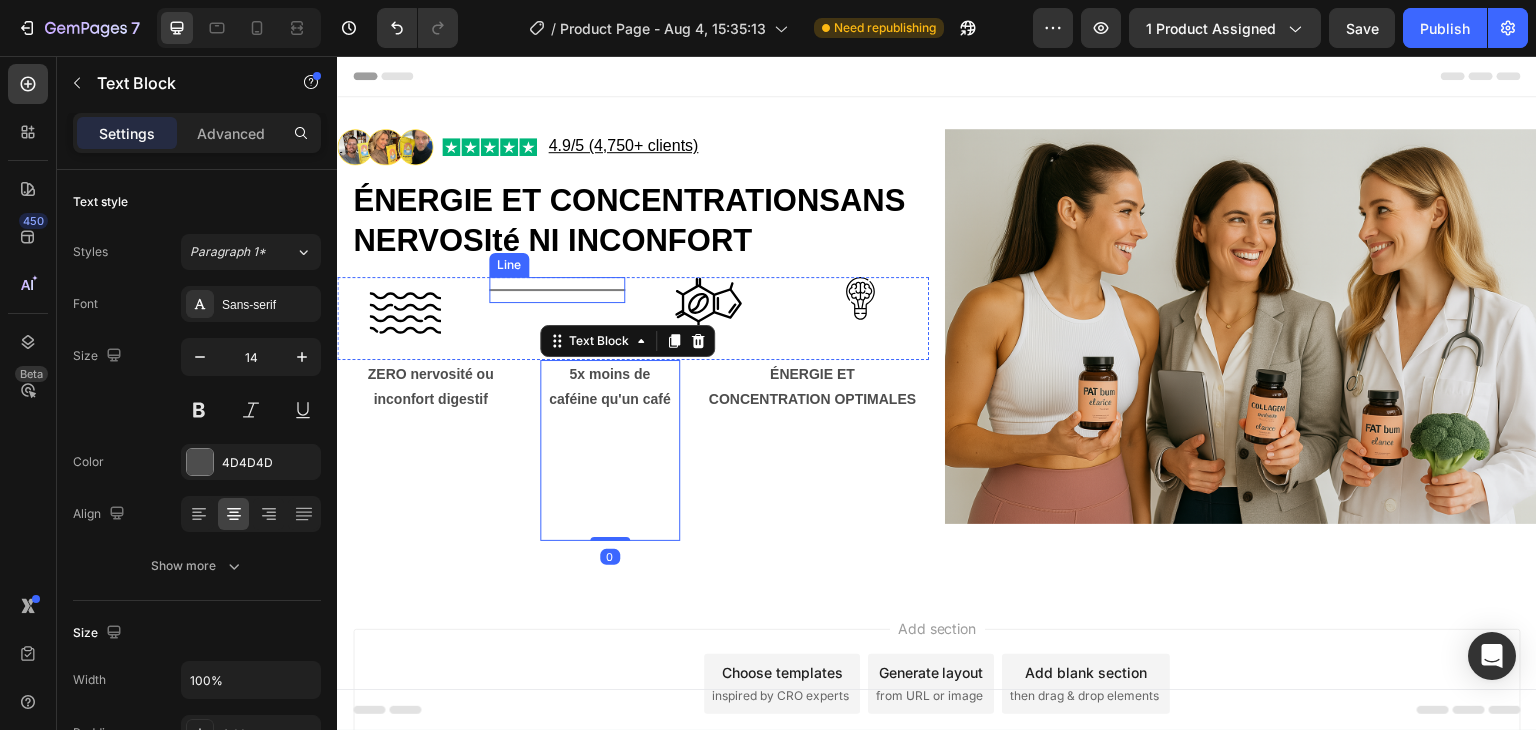 click on "Title Line" at bounding box center [557, 290] 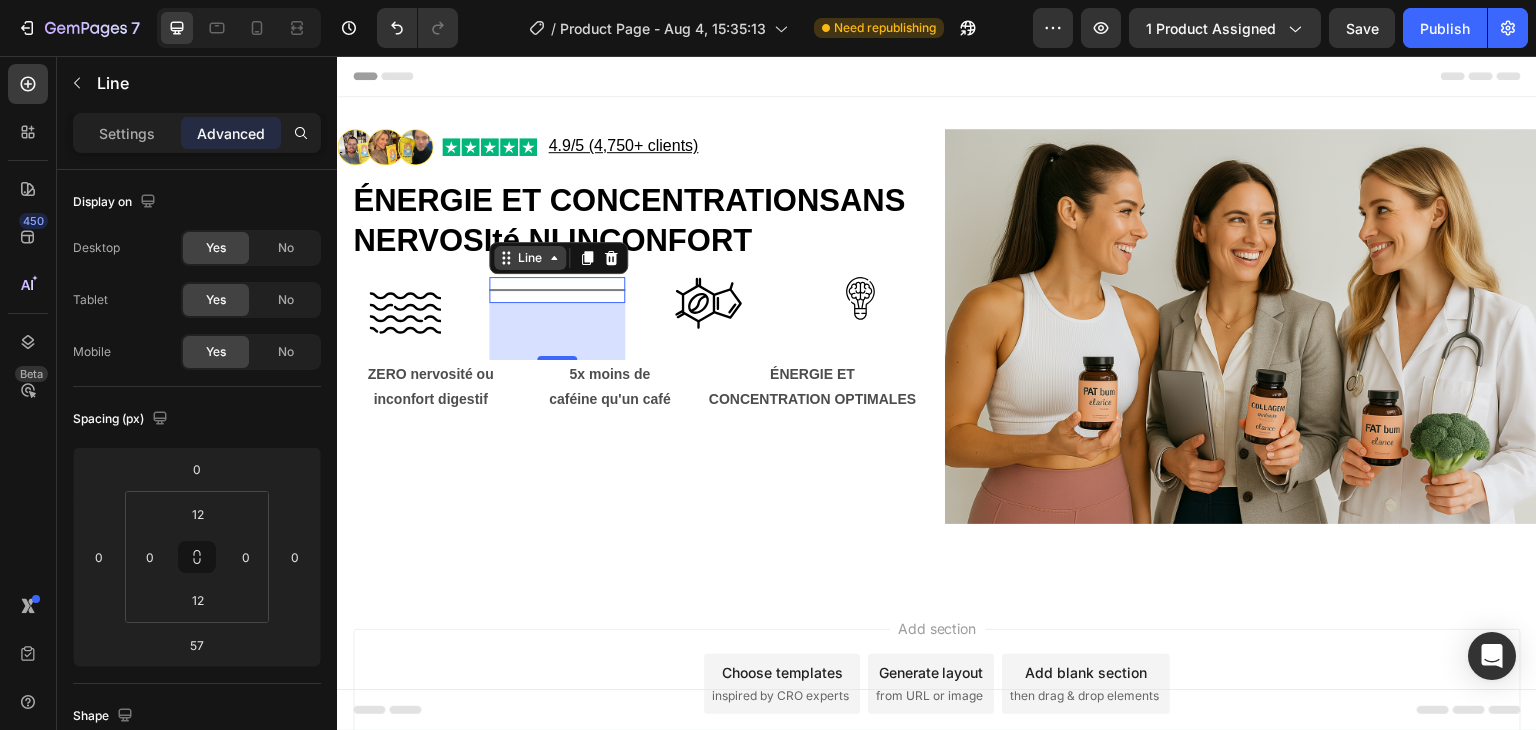 click on "Line" at bounding box center (530, 258) 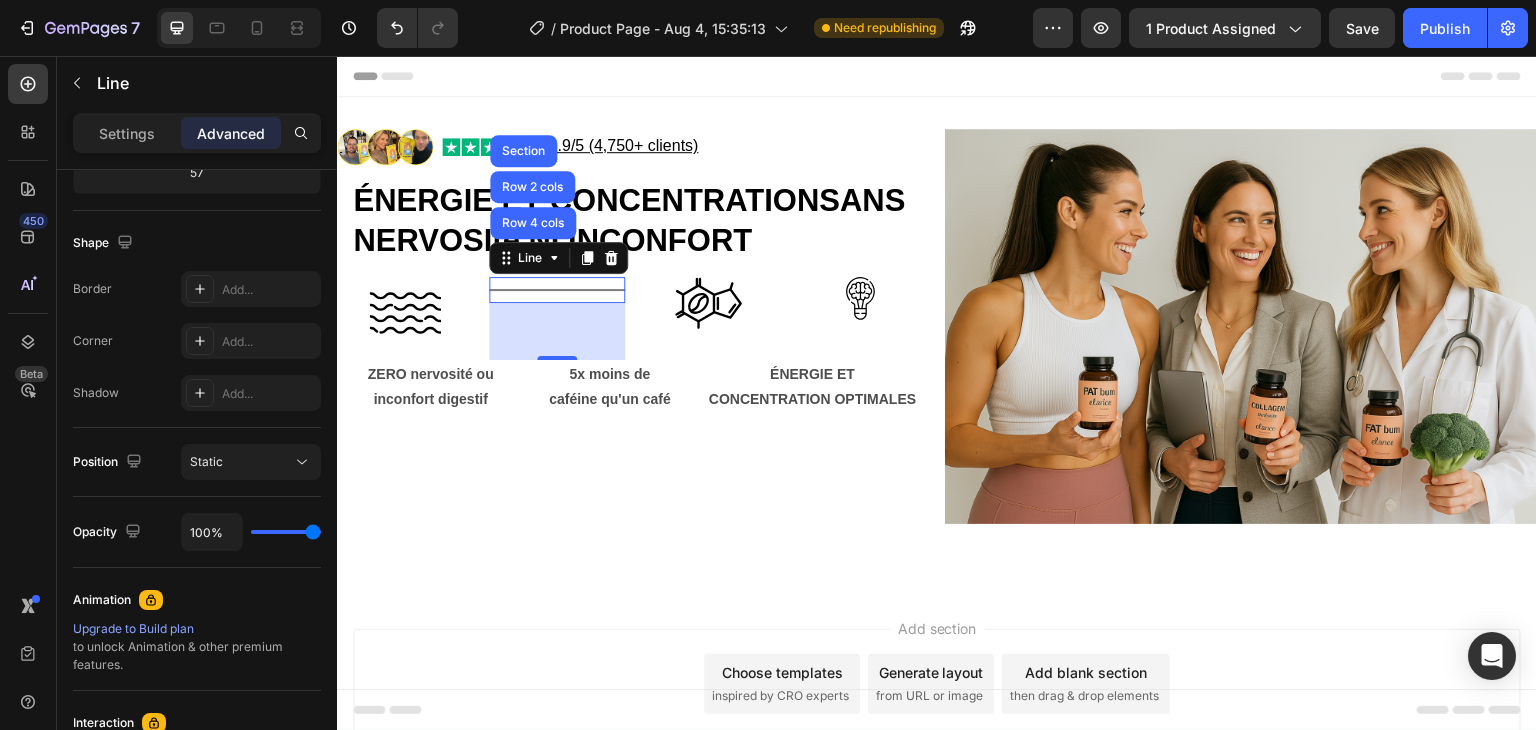 scroll, scrollTop: 13, scrollLeft: 0, axis: vertical 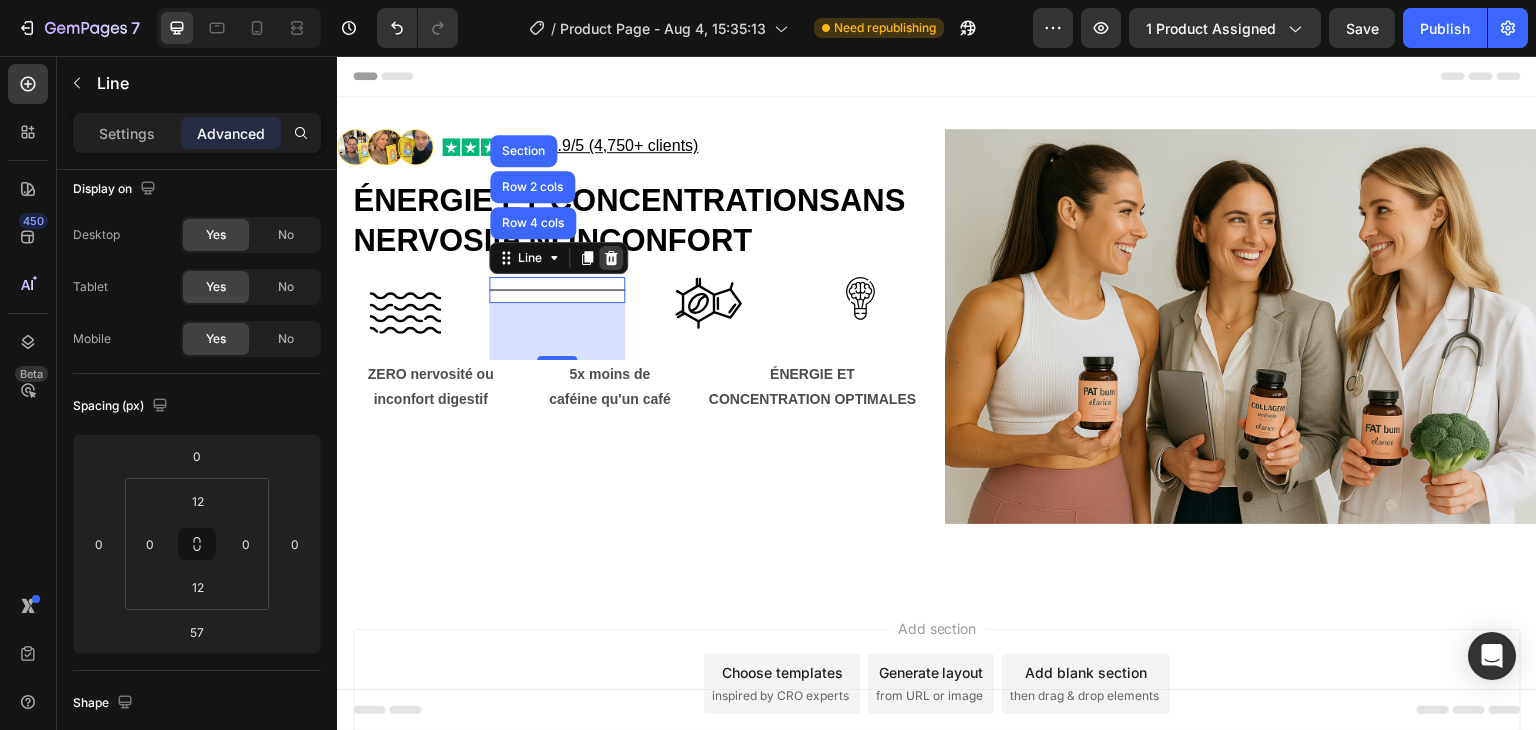 click 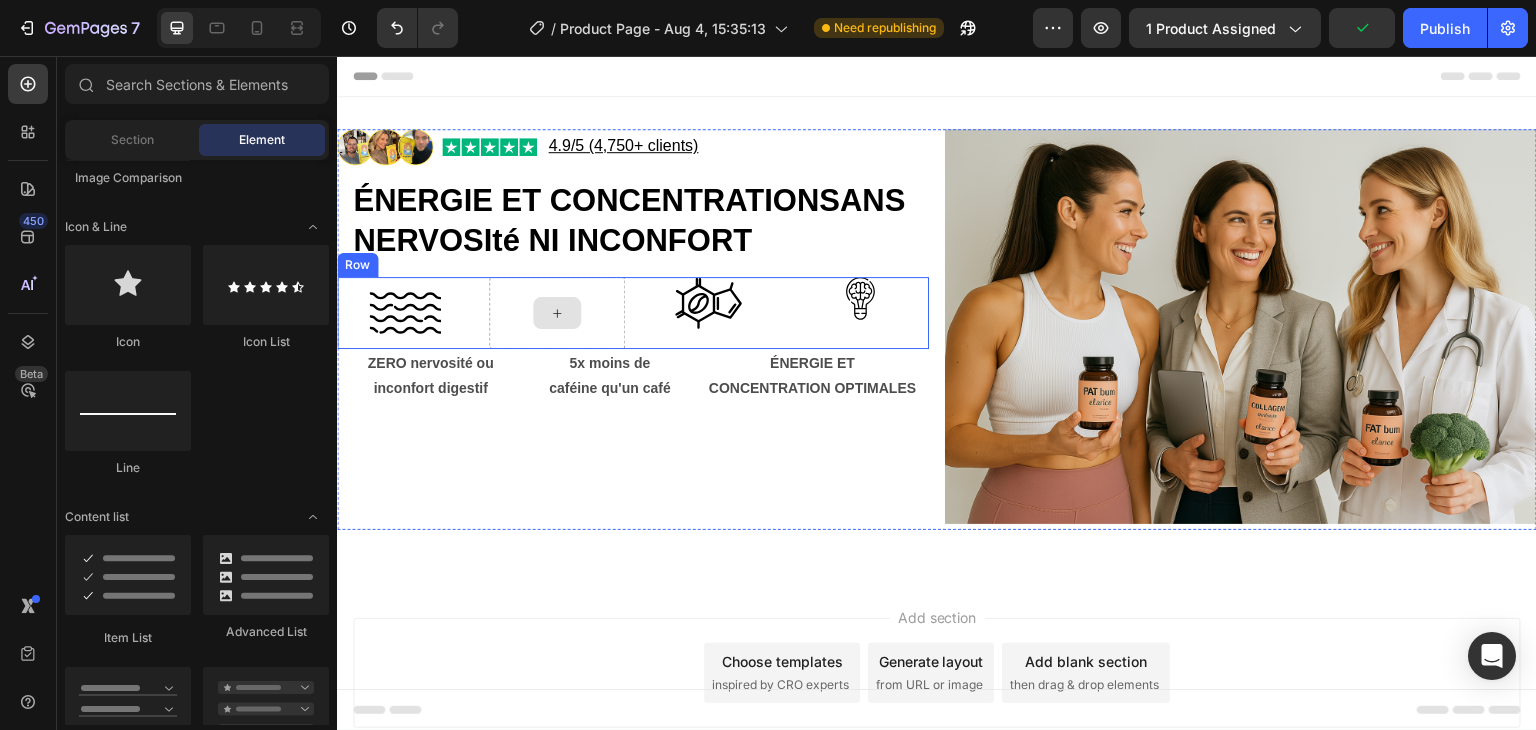 click at bounding box center [557, 313] 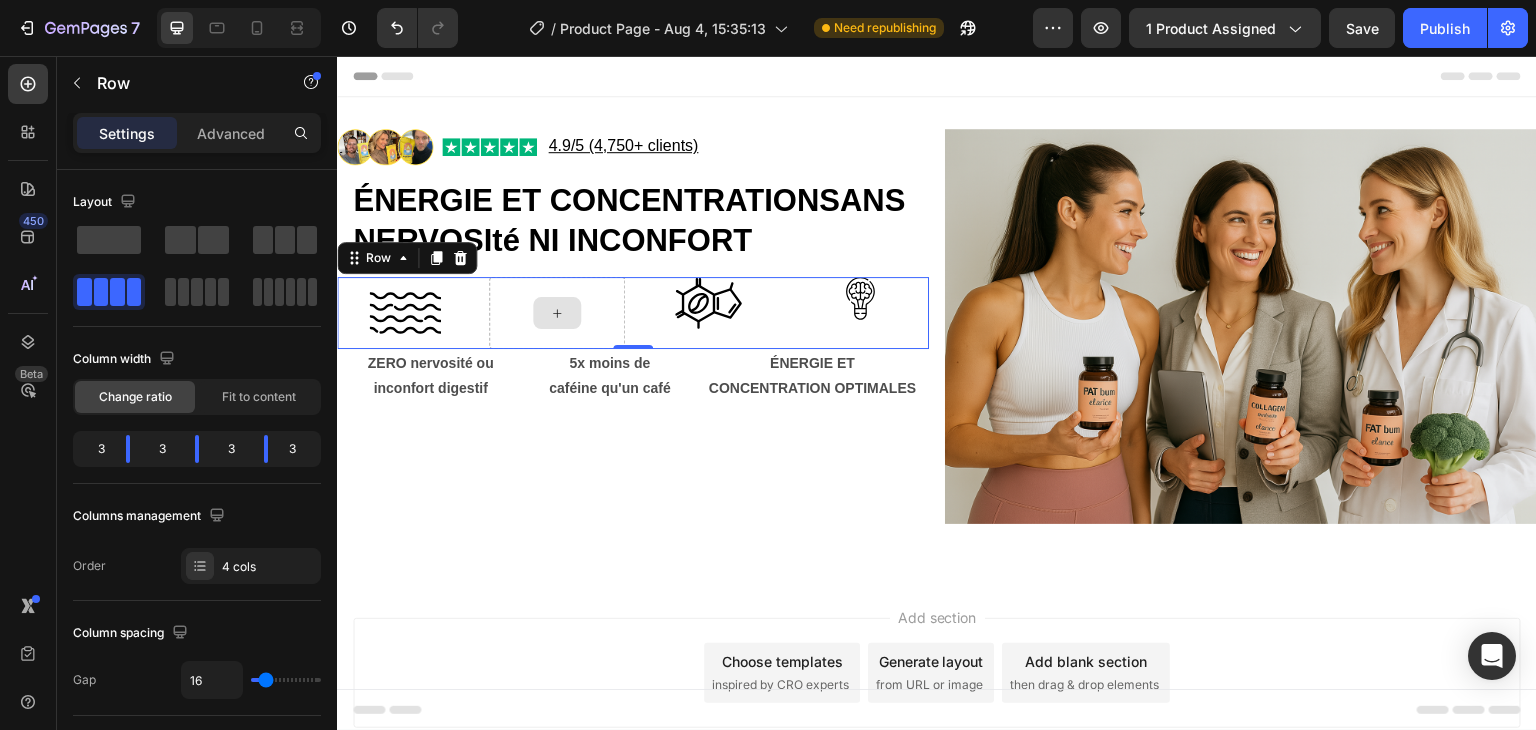 click at bounding box center [557, 313] 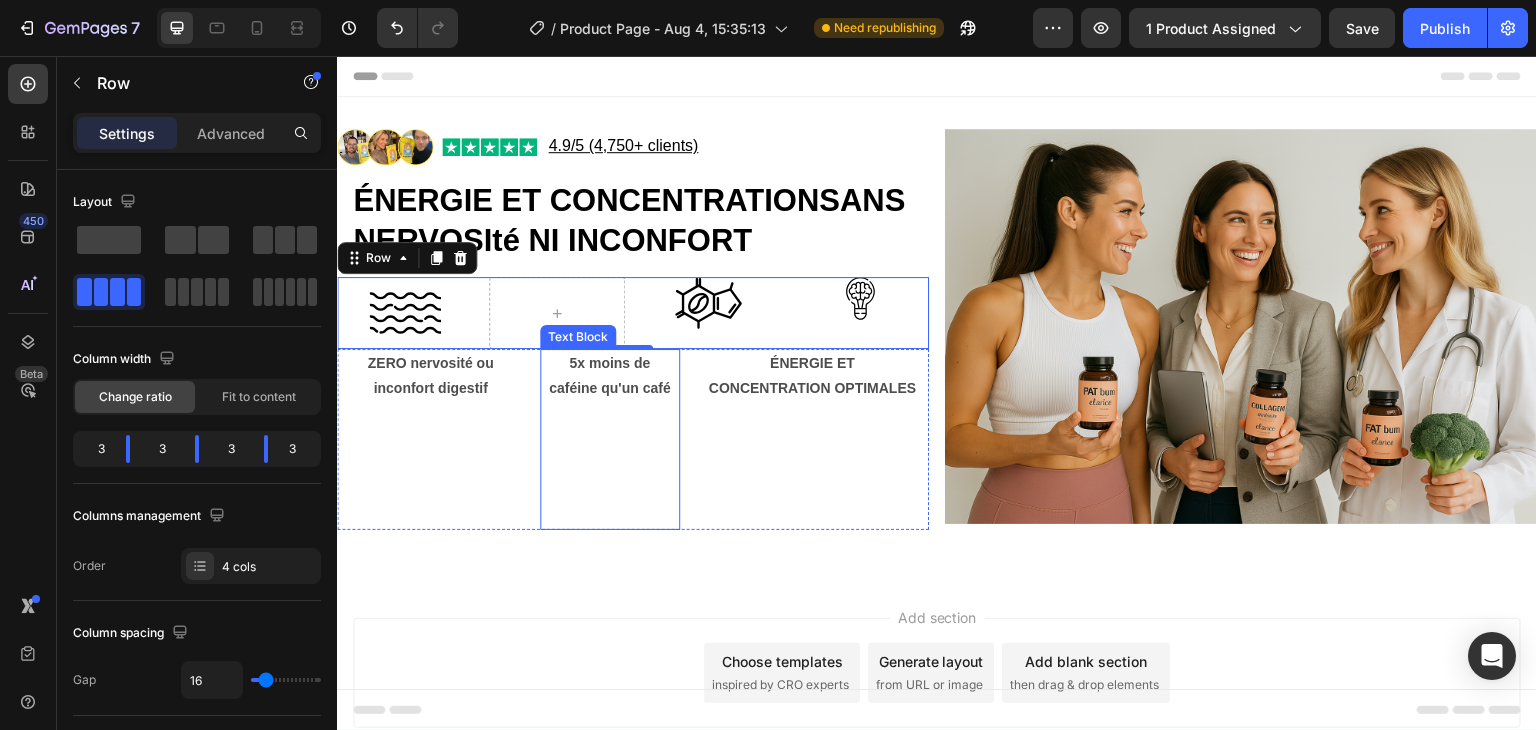 click at bounding box center (610, 465) 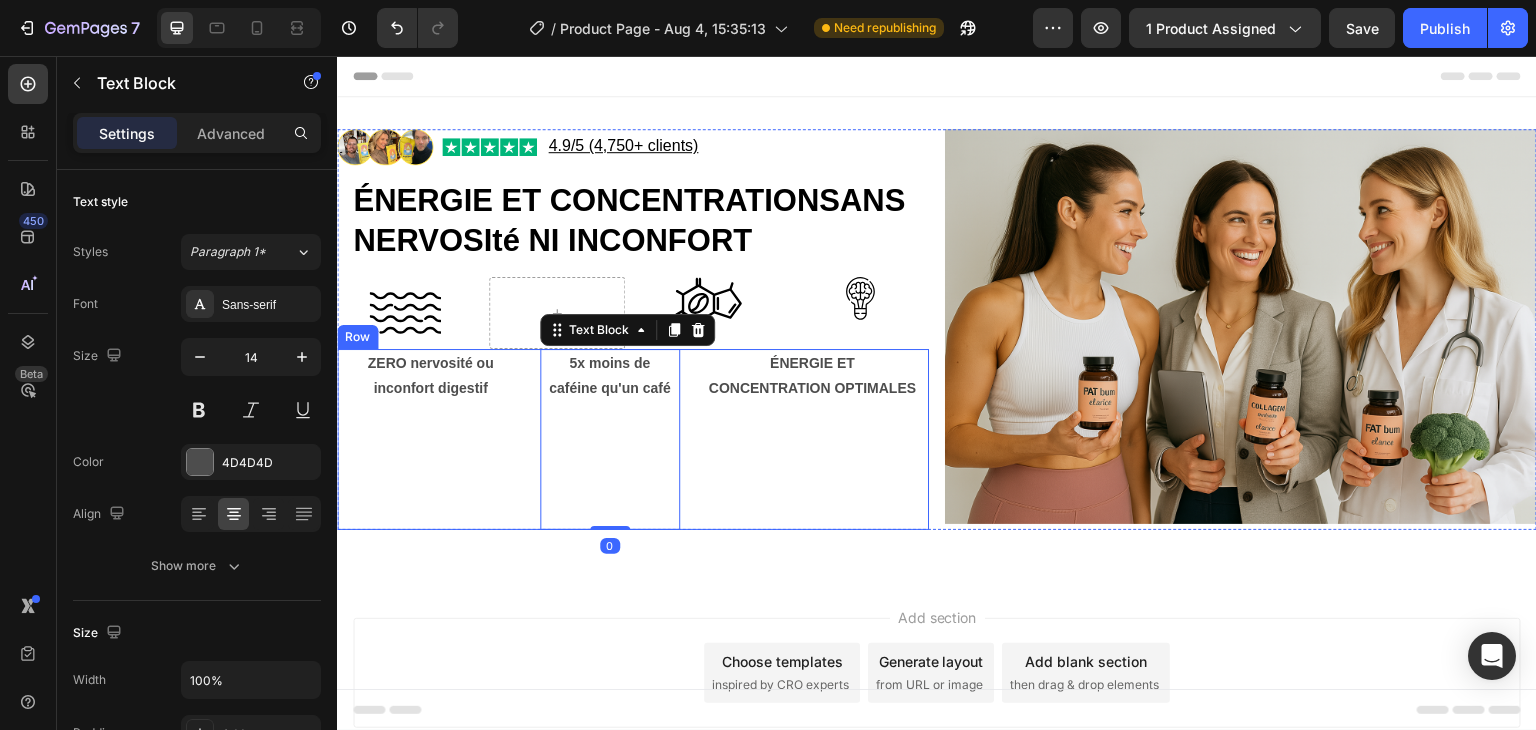 click on "ÉNERGIE ET CONCENTRATION OPTIMALES Text Block" at bounding box center (812, 439) 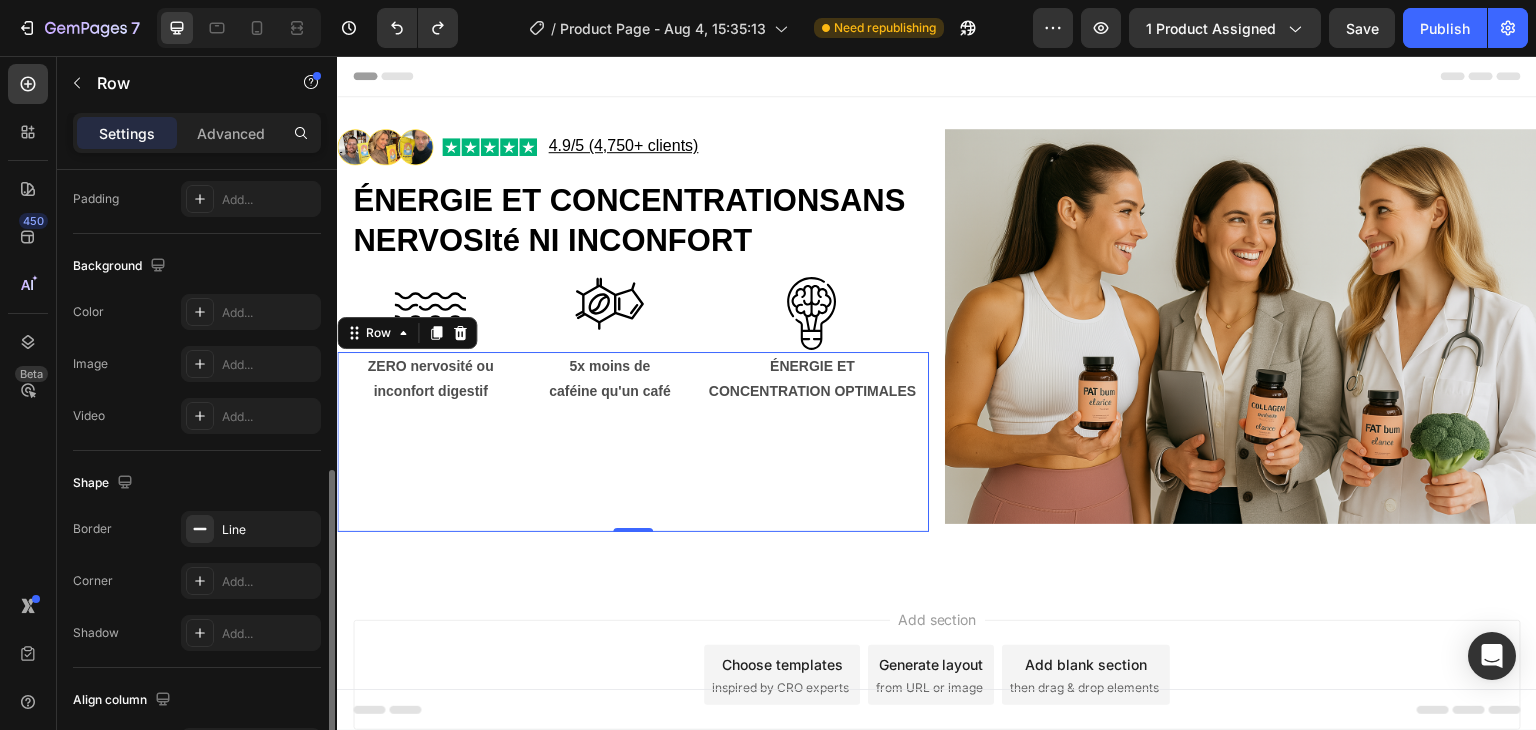 scroll, scrollTop: 702, scrollLeft: 0, axis: vertical 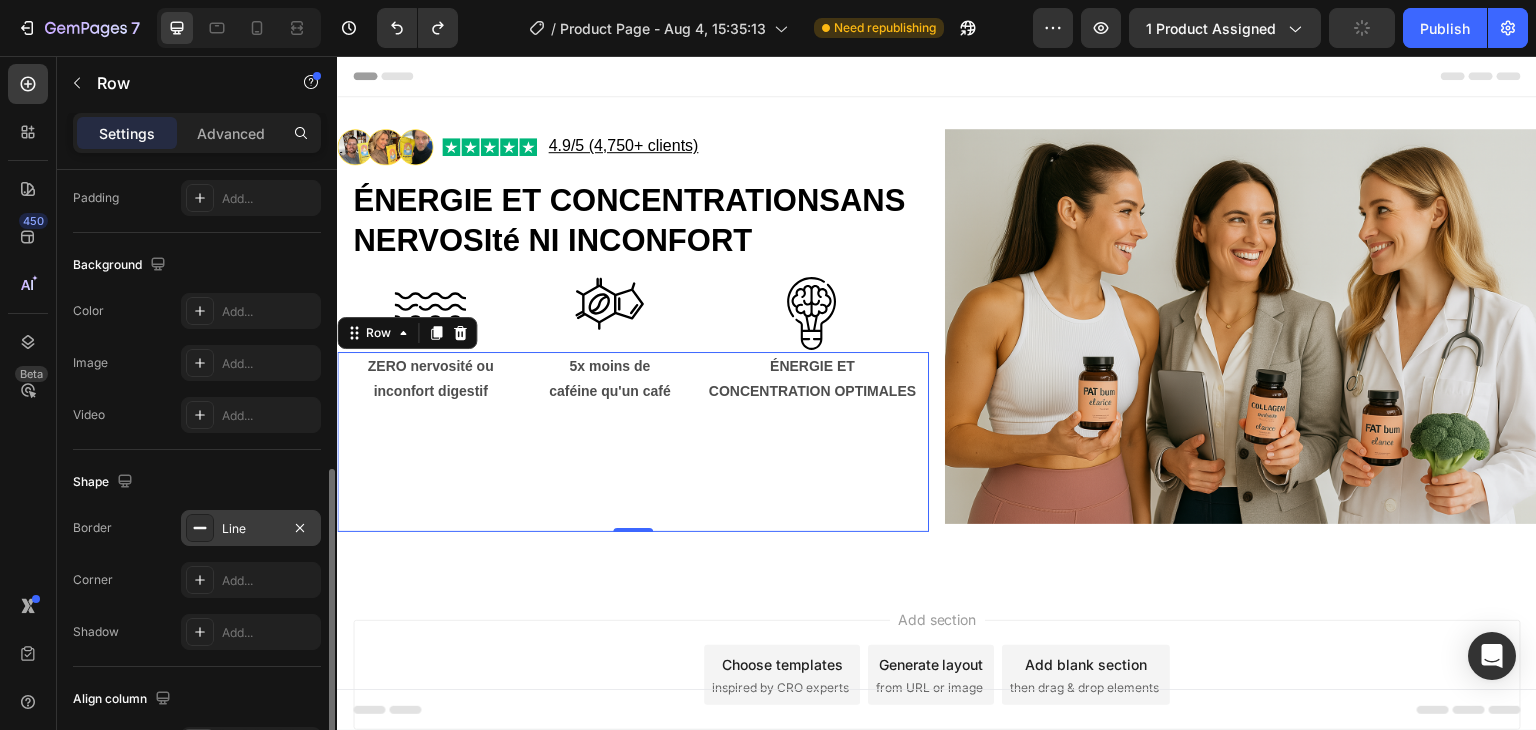 click on "Line" at bounding box center [251, 529] 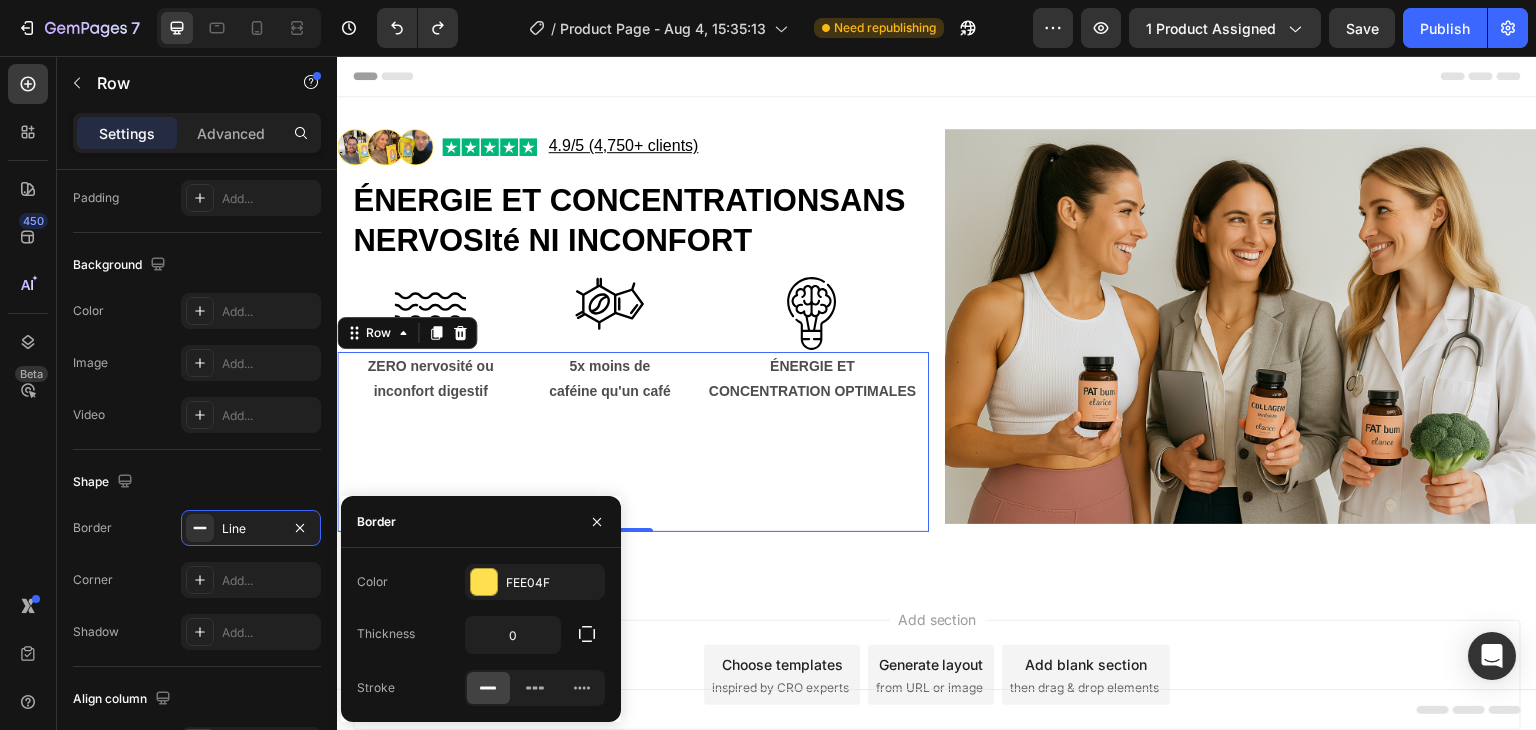 click 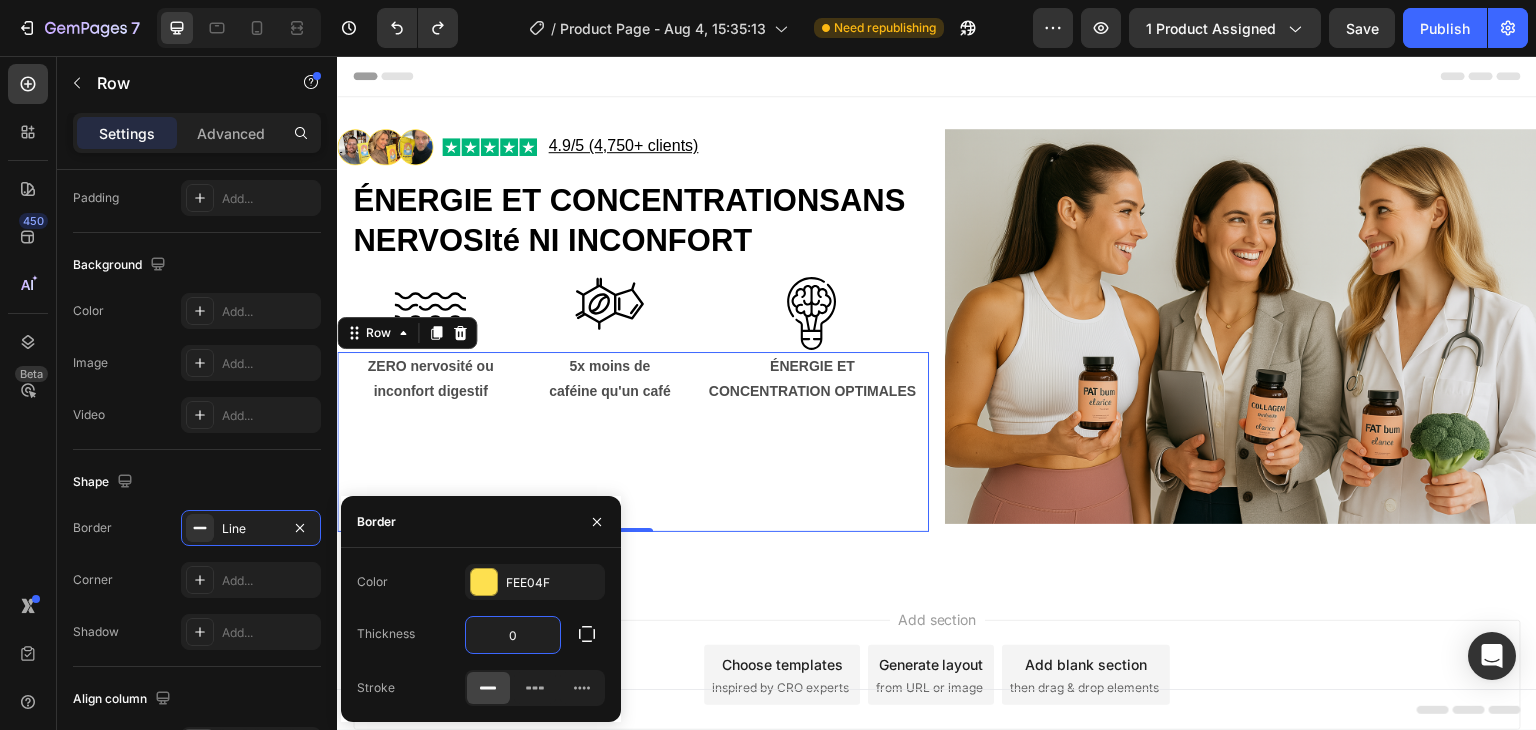 click on "0" at bounding box center (513, 635) 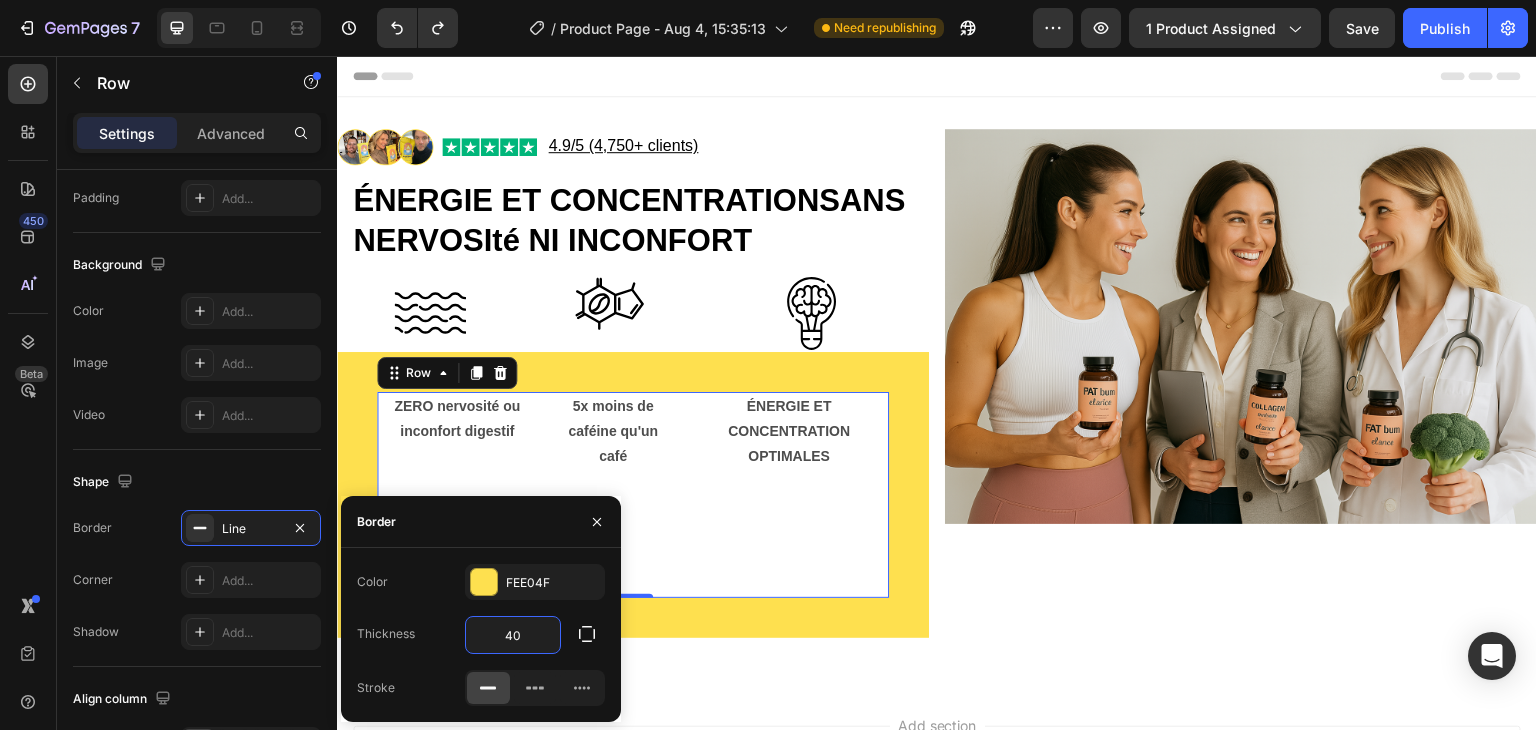 type on "4" 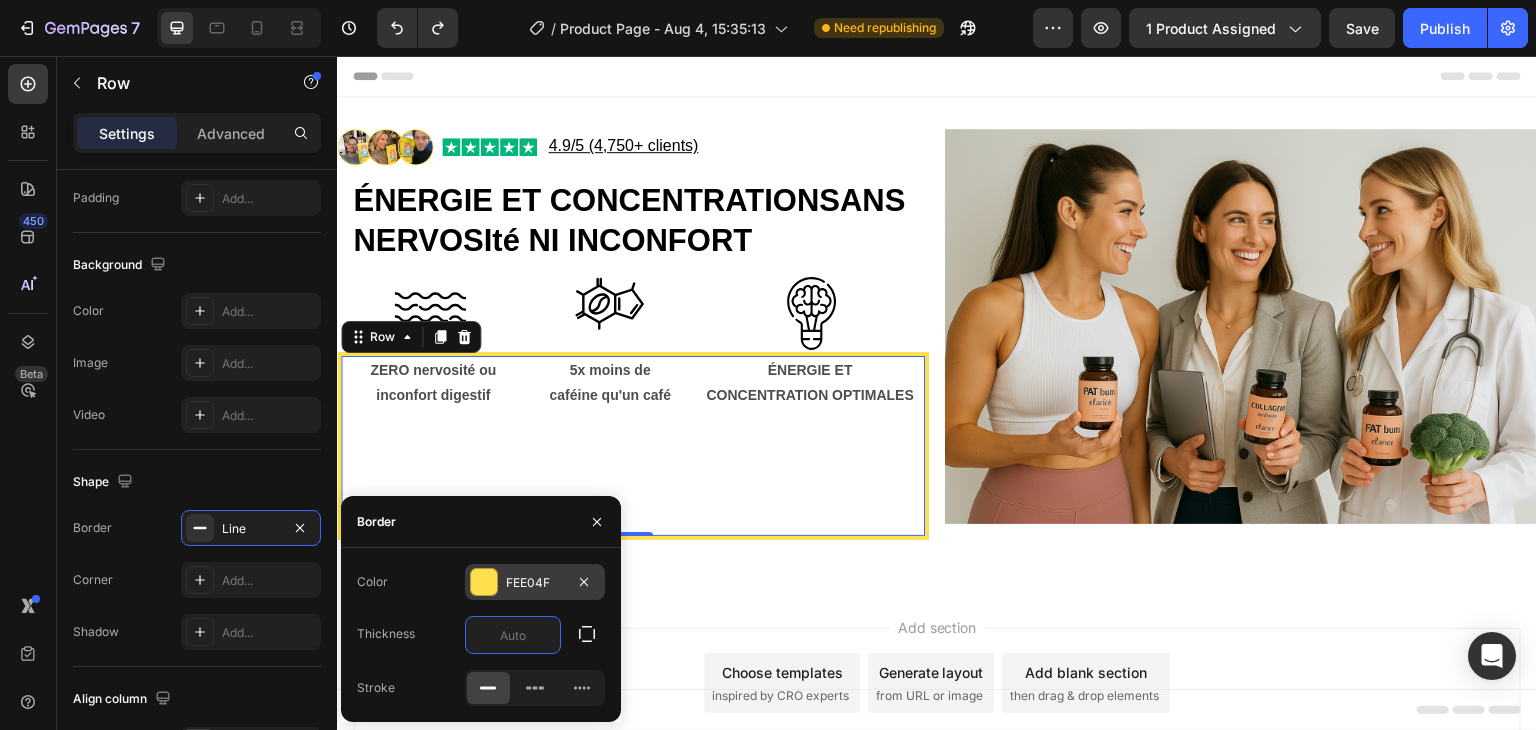 type on "0" 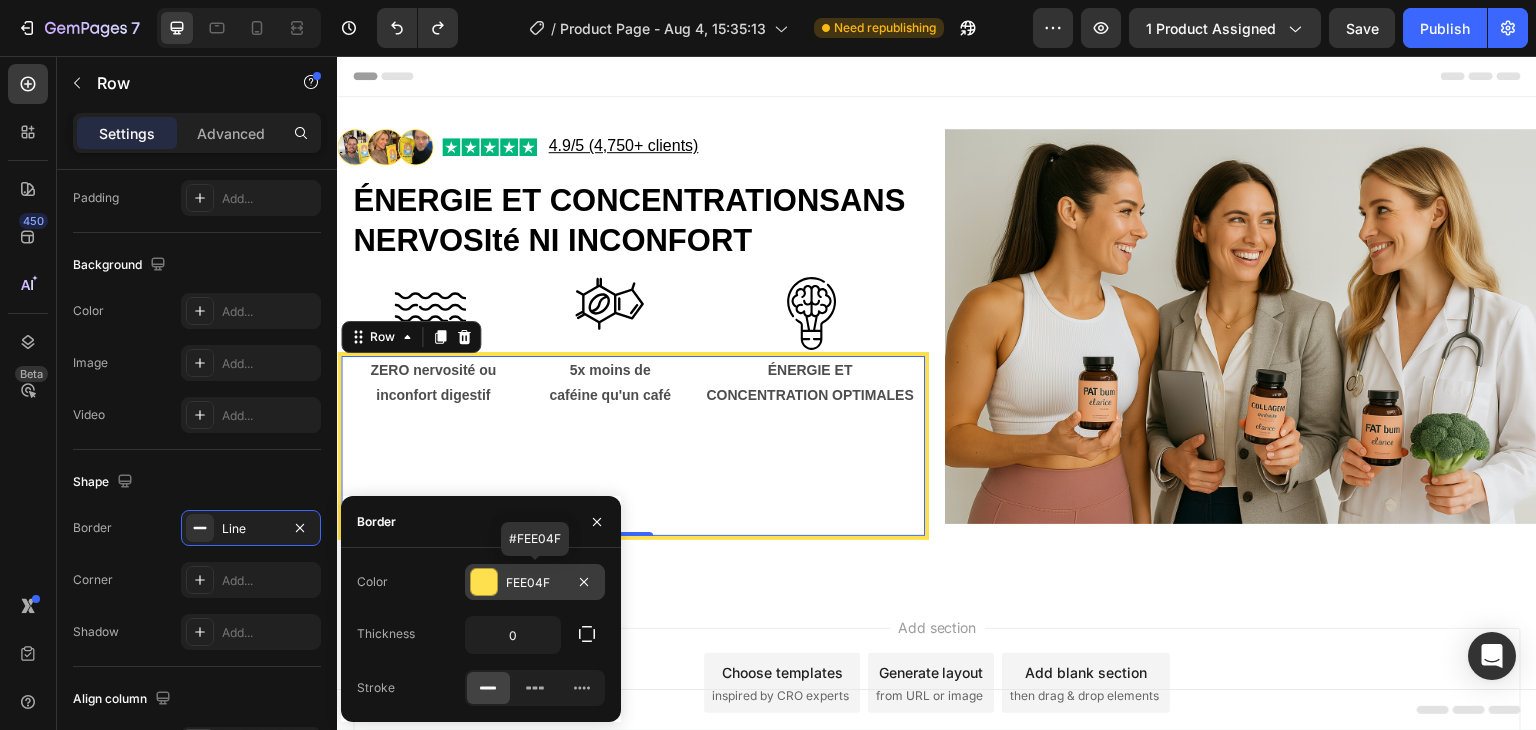 click on "FEE04F" at bounding box center [535, 583] 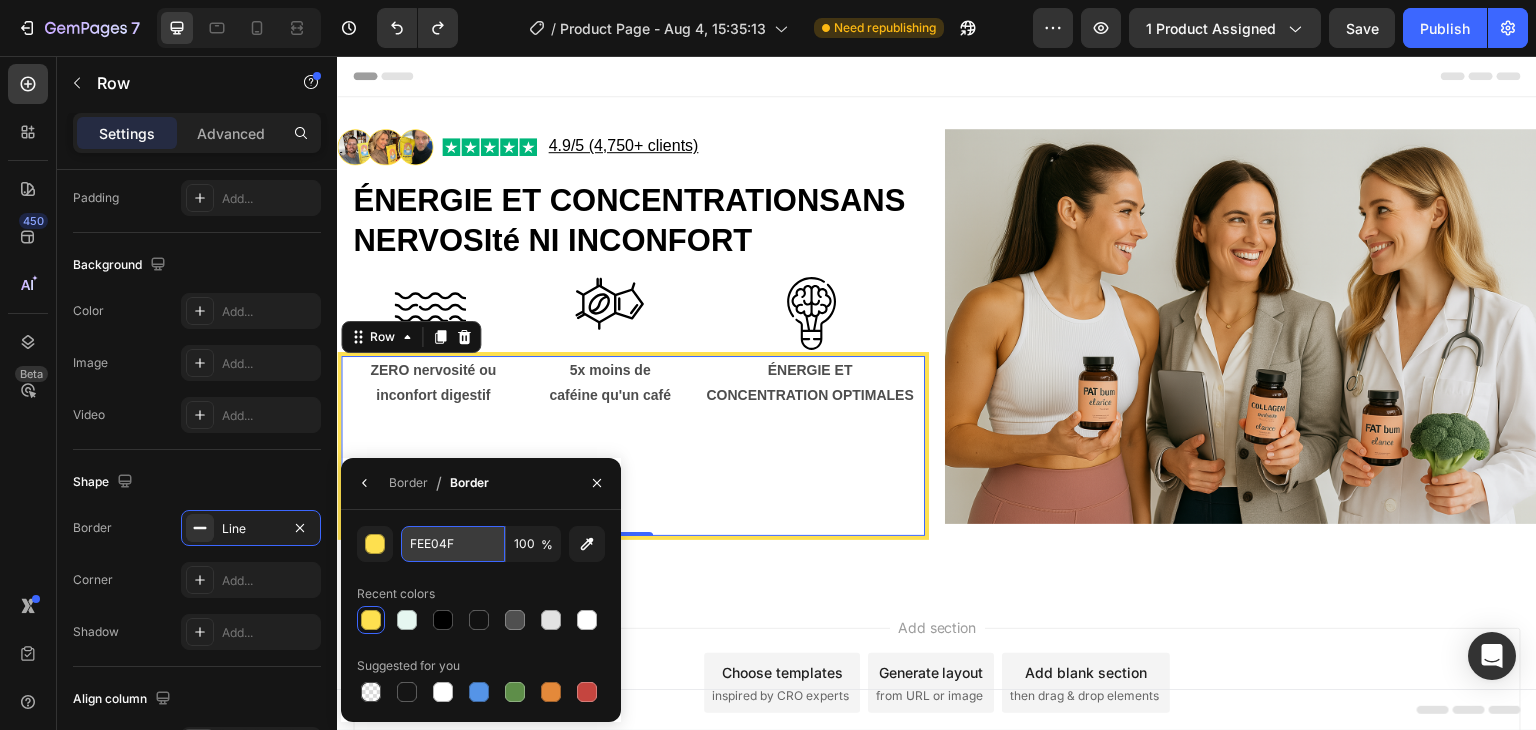click on "FEE04F" at bounding box center (453, 544) 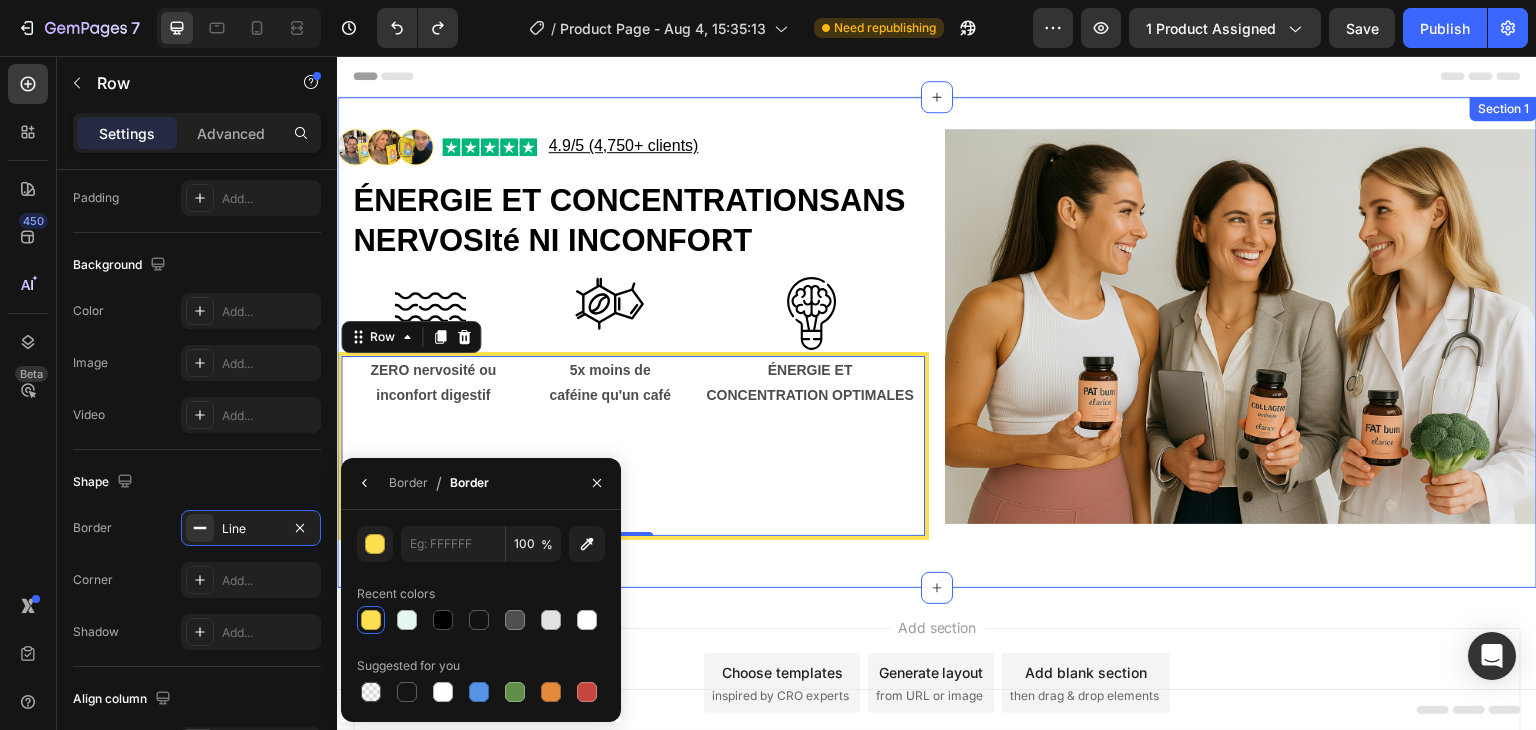 click on "Header Image Image 4.9/5 (4,750+ clients) Text Block Row ÉNERGIE ET CONCENTRATIONSANS NERVOSIté NI INCONFORT Heading Image Image Image Row ZERO nervosité ou inconfort digestif Text Block 5x moins de  caféine qu'un café   Text Block ÉNERGIE ET CONCENTRATION OPTIMALES Text Block Row   0 Image Row Section 1 Root Start with Sections from sidebar Add sections Add elements Start with Generating from URL or image Add section Choose templates inspired by CRO experts Generate layout from URL or image Add blank section then drag & drop elements Footer" at bounding box center (937, 445) 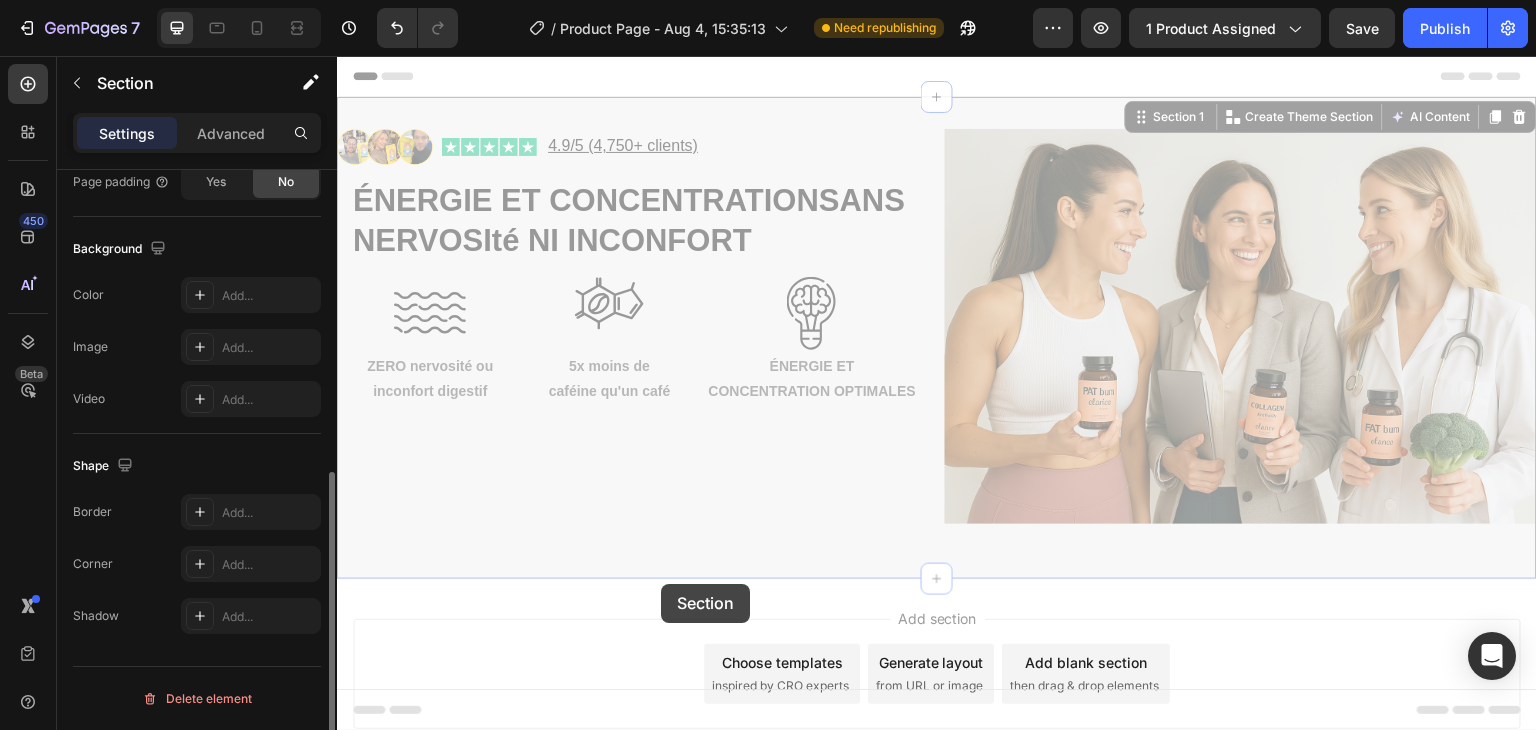 scroll, scrollTop: 0, scrollLeft: 0, axis: both 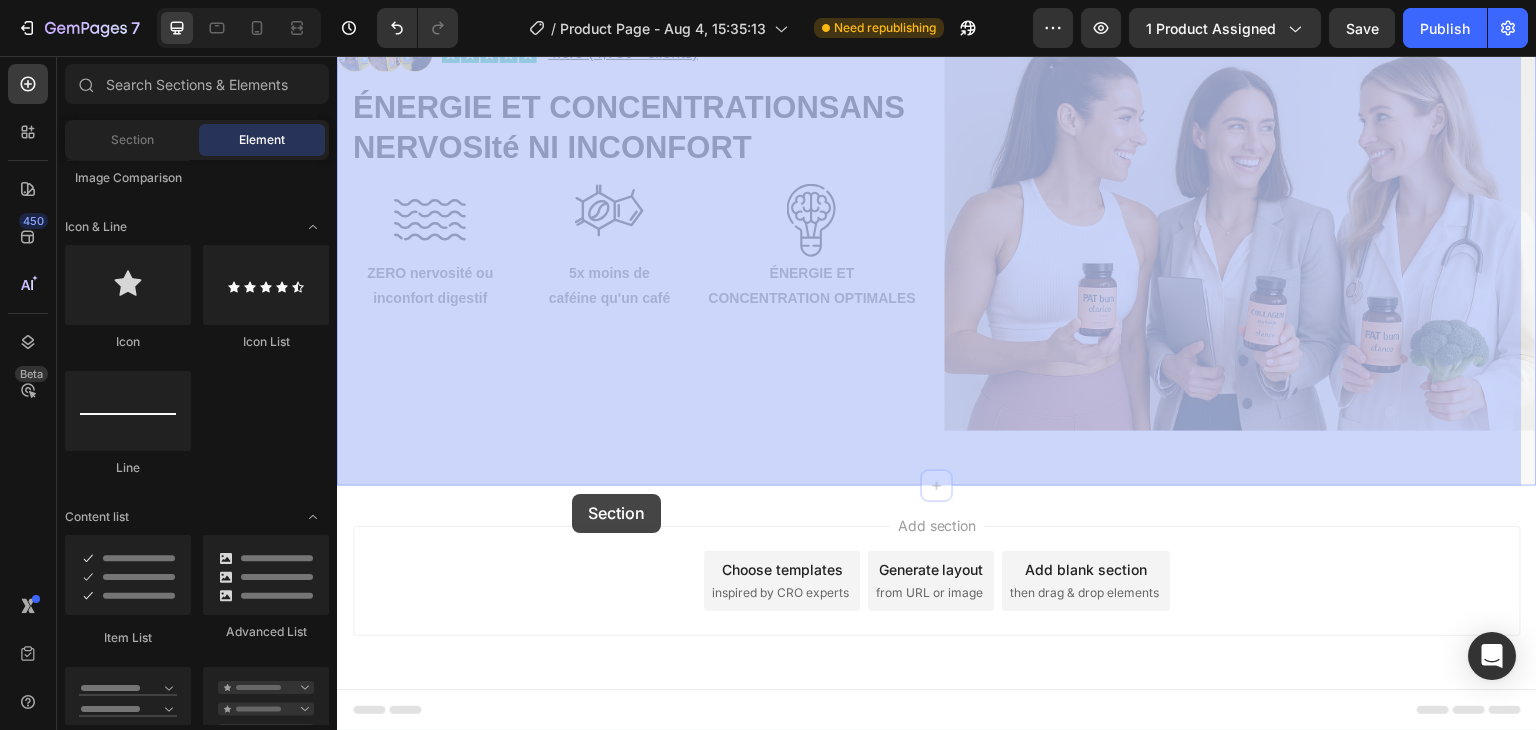 click at bounding box center (937, 347) 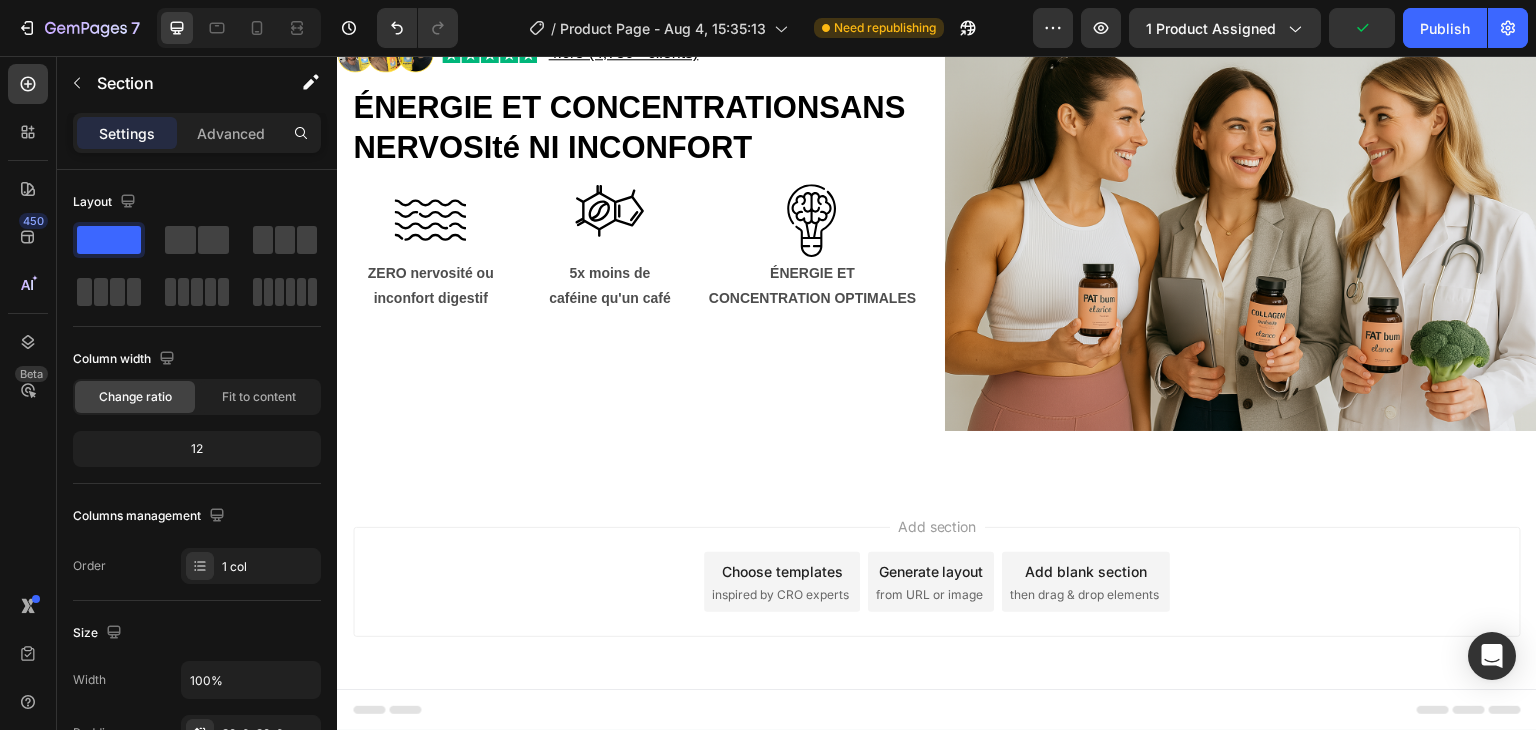 scroll, scrollTop: 0, scrollLeft: 0, axis: both 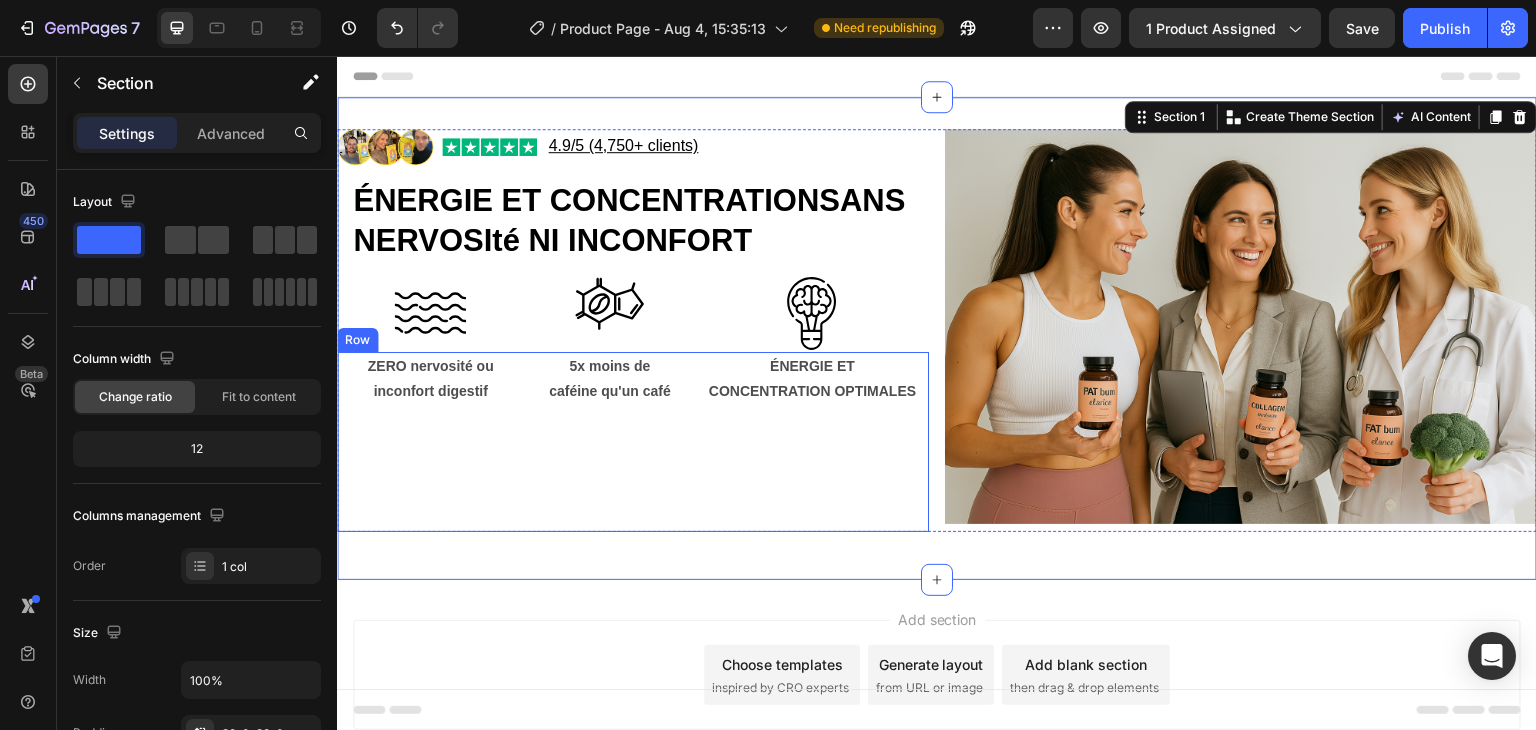 click on "ZERO nervosité ou inconfort digestif Text Block" at bounding box center (430, 442) 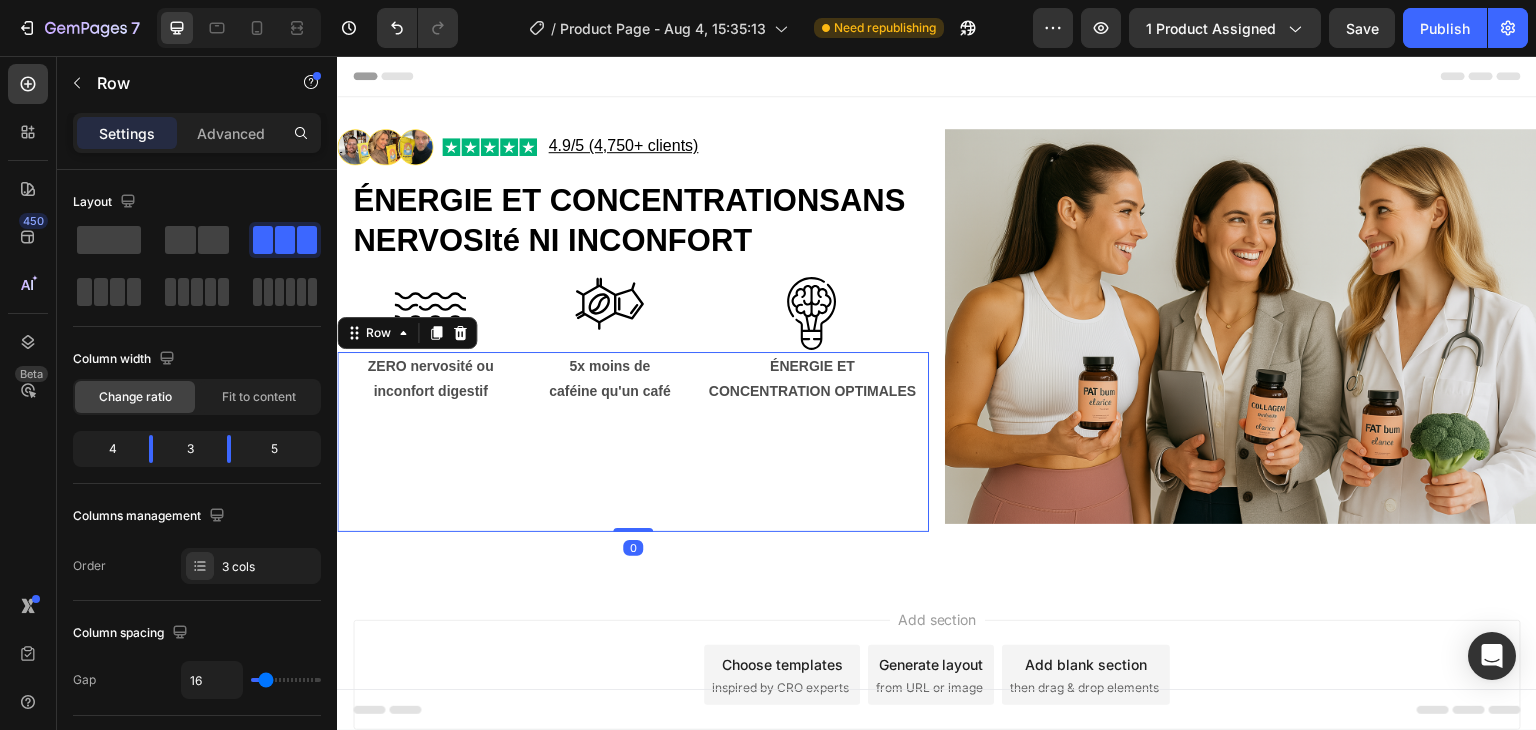 click on "ZERO nervosité ou inconfort digestif Text Block" at bounding box center (430, 442) 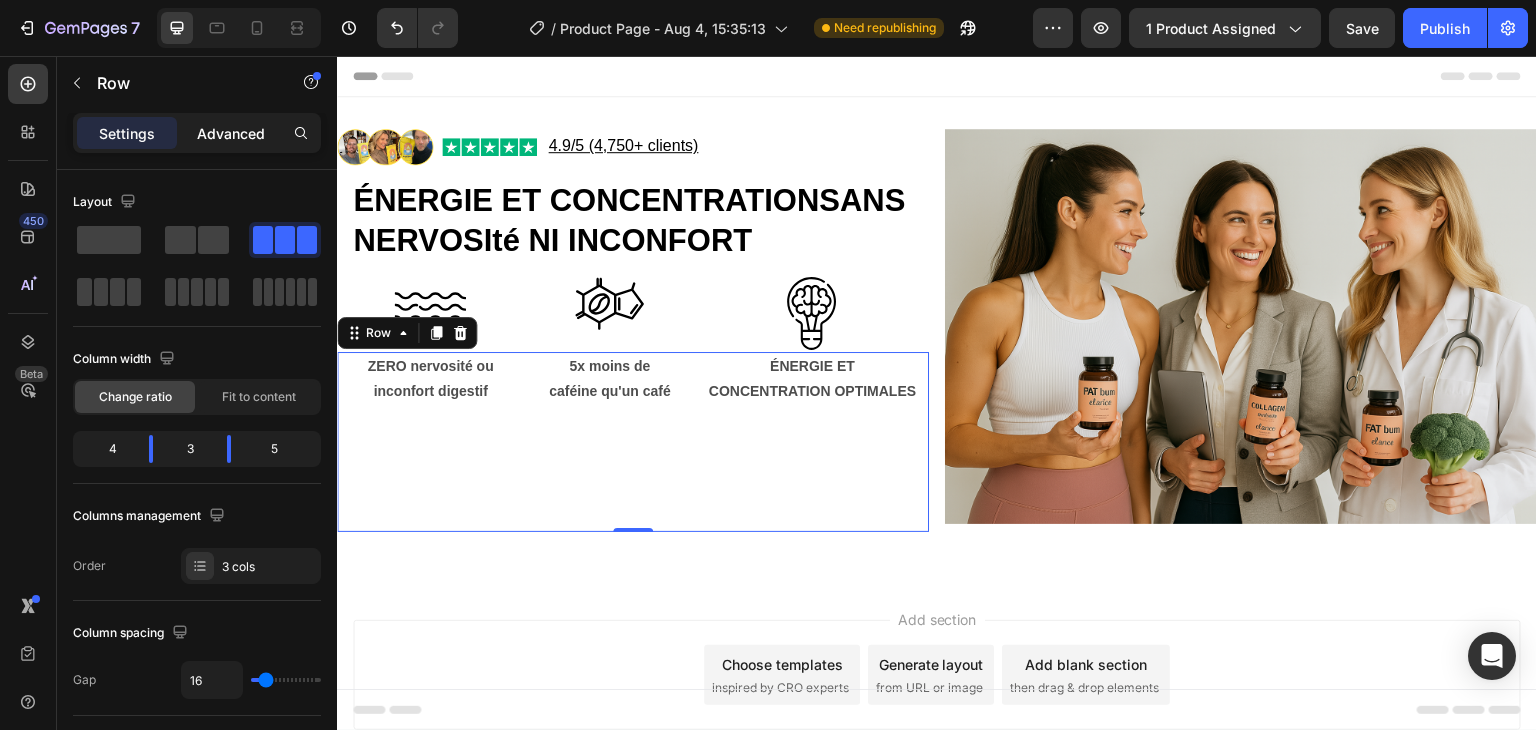 click on "Advanced" at bounding box center (231, 133) 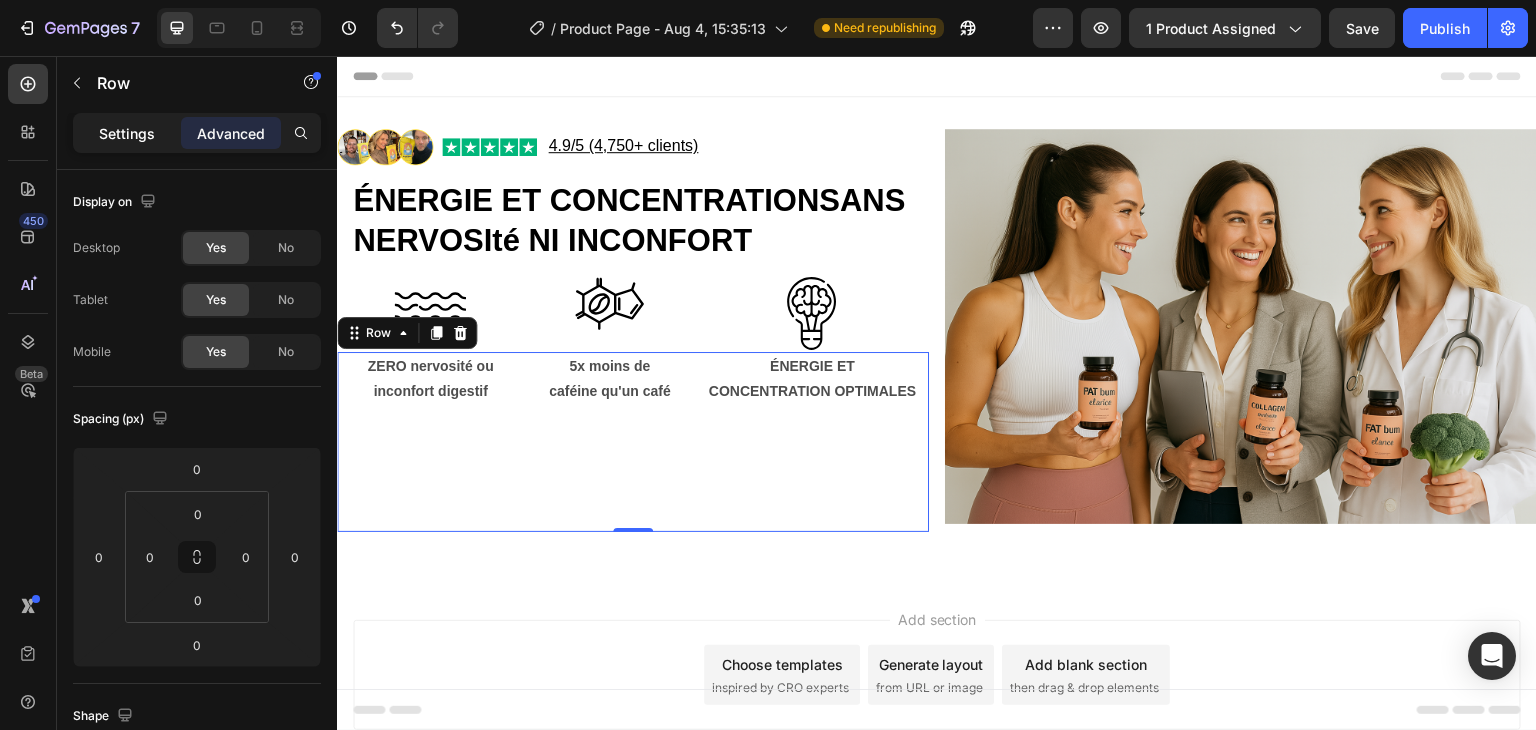 click on "Settings" at bounding box center (127, 133) 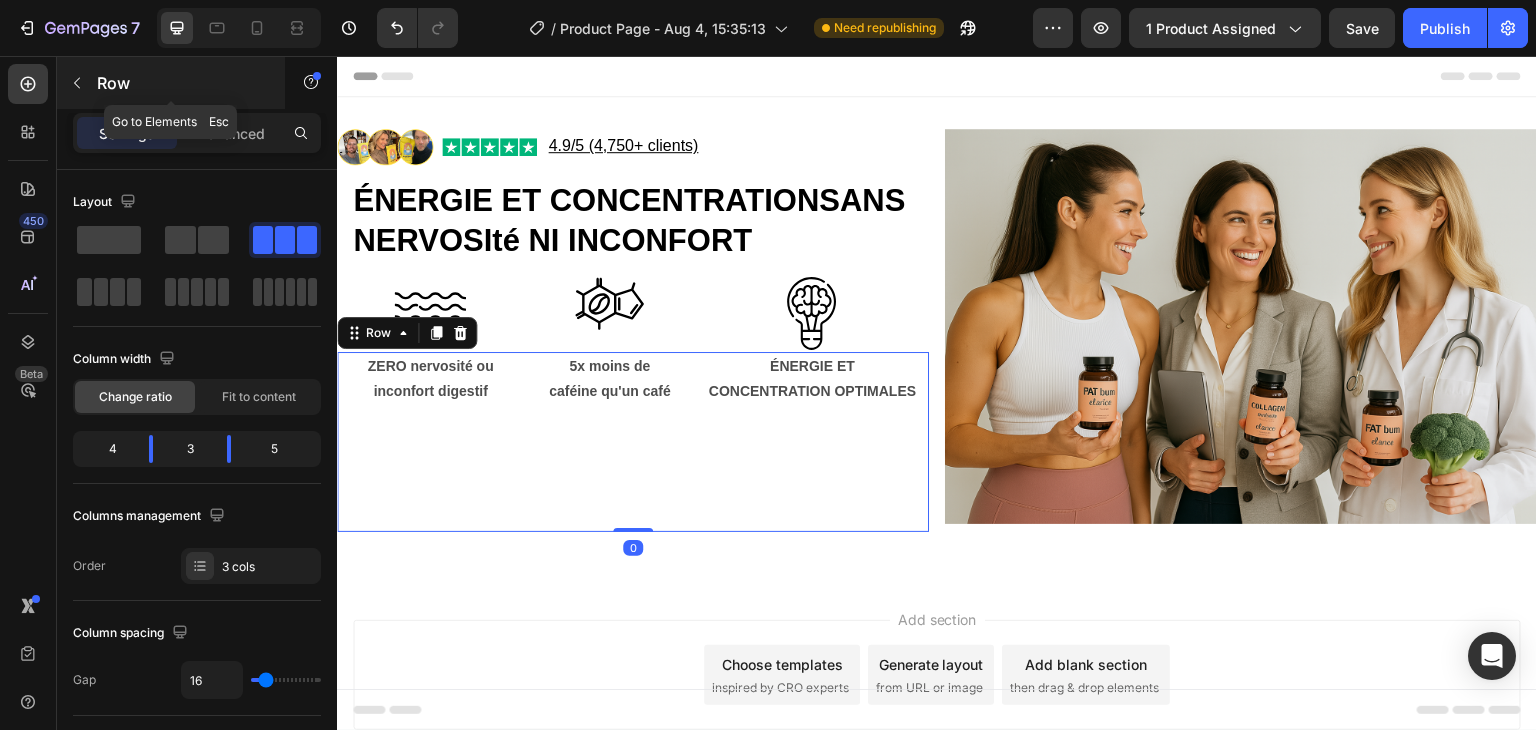 click at bounding box center [77, 83] 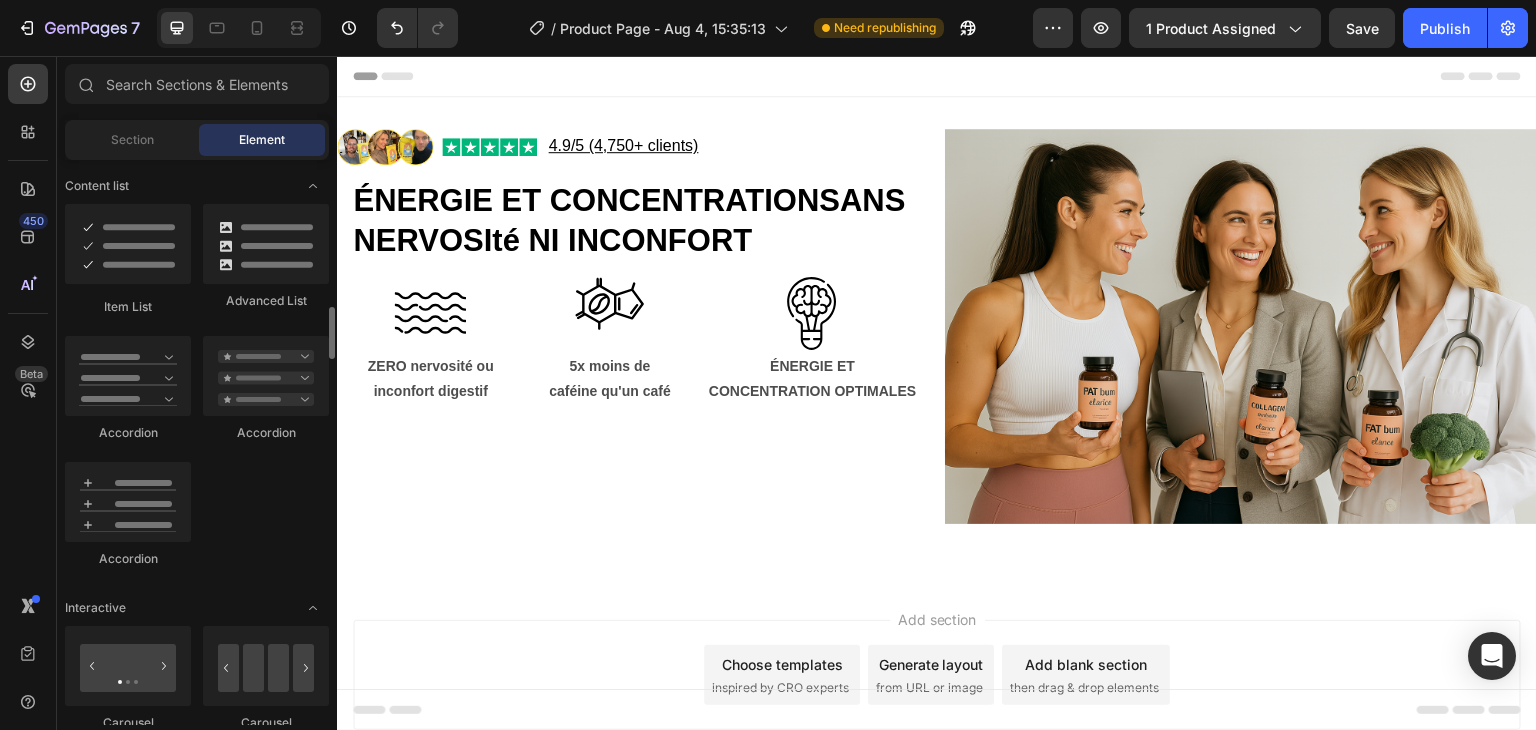 scroll, scrollTop: 1575, scrollLeft: 0, axis: vertical 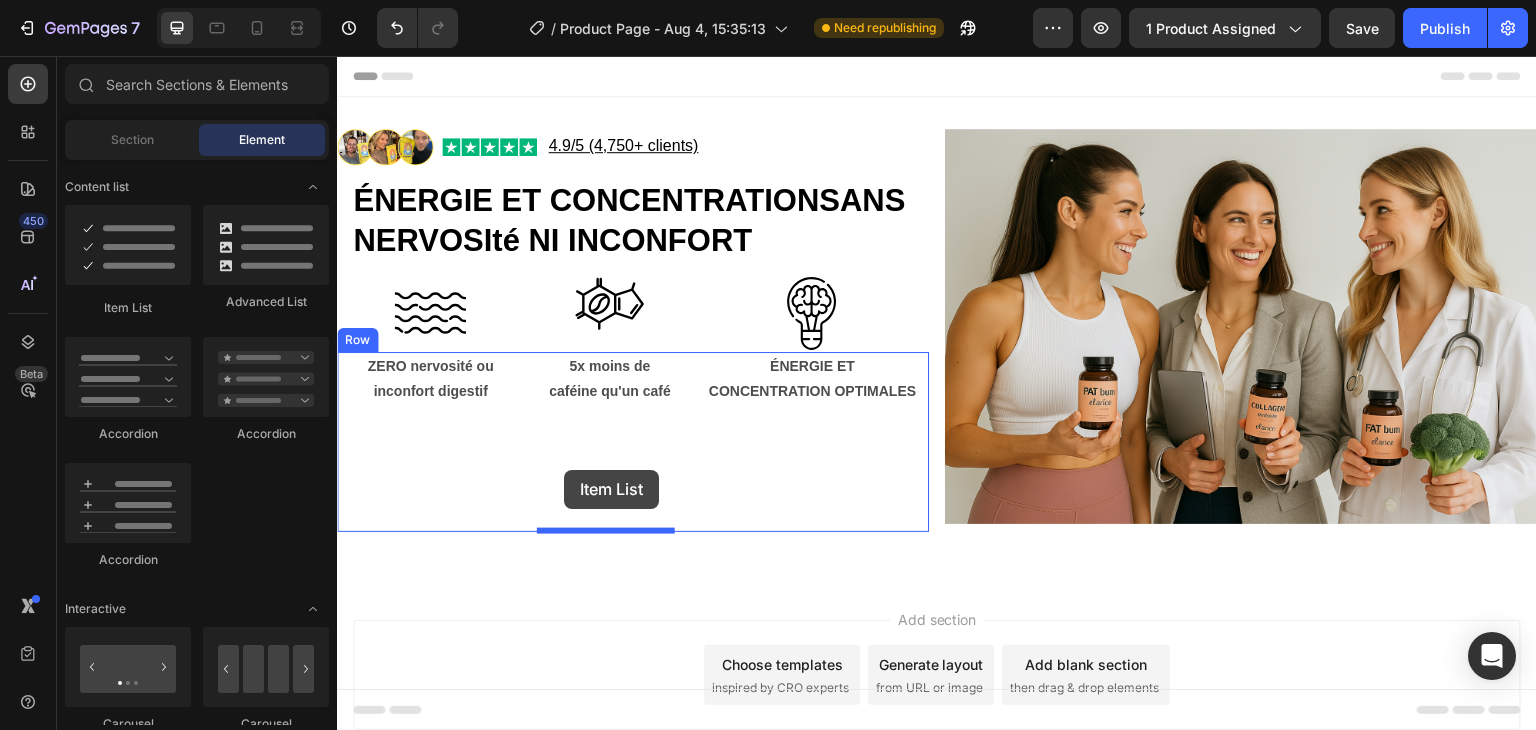 drag, startPoint x: 445, startPoint y: 321, endPoint x: 563, endPoint y: 470, distance: 190.06578 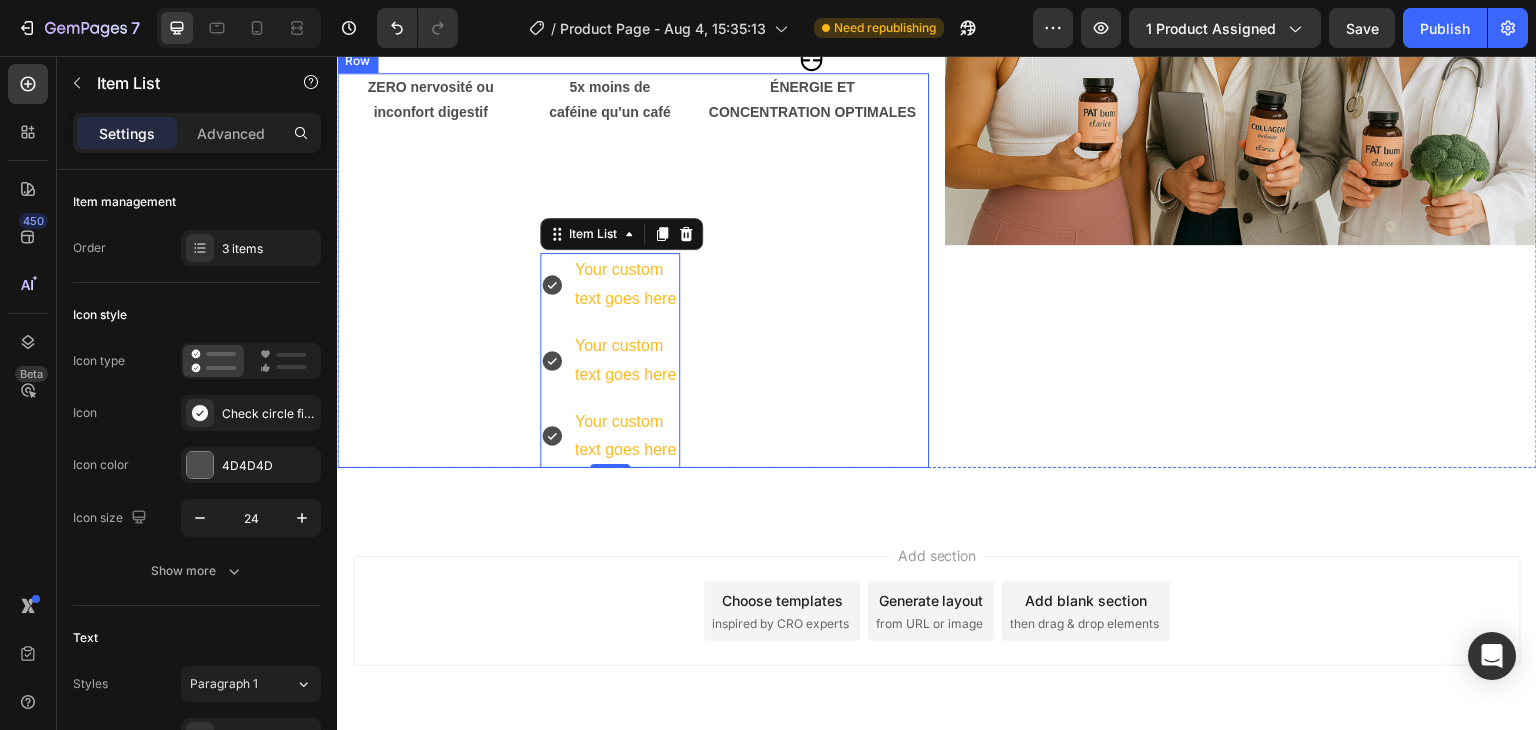 scroll, scrollTop: 272, scrollLeft: 0, axis: vertical 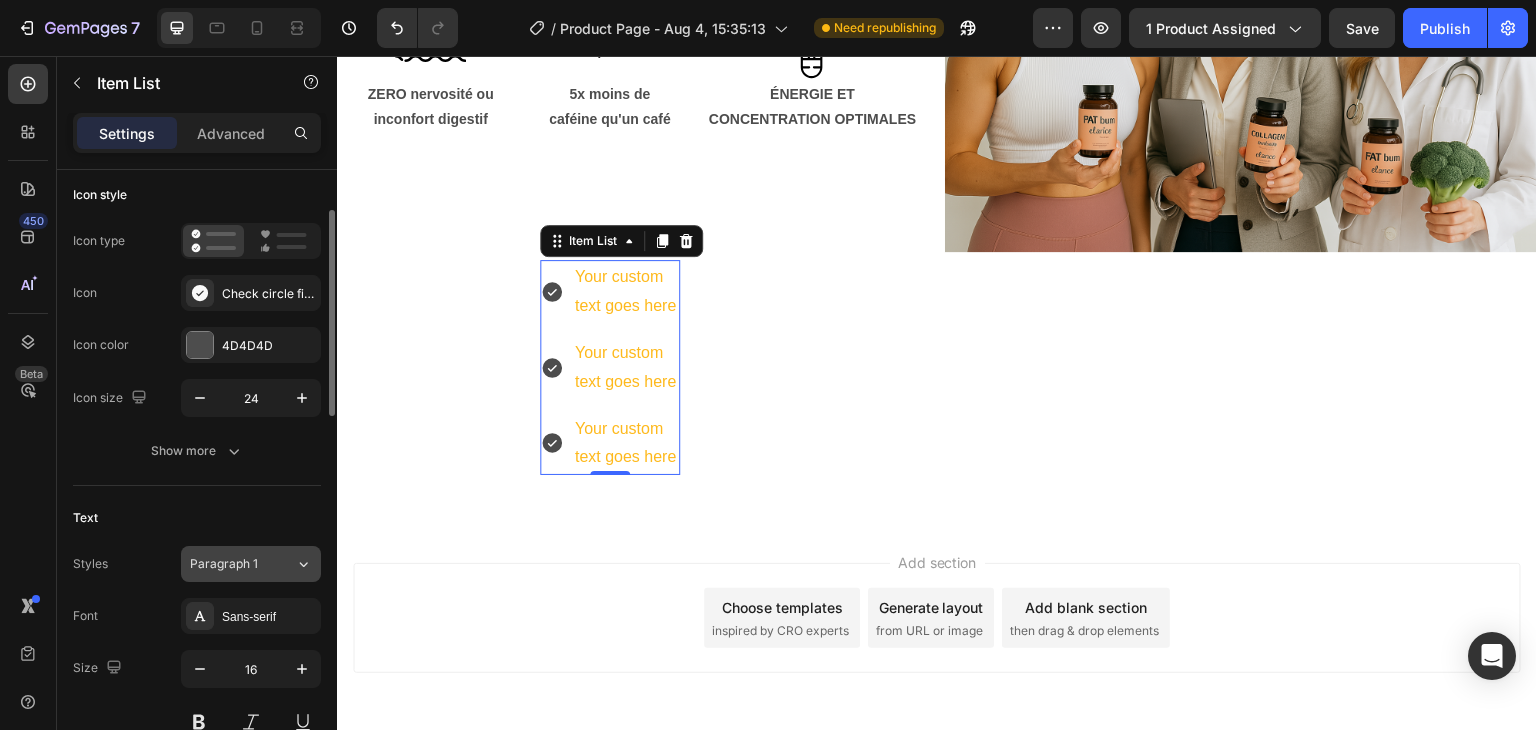 click 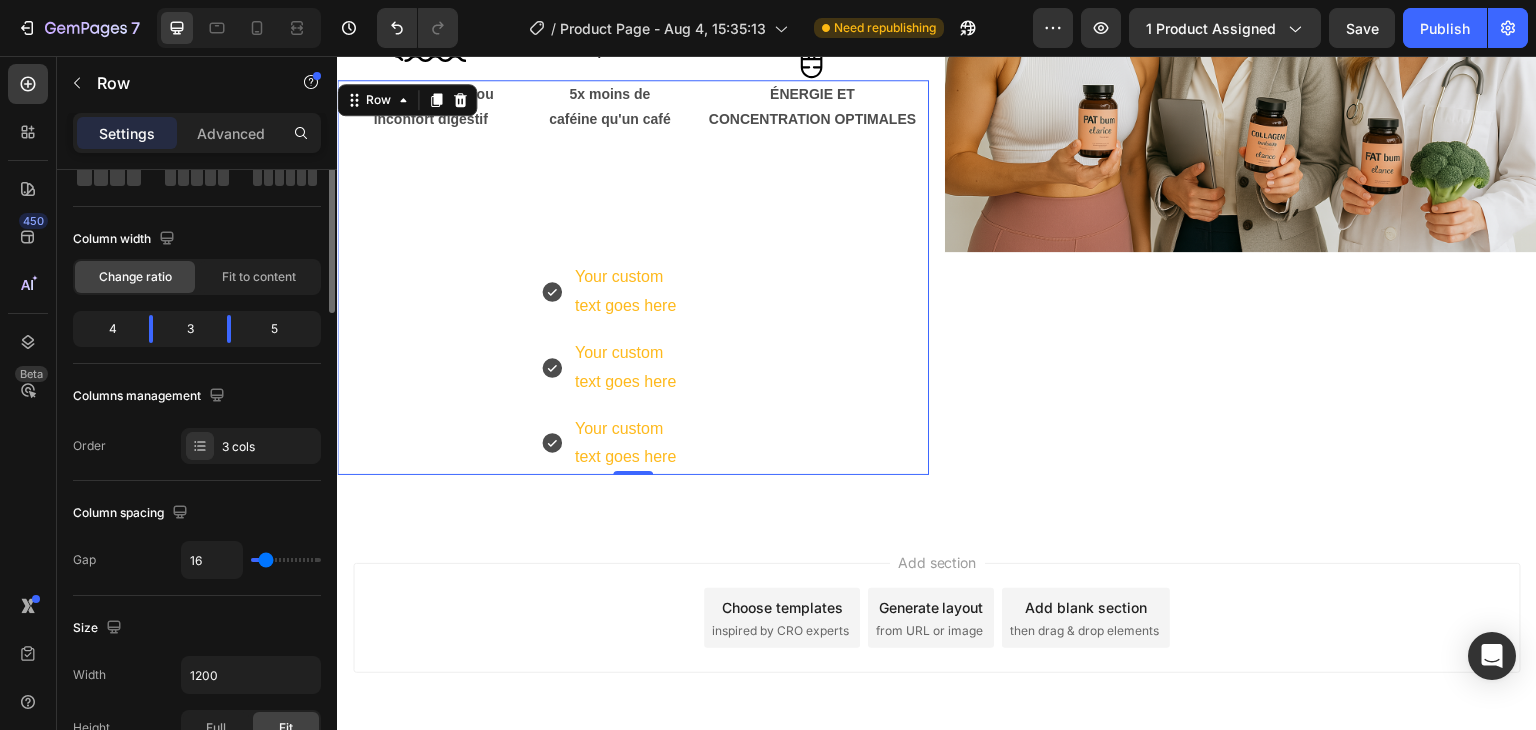 scroll, scrollTop: 0, scrollLeft: 0, axis: both 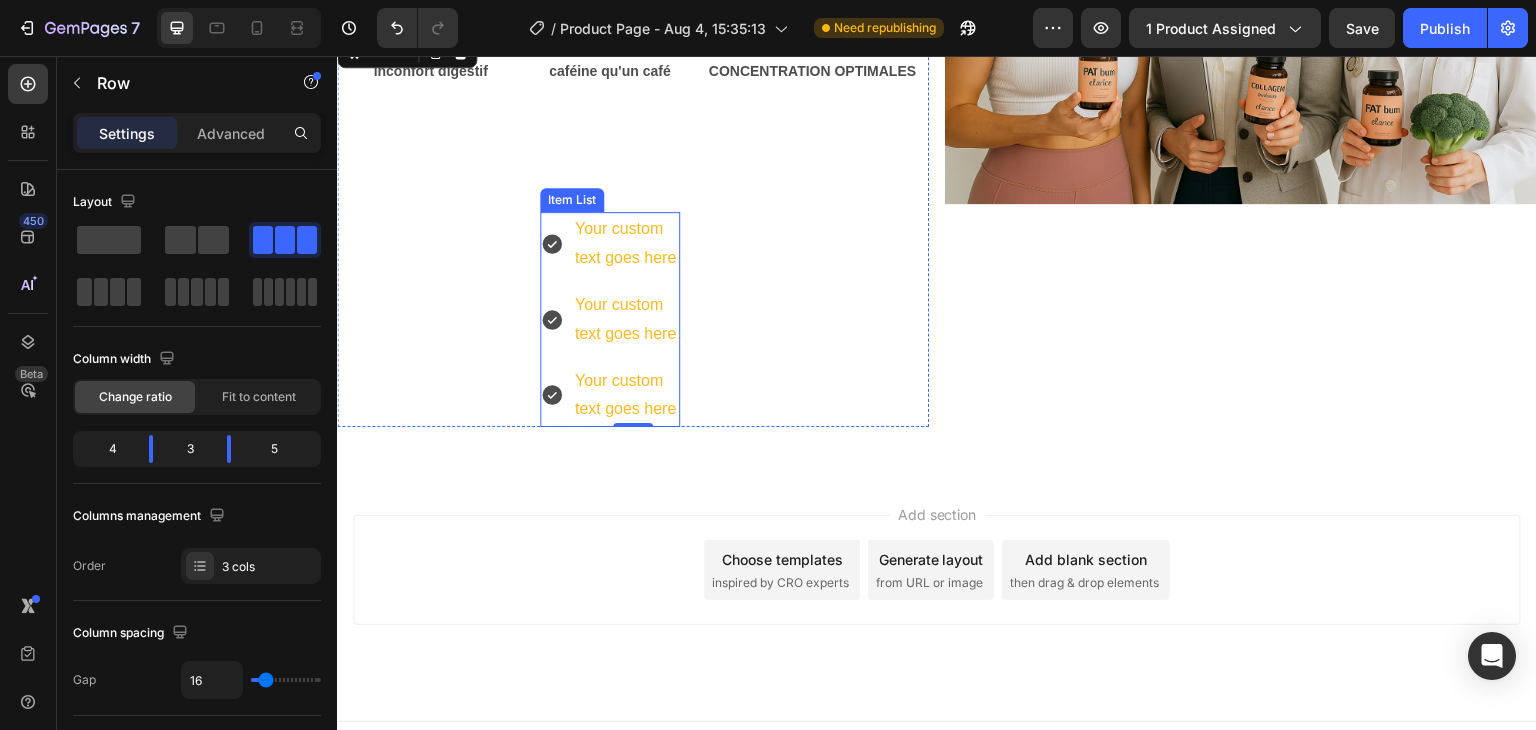 click on "Your custom text goes here" at bounding box center (626, 244) 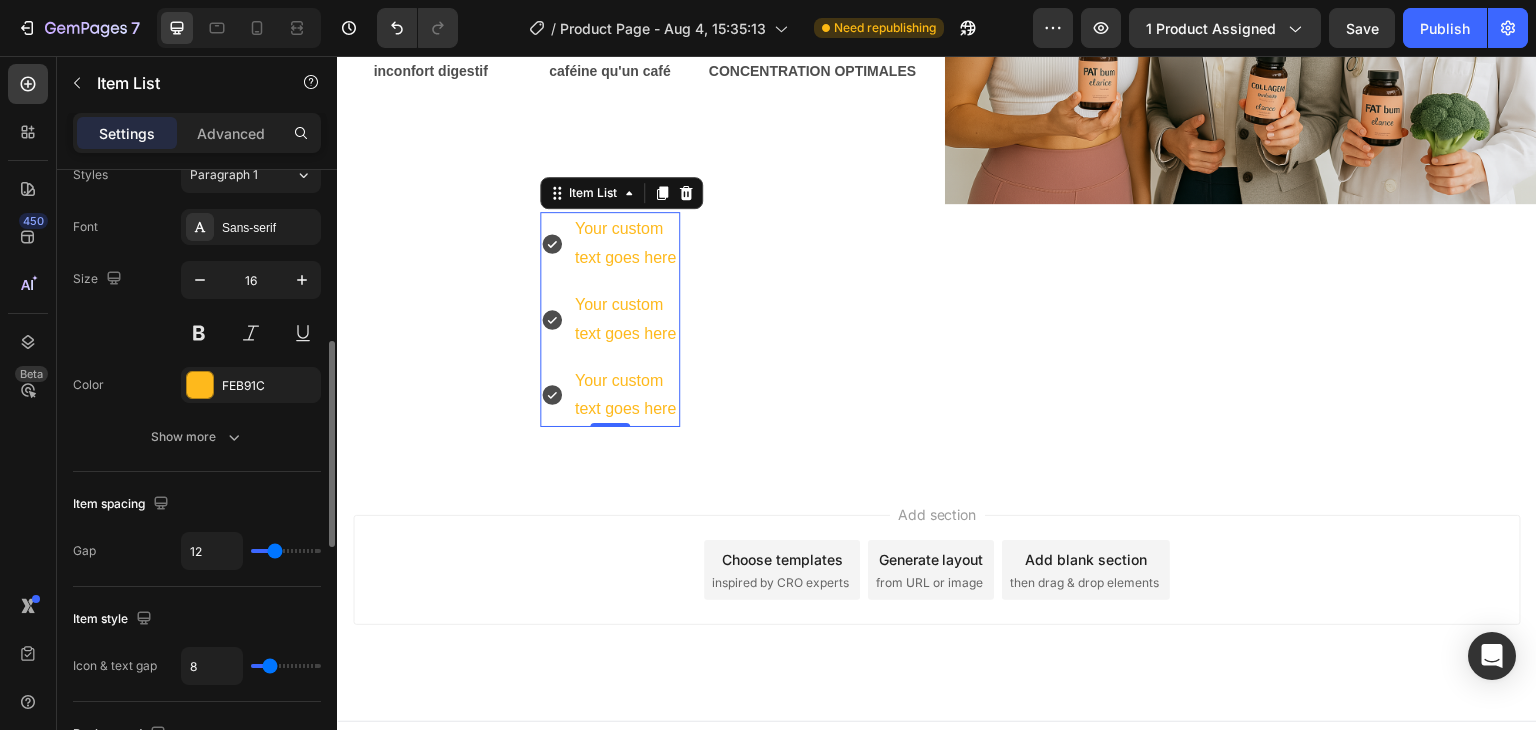 scroll, scrollTop: 510, scrollLeft: 0, axis: vertical 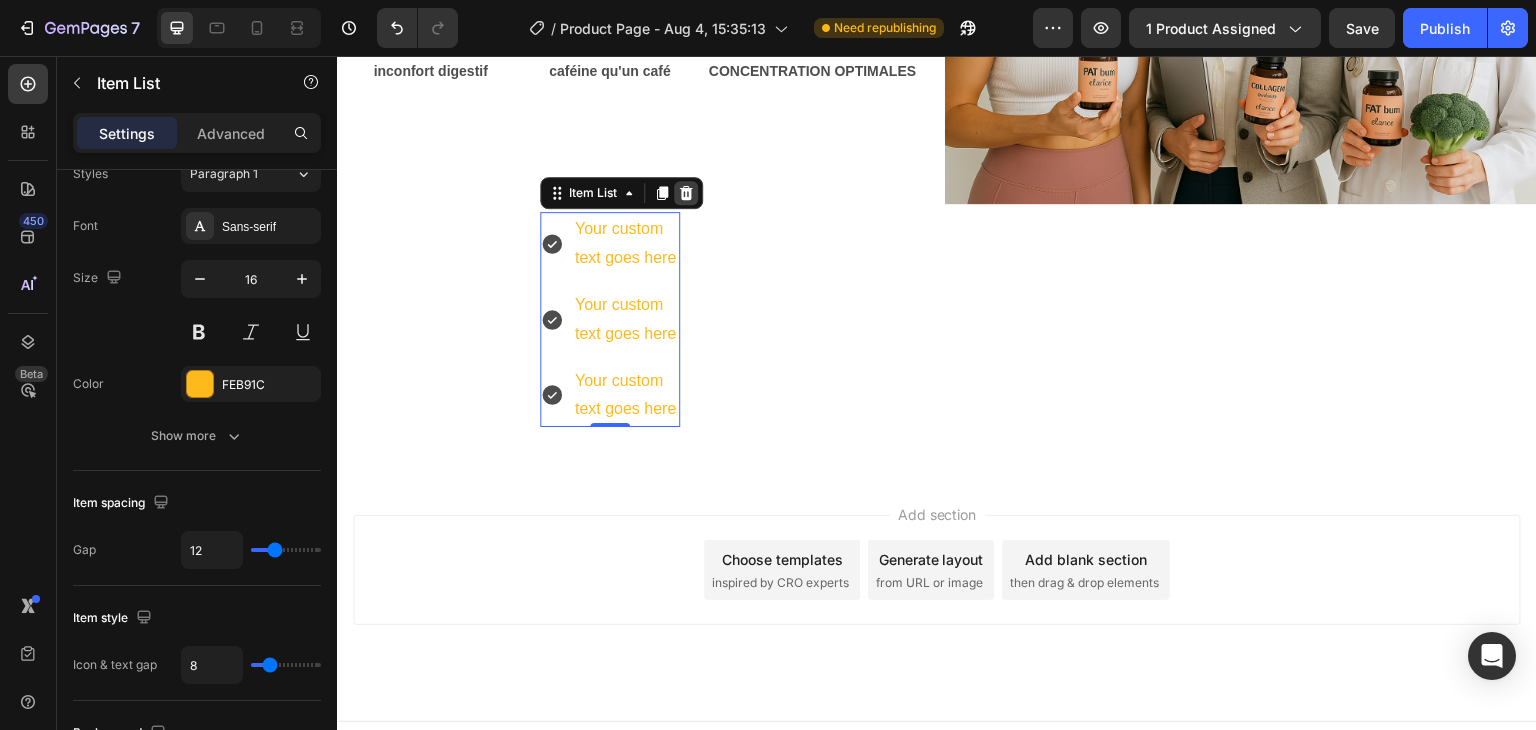click at bounding box center [686, 193] 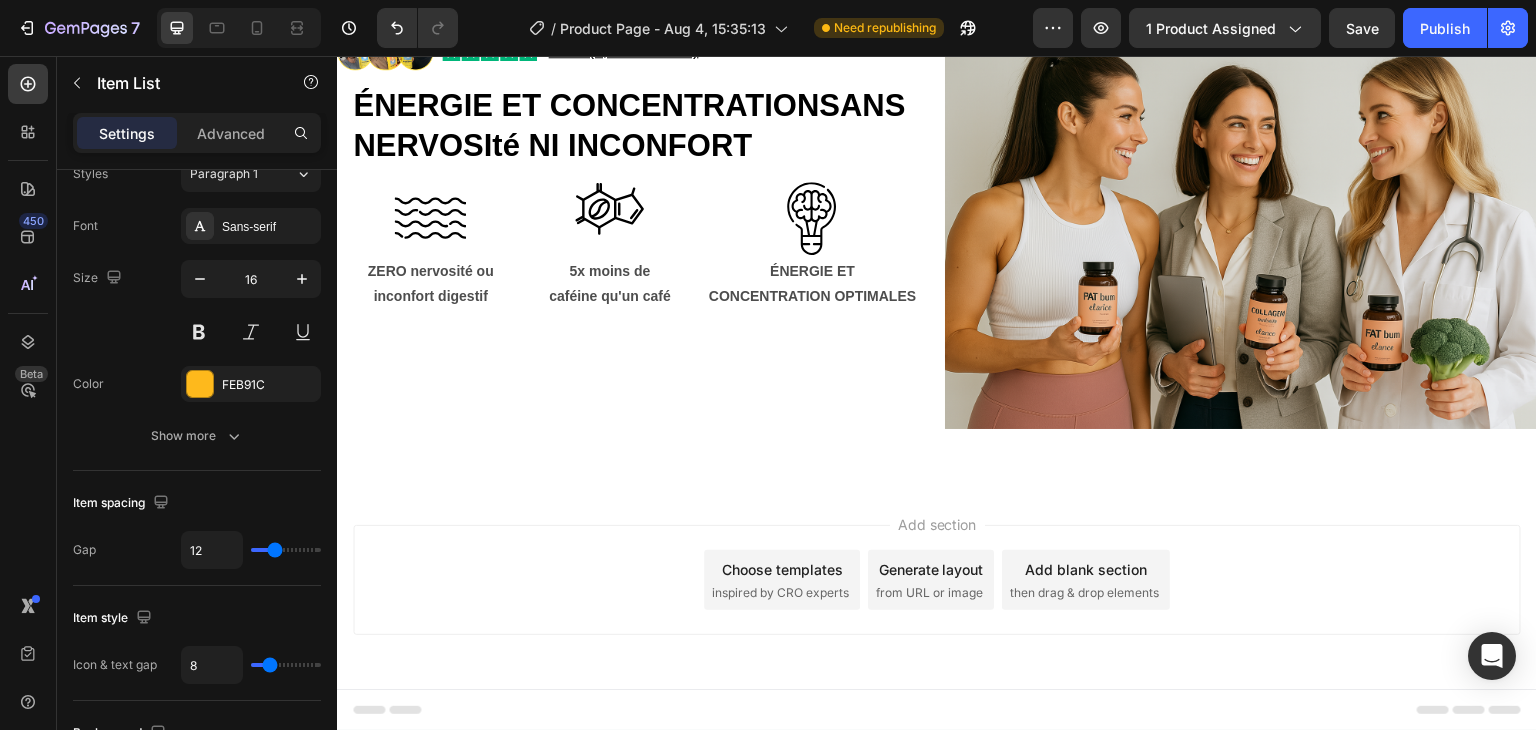 scroll, scrollTop: 93, scrollLeft: 0, axis: vertical 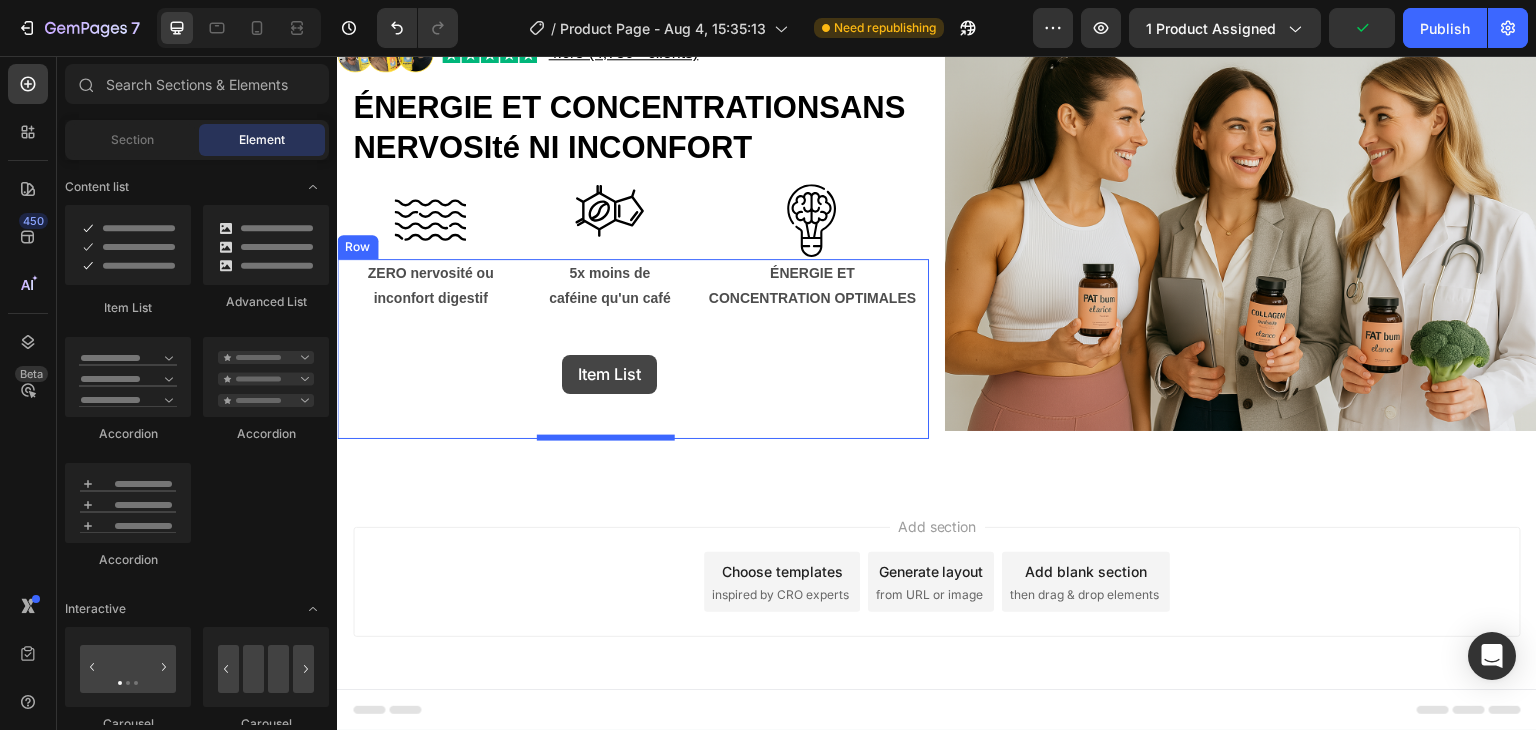 drag, startPoint x: 458, startPoint y: 327, endPoint x: 562, endPoint y: 355, distance: 107.70329 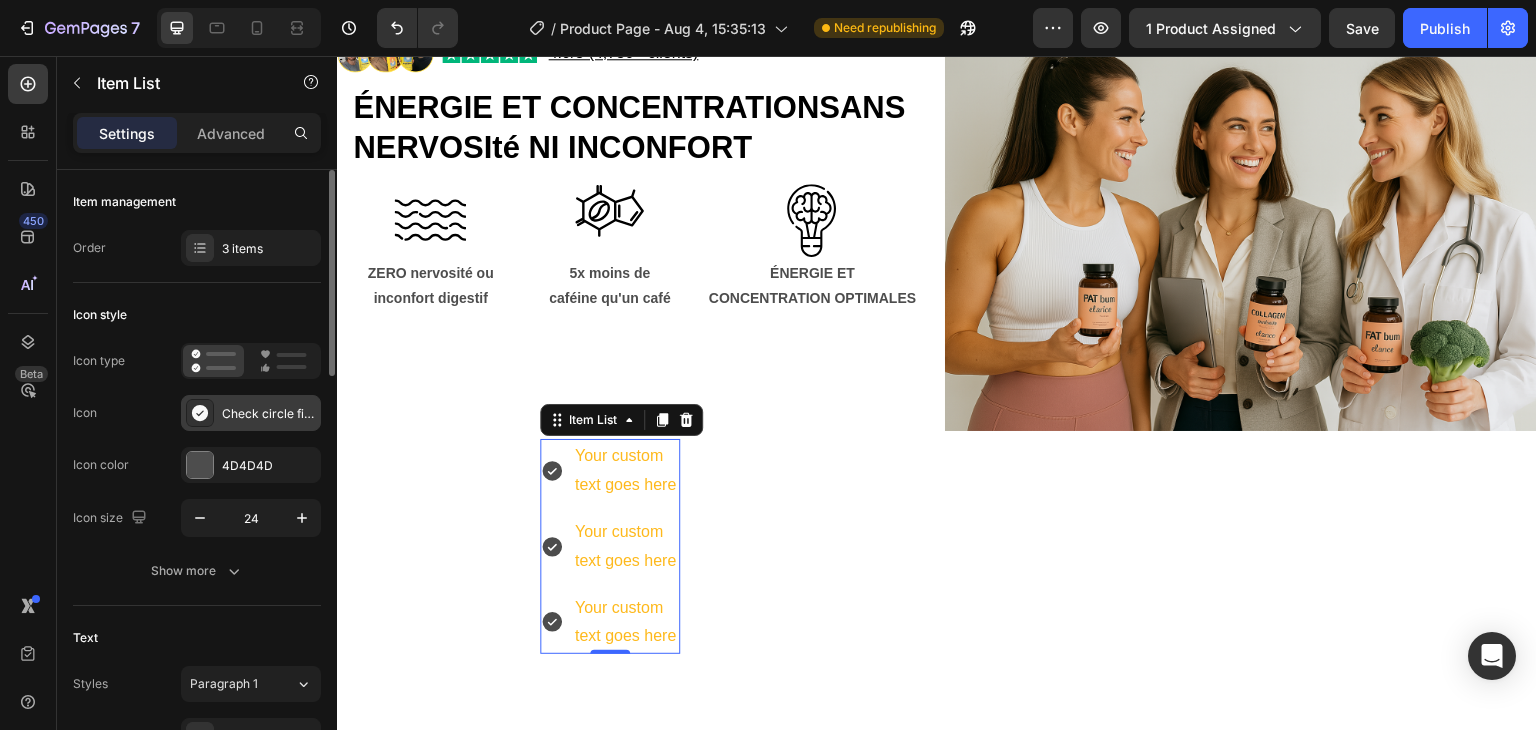 click on "Check circle filled" at bounding box center [269, 414] 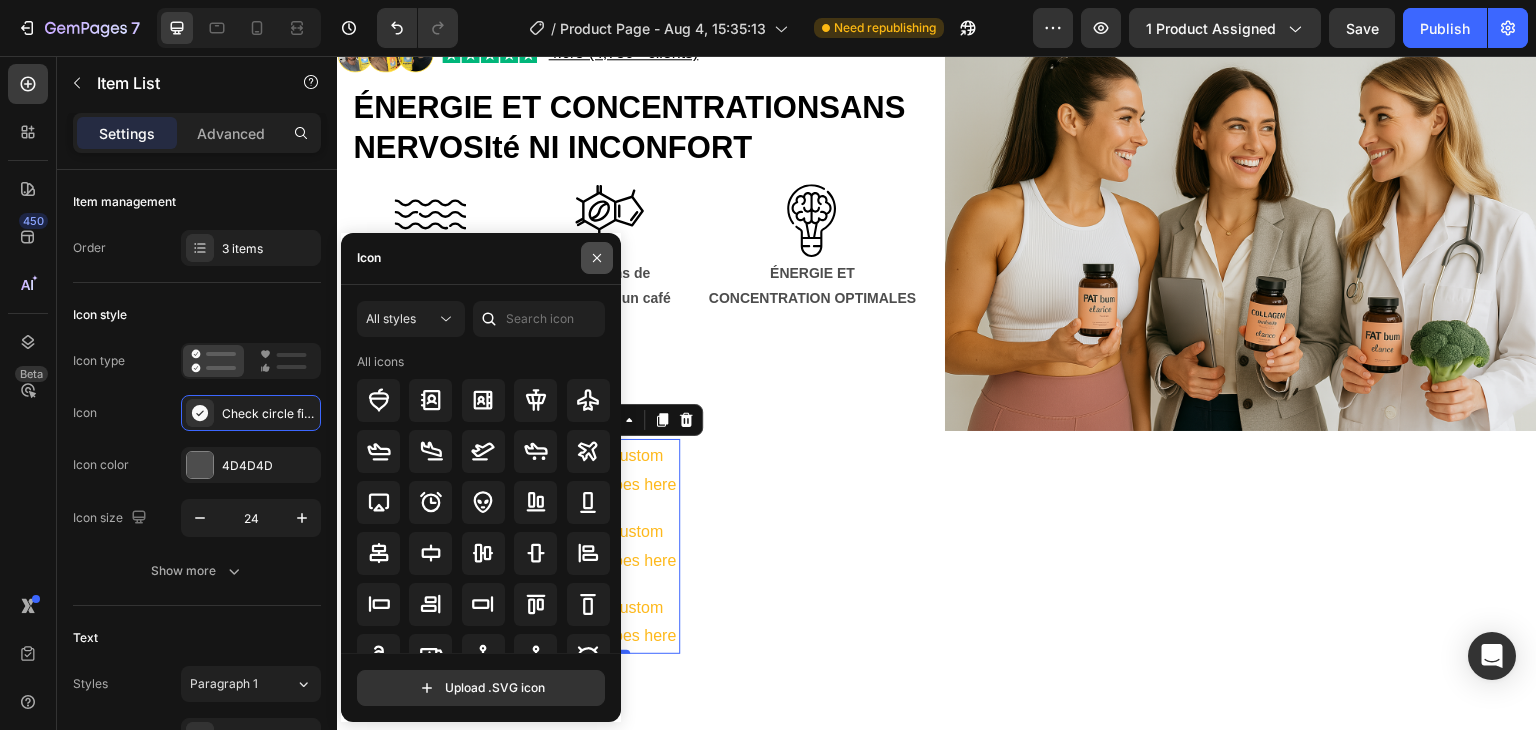 click 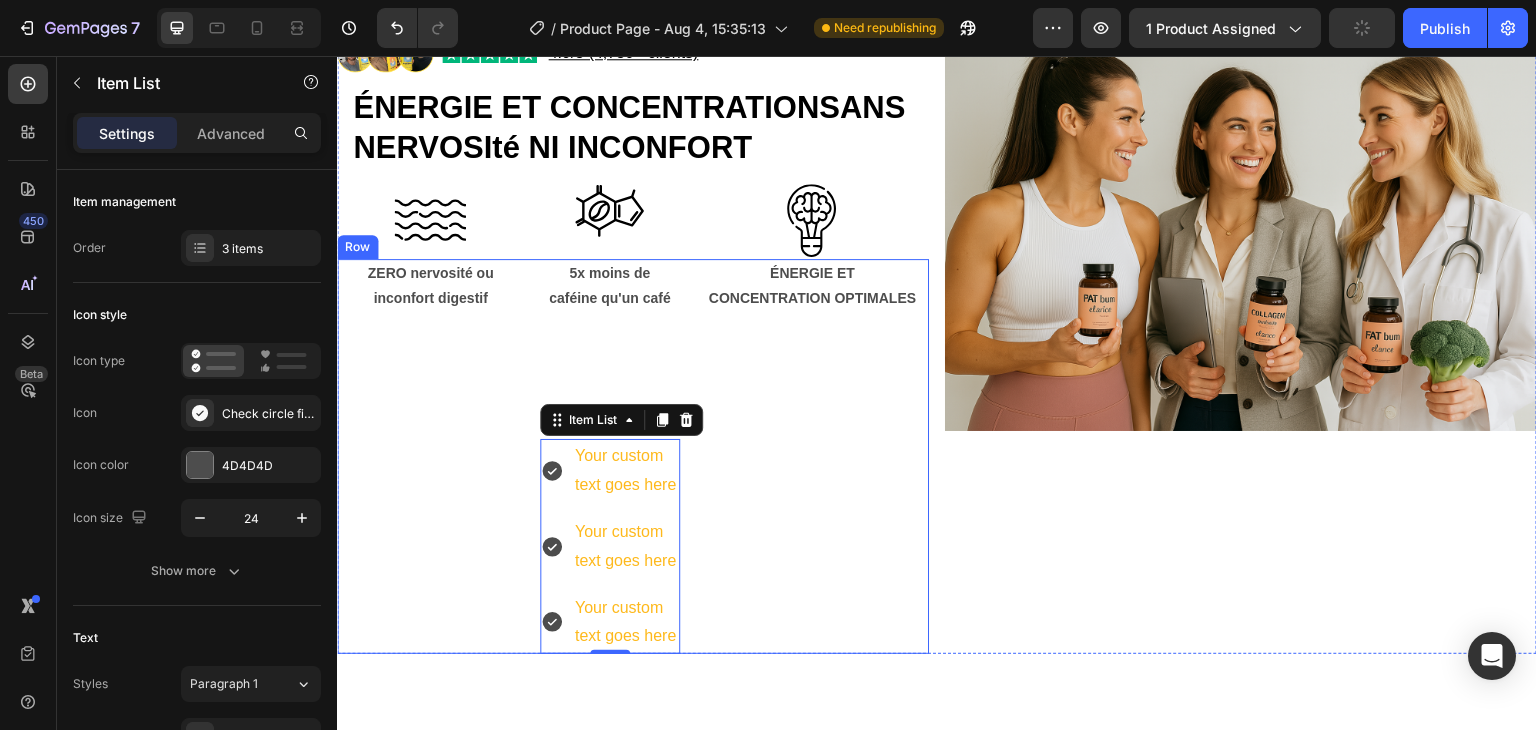 scroll, scrollTop: 0, scrollLeft: 0, axis: both 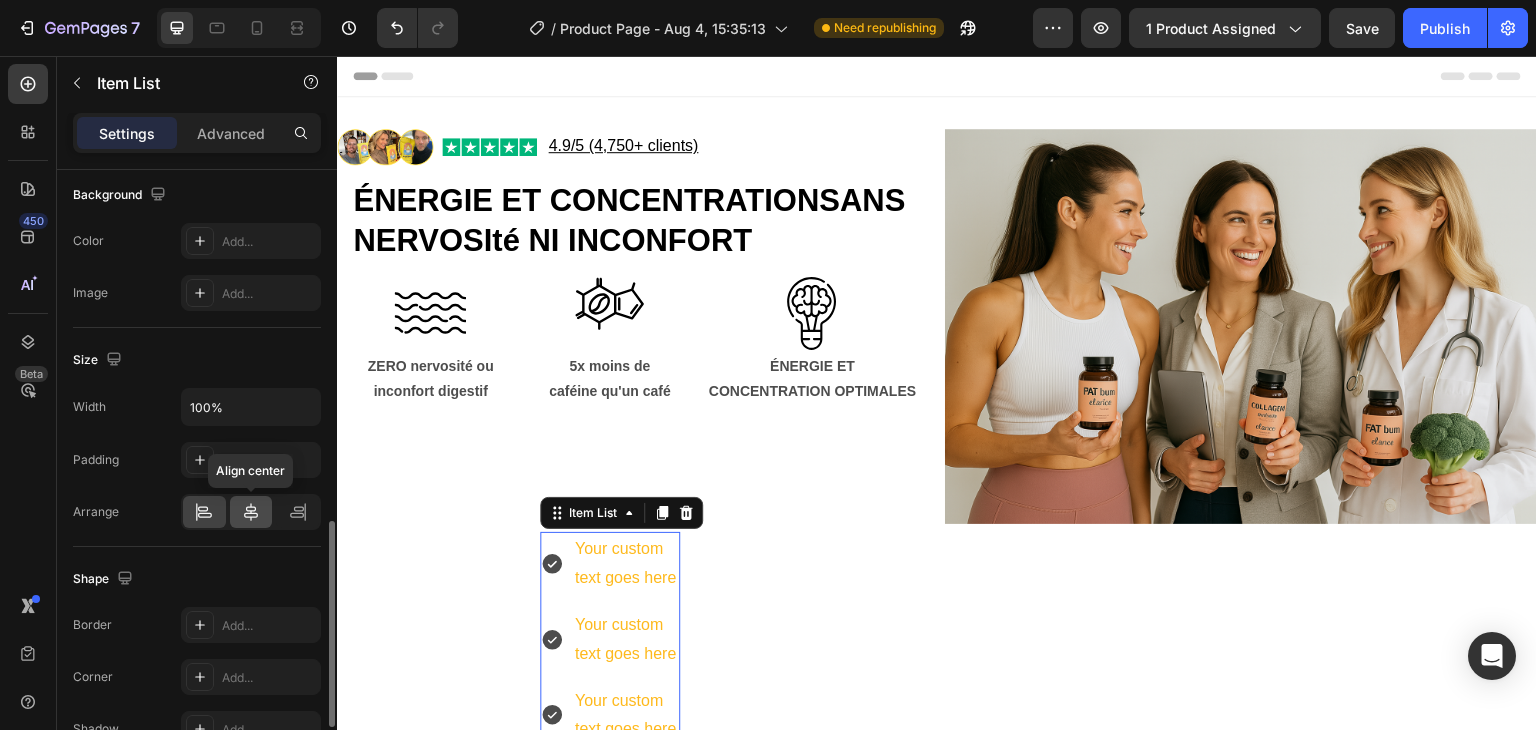 click 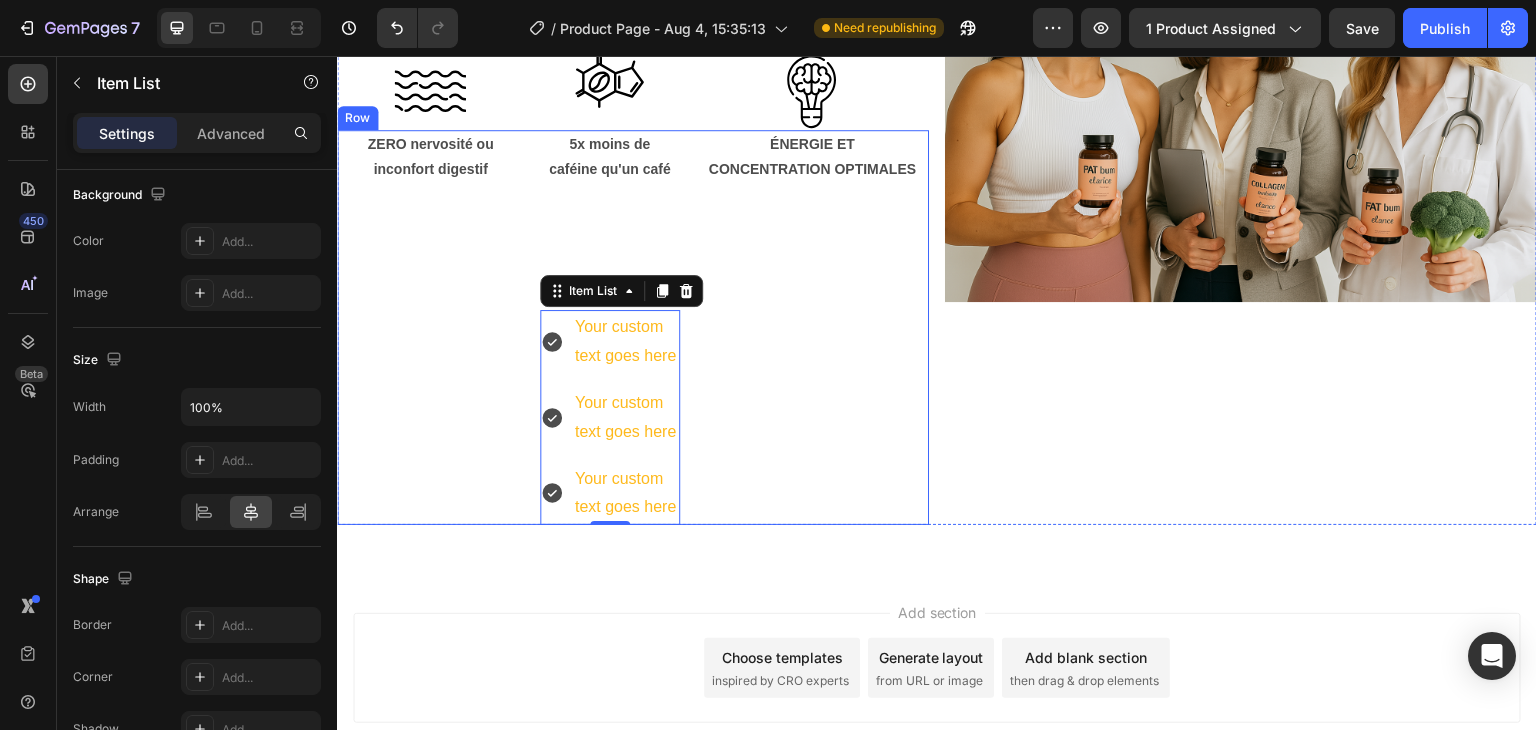 scroll, scrollTop: 220, scrollLeft: 0, axis: vertical 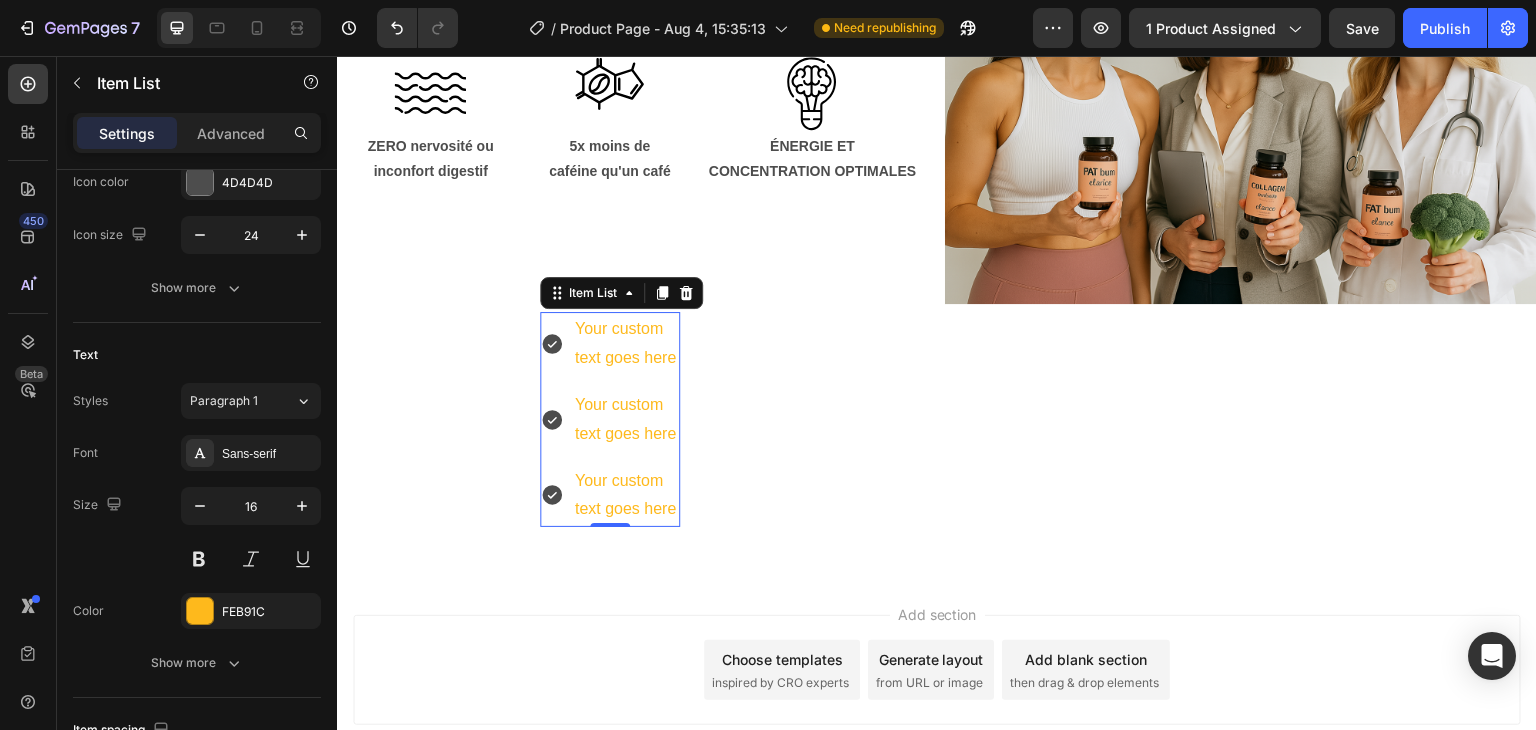 click on "Your custom text goes here" at bounding box center (610, 344) 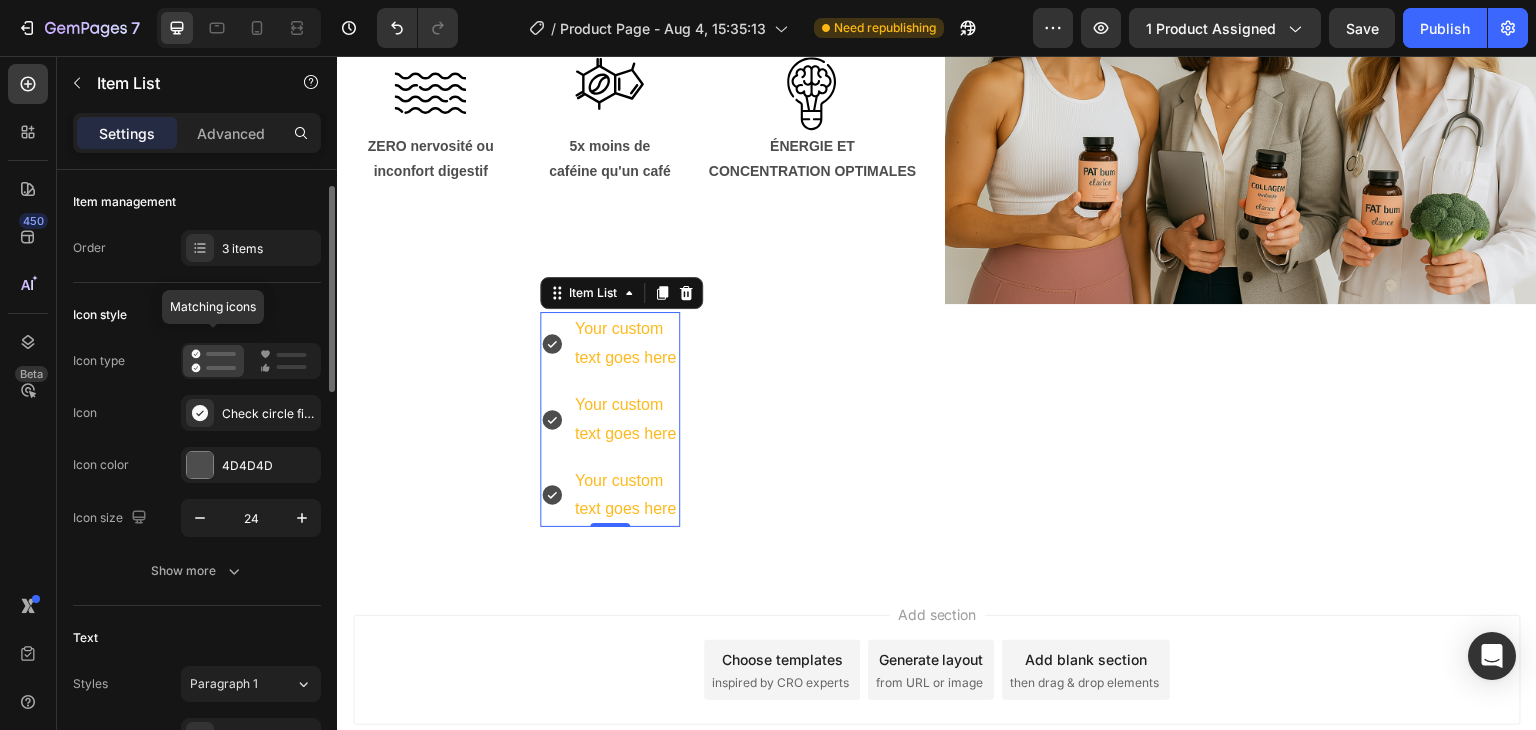 scroll, scrollTop: 0, scrollLeft: 0, axis: both 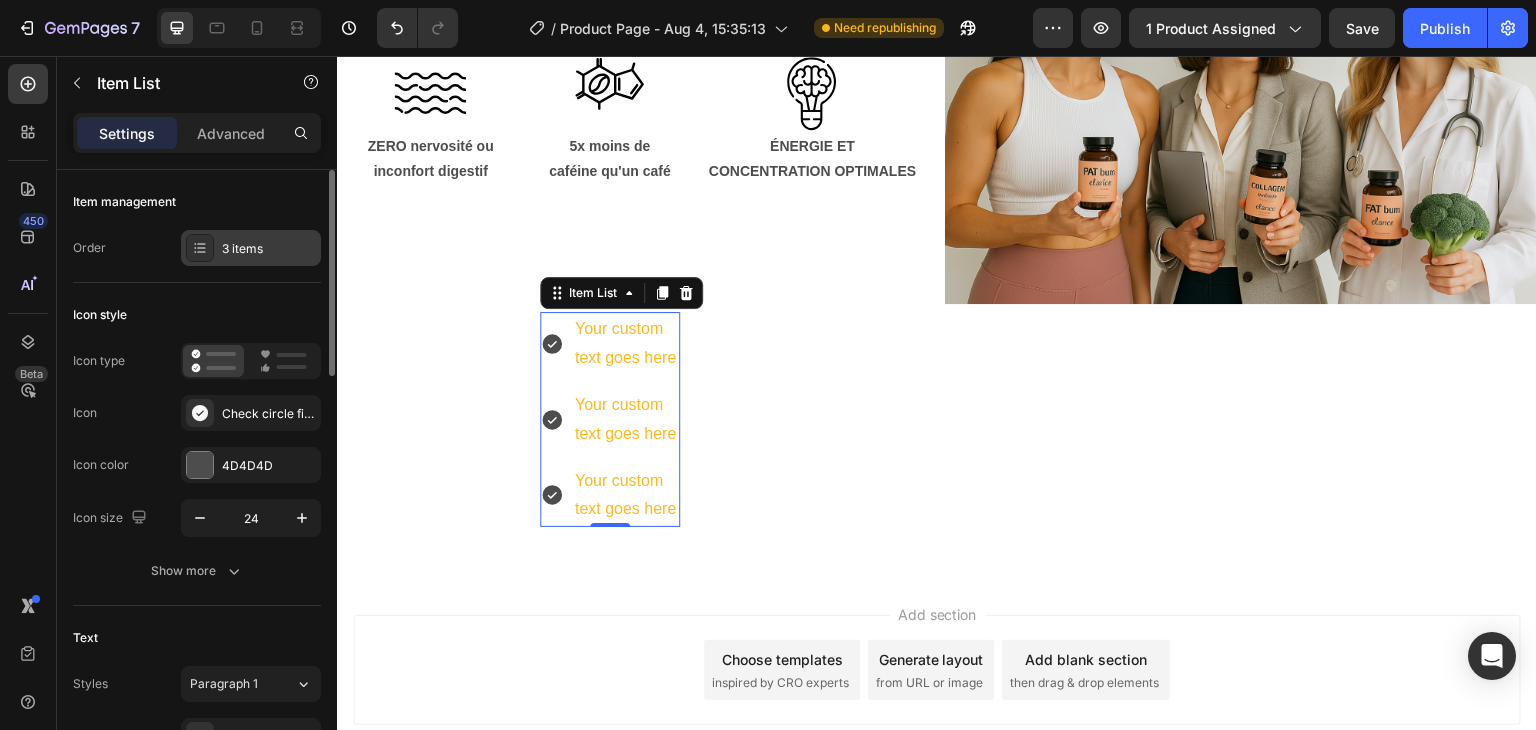 click on "3 items" at bounding box center [269, 249] 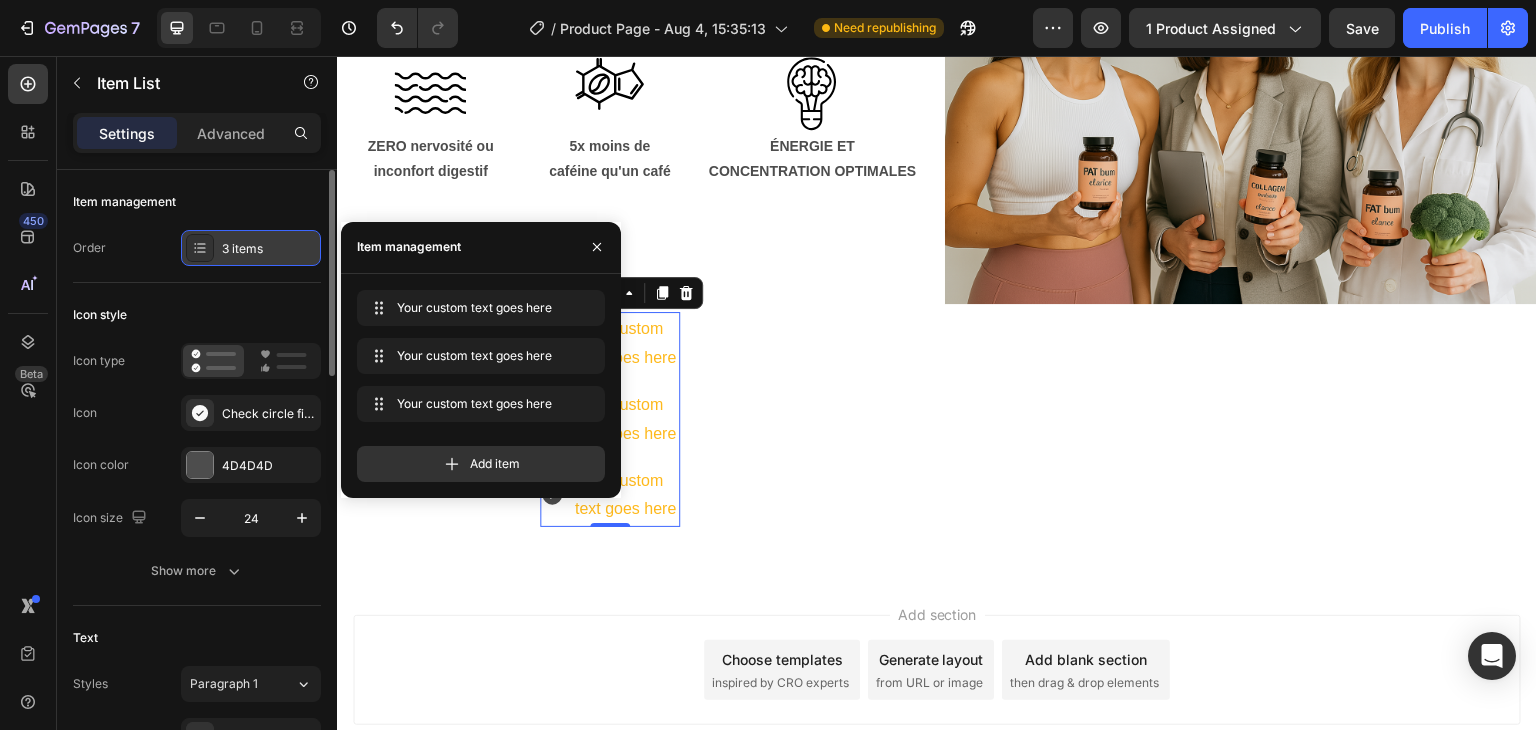 click on "3 items" at bounding box center [269, 249] 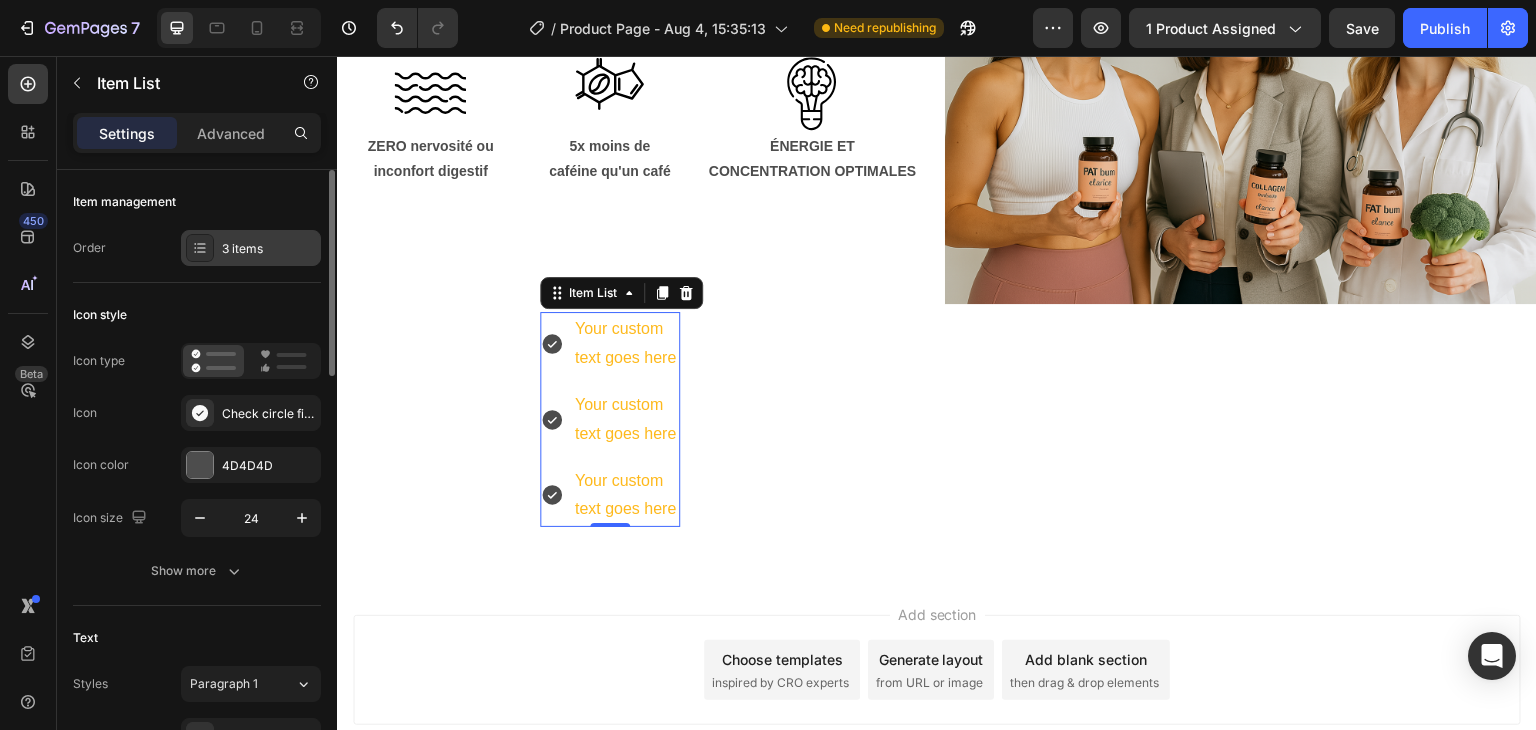 click on "3 items" at bounding box center (269, 249) 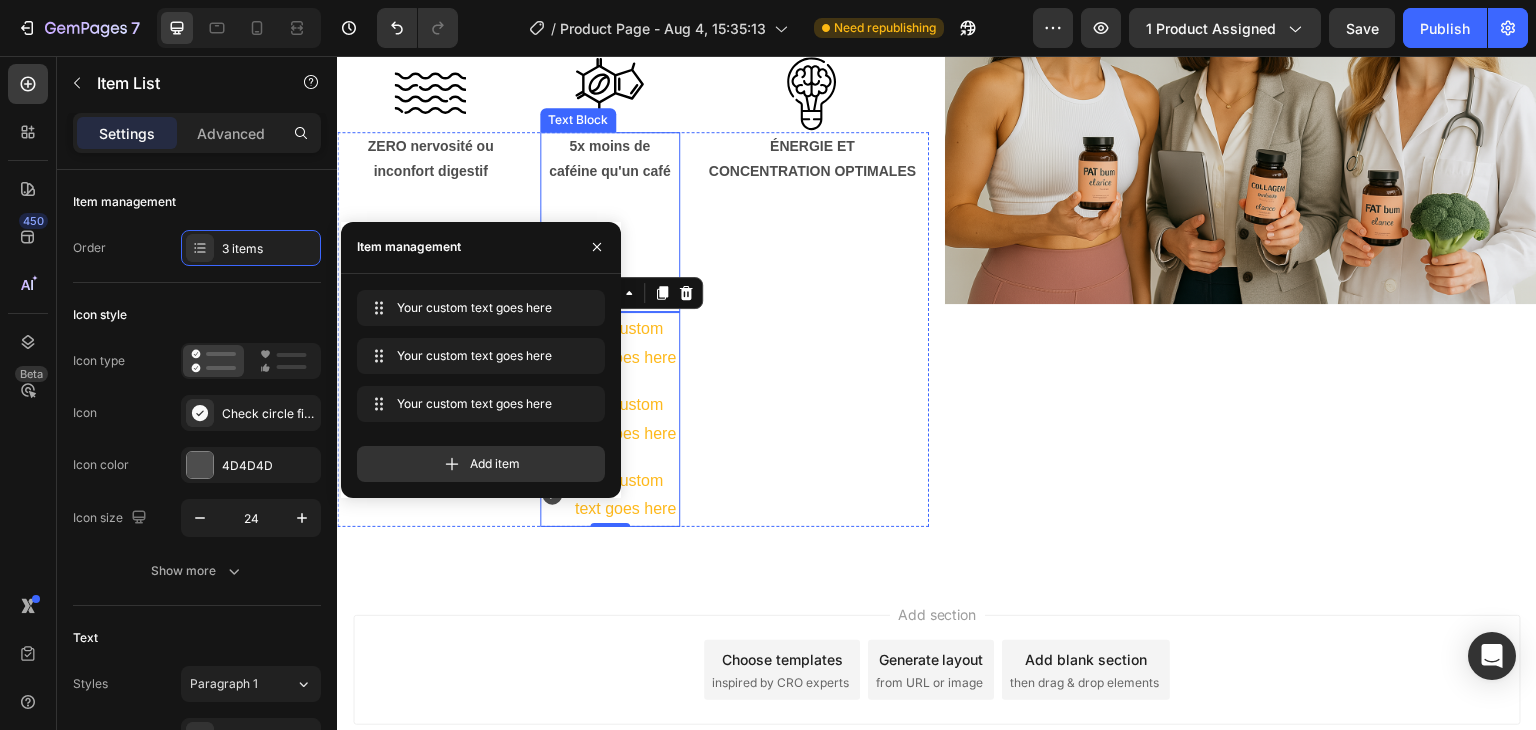 click at bounding box center [610, 247] 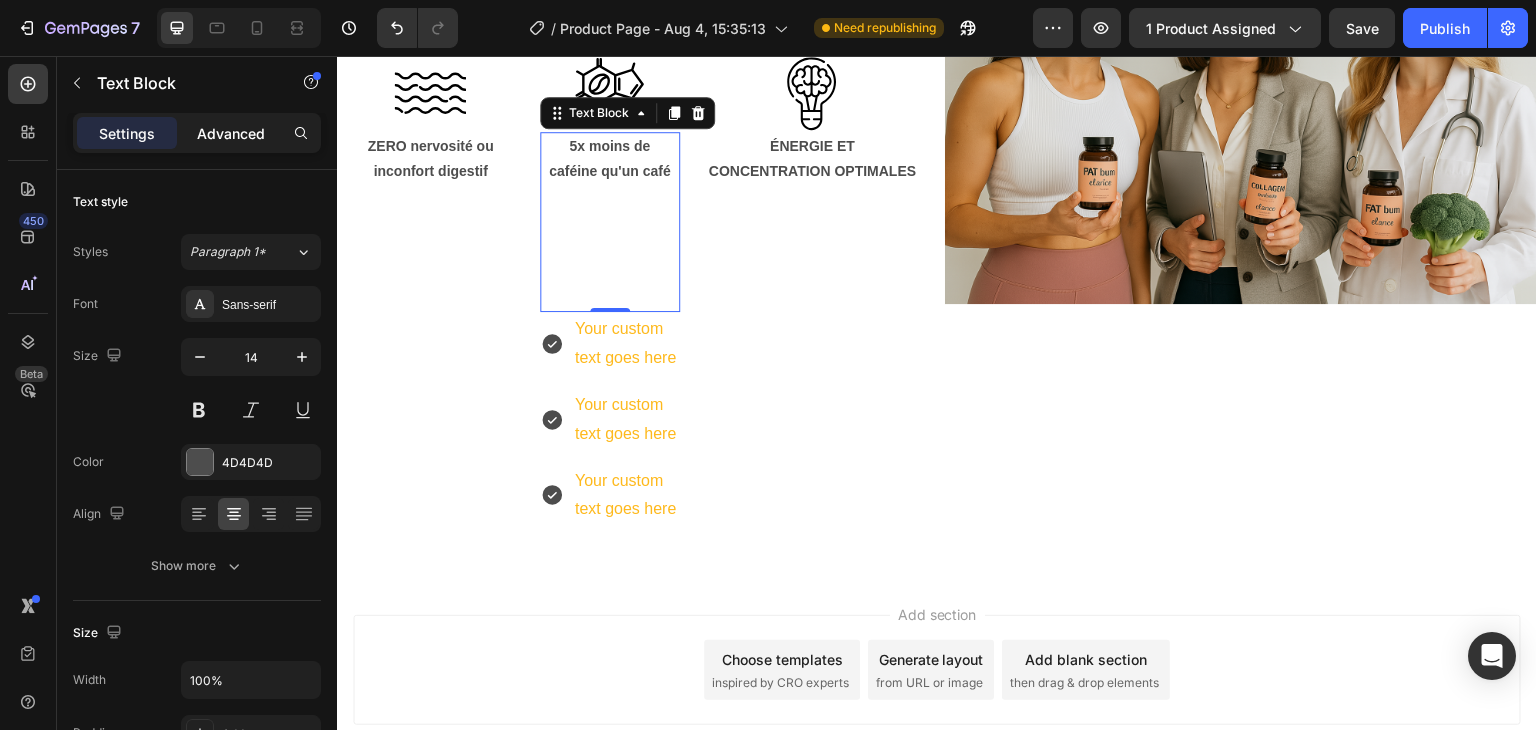 click on "Advanced" 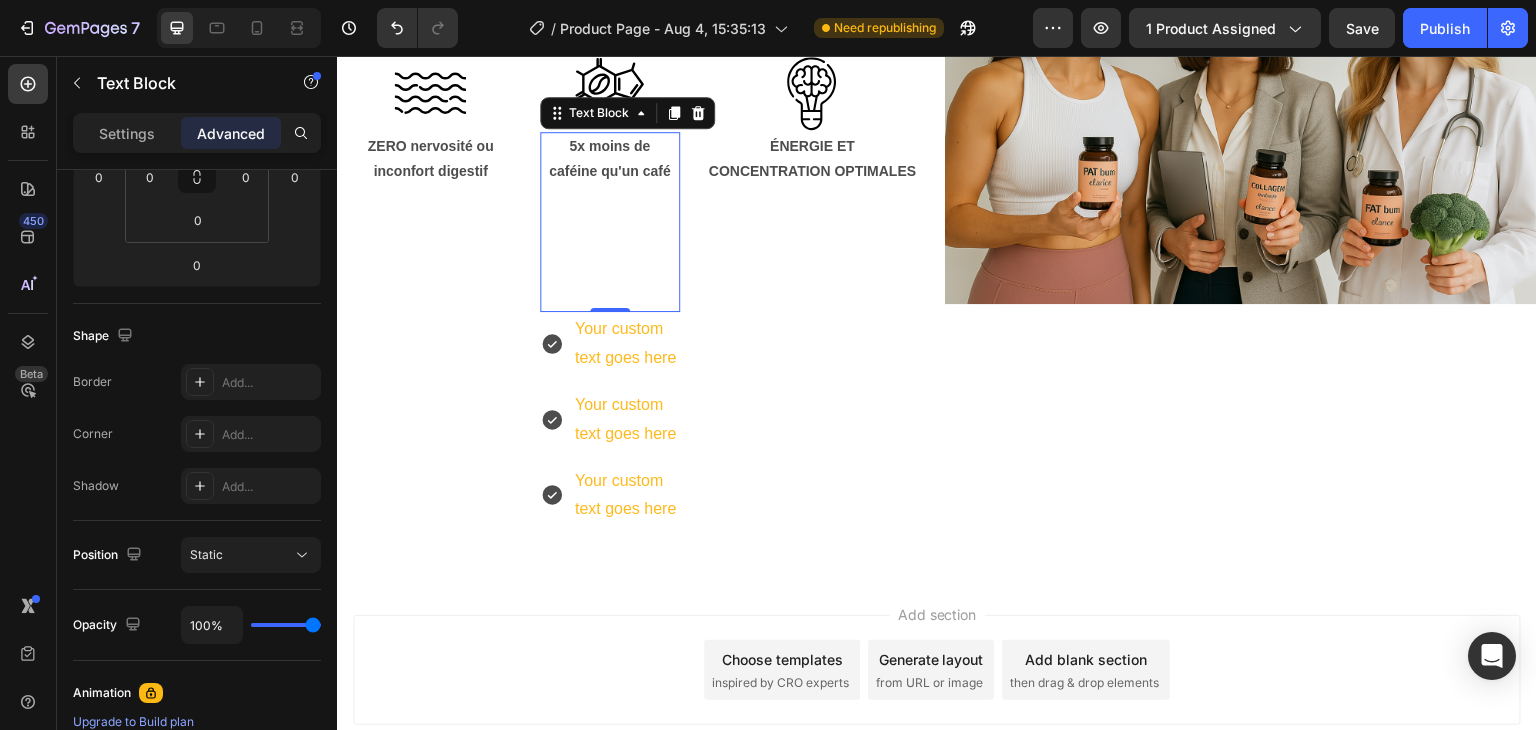 scroll, scrollTop: 0, scrollLeft: 0, axis: both 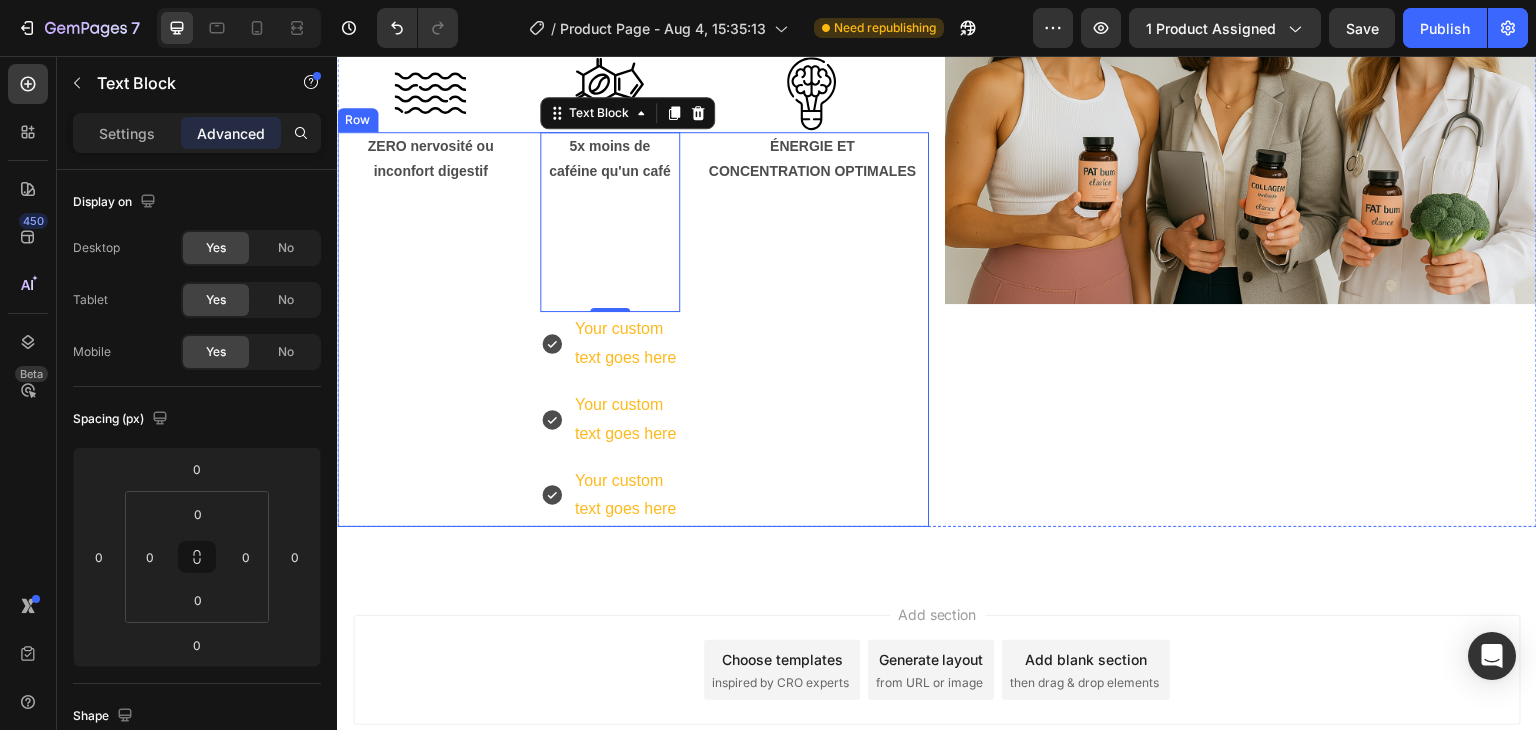 click on "ÉNERGIE ET CONCENTRATION OPTIMALES   Text Block" at bounding box center (812, 329) 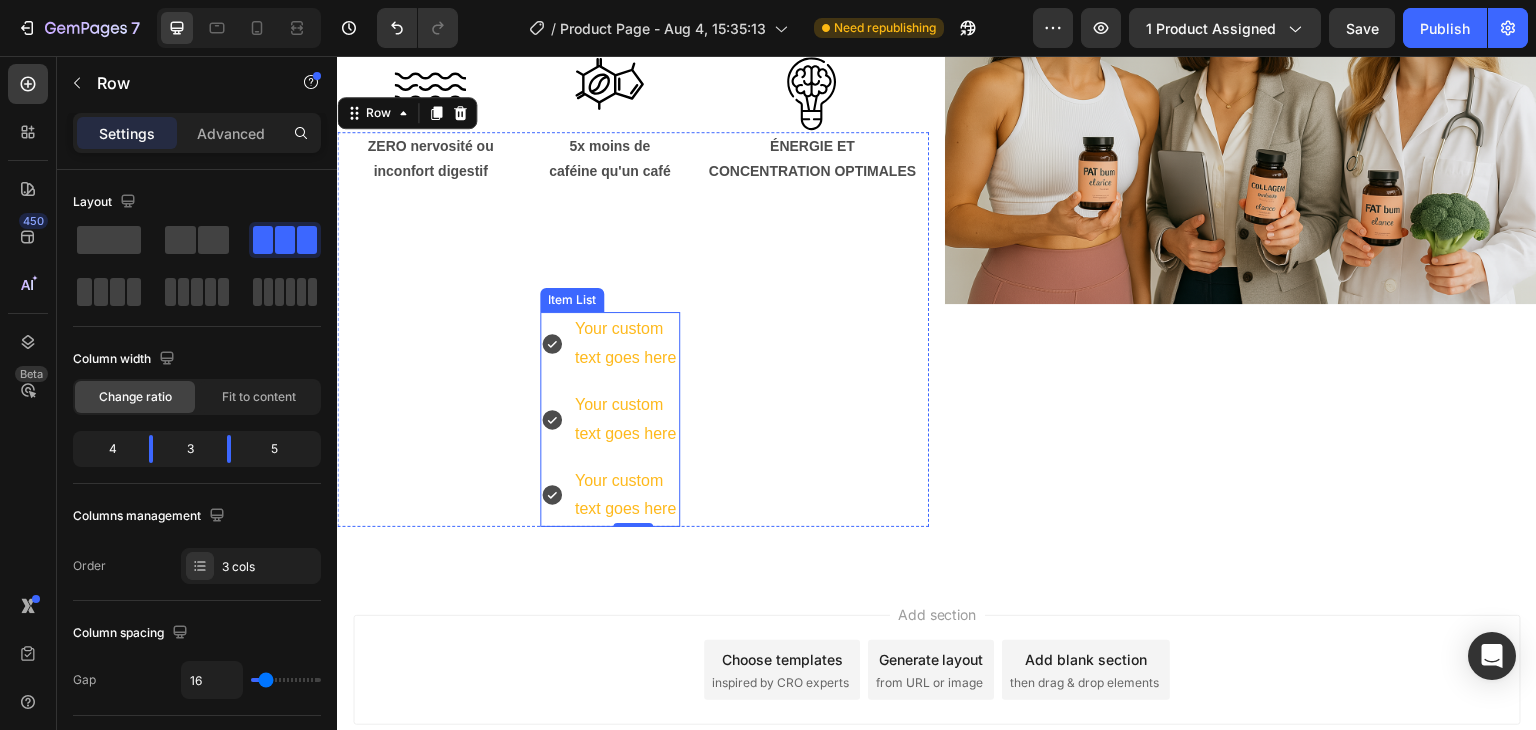 click on "Your custom text goes here" at bounding box center (626, 344) 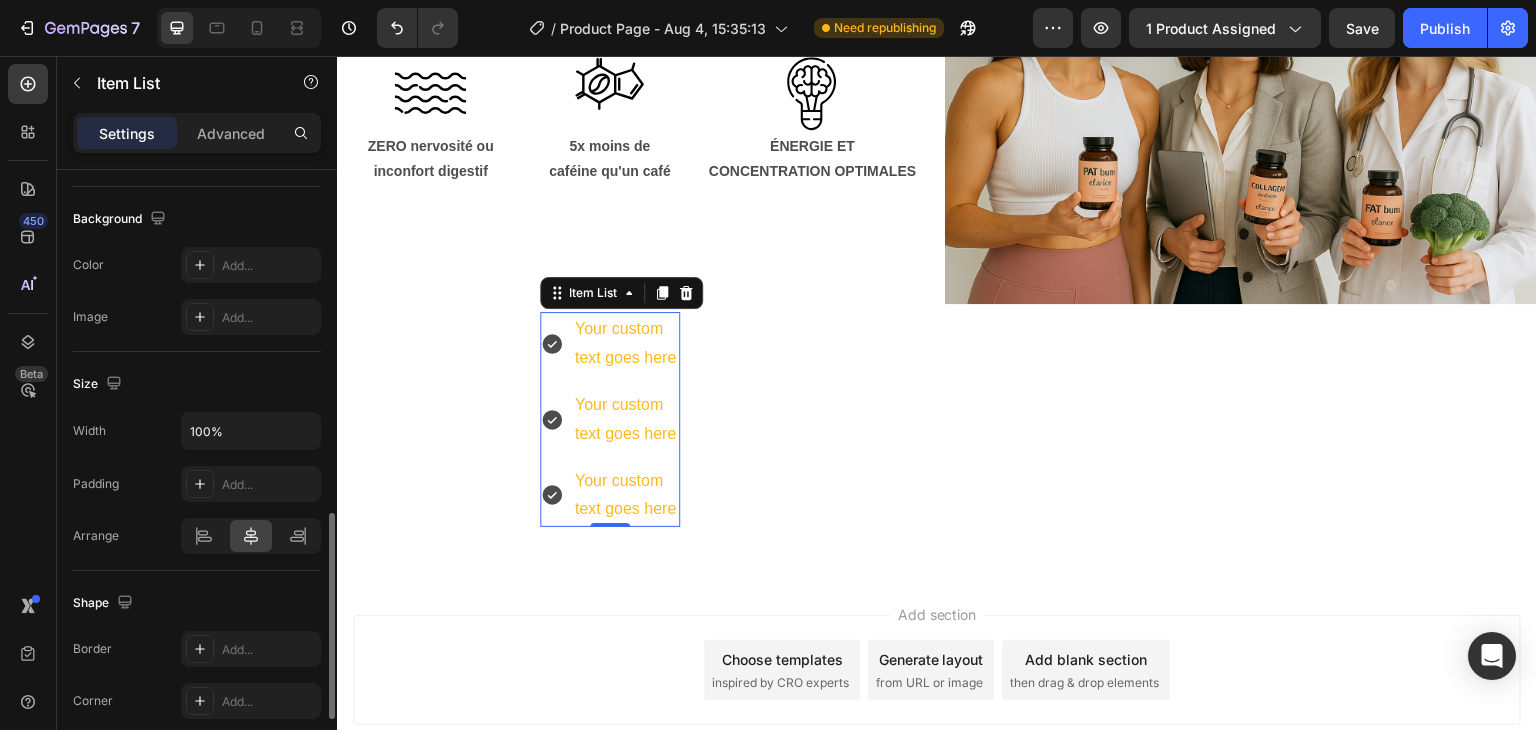 scroll, scrollTop: 1226, scrollLeft: 0, axis: vertical 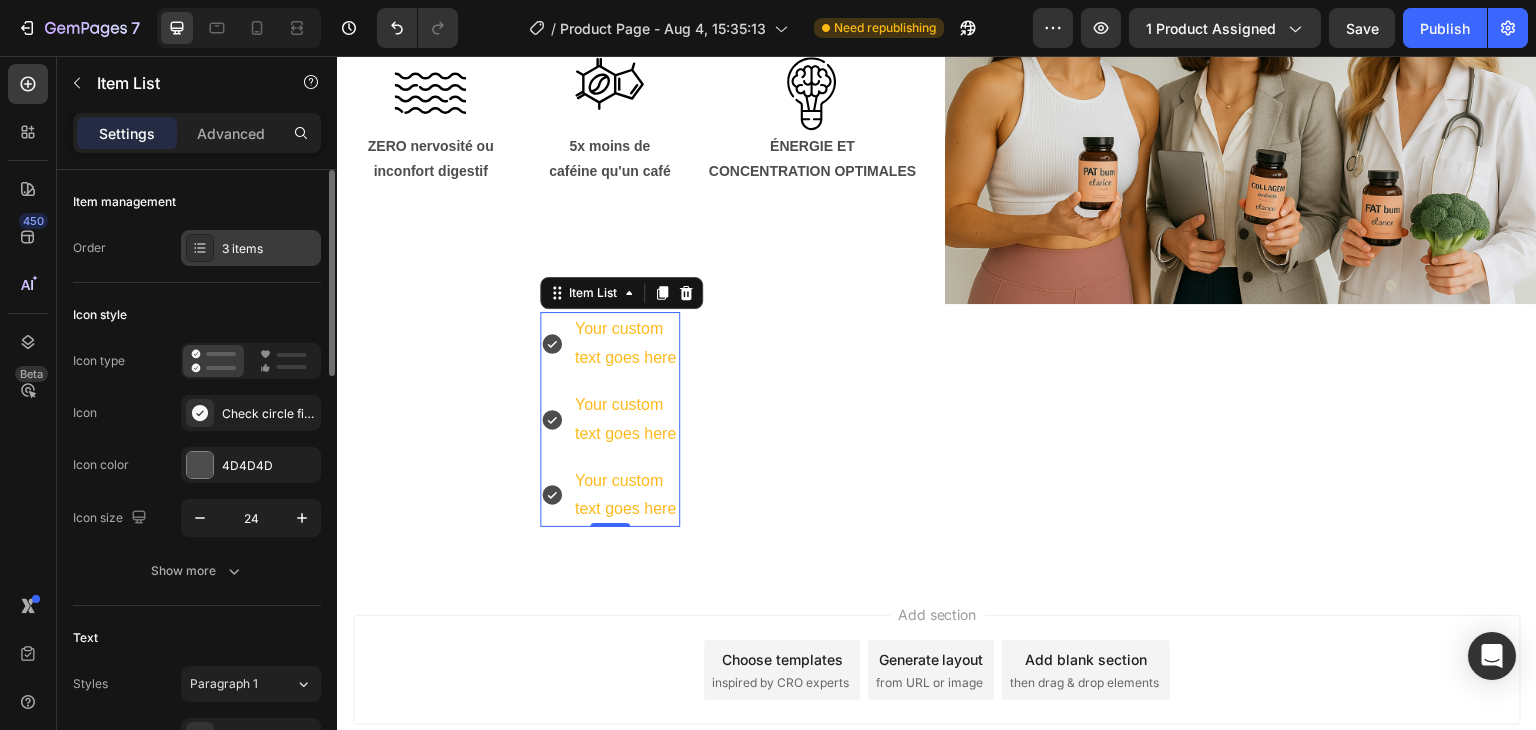 click on "3 items" at bounding box center (269, 249) 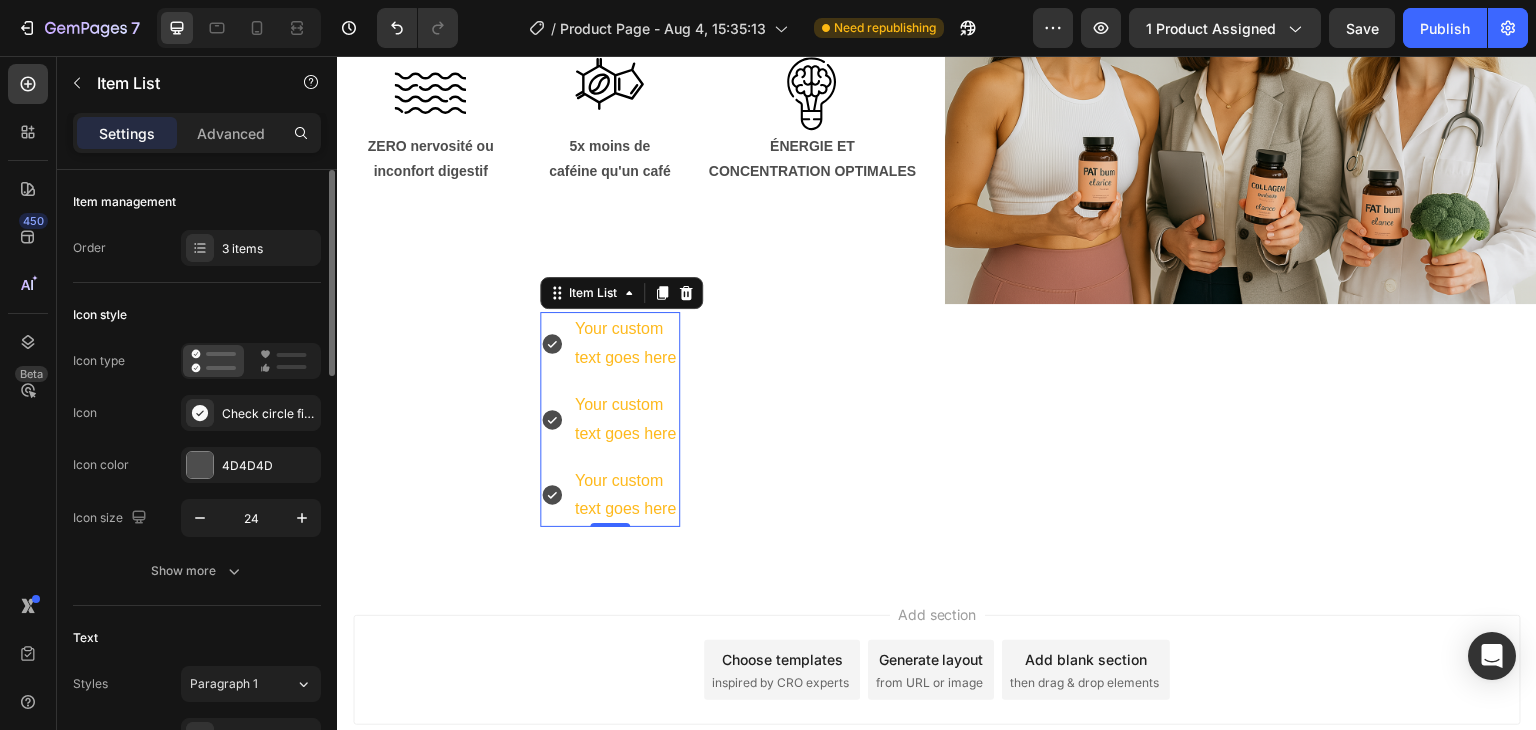 click on "Order 3 items" at bounding box center (197, 248) 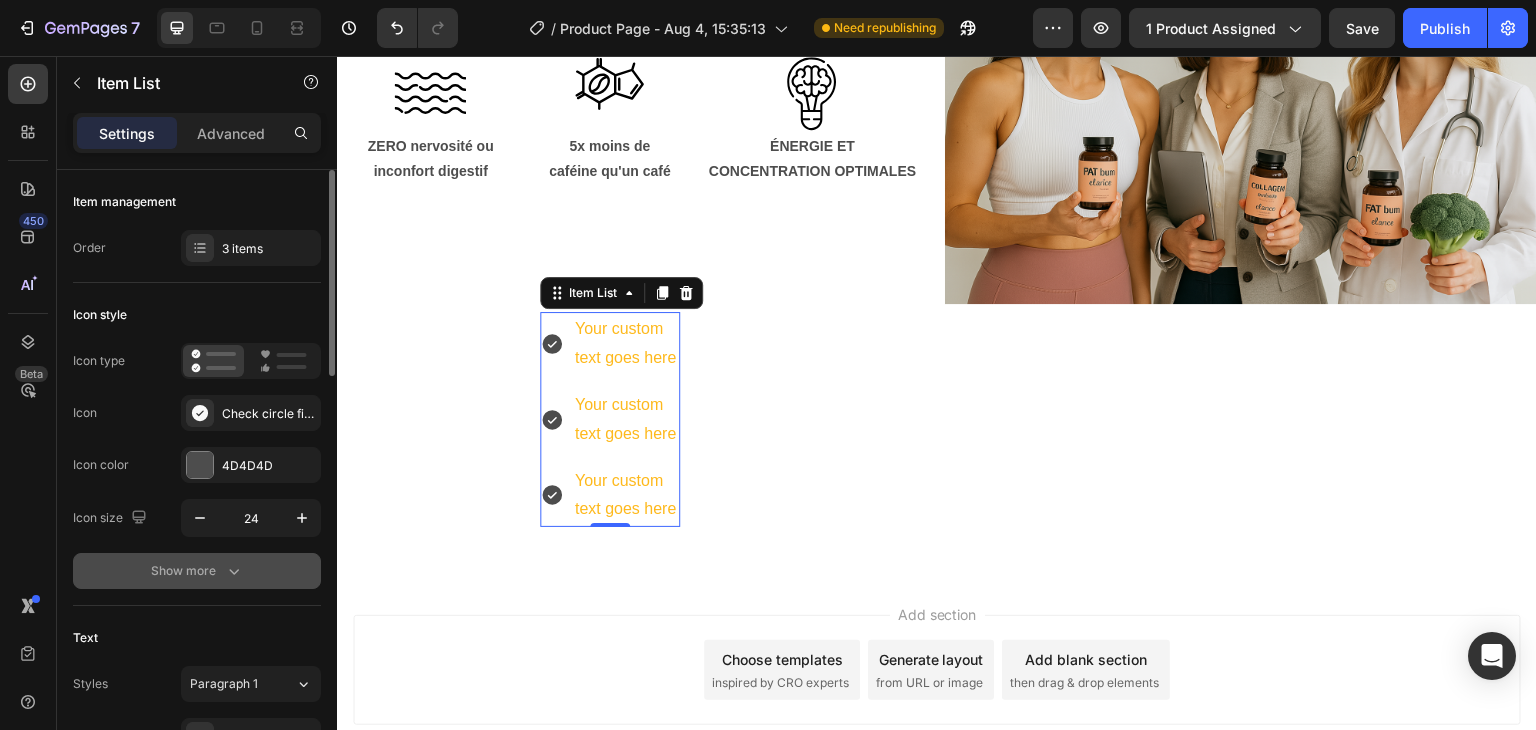 click on "Show more" at bounding box center [197, 571] 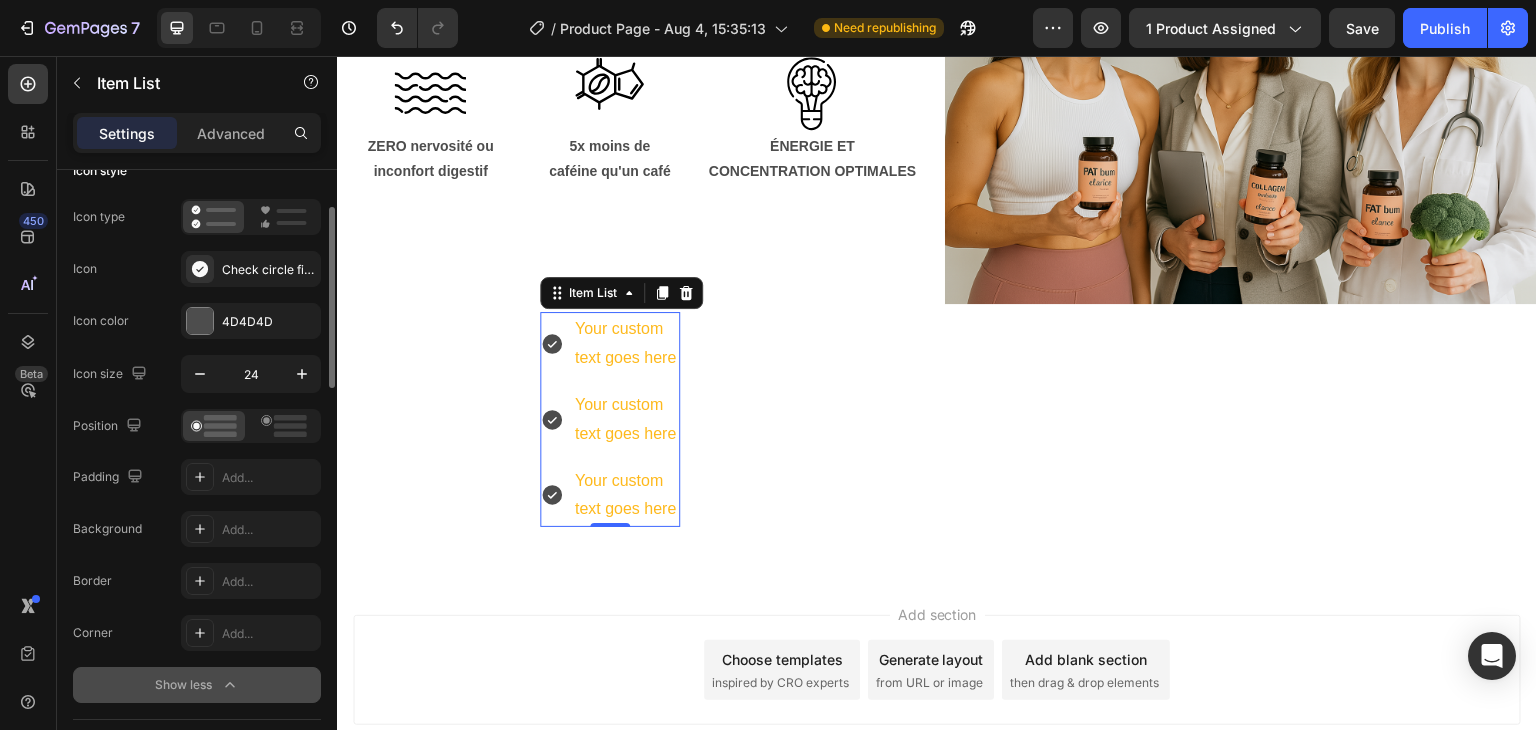 scroll, scrollTop: 144, scrollLeft: 0, axis: vertical 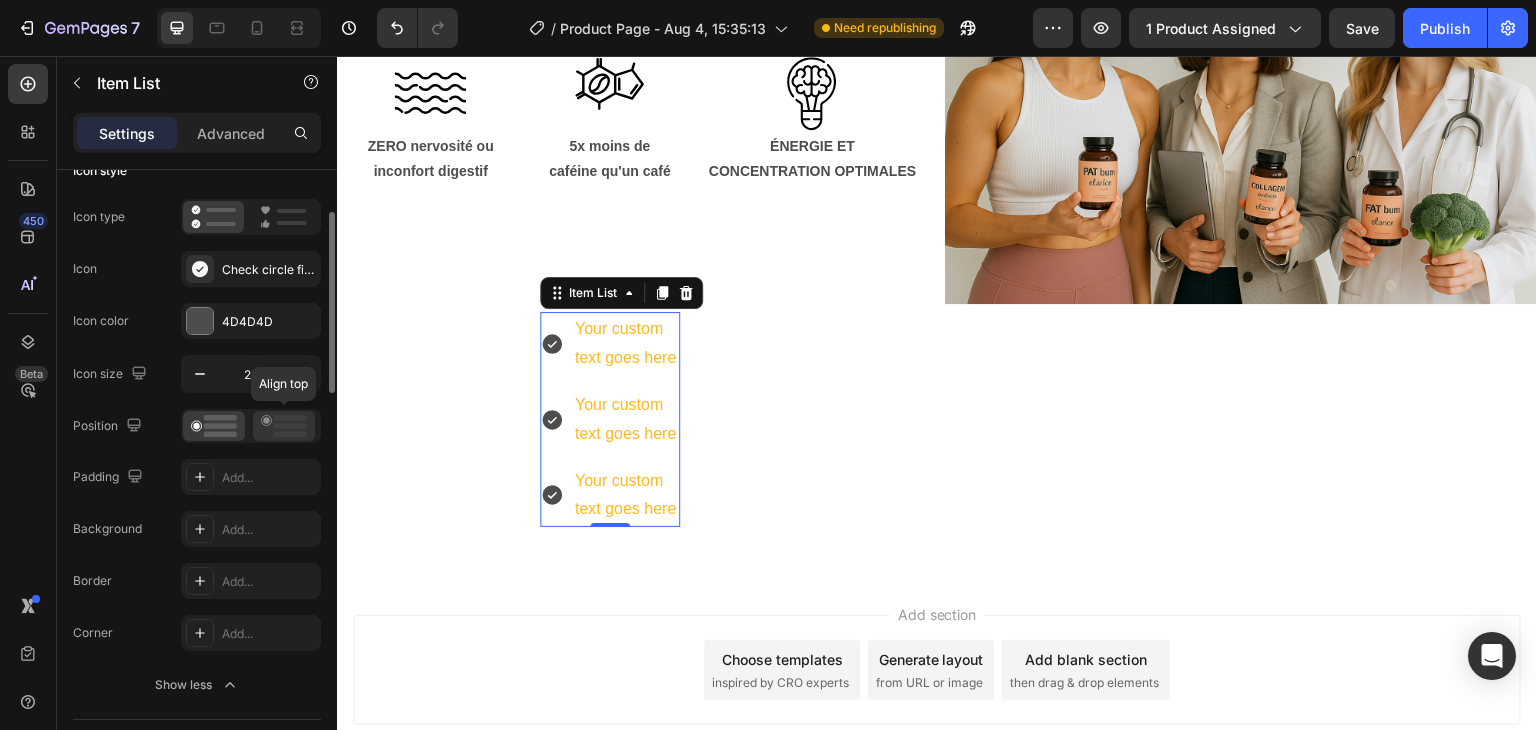 click 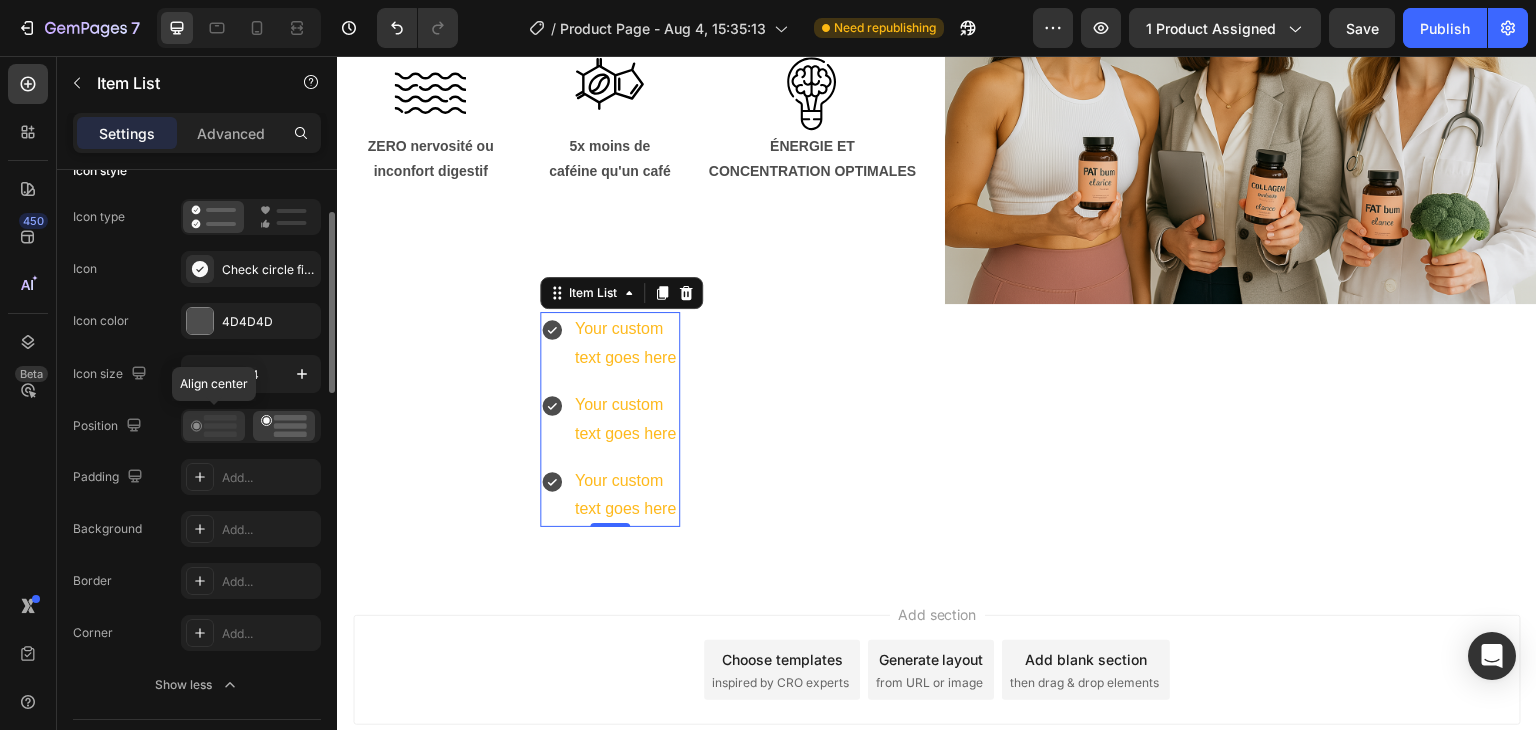 click 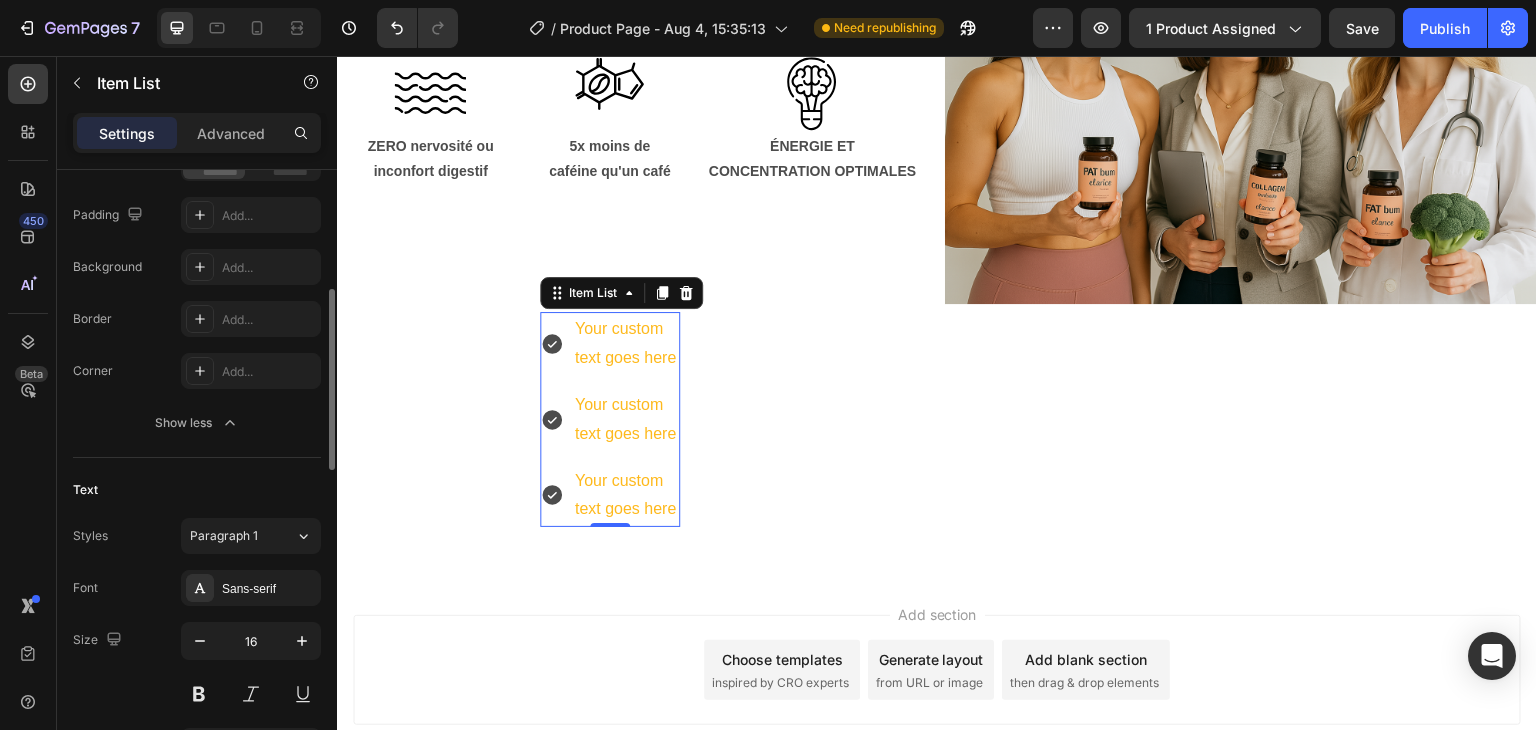 scroll, scrollTop: 0, scrollLeft: 0, axis: both 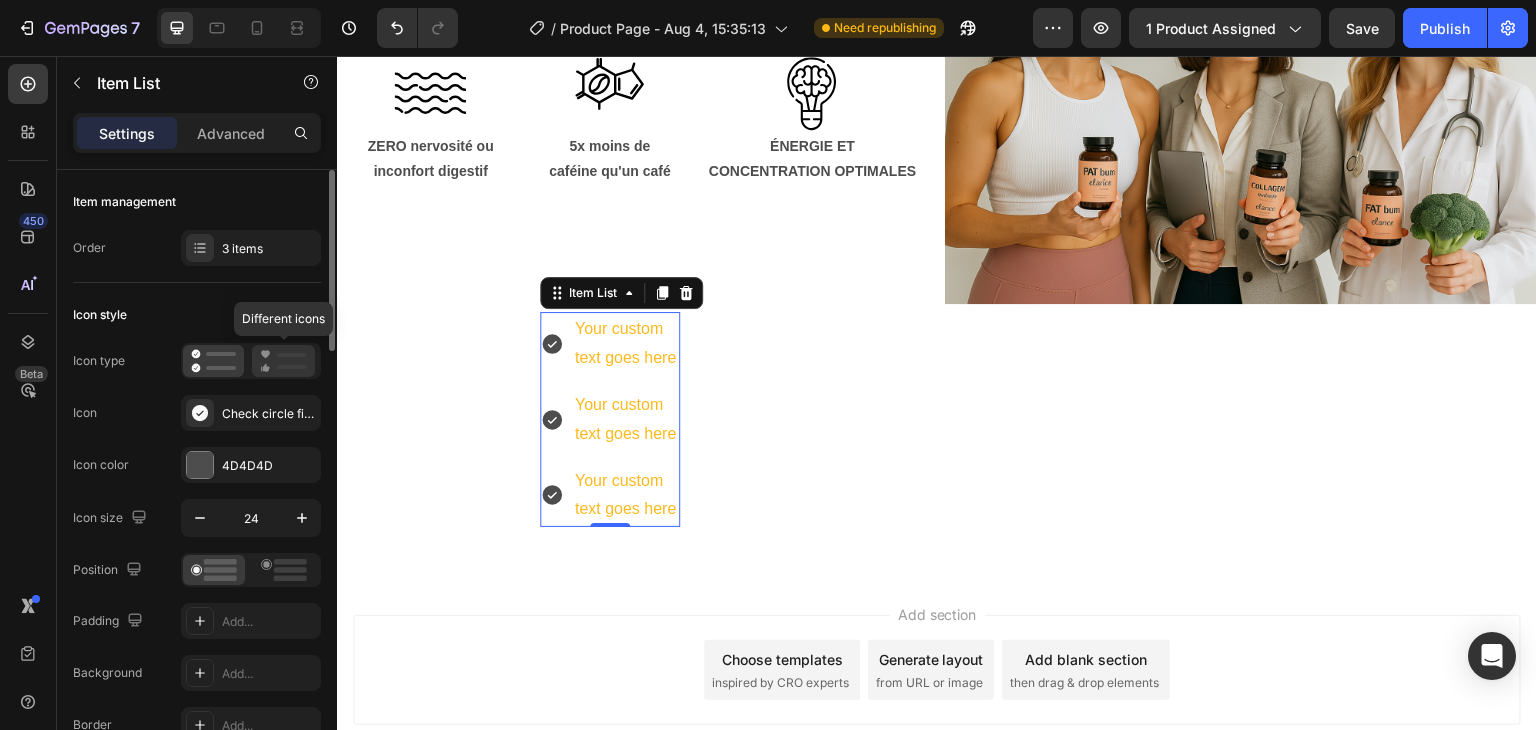 click 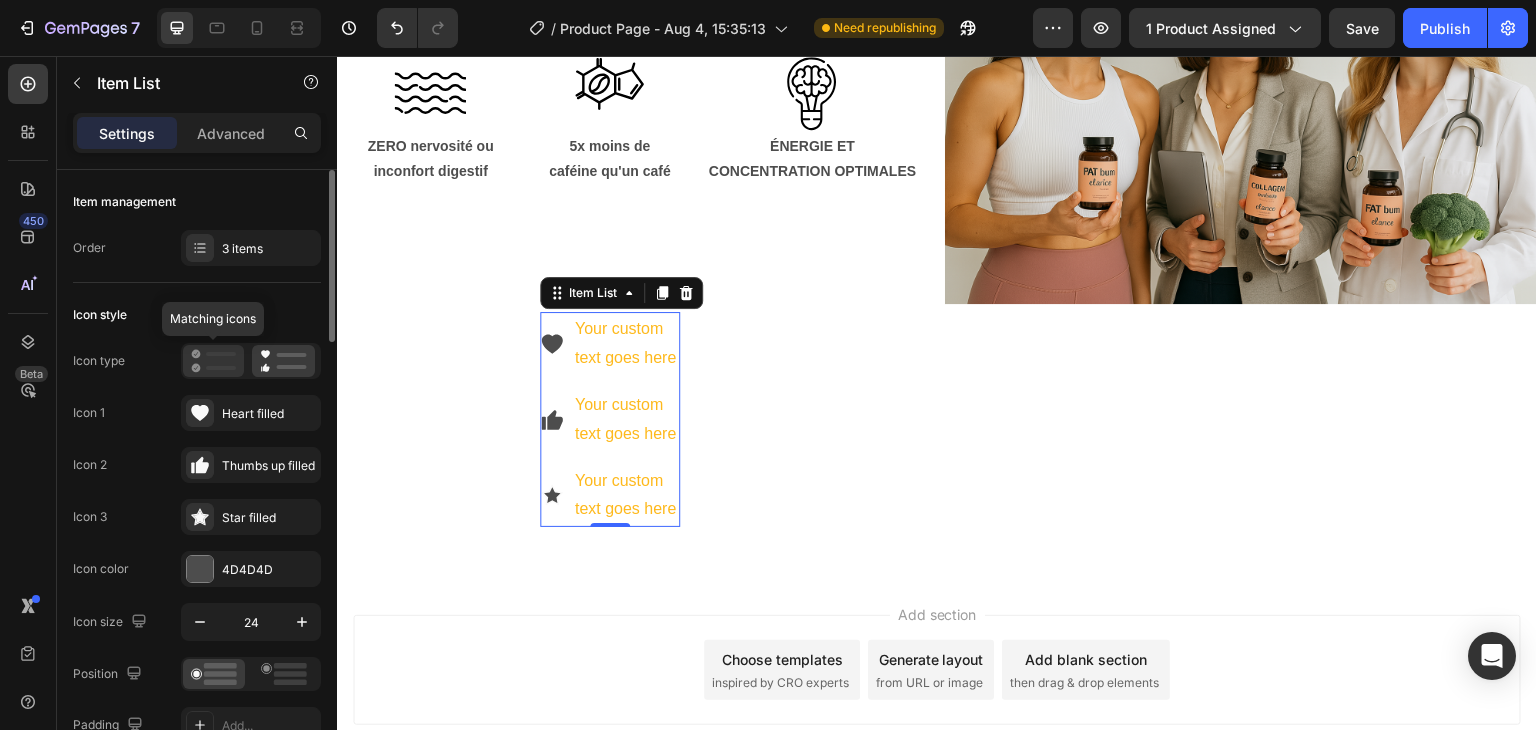 click 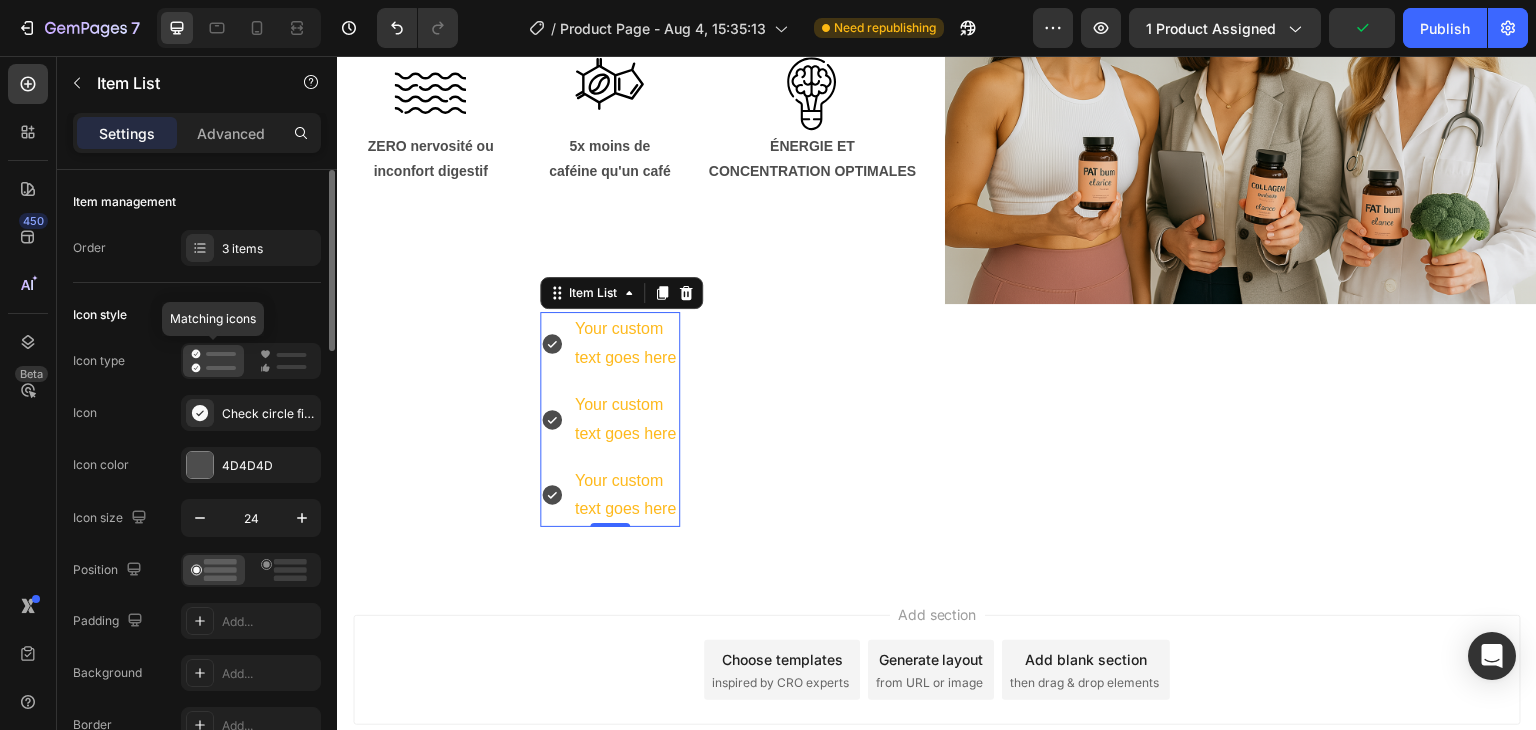 click 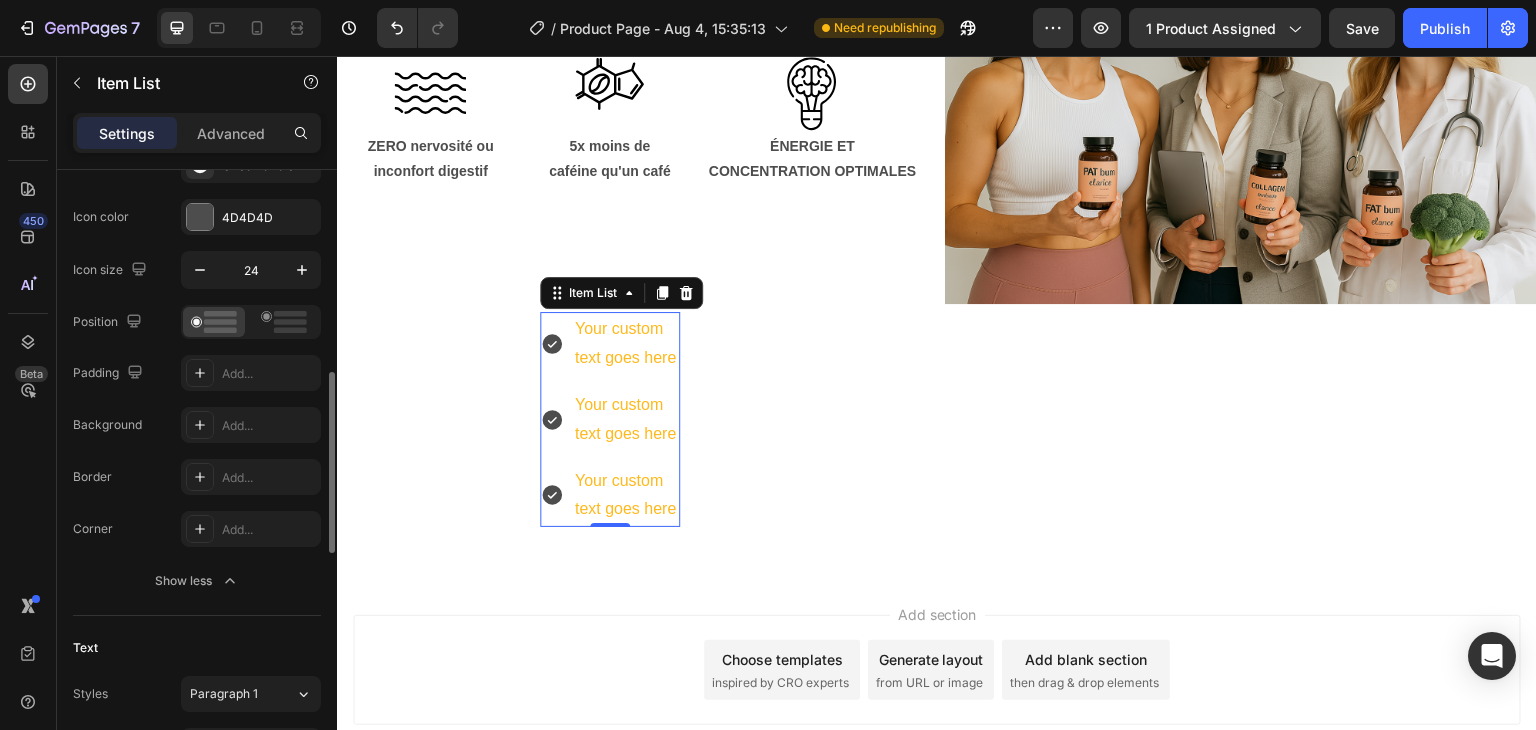 scroll, scrollTop: 365, scrollLeft: 0, axis: vertical 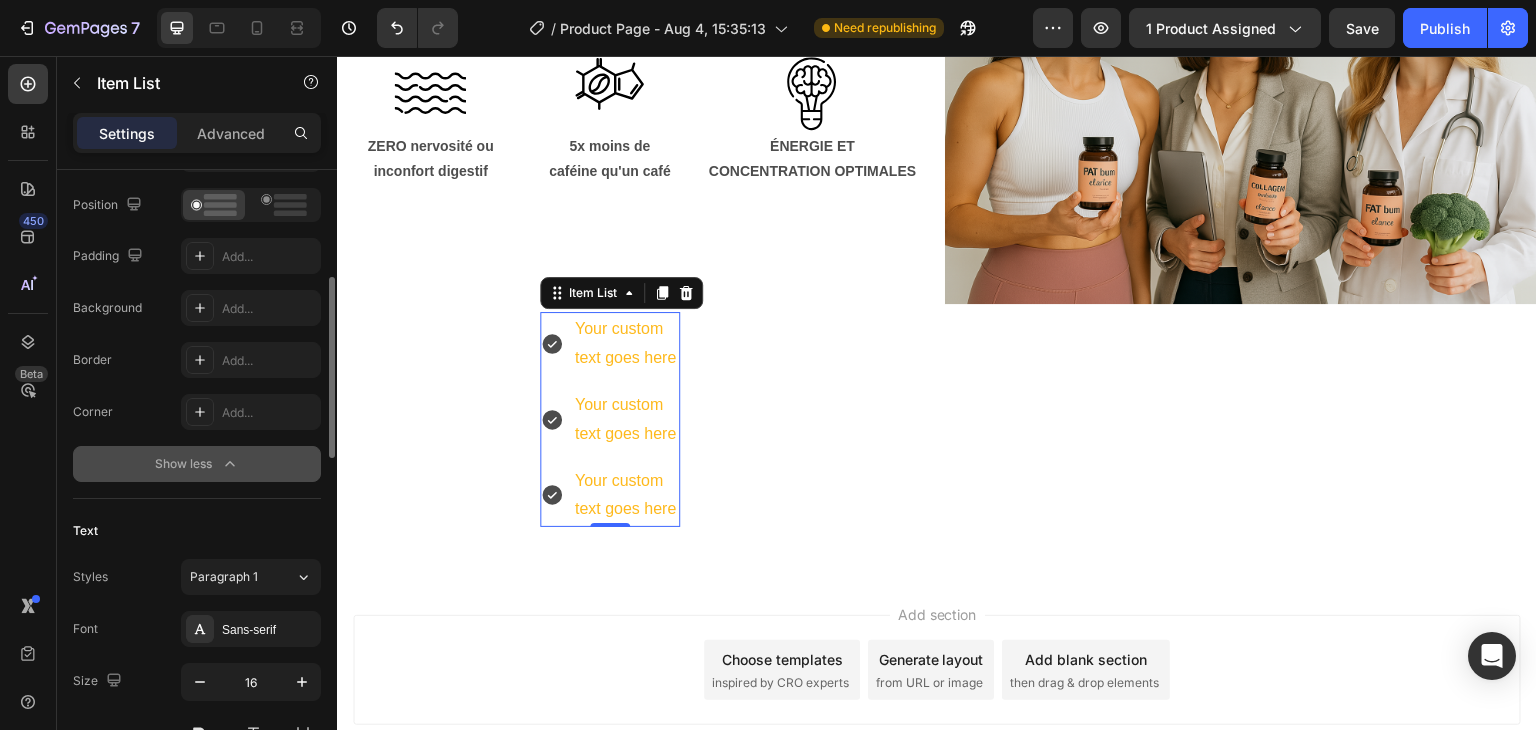 click on "Show less" at bounding box center (197, 464) 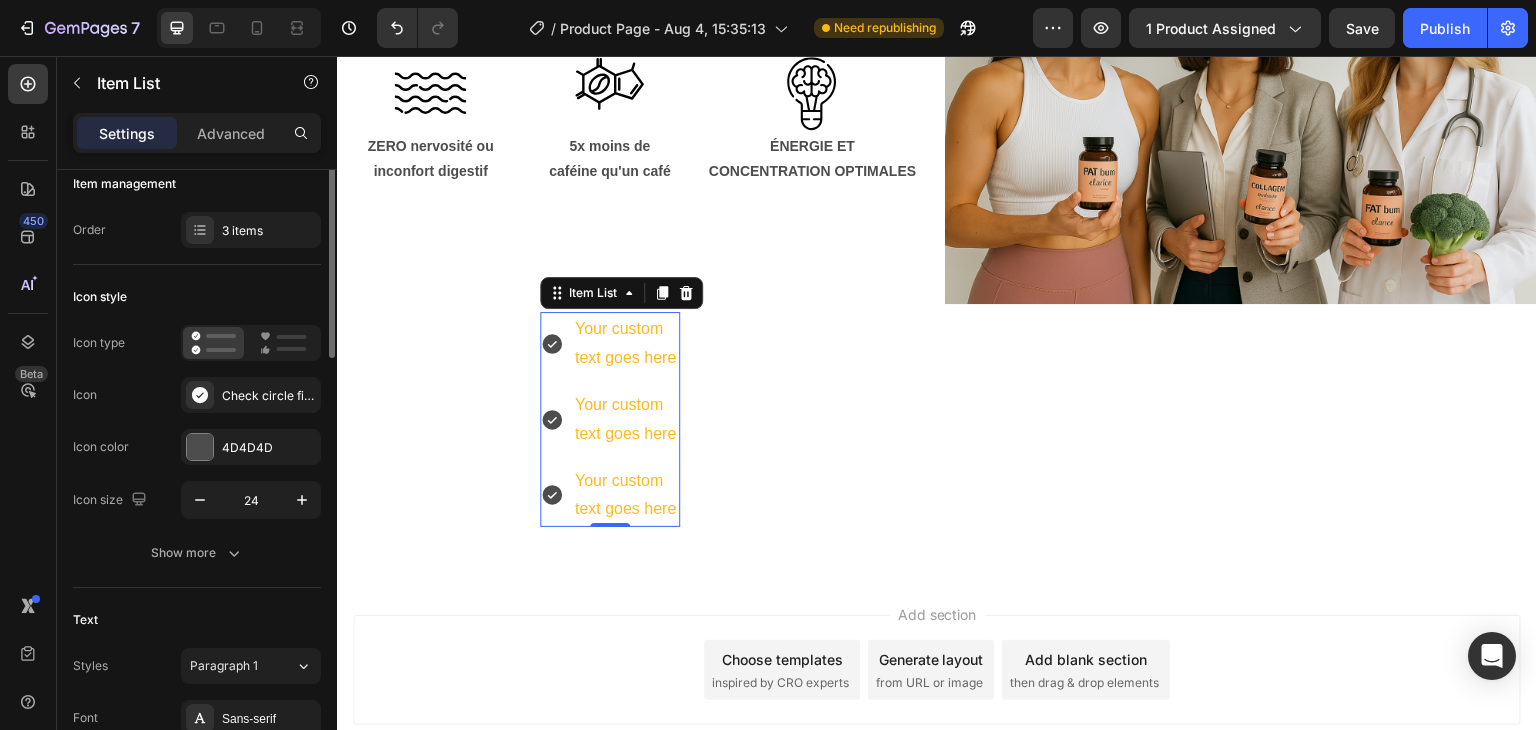 scroll, scrollTop: 0, scrollLeft: 0, axis: both 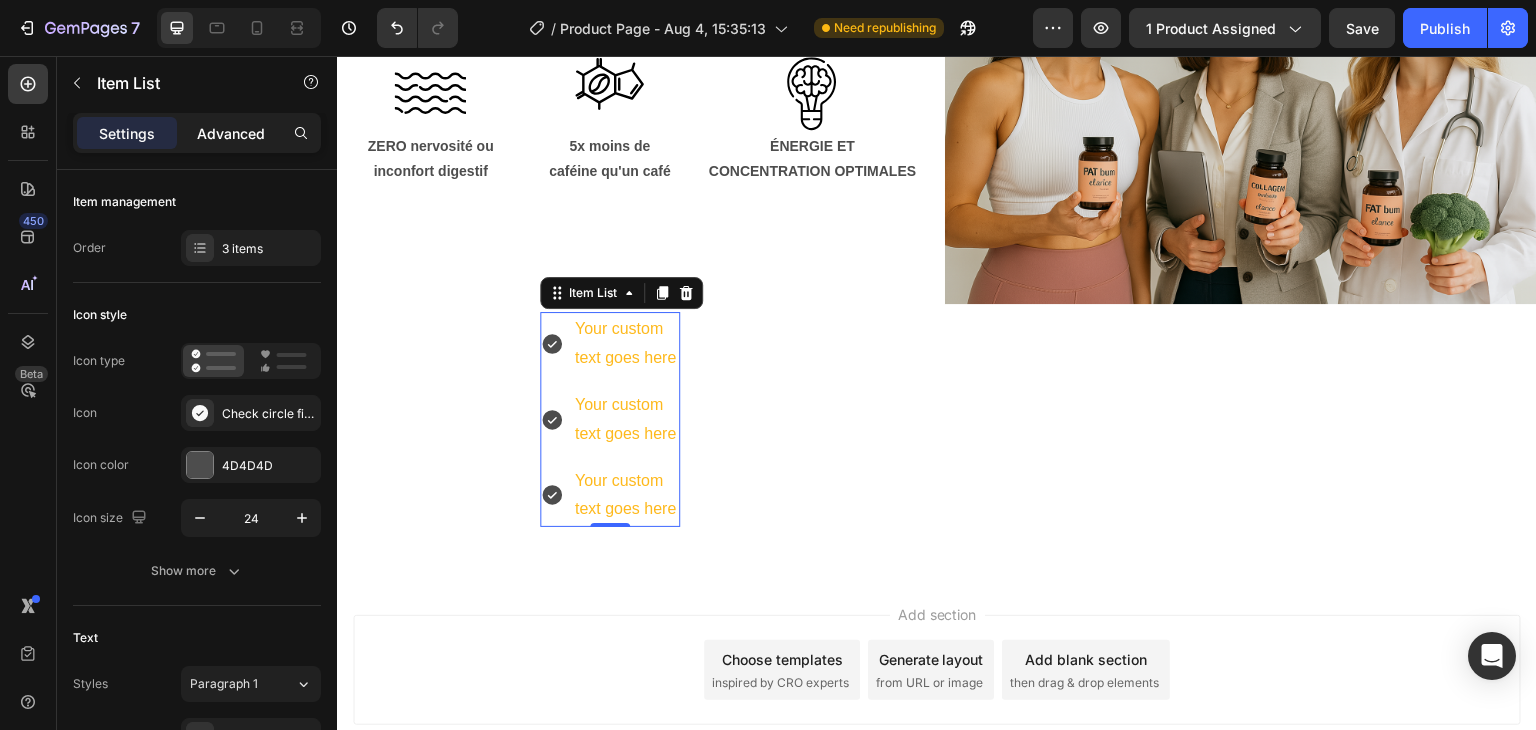 click on "Advanced" 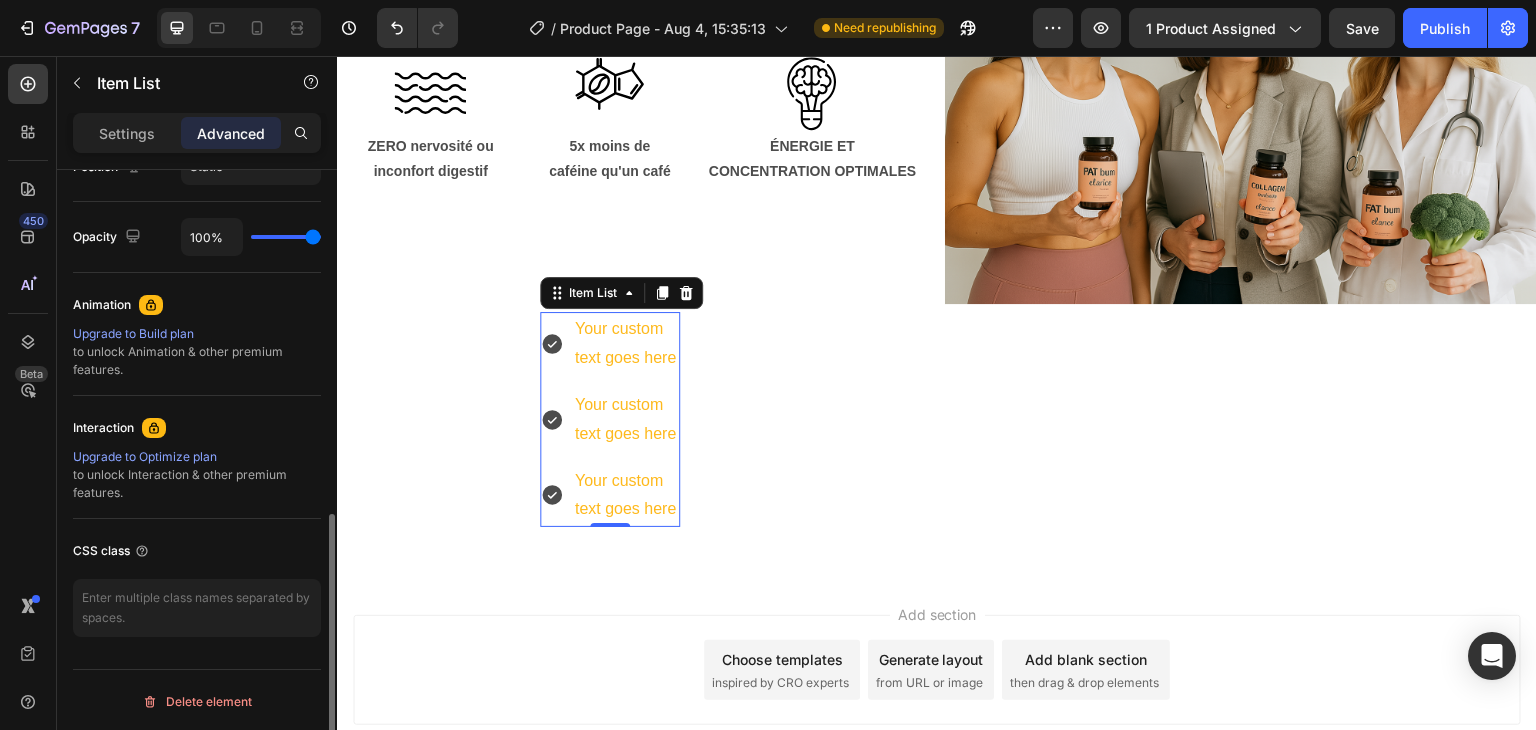 scroll, scrollTop: 769, scrollLeft: 0, axis: vertical 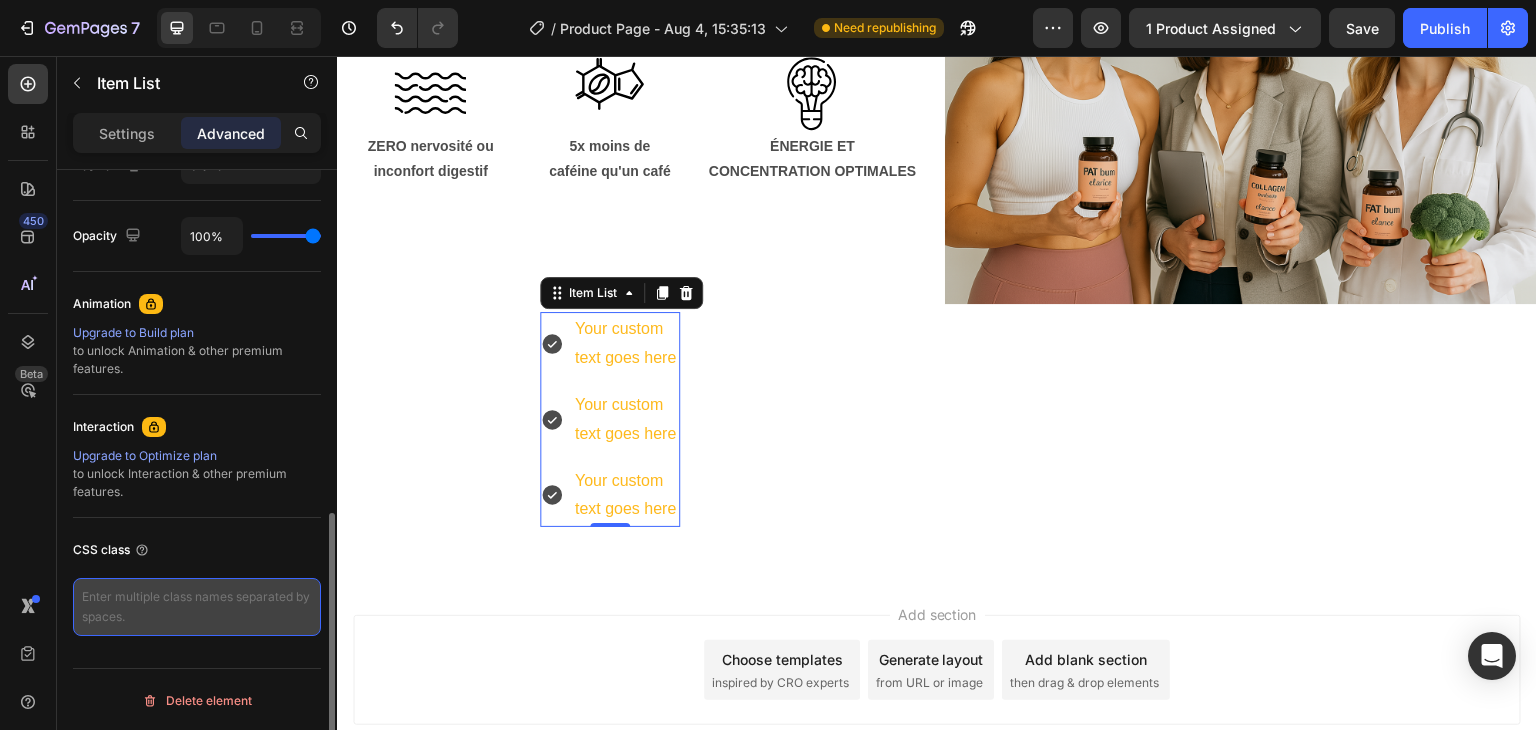 click at bounding box center [197, 607] 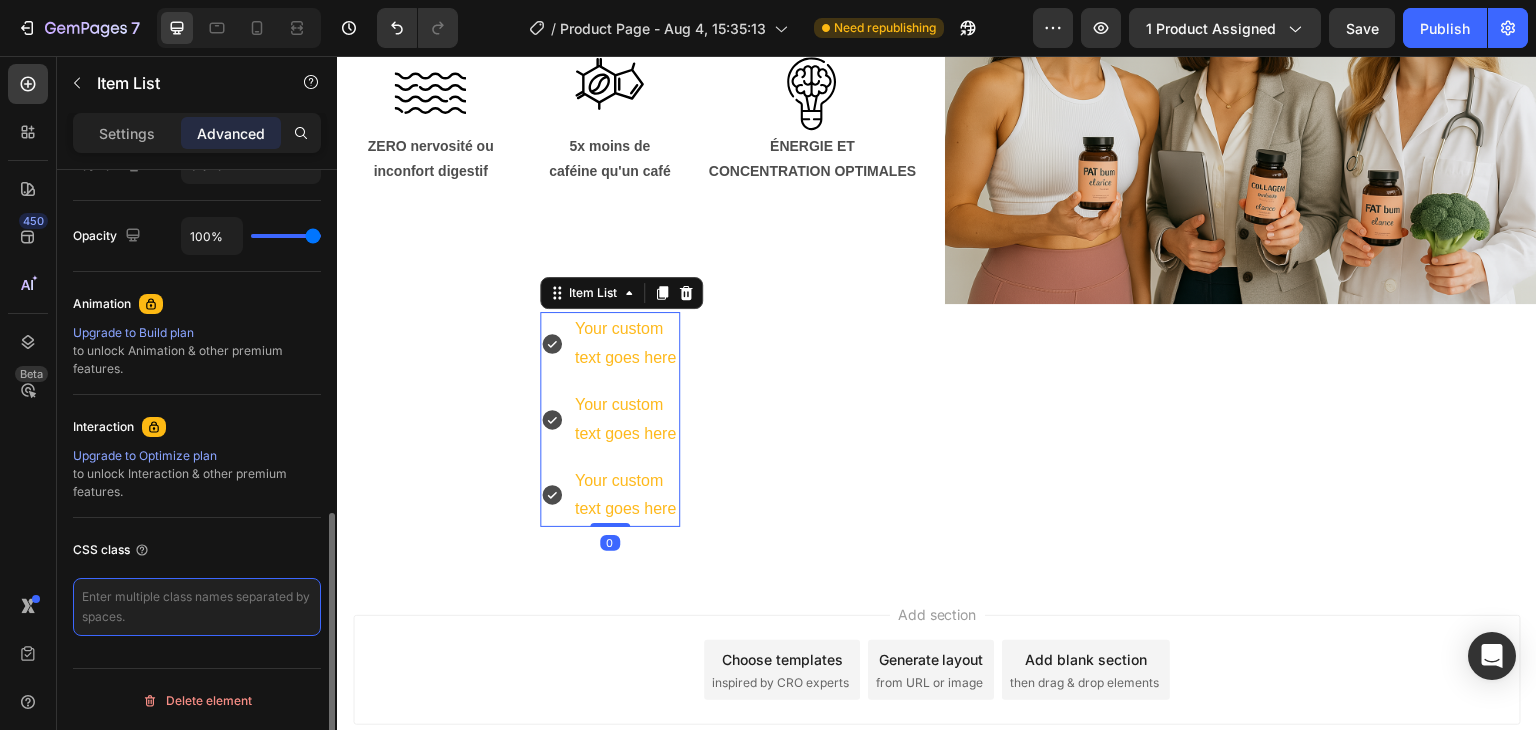 click at bounding box center (197, 607) 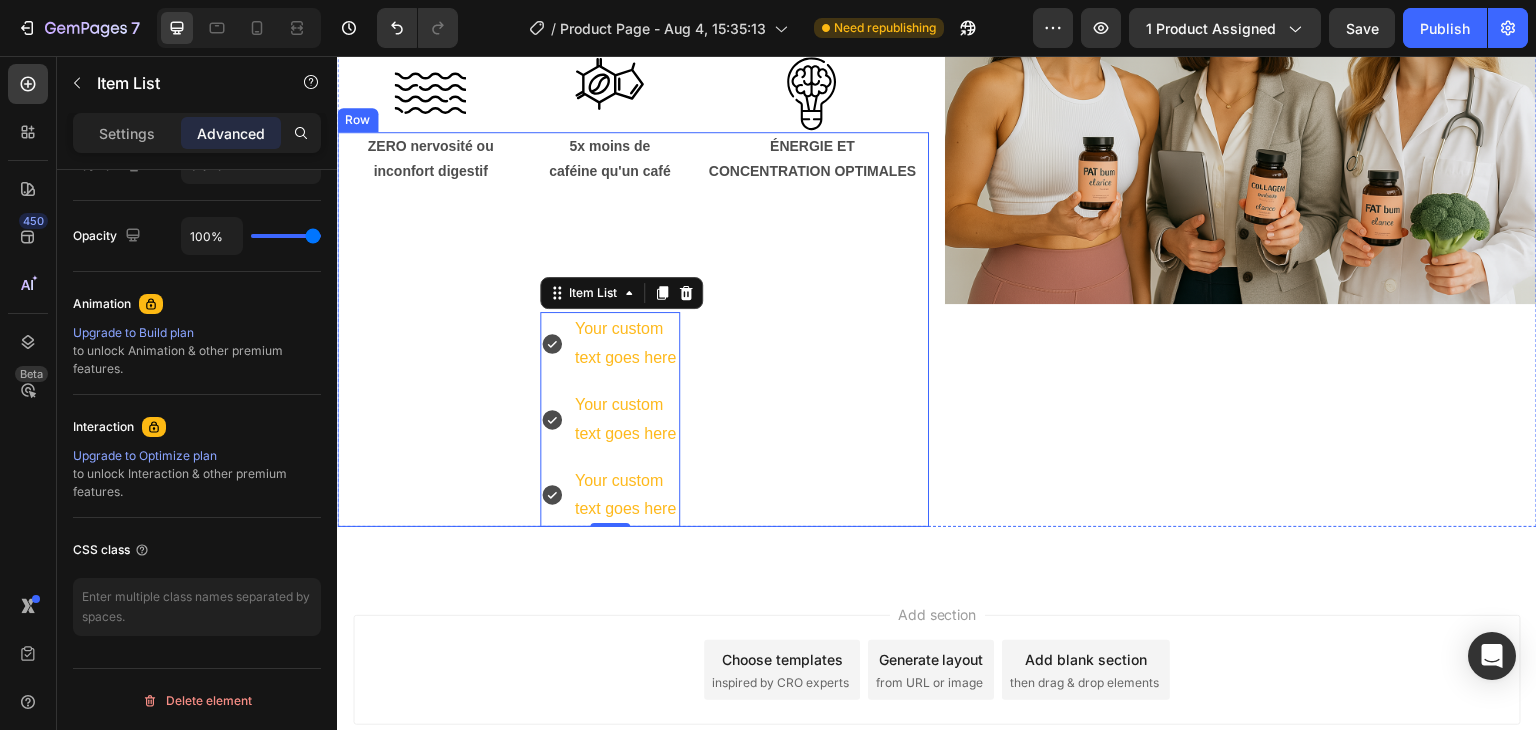 click on "ZERO nervosité ou inconfort digestif Text Block" at bounding box center (430, 329) 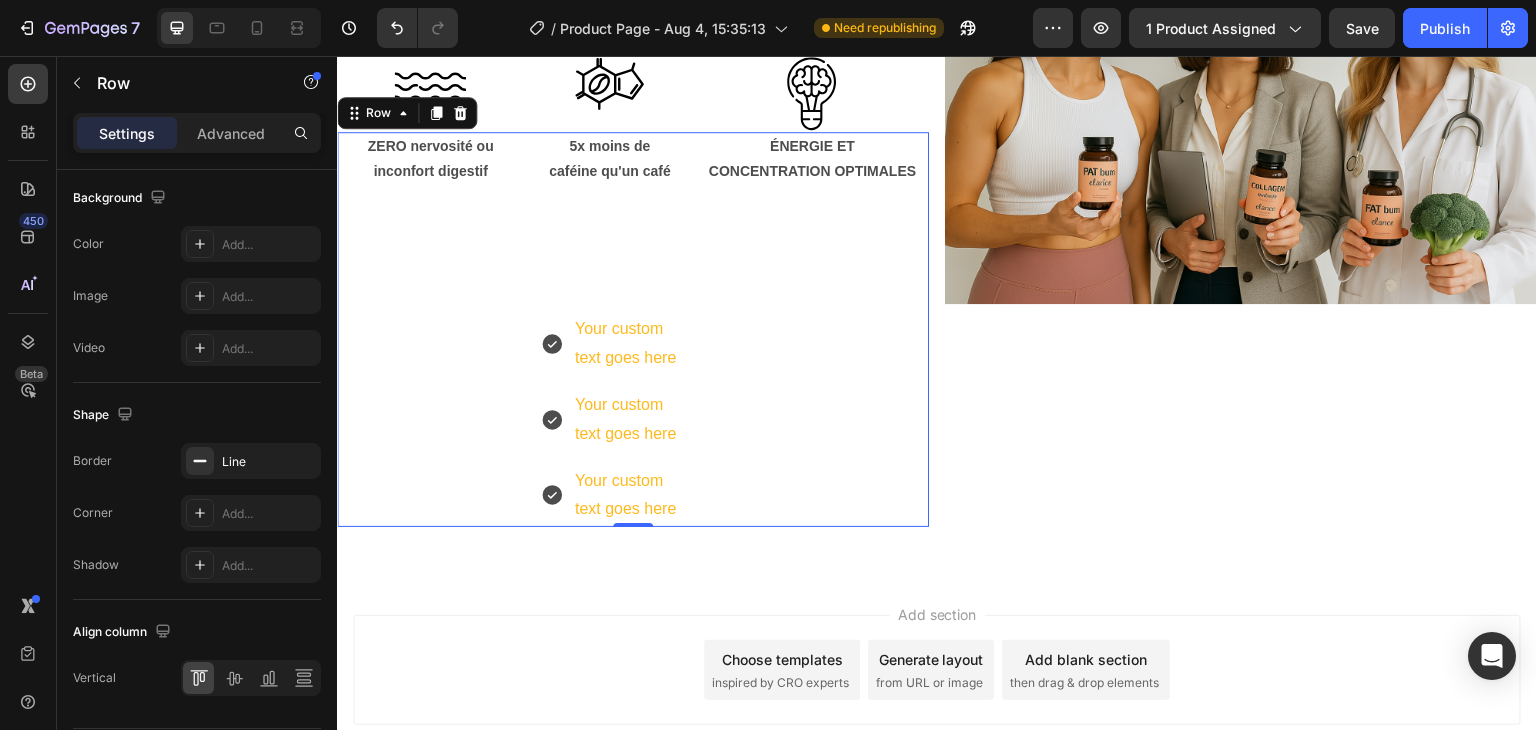 scroll, scrollTop: 0, scrollLeft: 0, axis: both 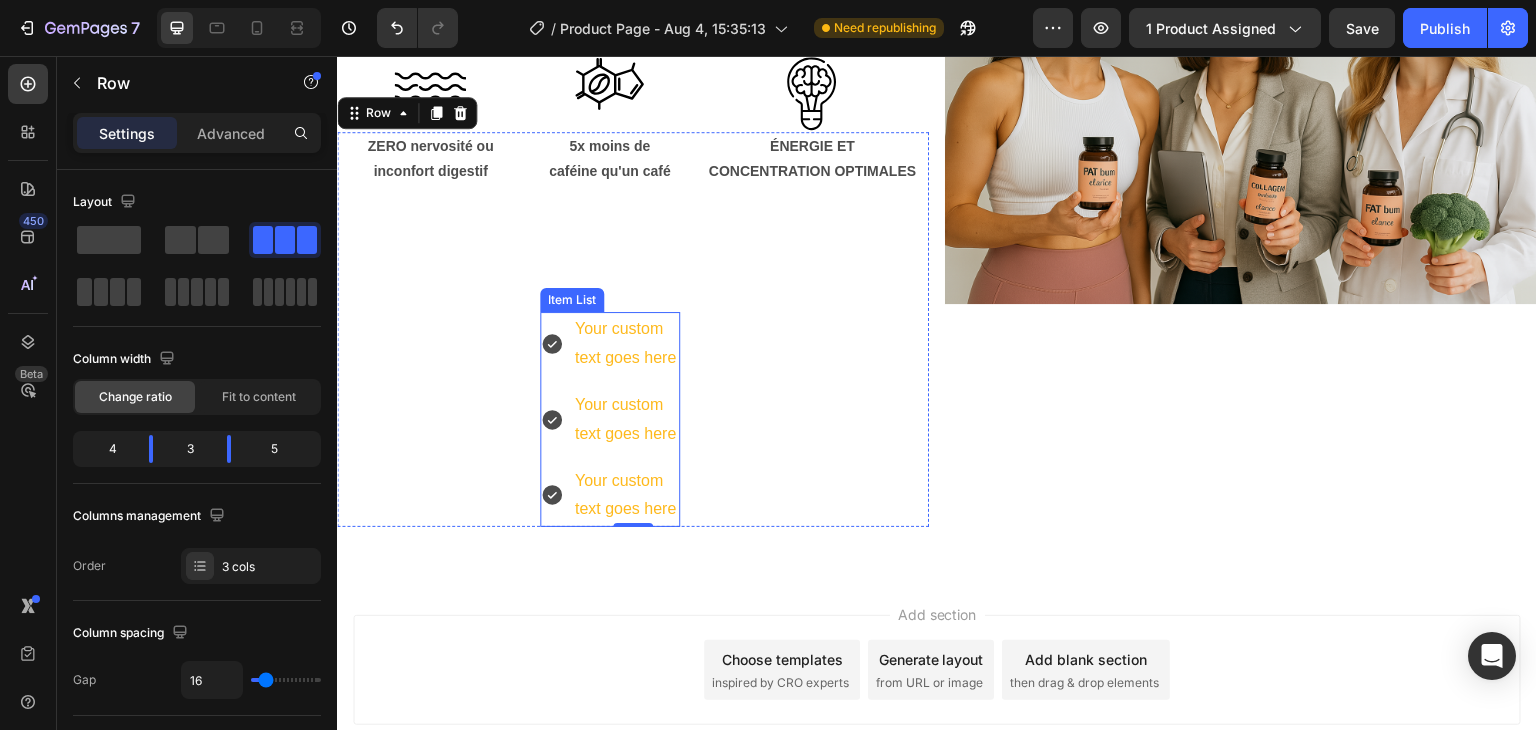 click on "Your custom text goes here" at bounding box center (626, 344) 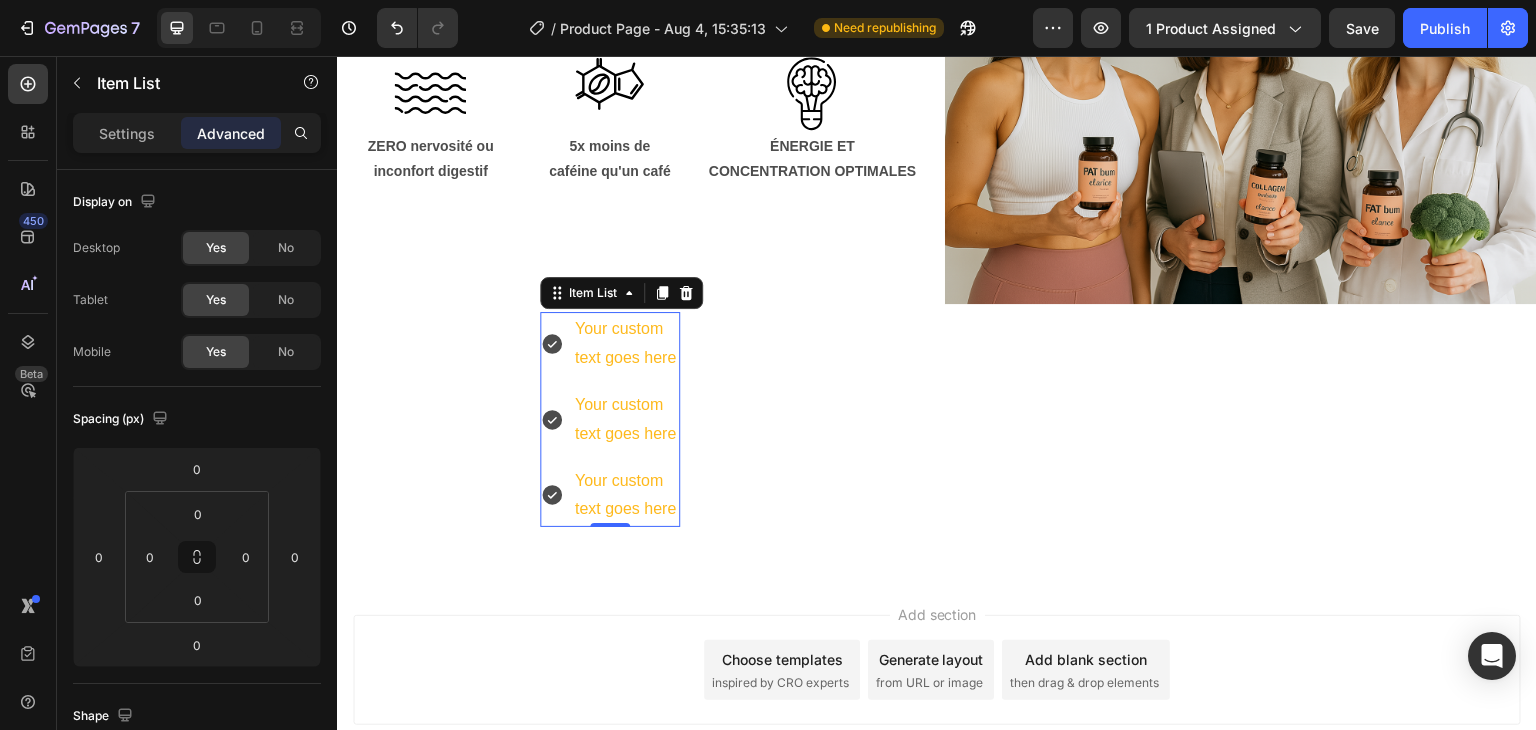 click on "Your custom text goes here" at bounding box center [610, 344] 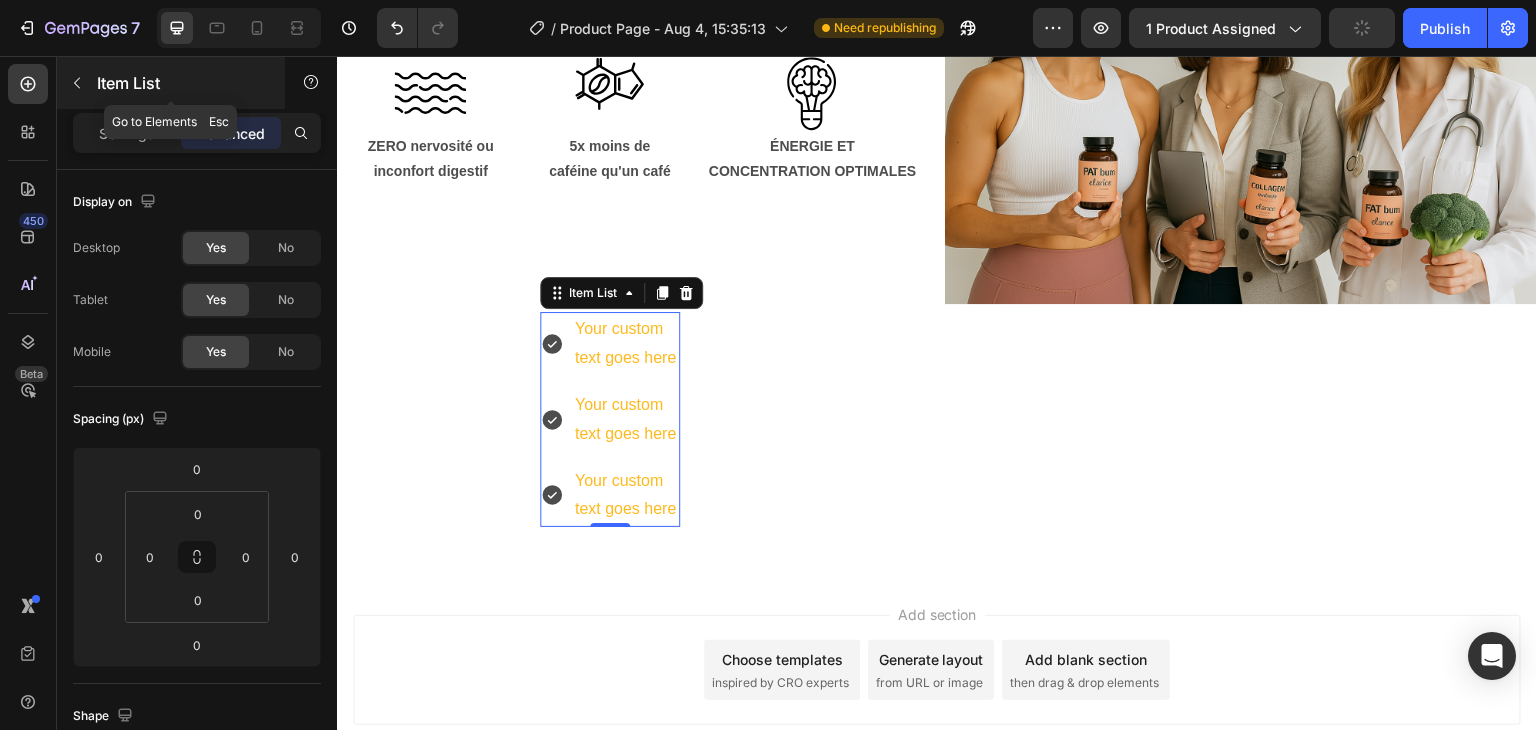 click at bounding box center [77, 83] 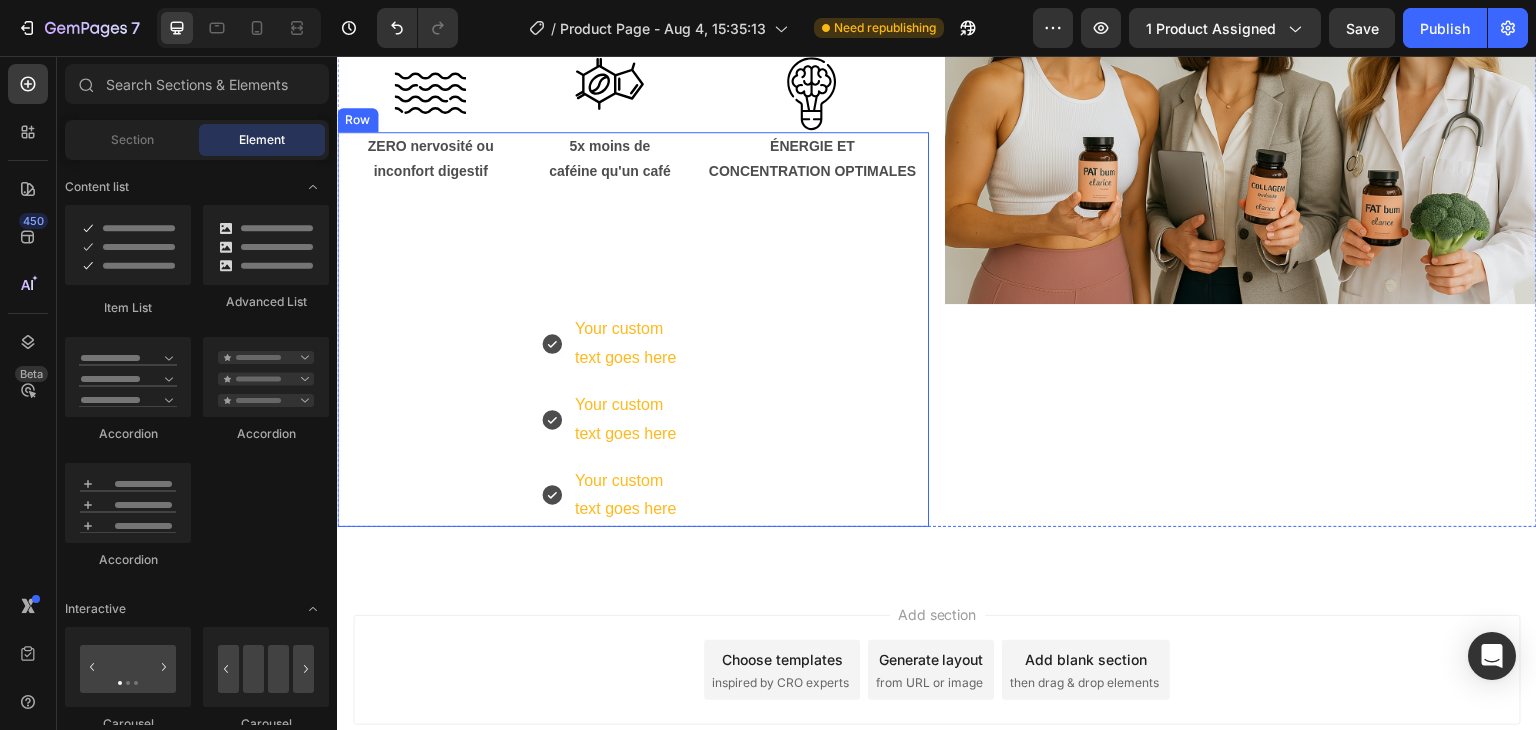 click on "ZERO nervosité ou inconfort digestif Text Block" at bounding box center [430, 329] 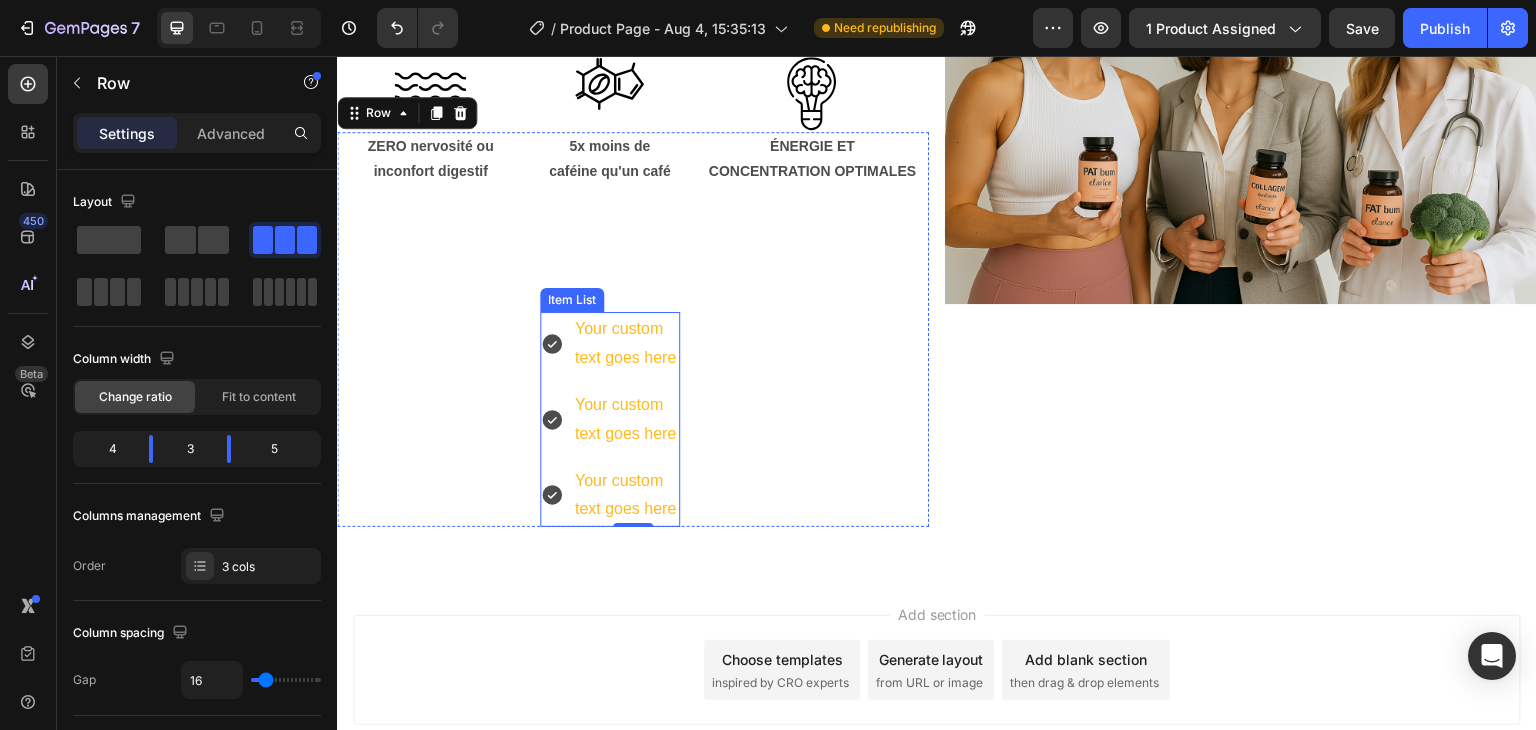 click on "Your custom text goes here Your custom text goes here Your custom text goes here" at bounding box center [610, 419] 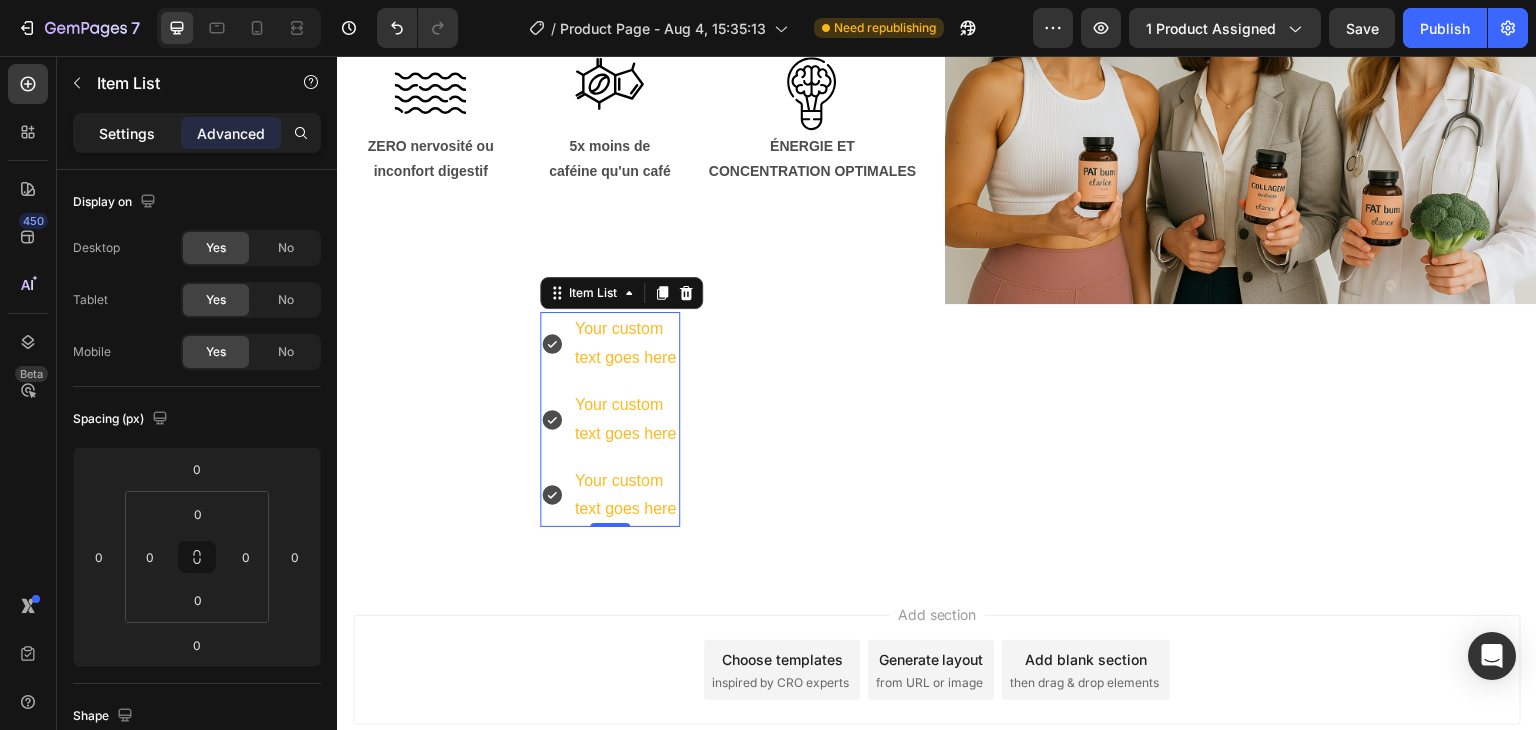 click on "Settings" 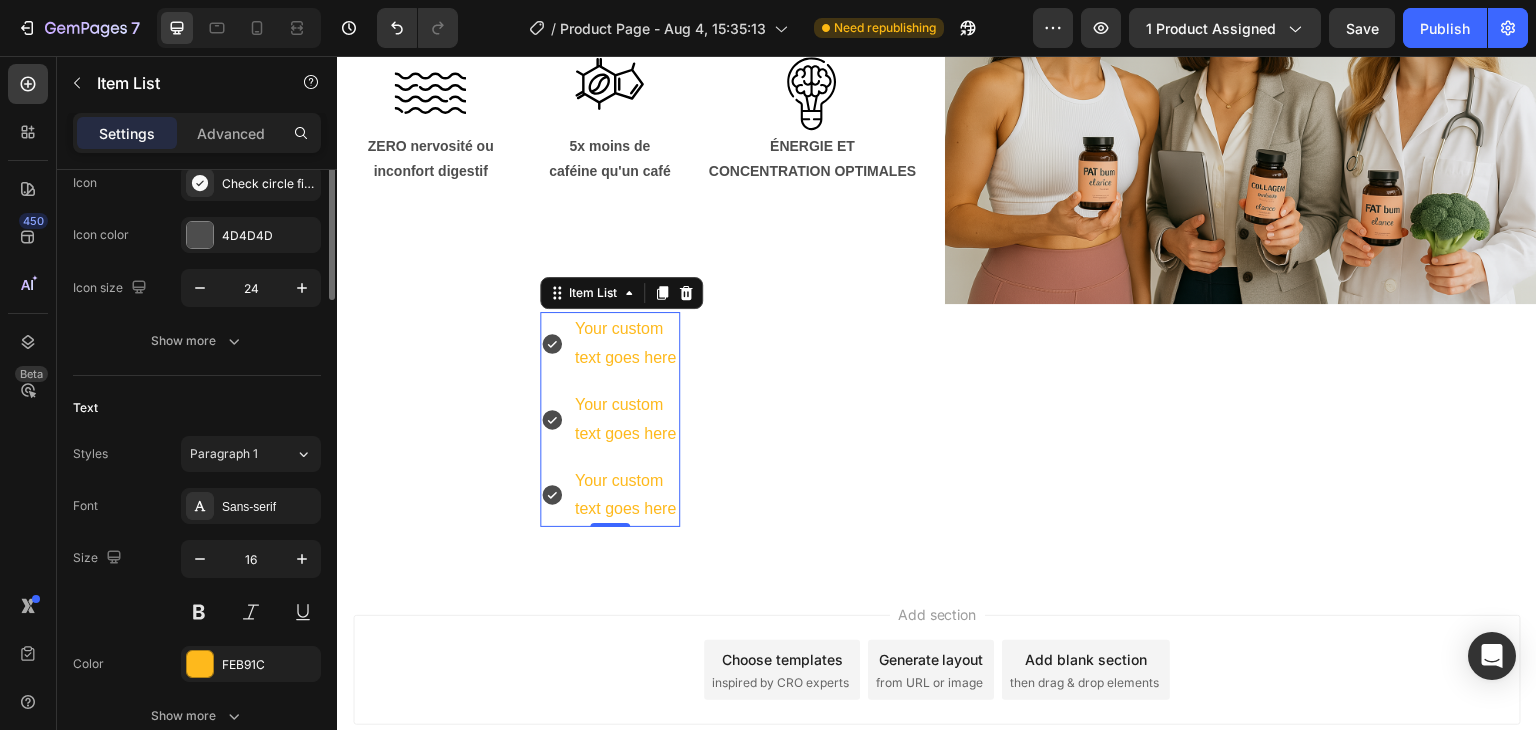 scroll, scrollTop: 0, scrollLeft: 0, axis: both 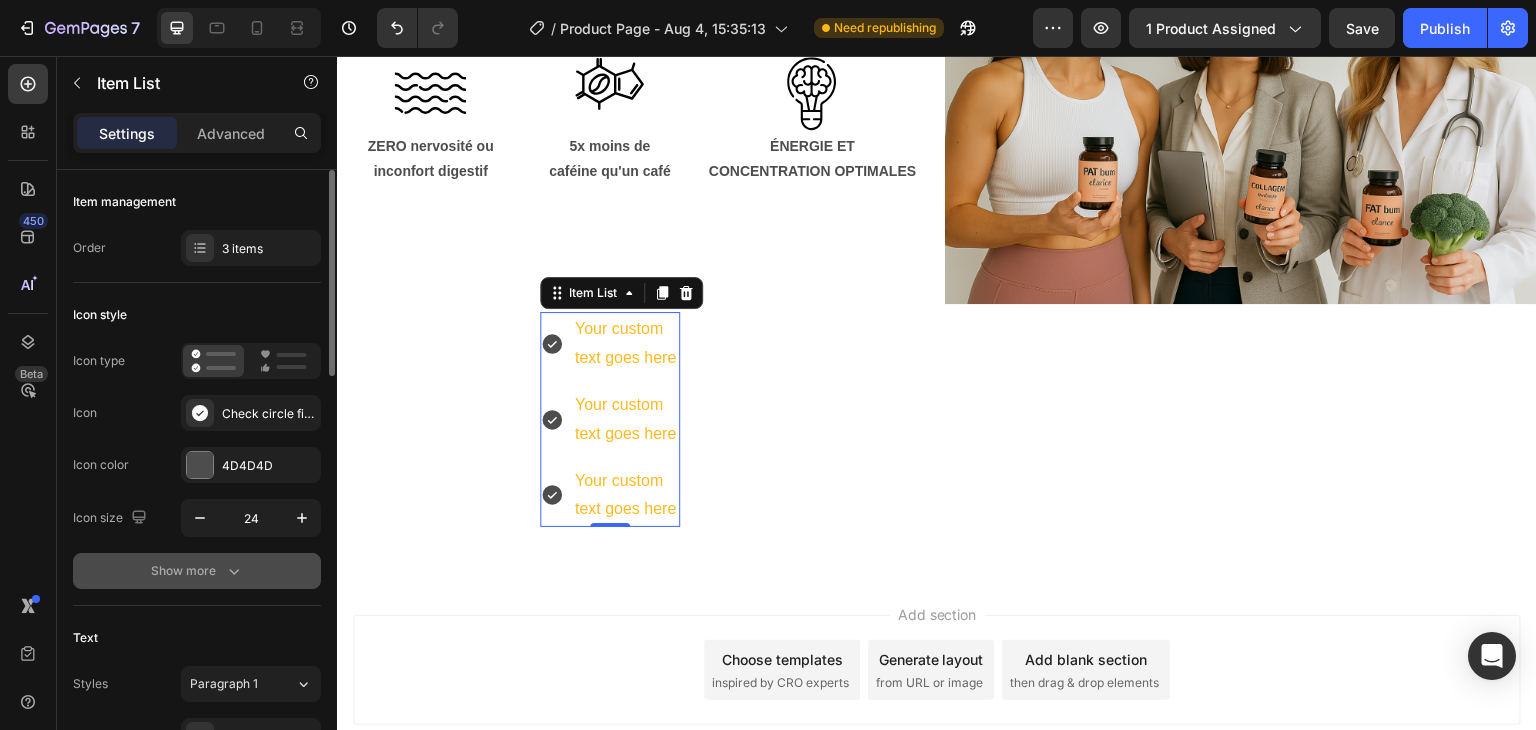 click on "Show more" at bounding box center (197, 571) 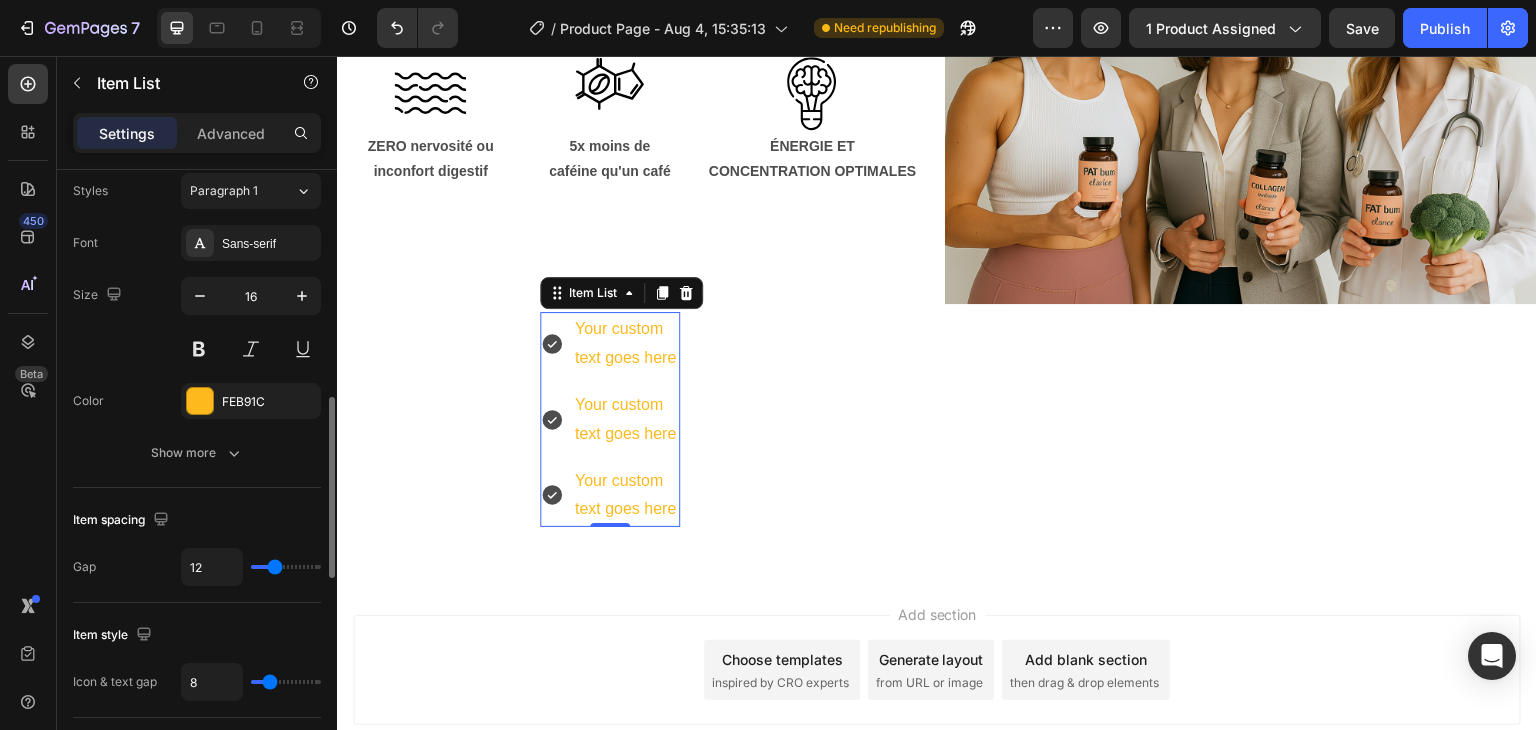 scroll, scrollTop: 756, scrollLeft: 0, axis: vertical 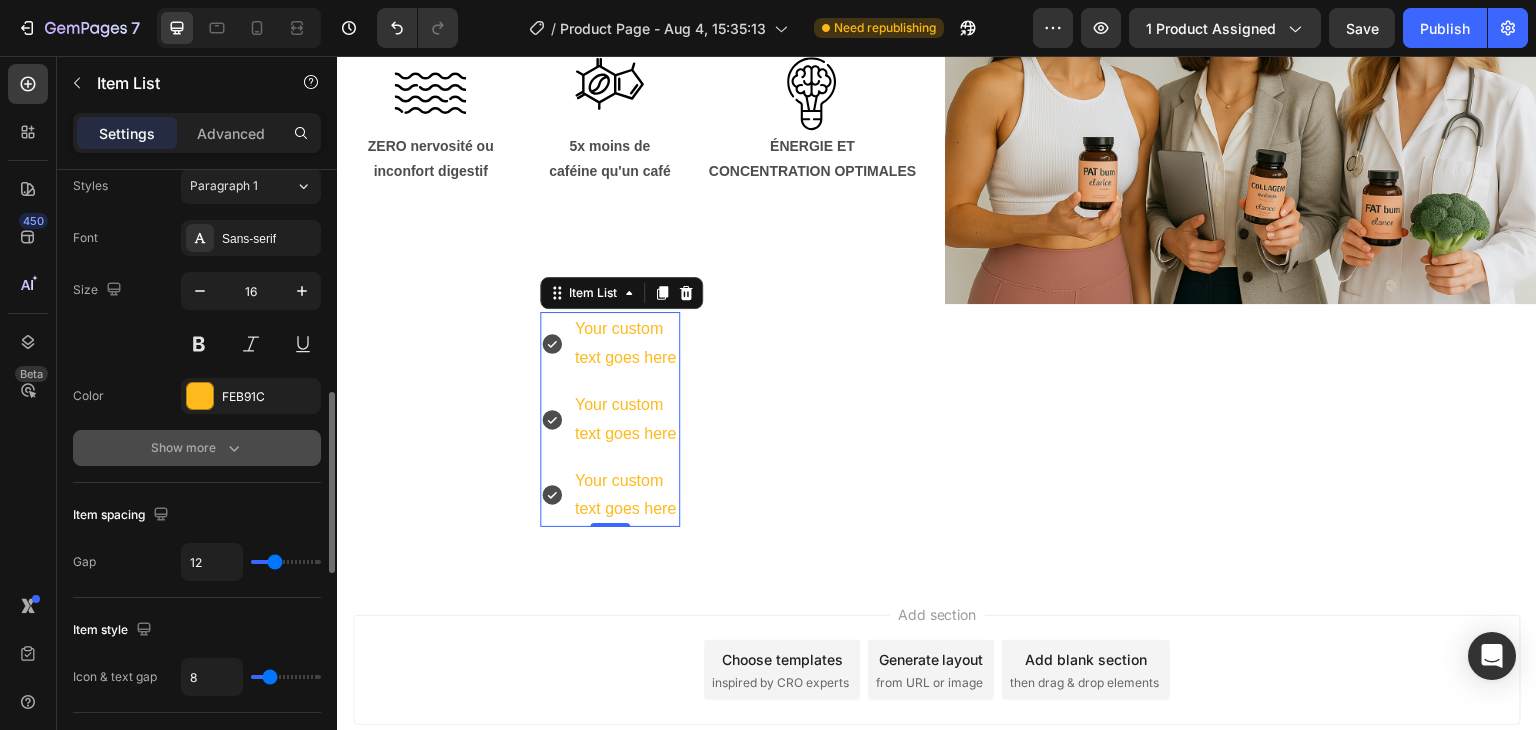 click on "Show more" at bounding box center (197, 448) 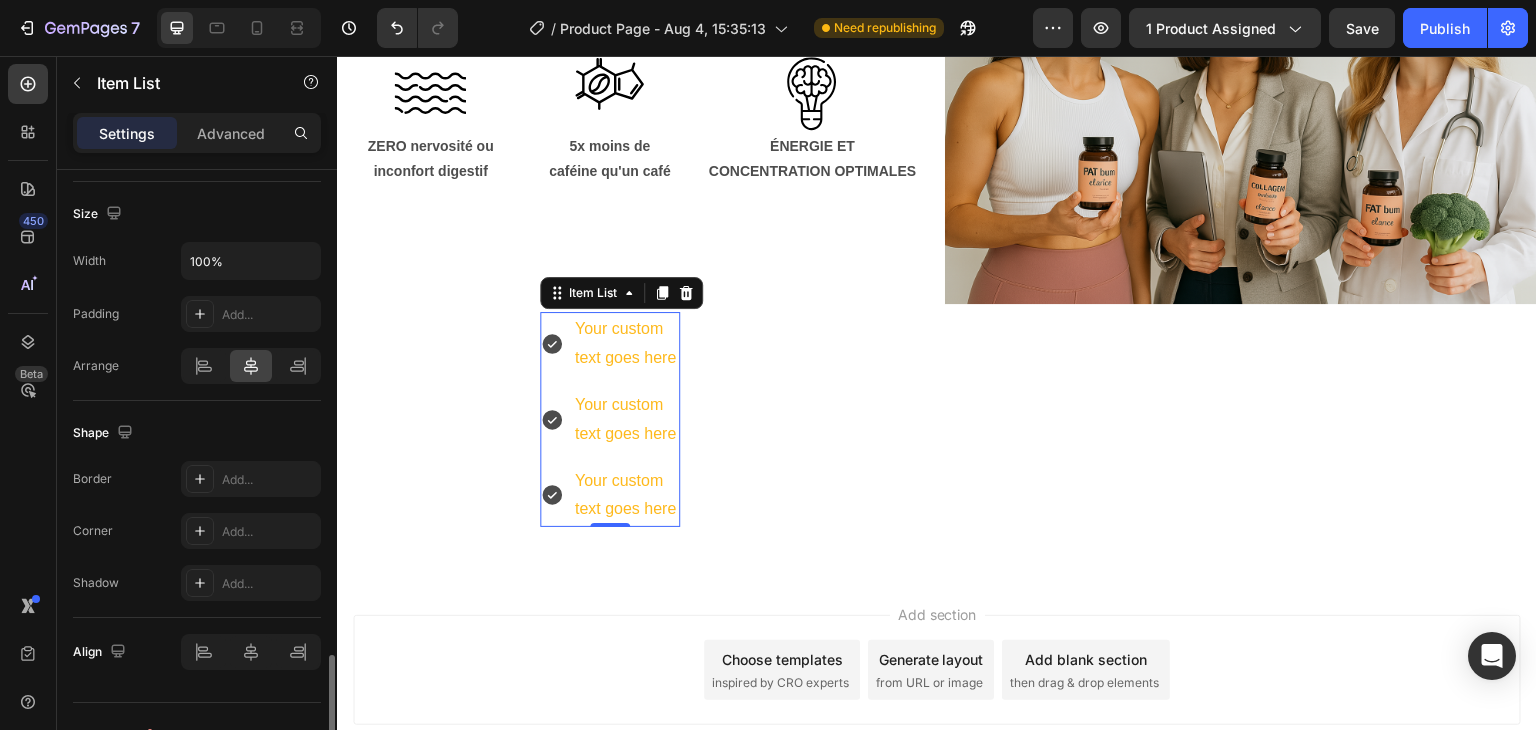 scroll, scrollTop: 1696, scrollLeft: 0, axis: vertical 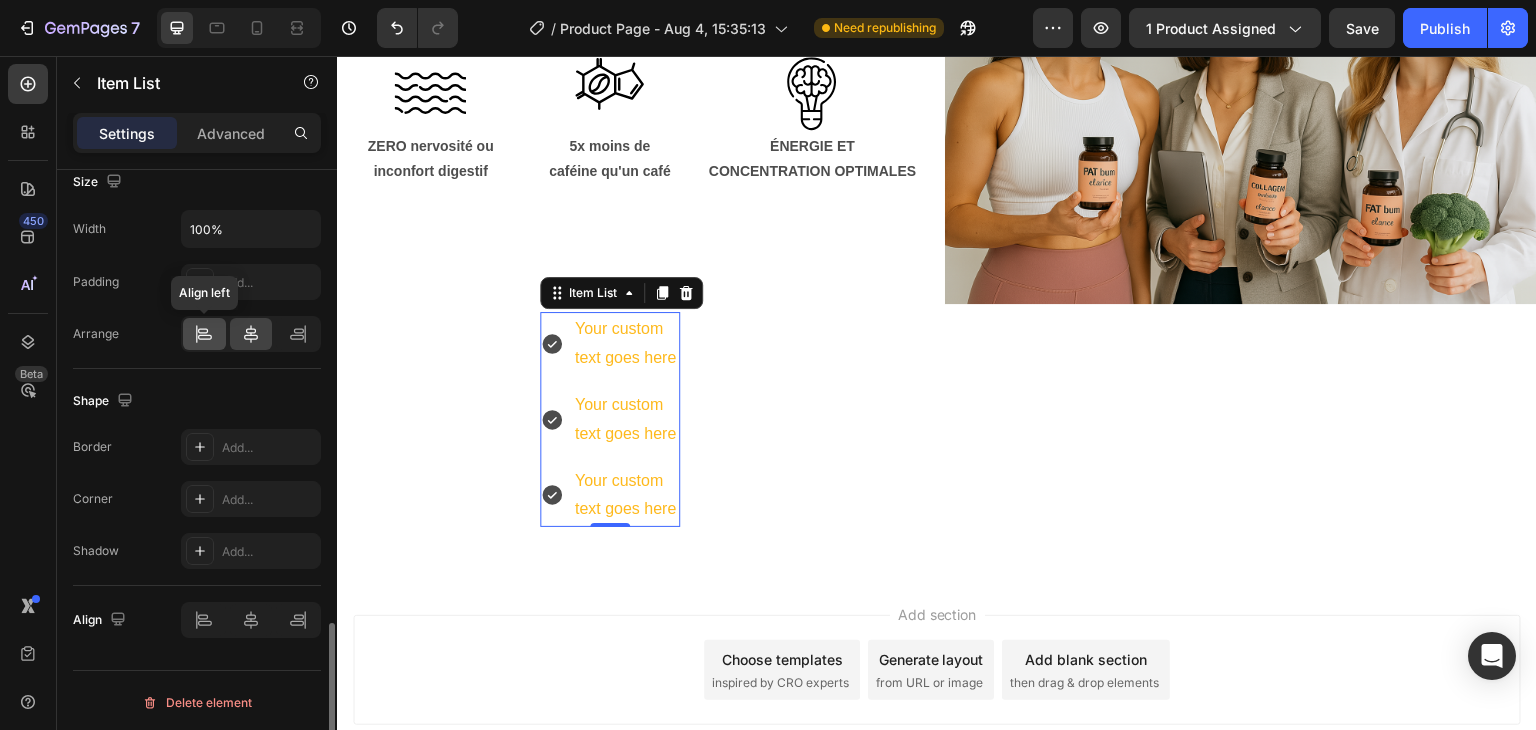 click 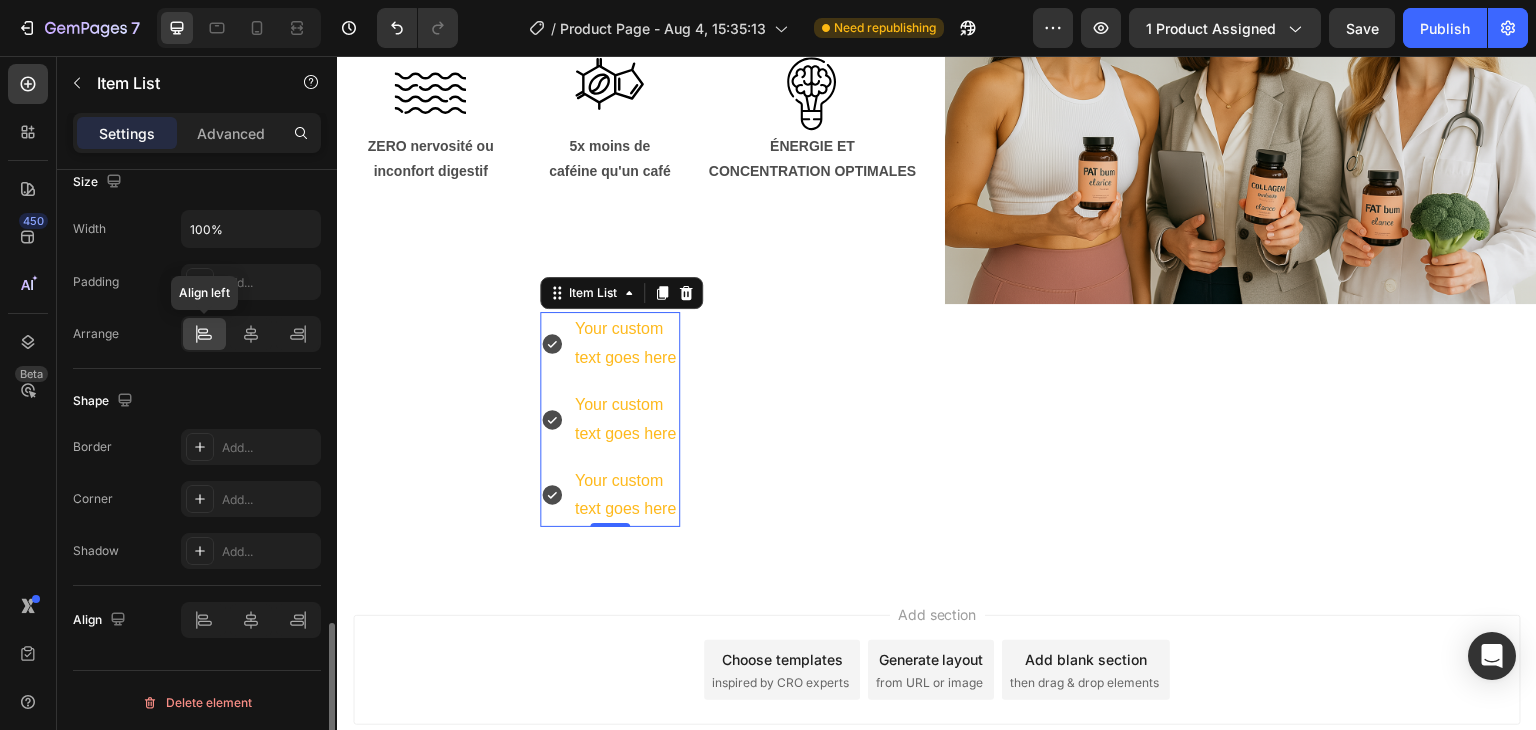 click 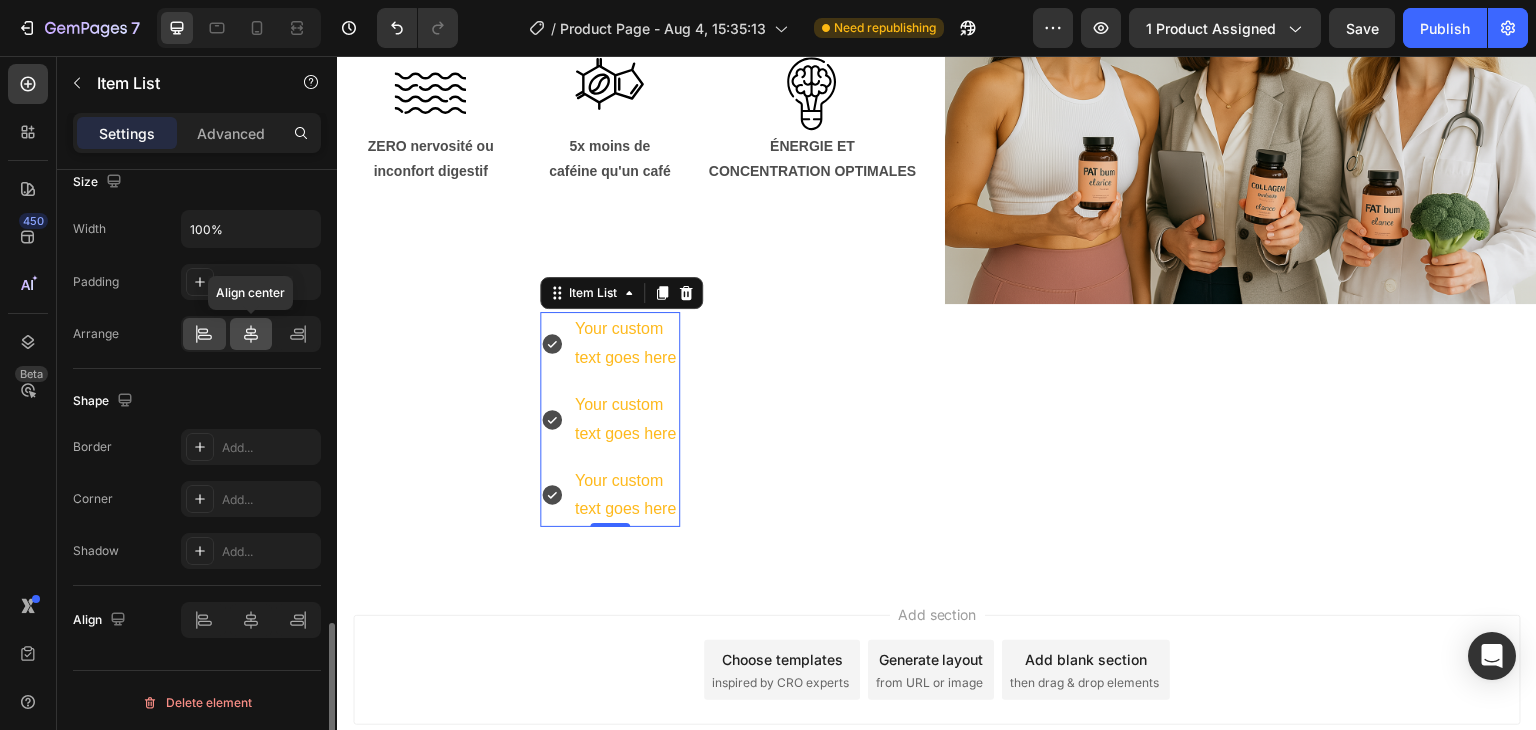 click 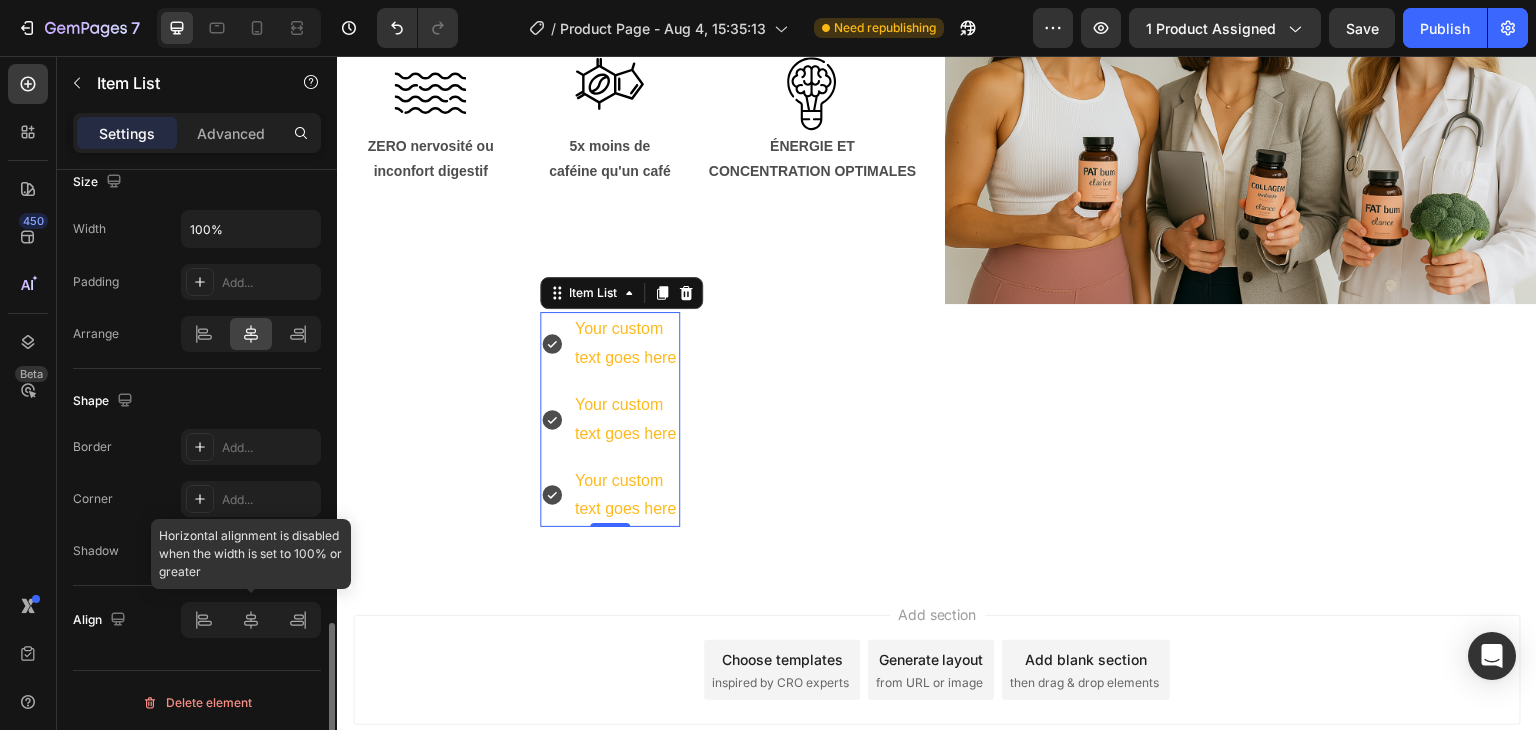 click 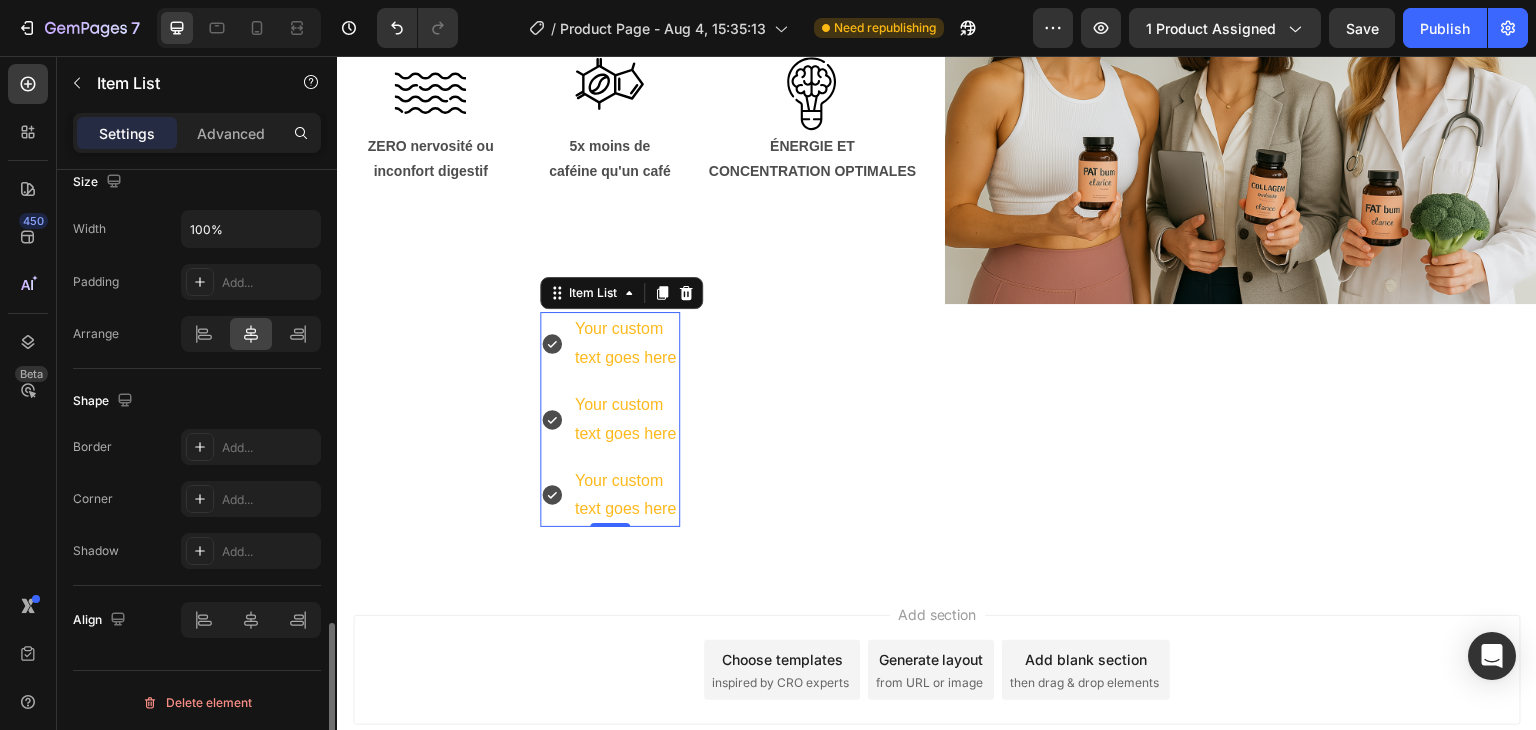 click on "Align" 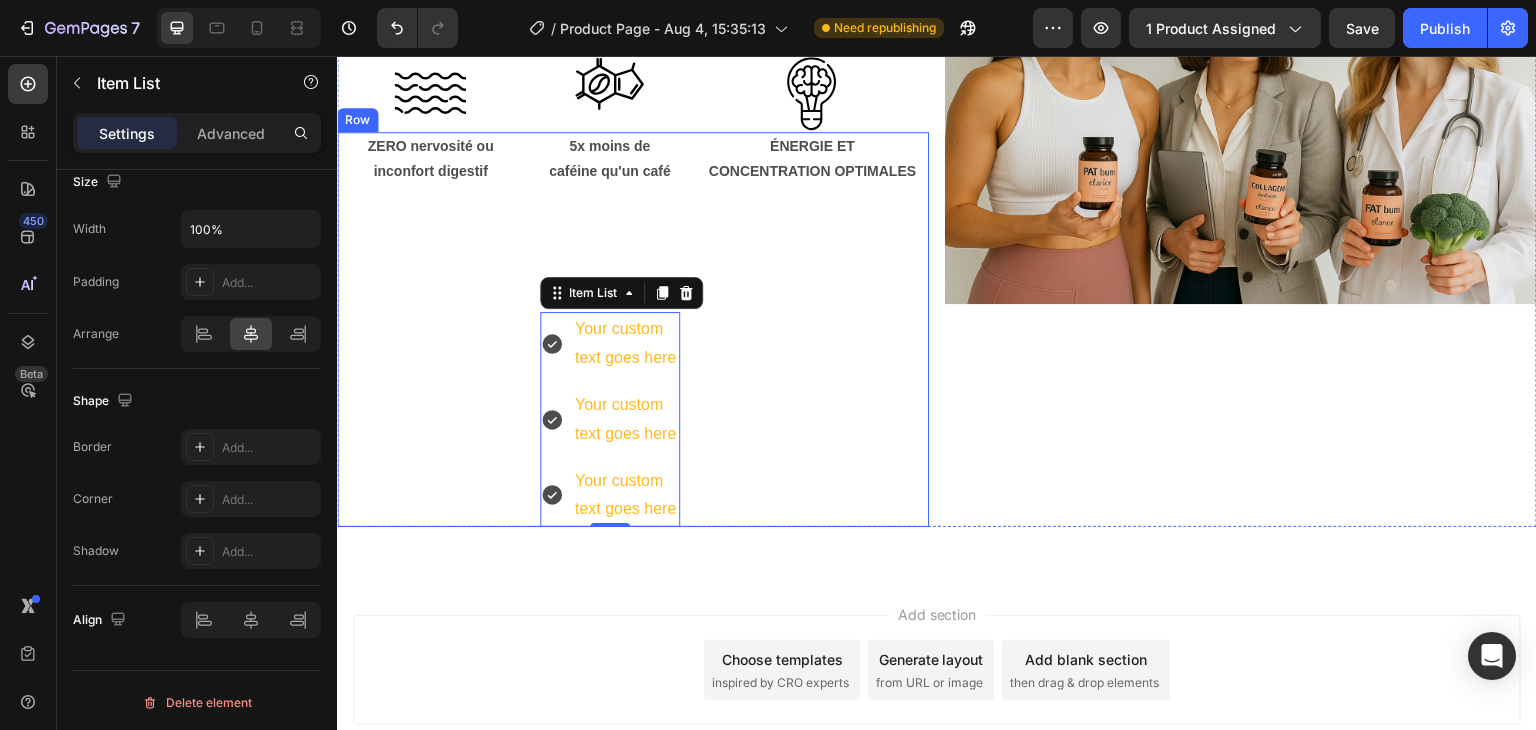 click on "ÉNERGIE ET CONCENTRATION OPTIMALES   Text Block" at bounding box center [812, 329] 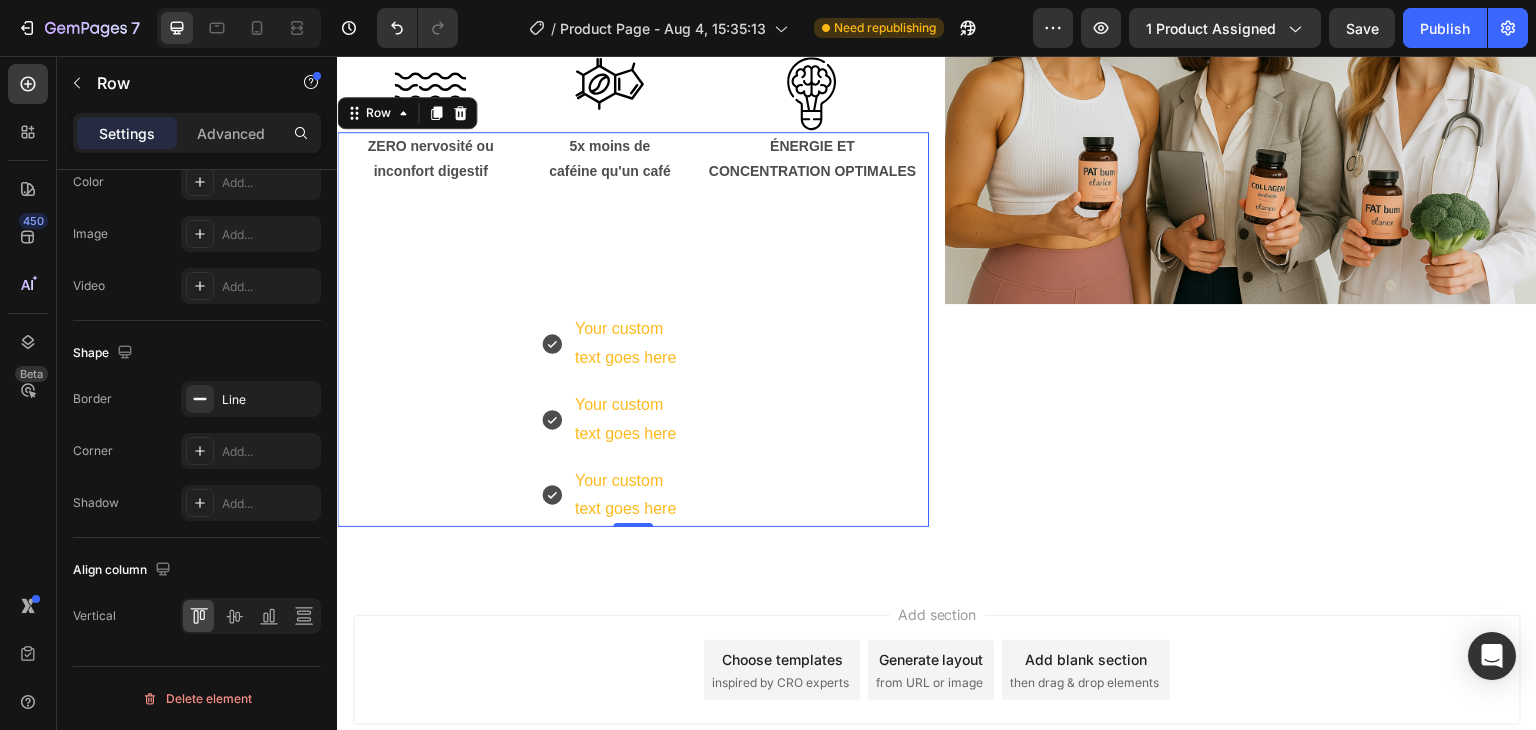 scroll, scrollTop: 0, scrollLeft: 0, axis: both 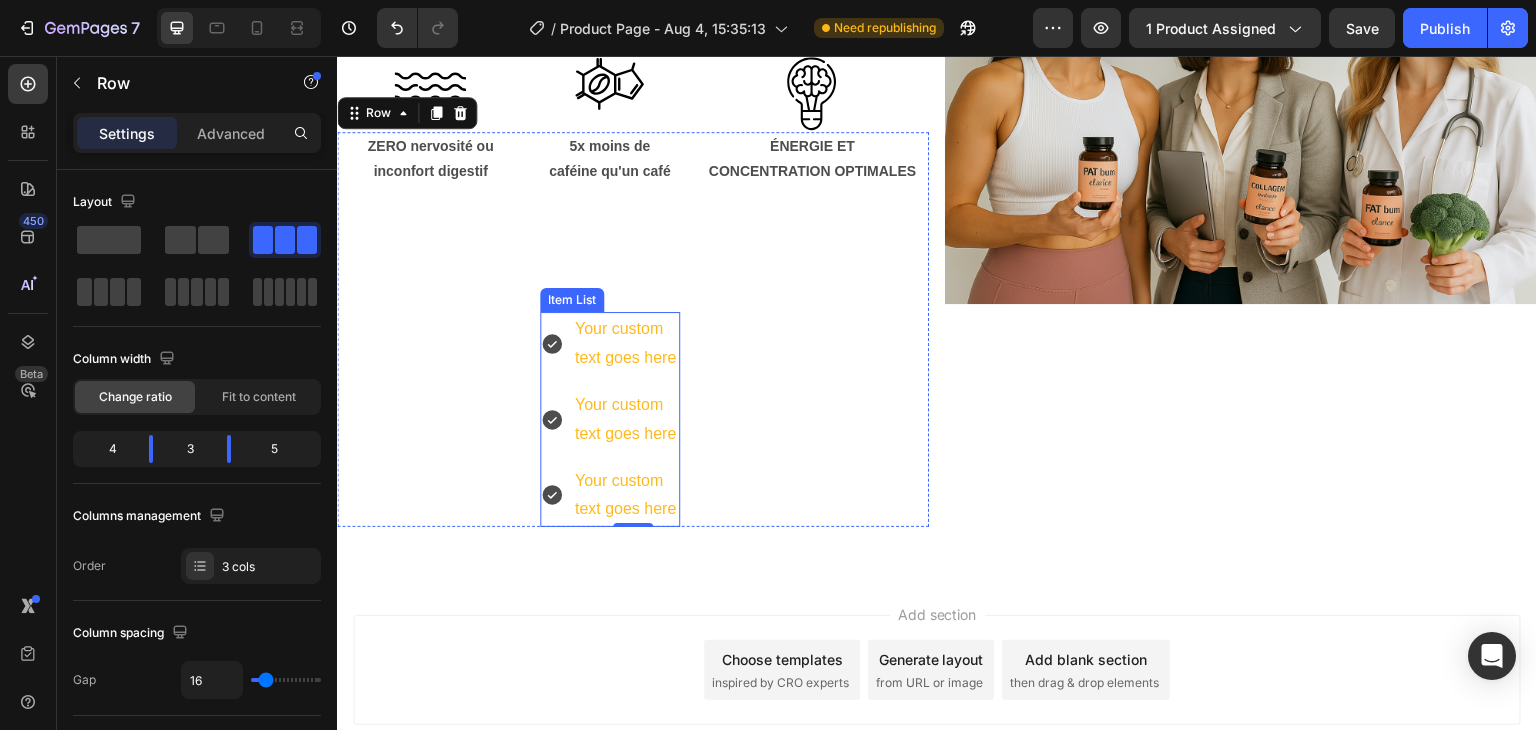 click on "Your custom text goes here" at bounding box center [626, 344] 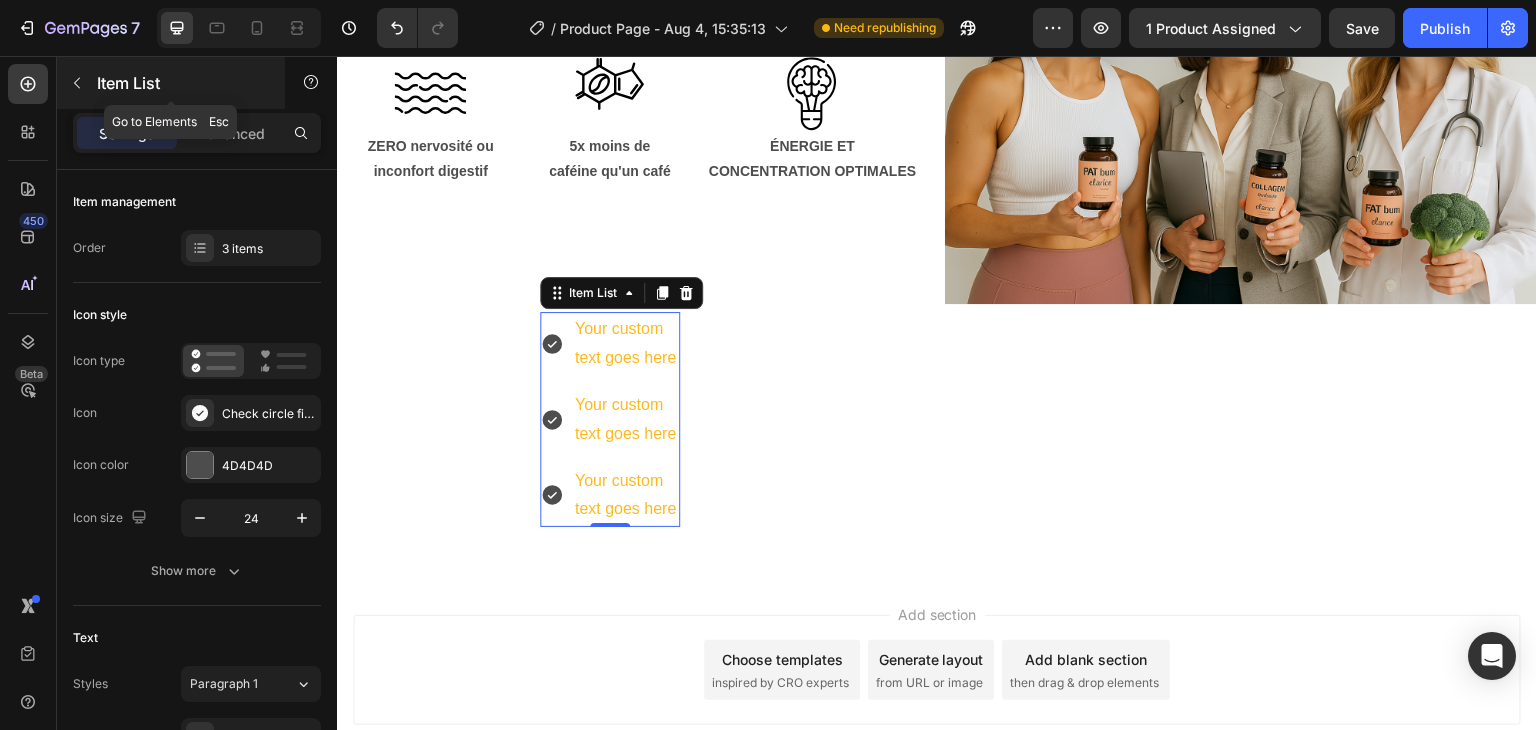 click at bounding box center (77, 83) 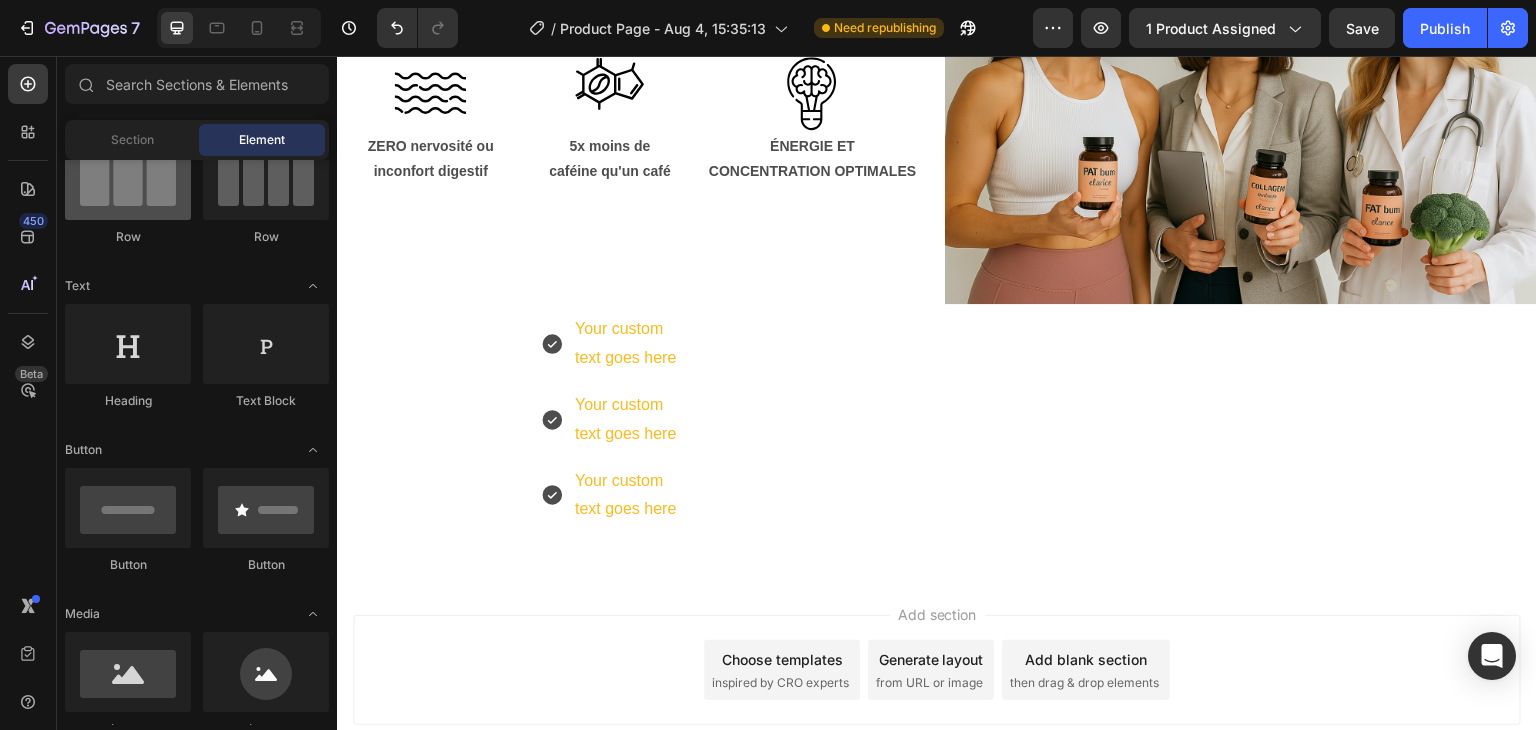 scroll, scrollTop: 0, scrollLeft: 0, axis: both 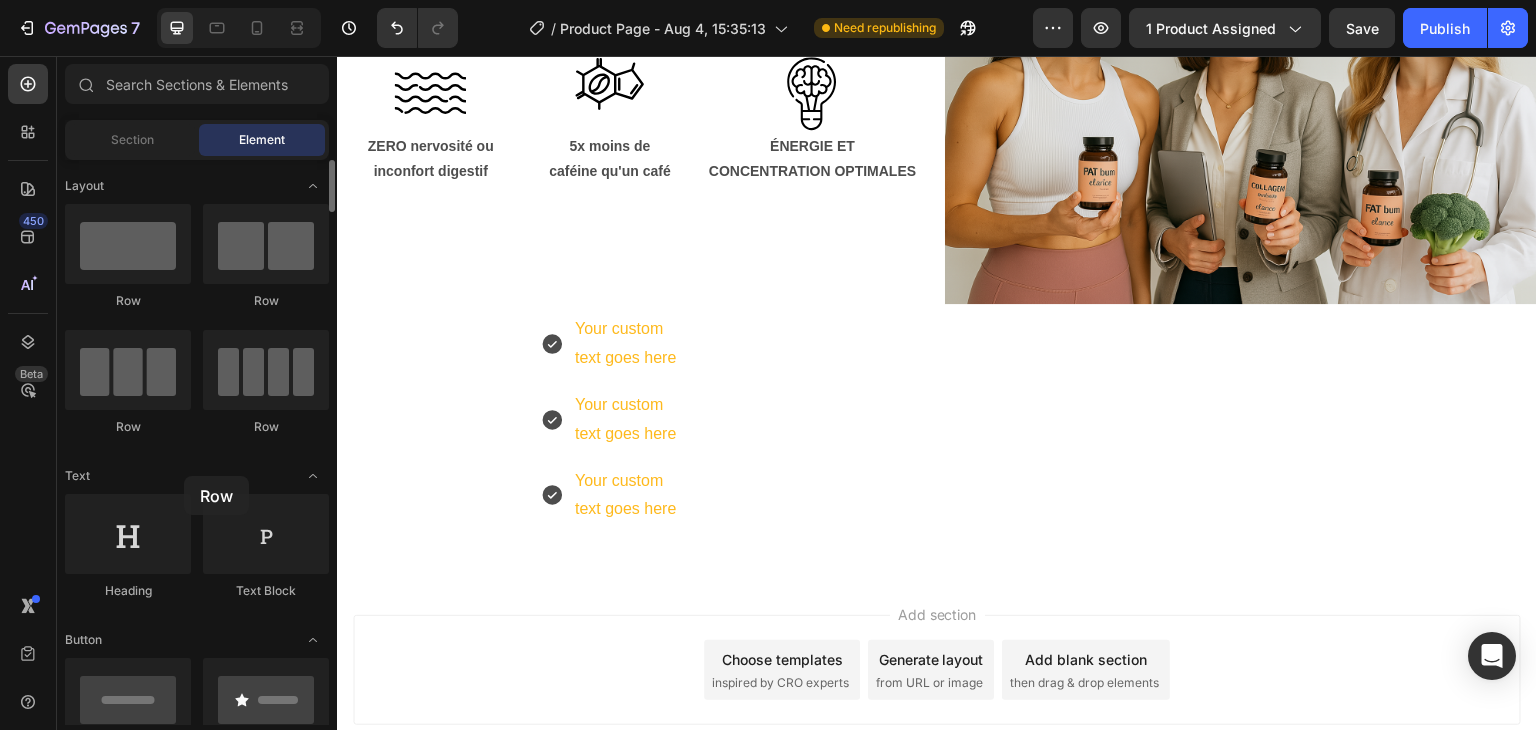 drag, startPoint x: 330, startPoint y: 224, endPoint x: 110, endPoint y: 444, distance: 311.12698 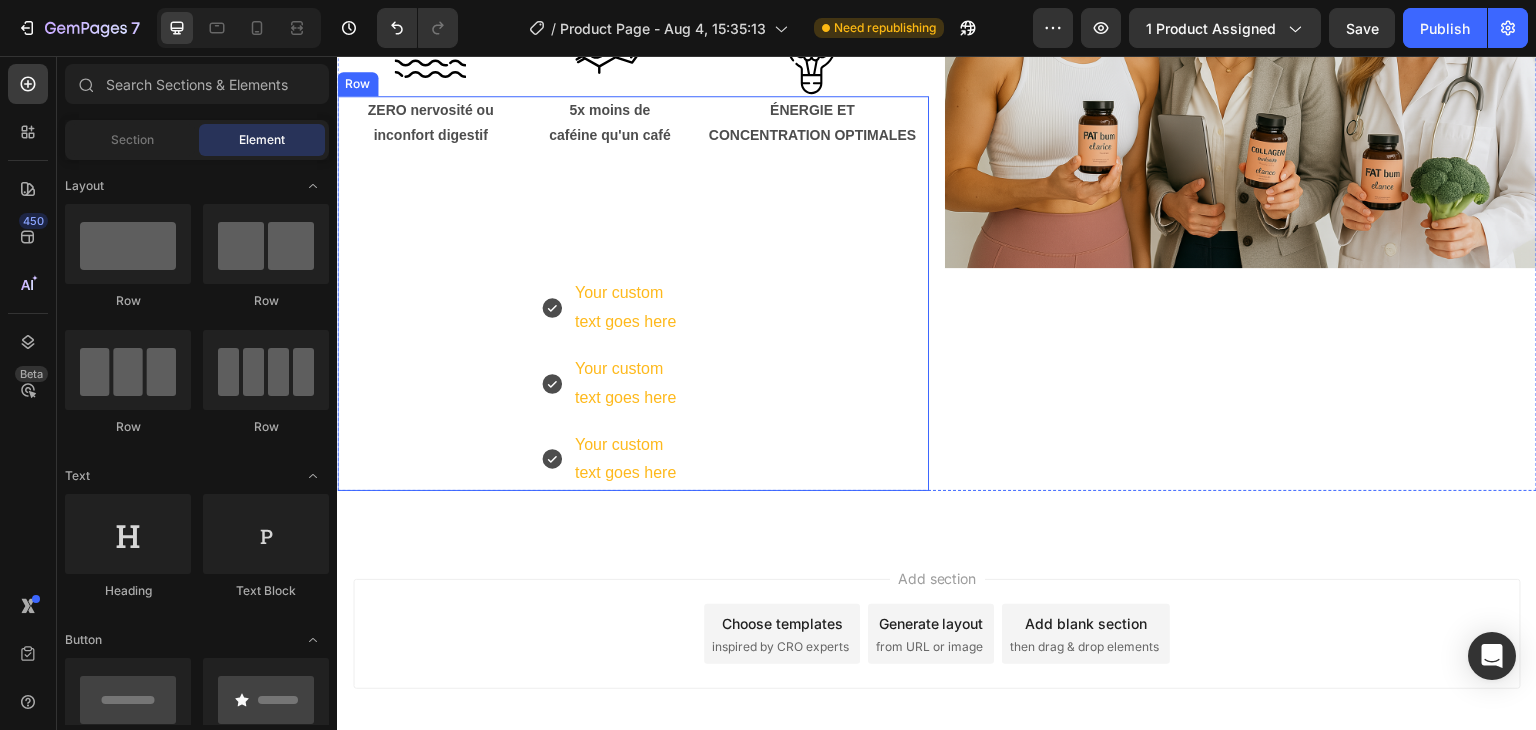 scroll, scrollTop: 266, scrollLeft: 0, axis: vertical 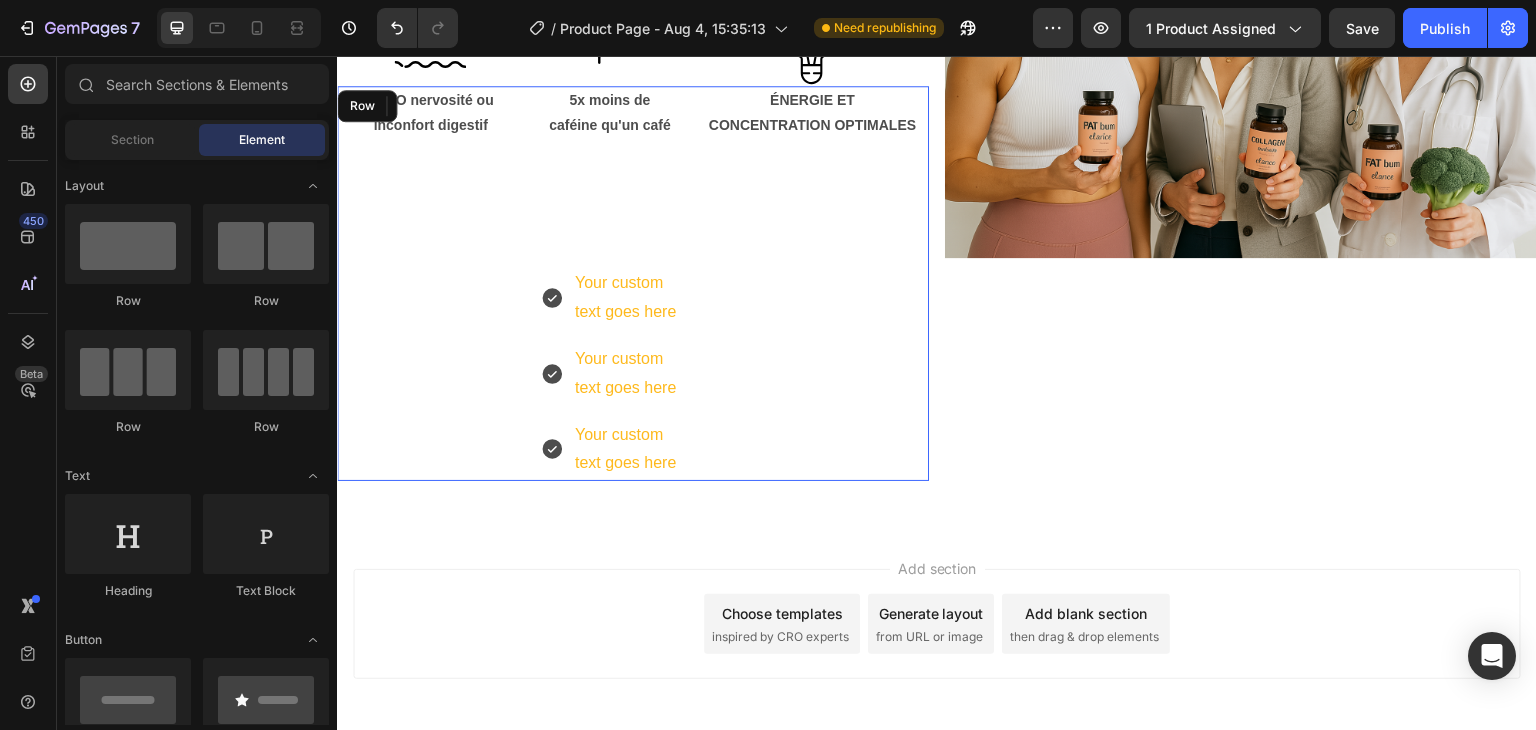 click on "ÉNERGIE ET CONCENTRATION OPTIMALES   Text Block" at bounding box center [812, 283] 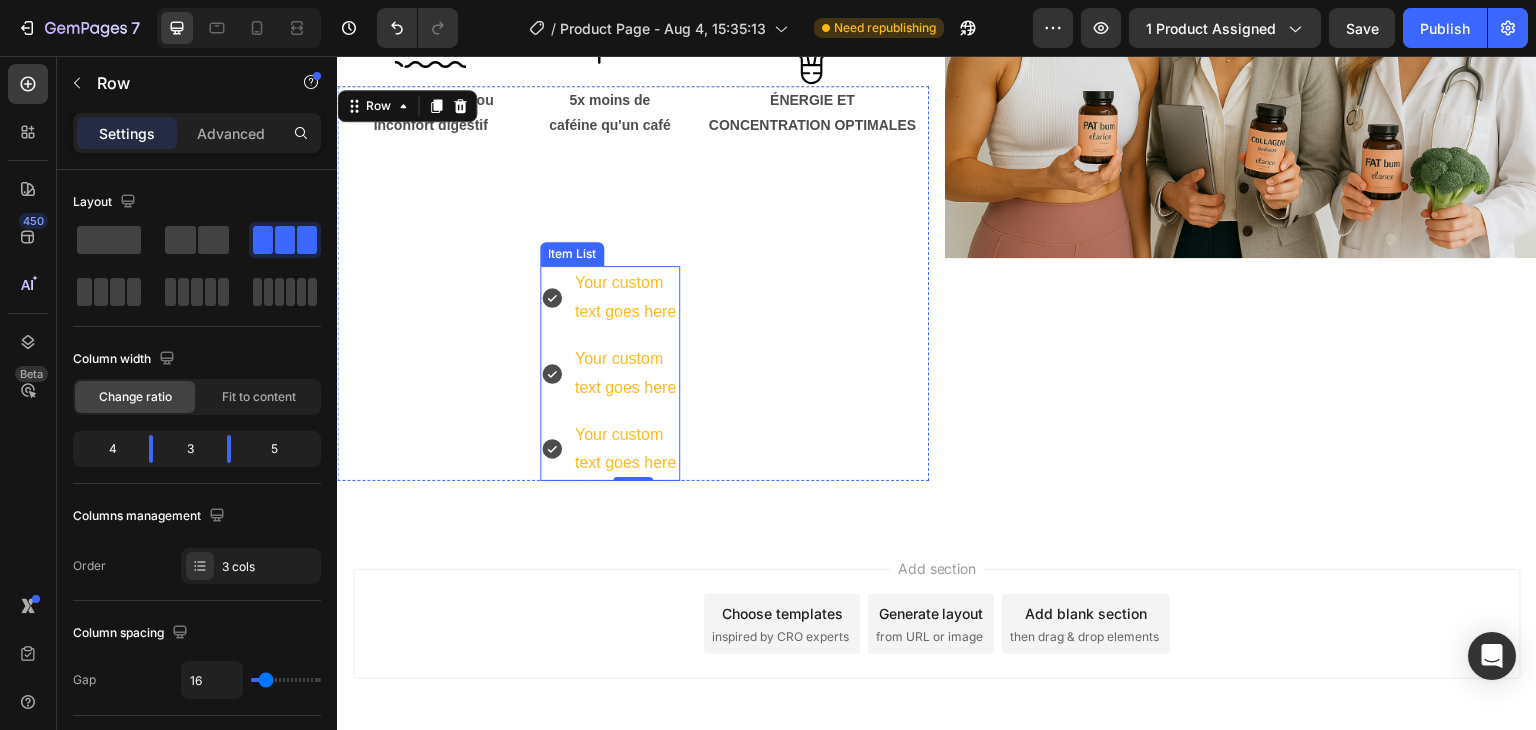 click on "Your custom text goes here Your custom text goes here Your custom text goes here" at bounding box center [610, 373] 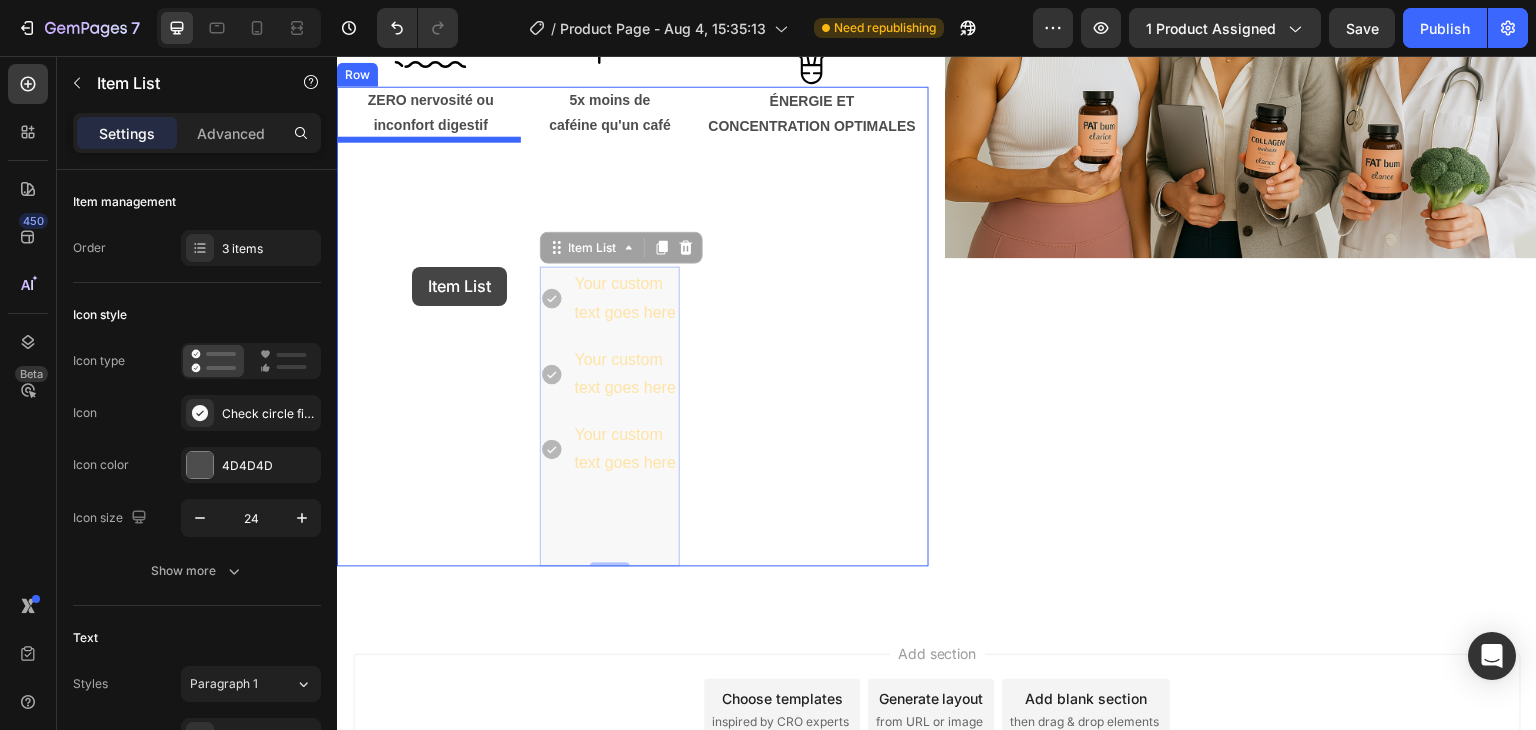 drag, startPoint x: 564, startPoint y: 237, endPoint x: 412, endPoint y: 267, distance: 154.93224 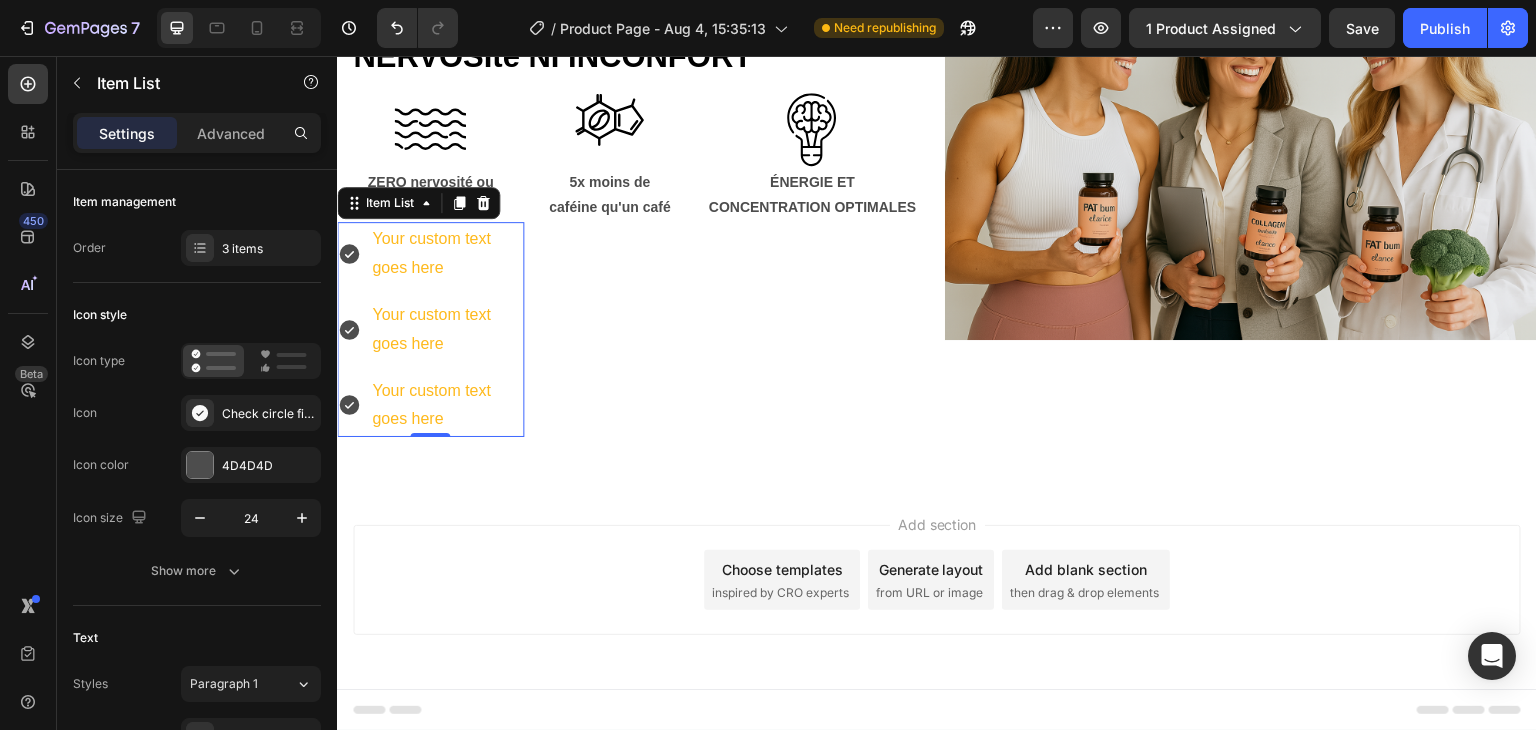 scroll, scrollTop: 181, scrollLeft: 0, axis: vertical 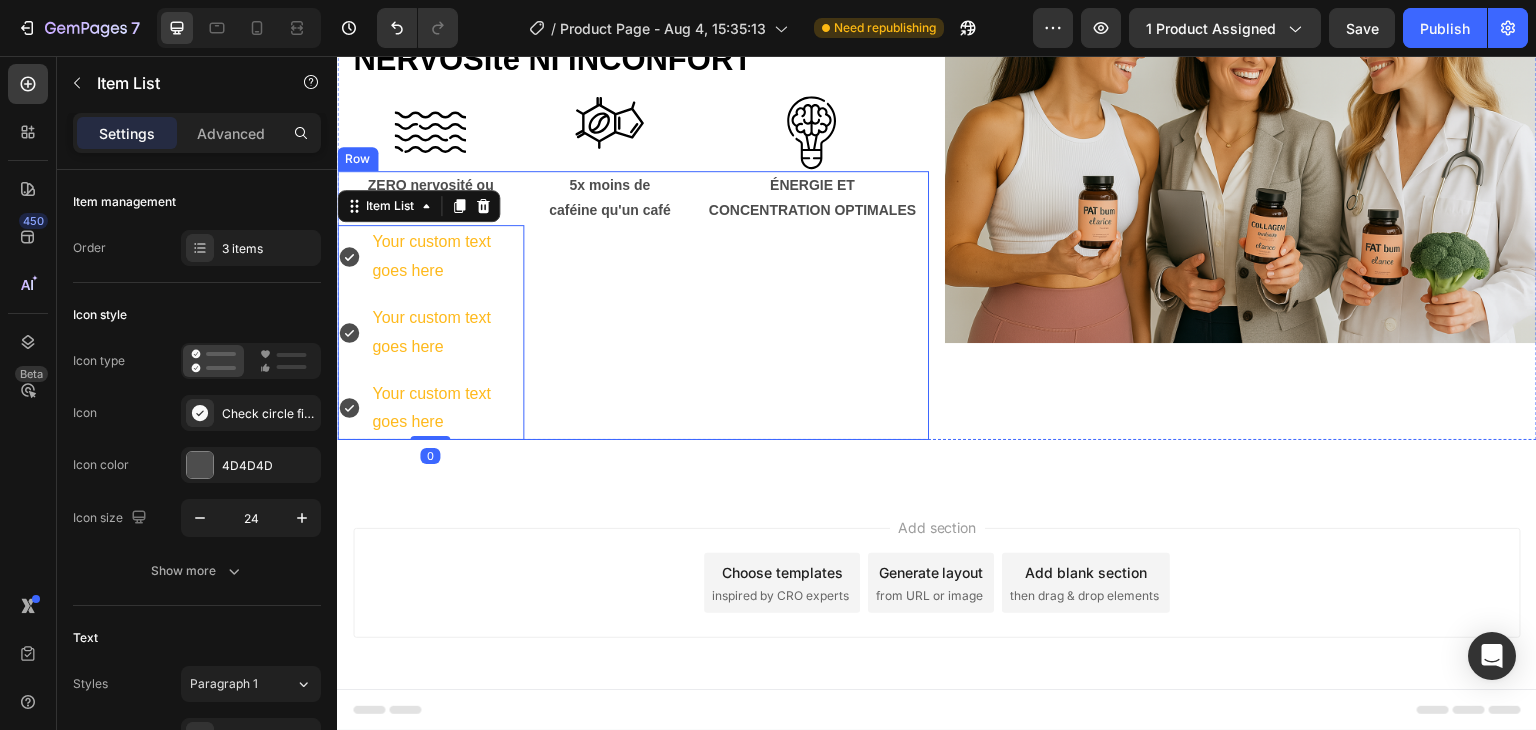 click on "ÉNERGIE ET CONCENTRATION OPTIMALES   Text Block" at bounding box center [812, 305] 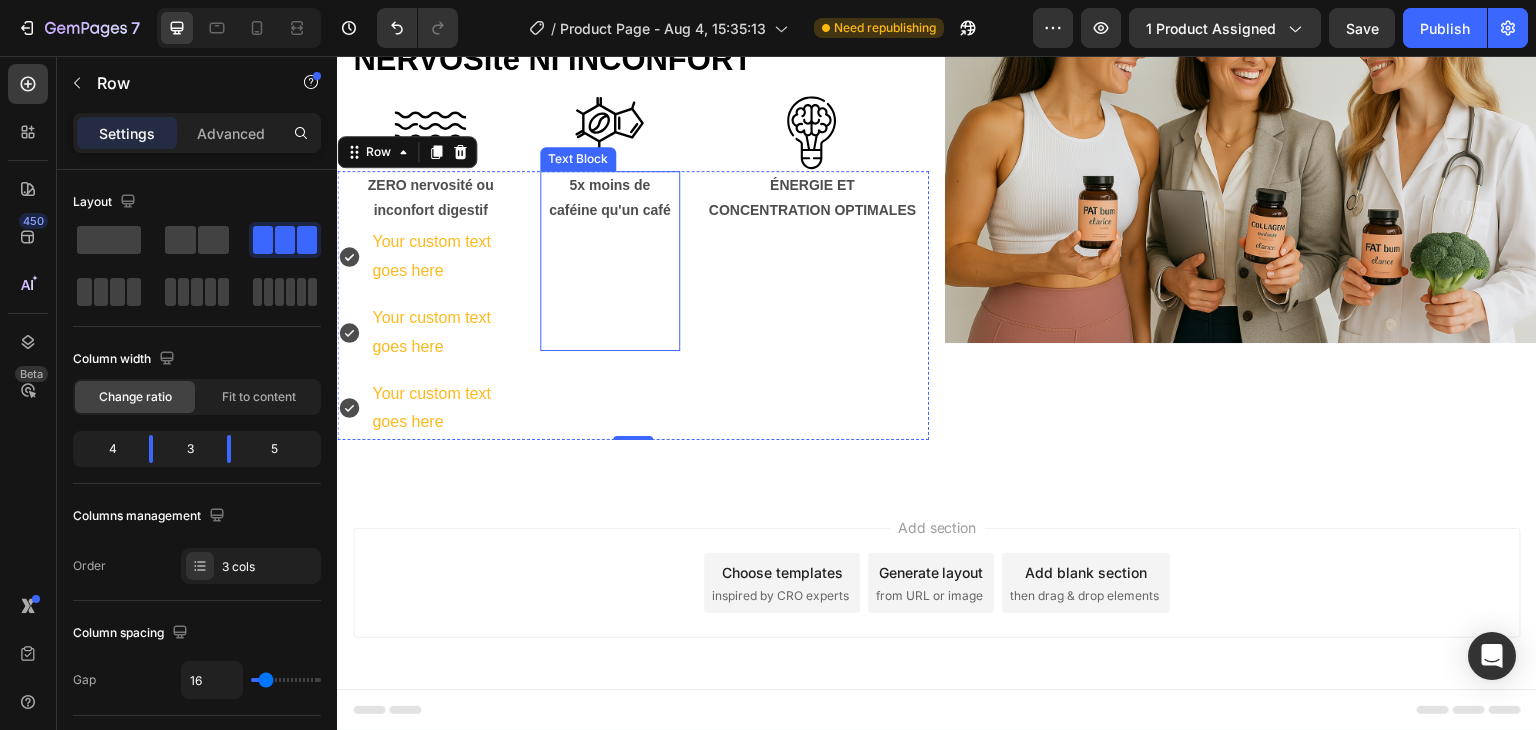 click at bounding box center (610, 286) 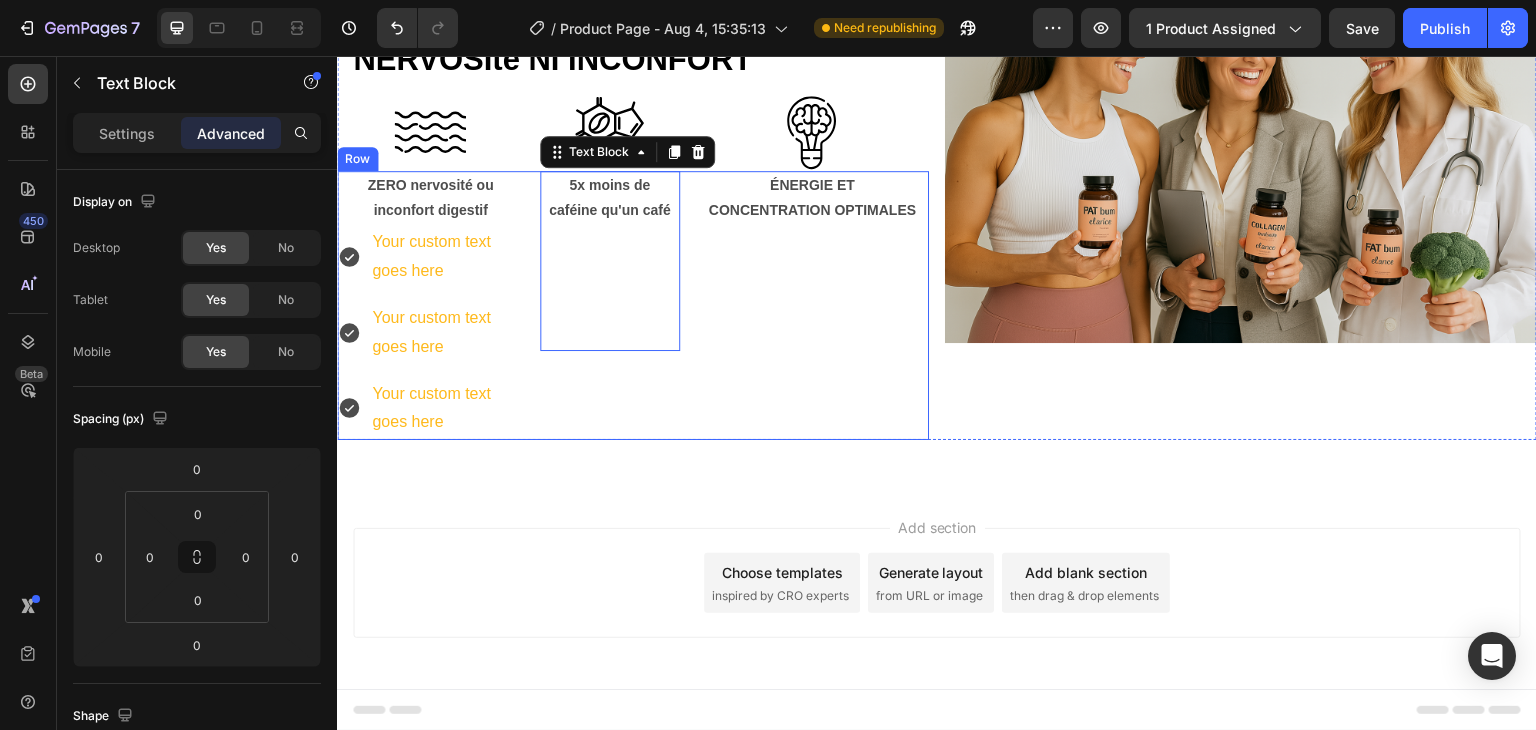 click on "ÉNERGIE ET CONCENTRATION OPTIMALES   Text Block" at bounding box center (812, 305) 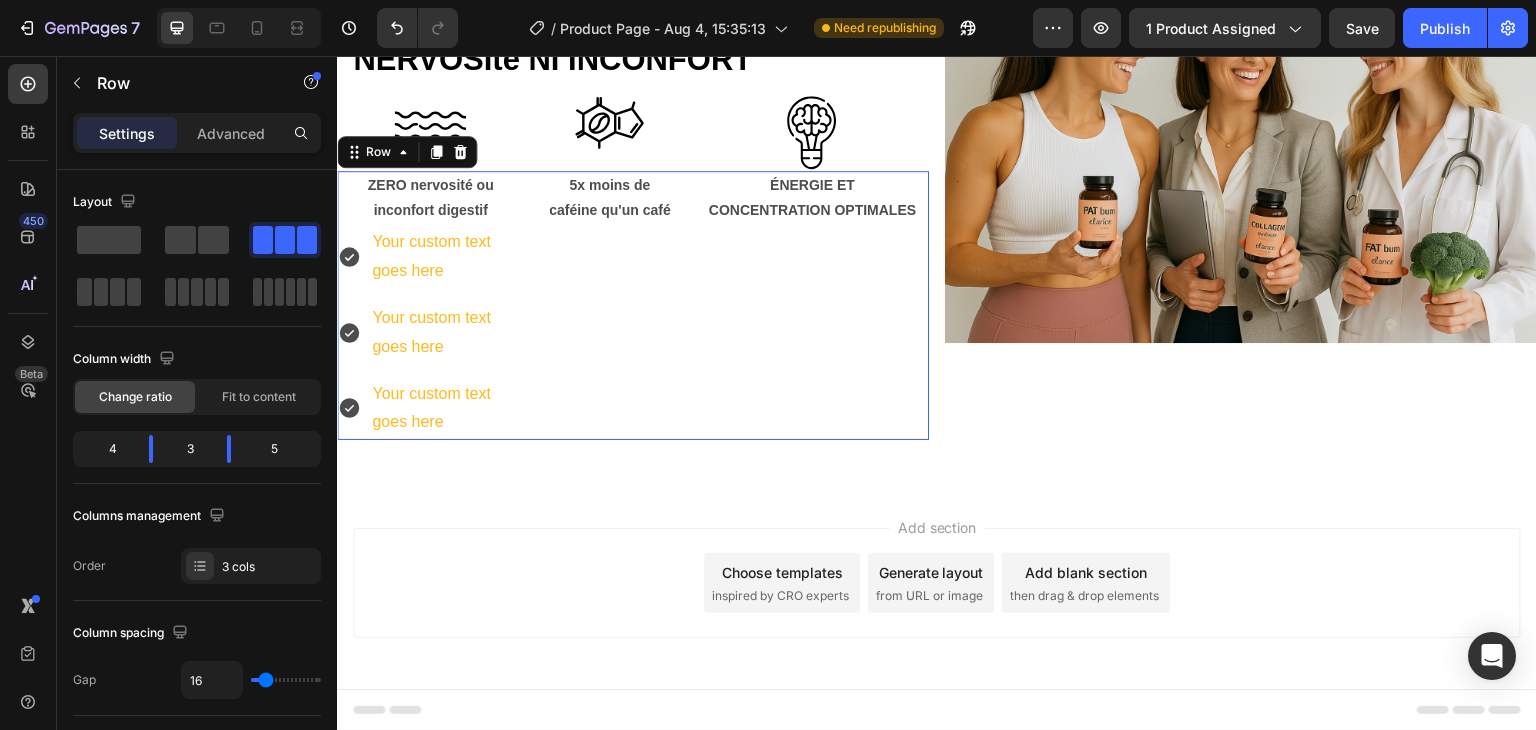 click on "ÉNERGIE ET CONCENTRATION OPTIMALES   Text Block" at bounding box center [812, 305] 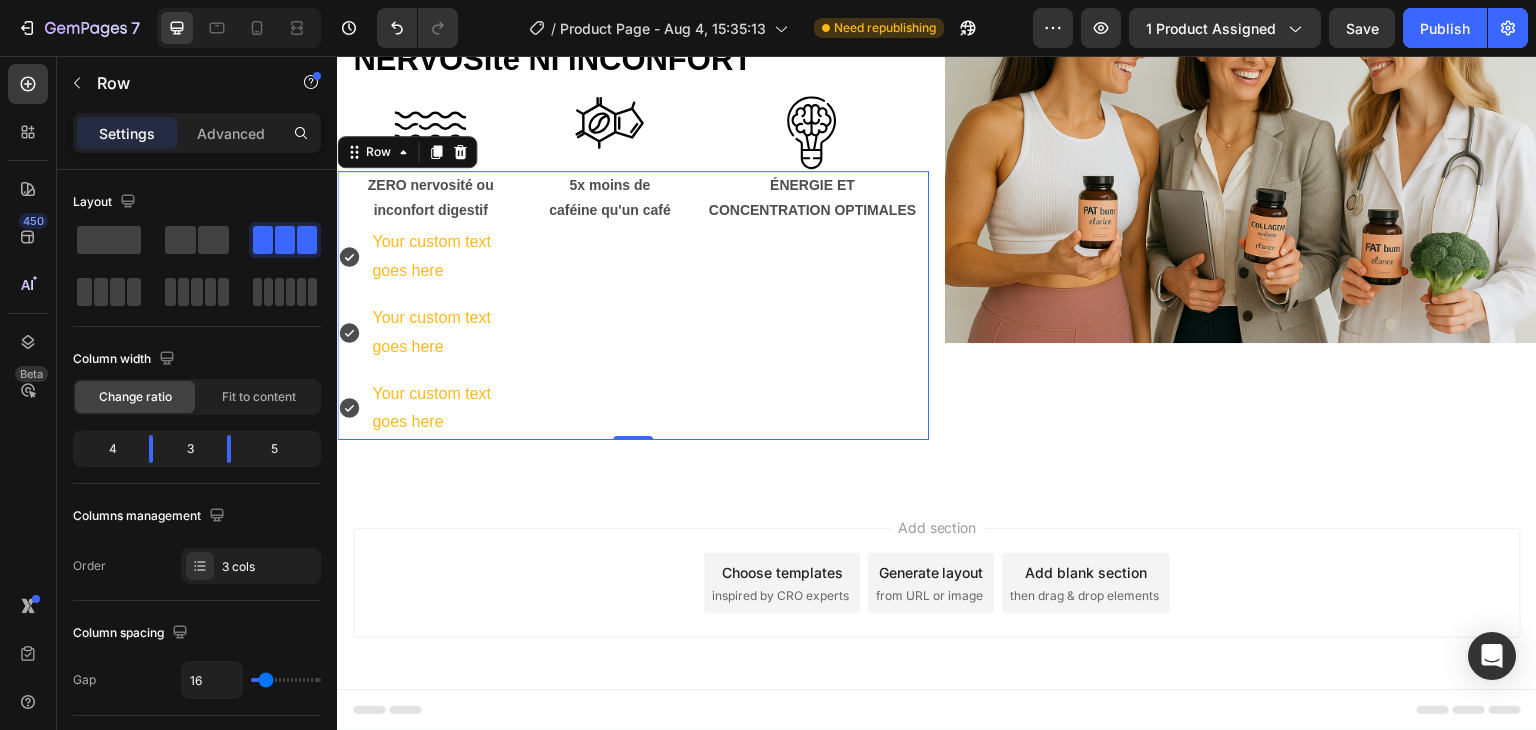 click on "ÉNERGIE ET CONCENTRATION OPTIMALES   Text Block" at bounding box center (812, 305) 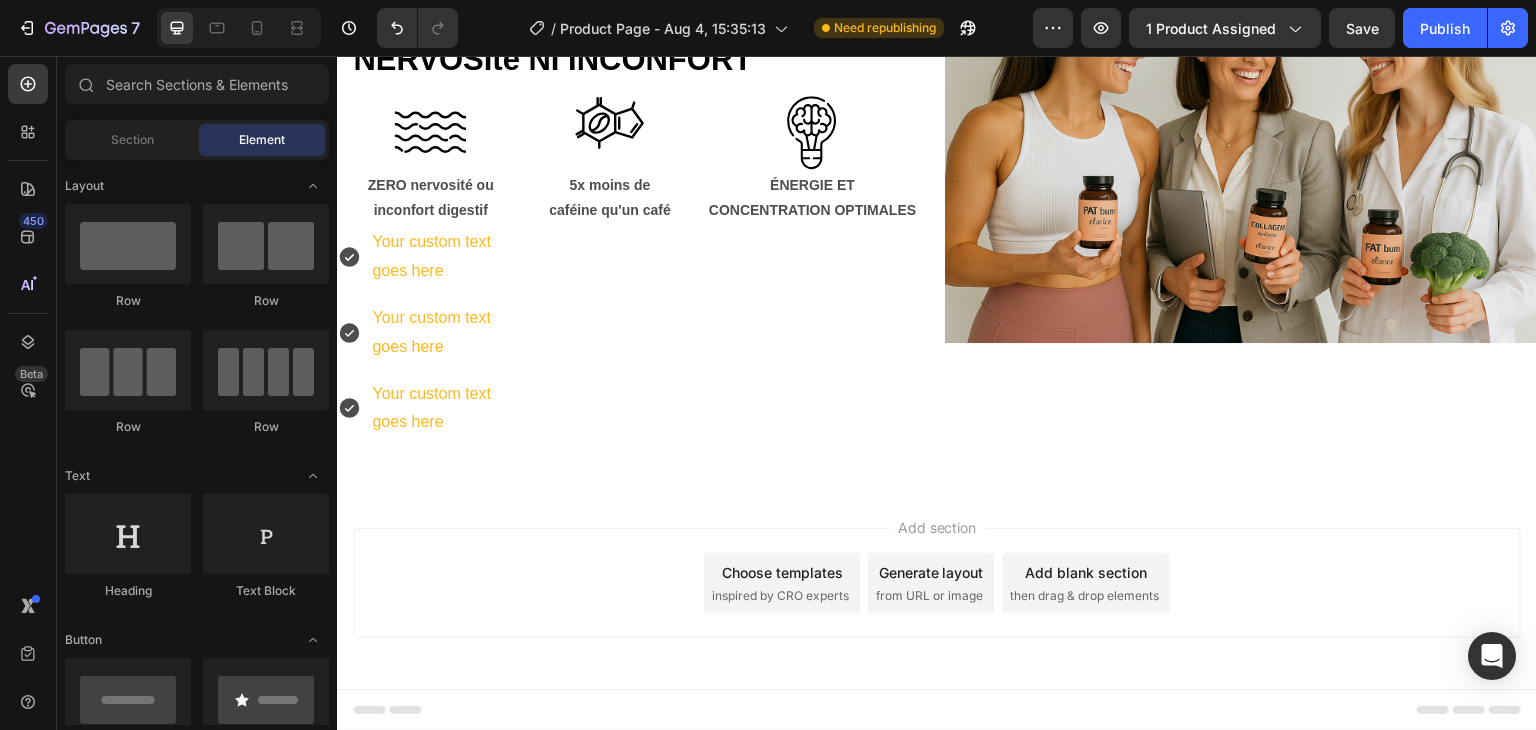 click on "Add section Choose templates inspired by CRO experts Generate layout from URL or image Add blank section then drag & drop elements" at bounding box center [937, 611] 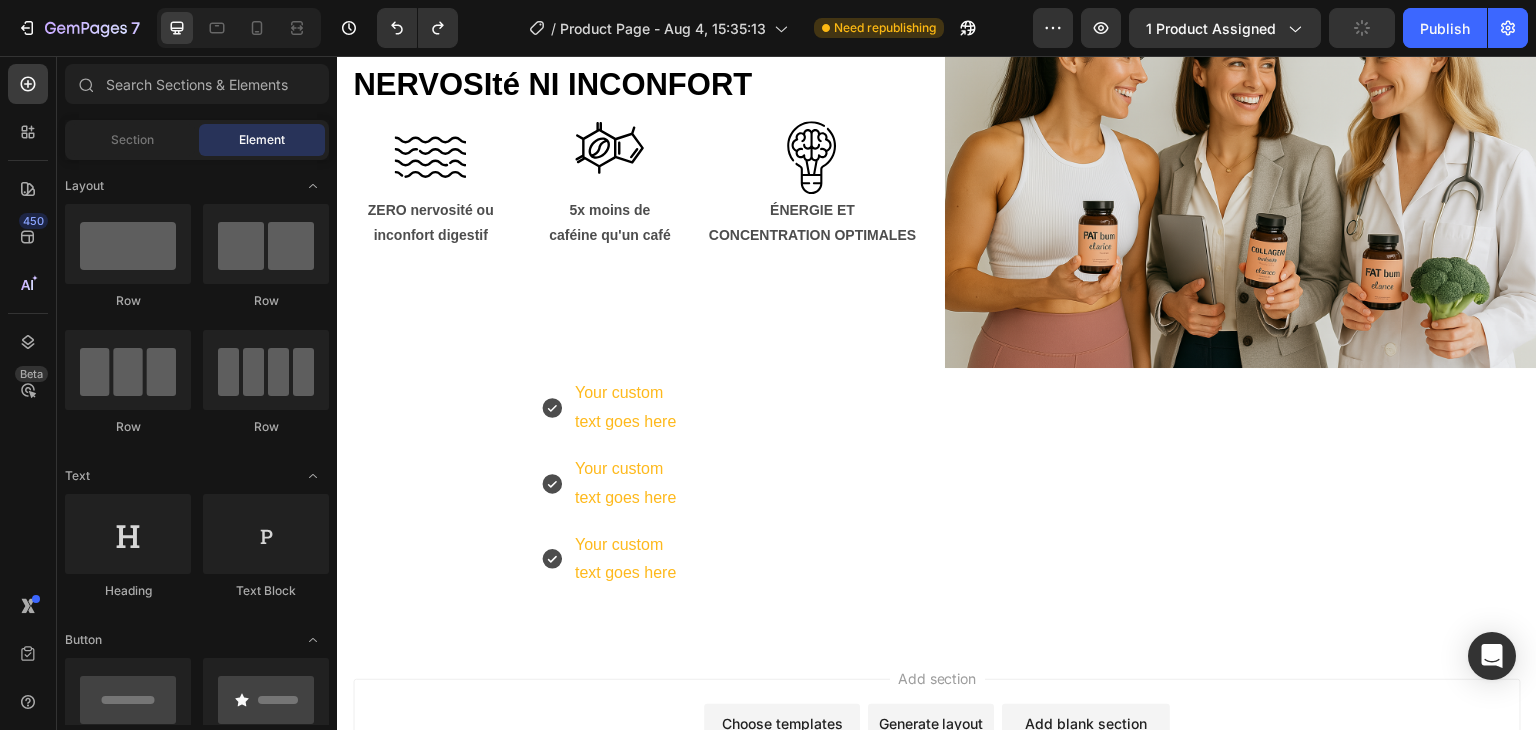 scroll, scrollTop: 163, scrollLeft: 0, axis: vertical 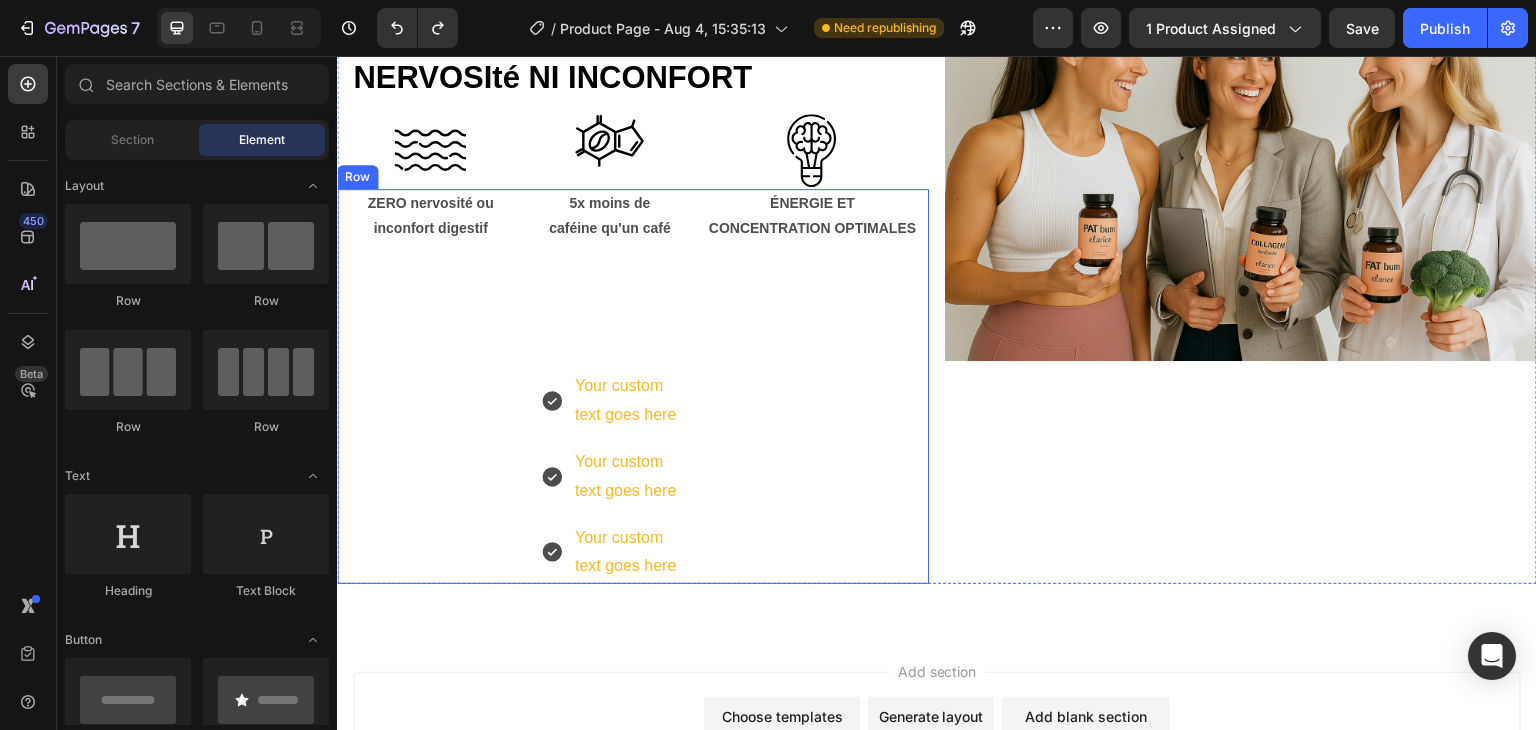 click on "ÉNERGIE ET CONCENTRATION OPTIMALES   Text Block" at bounding box center [812, 386] 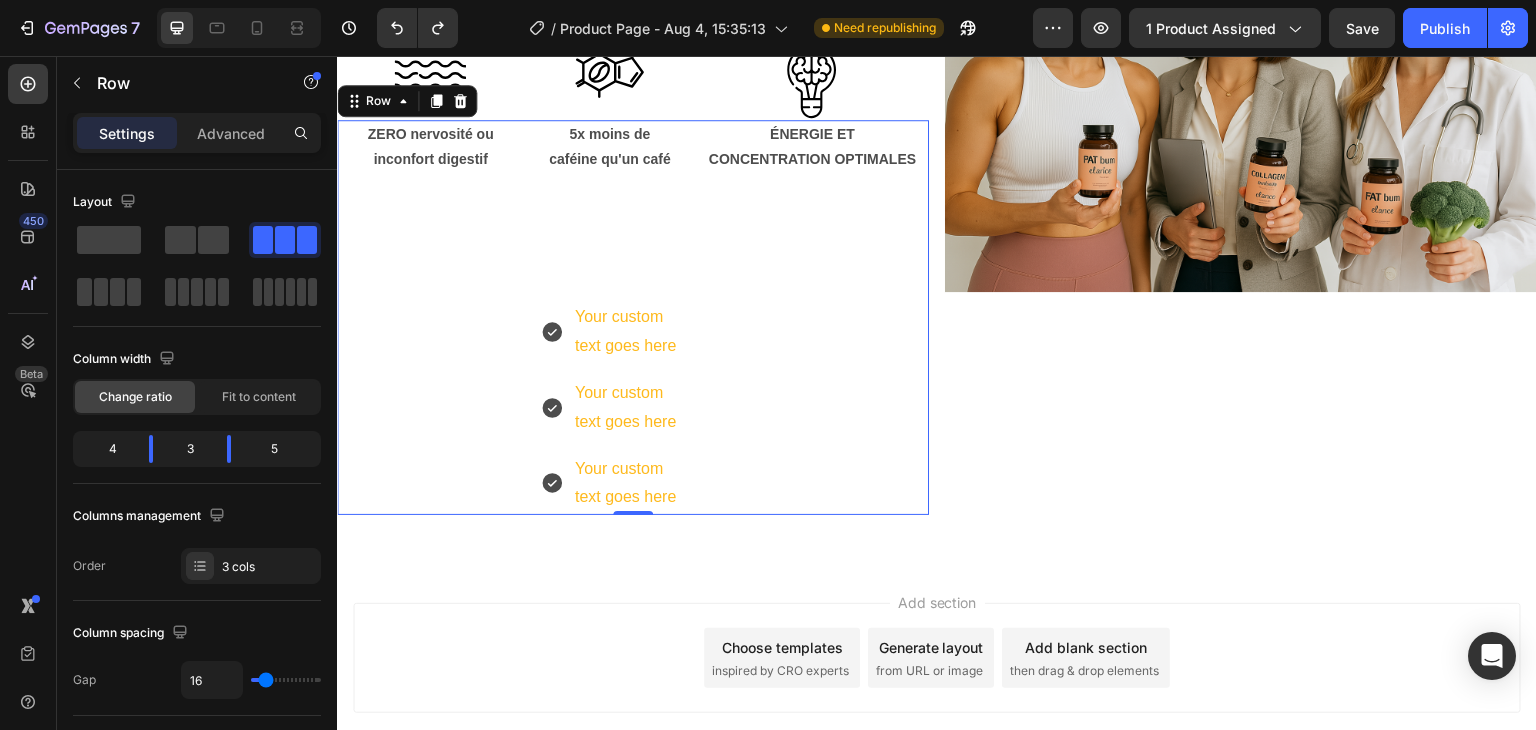 scroll, scrollTop: 254, scrollLeft: 0, axis: vertical 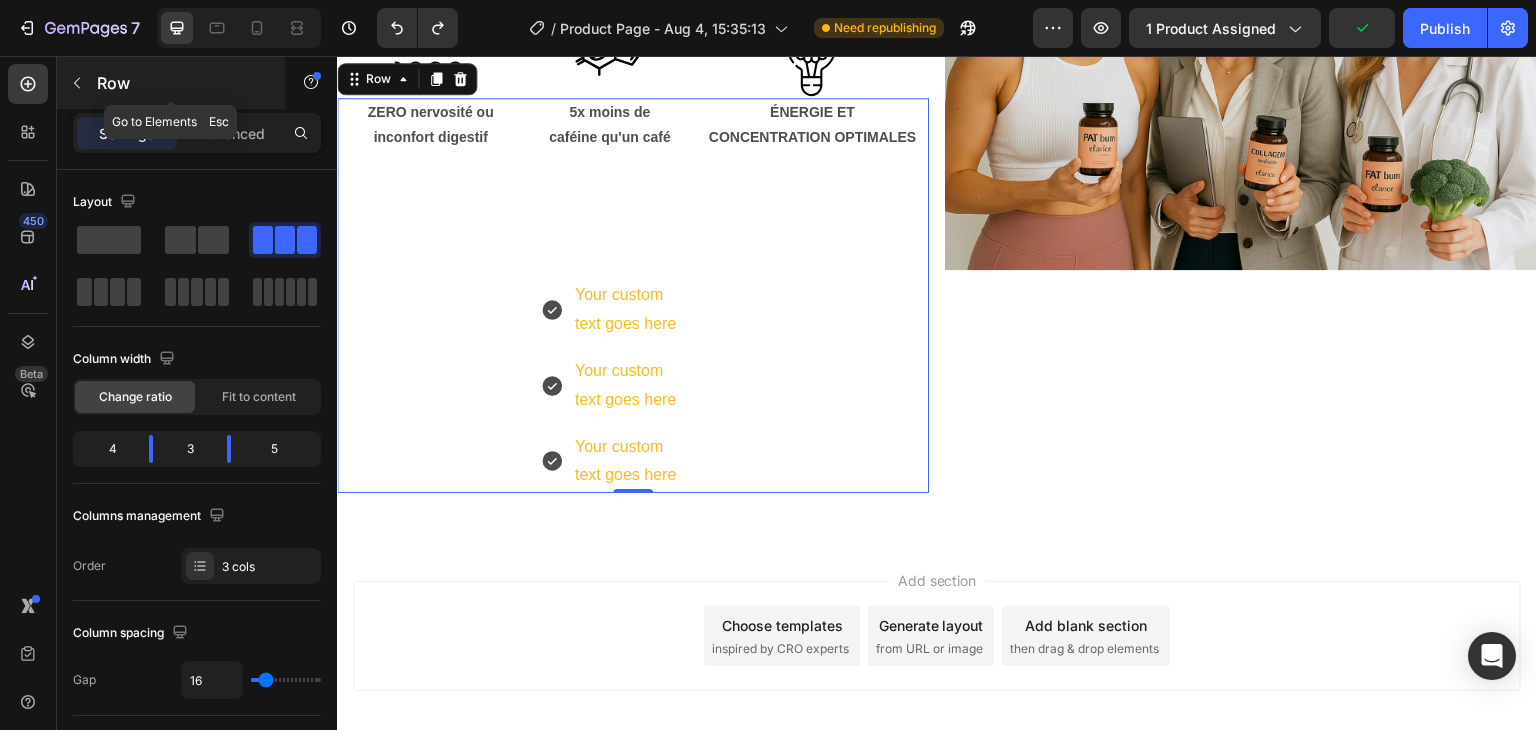 click 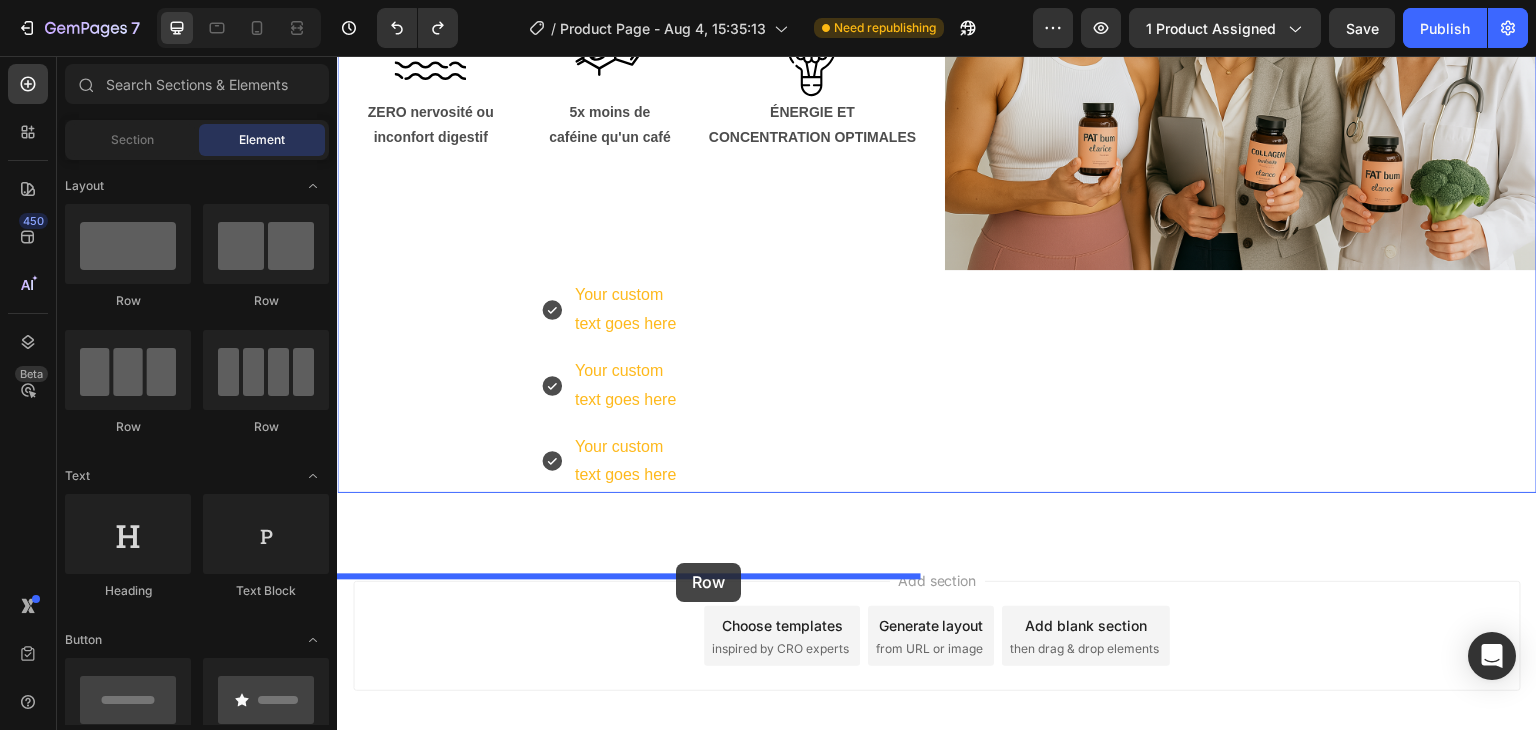 drag, startPoint x: 476, startPoint y: 312, endPoint x: 676, endPoint y: 563, distance: 320.93768 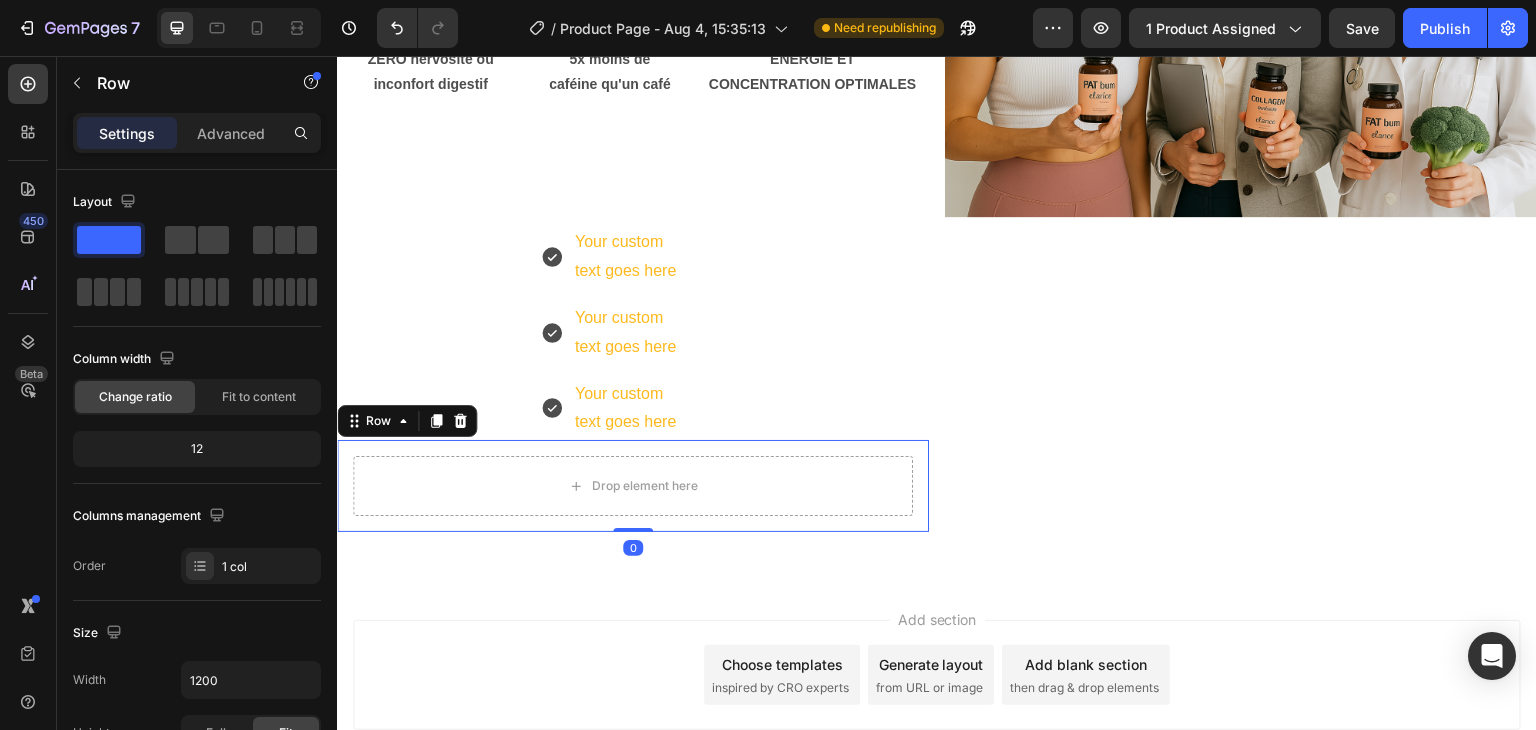 scroll, scrollTop: 308, scrollLeft: 0, axis: vertical 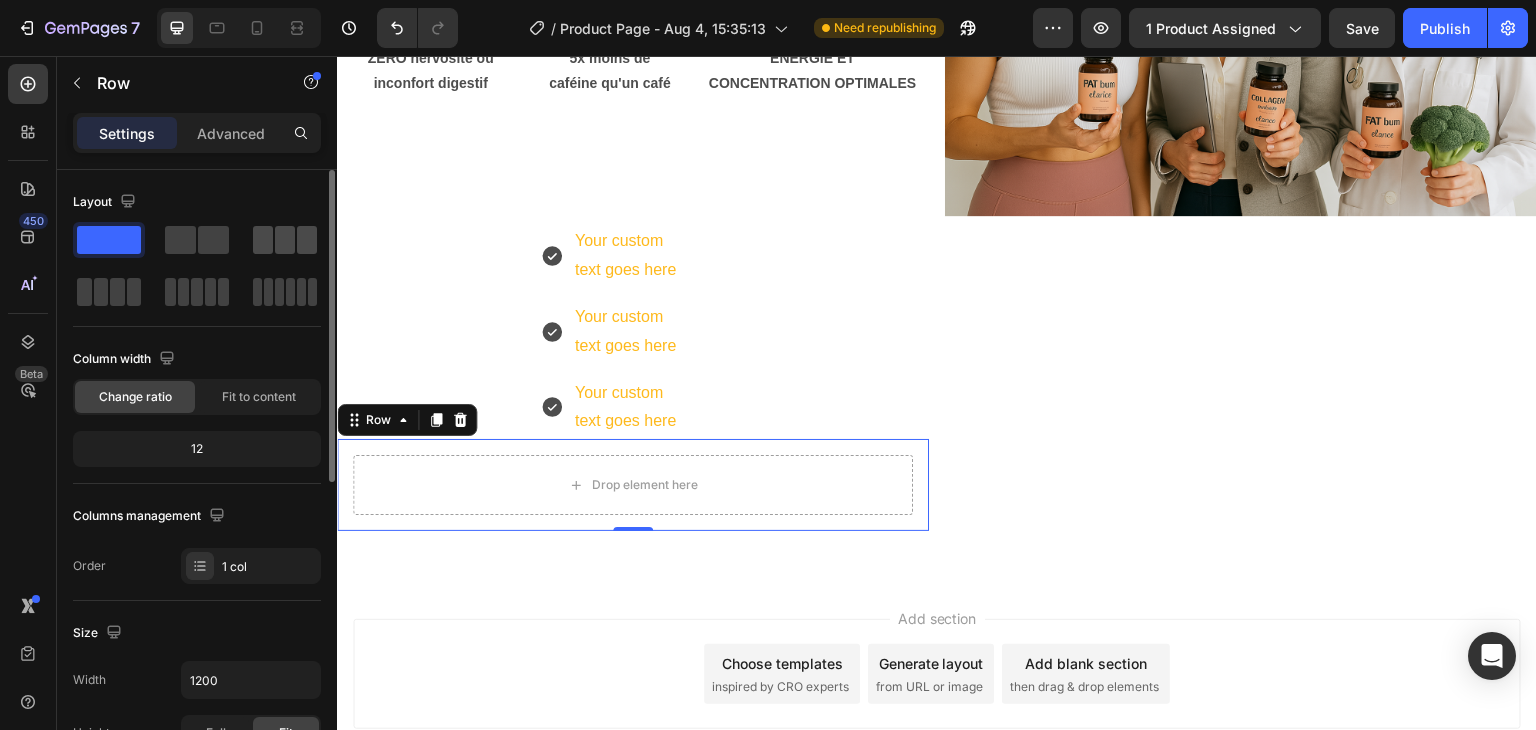 drag, startPoint x: 289, startPoint y: 248, endPoint x: 304, endPoint y: 237, distance: 18.601076 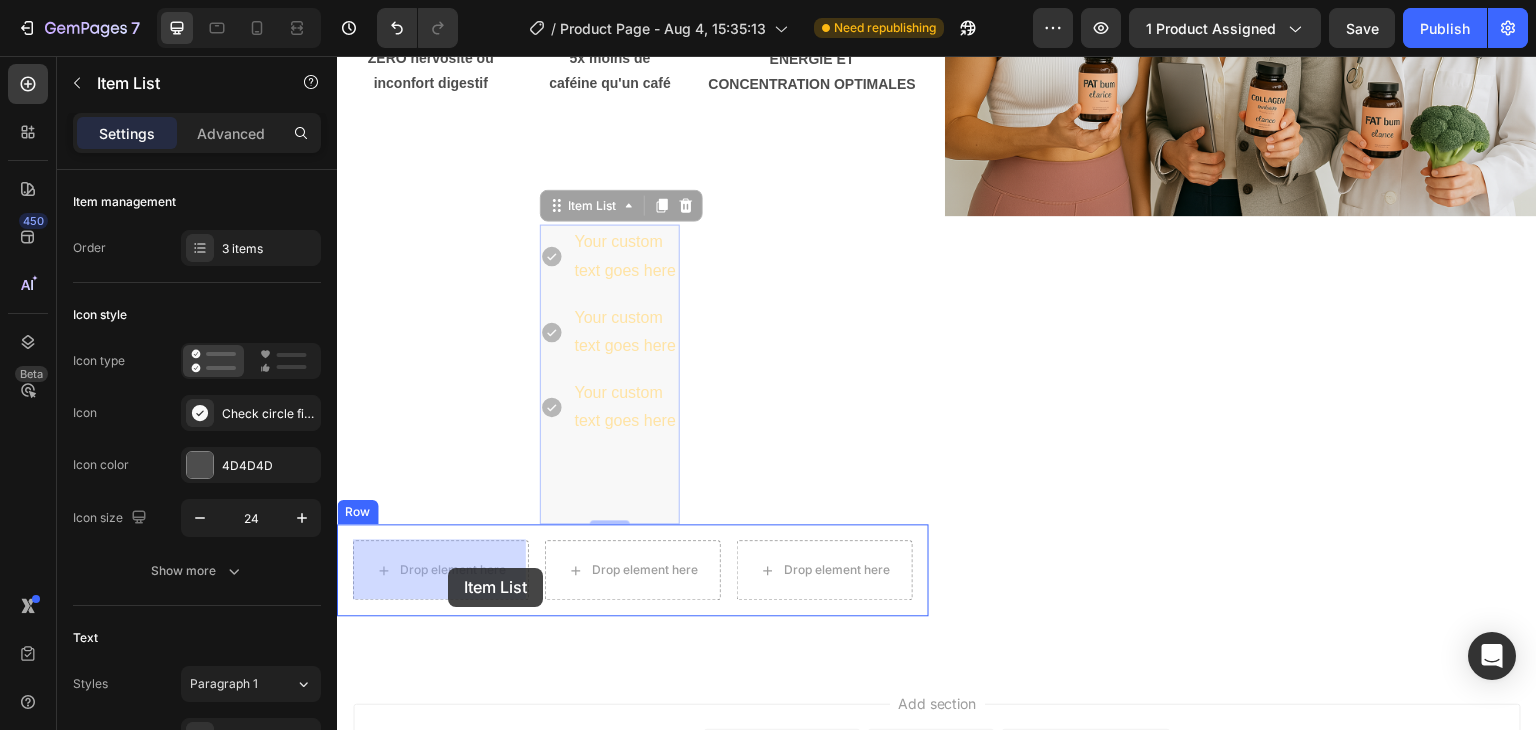drag, startPoint x: 552, startPoint y: 214, endPoint x: 448, endPoint y: 568, distance: 368.9607 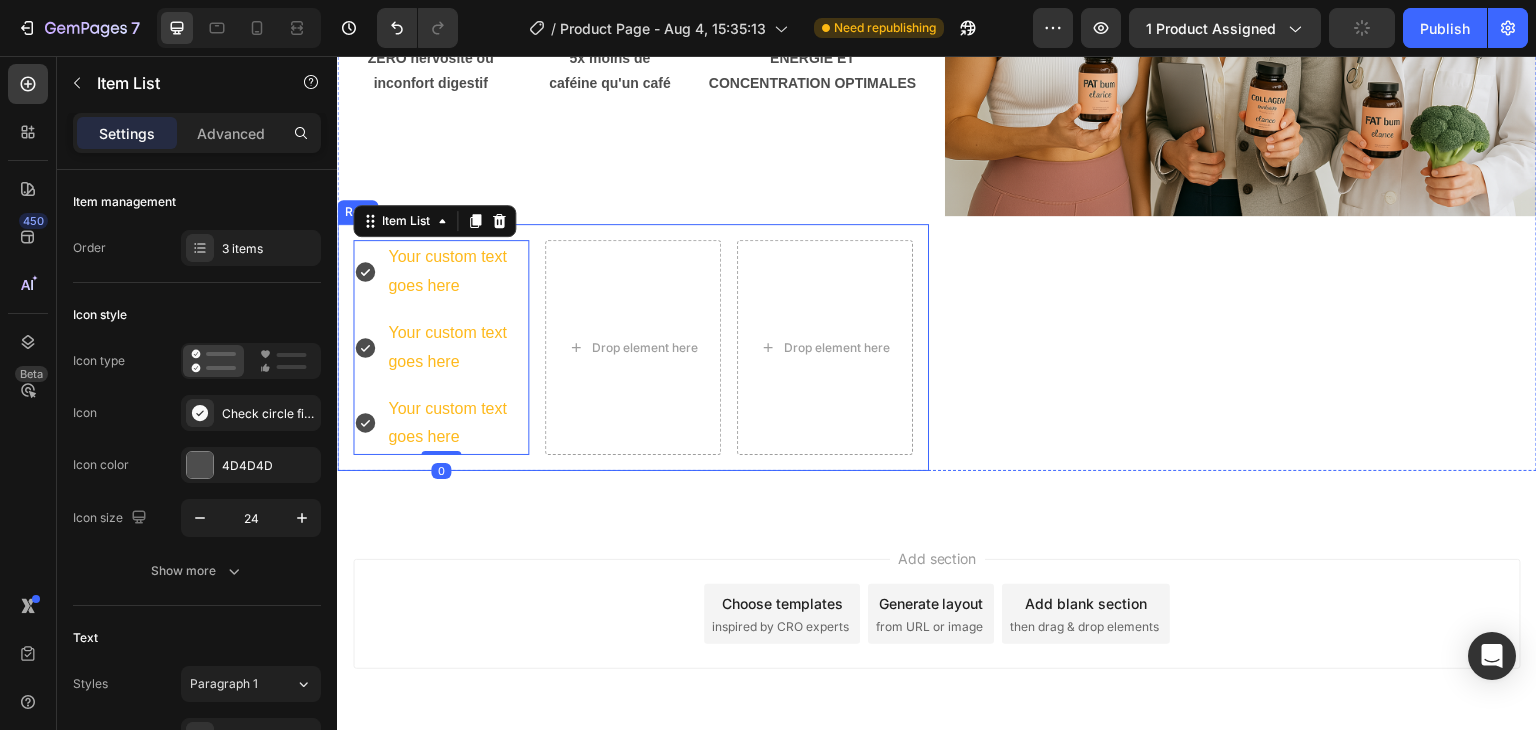click on "Your custom text goes here Your custom text goes here Your custom text goes here Item List   0
Drop element here
Drop element here Row" at bounding box center (633, 347) 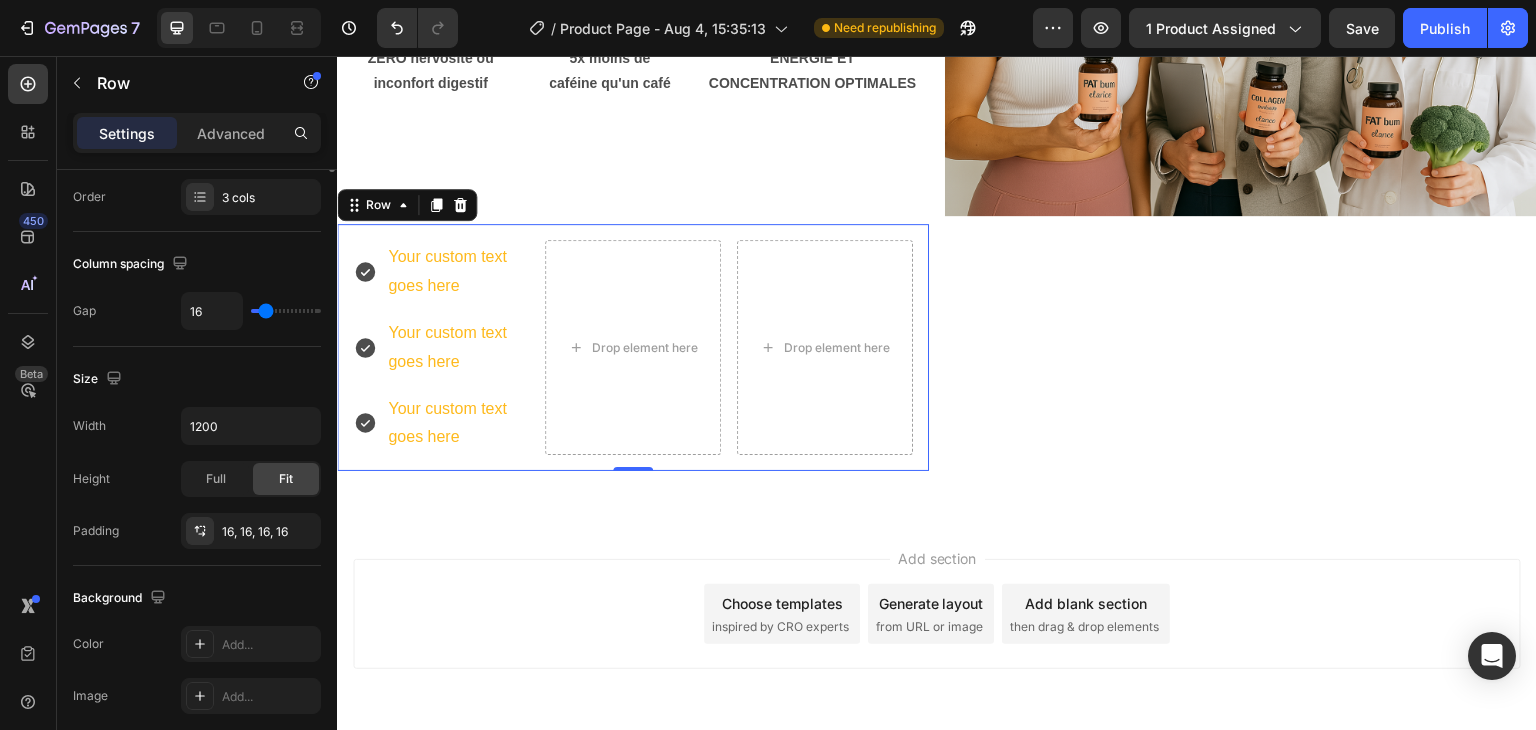 scroll, scrollTop: 0, scrollLeft: 0, axis: both 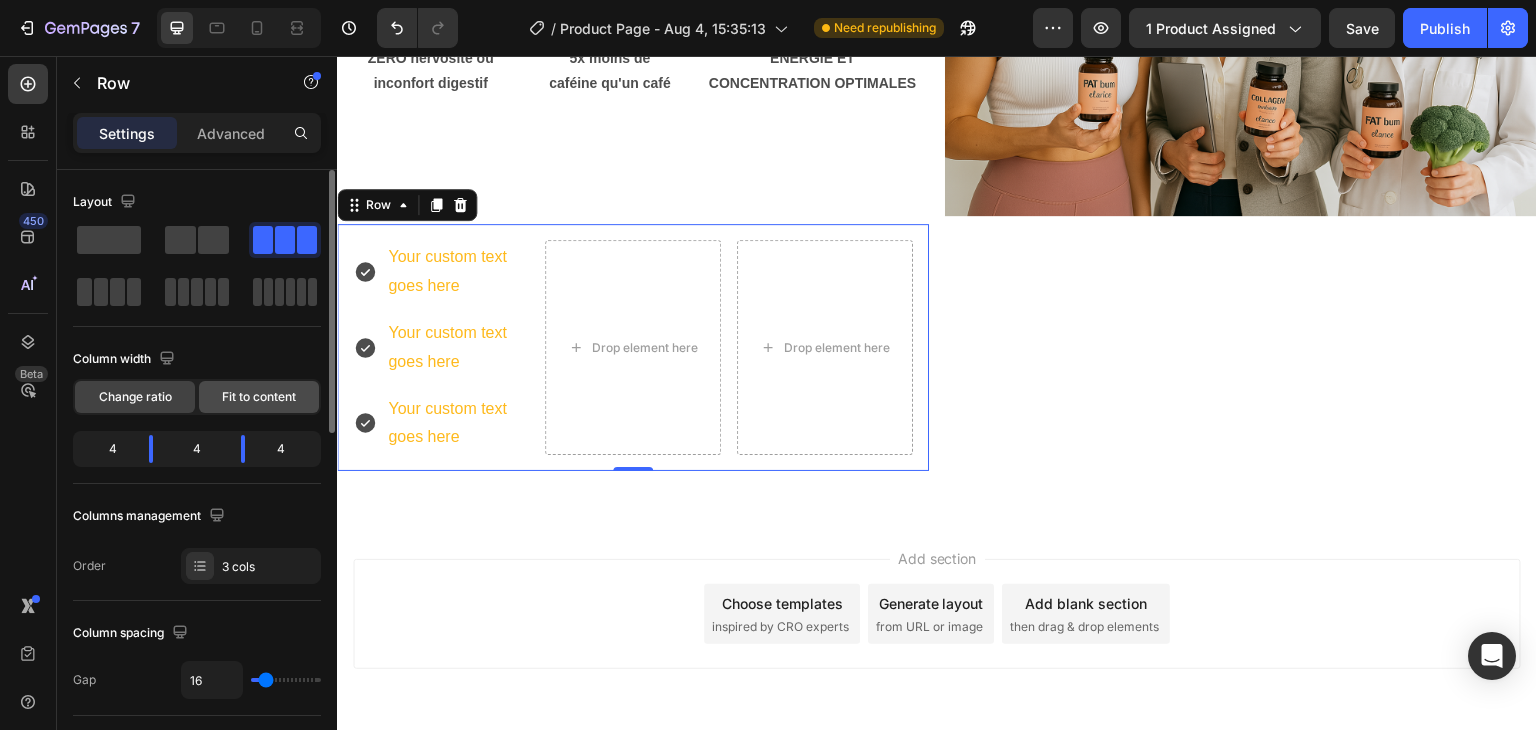 click on "Fit to content" 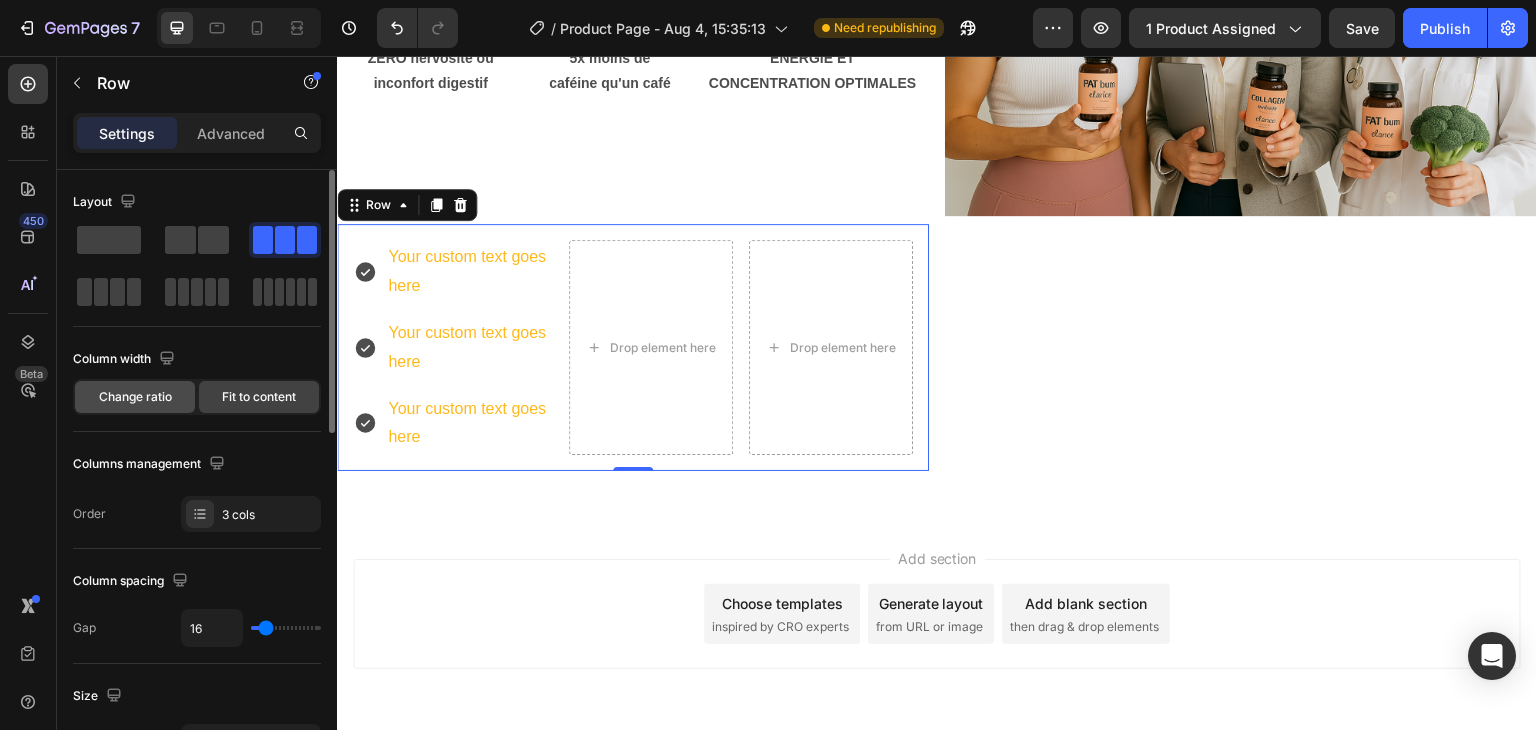 click on "Change ratio" 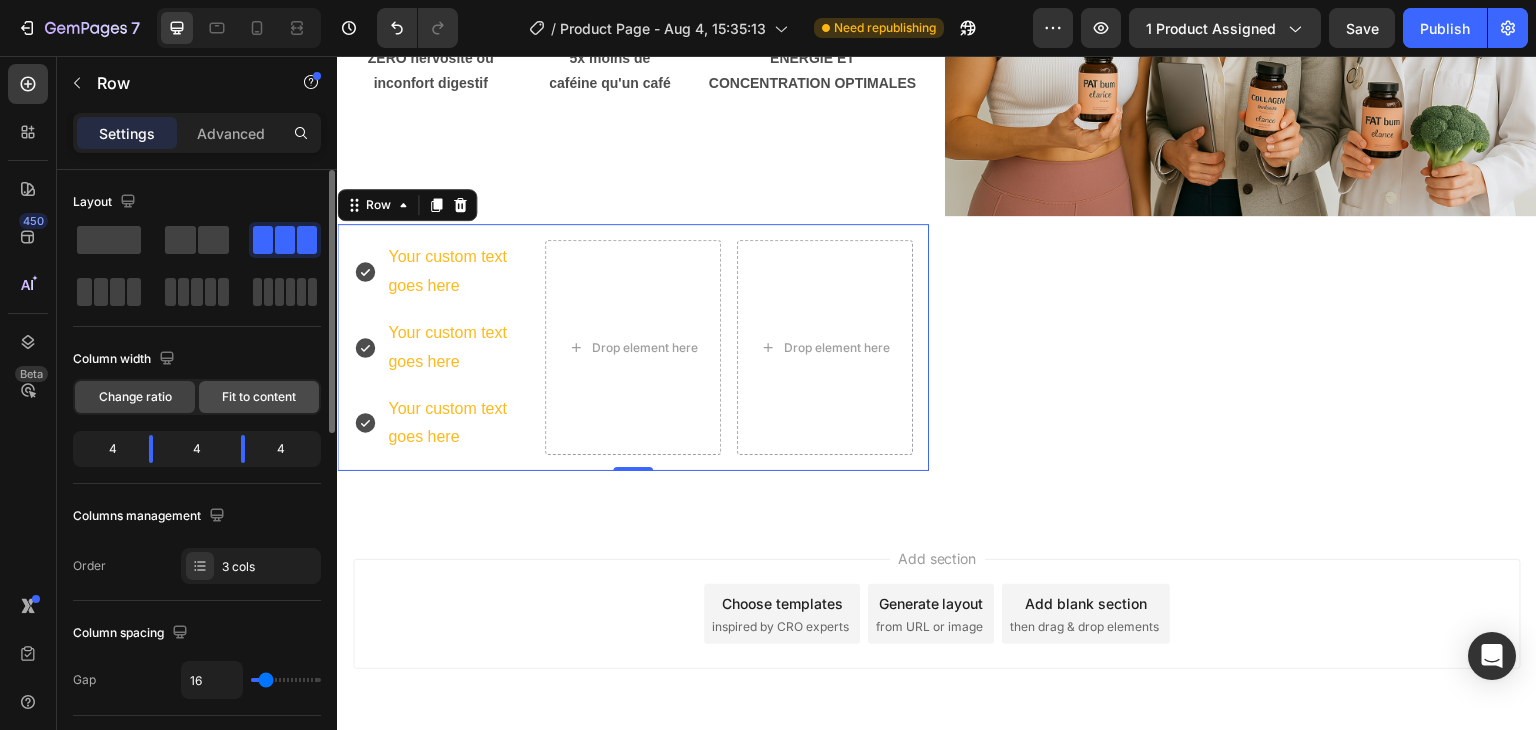 click on "Fit to content" 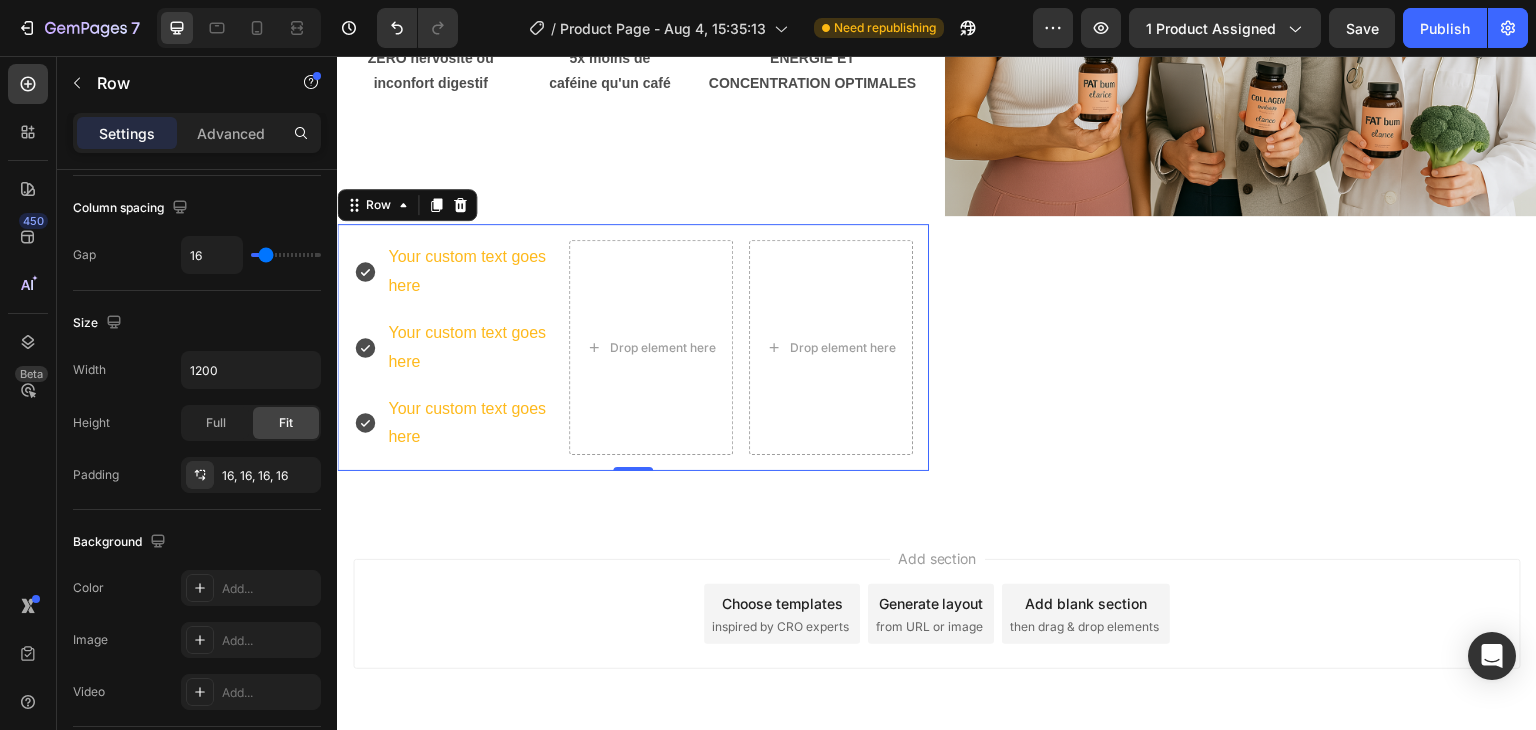 scroll, scrollTop: 0, scrollLeft: 0, axis: both 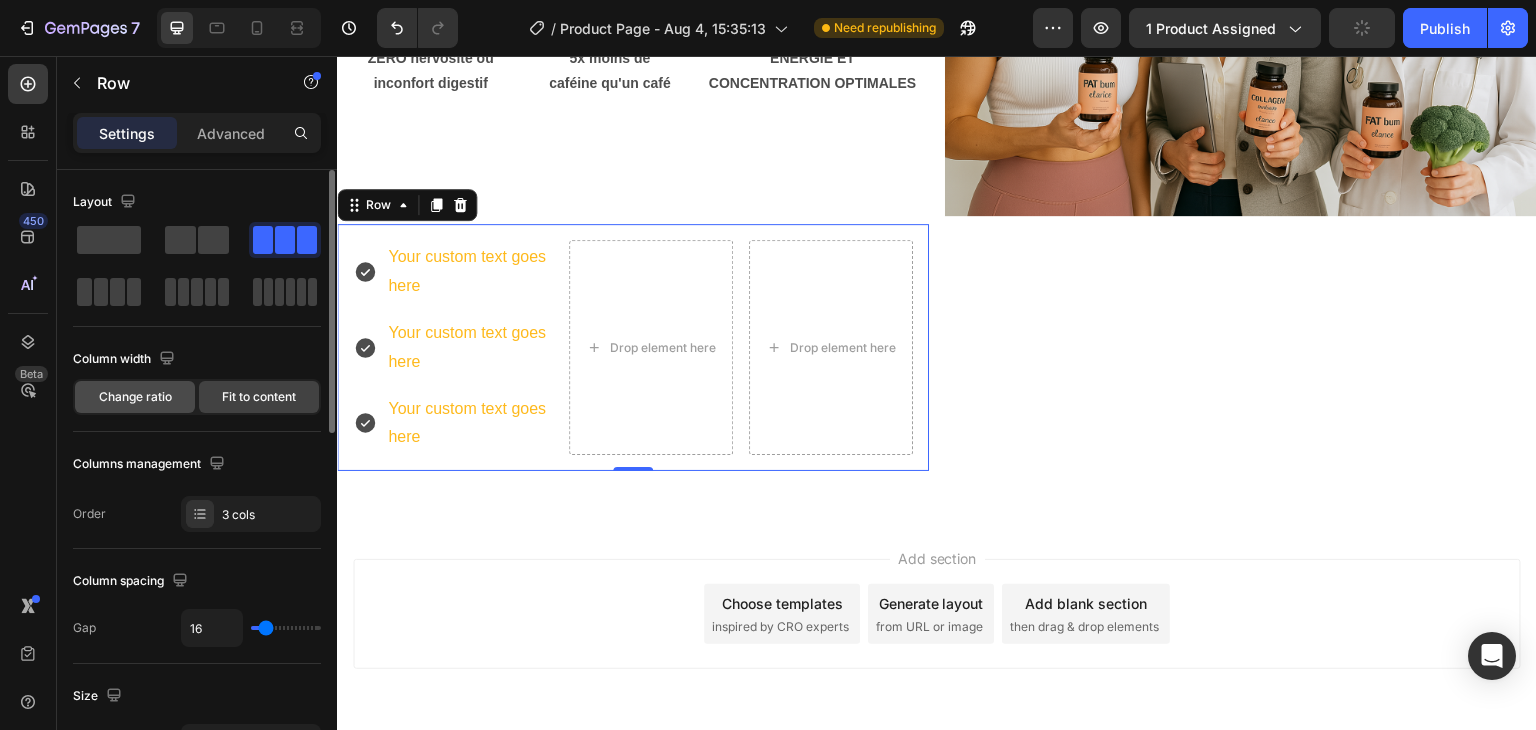 click on "Change ratio" 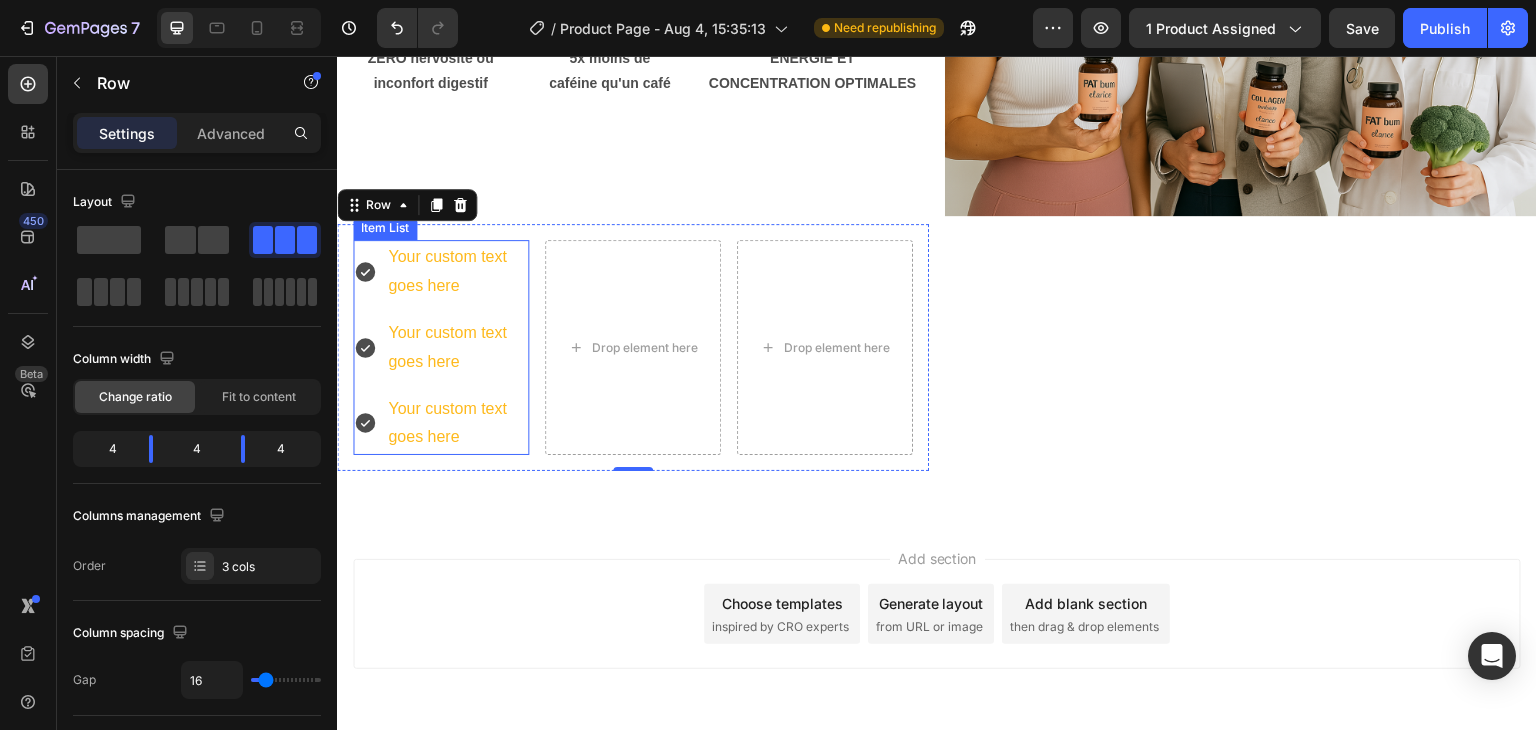 click on "Your custom text goes here Your custom text goes here Your custom text goes here" at bounding box center (441, 347) 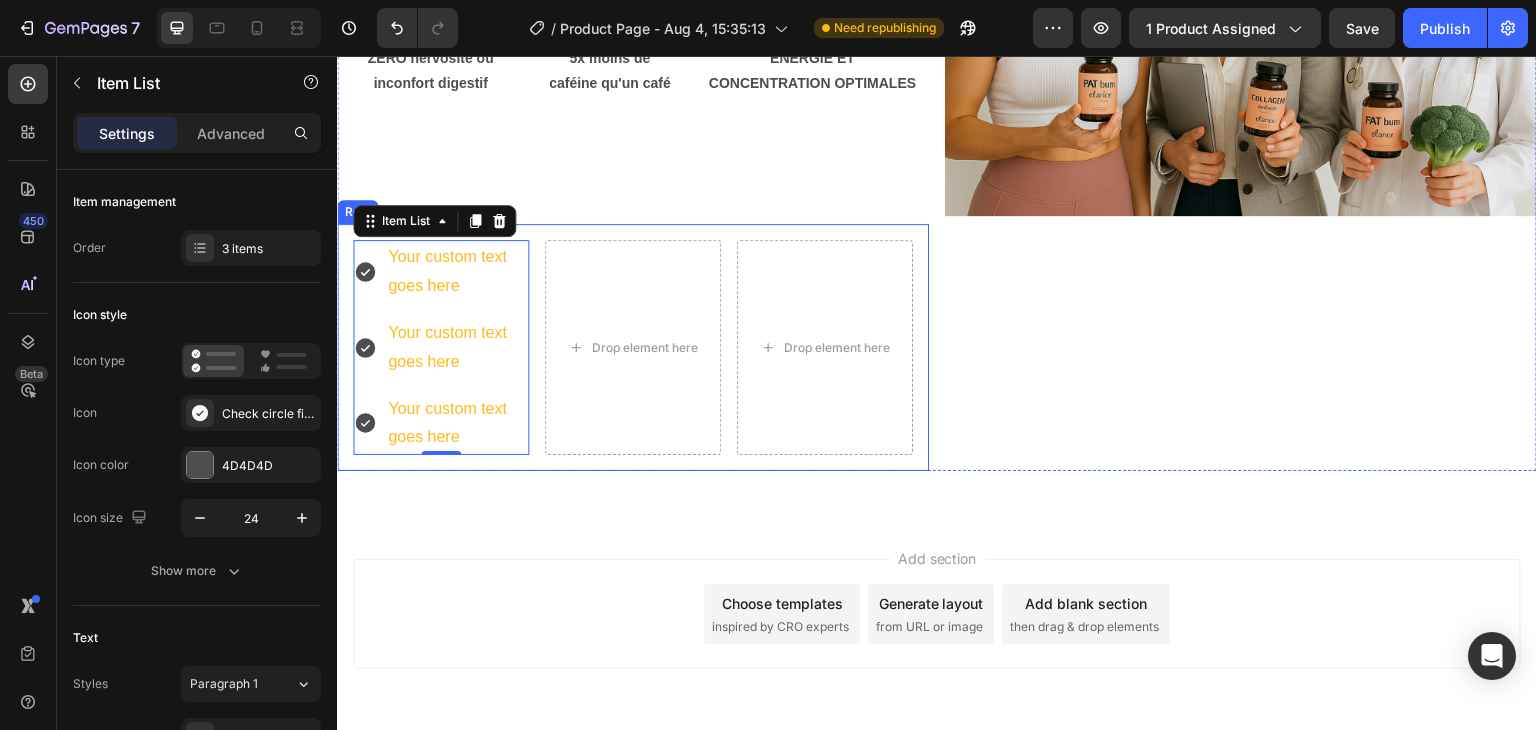 click on "Your custom text goes here Your custom text goes here Your custom text goes here Item List   0
Drop element here
Drop element here Row" at bounding box center [633, 347] 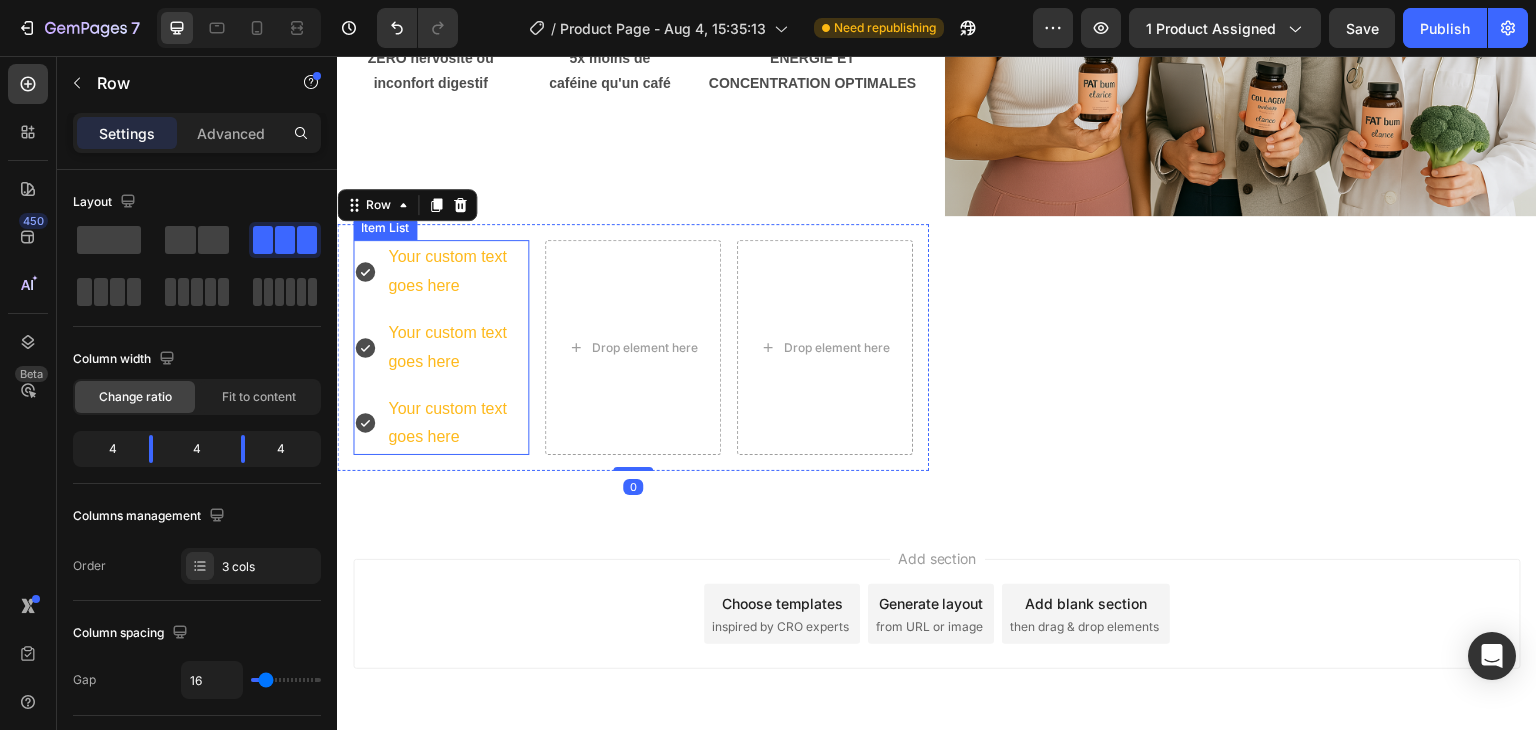 click on "Your custom text goes here" at bounding box center (457, 348) 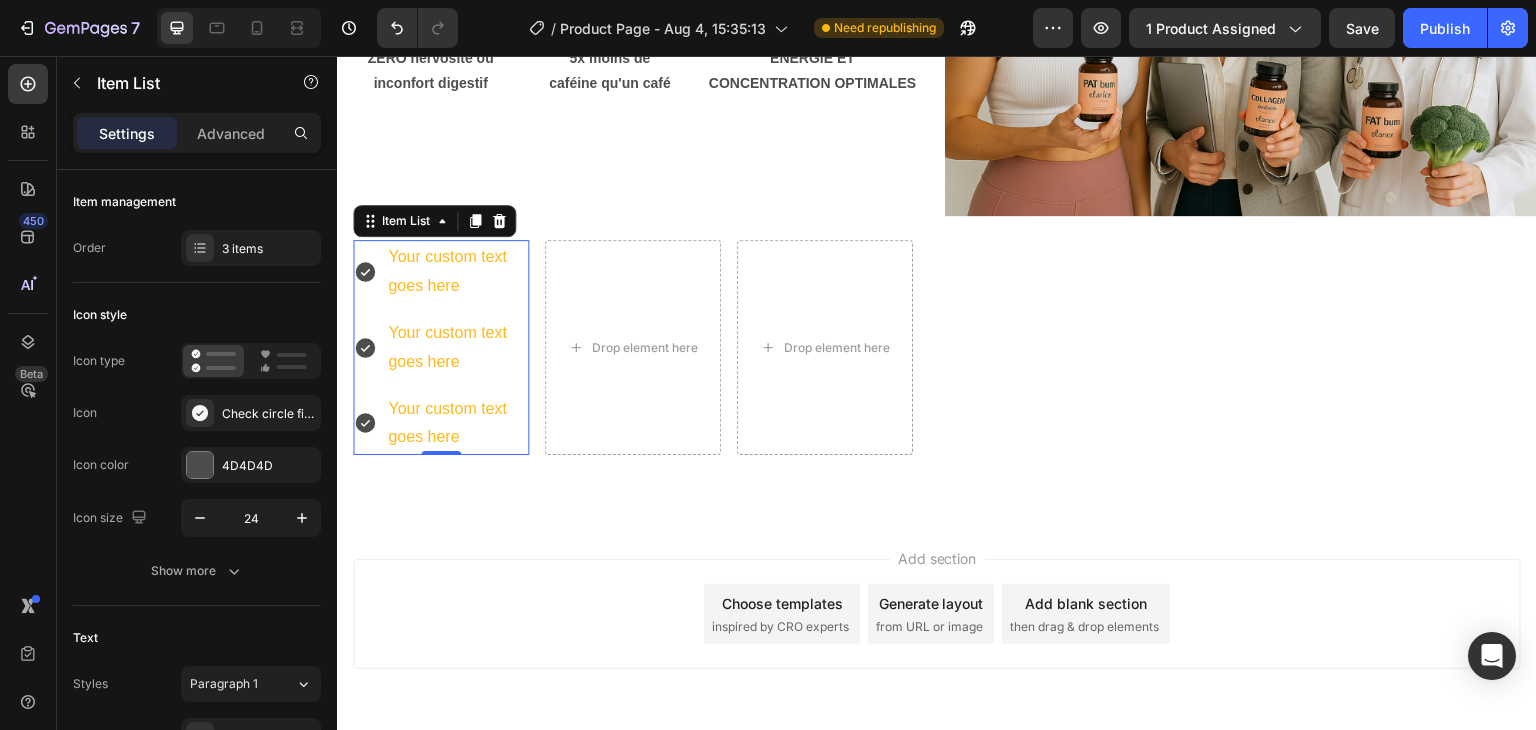 click on "Your custom text goes here Your custom text goes here Your custom text goes here" at bounding box center (441, 347) 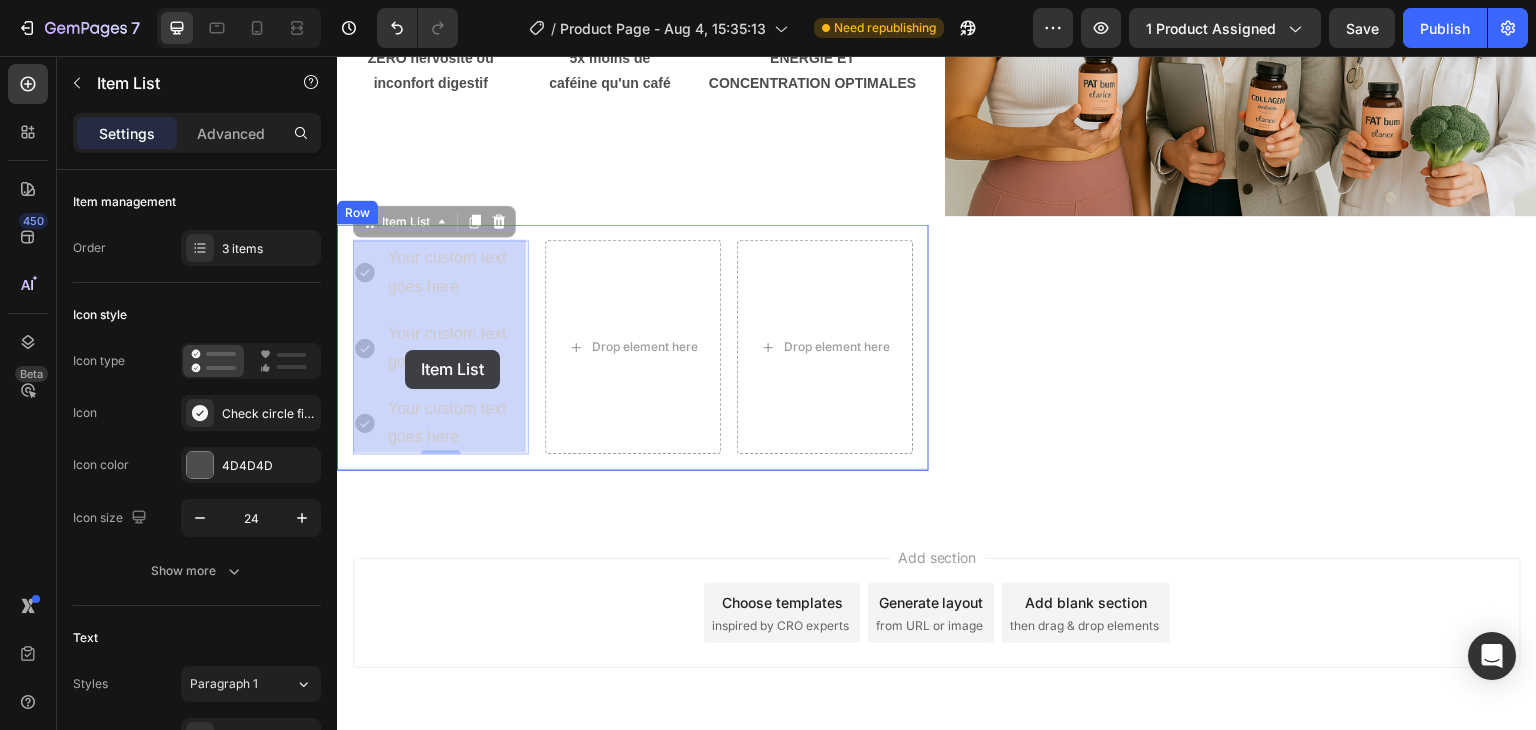 drag, startPoint x: 389, startPoint y: 225, endPoint x: 405, endPoint y: 350, distance: 126.01984 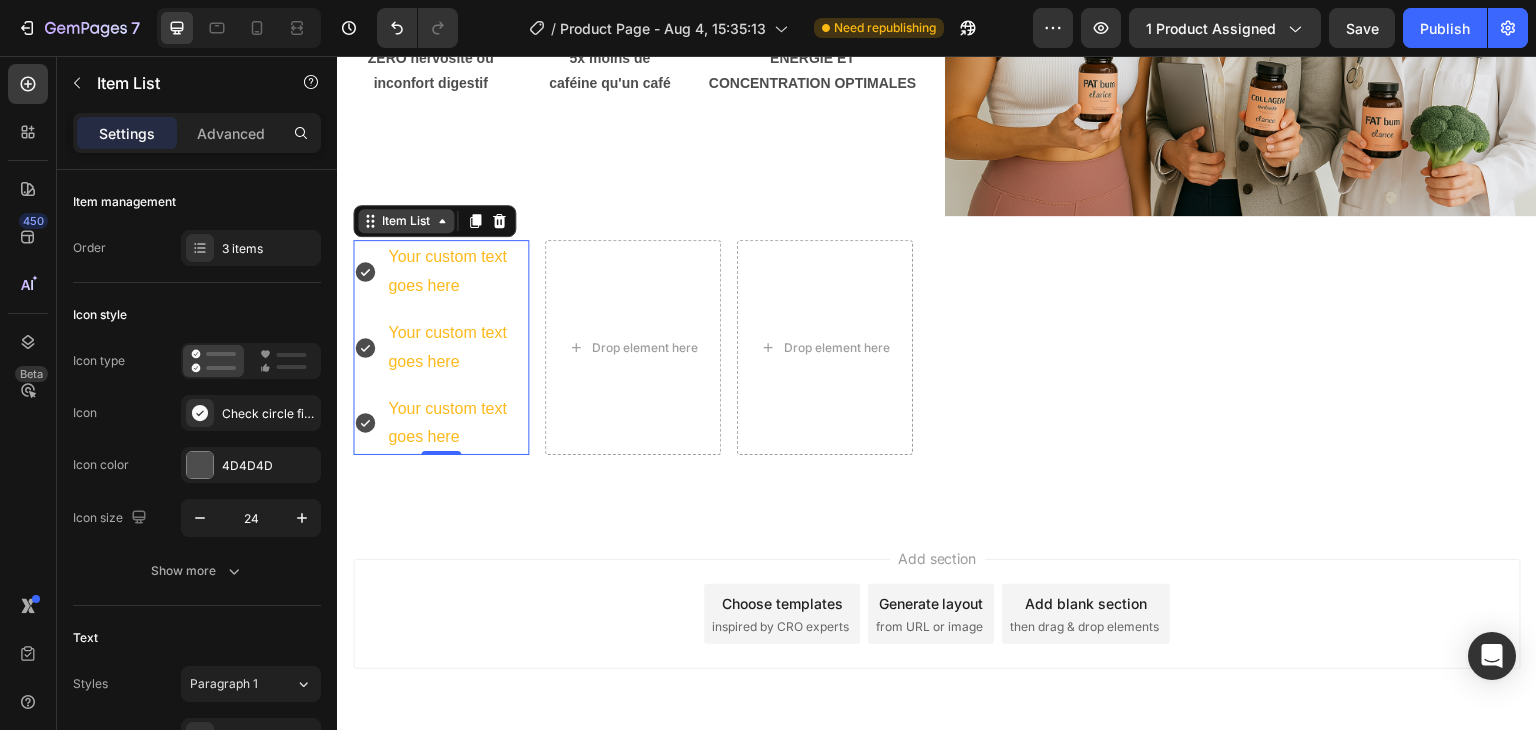 click 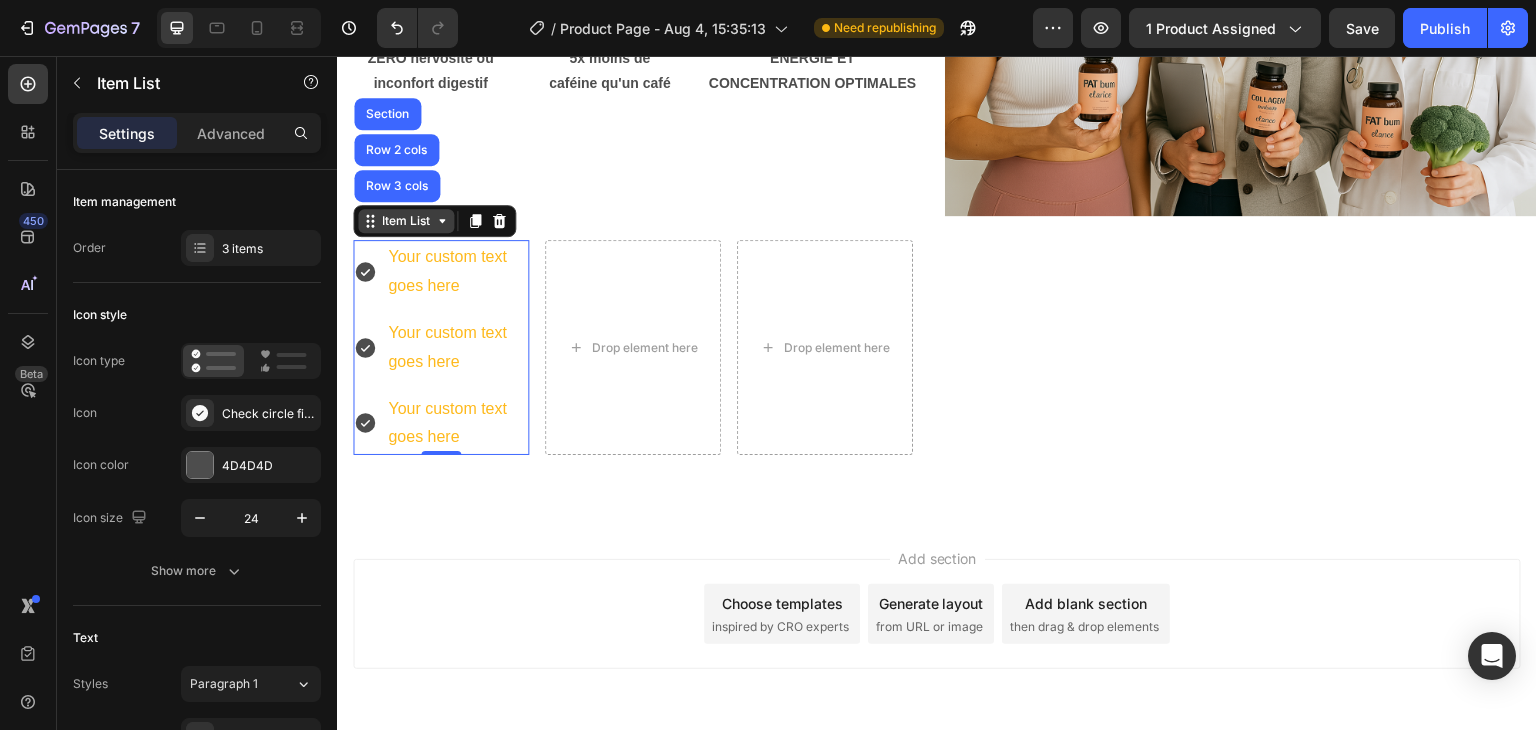 click 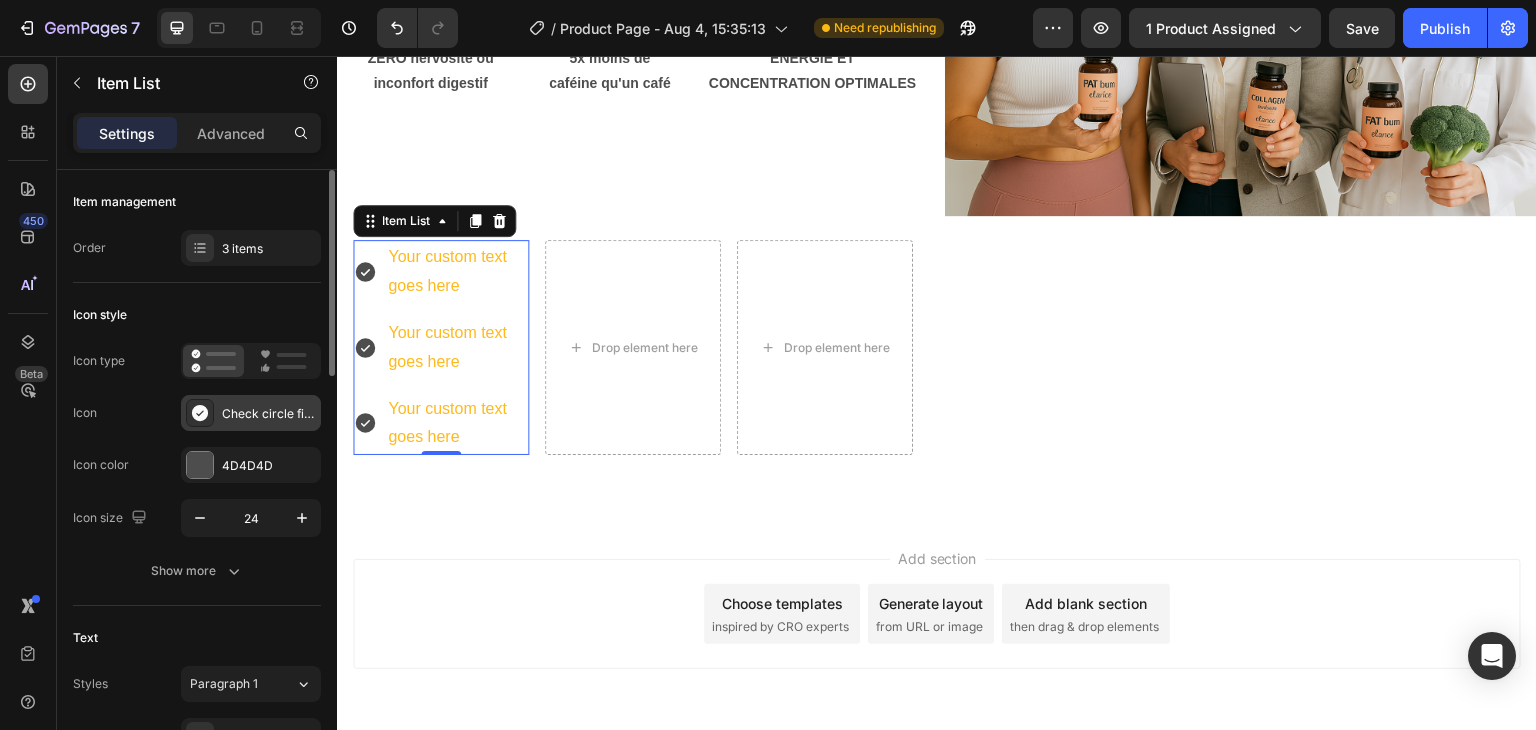 click on "Check circle filled" at bounding box center (251, 413) 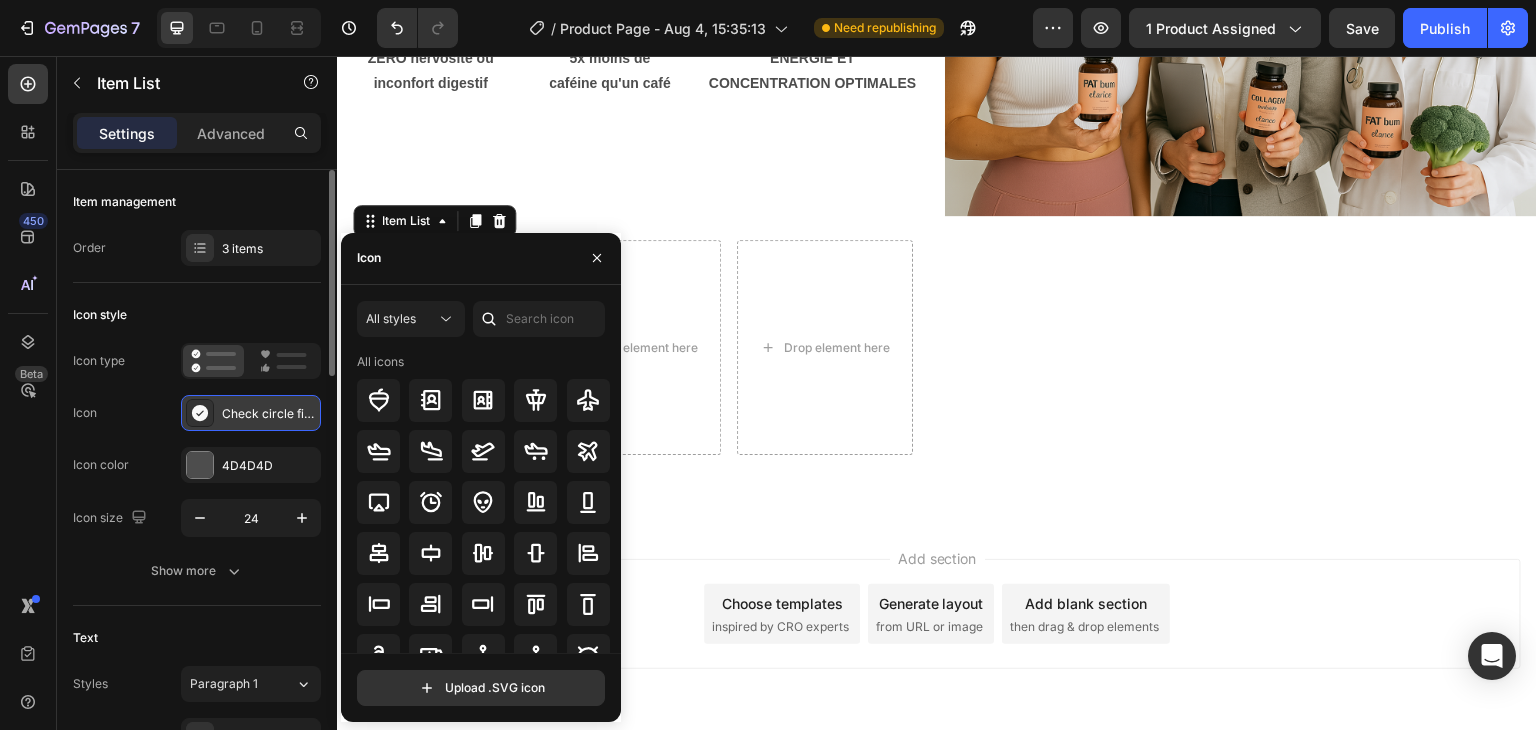 click on "Check circle filled" at bounding box center (251, 413) 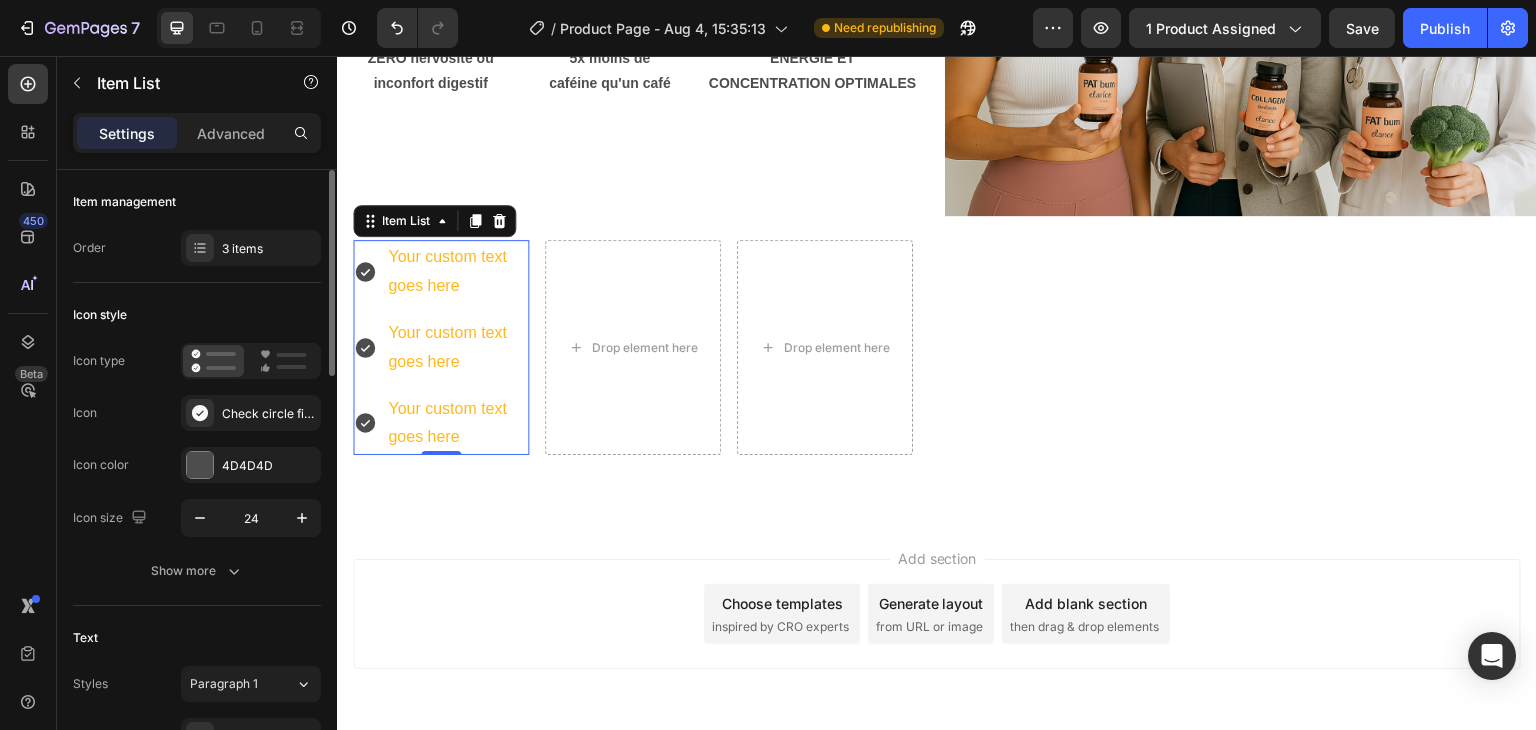 click on "Icon Check circle filled" at bounding box center [197, 413] 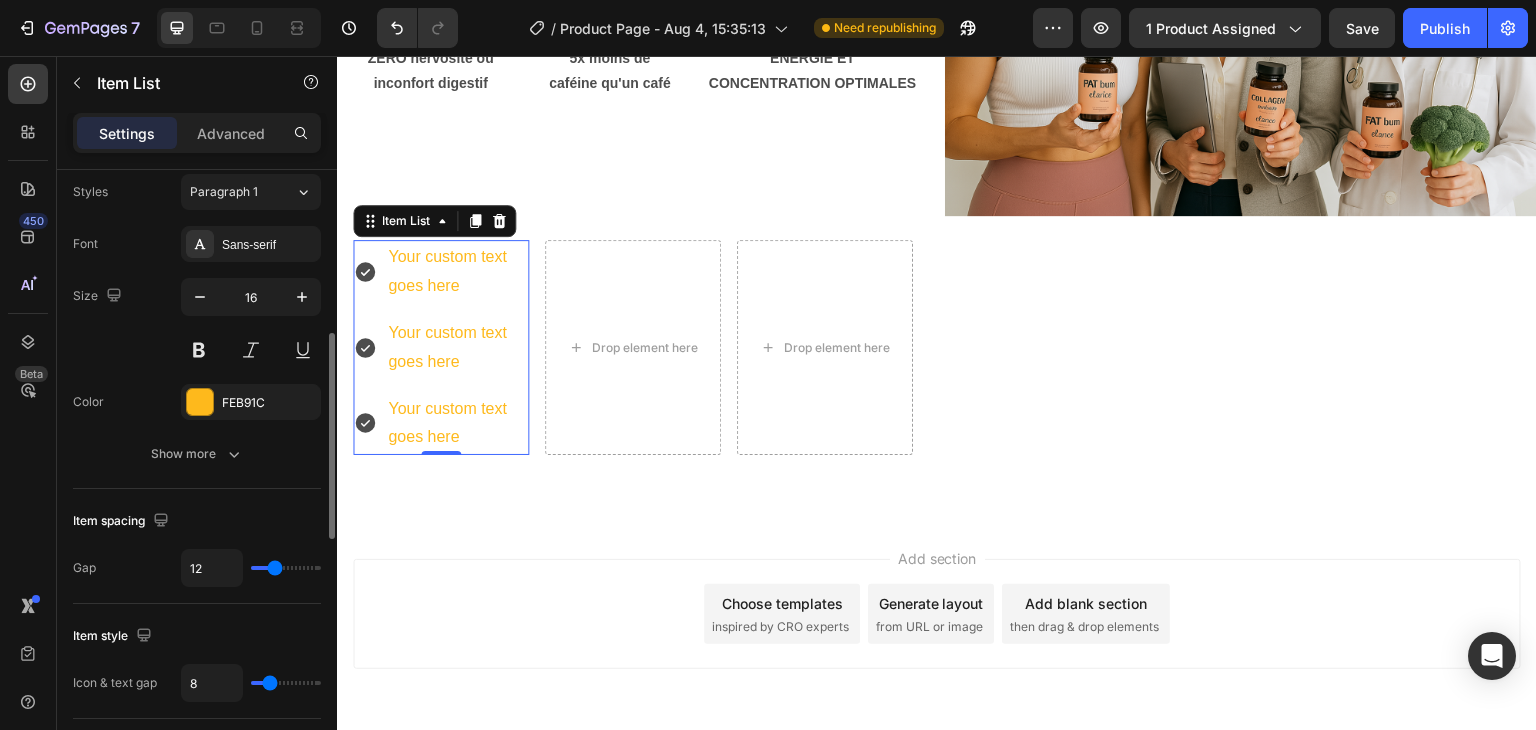 scroll, scrollTop: 0, scrollLeft: 0, axis: both 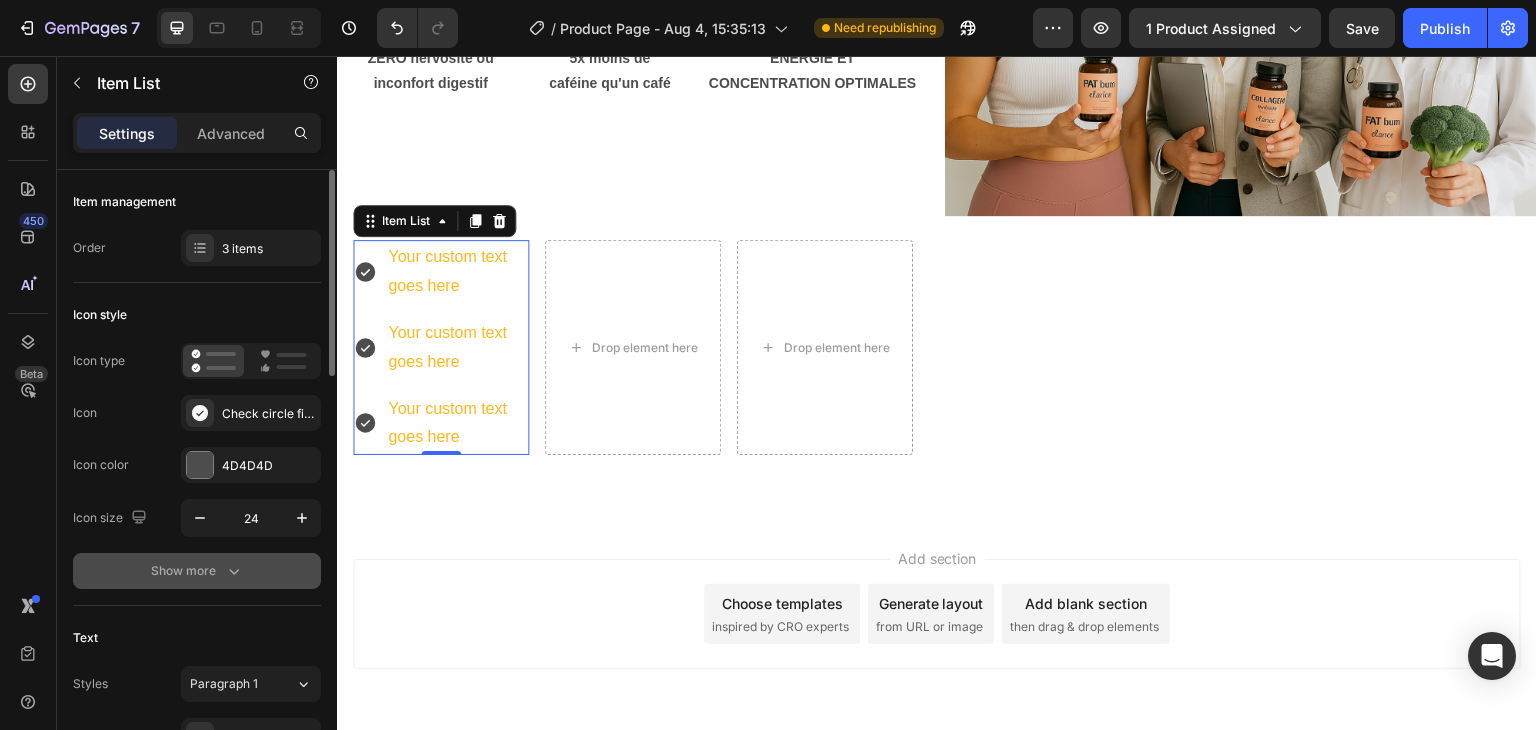 click on "Show more" at bounding box center (197, 571) 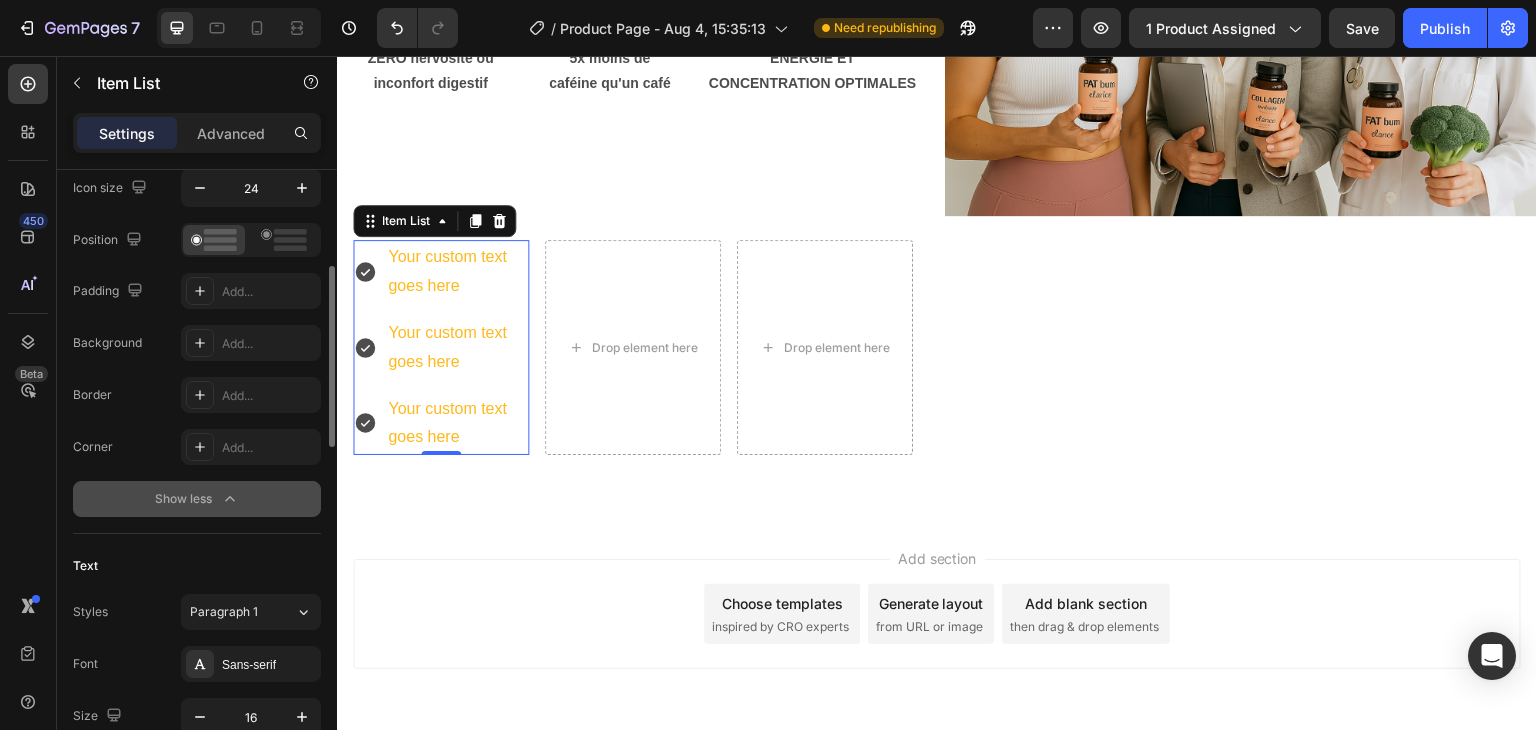 scroll, scrollTop: 0, scrollLeft: 0, axis: both 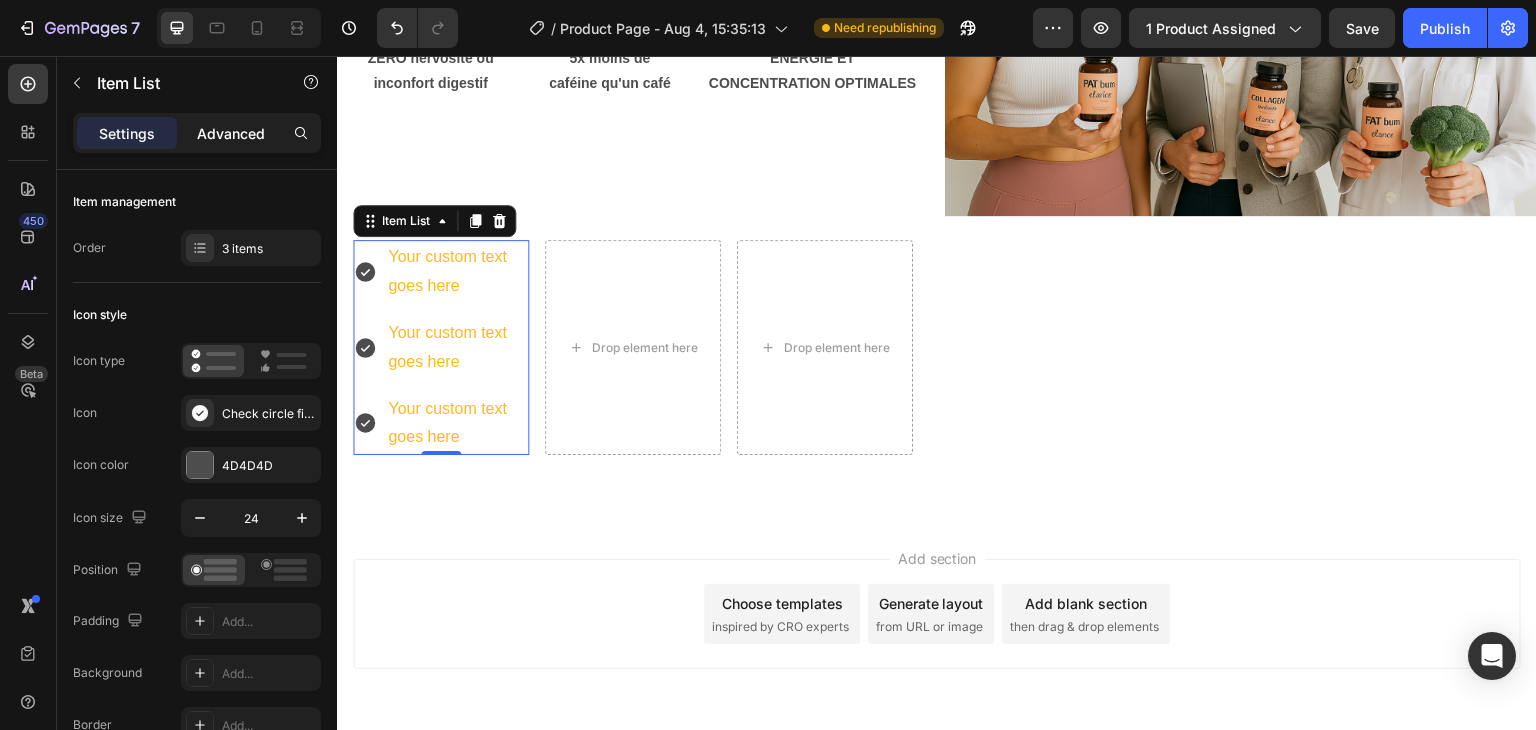 click on "Advanced" at bounding box center [231, 133] 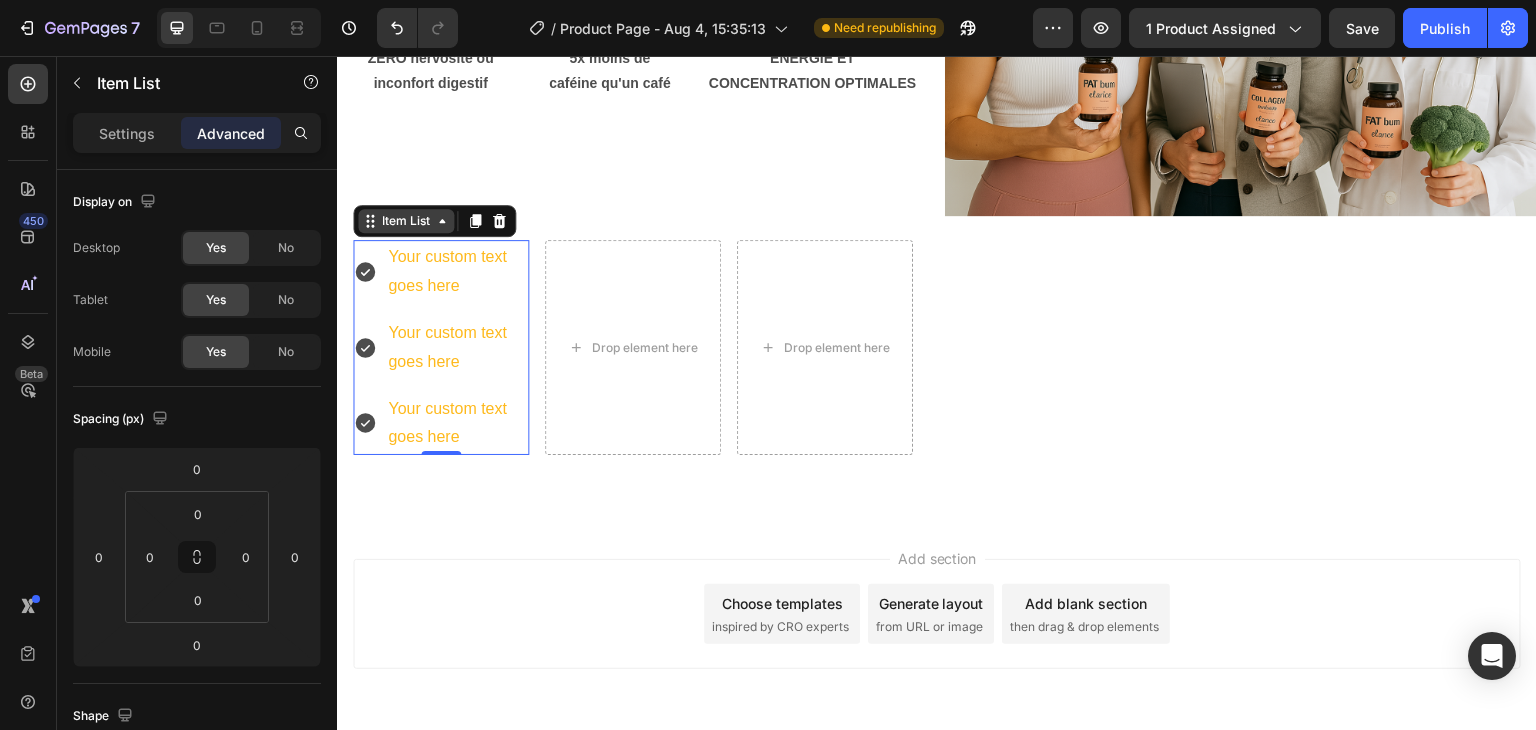 click on "Item List" at bounding box center [406, 221] 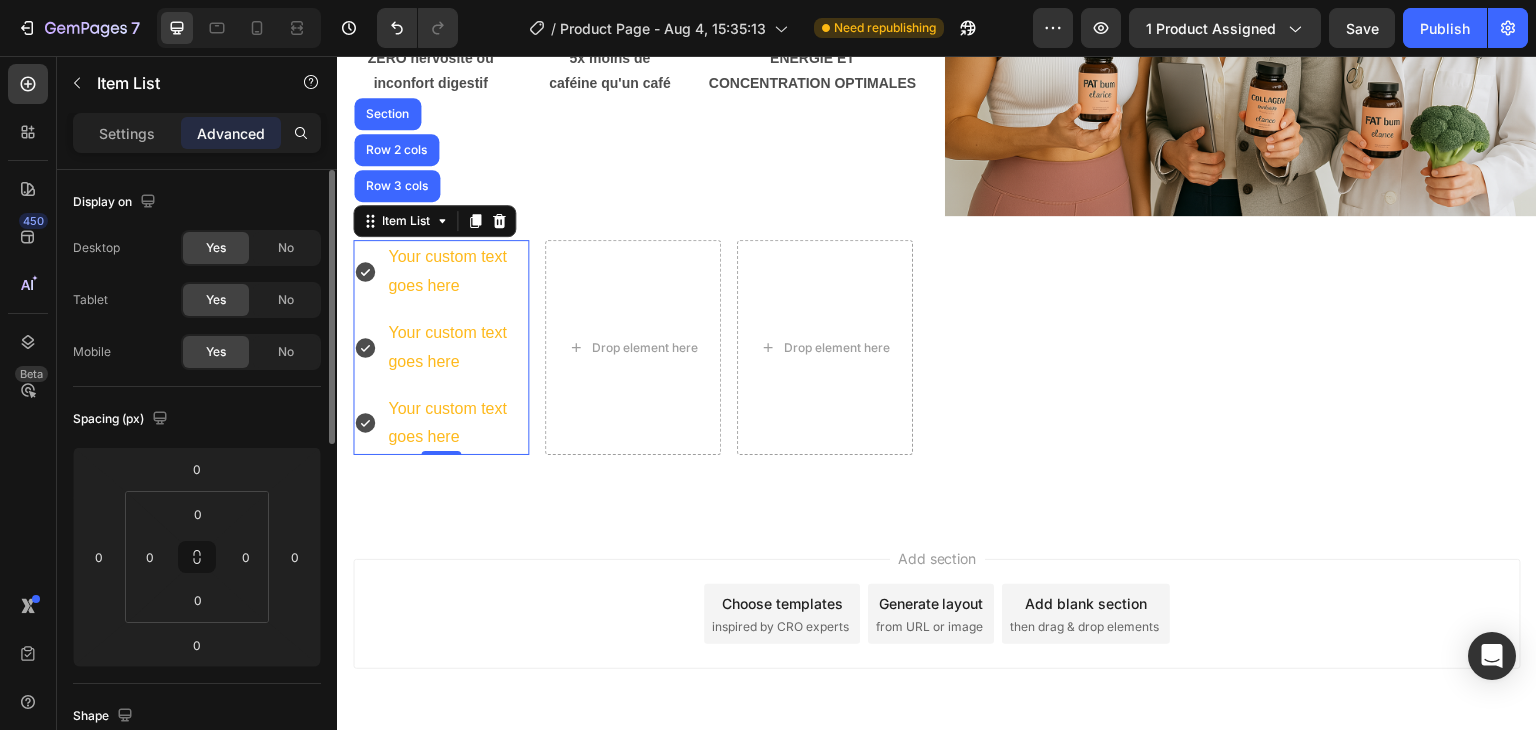 click on "Display on" at bounding box center (116, 202) 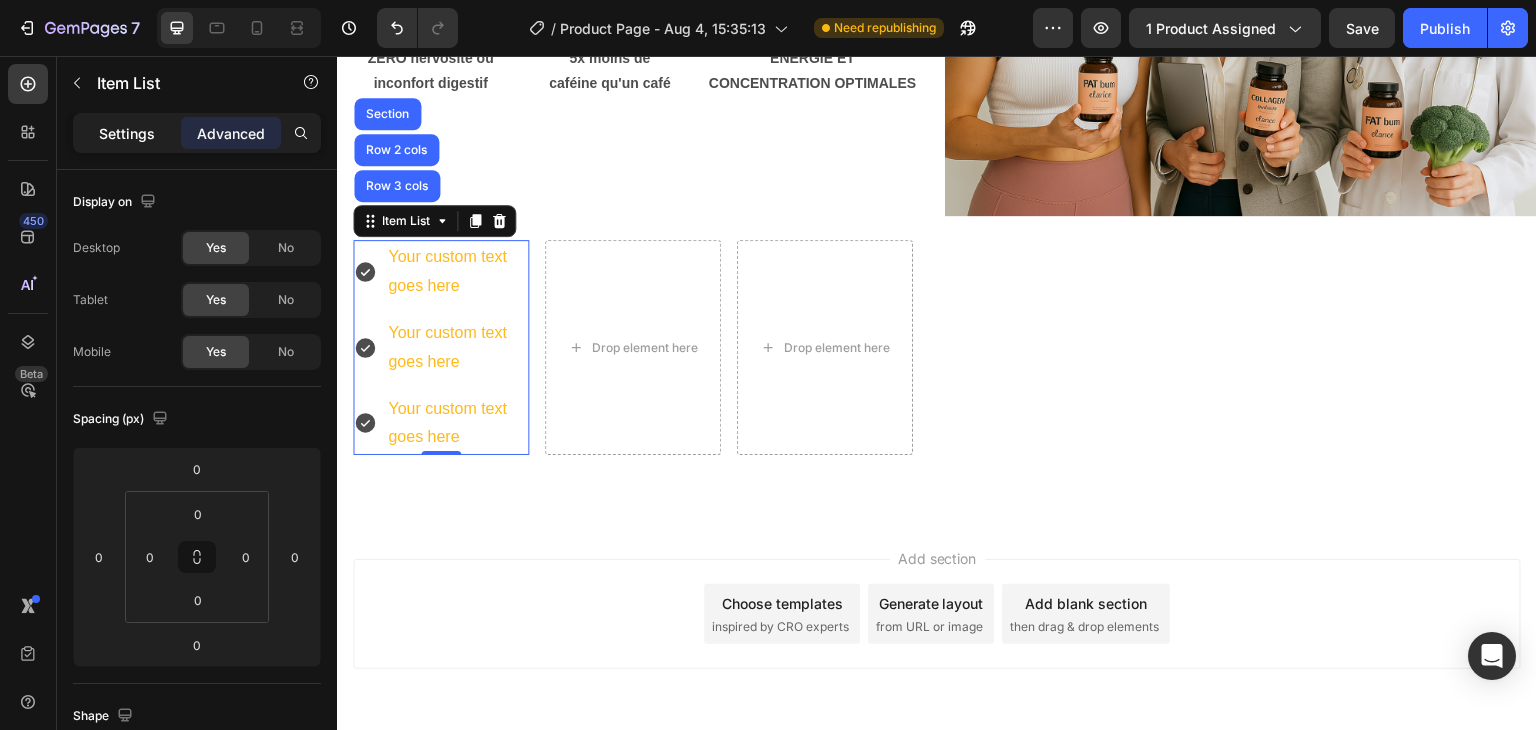 click on "Settings" at bounding box center (127, 133) 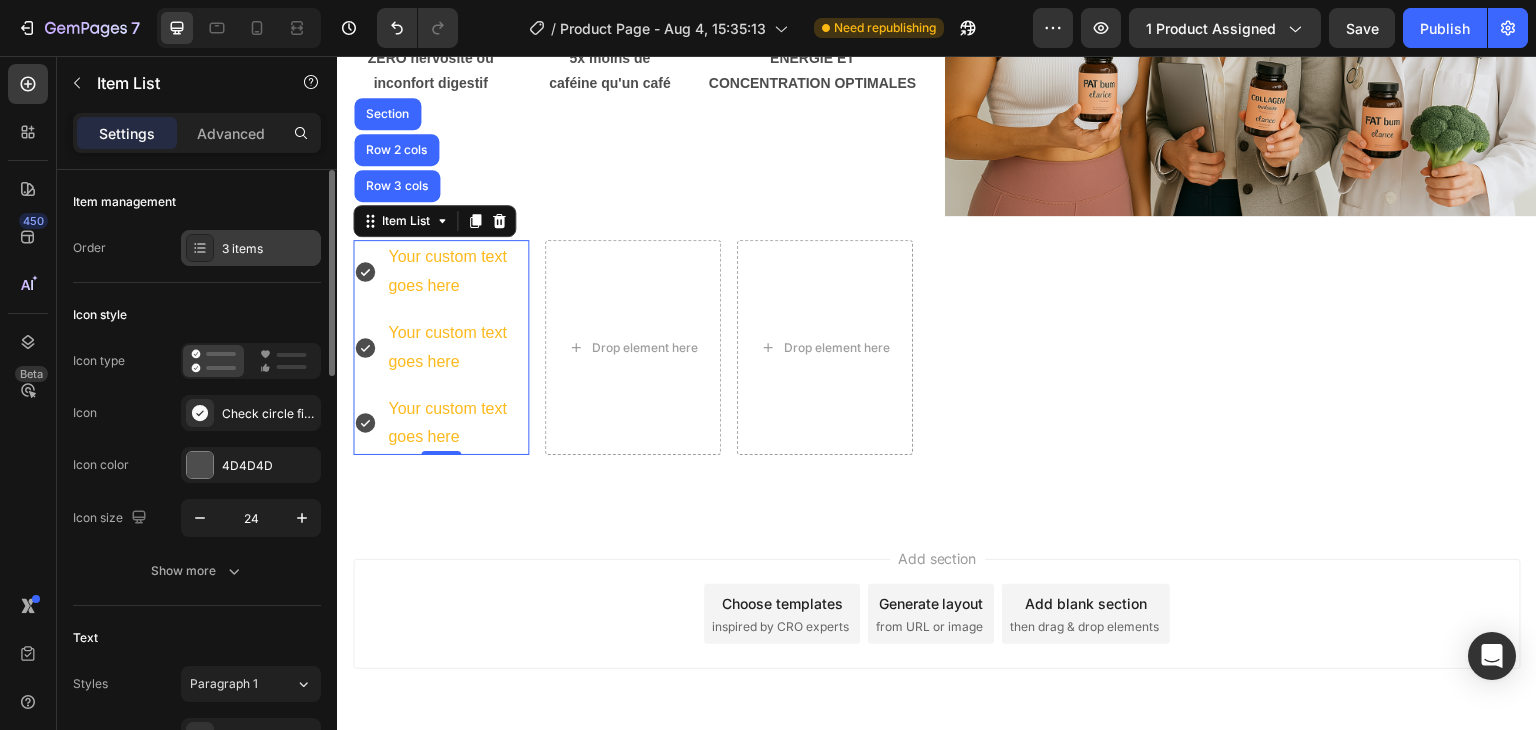 click on "3 items" at bounding box center (269, 249) 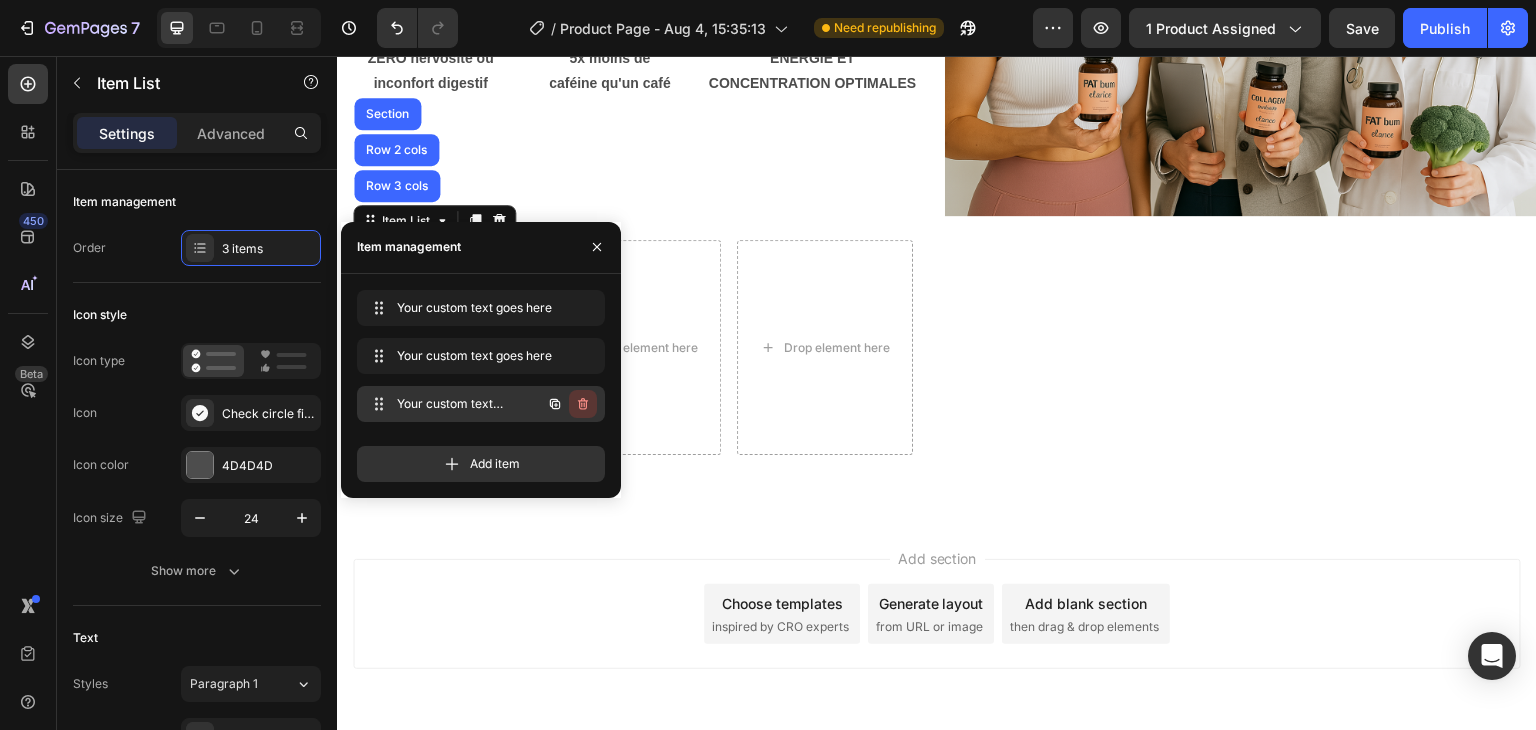 click 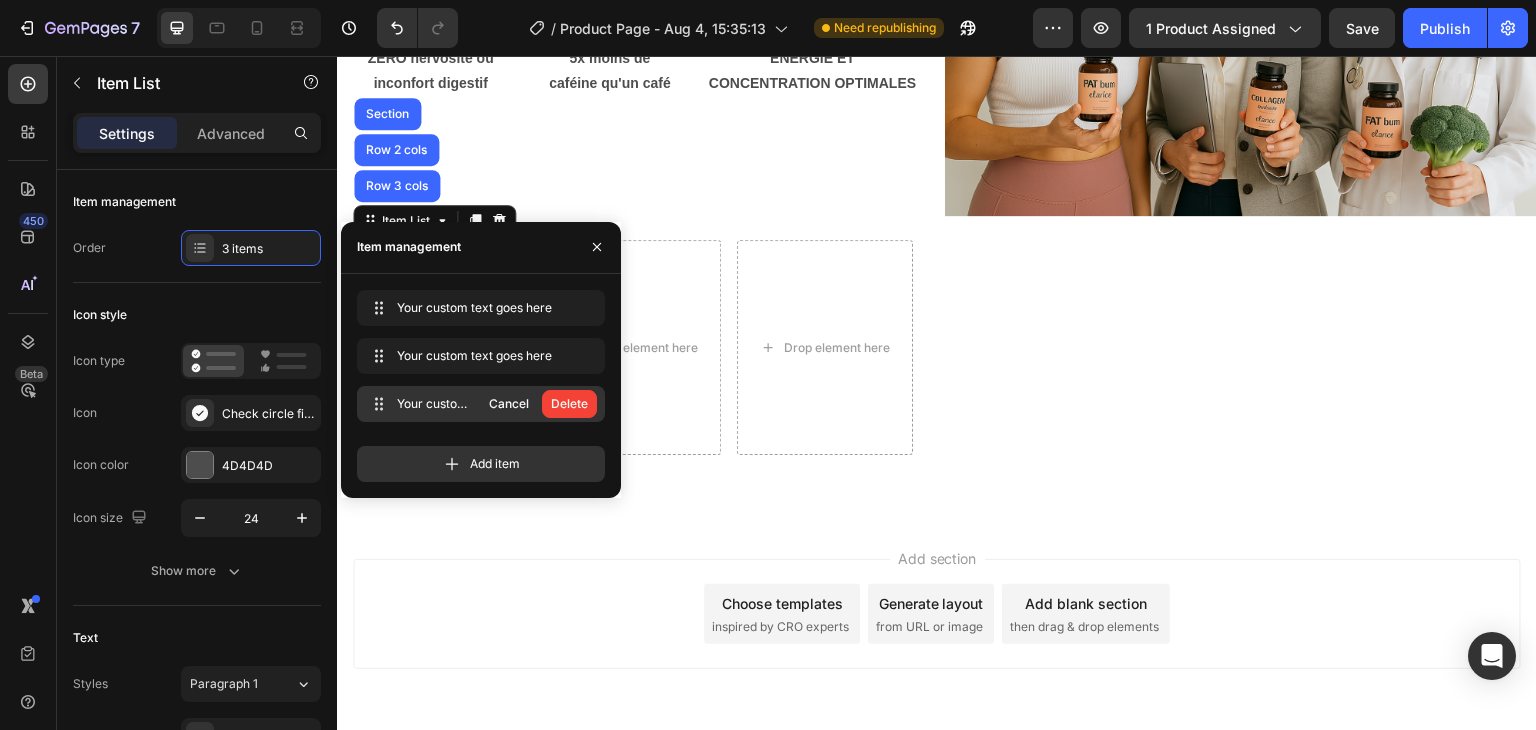 click on "Delete" at bounding box center (569, 404) 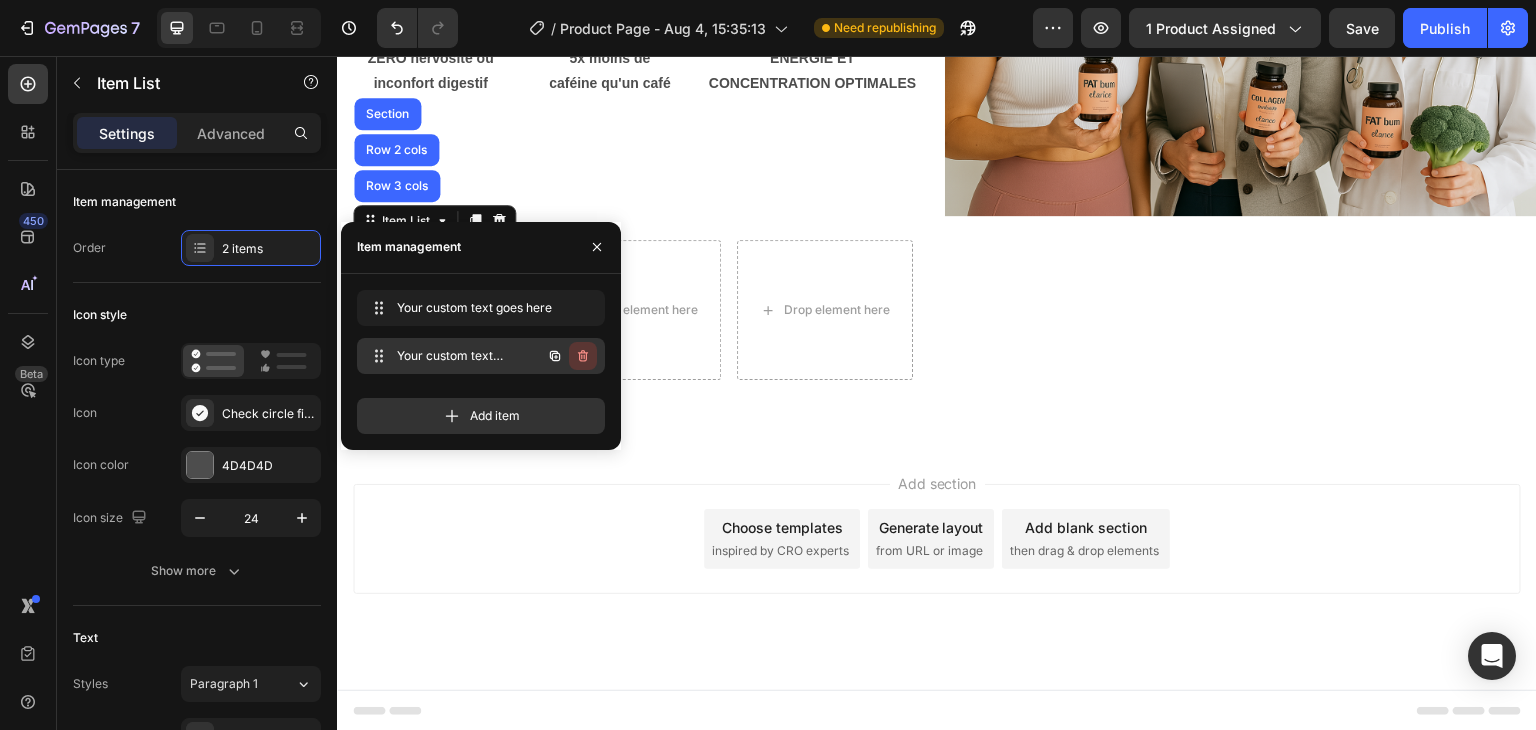 scroll, scrollTop: 305, scrollLeft: 0, axis: vertical 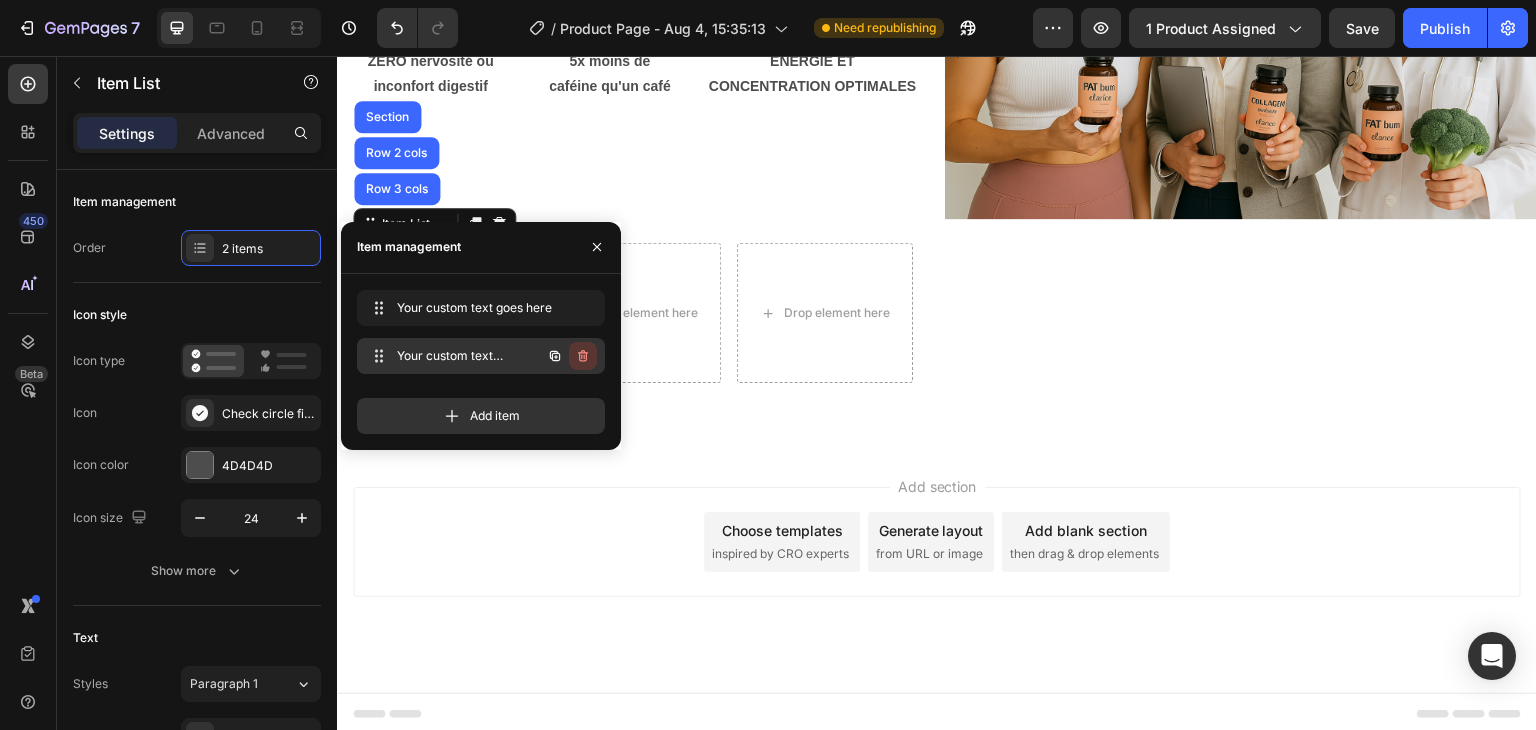 click 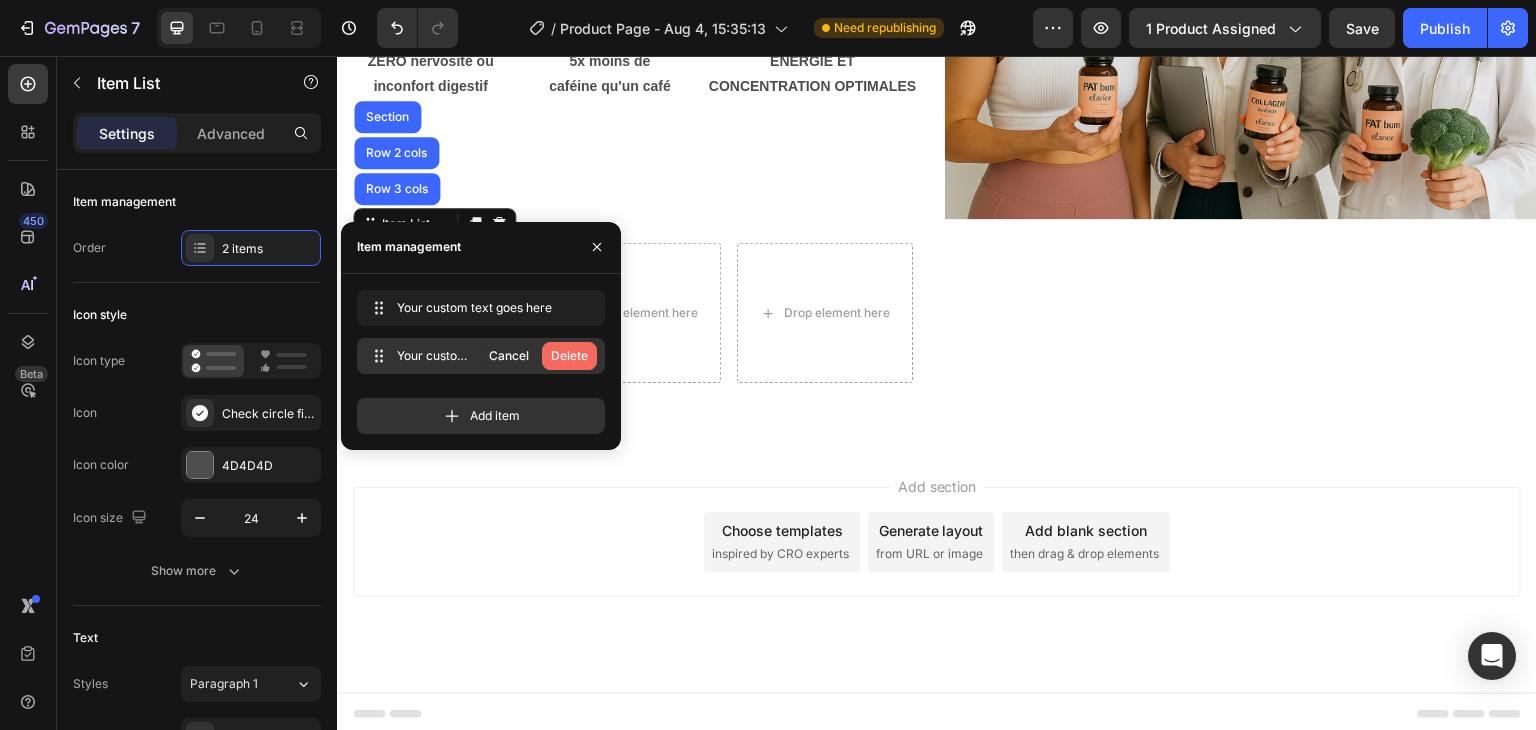 click on "Delete" at bounding box center (569, 356) 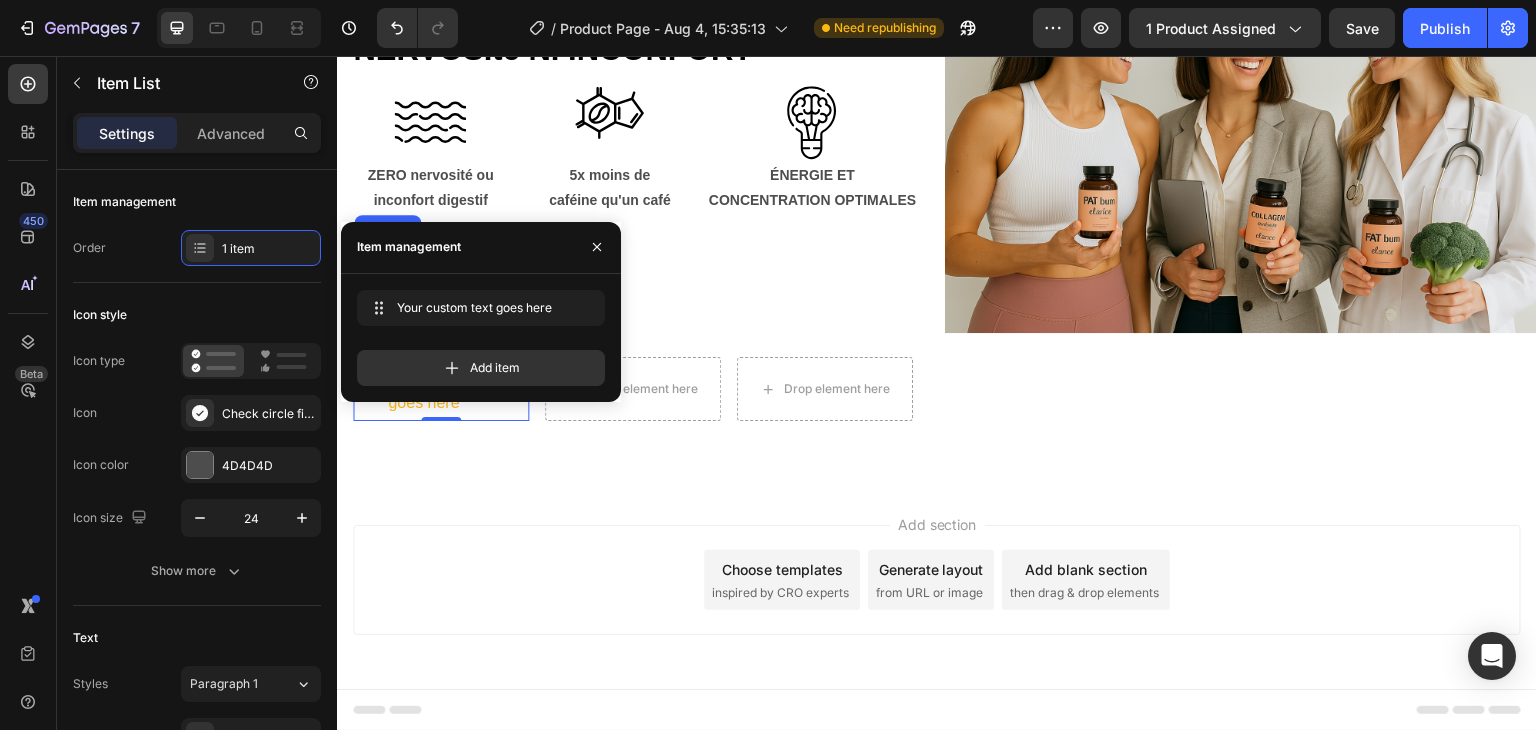 scroll, scrollTop: 188, scrollLeft: 0, axis: vertical 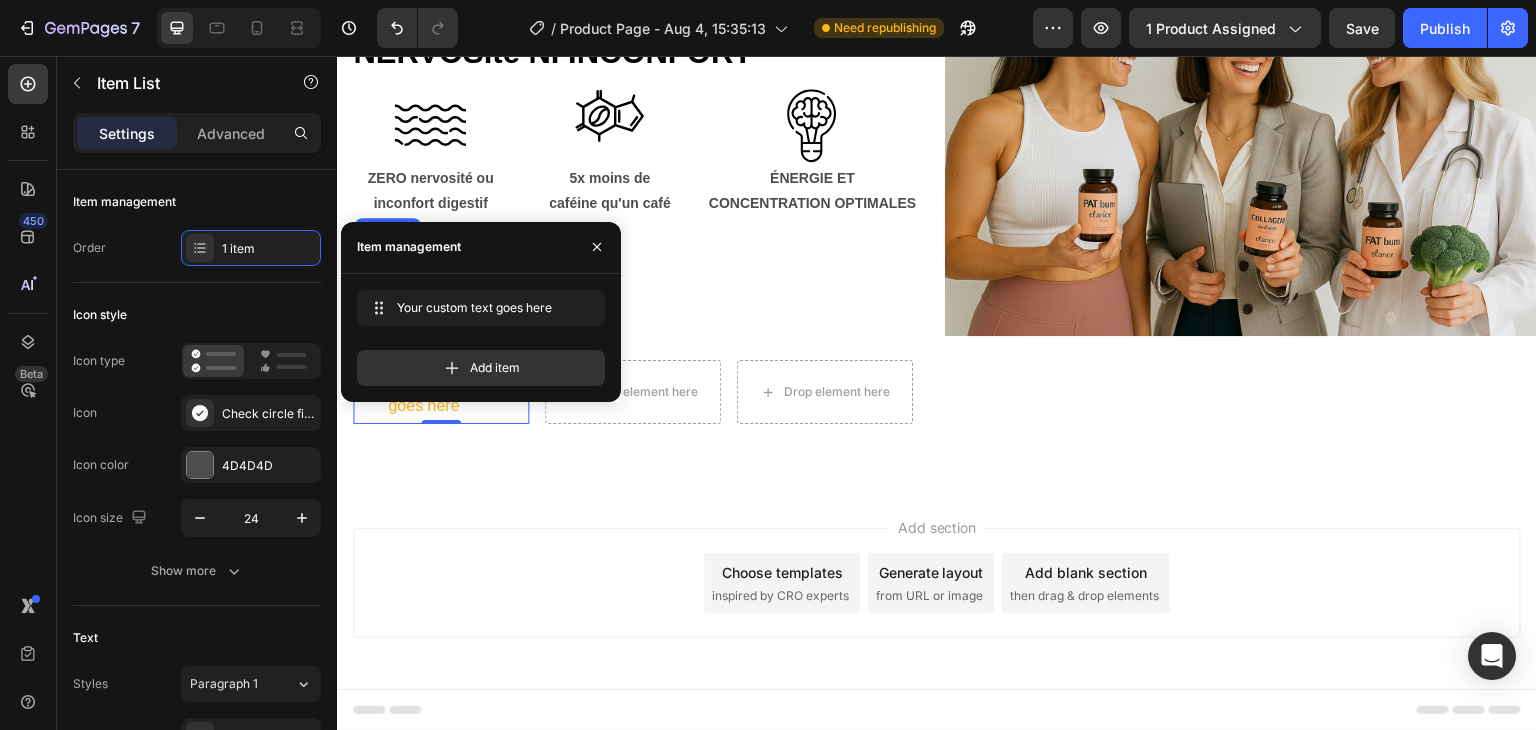 click on "Add section Choose templates inspired by CRO experts Generate layout from URL or image Add blank section then drag & drop elements" at bounding box center (937, 611) 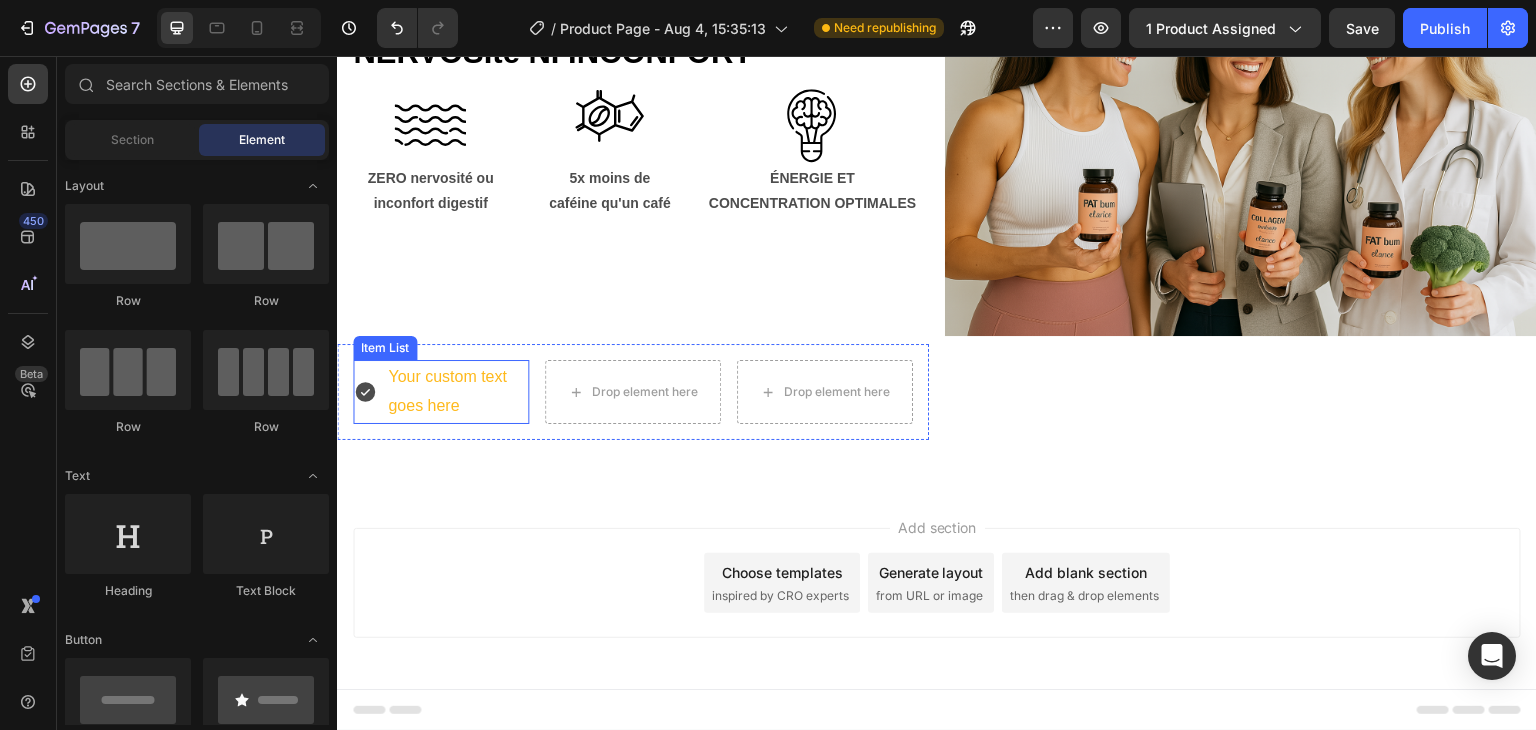 click on "Your custom text goes here" at bounding box center (457, 392) 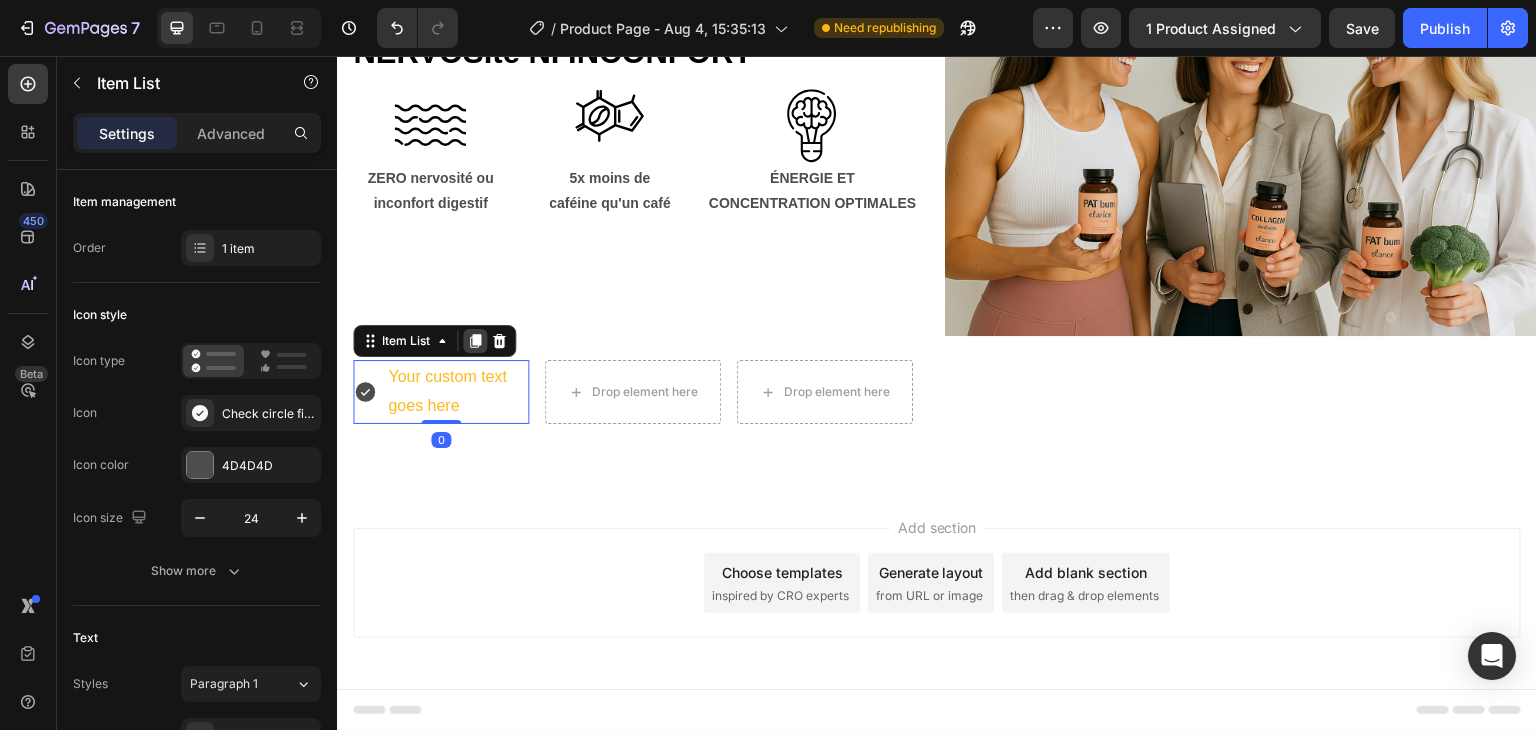 click 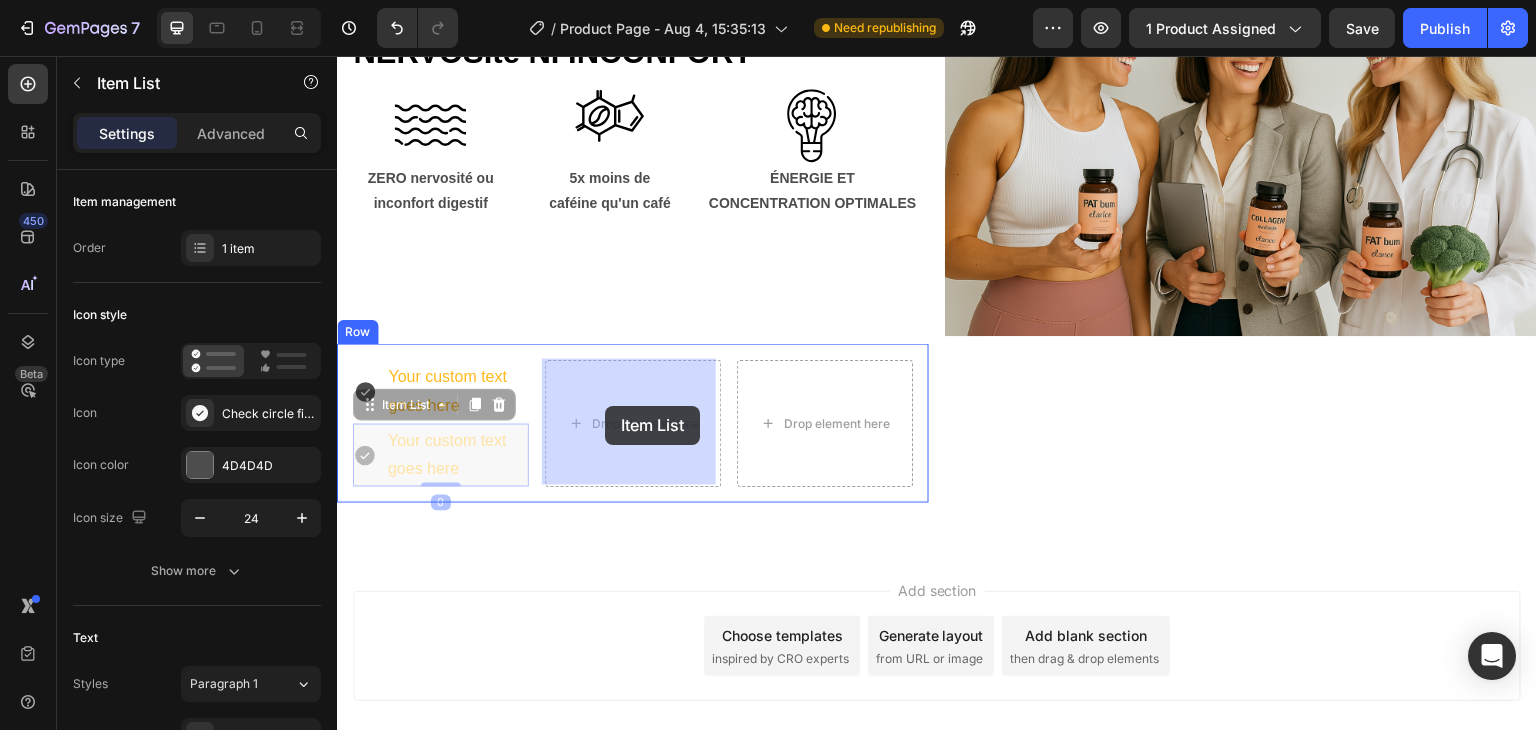 drag, startPoint x: 375, startPoint y: 403, endPoint x: 605, endPoint y: 406, distance: 230.01956 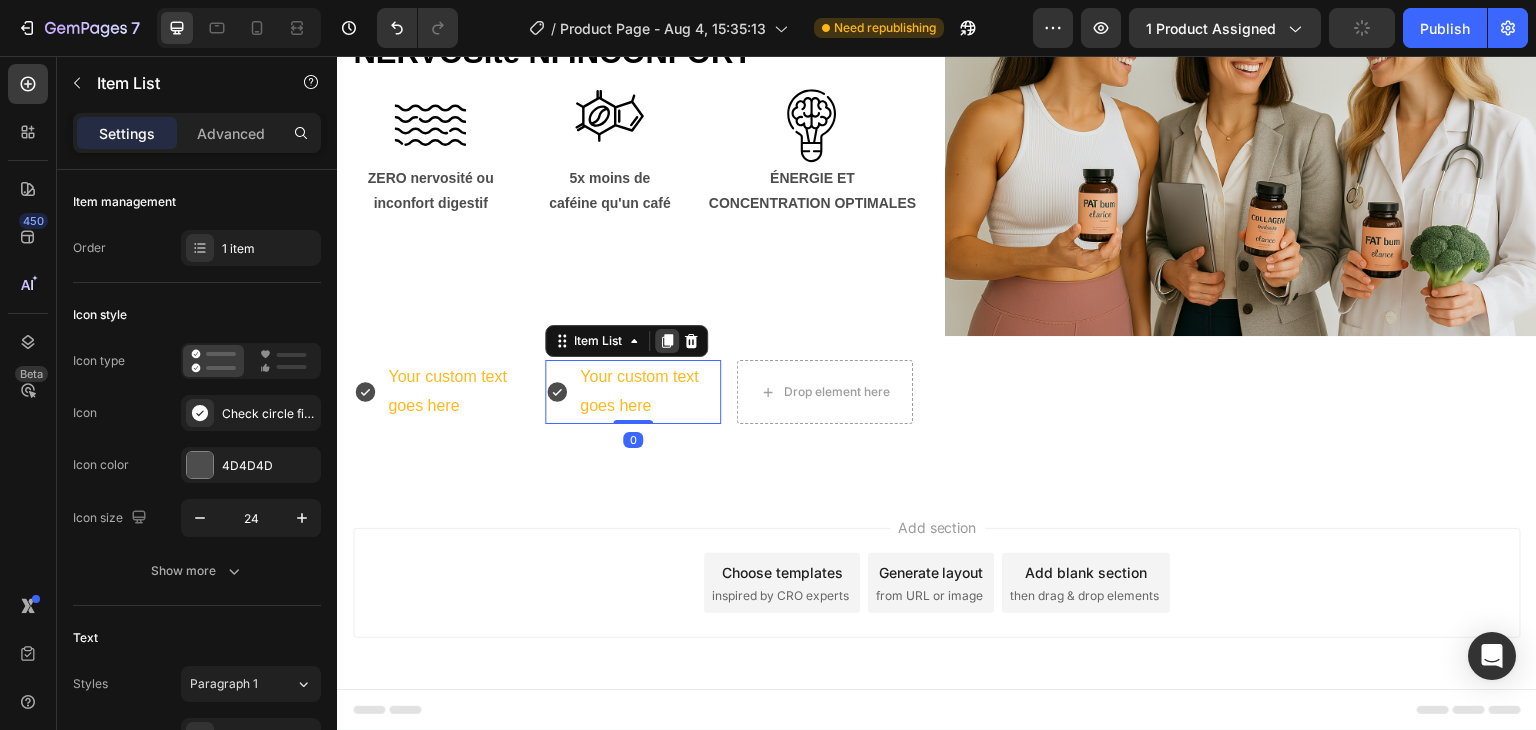 click 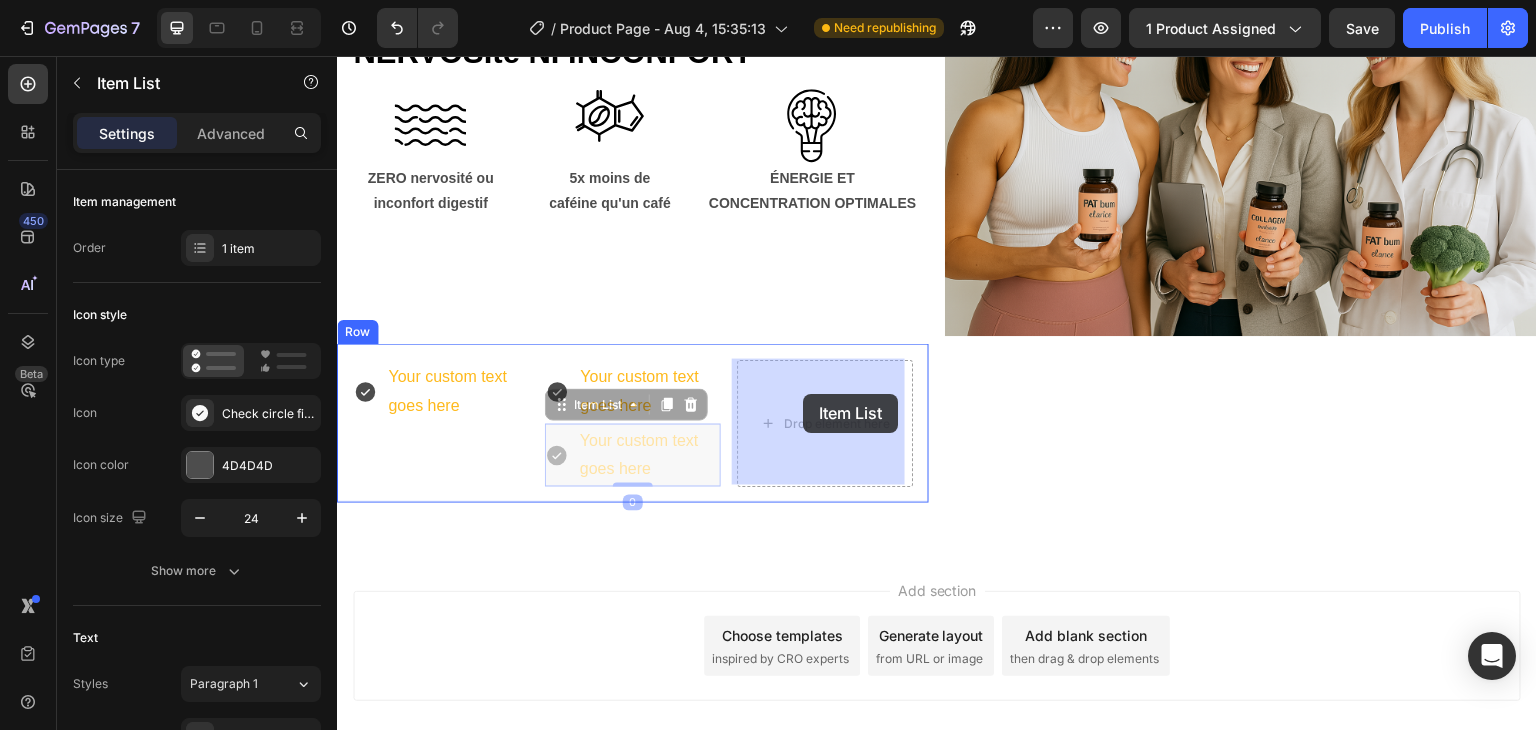 drag, startPoint x: 569, startPoint y: 393, endPoint x: 803, endPoint y: 394, distance: 234.00214 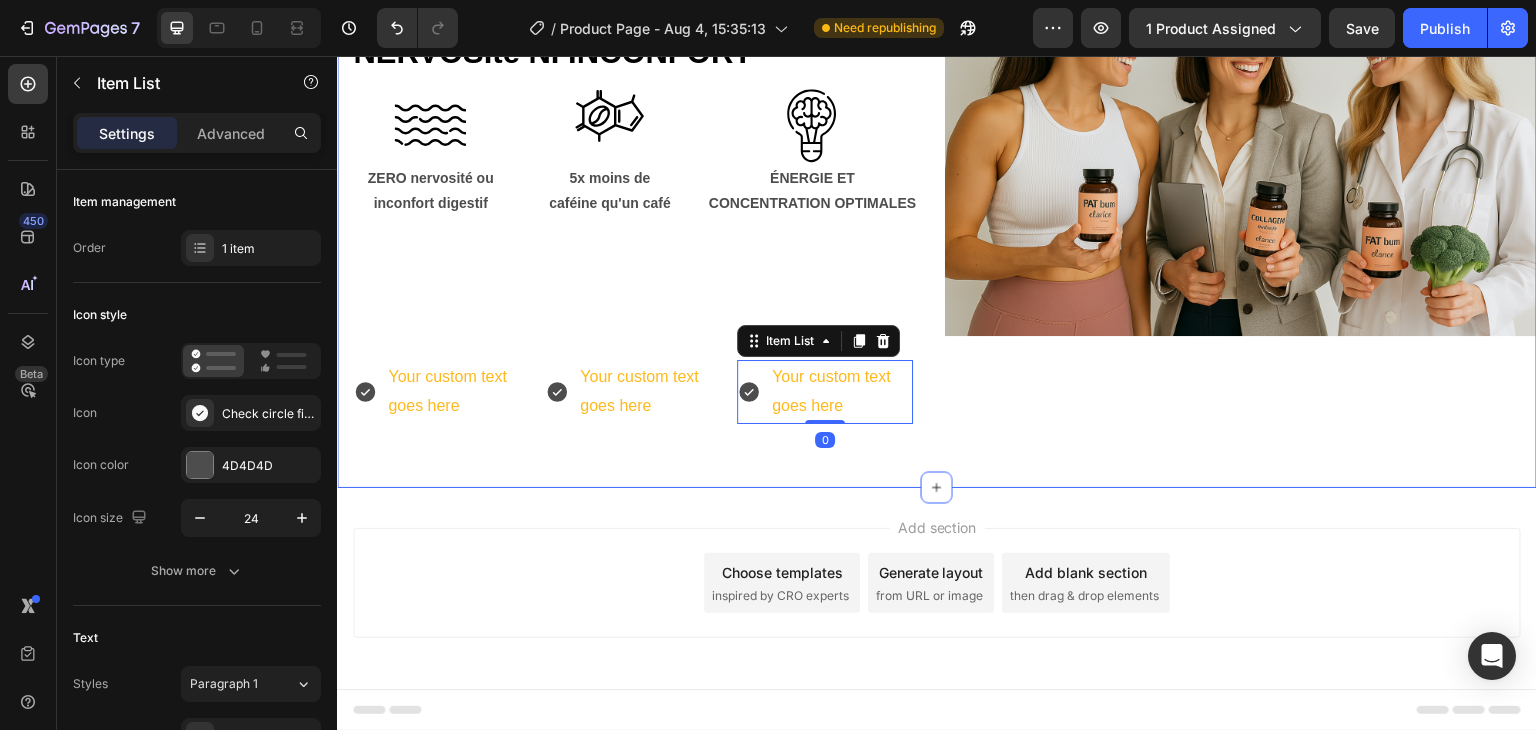 click on "Image Image 4.9/5 (4,750+ clients) Text Block Row ÉNERGIE ET CONCENTRATIONSANS NERVOSIté NI INCONFORT Heading Image Image Image Row ZERO nervosité ou inconfort digestif Text Block 5x moins de  caféine qu'un café   Text Block ÉNERGIE ET CONCENTRATION OPTIMALES   Text Block Row Your custom text goes here Item List Your custom text goes here Item List Your custom text goes here Item List   0 Row Image Row" at bounding box center (937, 198) 